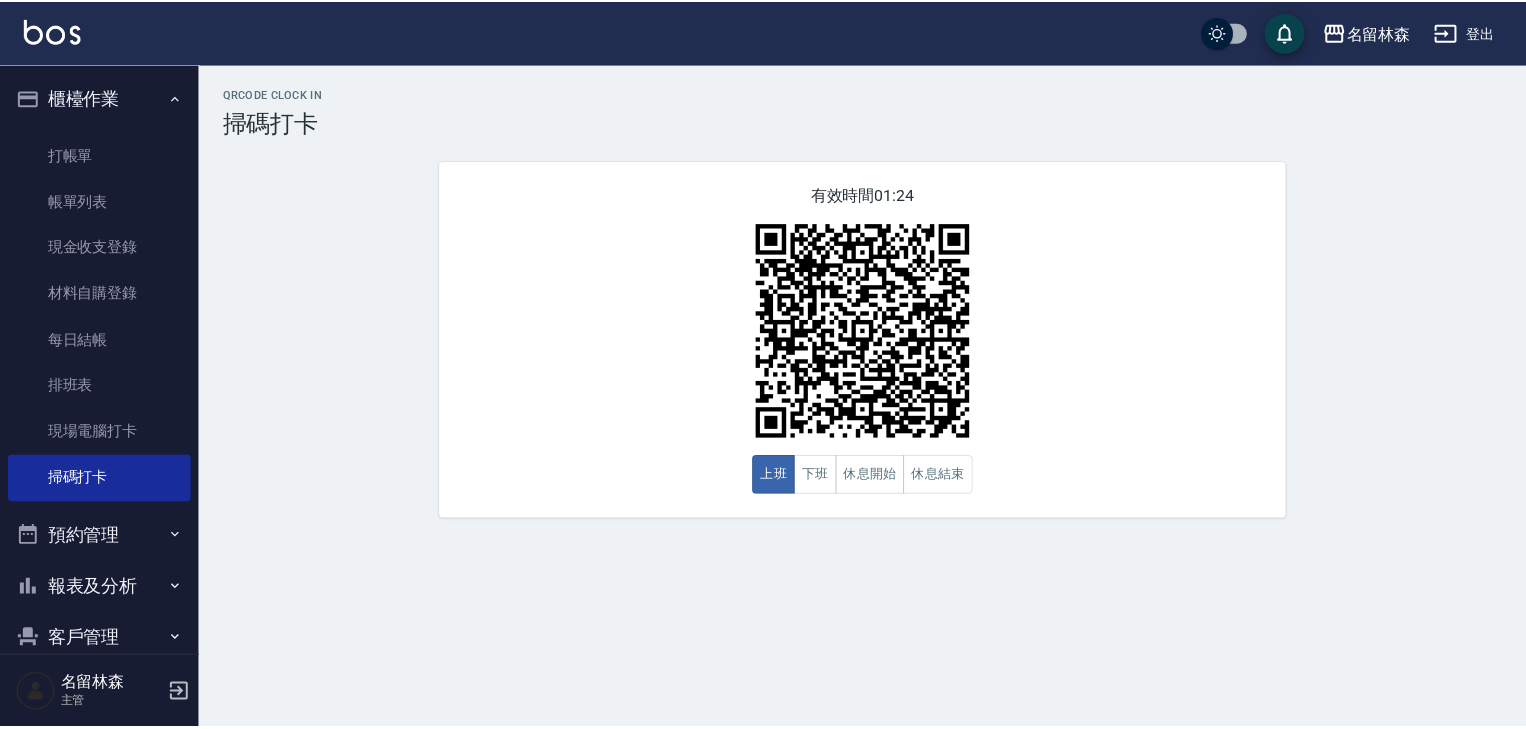 scroll, scrollTop: 0, scrollLeft: 0, axis: both 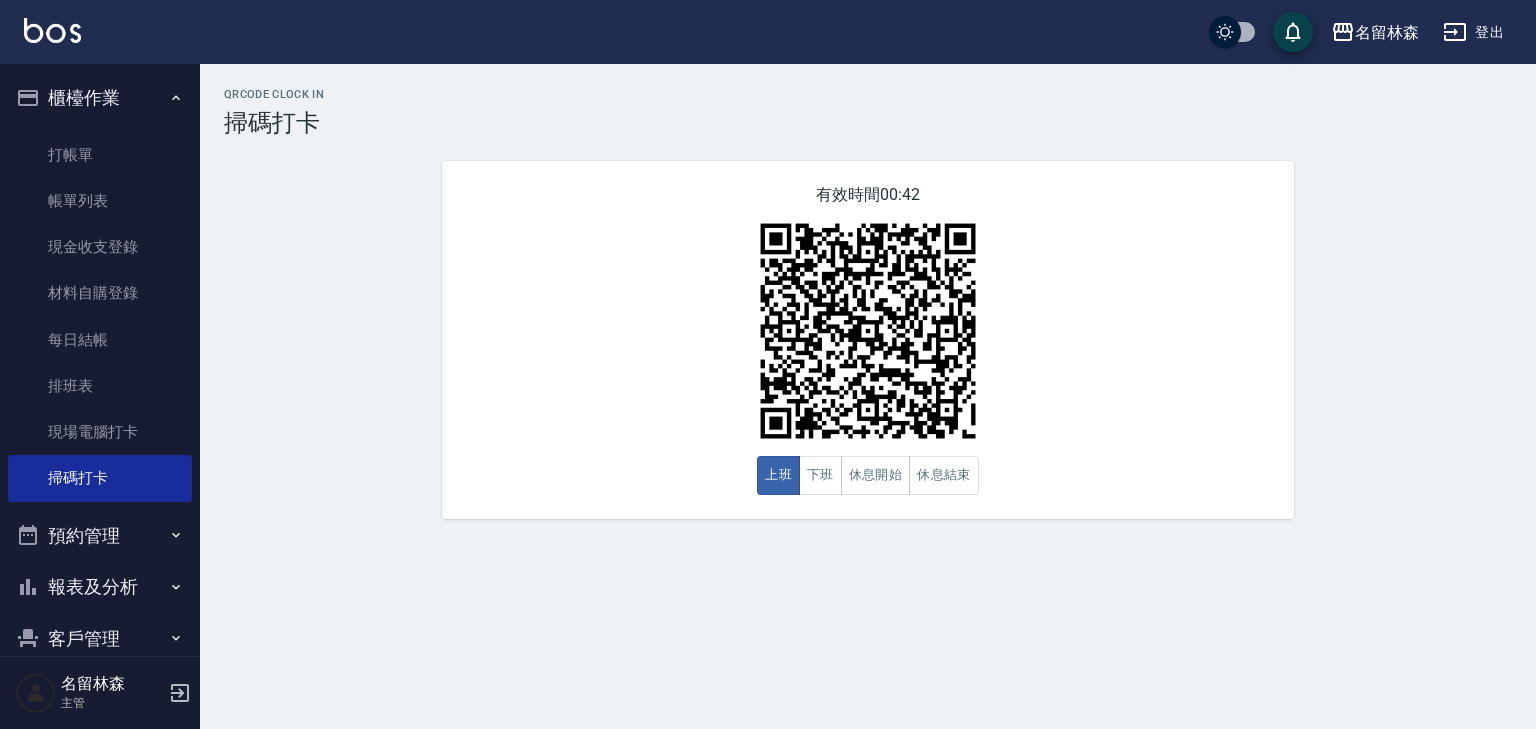 click at bounding box center [52, 30] 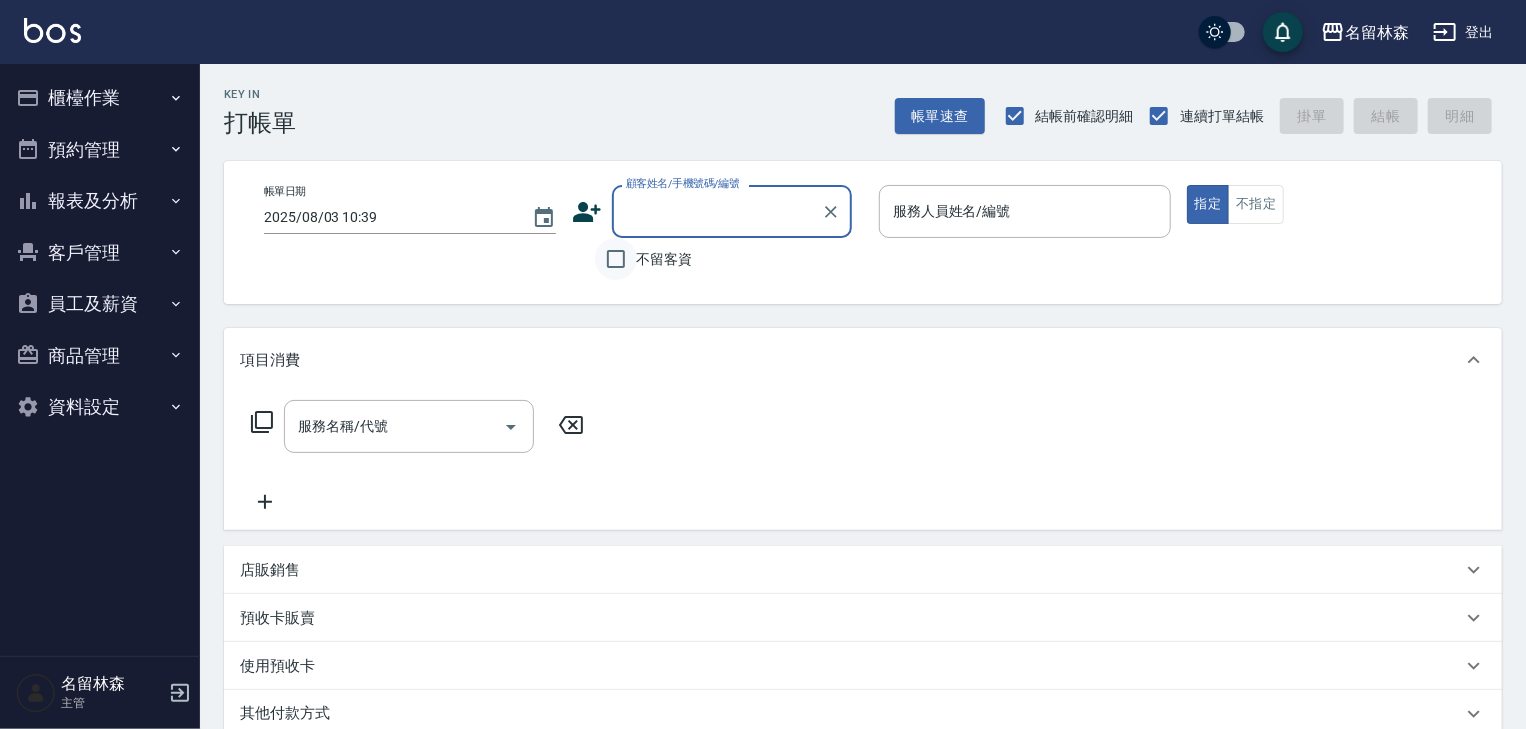 click on "不留客資" at bounding box center [616, 259] 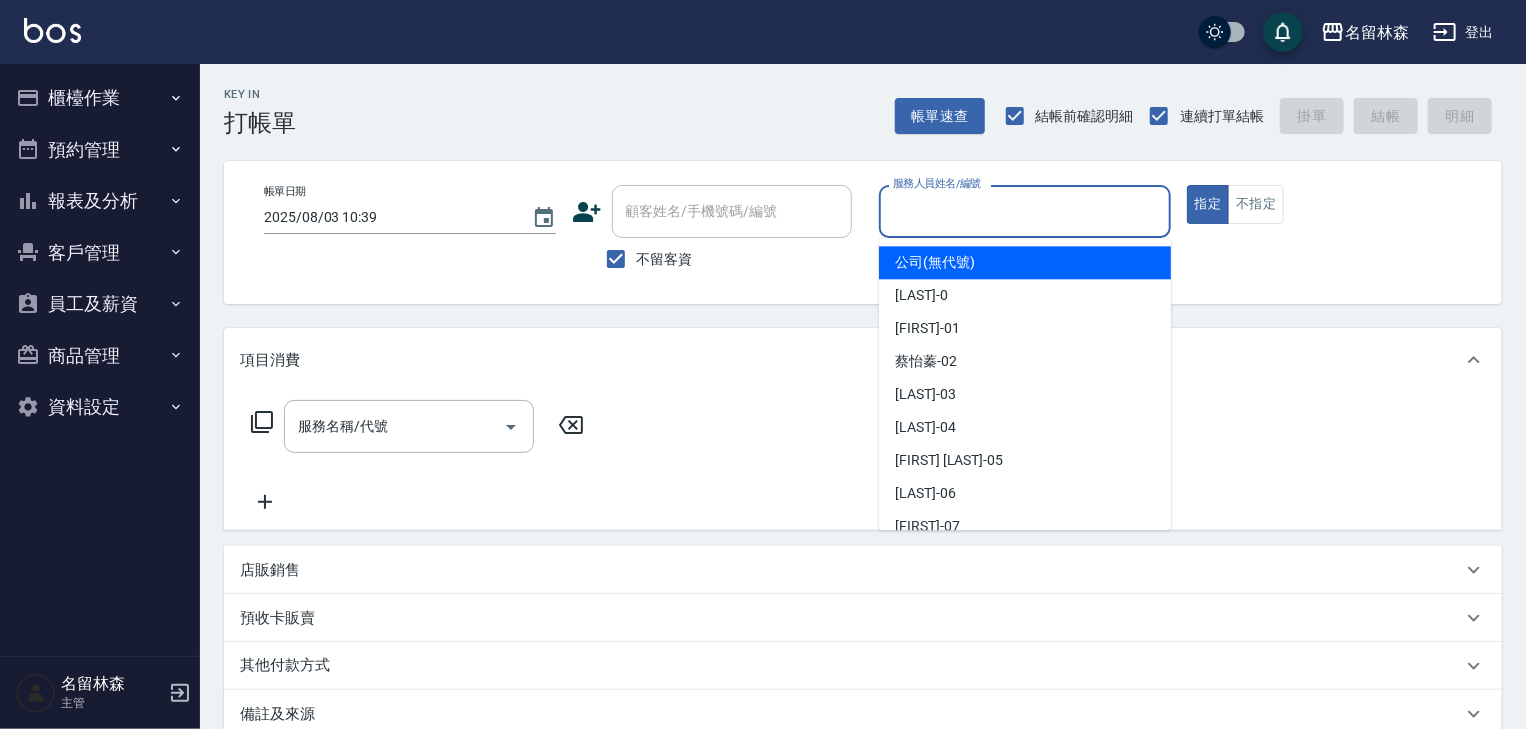 click on "服務人員姓名/編號" at bounding box center (1025, 211) 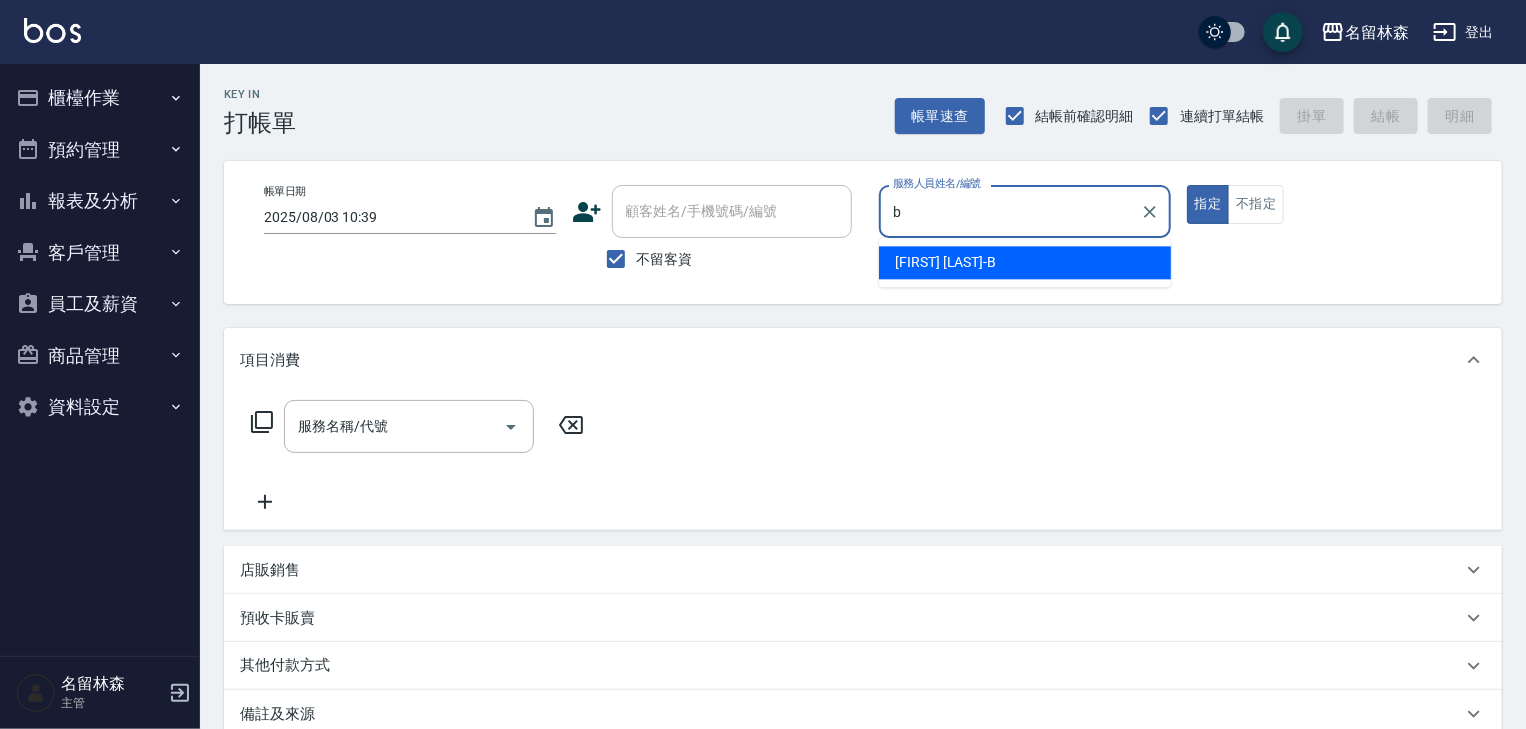 type on "吳姵瑩-B" 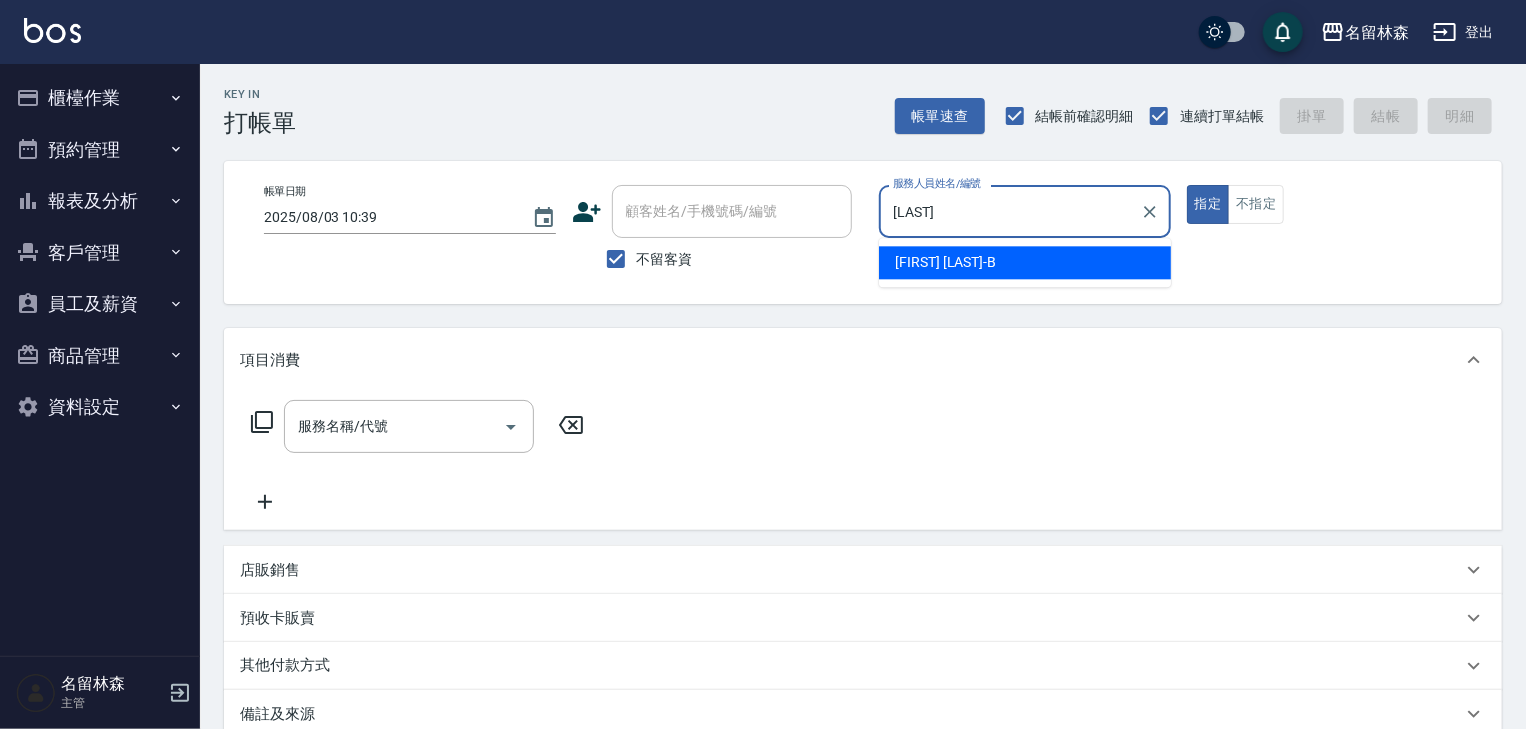 type on "true" 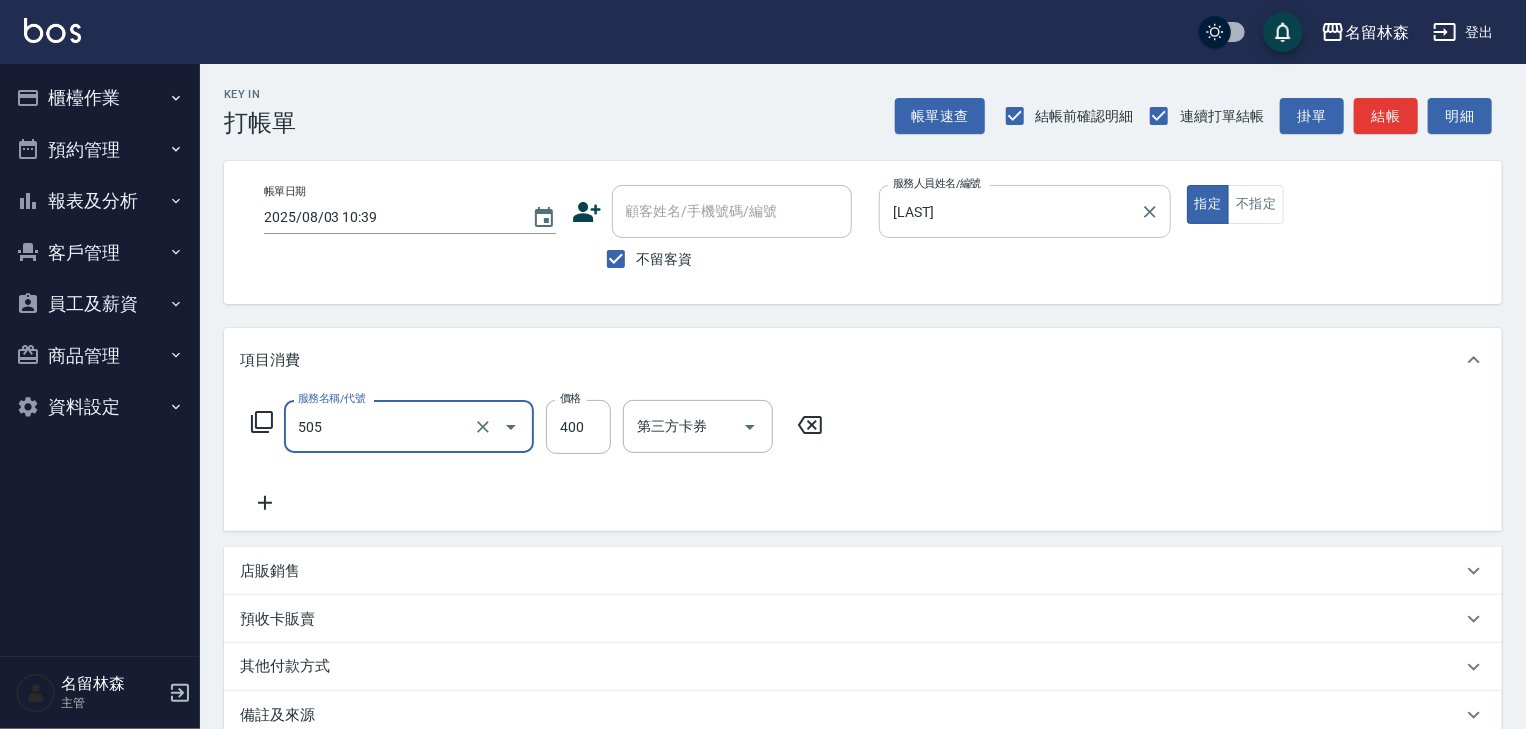 type on "洗髮(505)" 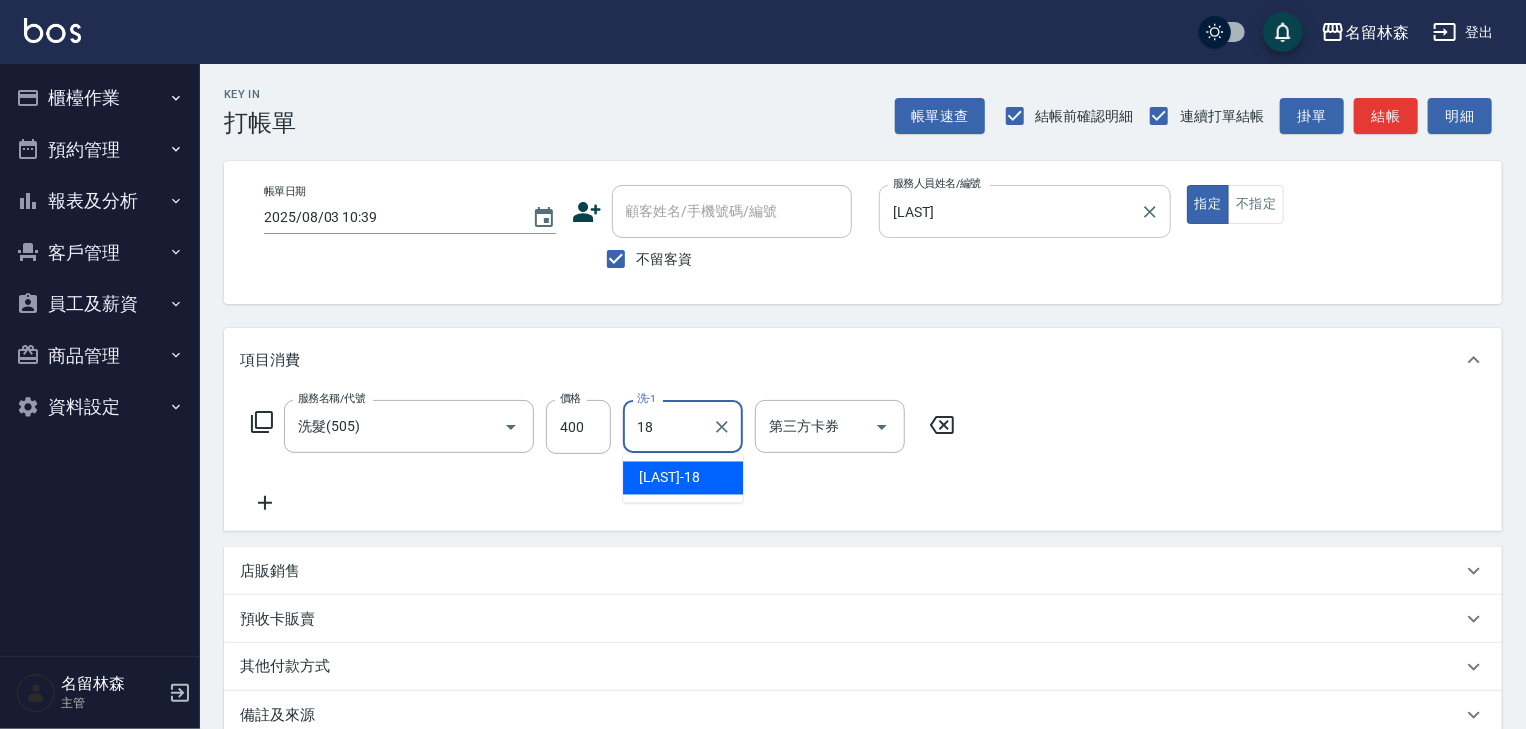 type on "紫萍-18" 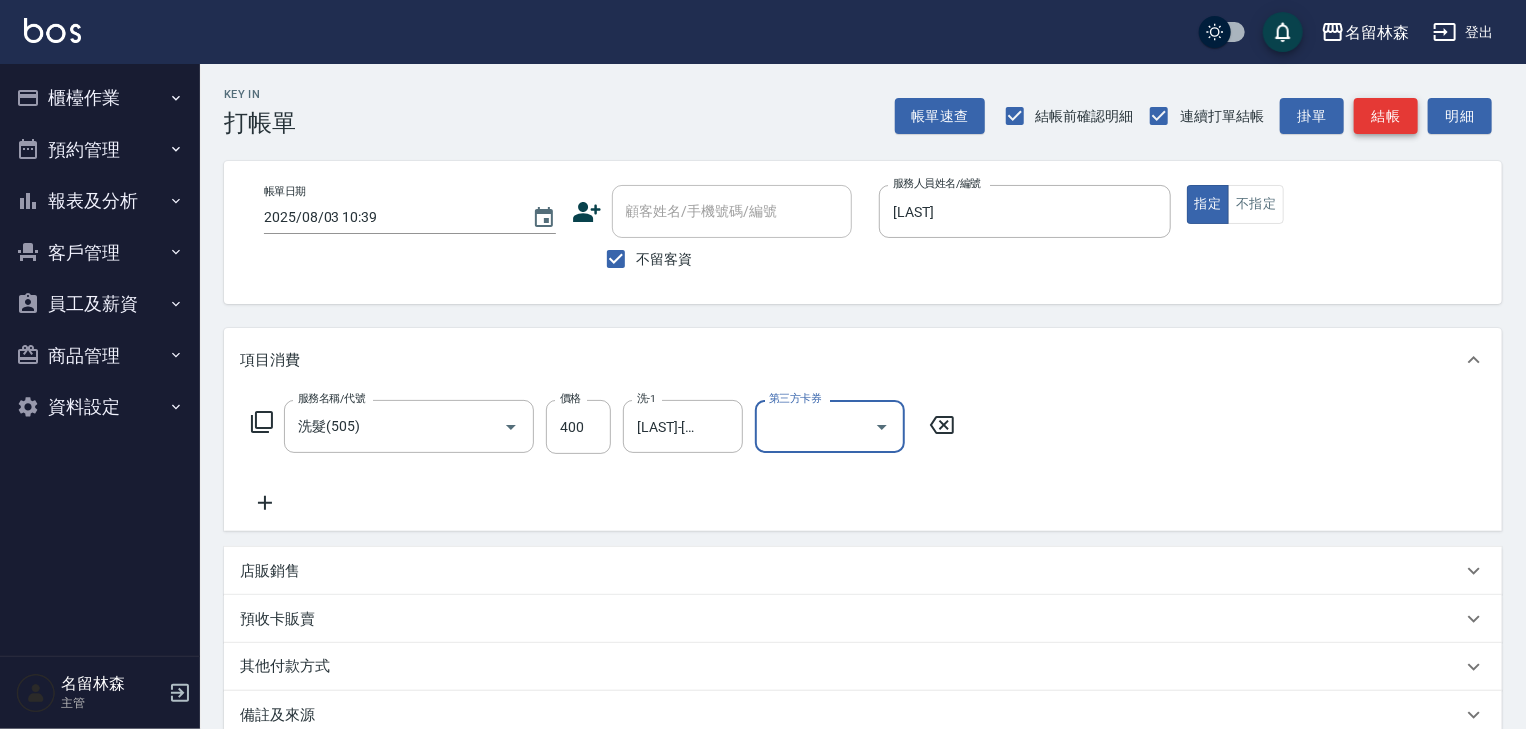 click on "結帳" at bounding box center (1386, 116) 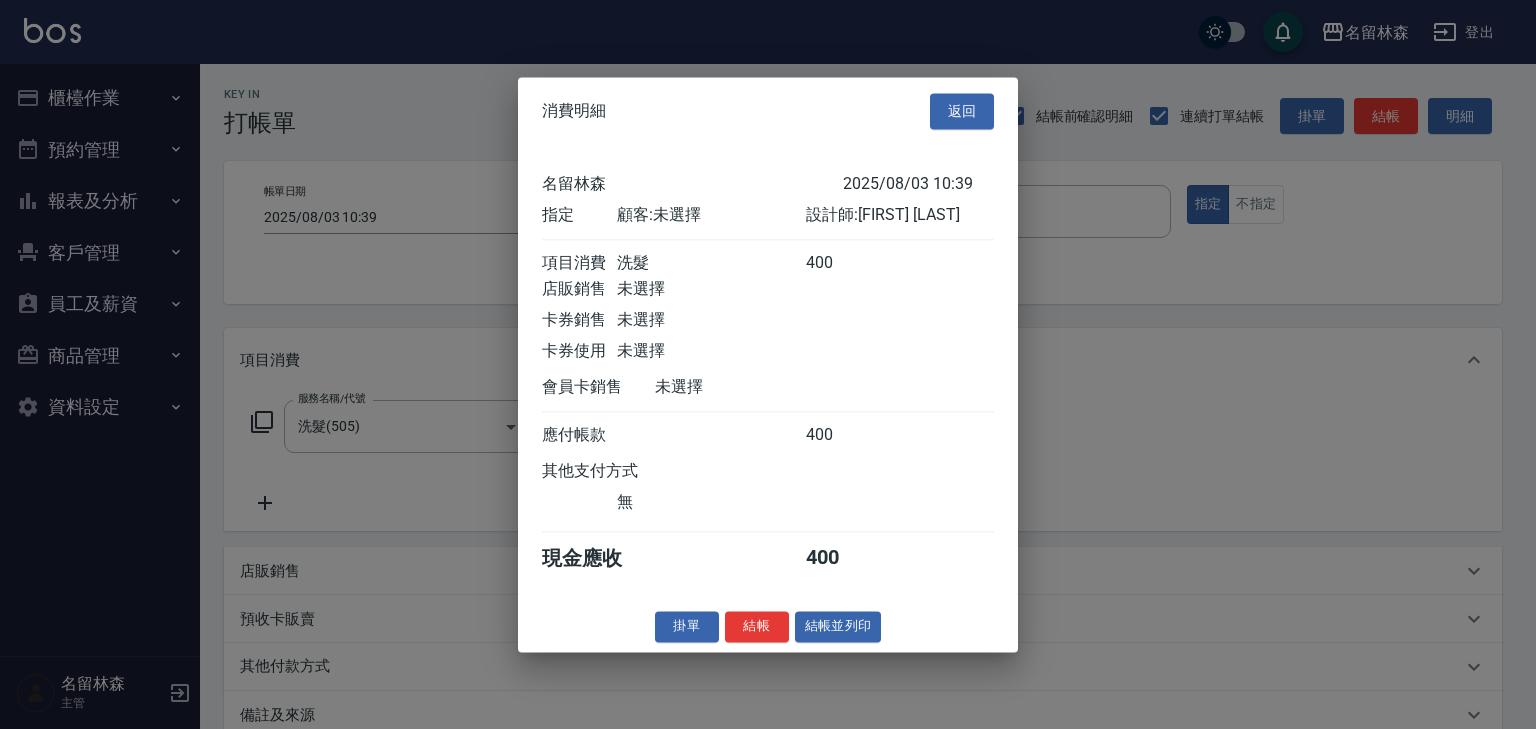 click on "消費明細 返回 名留林森 2025/08/03 10:39 指定 顧客: 未選擇 設計師: 吳姵瑩 項目消費 洗髮 400 店販銷售 未選擇 卡券銷售 未選擇 卡券使用 未選擇 會員卡銷售 未選擇 應付帳款 400 其他支付方式 無 現金應收 400 掛單 結帳 結帳並列印 名留林森 結帳單 日期： 2025/08/03 10:39 帳單編號： 0 設計師: 吳姵瑩 顧客： 未選擇 洗髮 助理: 18 400 x1 合計： 400 結帳： 扣入金： 0 入金餘額： 0 卡券金額： 0 付現金額： 400 名留林森 結帳單 日期： 2025/08/03 10:39 帳單編號： 設計師: 吳姵瑩 顧客： 未選擇 名稱 單價 數量 小計 洗髮 400 1 400 助理: 18 合計： 400 扣入金： 0 入金餘額： 0 卡券金額： 0 付現金額： 400 謝謝惠顧,歡迎下次光臨!" at bounding box center [768, 364] 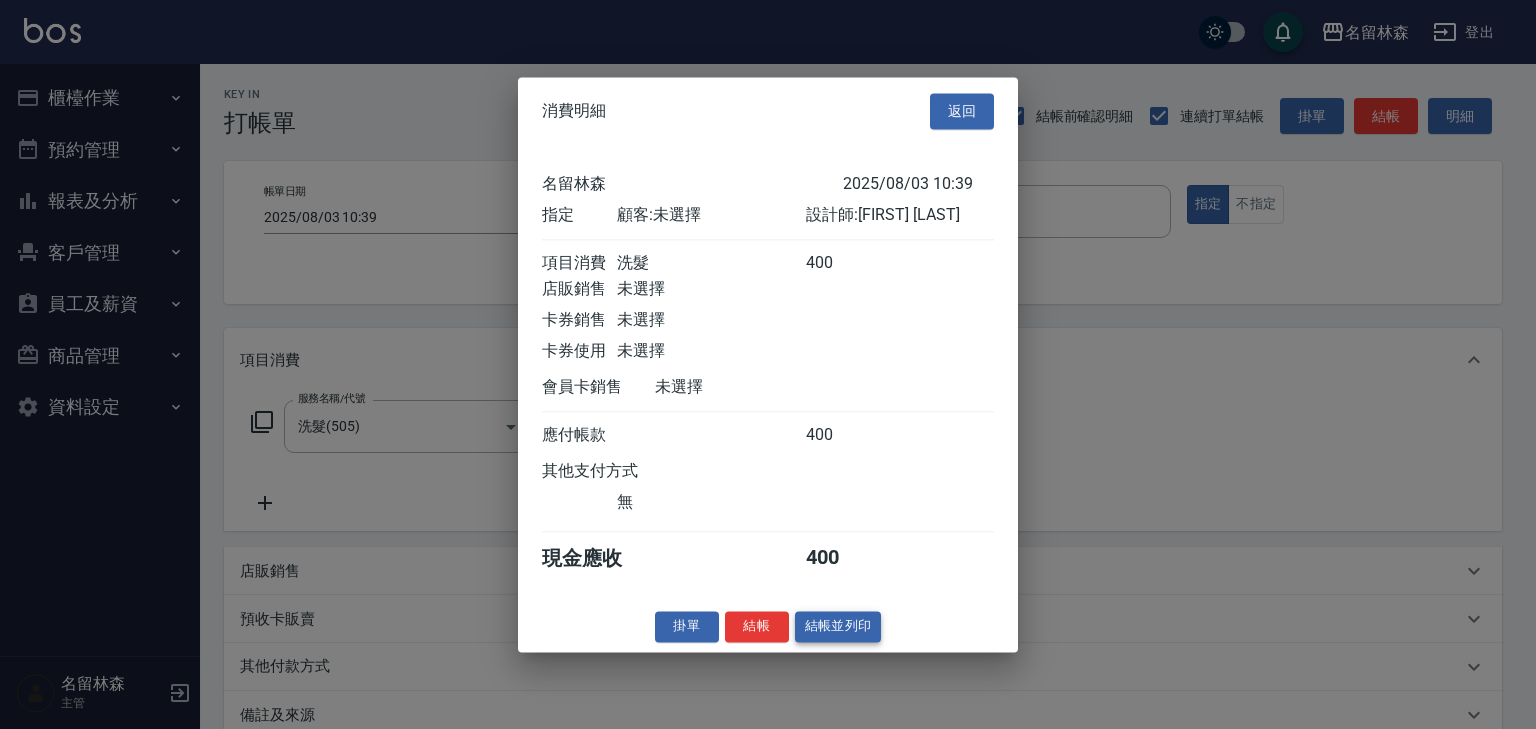 click on "結帳並列印" at bounding box center (838, 626) 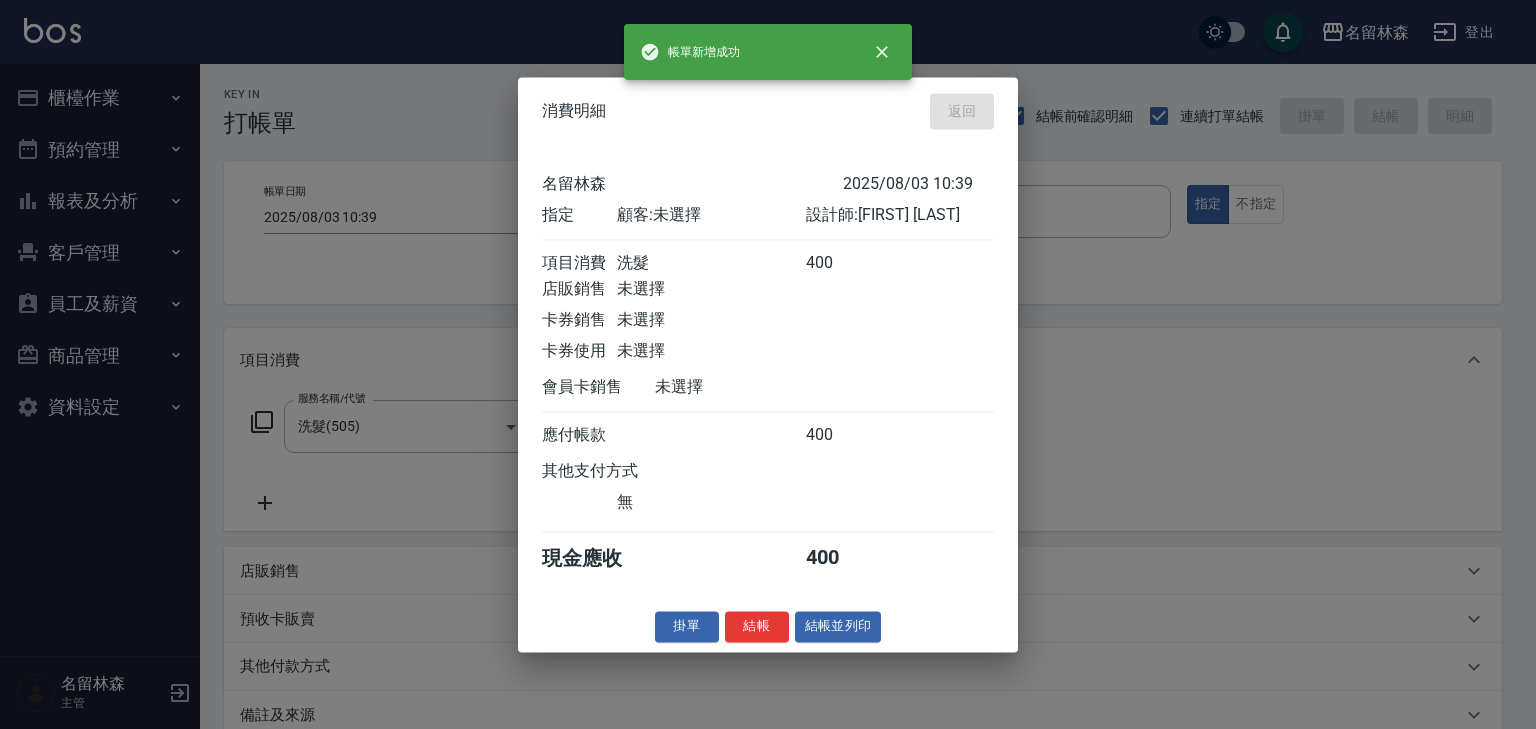 type on "2025/08/03 11:02" 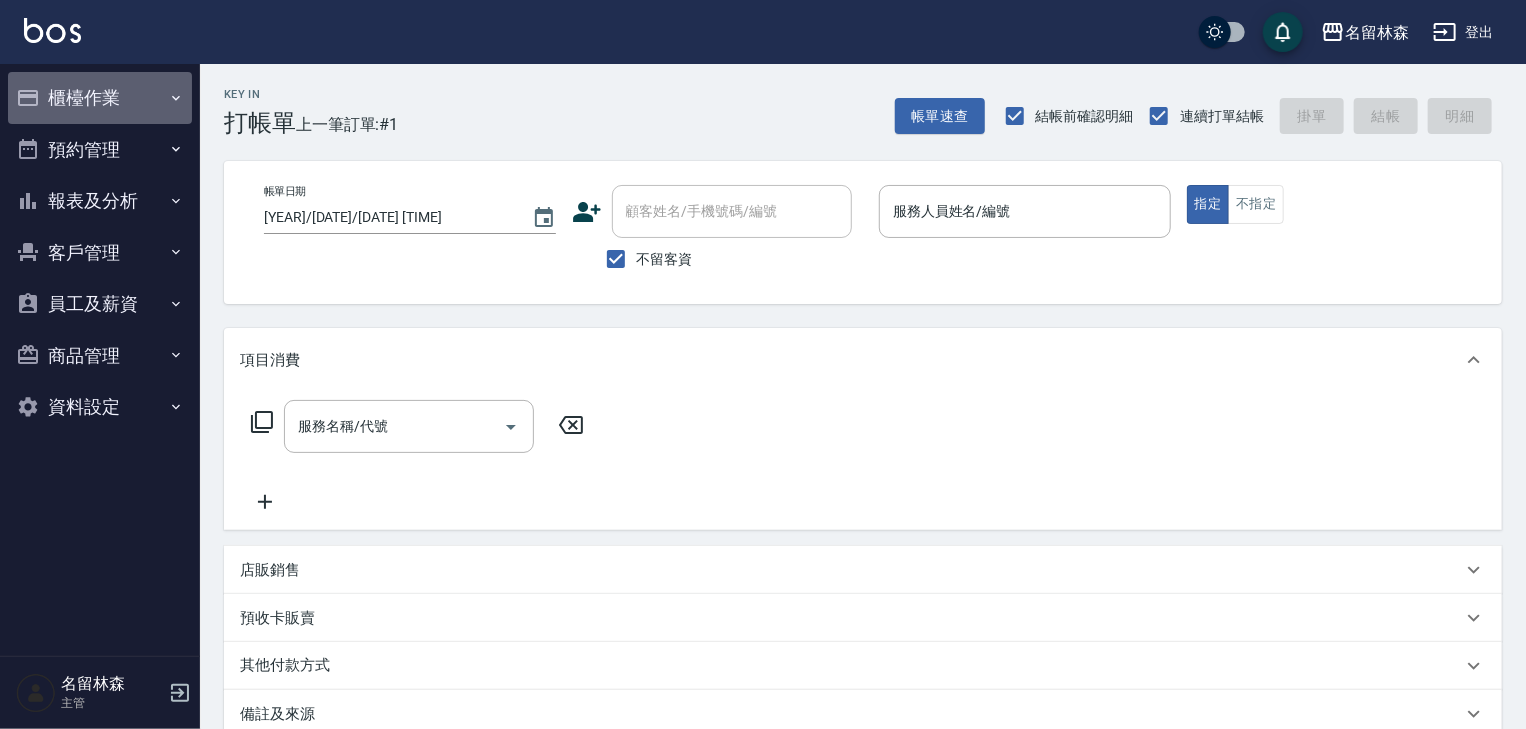 click on "櫃檯作業" at bounding box center [100, 98] 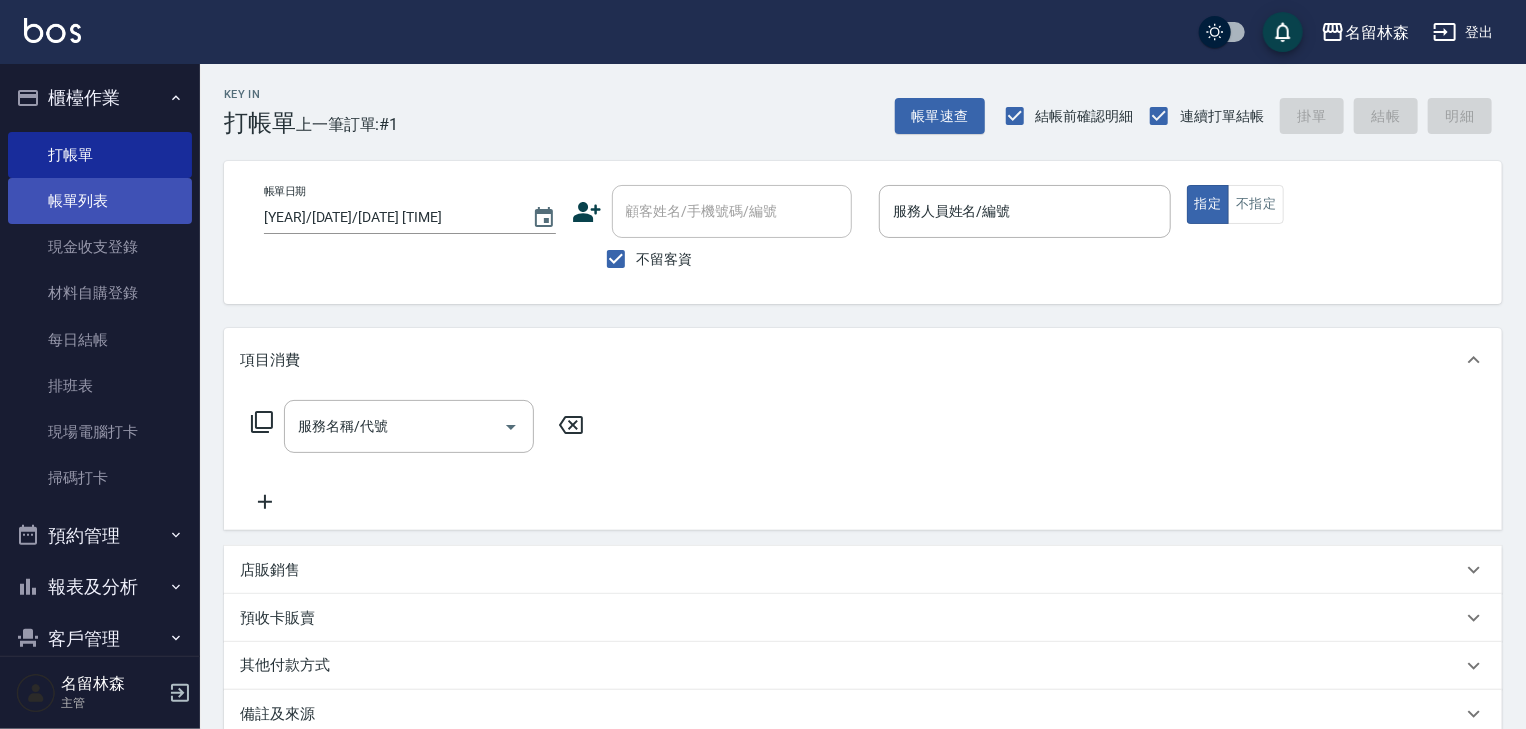 click on "帳單列表" at bounding box center (100, 201) 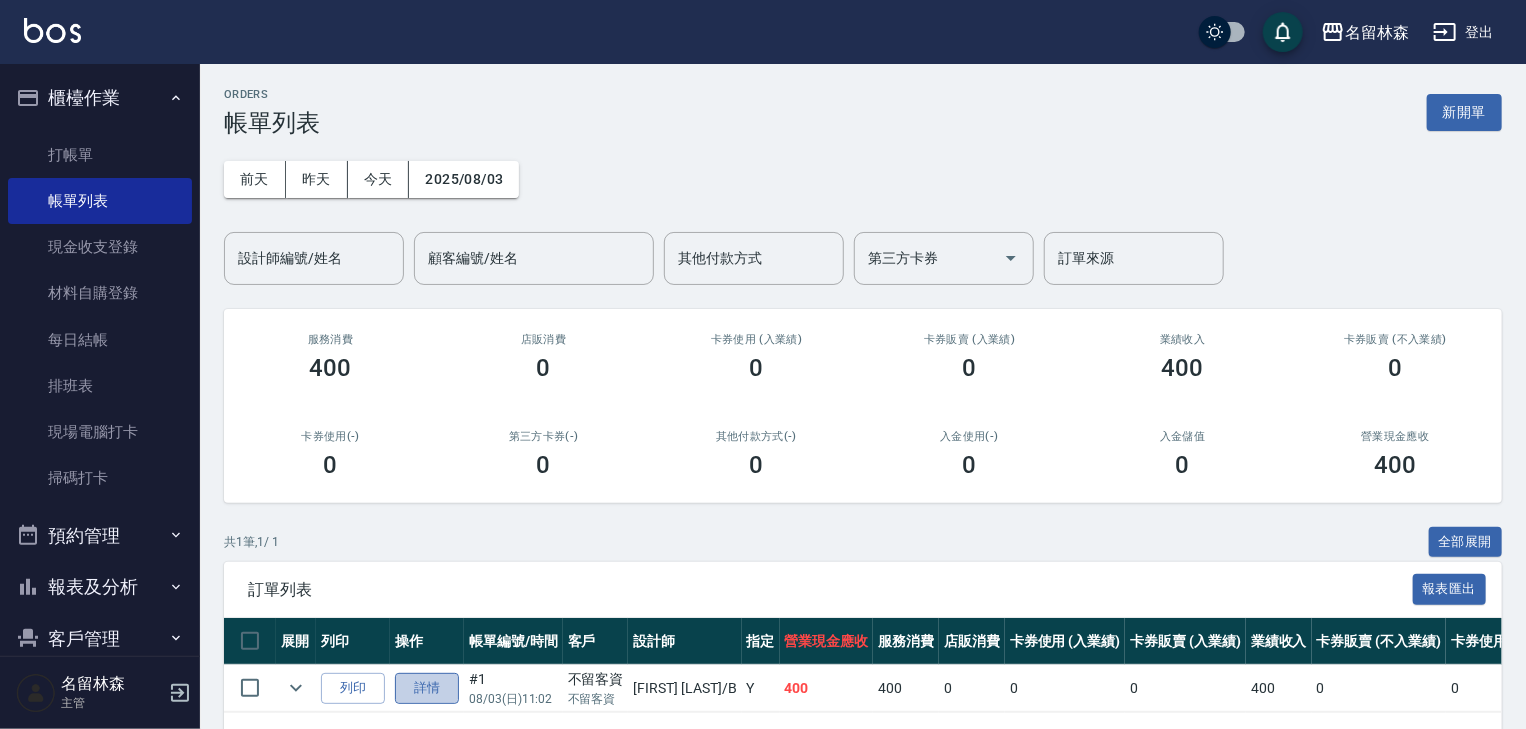 click on "詳情" at bounding box center [427, 688] 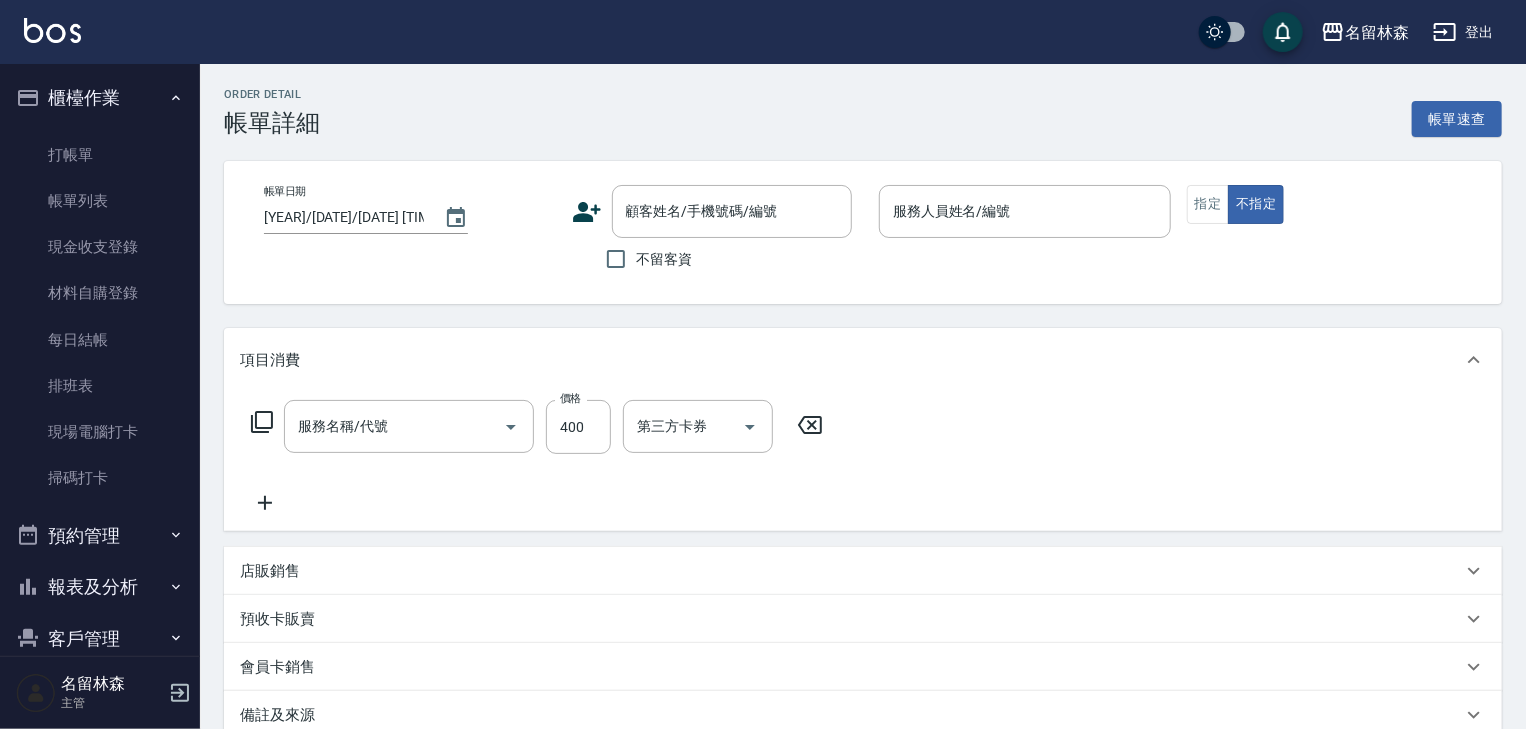 type on "洗髮(505)" 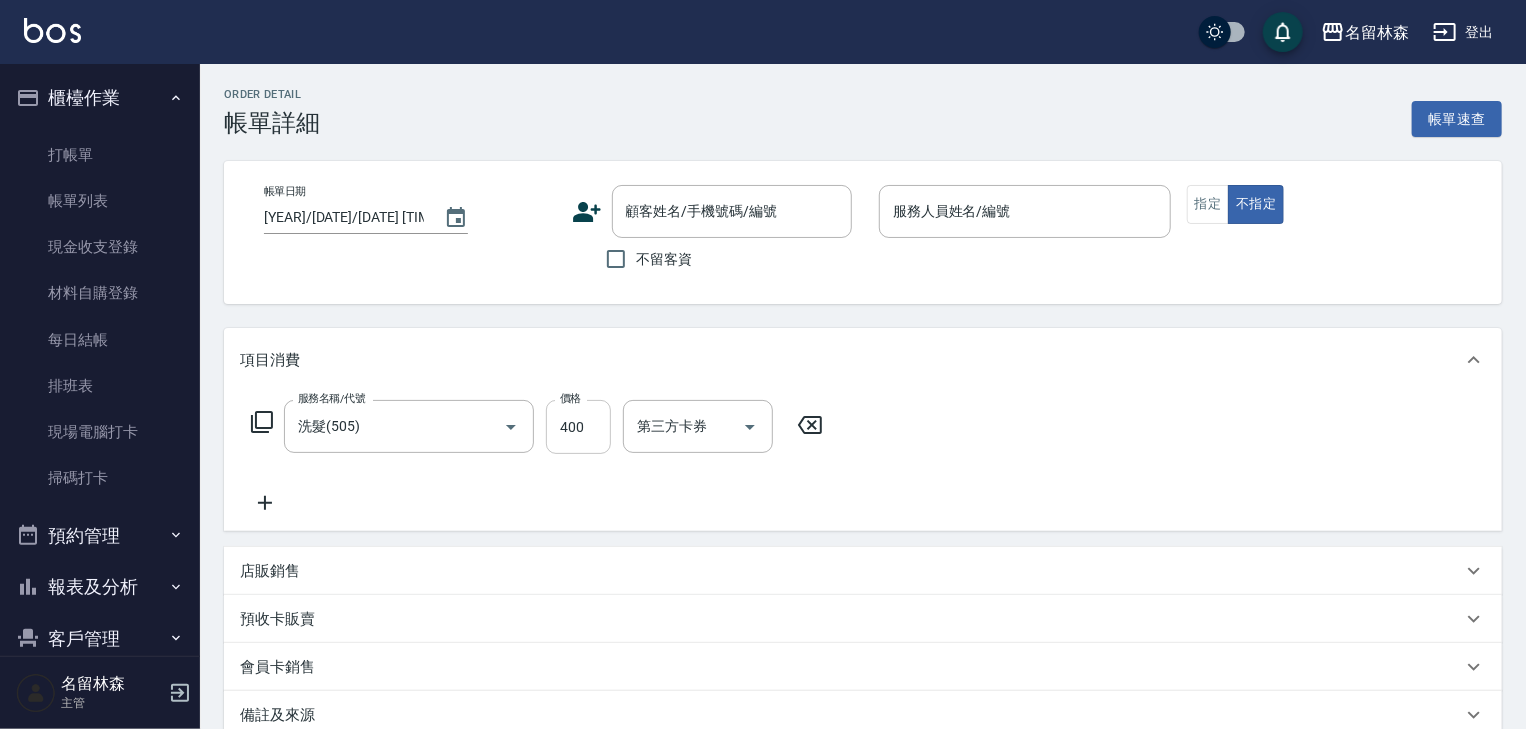 click on "400" at bounding box center (578, 427) 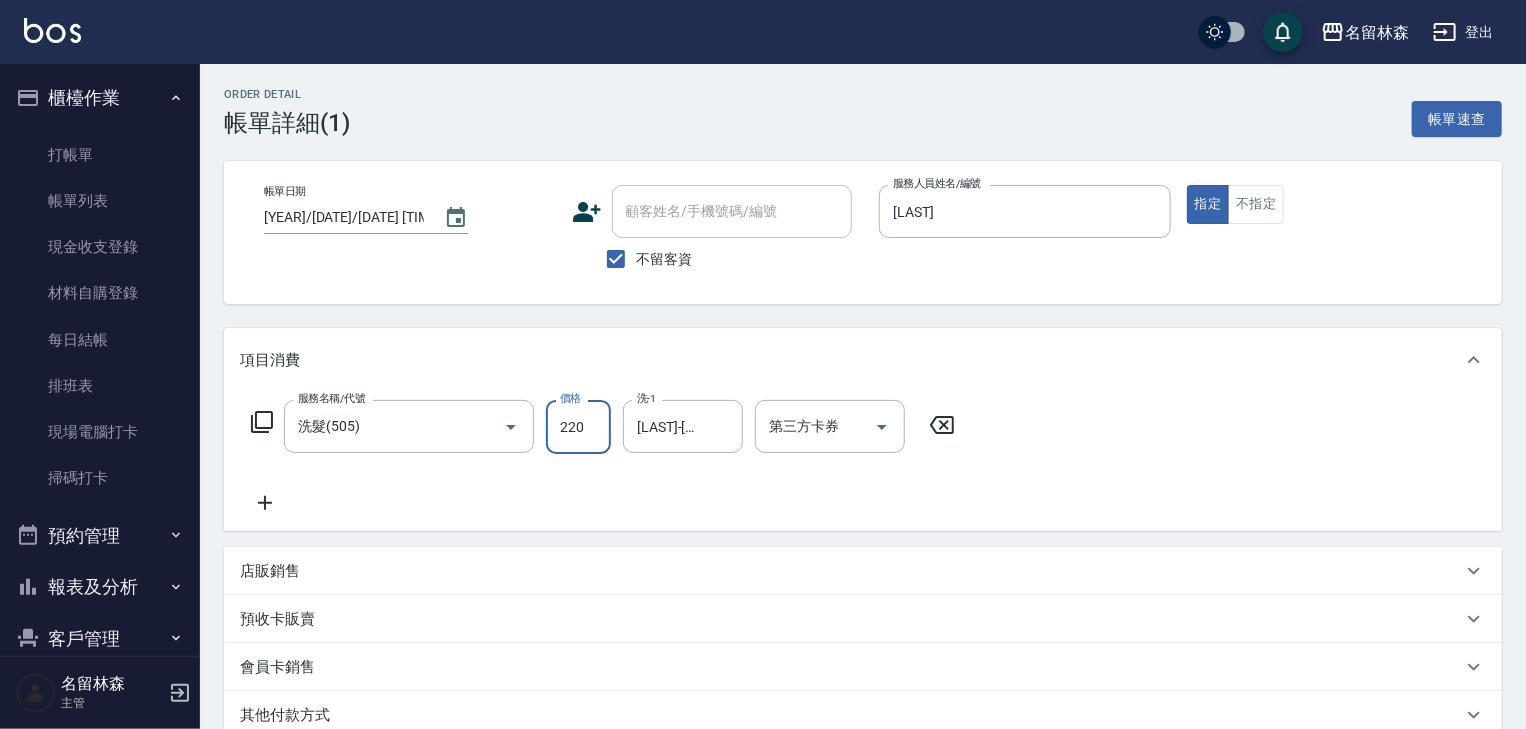 scroll, scrollTop: 272, scrollLeft: 0, axis: vertical 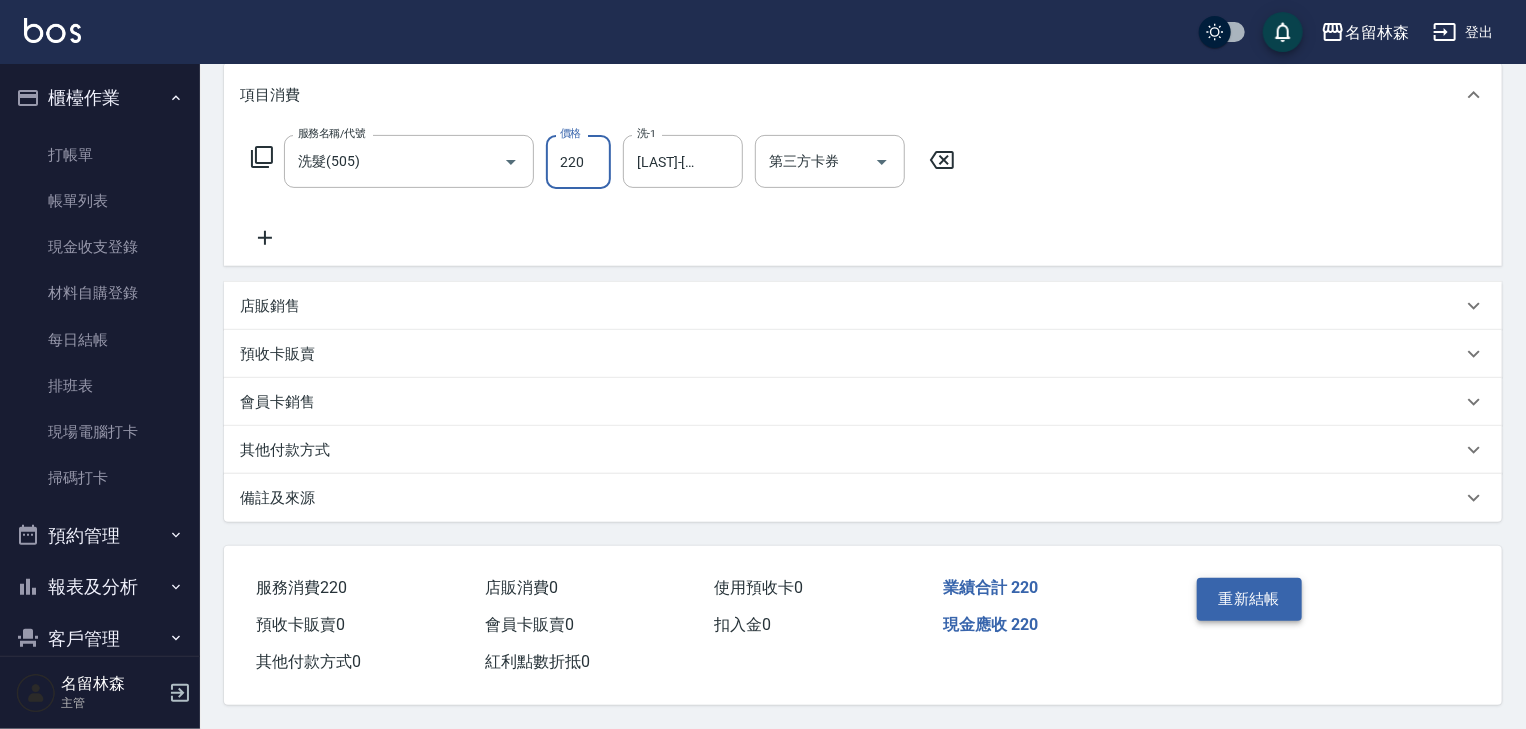 type on "220" 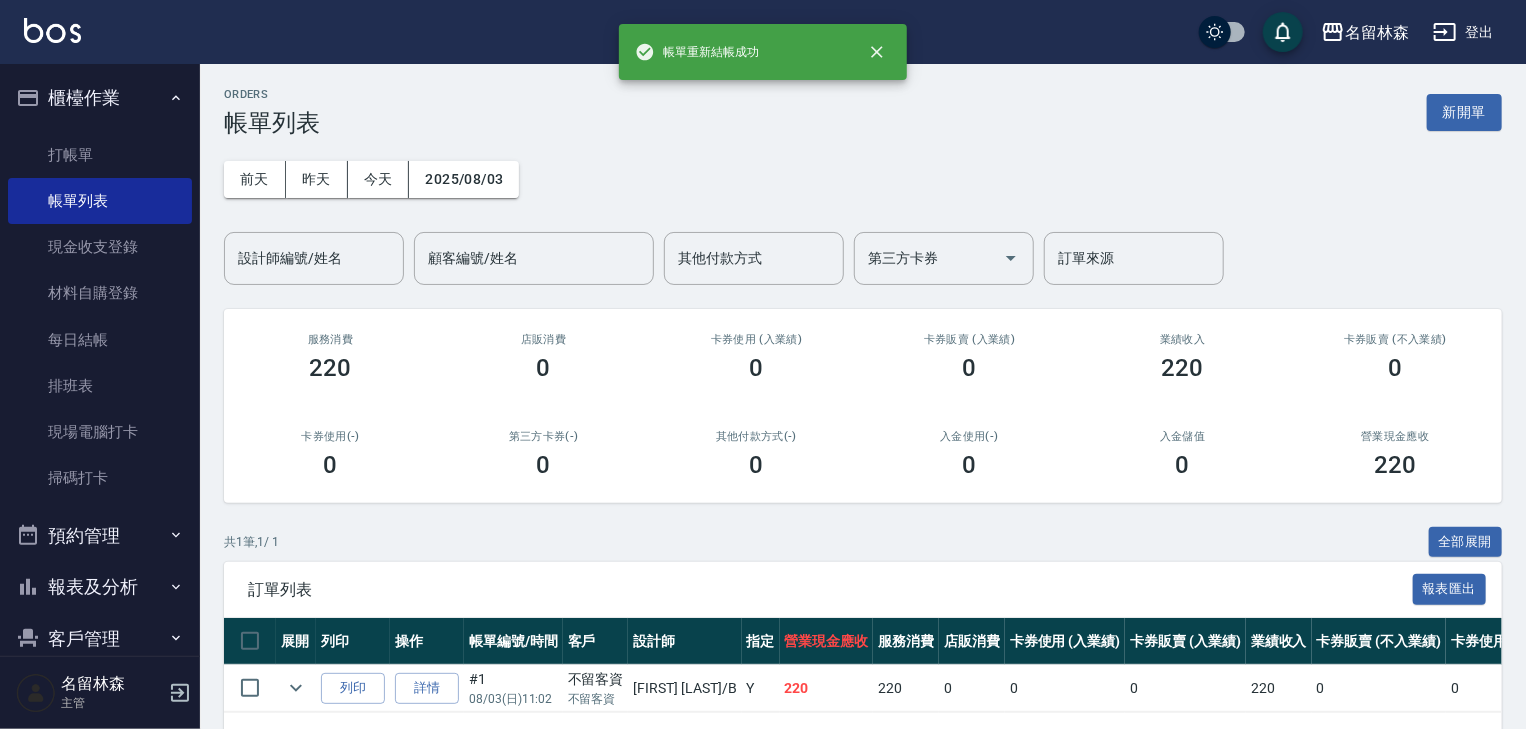 scroll, scrollTop: 73, scrollLeft: 0, axis: vertical 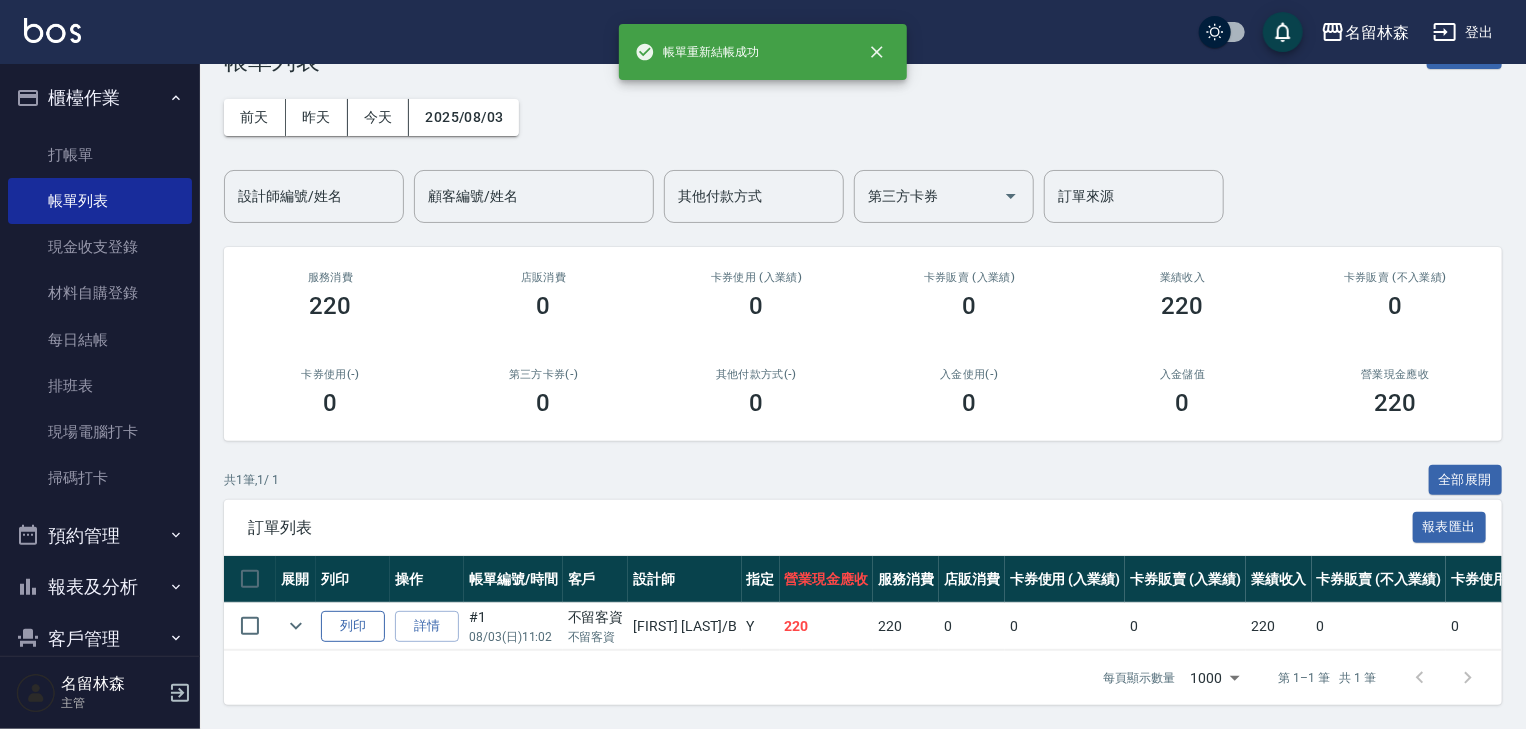 click on "列印" at bounding box center (353, 626) 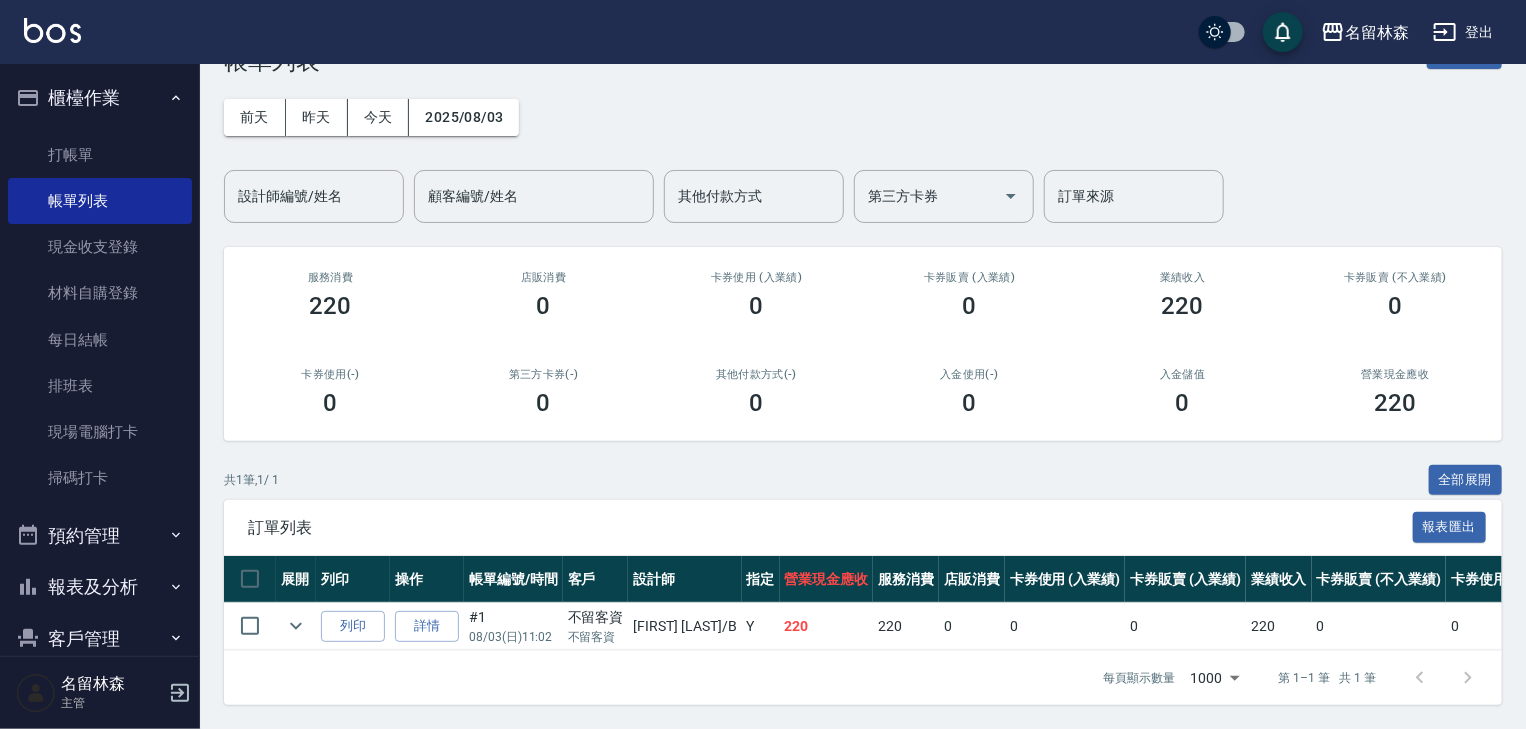click at bounding box center [52, 30] 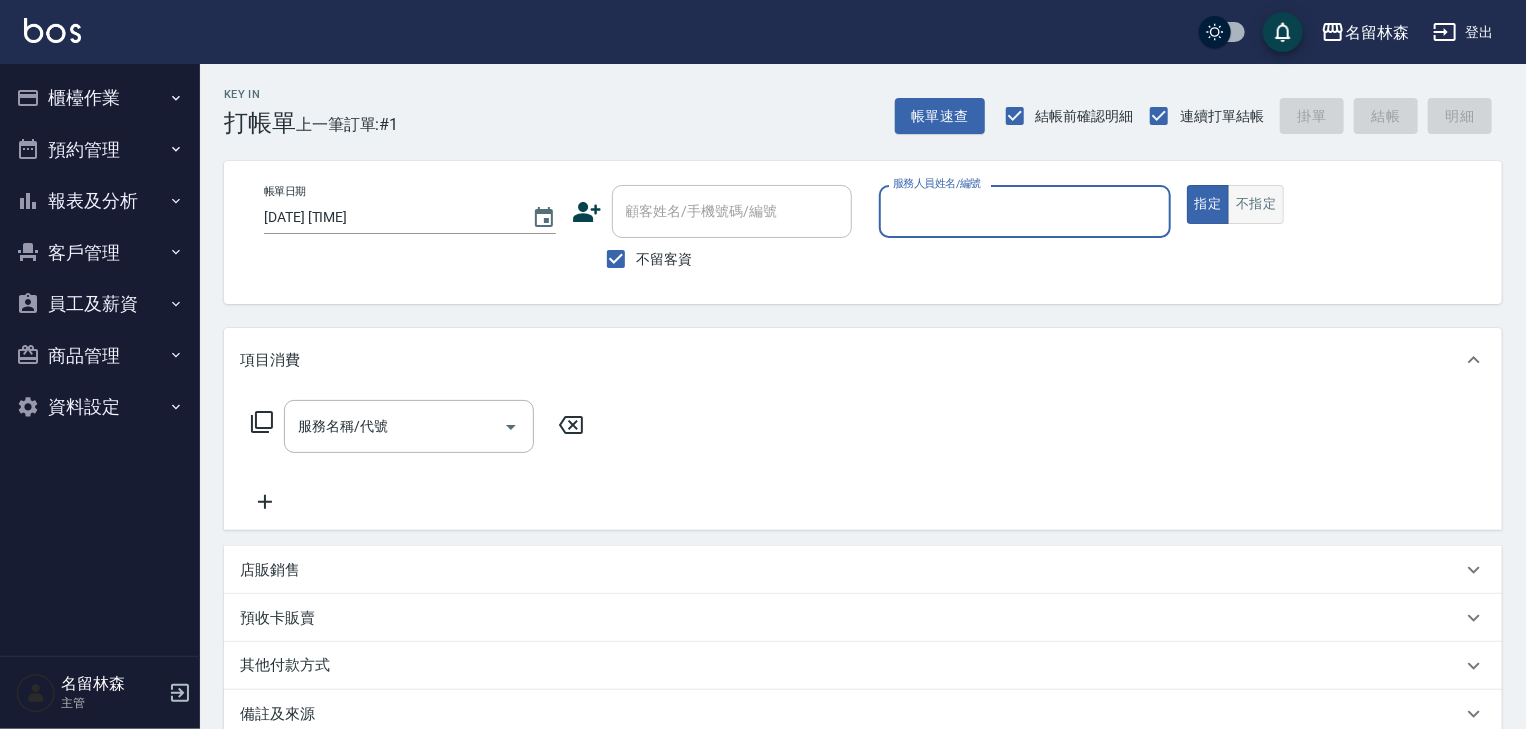 click on "不指定" at bounding box center [1256, 204] 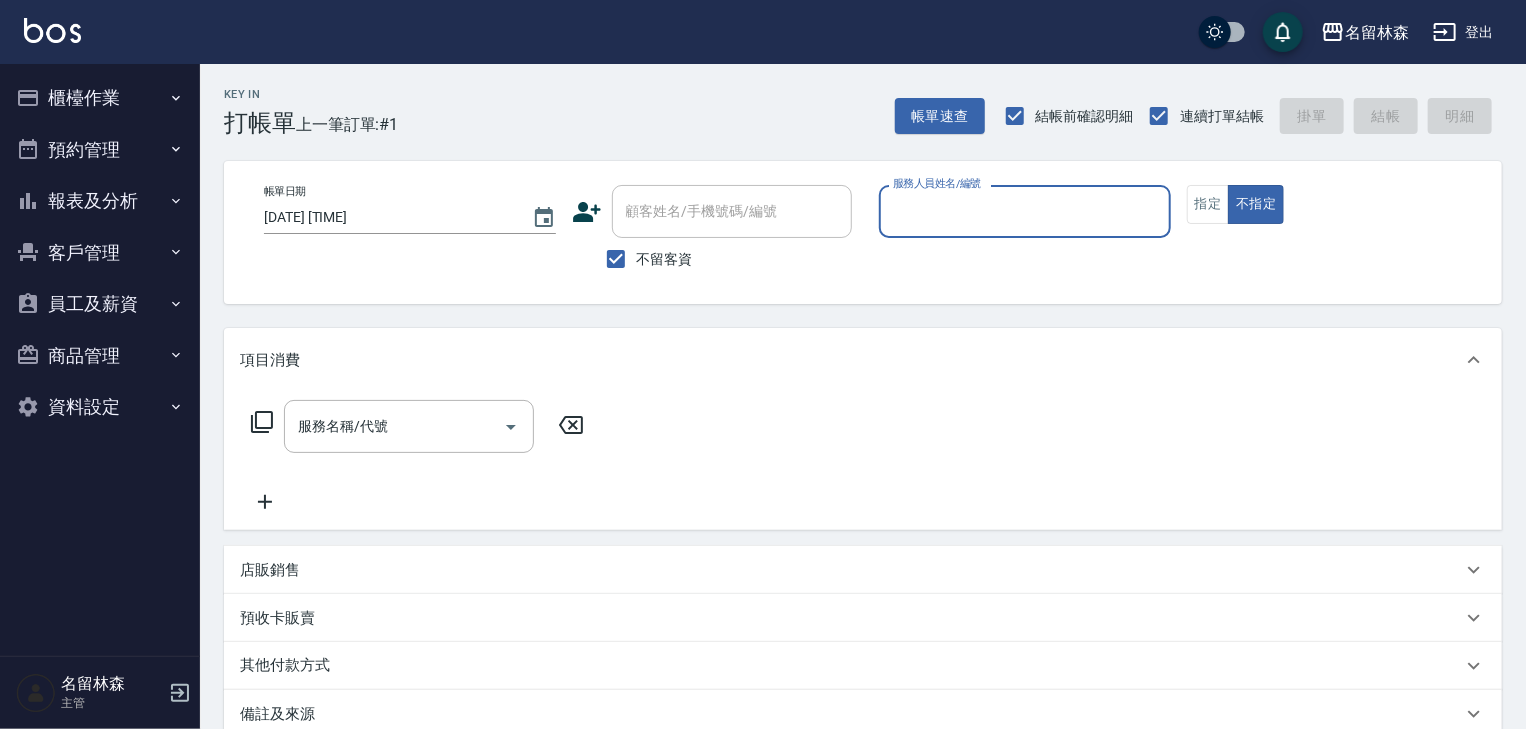 click on "服務人員姓名/編號" at bounding box center (1025, 211) 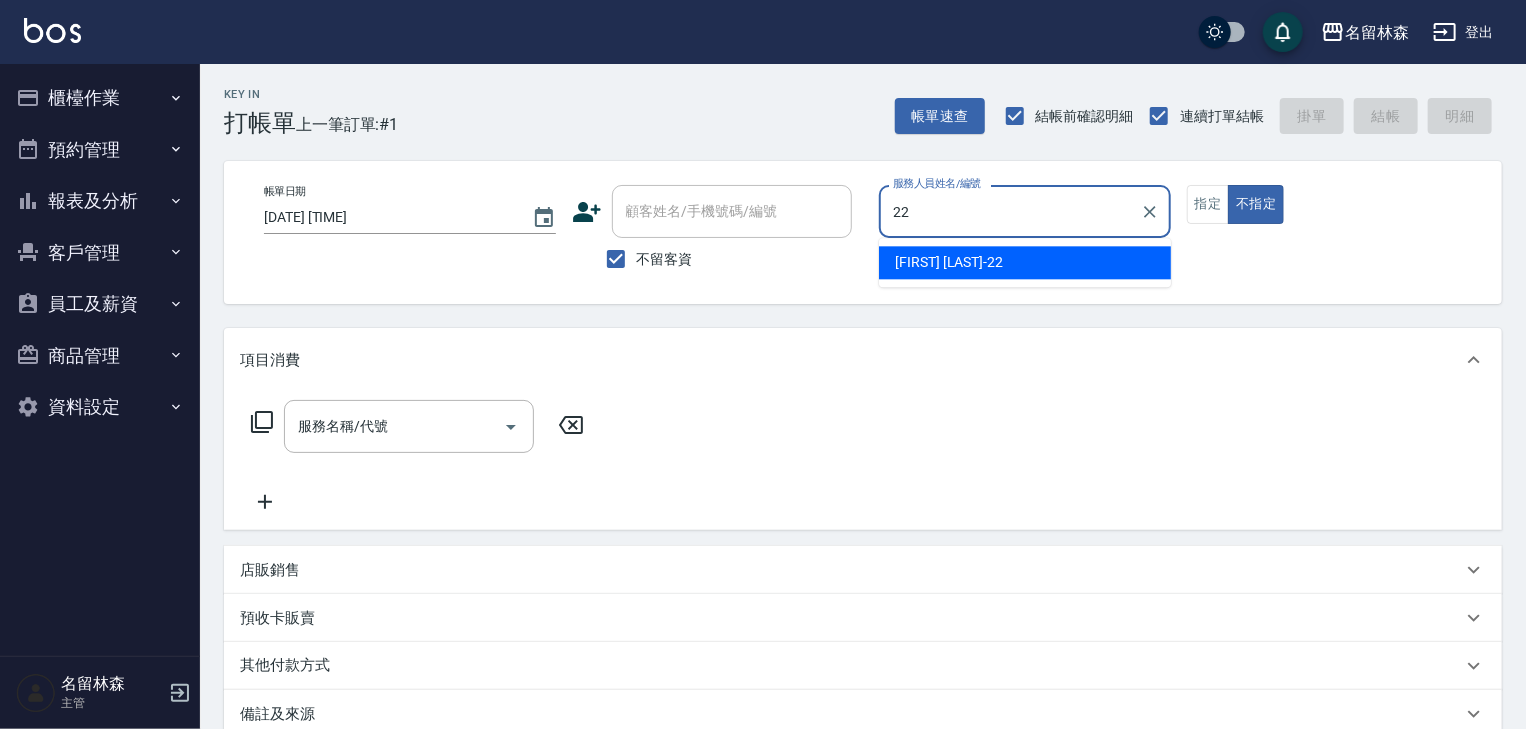 type on "王婕宇-22" 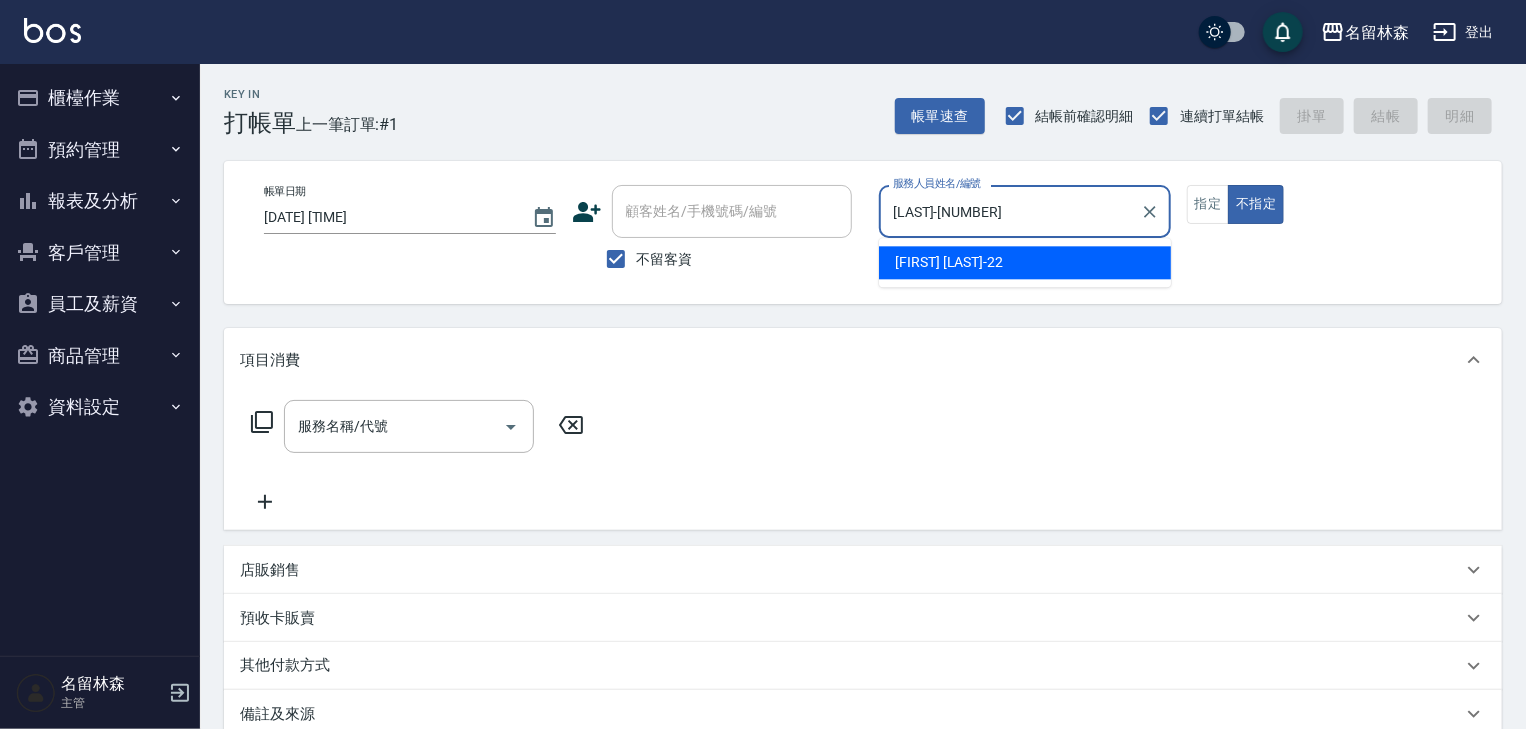type on "false" 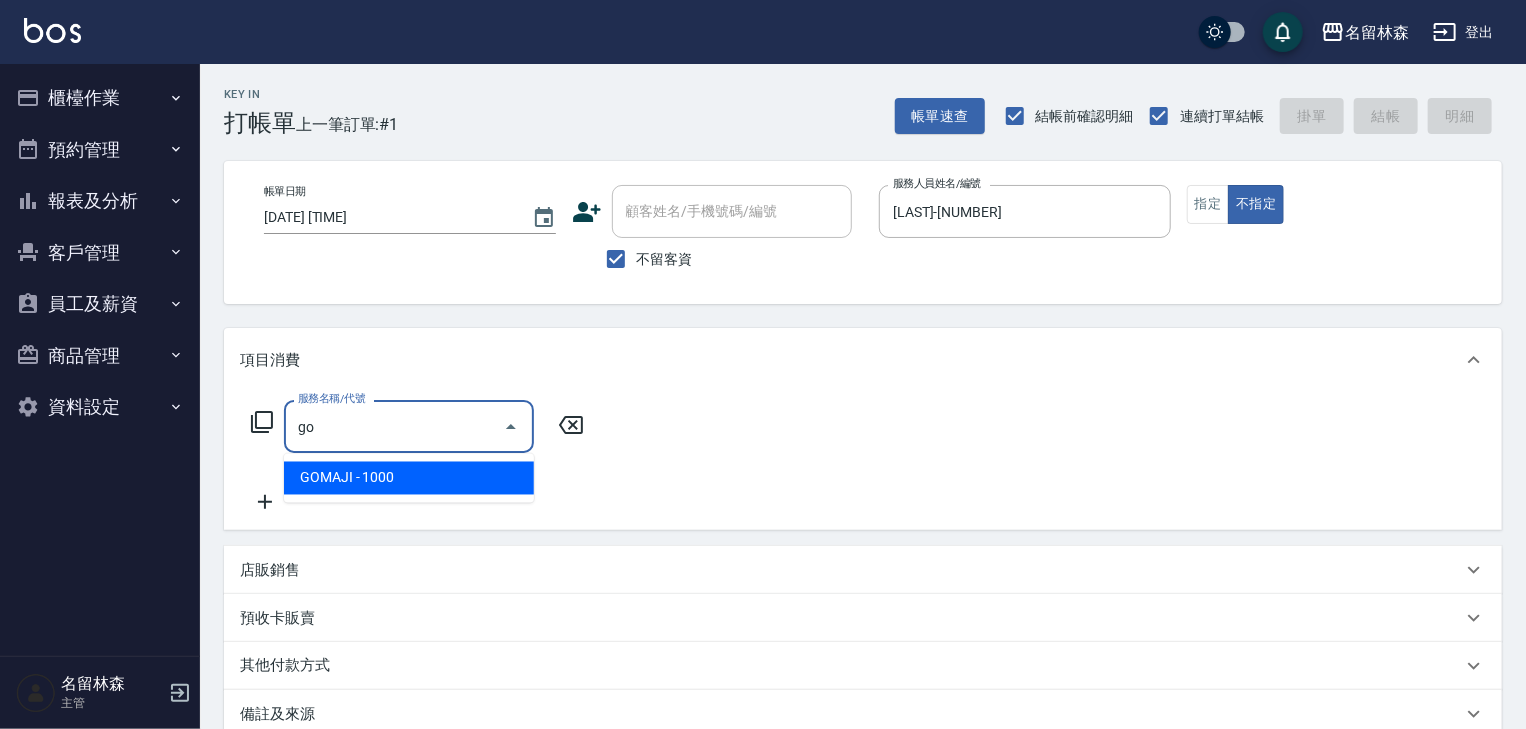 click on "GOMAJI - 1000" at bounding box center [409, 478] 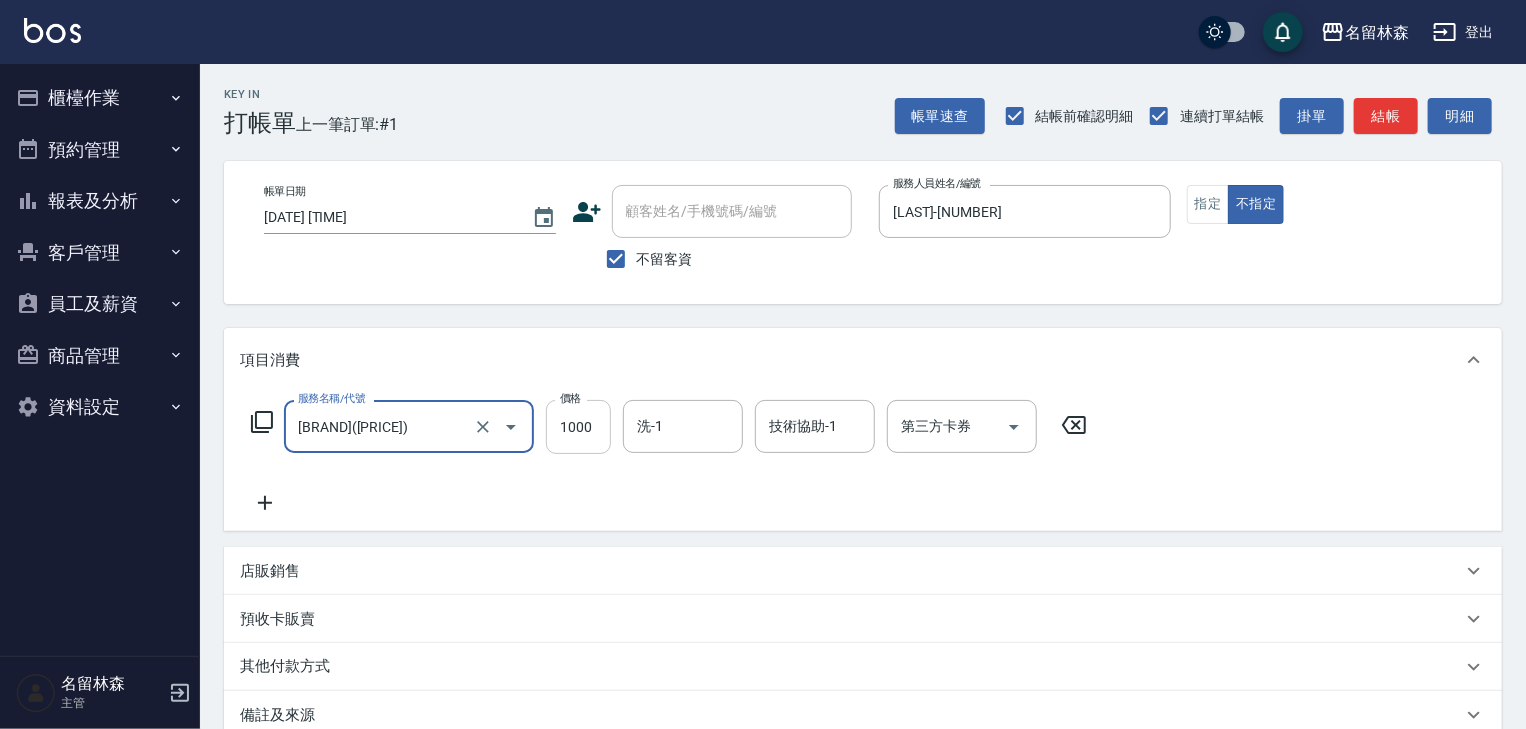 type on "GOMAJI(999)" 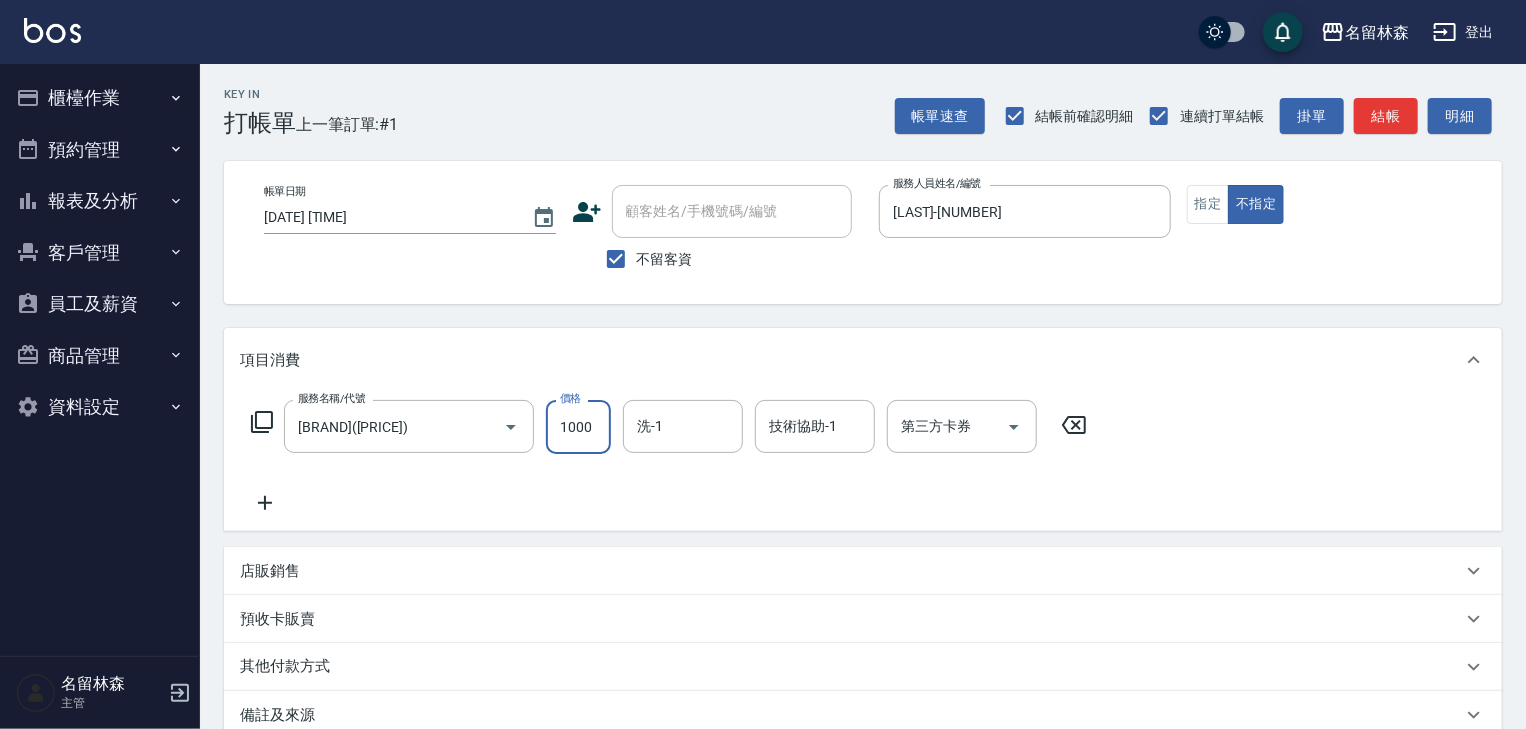 click on "1000" at bounding box center [578, 427] 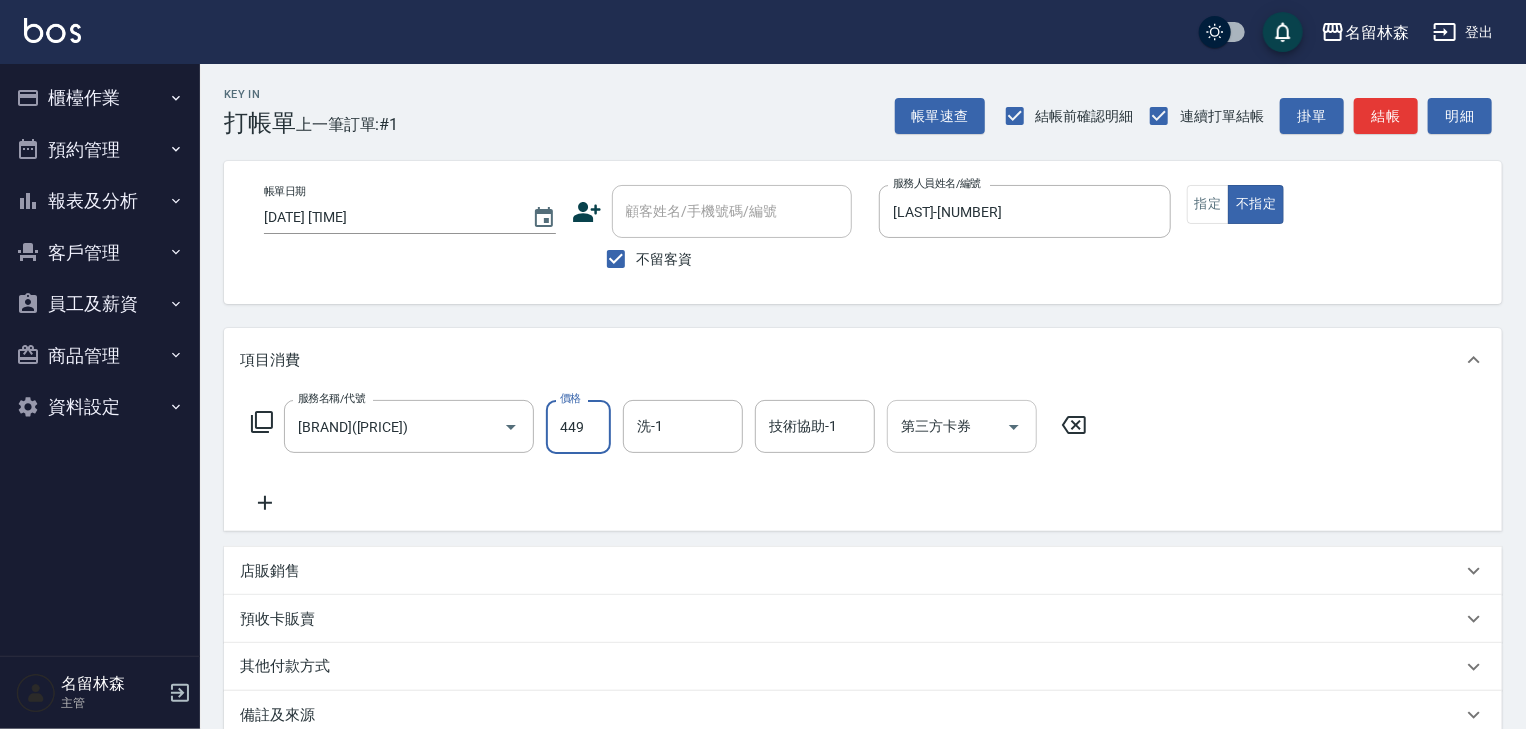 type on "449" 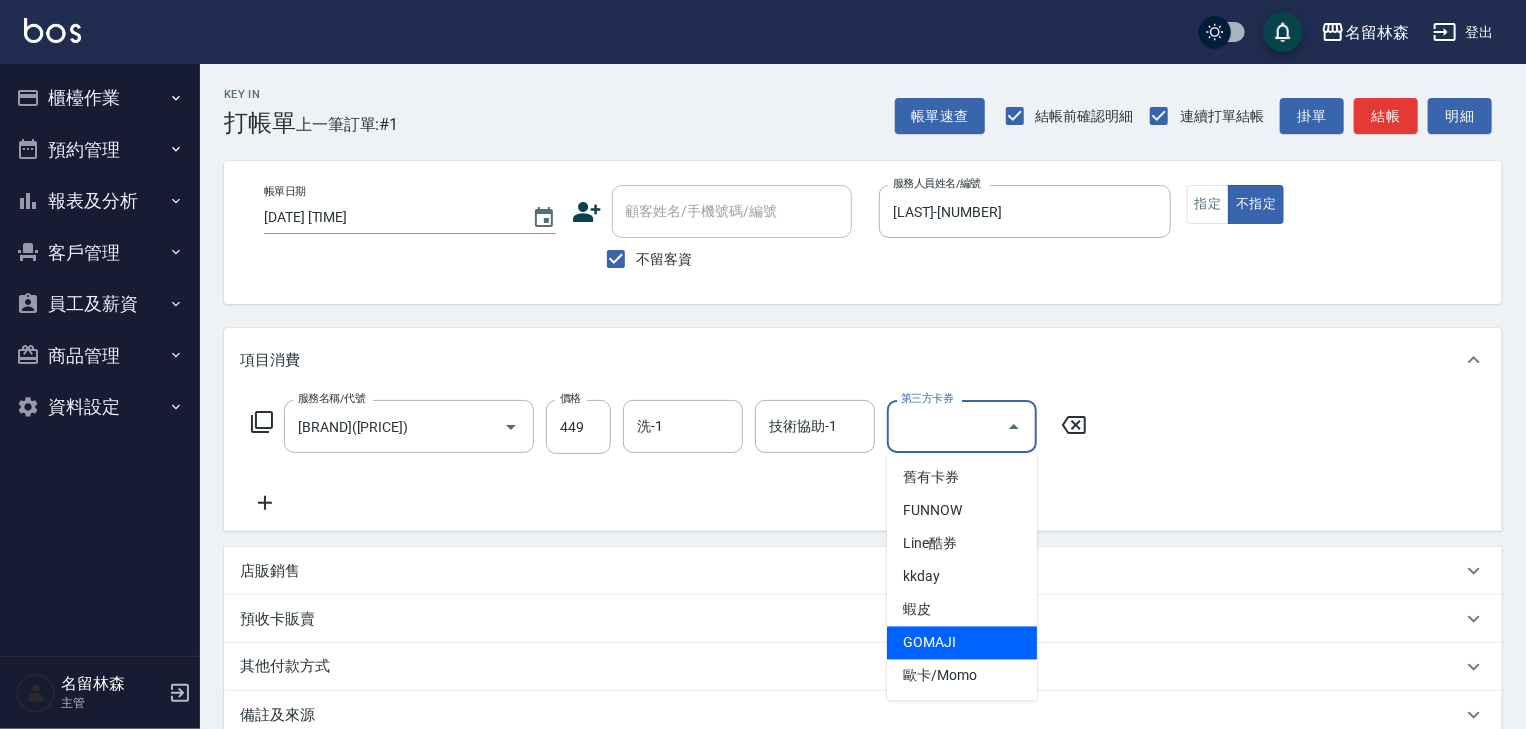 click on "GOMAJI" at bounding box center (962, 643) 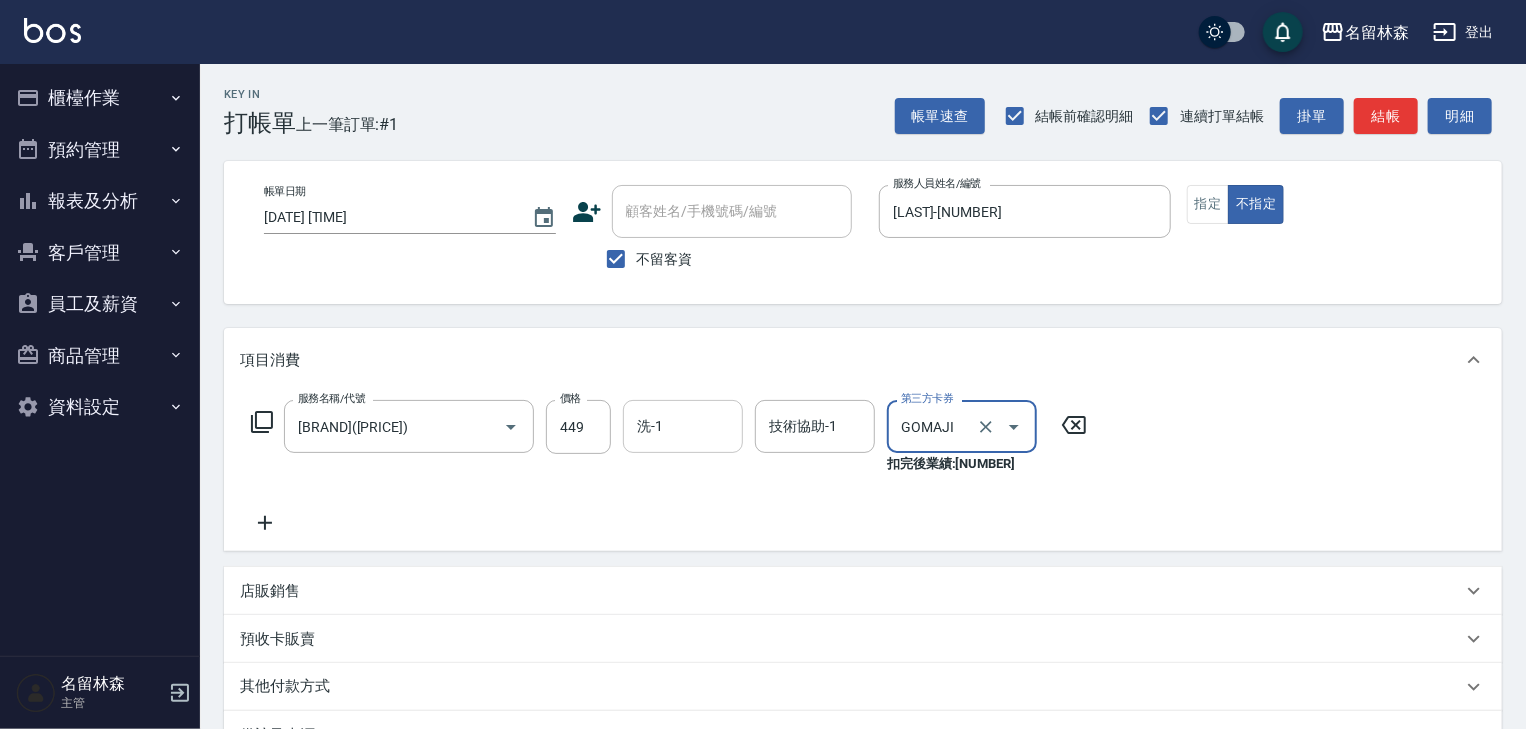 click on "洗-1" at bounding box center [683, 426] 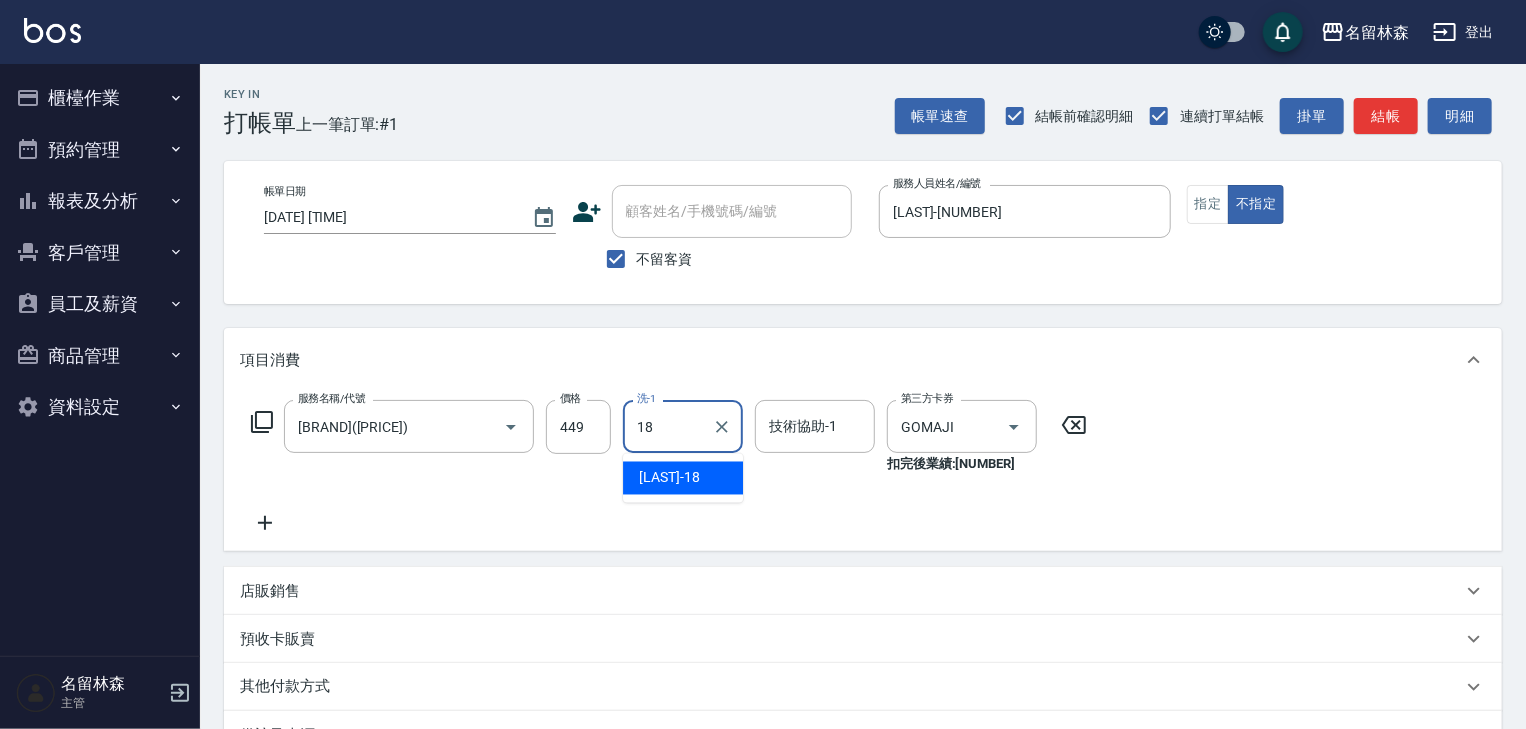type on "紫萍-18" 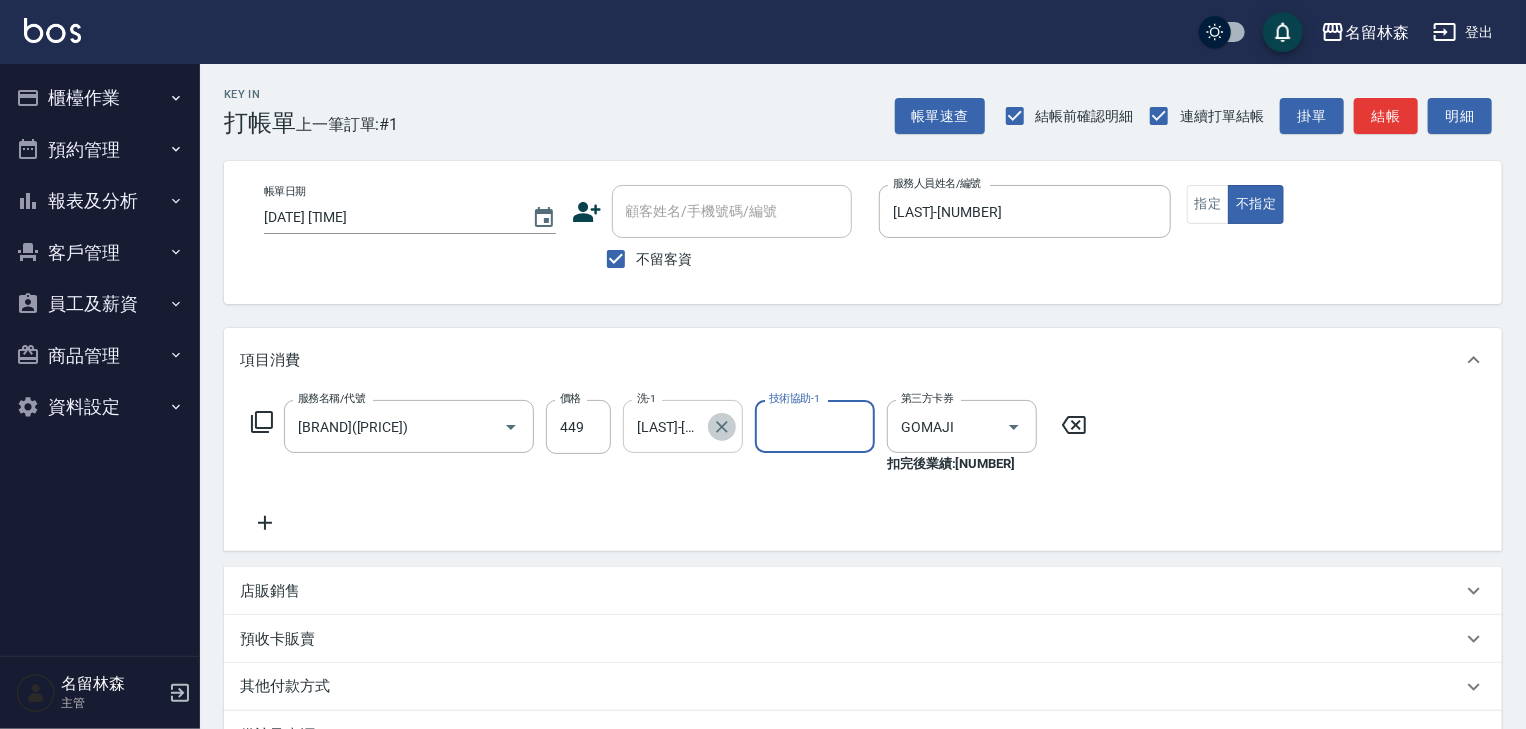 click 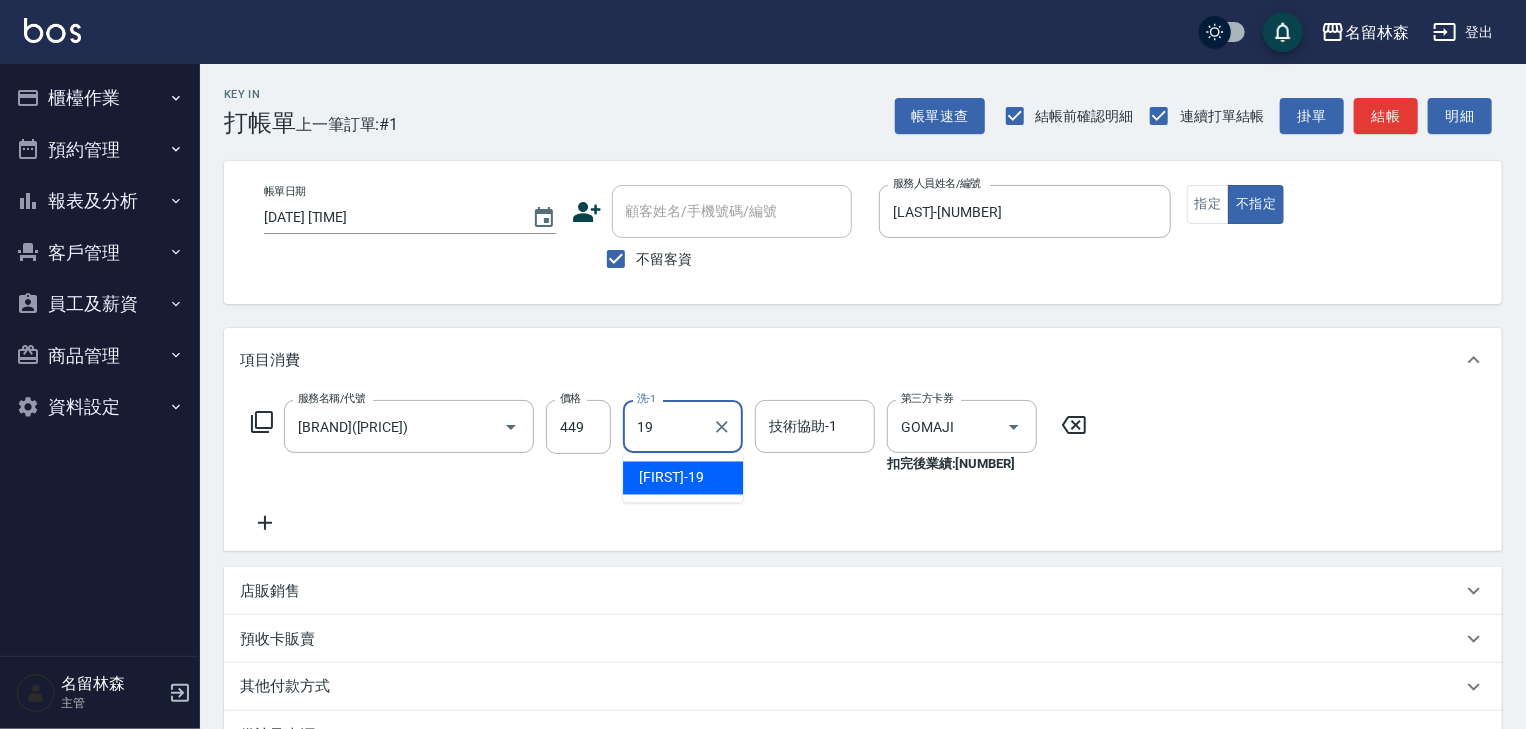 type on "游昕-19" 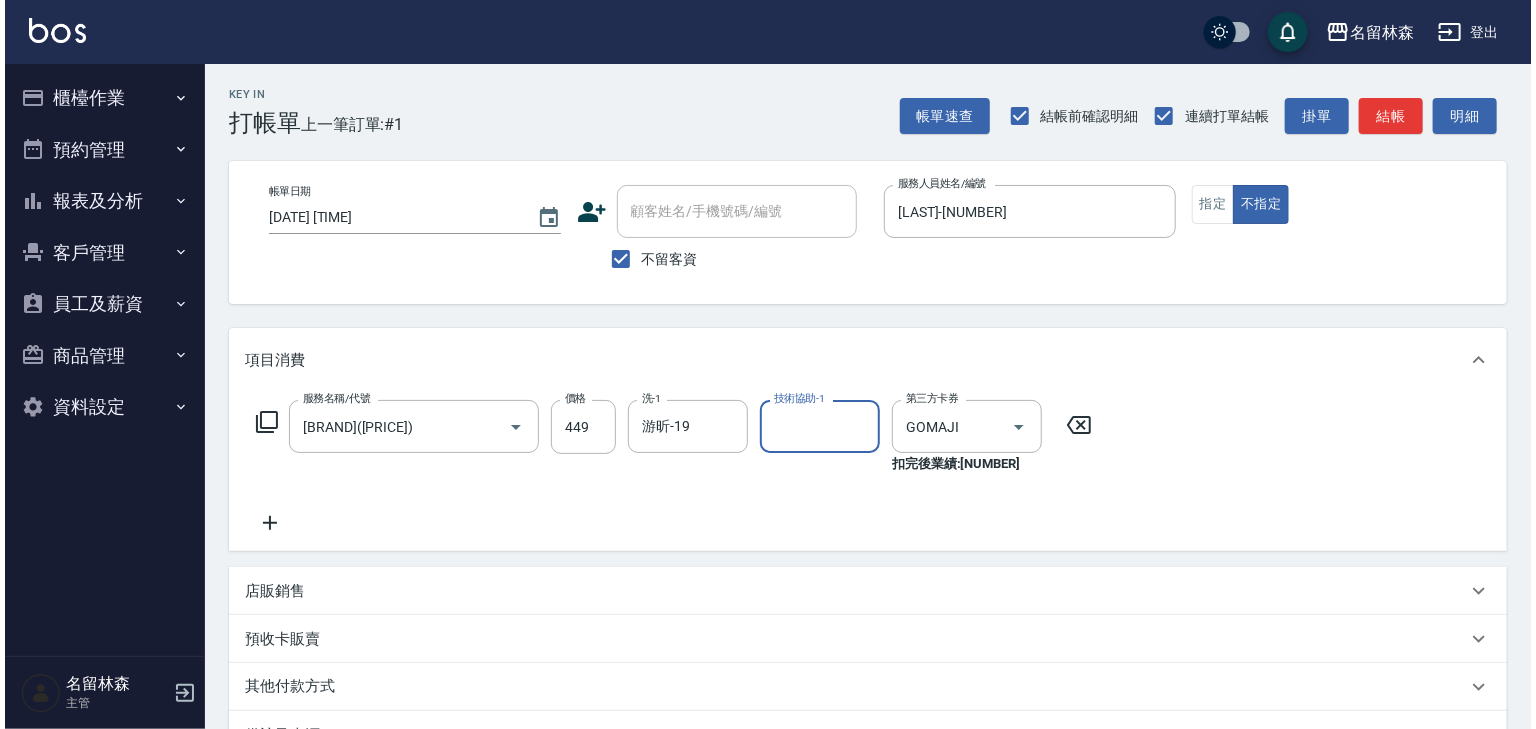 scroll, scrollTop: 254, scrollLeft: 0, axis: vertical 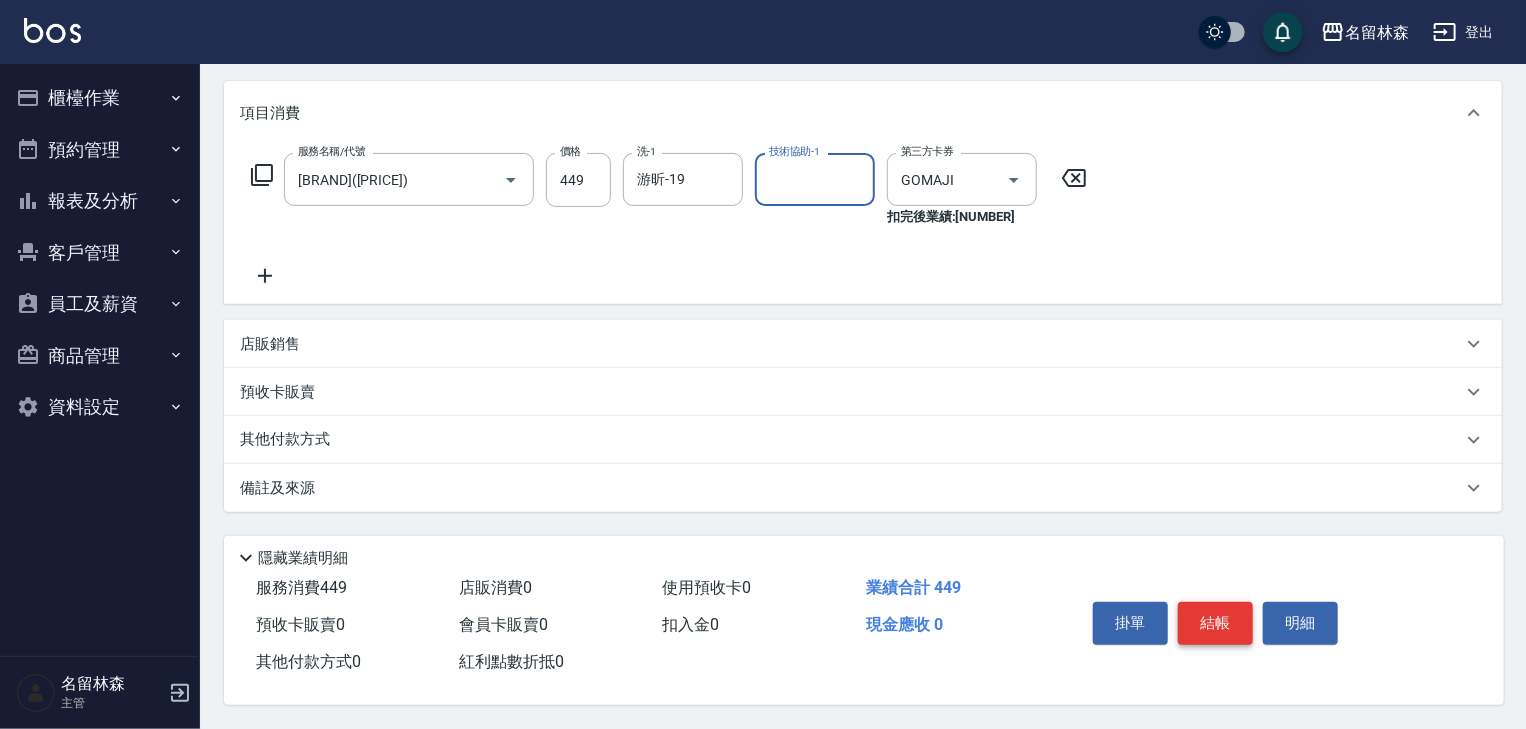 click on "結帳" at bounding box center (1215, 623) 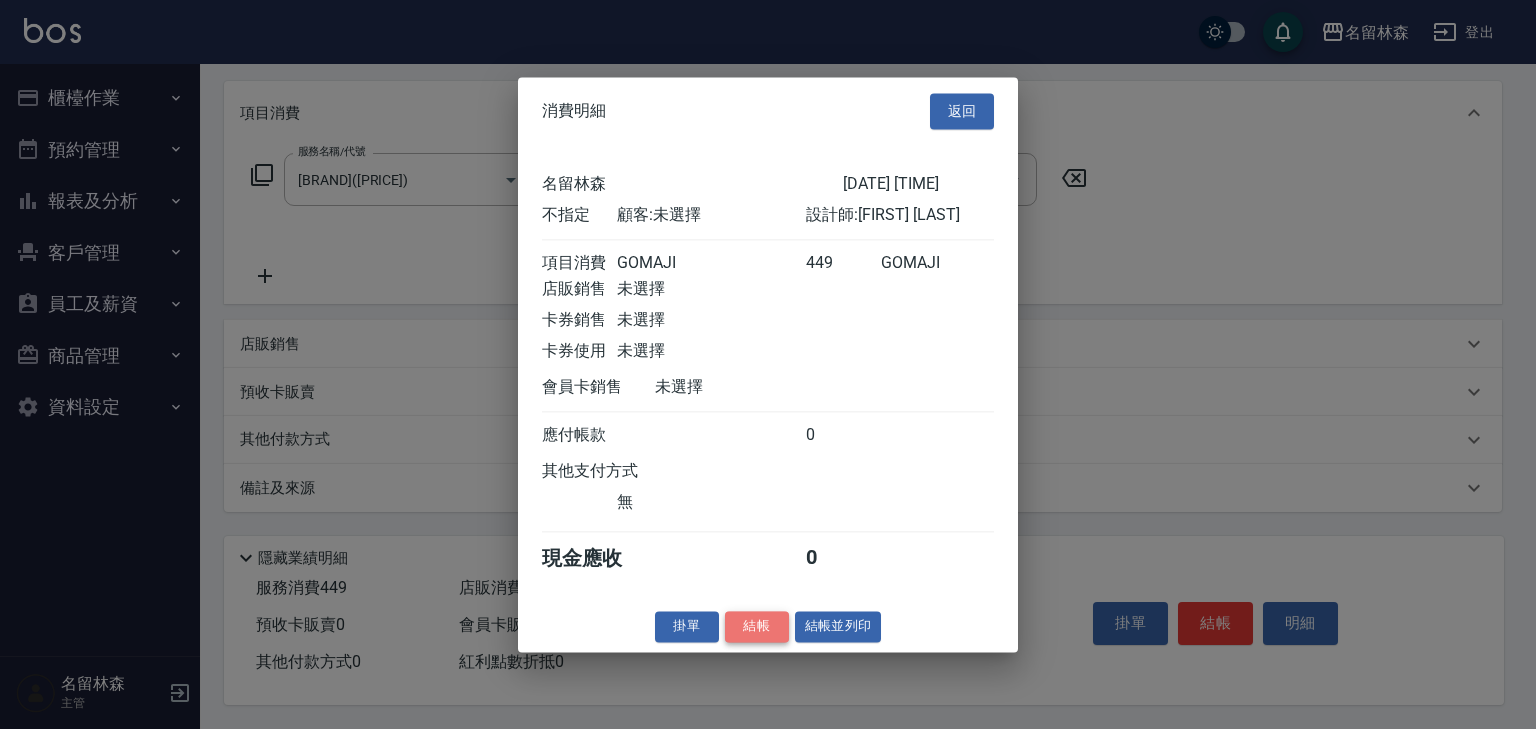 click on "結帳" at bounding box center (757, 626) 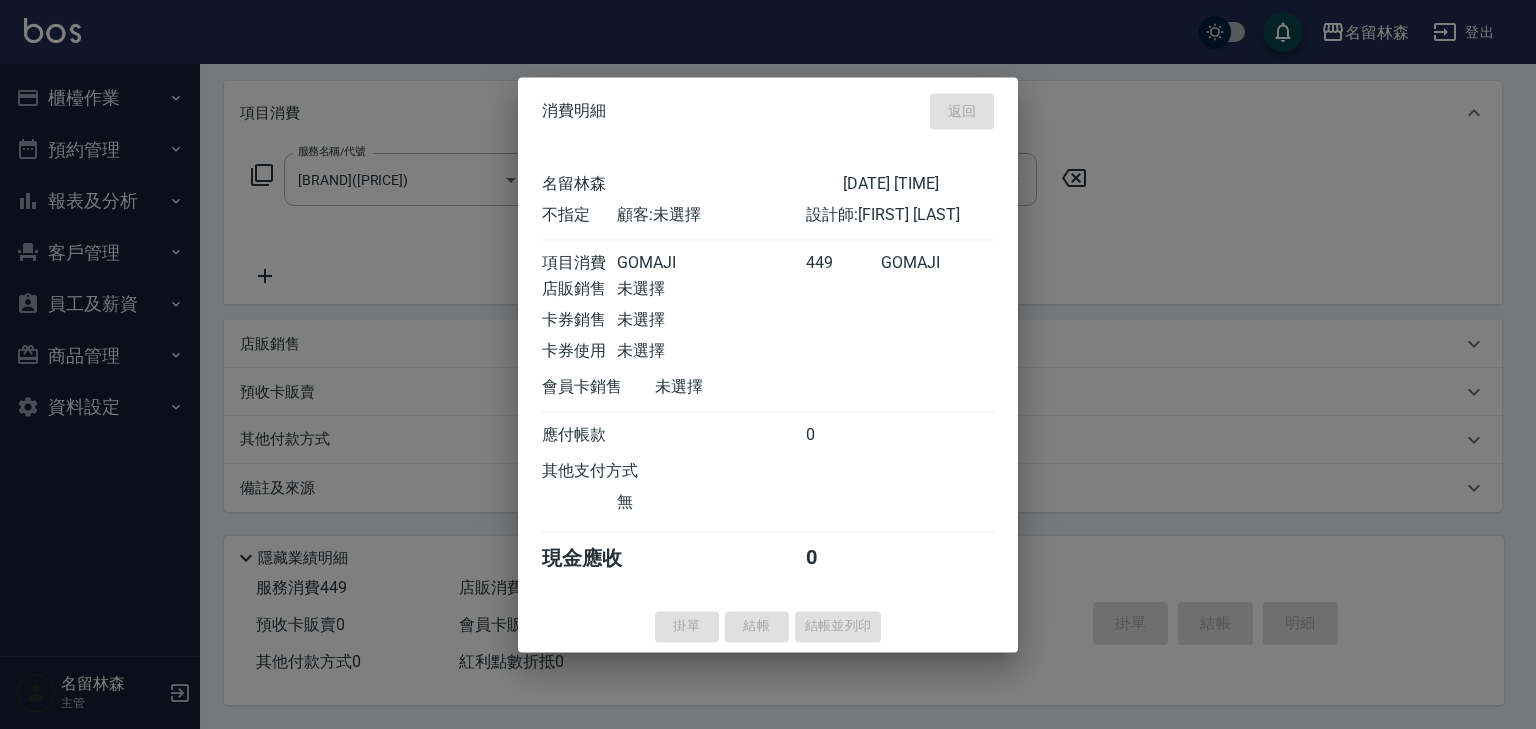 type 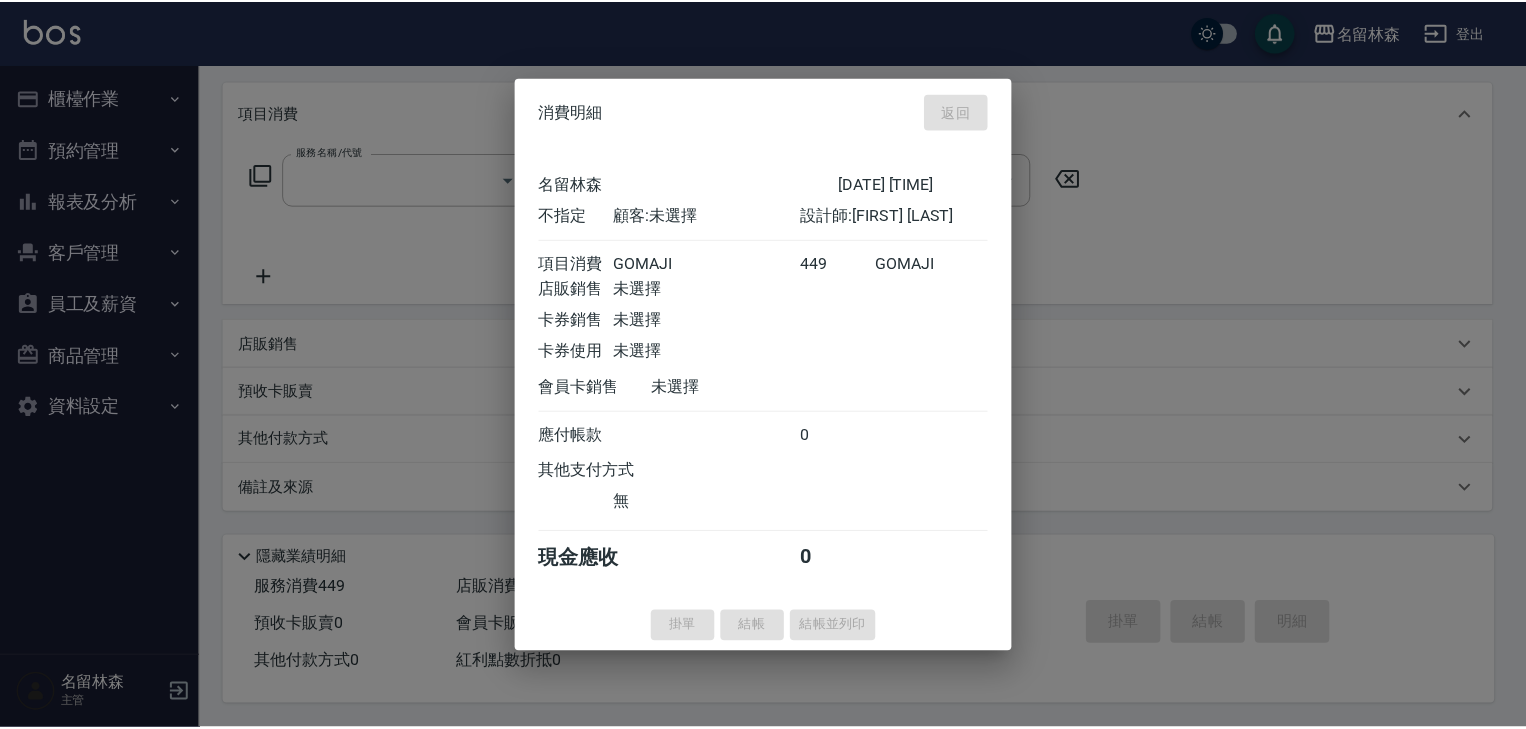 scroll, scrollTop: 0, scrollLeft: 0, axis: both 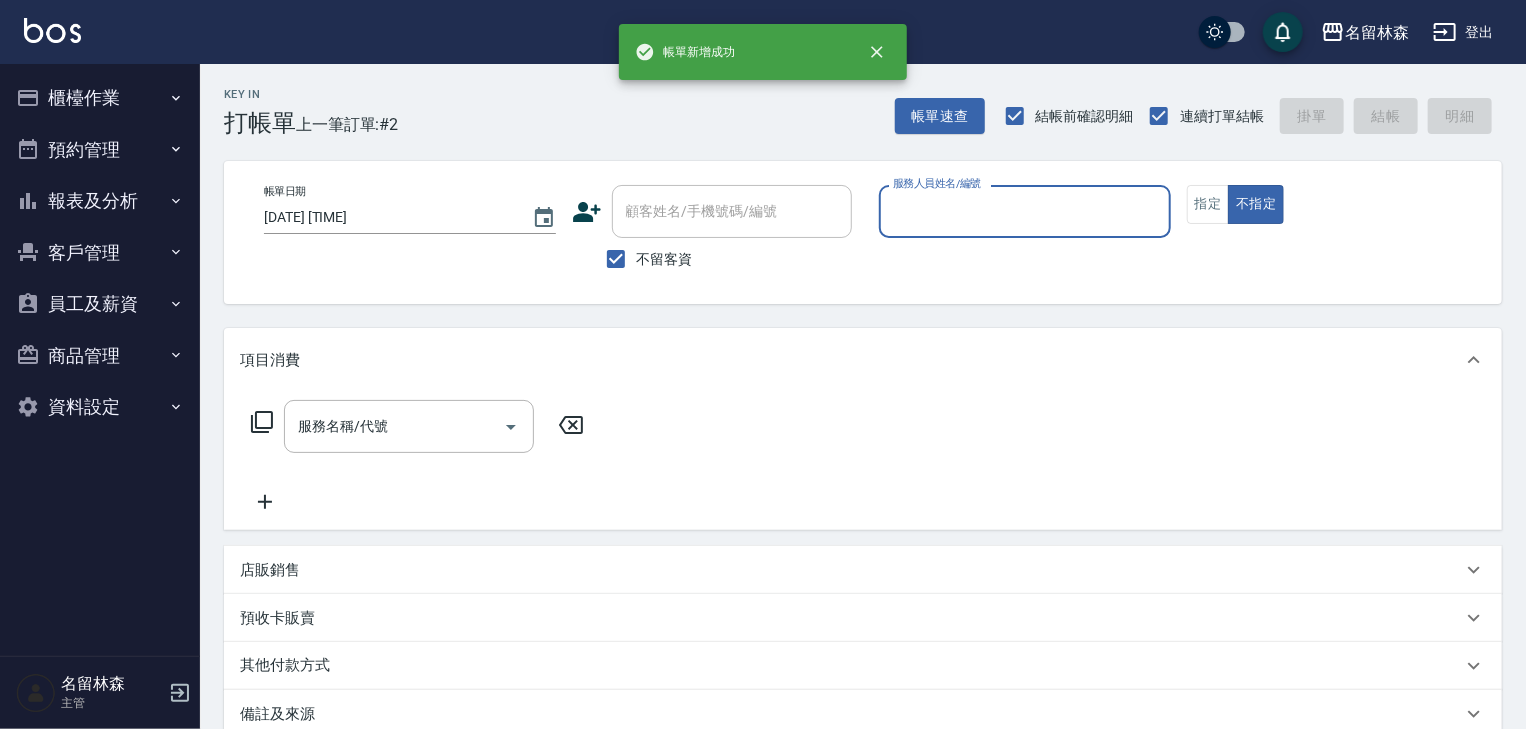 click on "服務人員姓名/編號" at bounding box center [1025, 211] 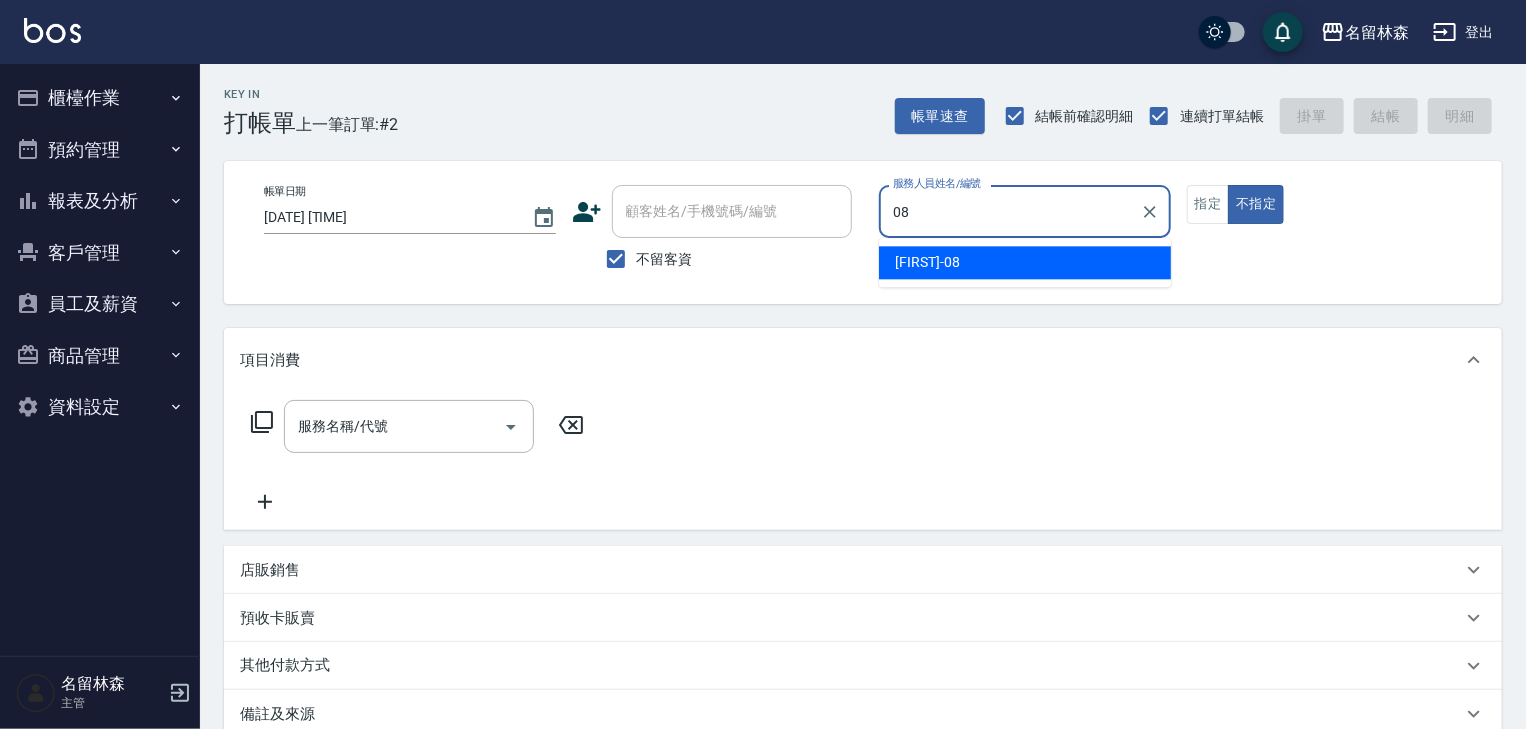 type on "蔡慈恩-08" 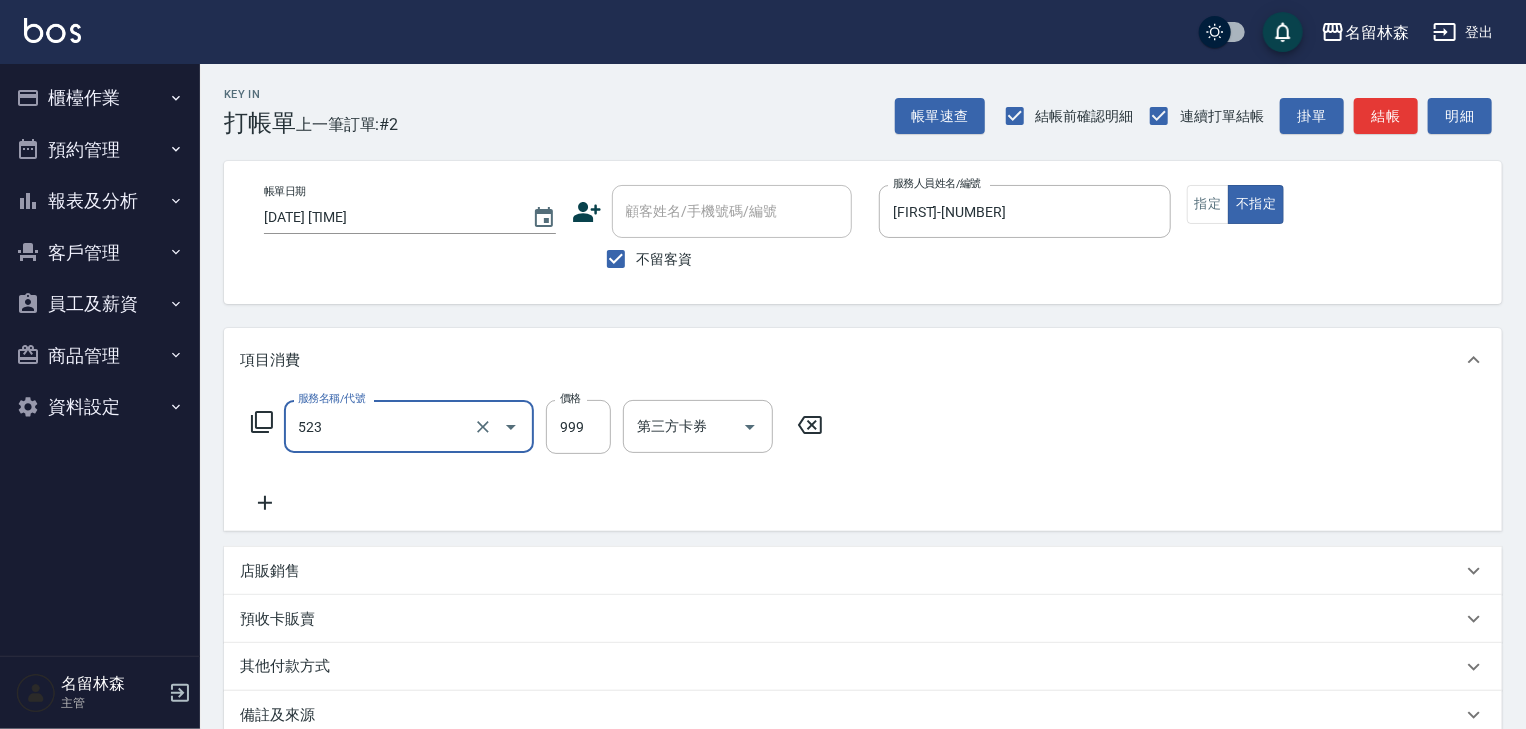 type on "頭皮SPA洗(523)" 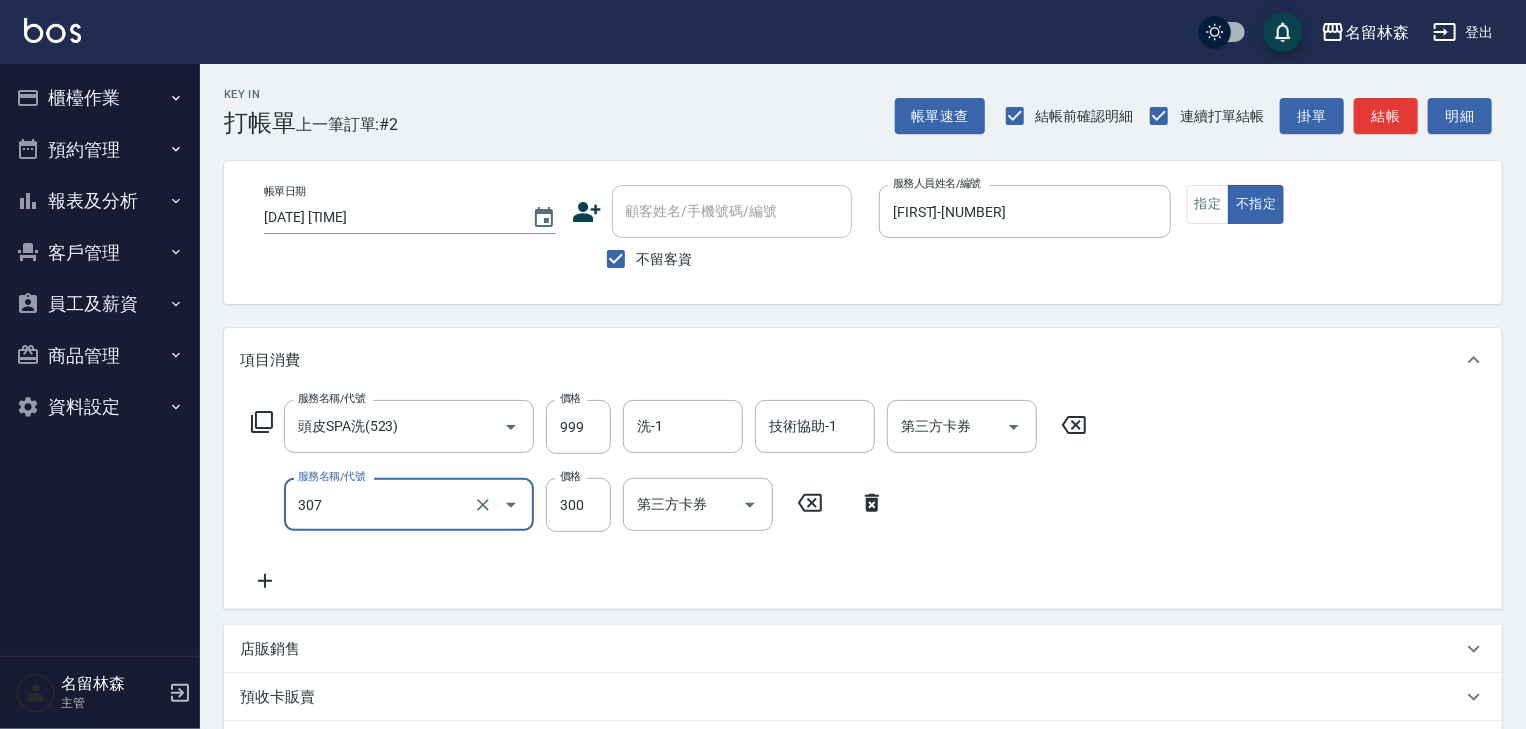 type on "剪髮(307)" 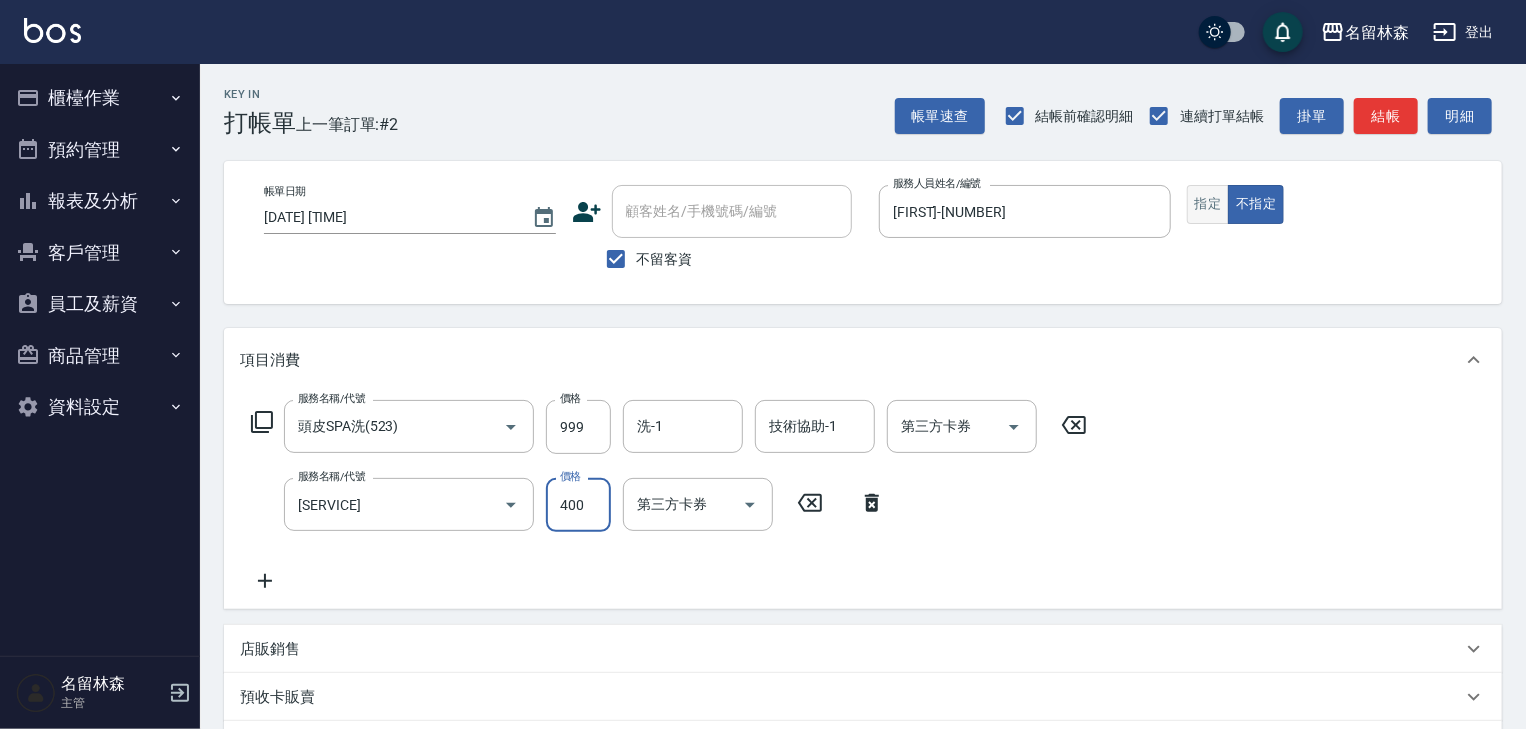 type on "400" 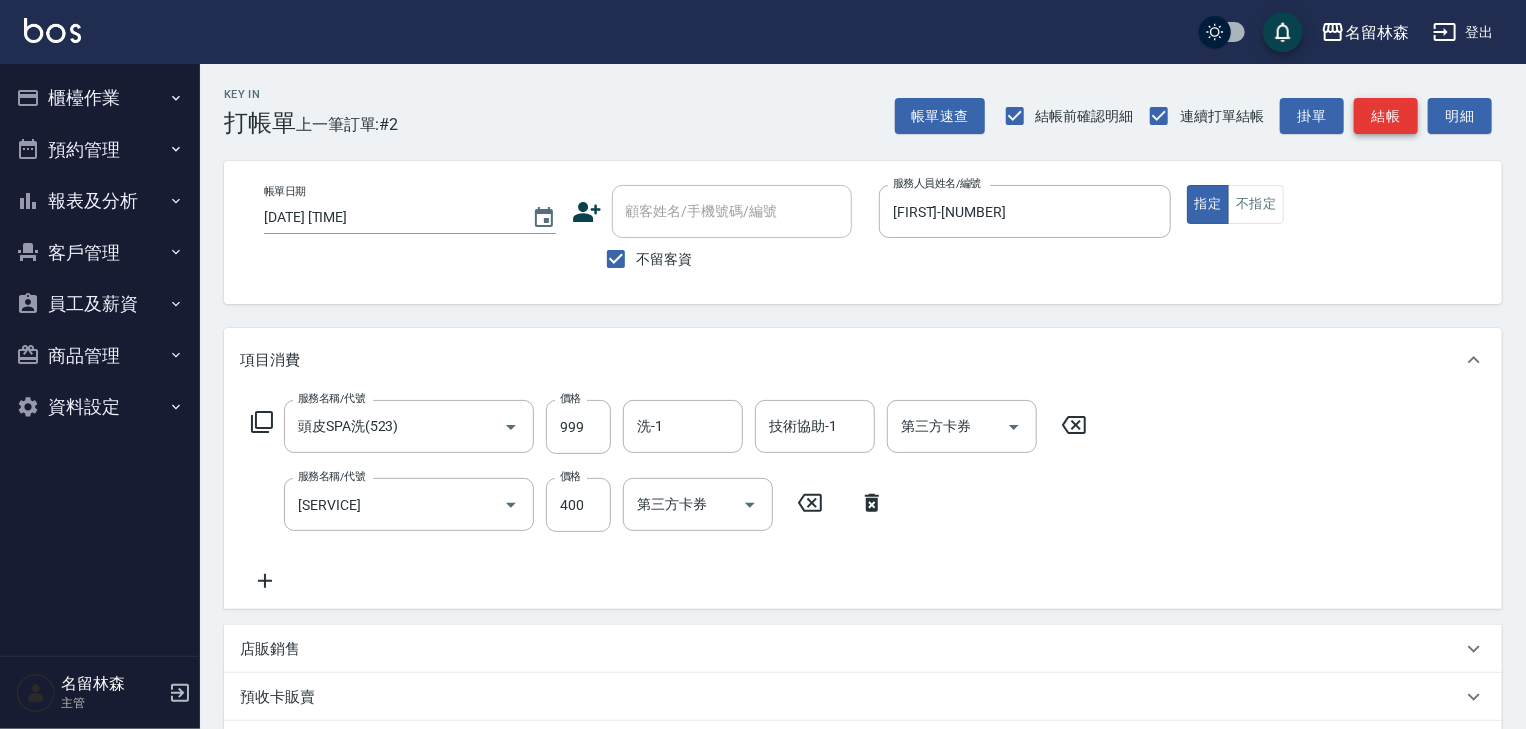 click on "結帳" at bounding box center (1386, 116) 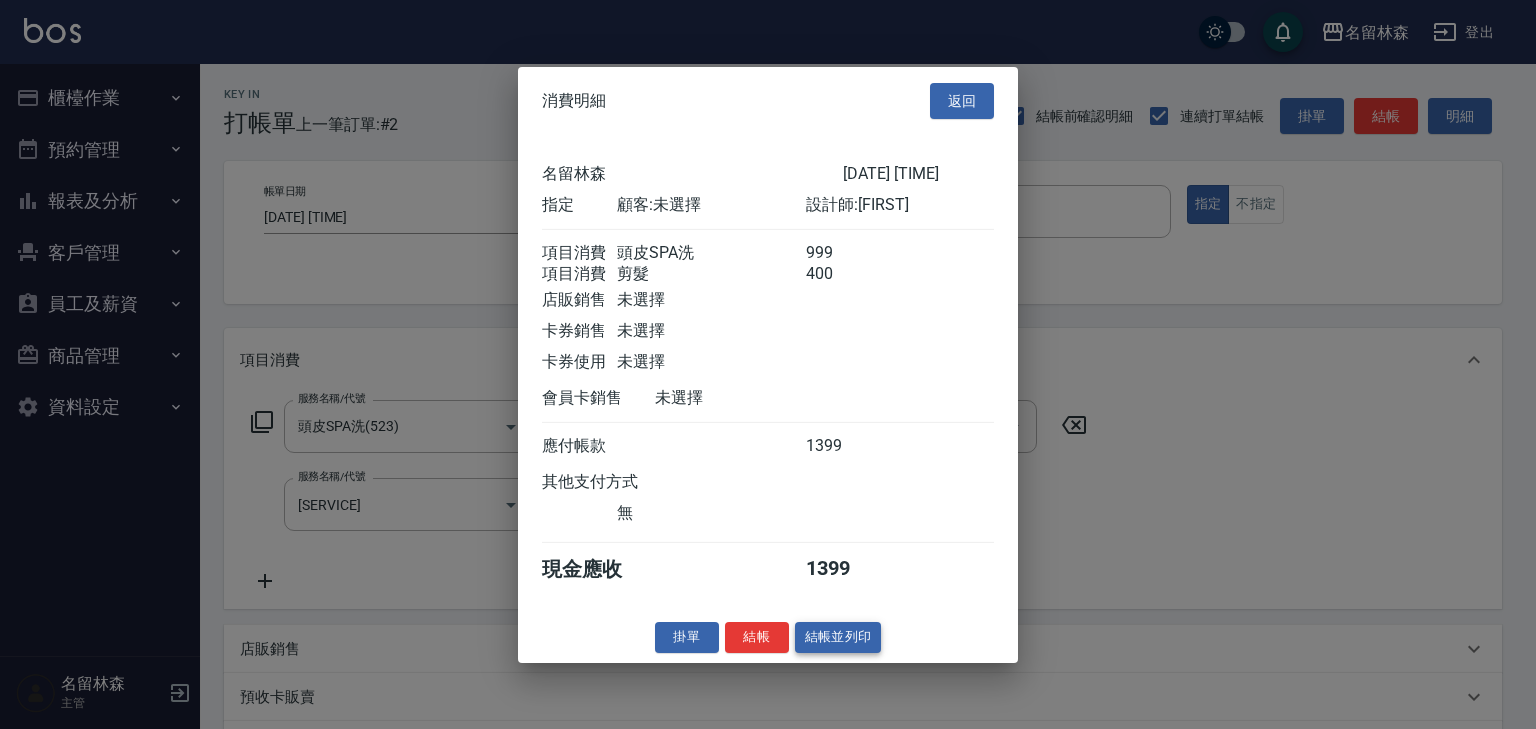 click on "結帳並列印" at bounding box center [838, 637] 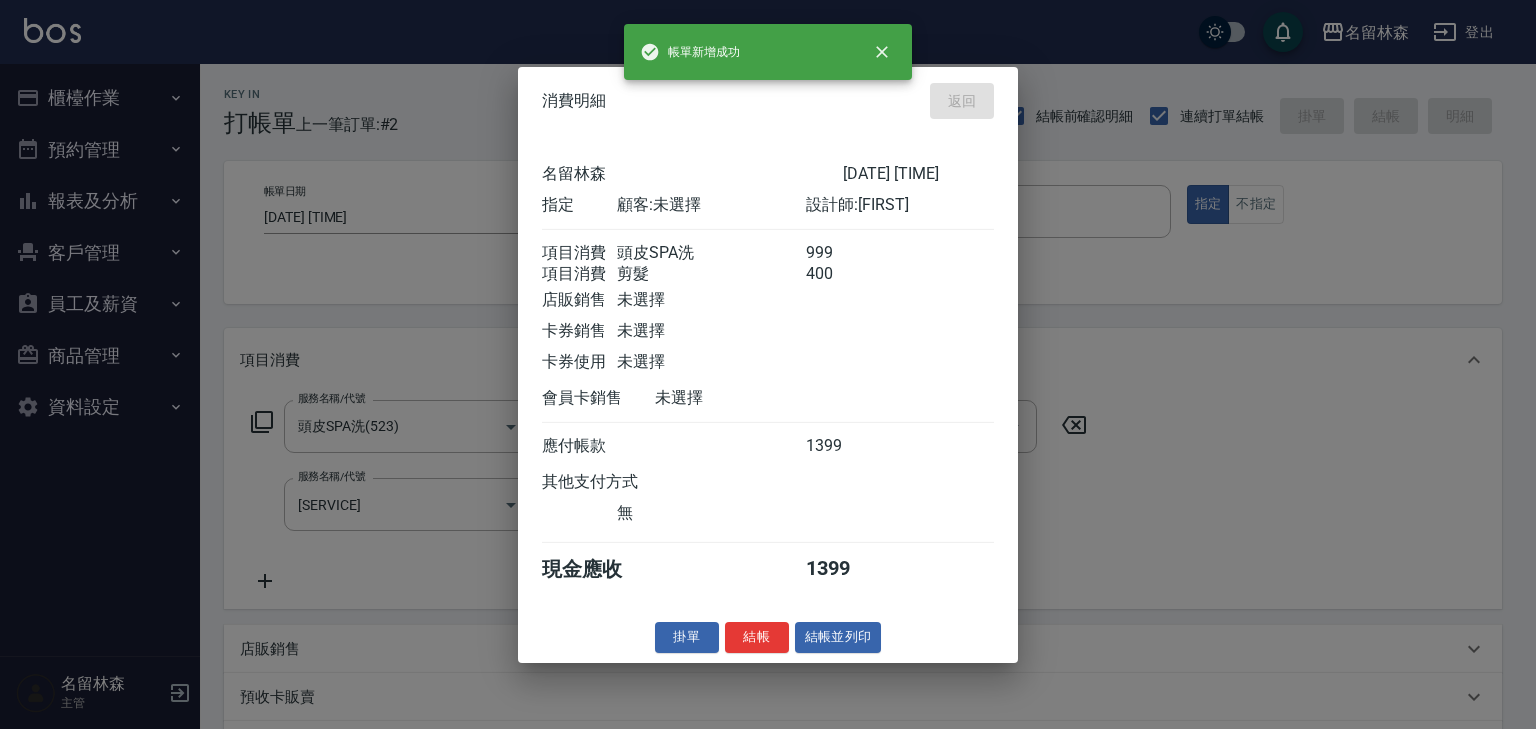 type on "2025/08/03 11:19" 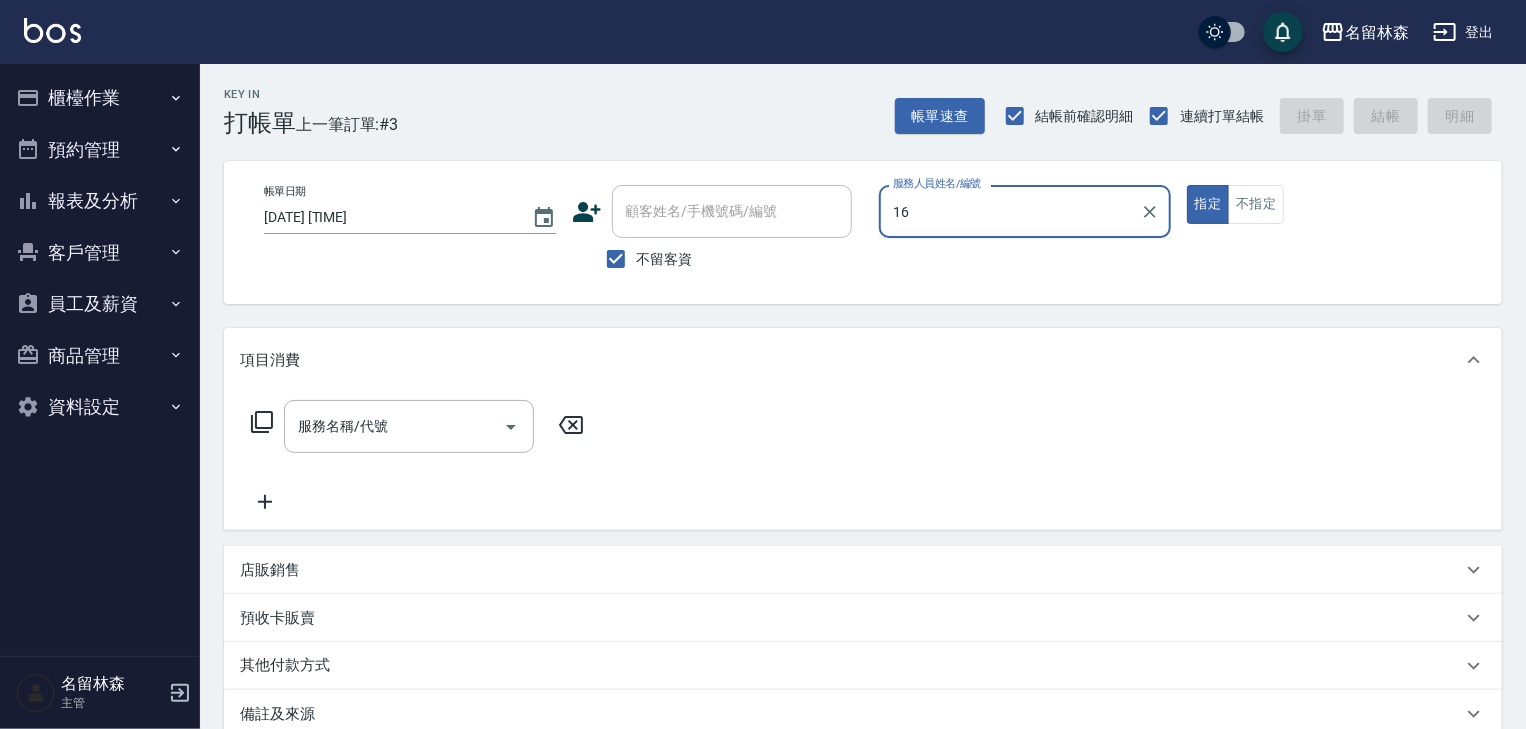 type on "意如-16" 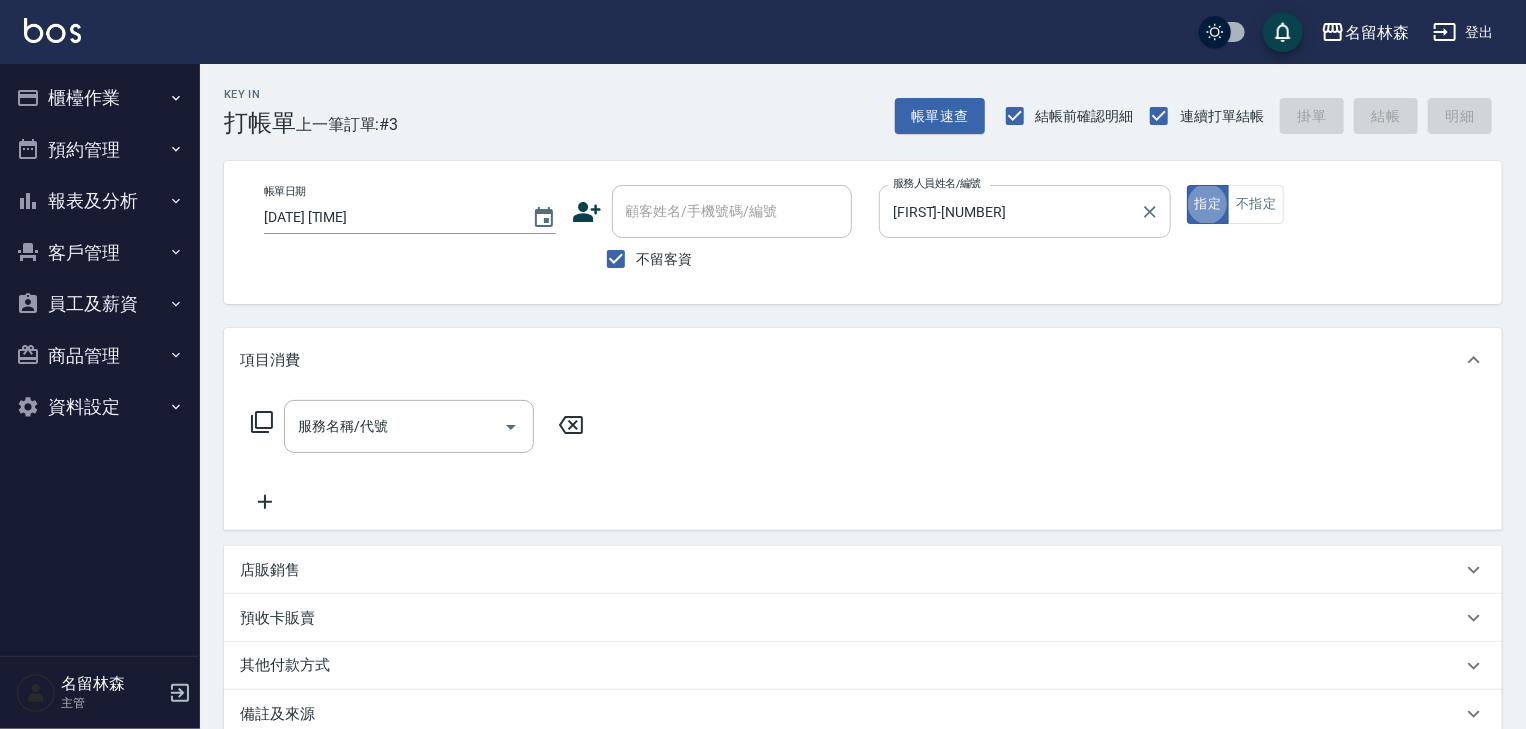 type on "true" 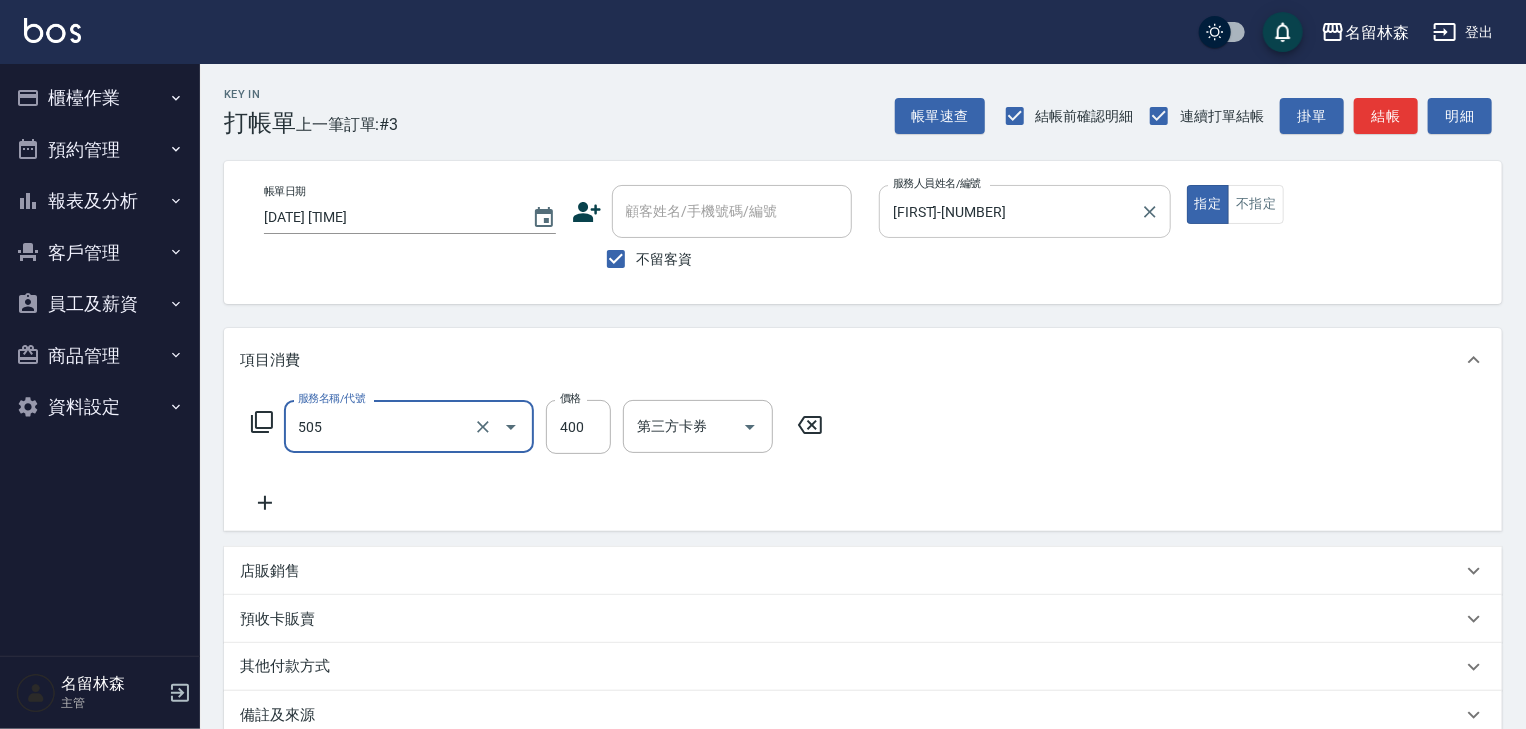 type on "洗髮(505)" 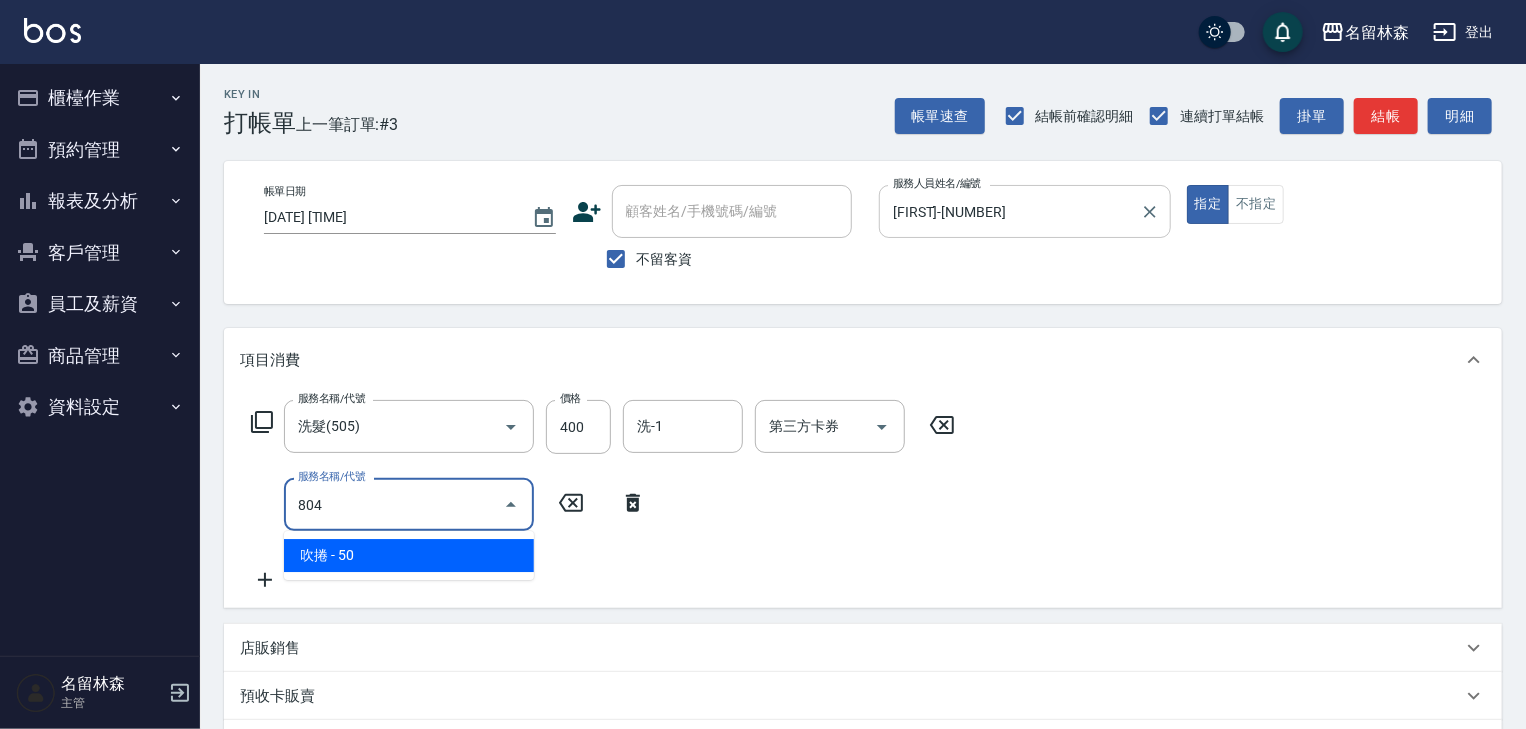 type on "吹捲(804)" 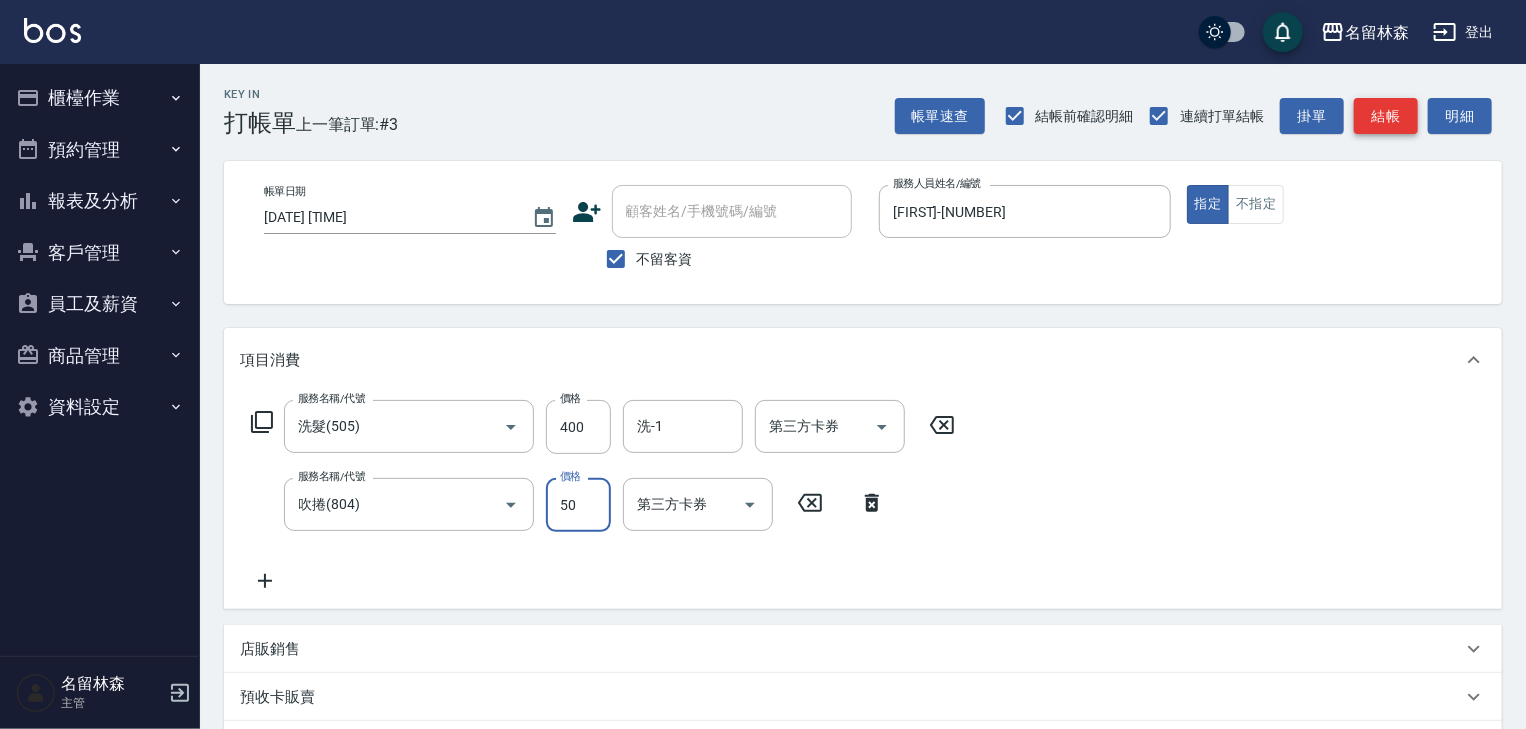 click on "結帳" at bounding box center (1386, 116) 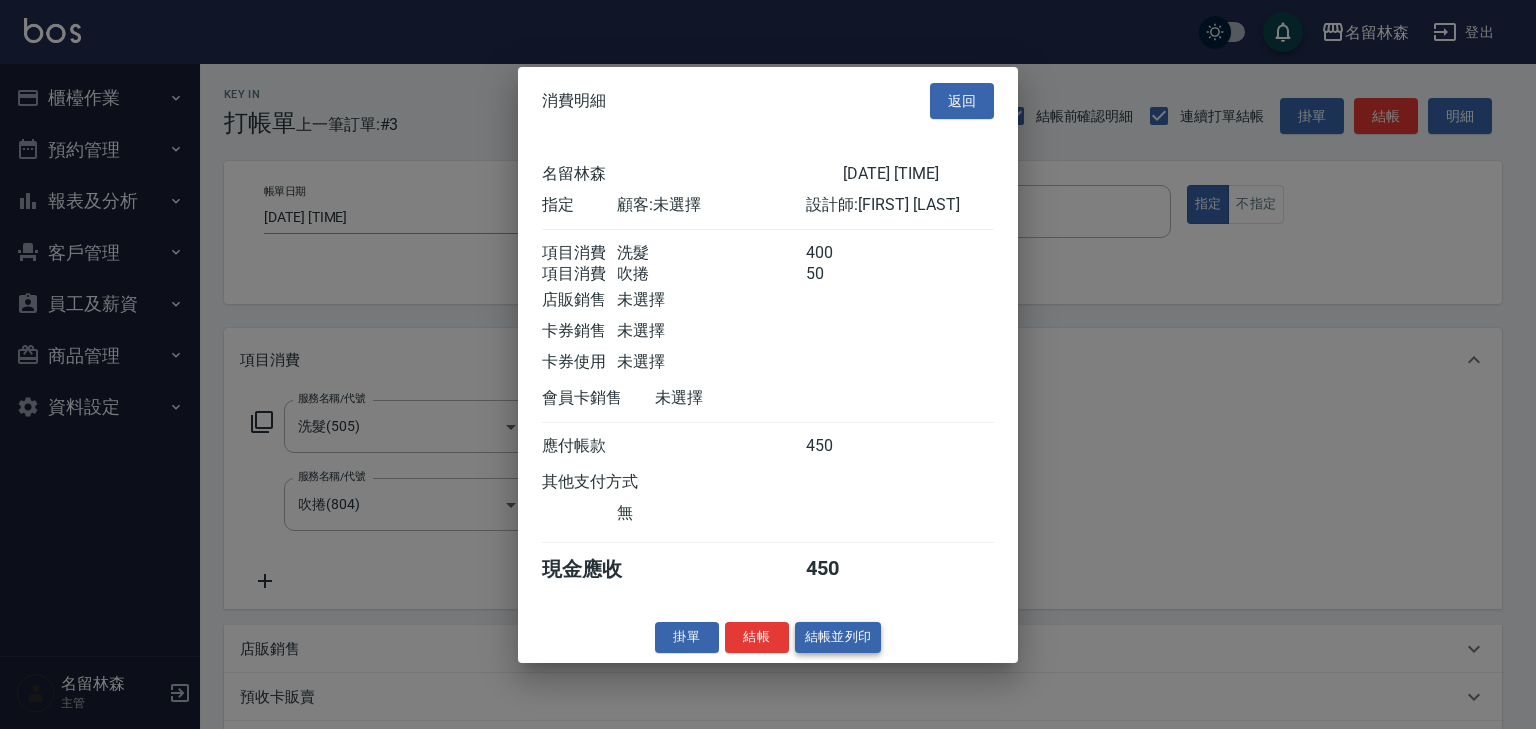 click on "結帳並列印" at bounding box center (838, 637) 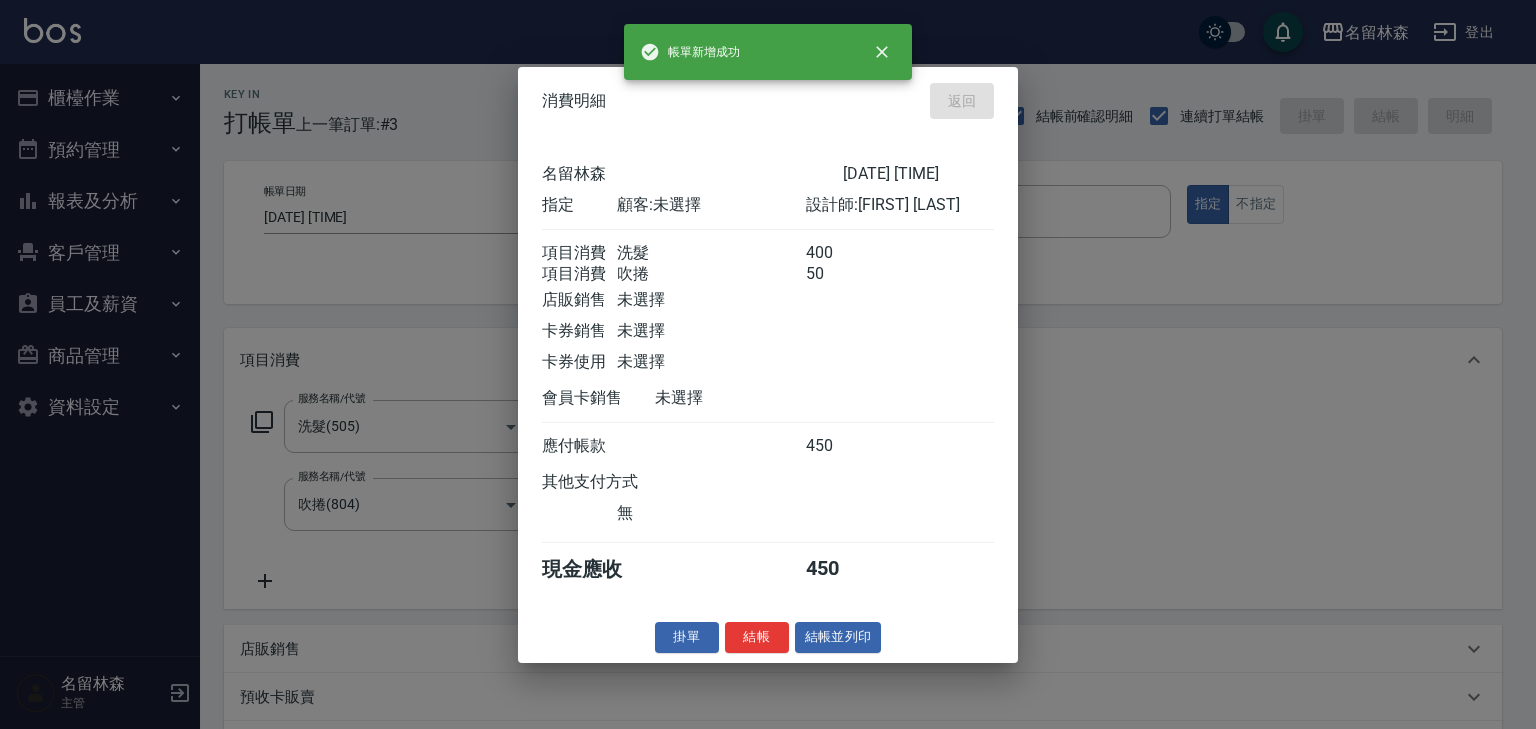 type on "2025/08/03 11:24" 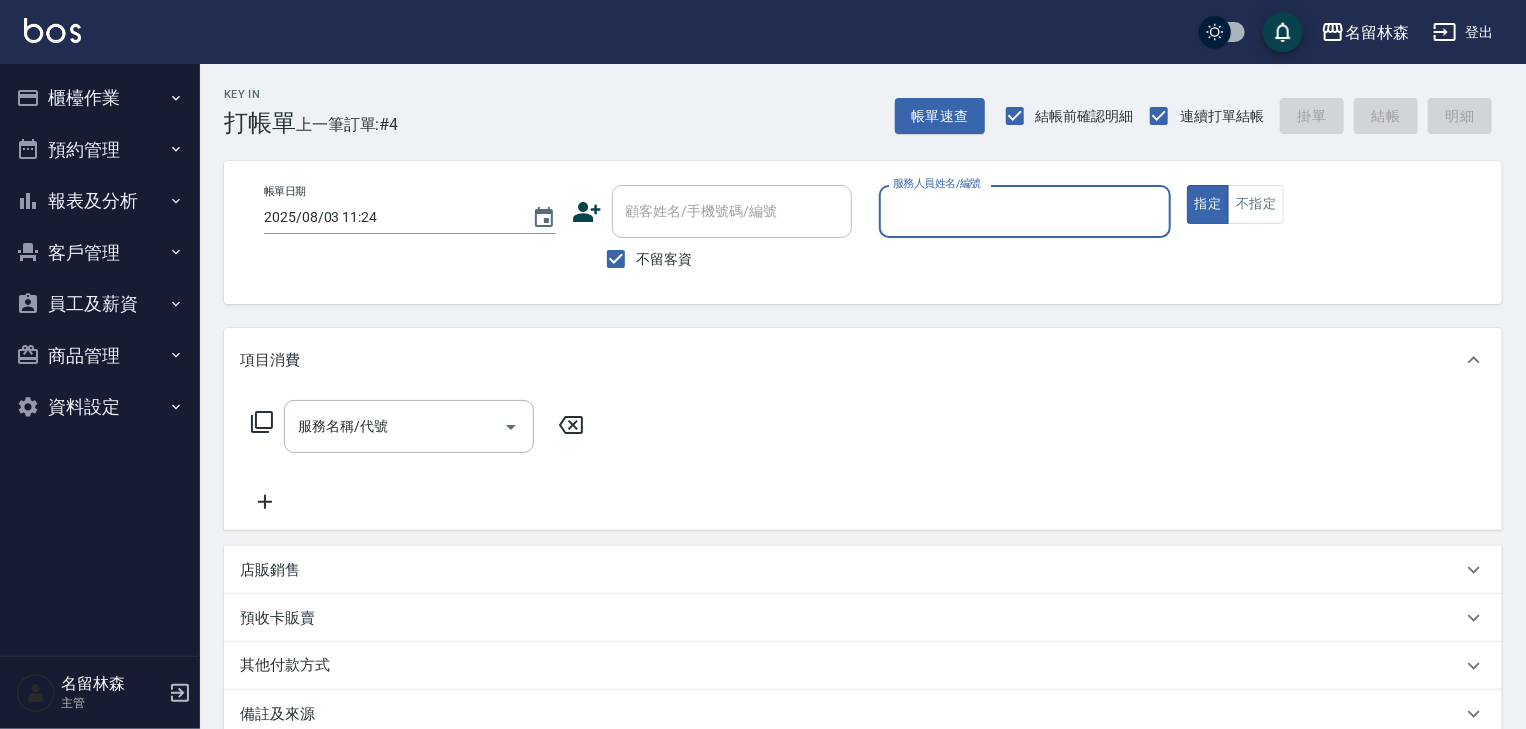 click on "櫃檯作業" at bounding box center [100, 98] 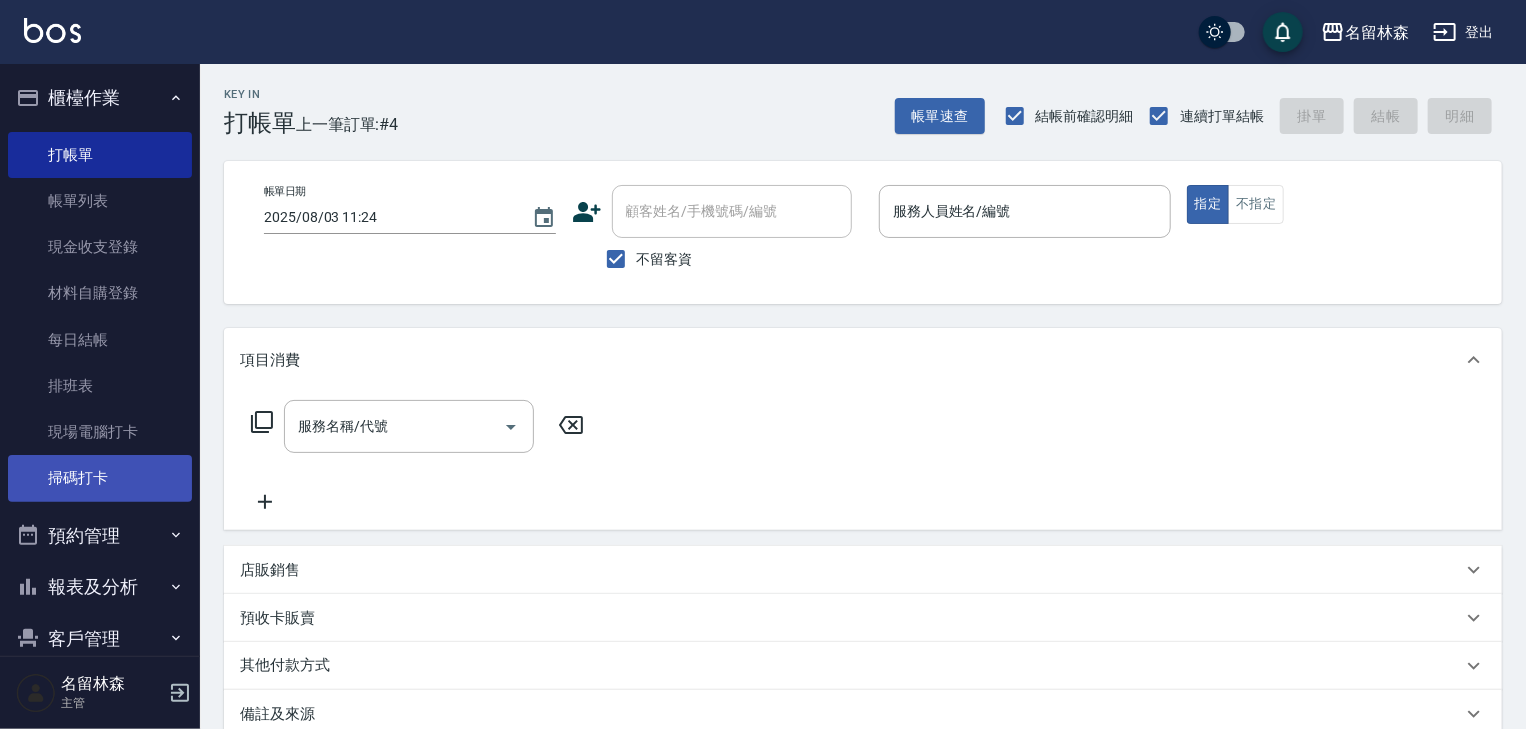 click on "掃碼打卡" at bounding box center (100, 478) 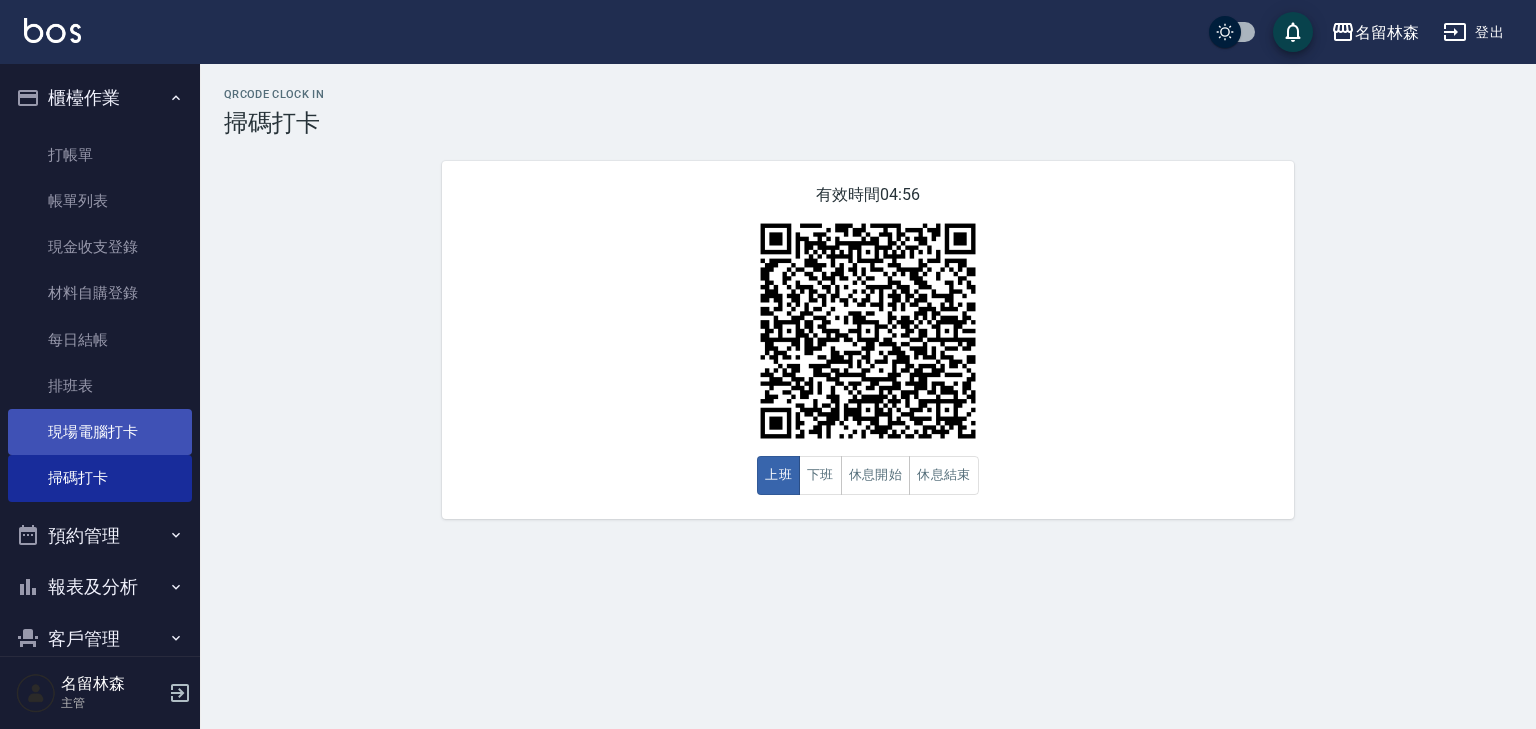 click on "現場電腦打卡" at bounding box center (100, 432) 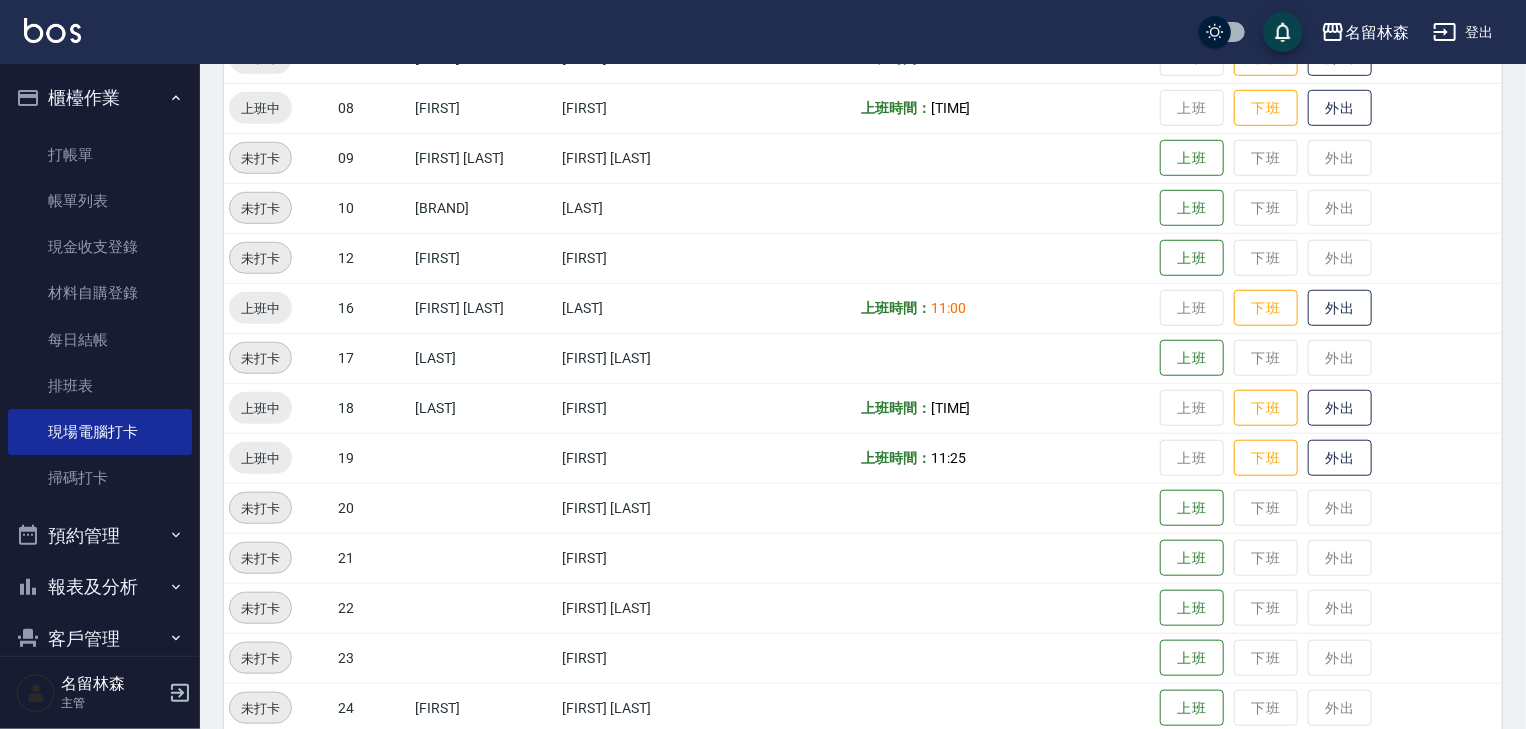 scroll, scrollTop: 746, scrollLeft: 0, axis: vertical 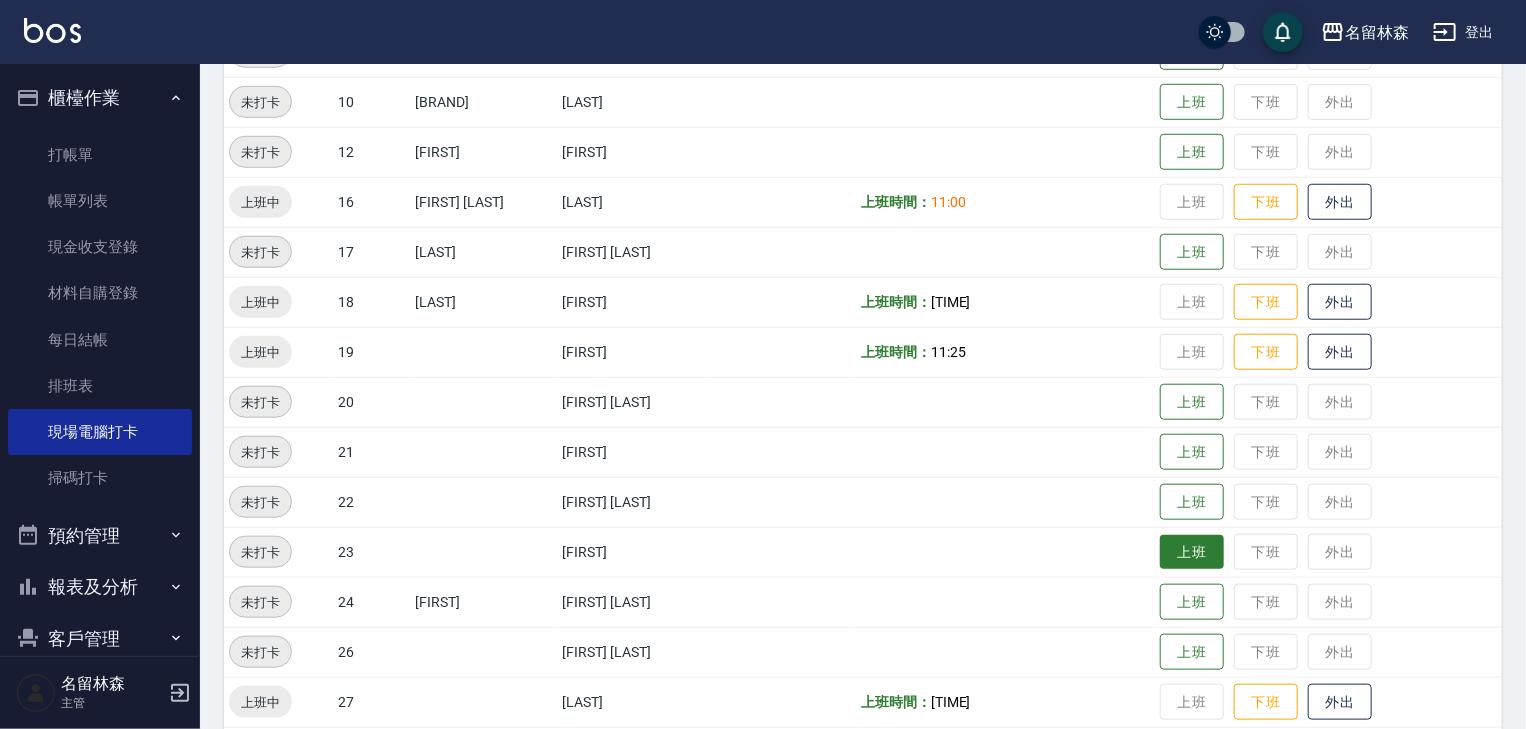 click on "上班" at bounding box center [1192, 552] 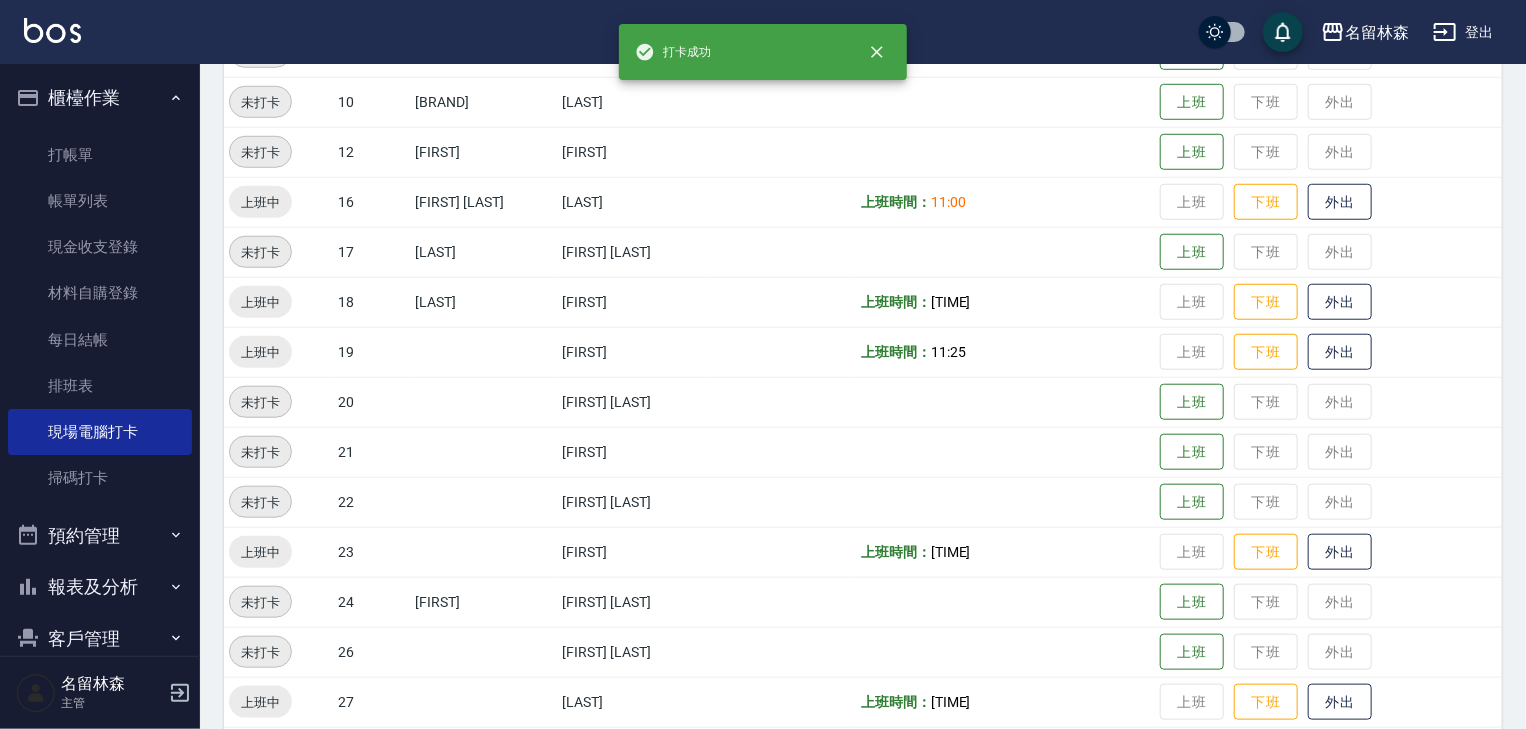 scroll, scrollTop: 853, scrollLeft: 0, axis: vertical 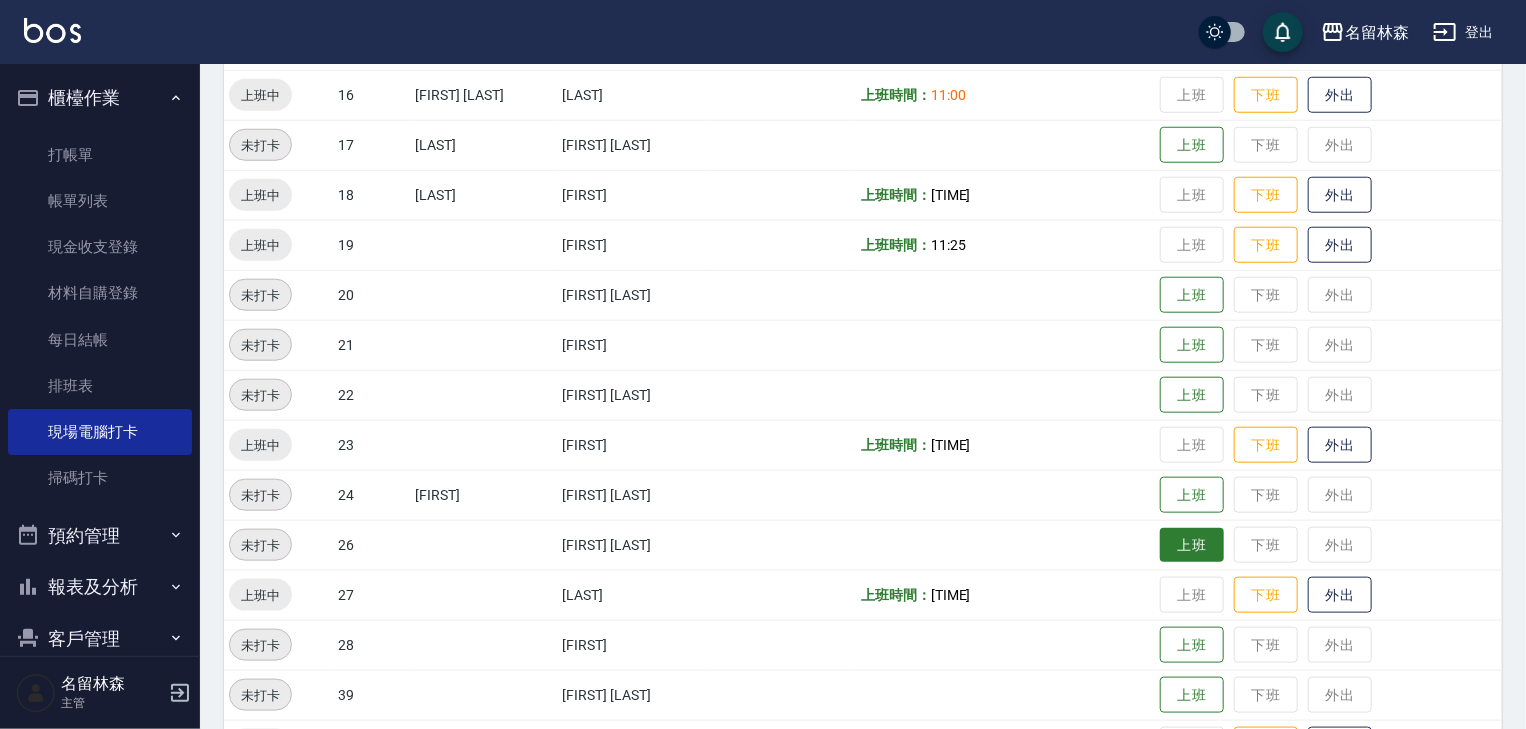 click on "上班" at bounding box center (1192, 545) 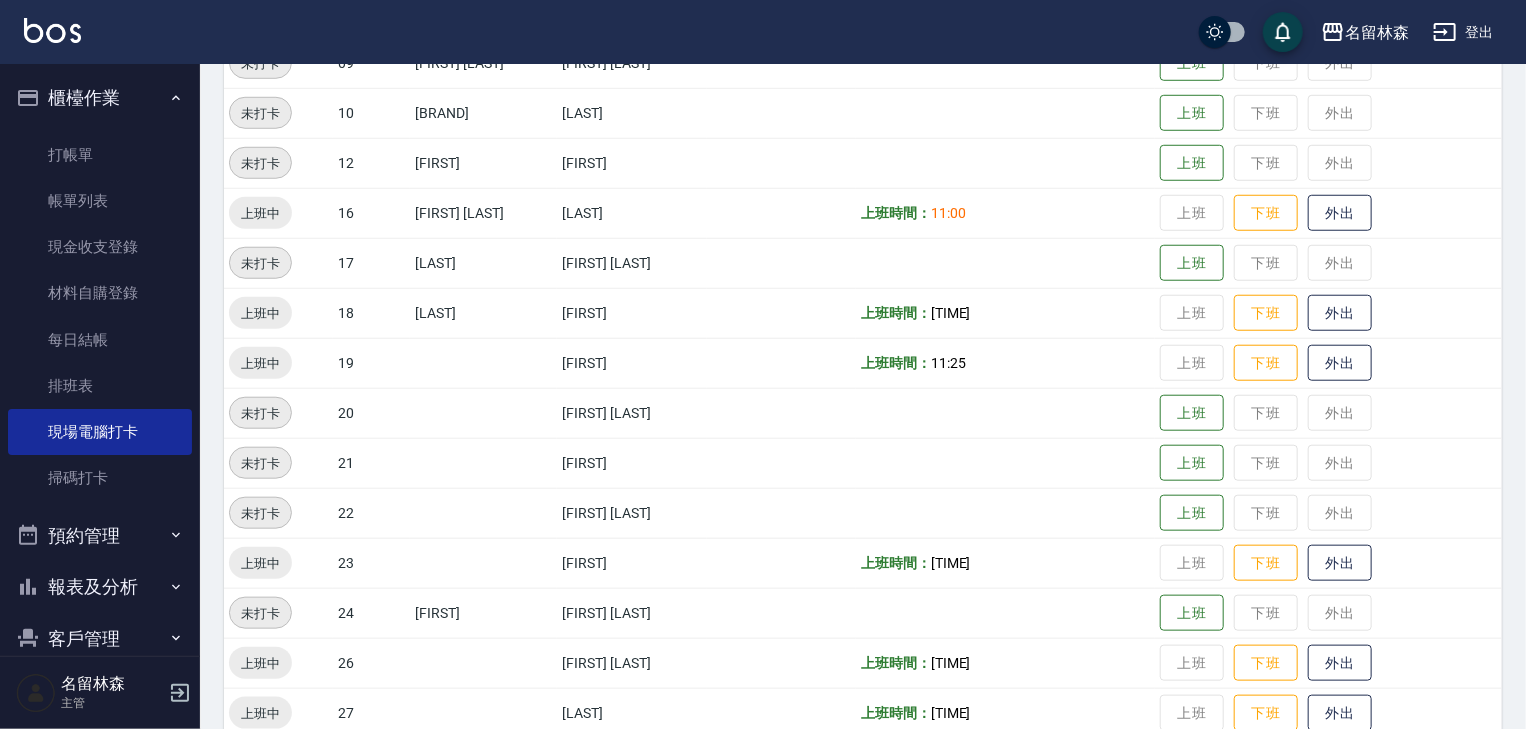 scroll, scrollTop: 948, scrollLeft: 0, axis: vertical 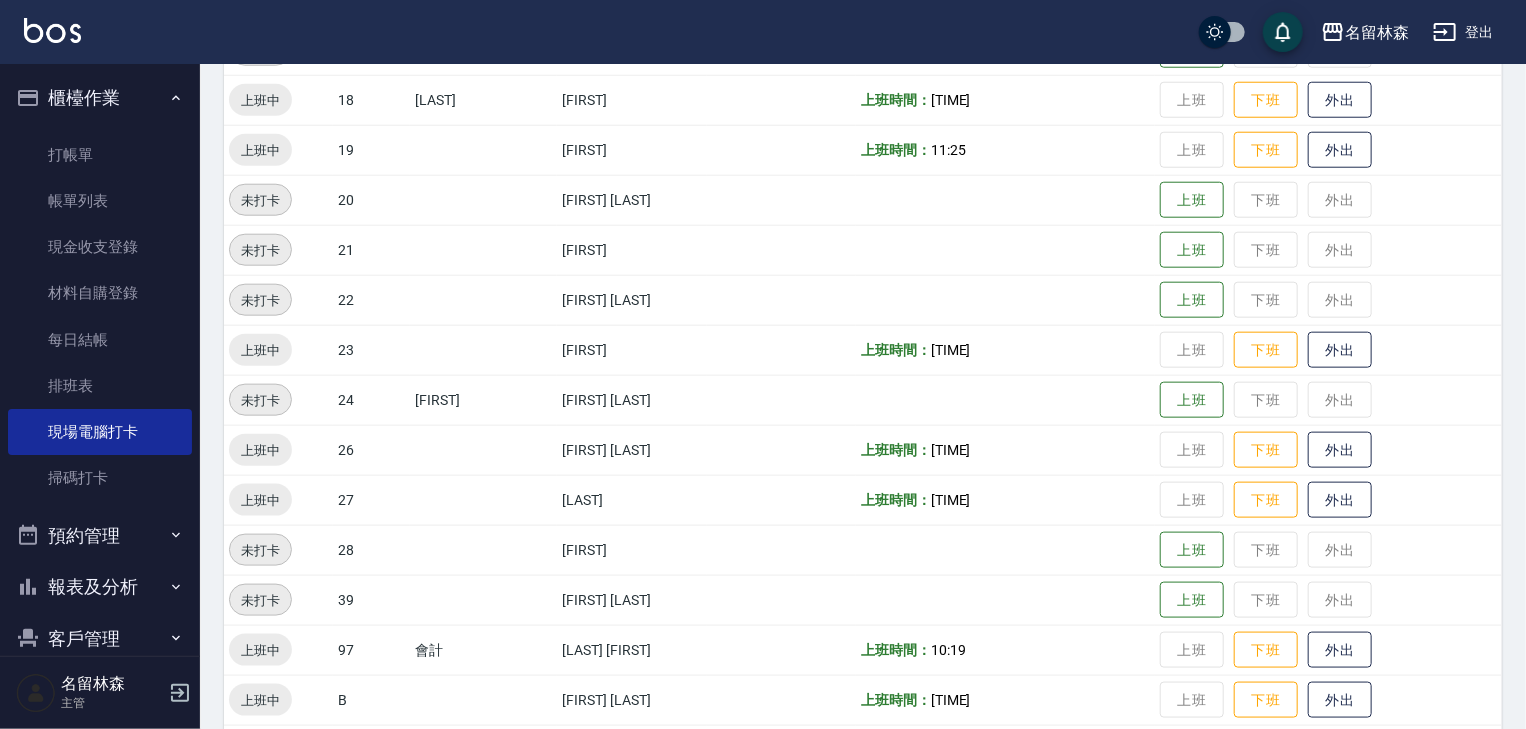 click at bounding box center [52, 30] 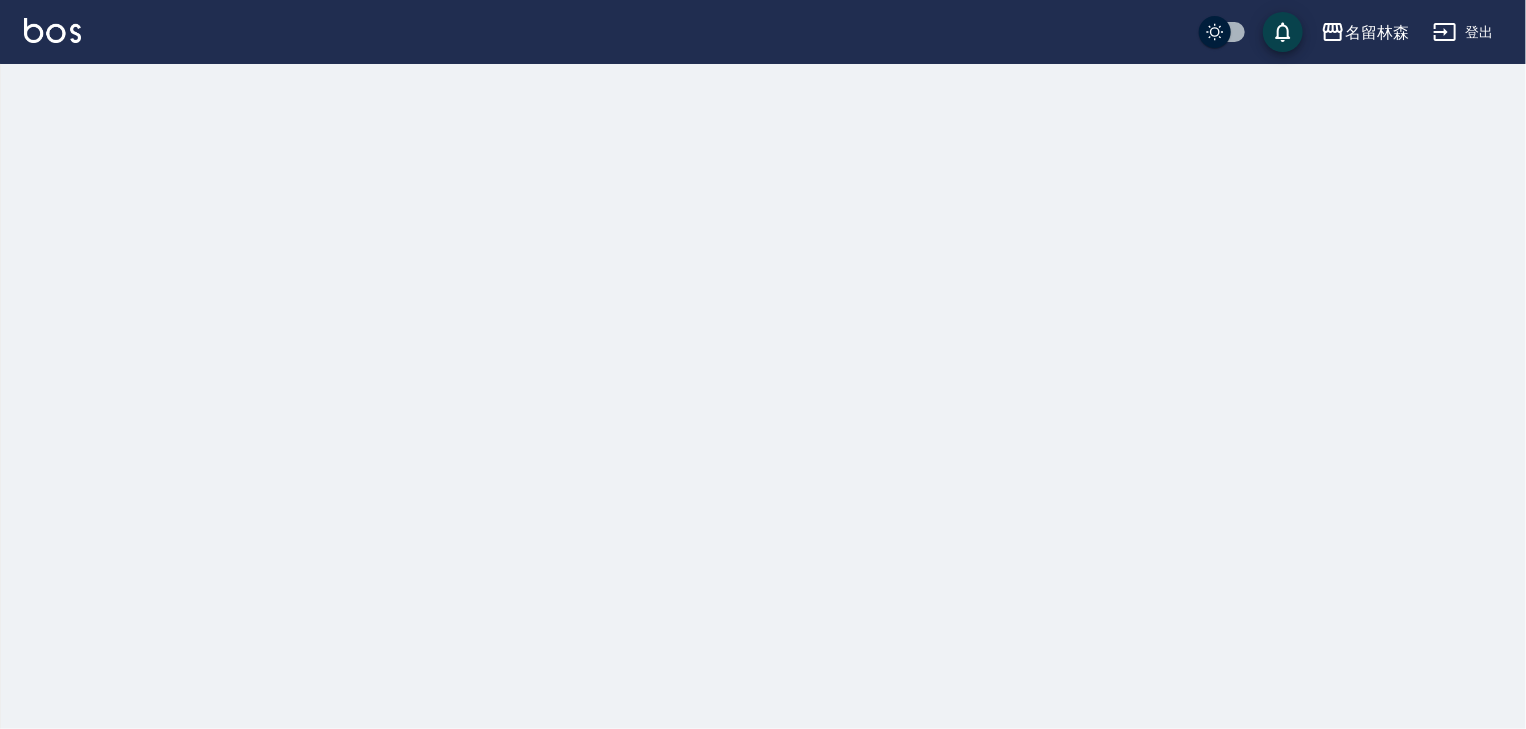 scroll, scrollTop: 0, scrollLeft: 0, axis: both 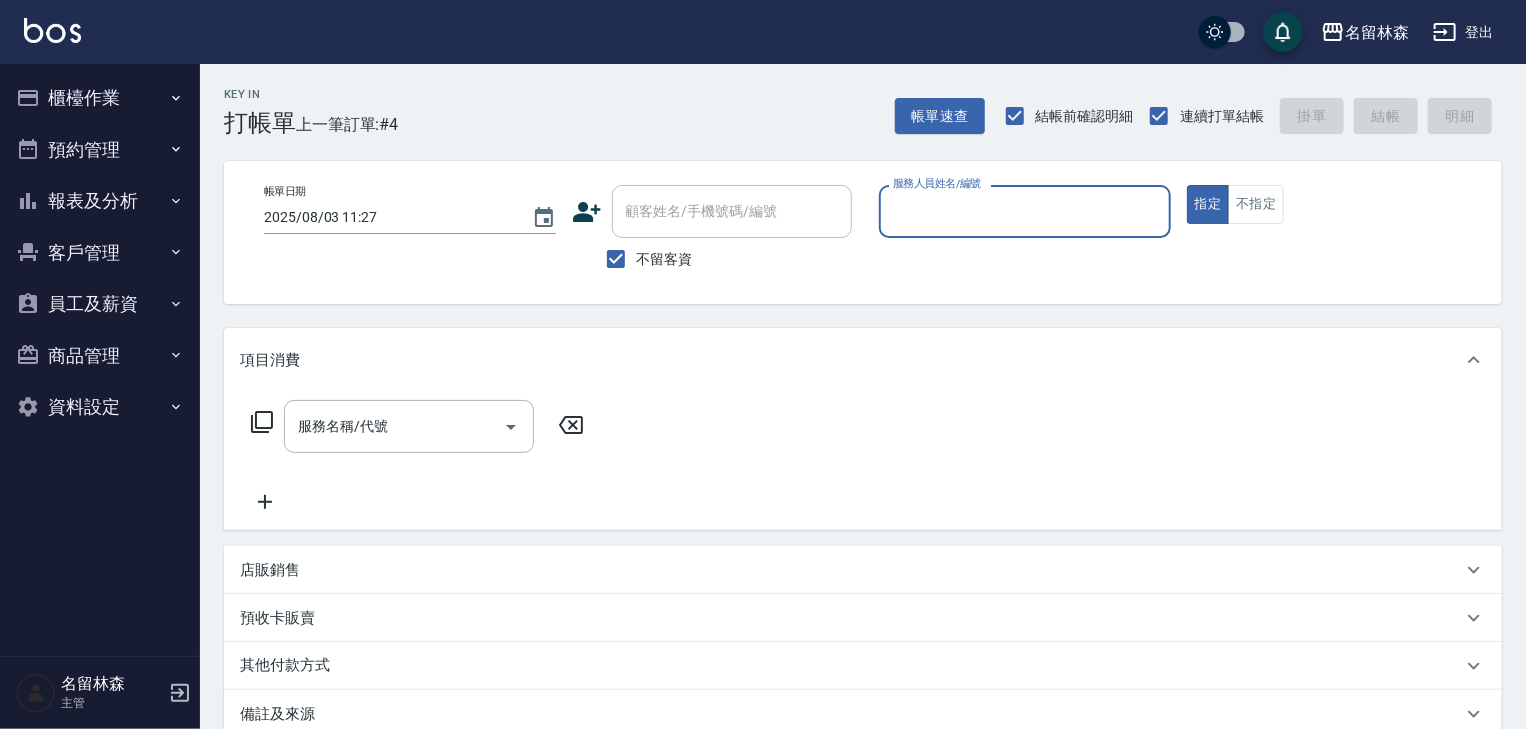 click on "服務人員姓名/編號" at bounding box center (1025, 211) 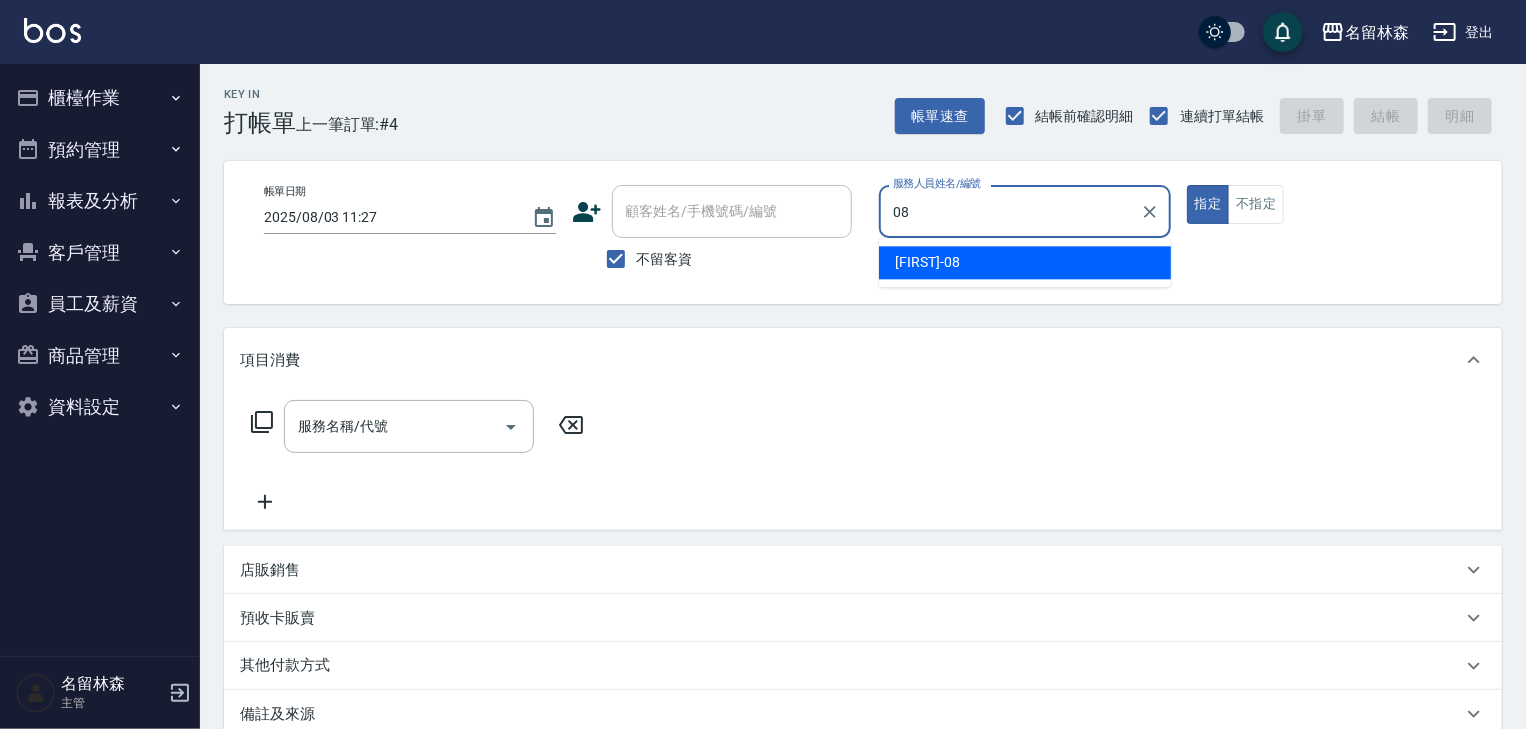 type on "蔡慈恩-08" 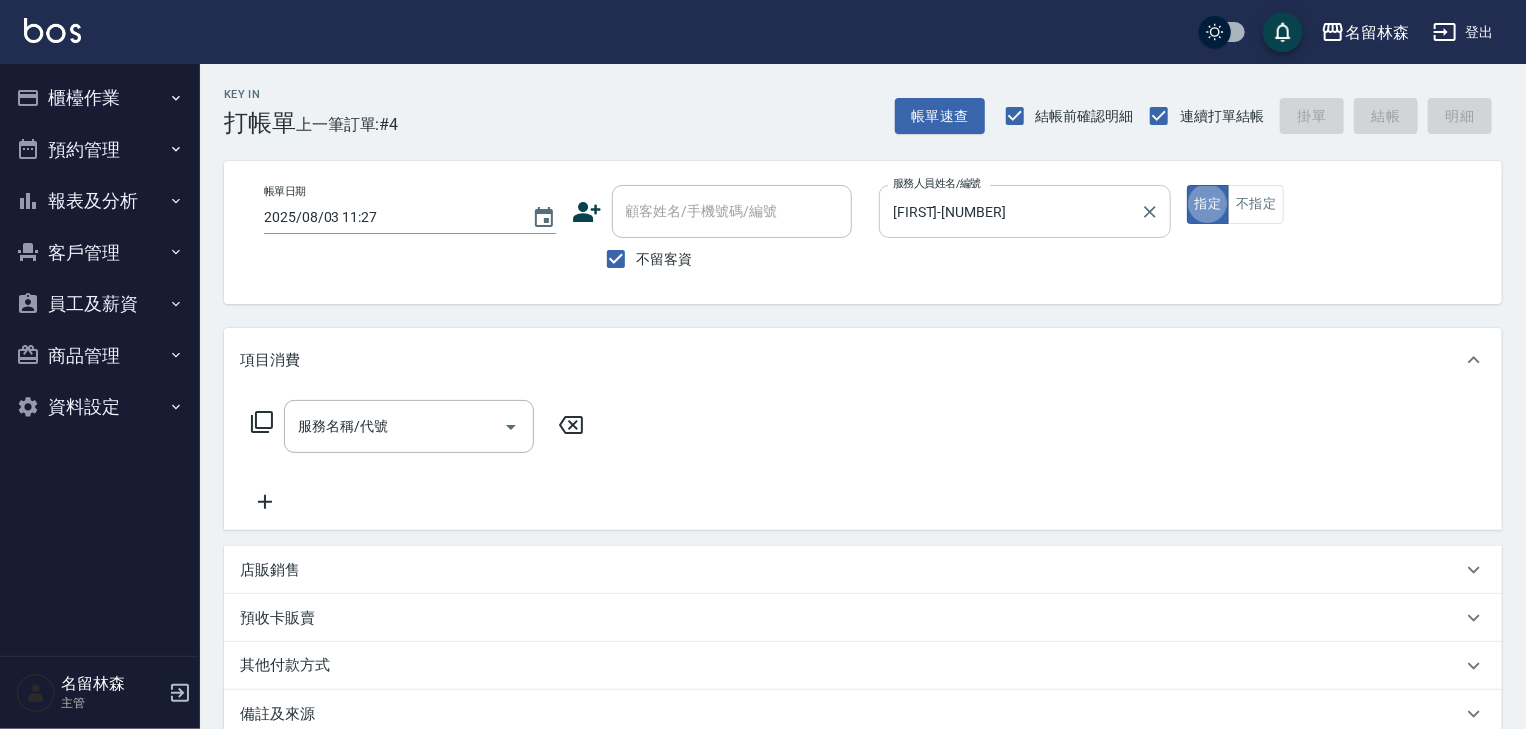 type on "true" 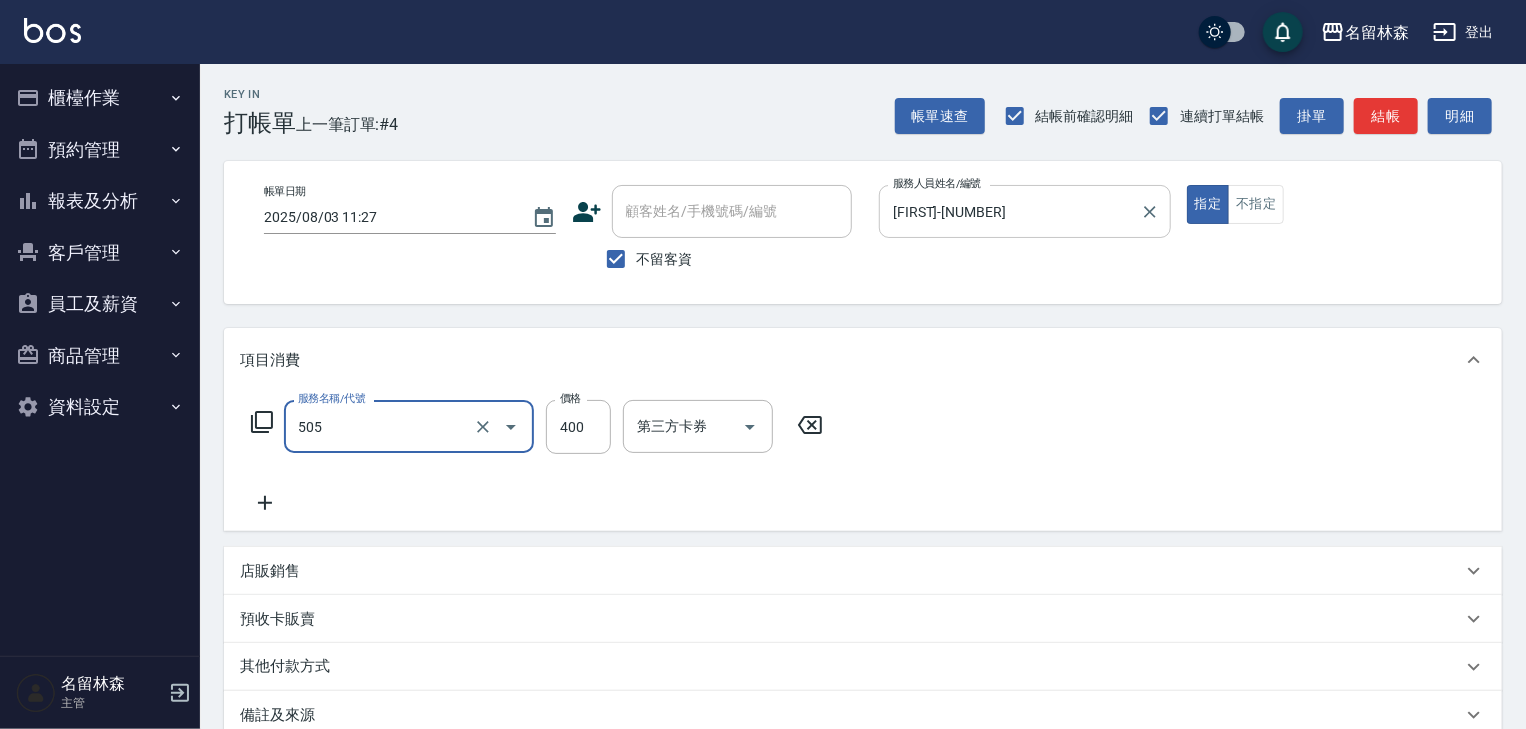 type on "洗髮(505)" 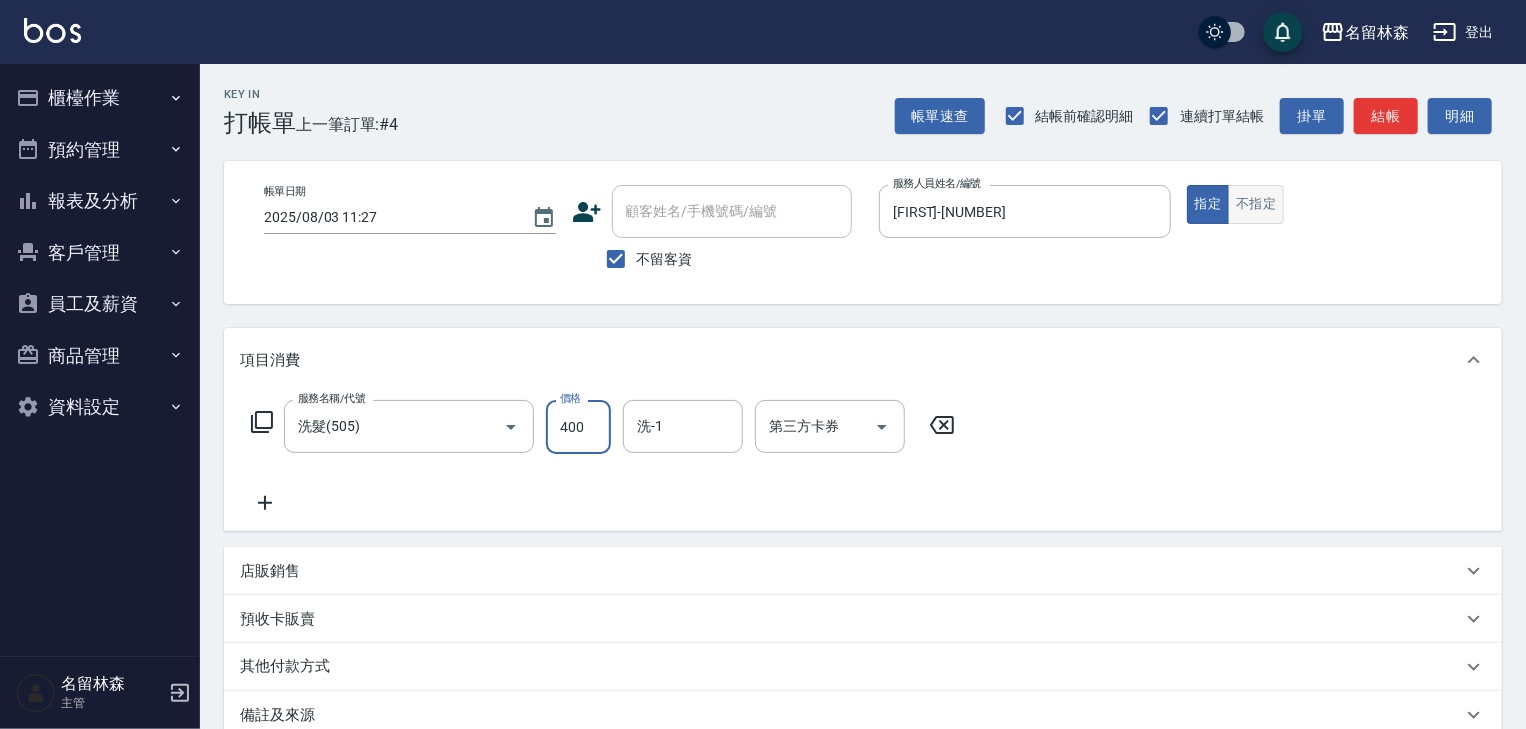 click on "不指定" at bounding box center [1256, 204] 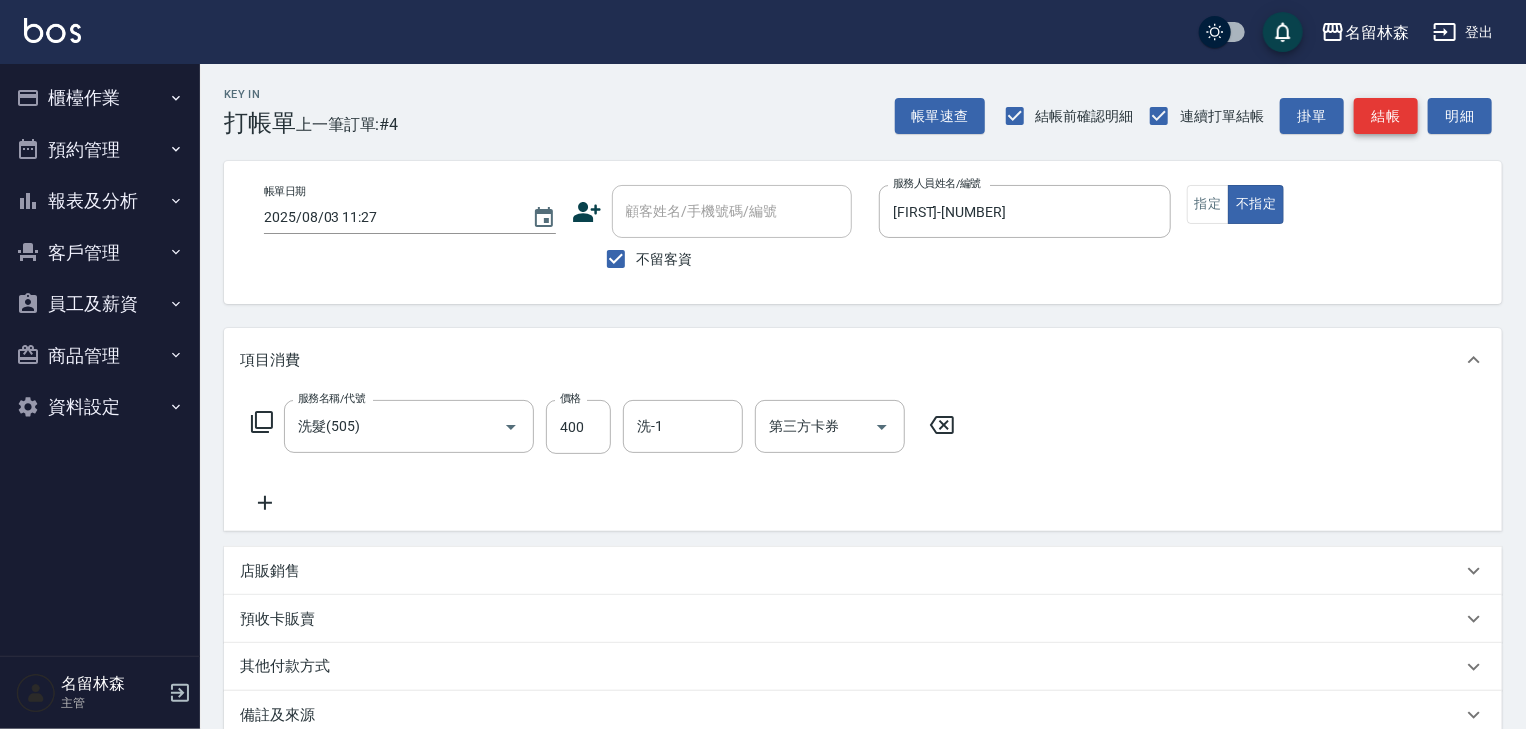 click on "結帳" at bounding box center (1386, 116) 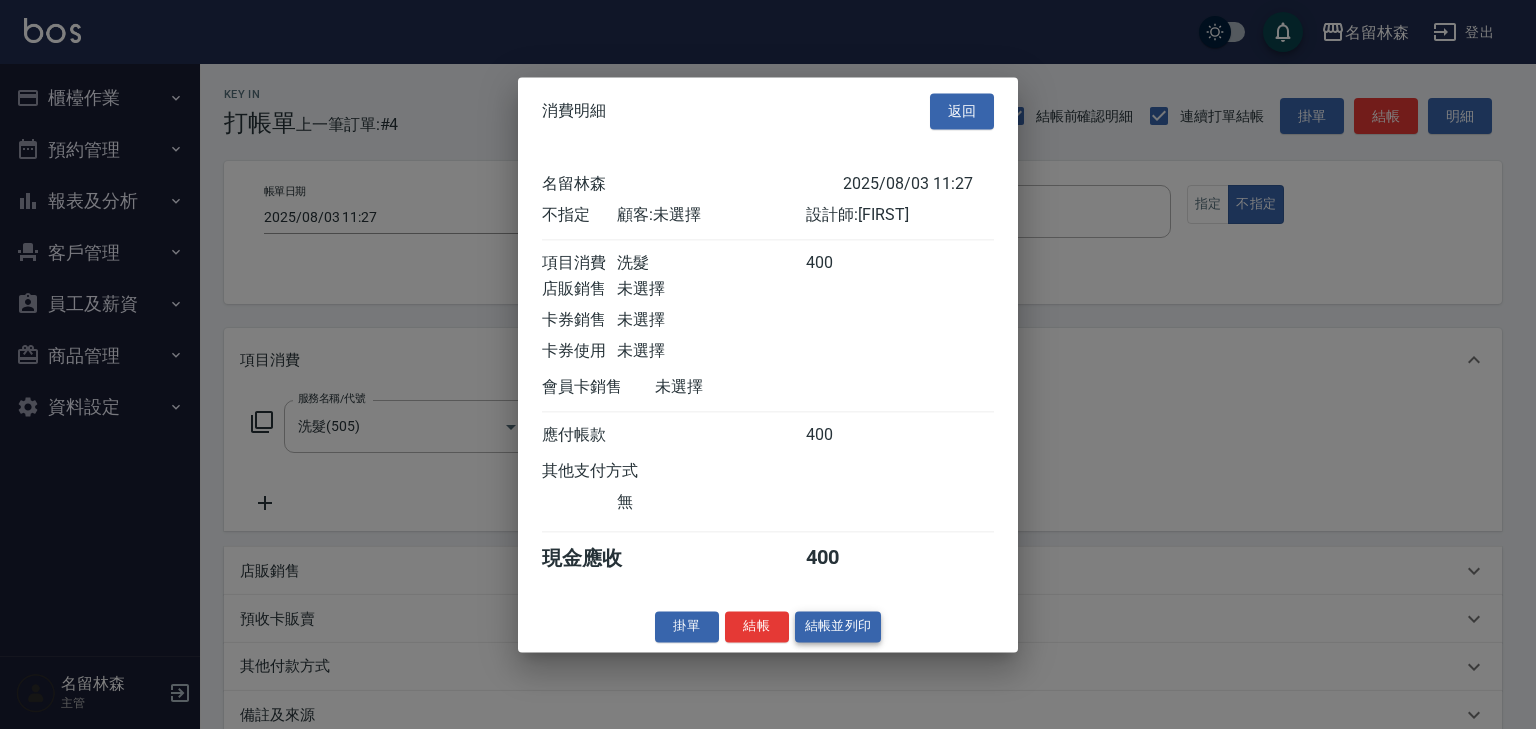 click on "結帳並列印" at bounding box center (838, 626) 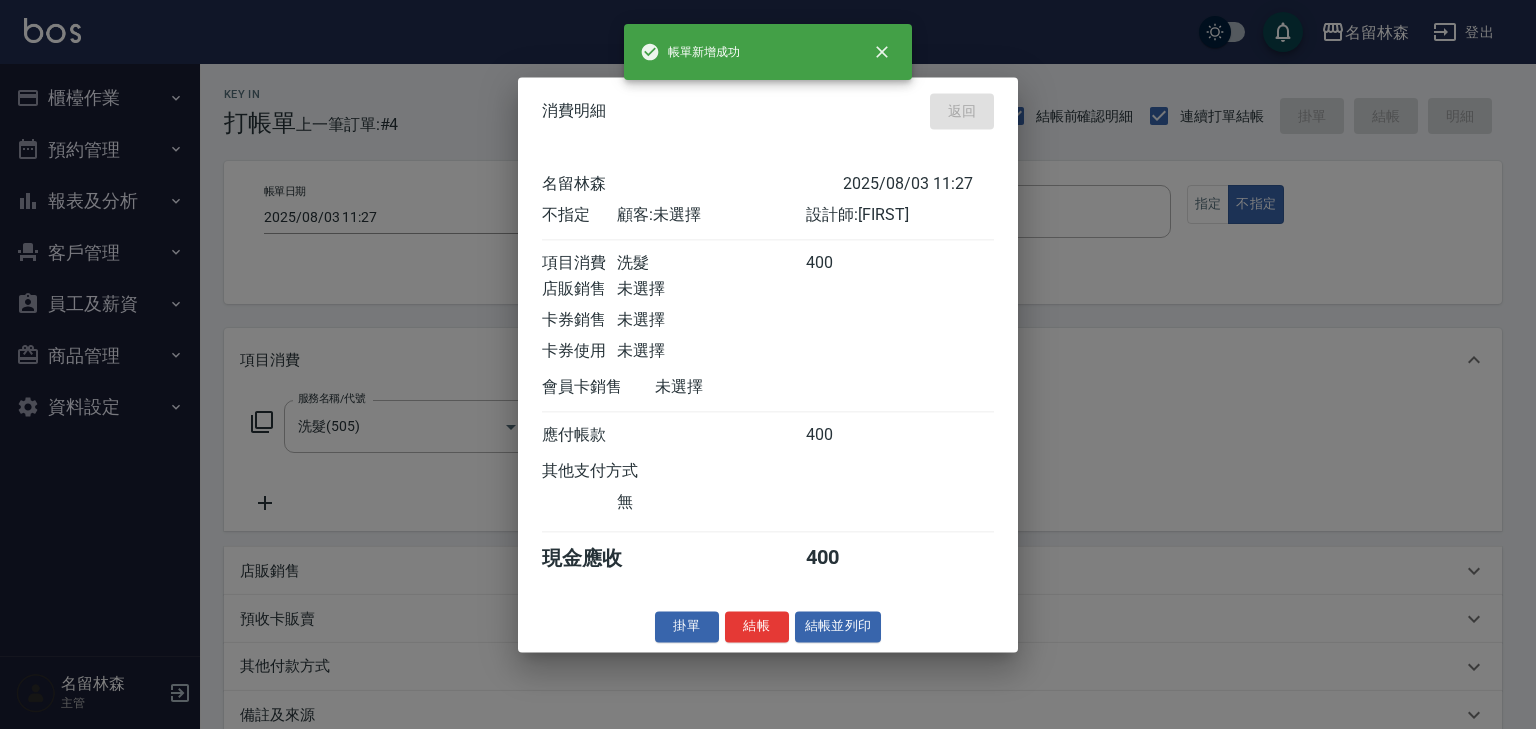 type on "2025/08/03 12:00" 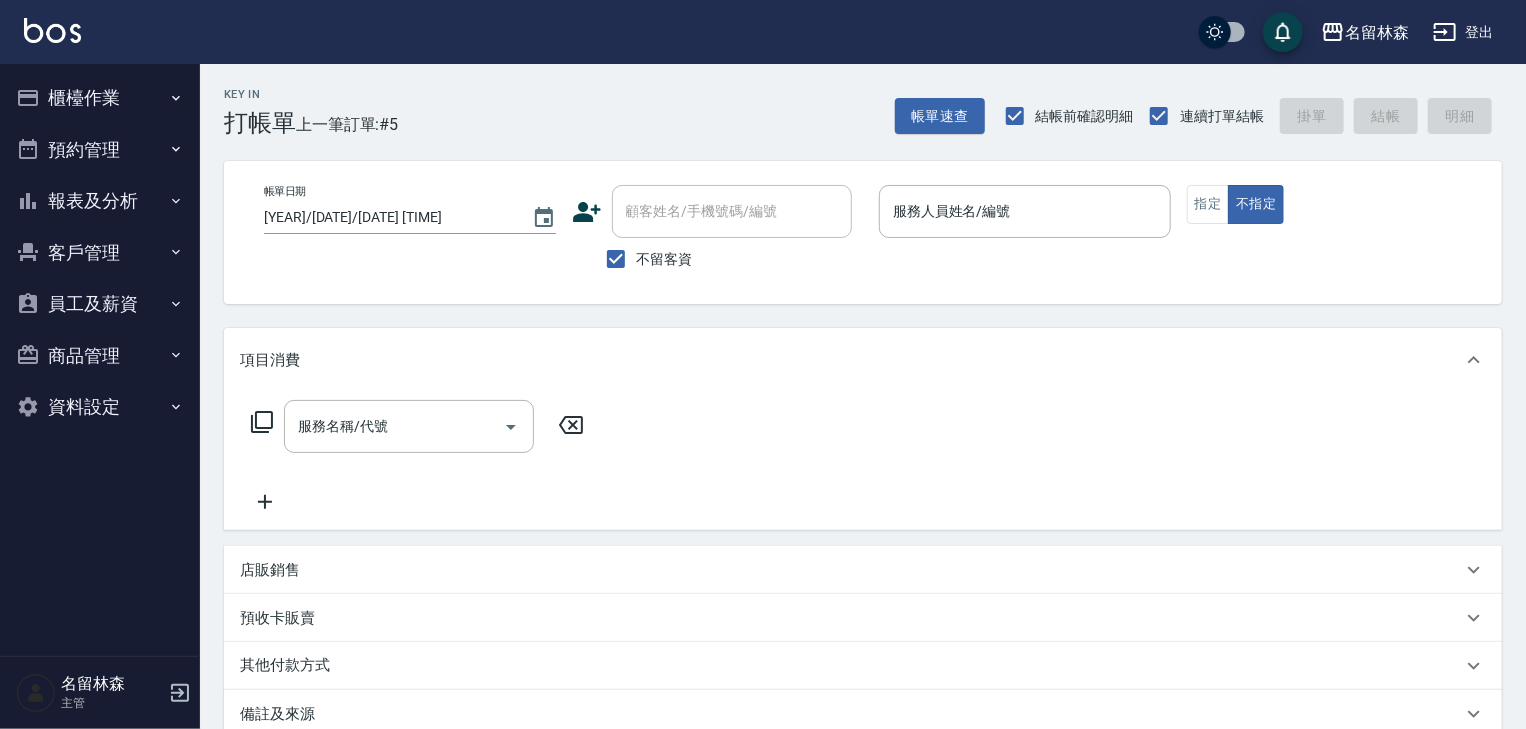 click on "Key In 打帳單 上一筆訂單:#5" at bounding box center [299, 100] 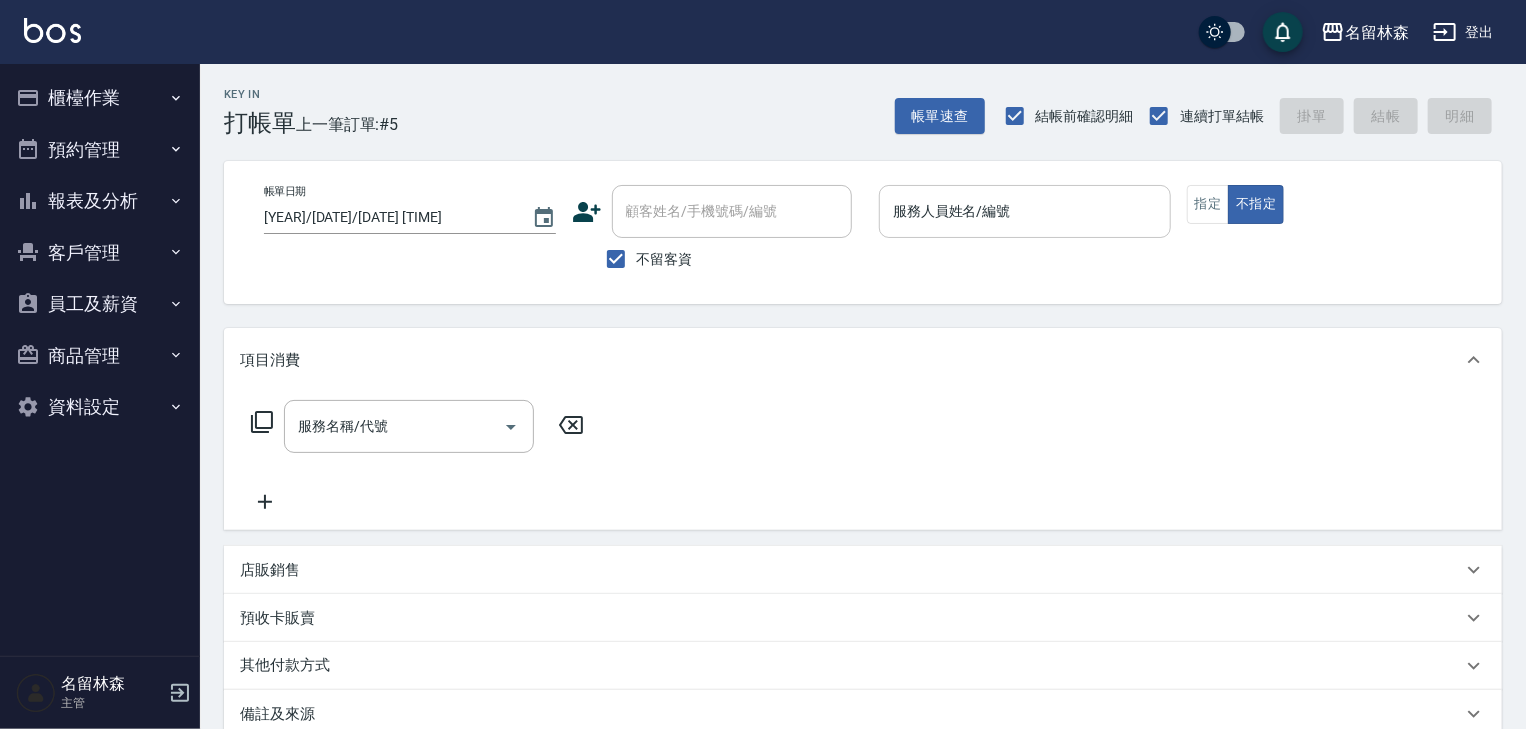 click on "服務人員姓名/編號" at bounding box center [1025, 211] 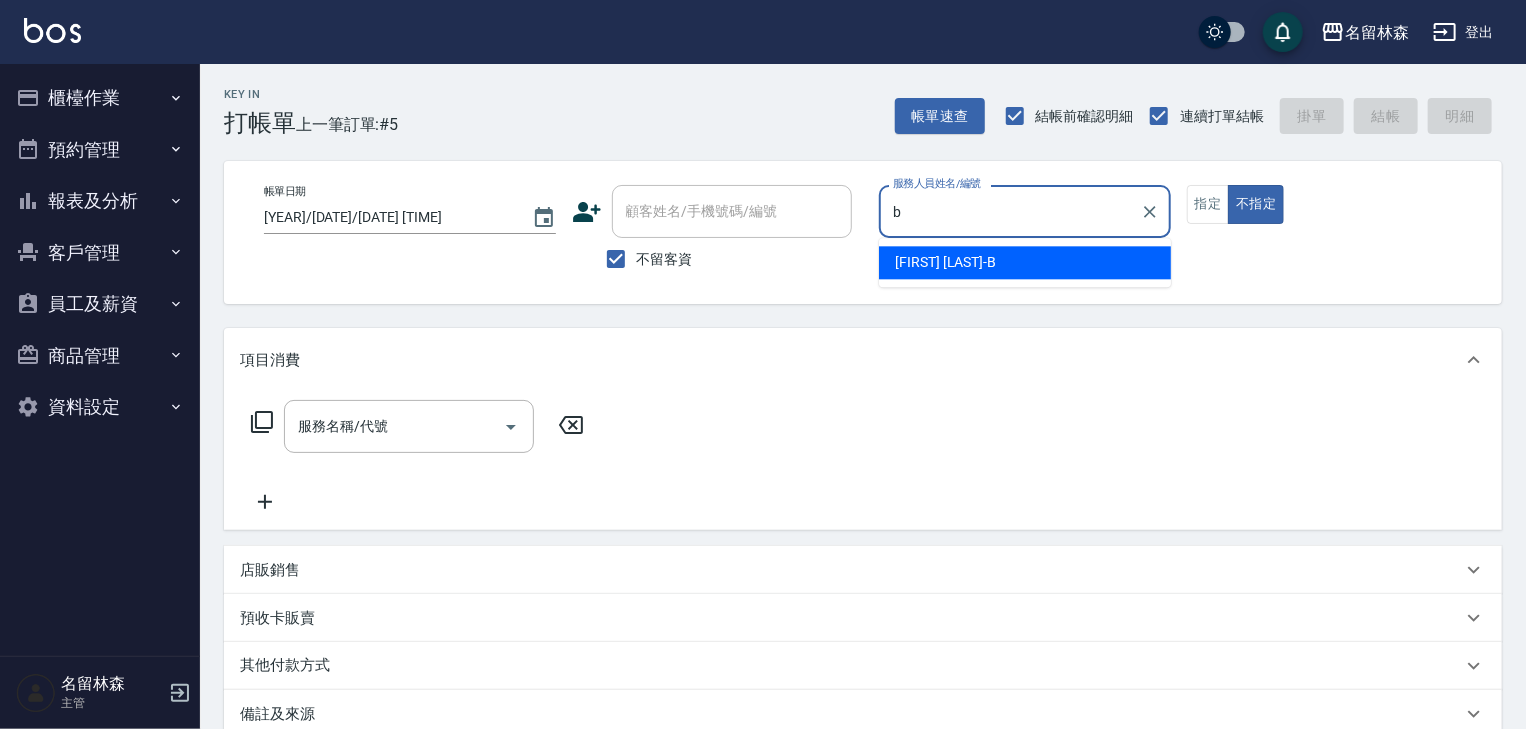 type on "吳姵瑩-B" 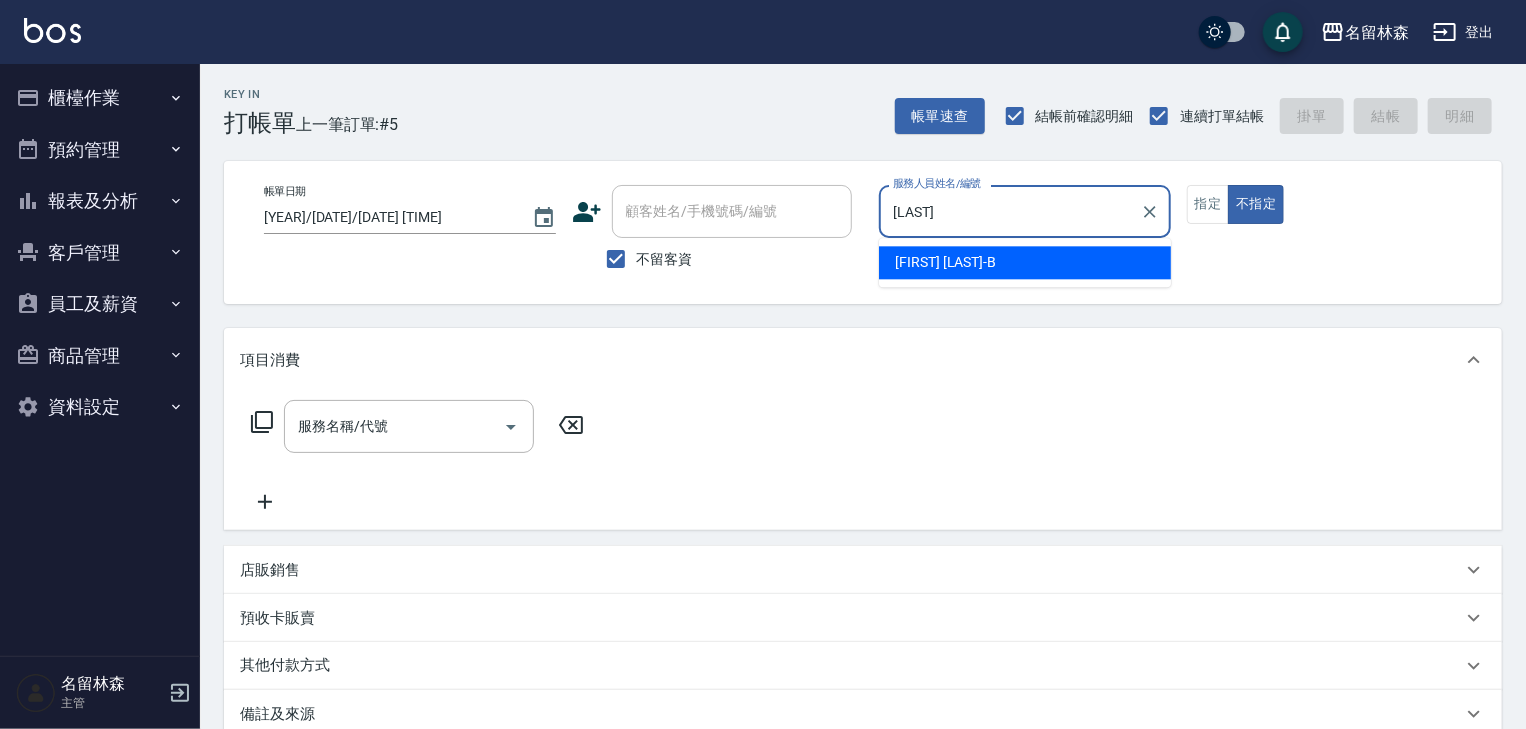type on "false" 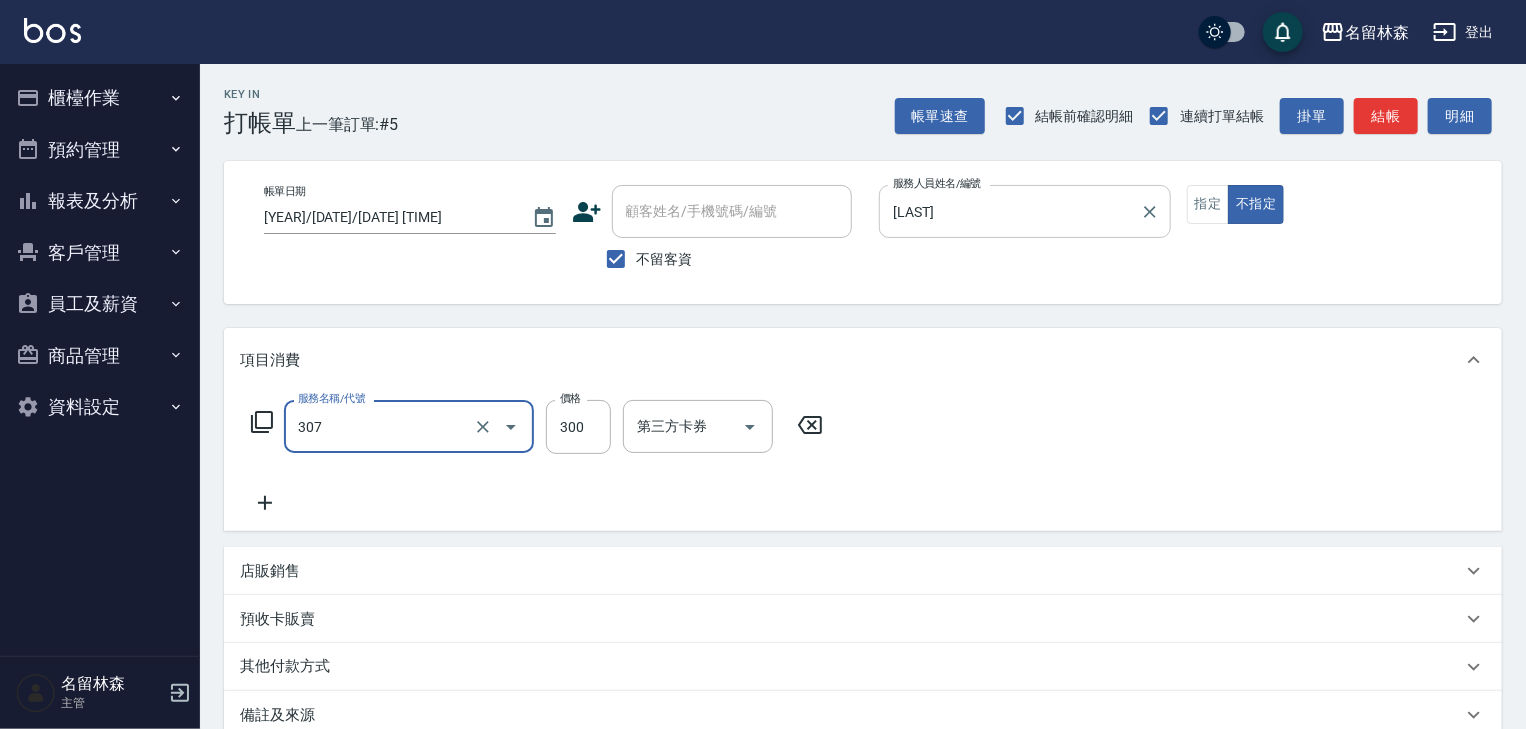 type on "剪髮(307)" 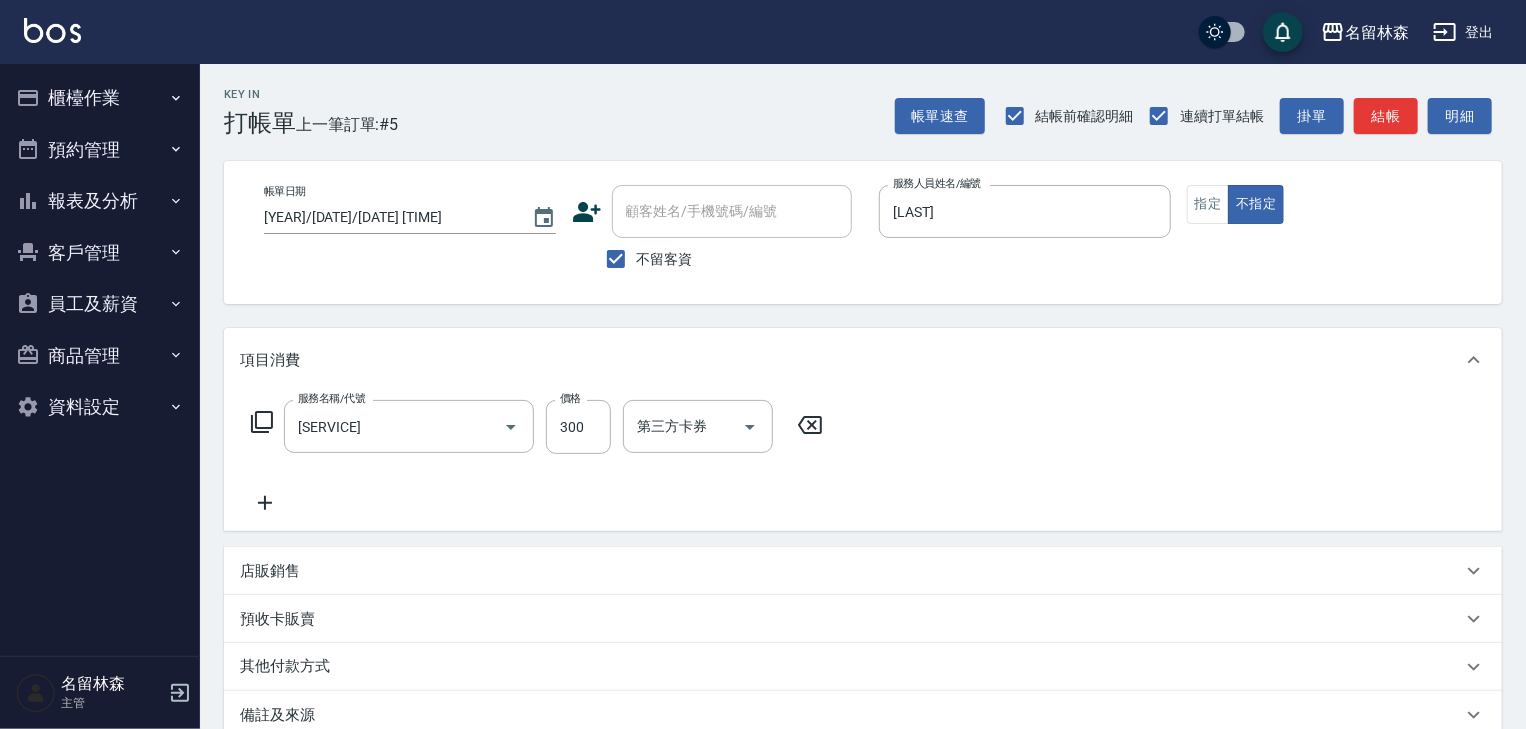 click on "Key In 打帳單 上一筆訂單:#5 帳單速查 結帳前確認明細 連續打單結帳 掛單 結帳 明細 帳單日期 2025/08/03 12:00 顧客姓名/手機號碼/編號 顧客姓名/手機號碼/編號 不留客資 服務人員姓名/編號 吳姵瑩-B 服務人員姓名/編號 指定 不指定 項目消費 服務名稱/代號 剪髮(307) 服務名稱/代號 價格 300 價格 第三方卡券 第三方卡券 店販銷售 服務人員姓名/編號 服務人員姓名/編號 商品代號/名稱 商品代號/名稱 預收卡販賣 卡券名稱/代號 卡券名稱/代號 其他付款方式 其他付款方式 其他付款方式 備註及來源 備註 備註 訂單來源 ​ 訂單來源 隱藏業績明細 服務消費  300 店販消費  0 使用預收卡  0 業績合計   300 預收卡販賣  0 會員卡販賣  0 扣入金  0 現金應收   300 其他付款方式  0 紅利點數折抵  0 掛單 結帳 明細" at bounding box center (863, 510) 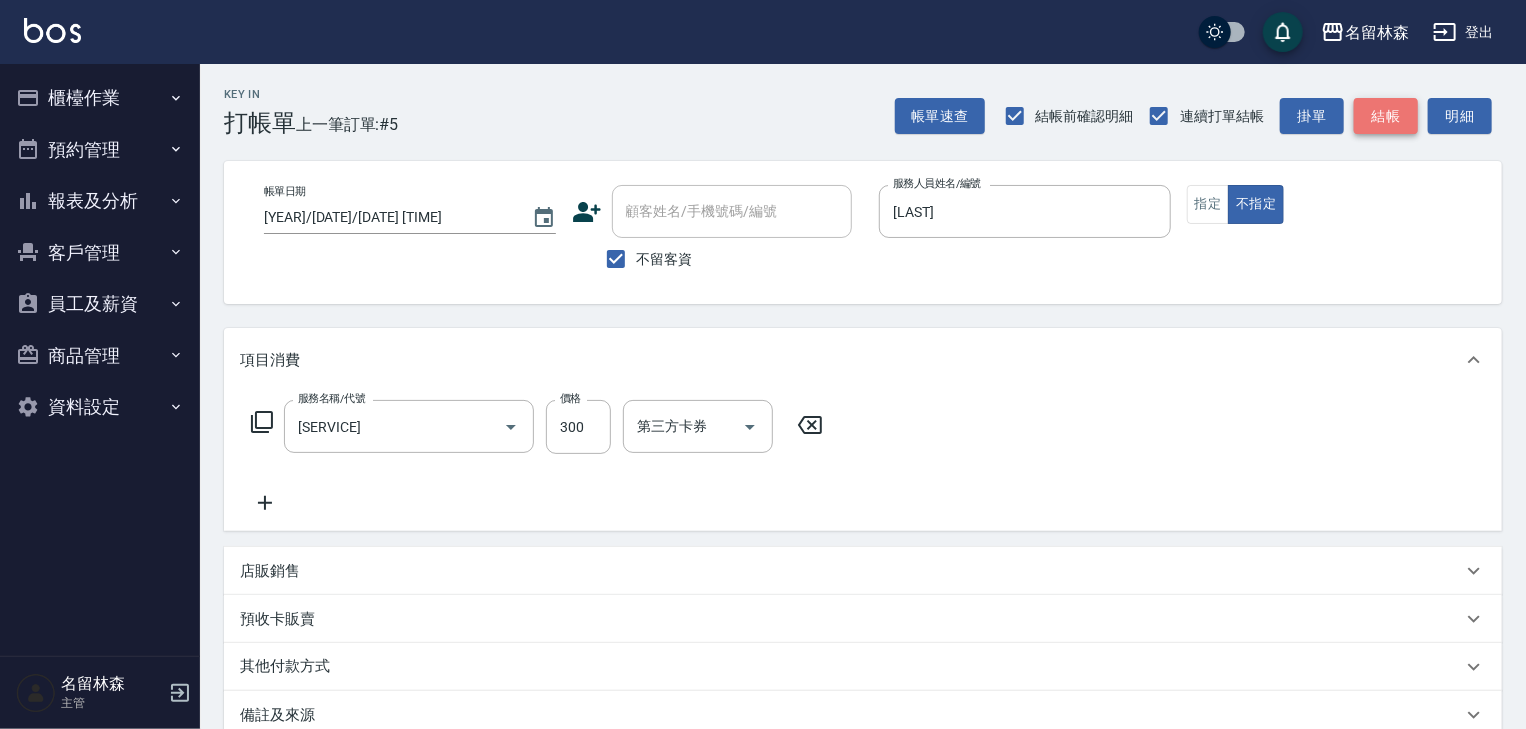 click on "結帳" at bounding box center [1386, 116] 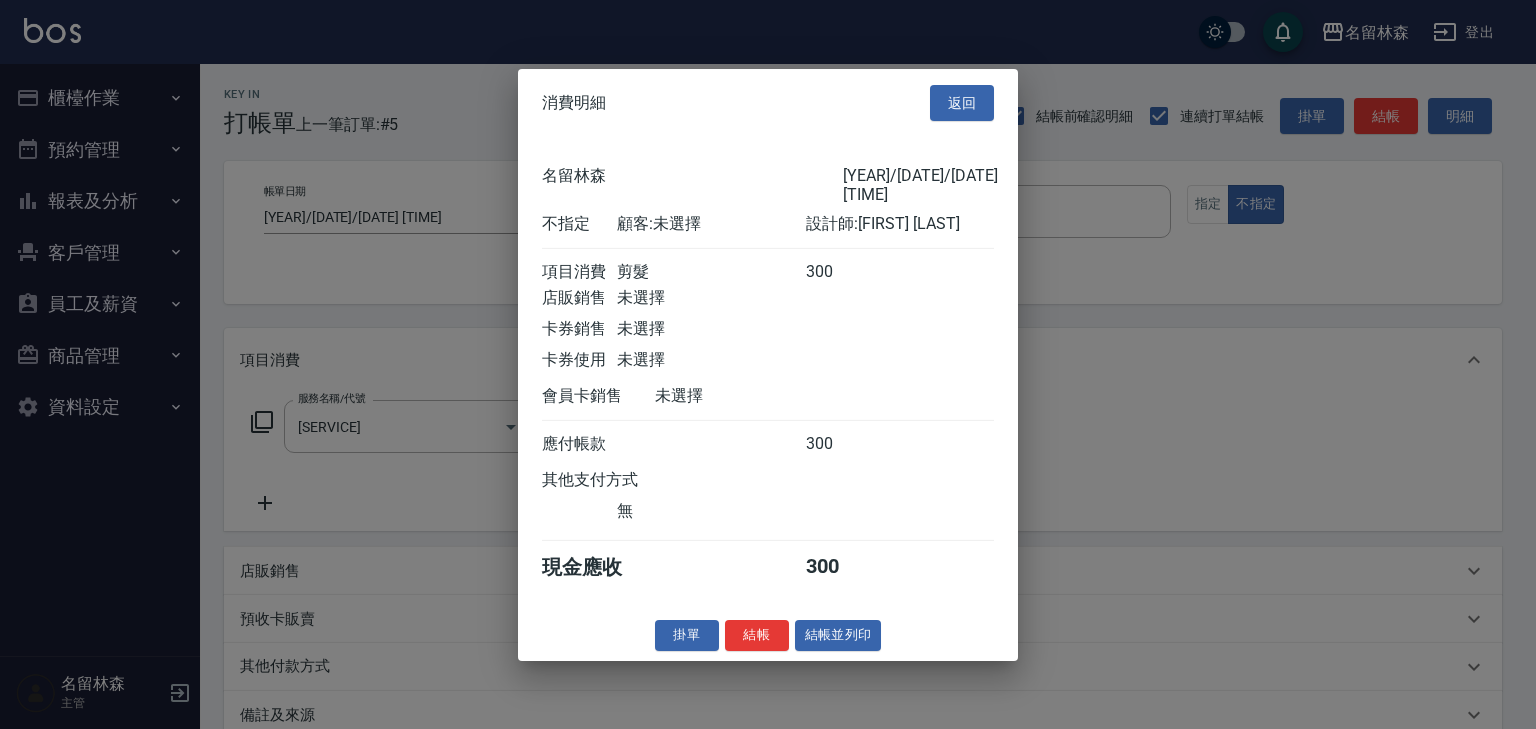 click on "消費明細 返回 名留林森 2025/08/03 12:00 不指定 顧客: 未選擇 設計師: 吳姵瑩 項目消費 剪髮 300 店販銷售 未選擇 卡券銷售 未選擇 卡券使用 未選擇 會員卡銷售 未選擇 應付帳款 300 其他支付方式 無 現金應收 300 掛單 結帳 結帳並列印 名留林森 結帳單 日期： 2025/08/03 12:00 帳單編號： 0 設計師: 吳姵瑩 顧客： 未選擇 剪髮 300 x1 合計： 300 結帳： 扣入金： 0 入金餘額： 0 卡券金額： 0 付現金額： 300 名留林森 結帳單 日期： 2025/08/03 12:00 帳單編號： 設計師: 吳姵瑩 顧客： 未選擇 名稱 單價 數量 小計 剪髮 300 1 300 合計： 300 扣入金： 0 入金餘額： 0 卡券金額： 0 付現金額： 300 謝謝惠顧,歡迎下次光臨!" at bounding box center [768, 364] 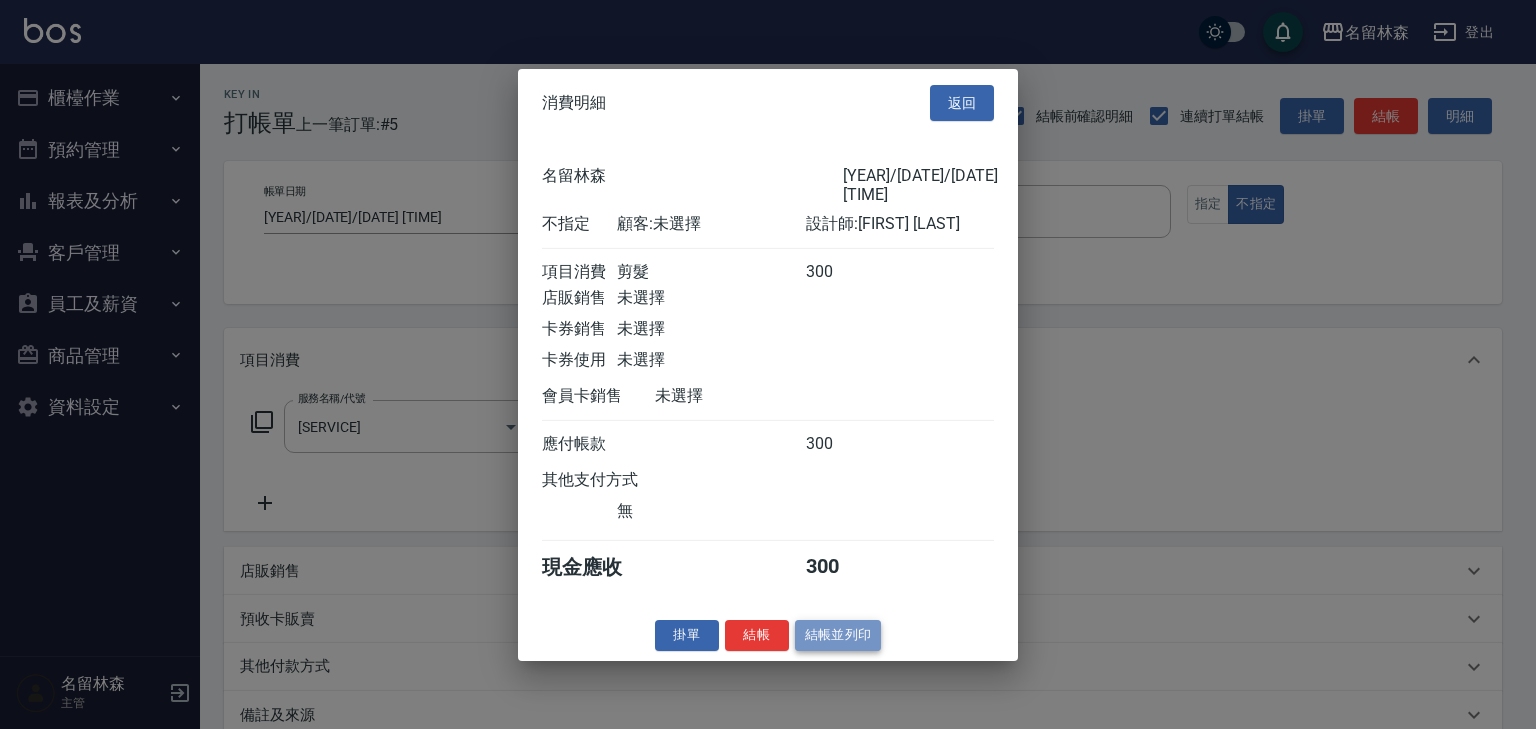 click on "結帳並列印" at bounding box center [838, 635] 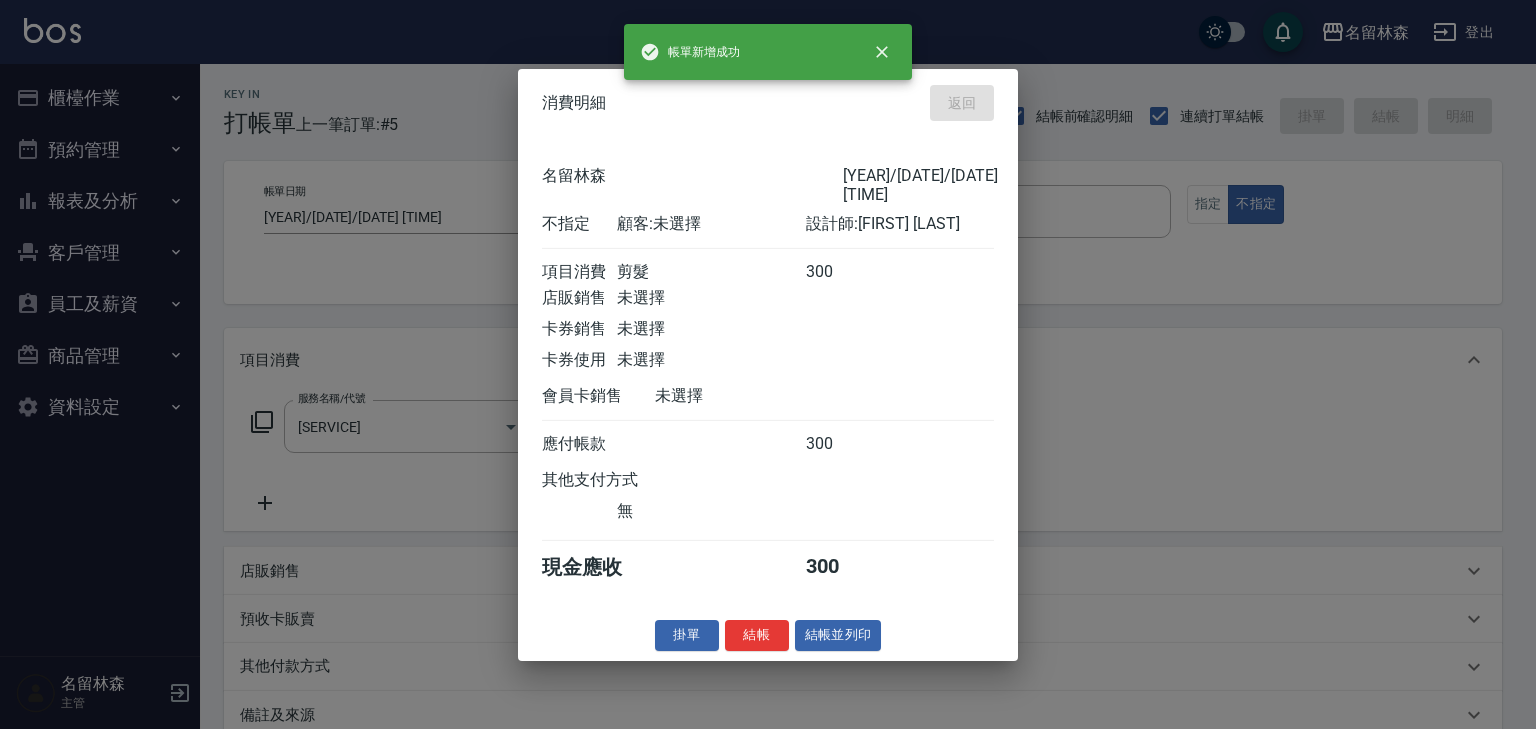 type on "2025/08/03 12:14" 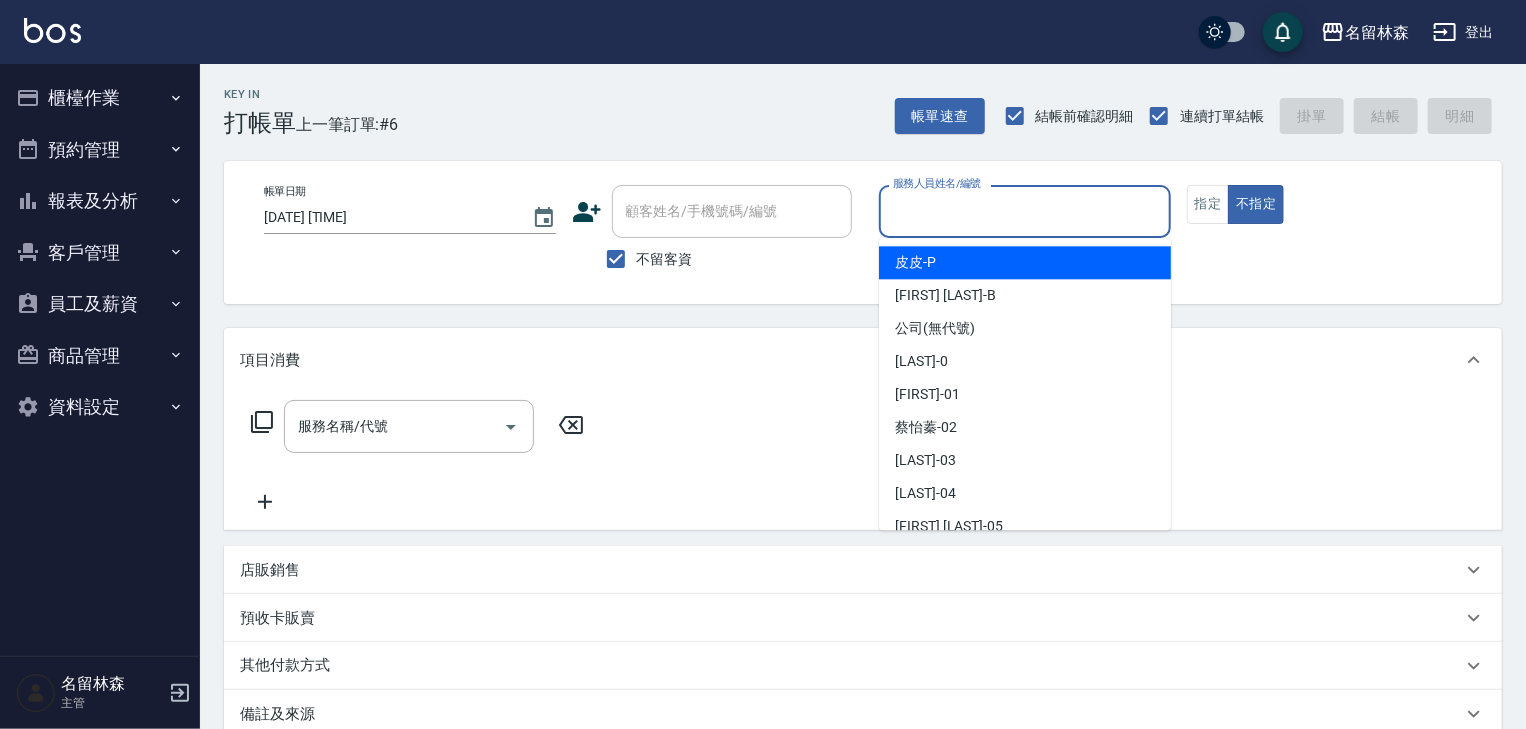 click on "服務人員姓名/編號" at bounding box center (1025, 211) 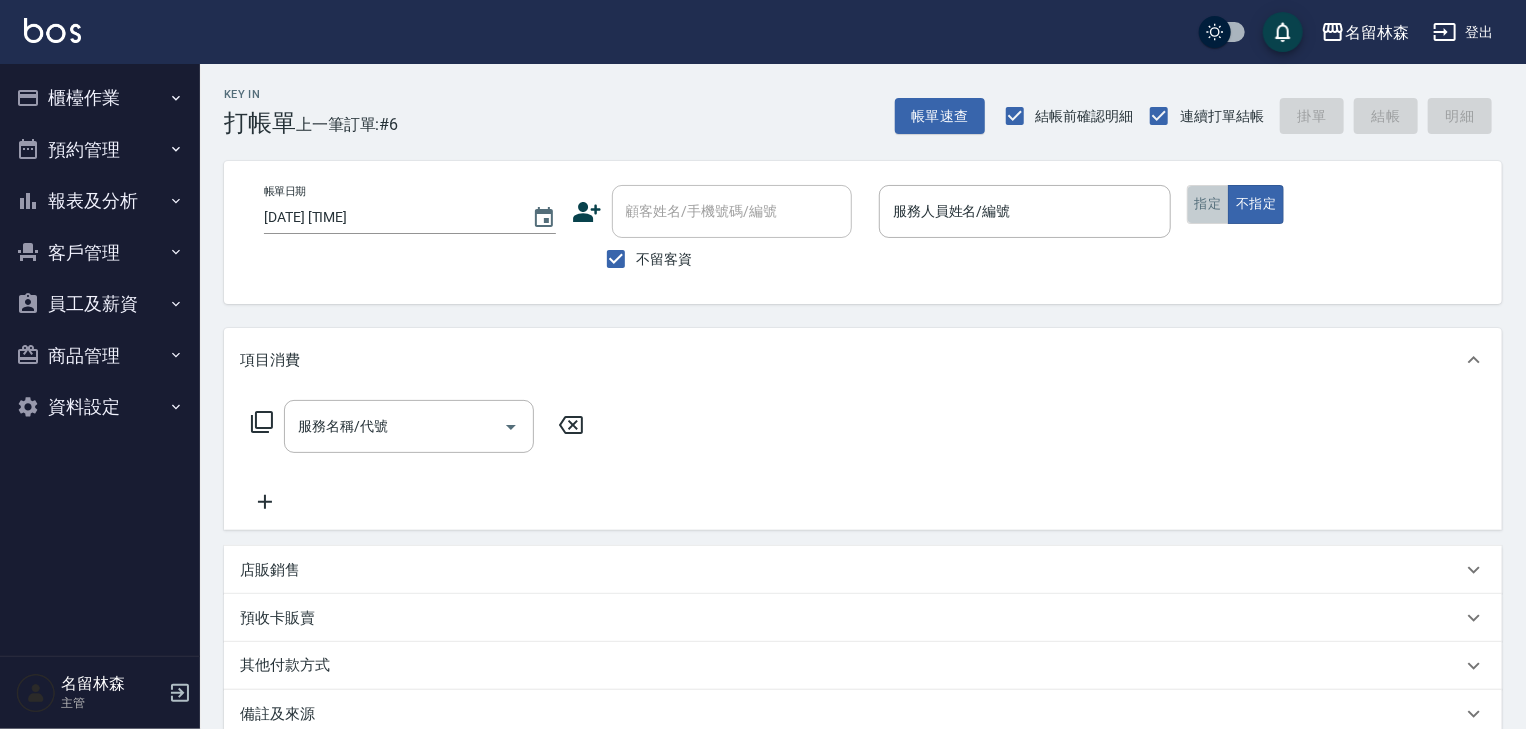 click on "指定" at bounding box center [1208, 204] 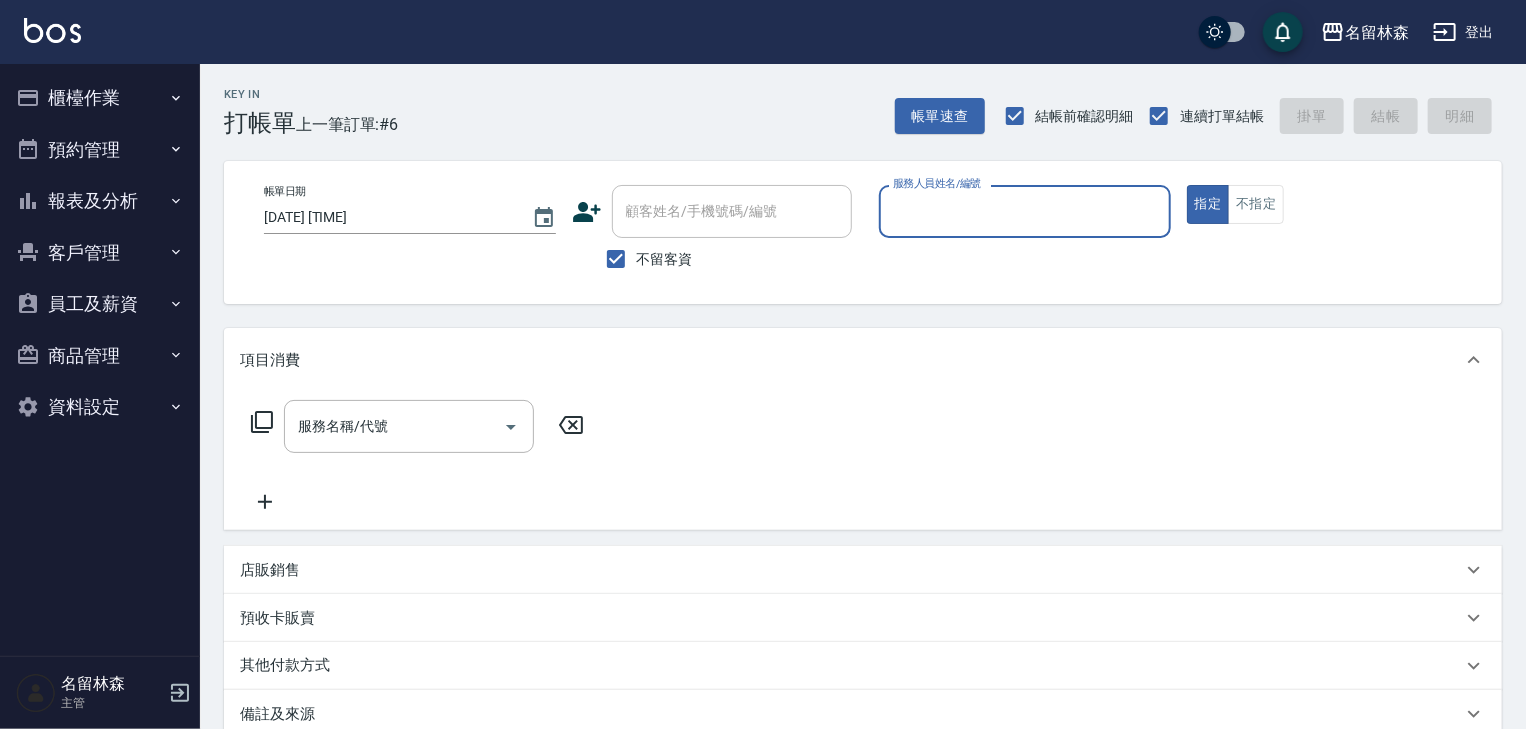 click on "服務人員姓名/編號" at bounding box center [1025, 211] 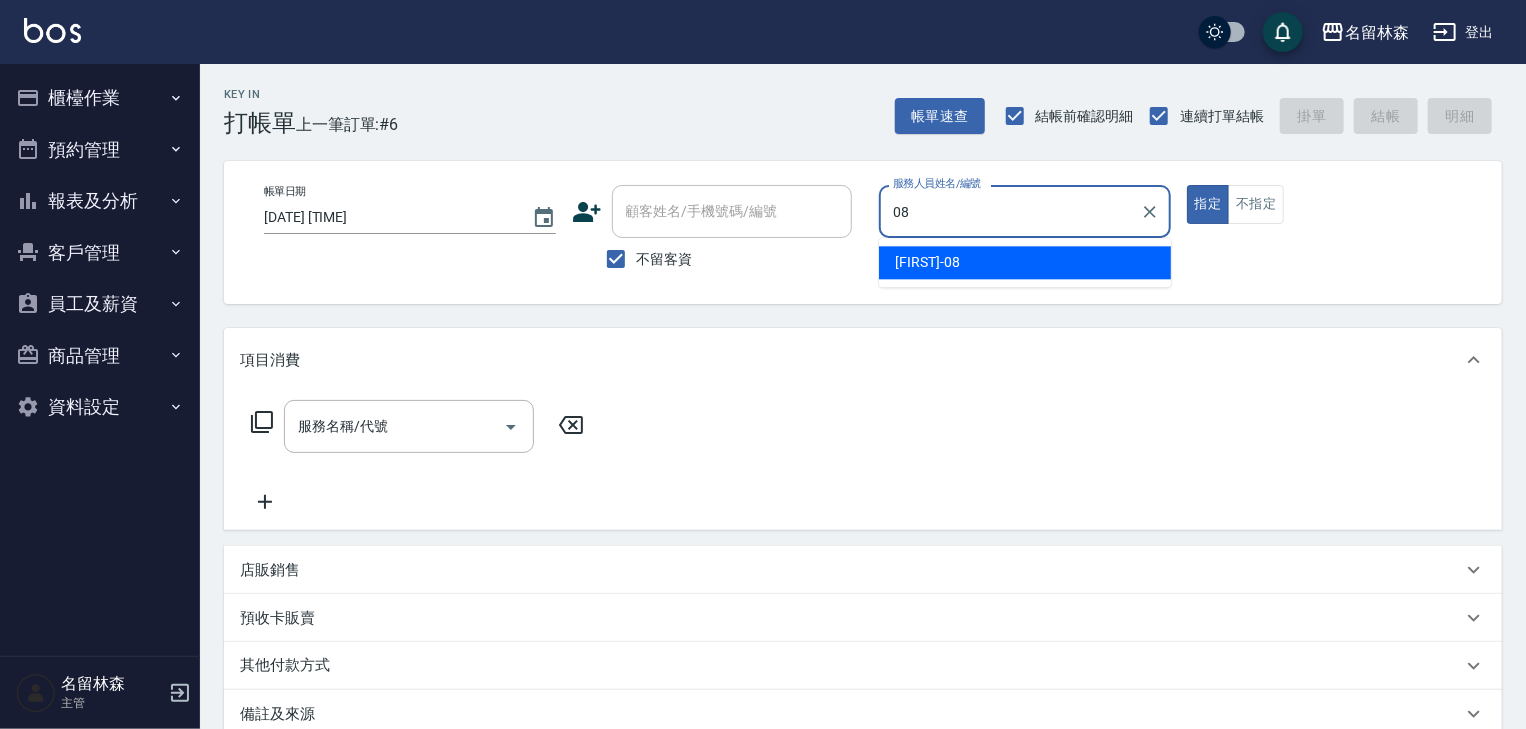 type on "蔡慈恩-08" 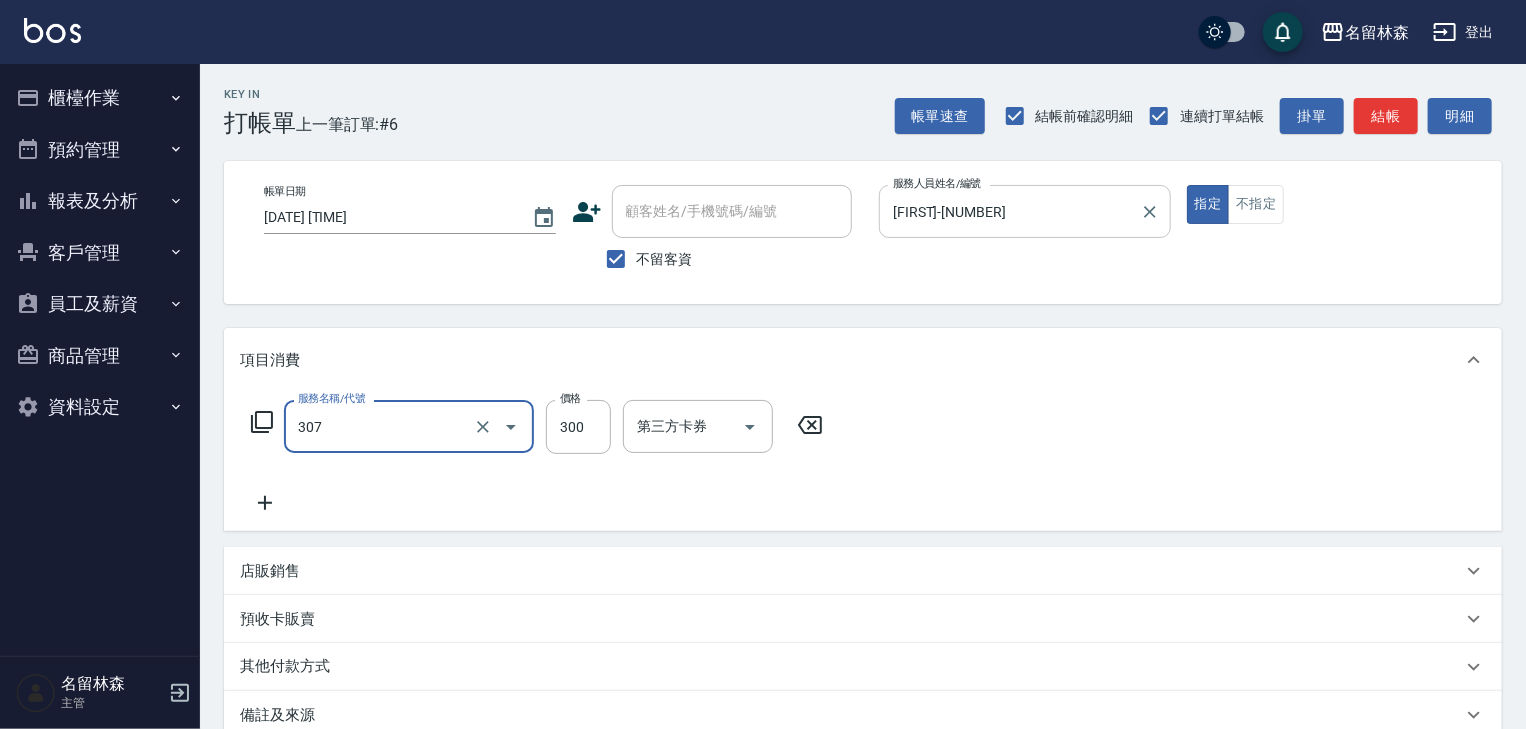 type on "剪髮(307)" 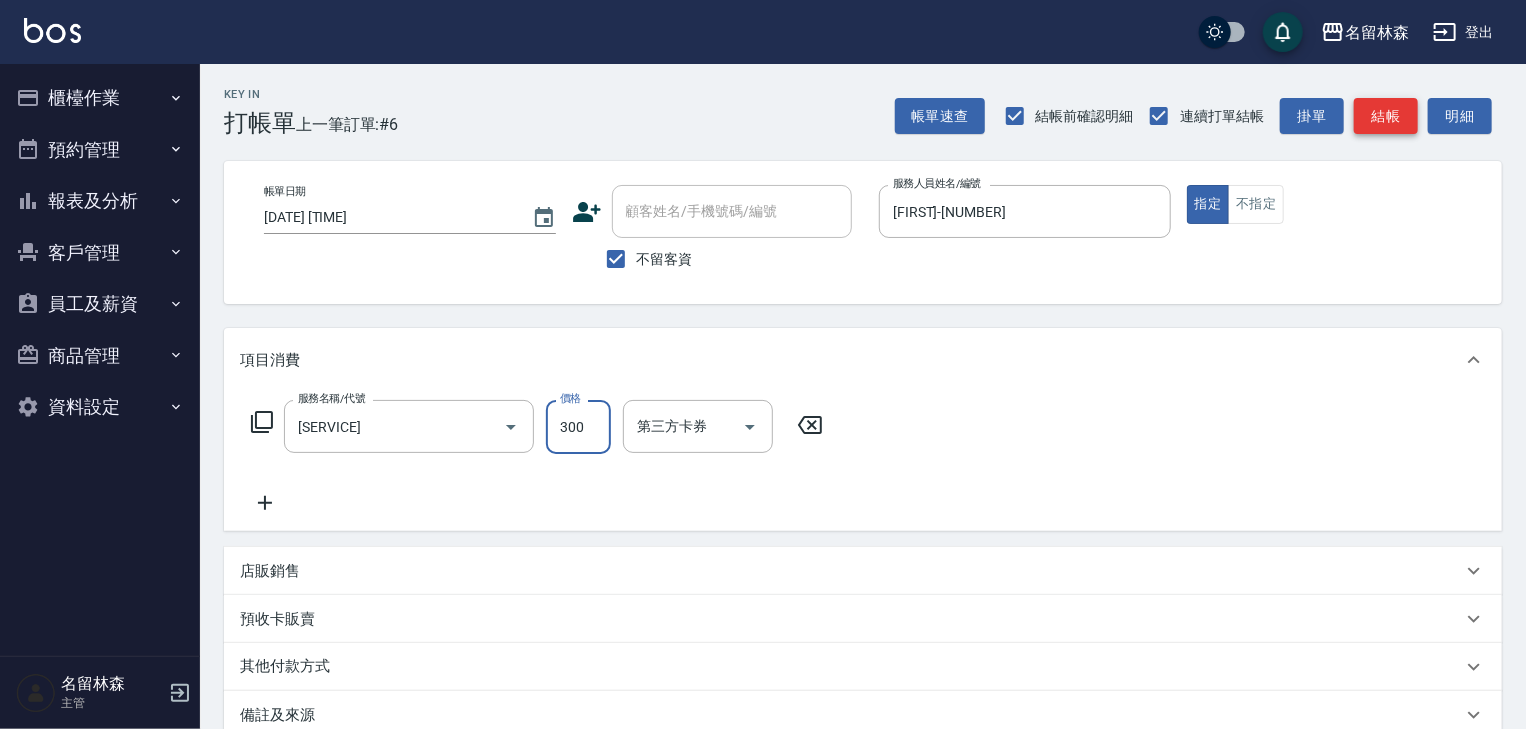 click on "結帳" at bounding box center [1386, 116] 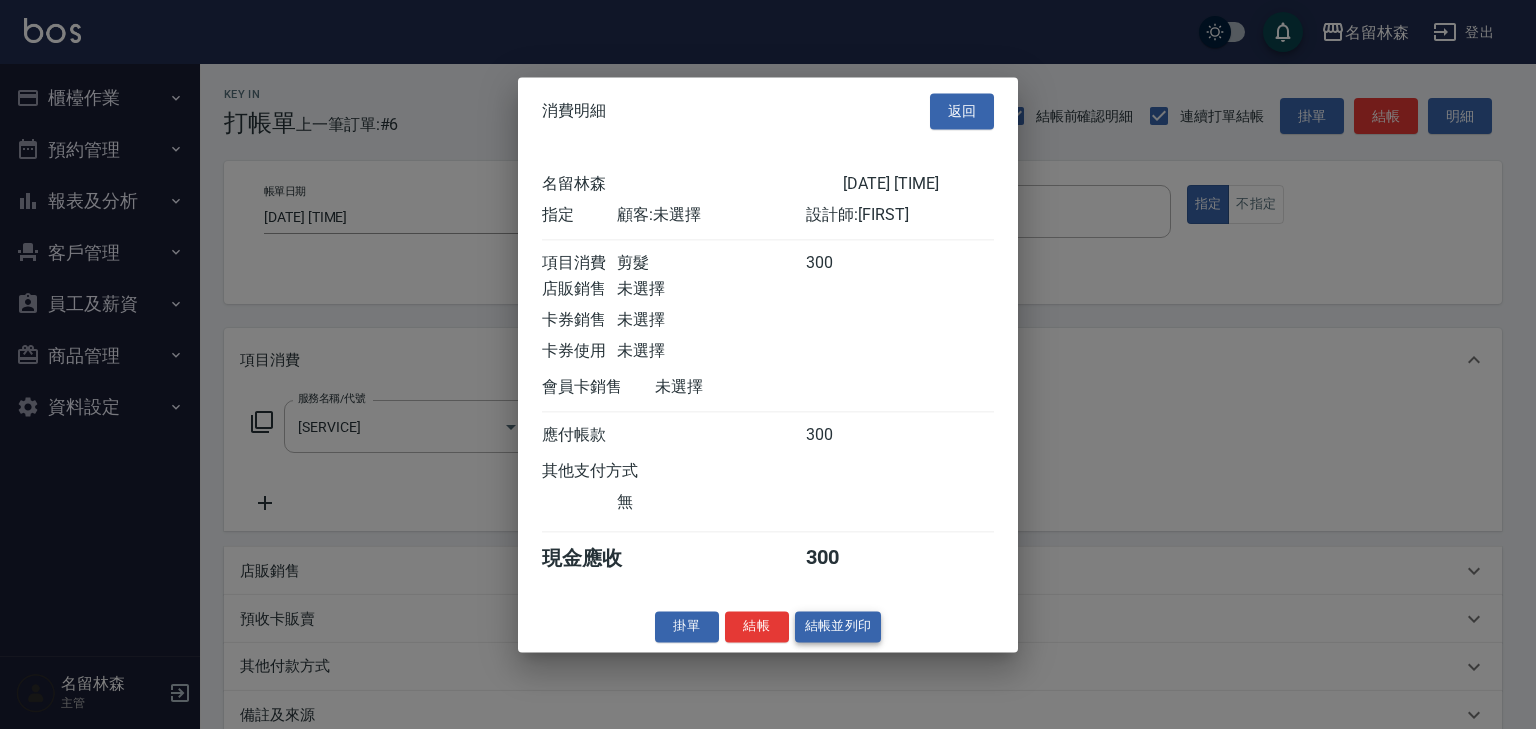 click on "結帳並列印" at bounding box center [838, 626] 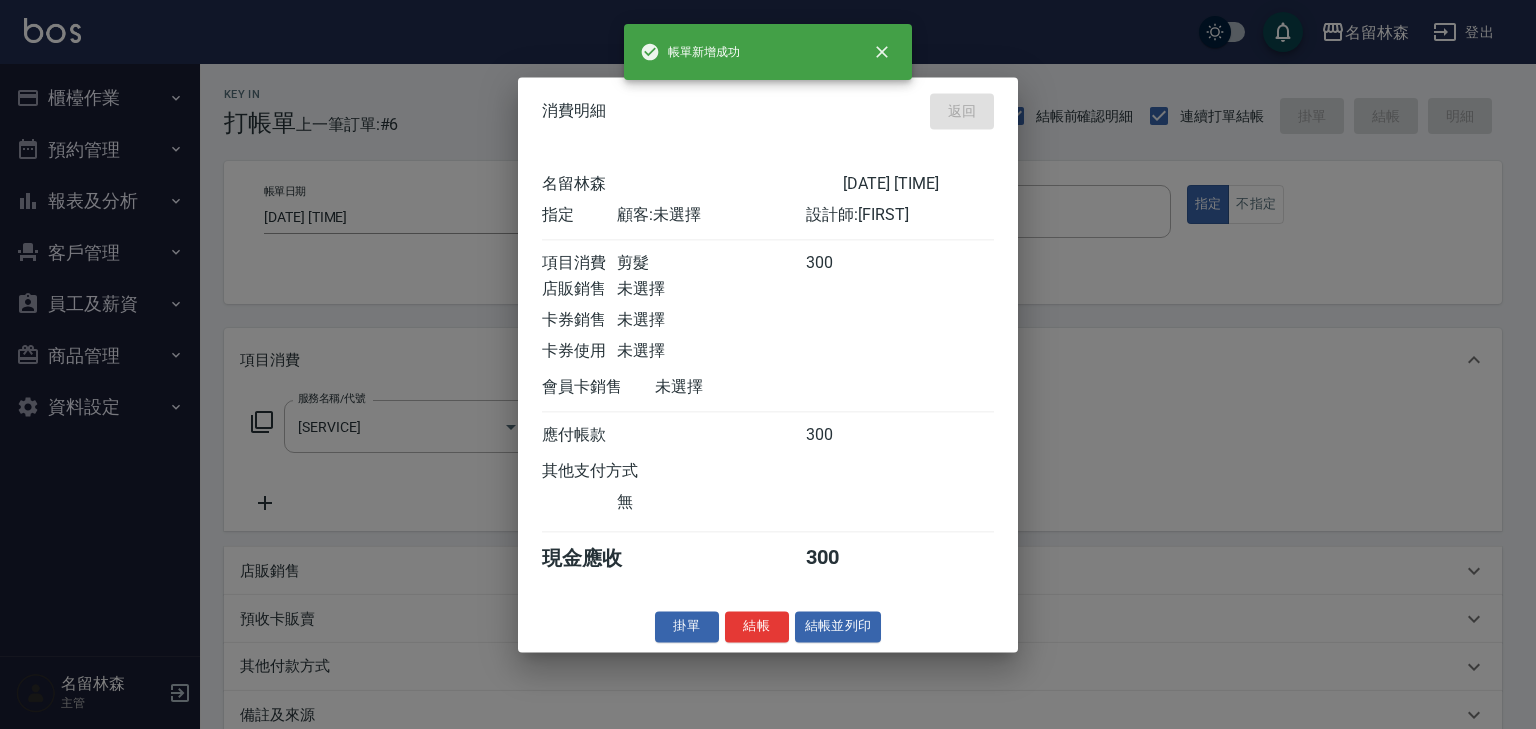 type on "2025/08/03 12:36" 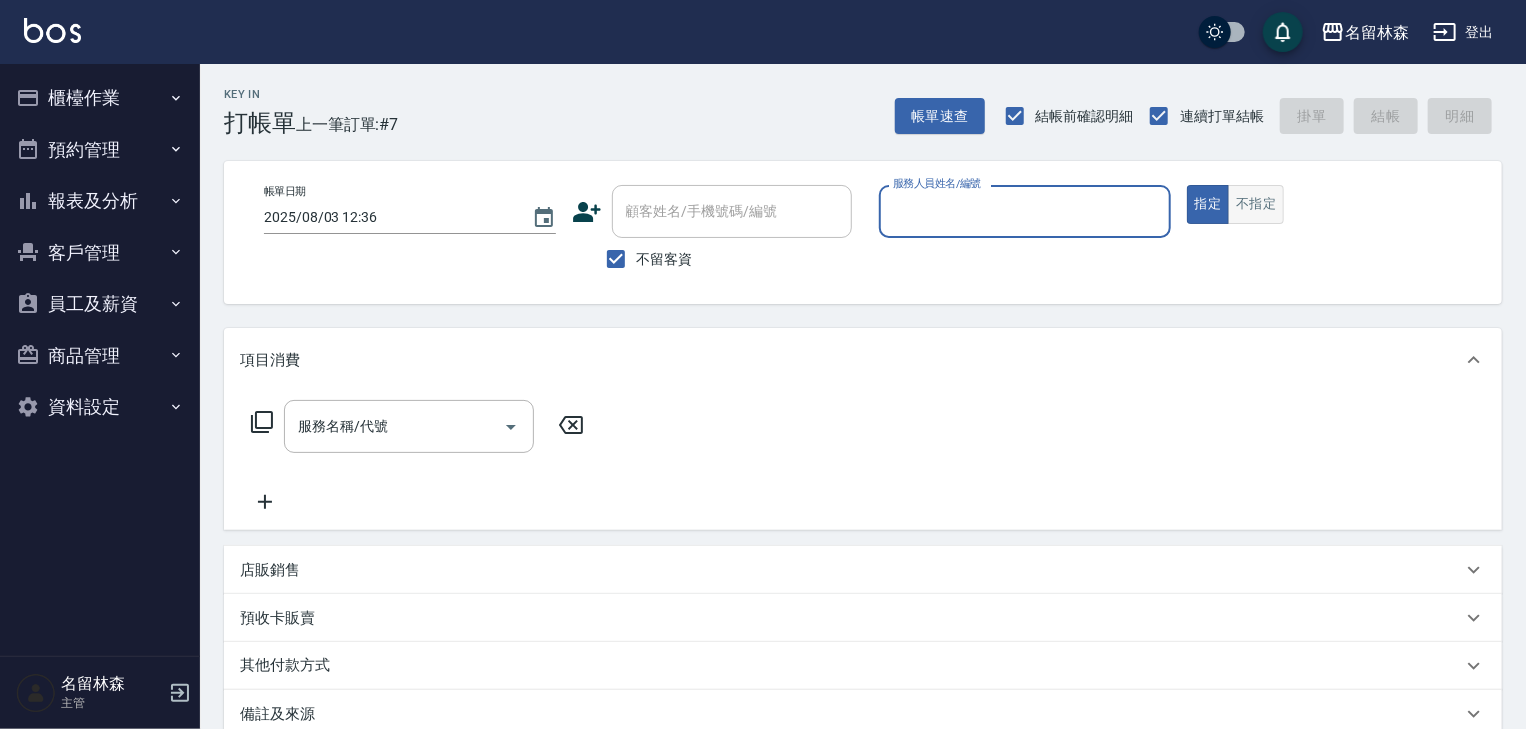 click on "不指定" at bounding box center [1256, 204] 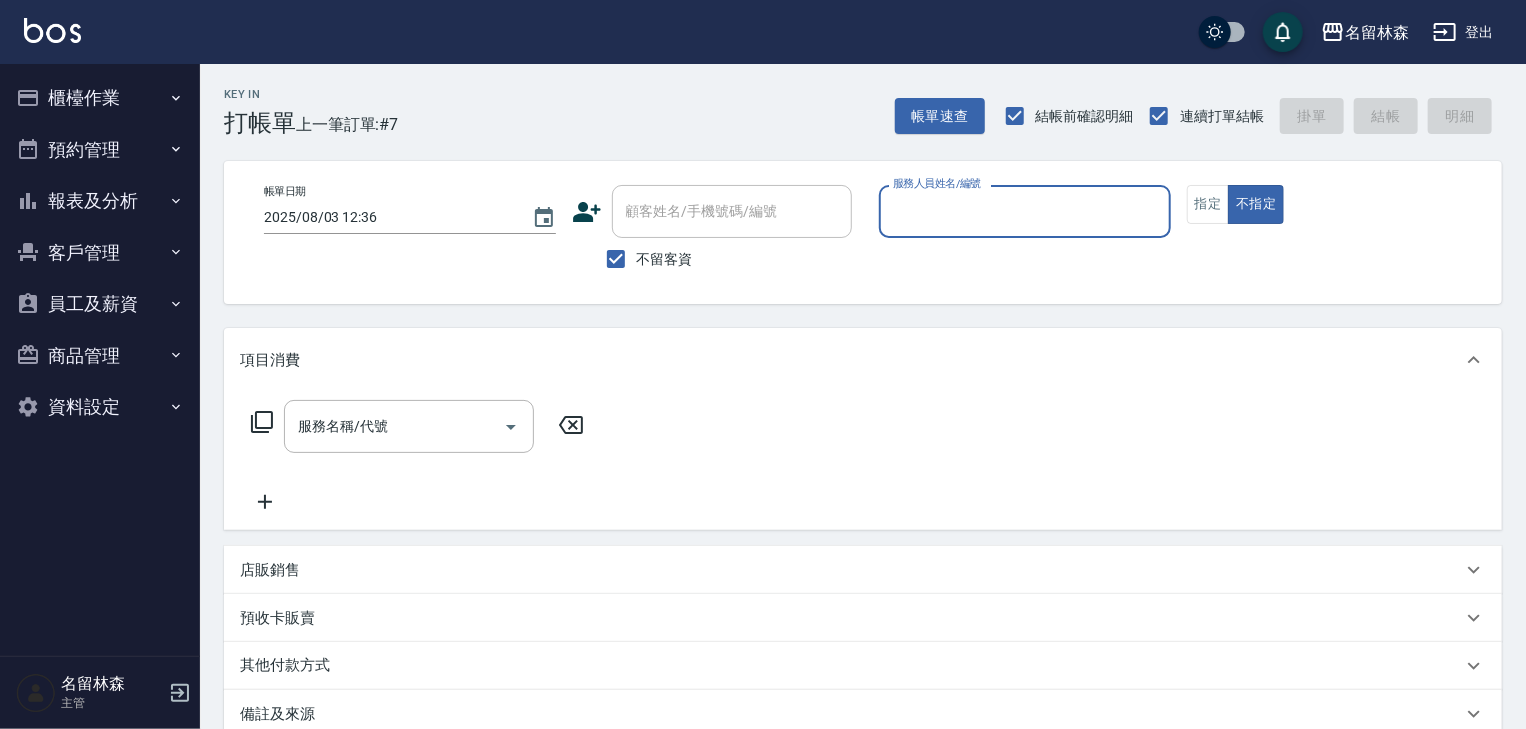 click on "服務人員姓名/編號" at bounding box center (1025, 211) 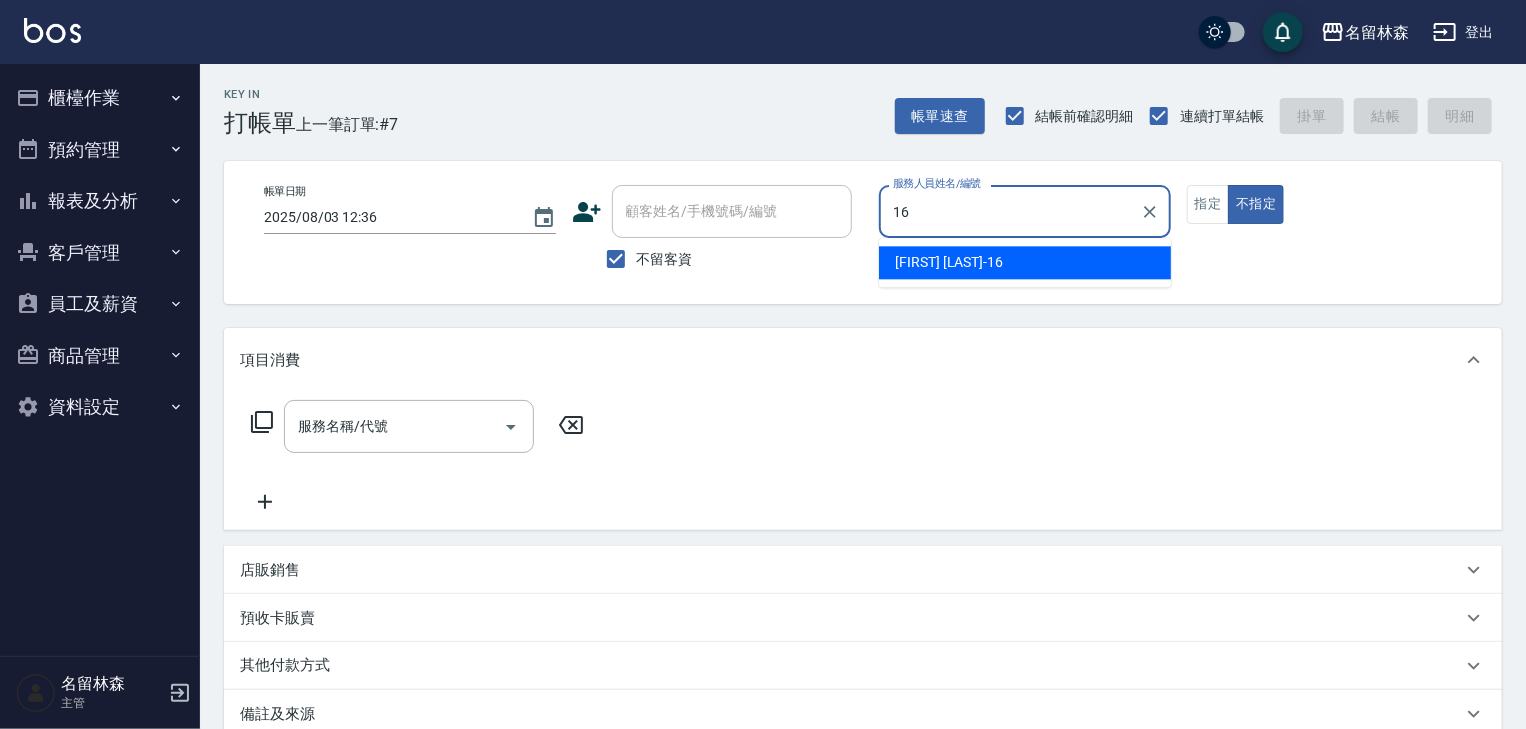type on "意如-16" 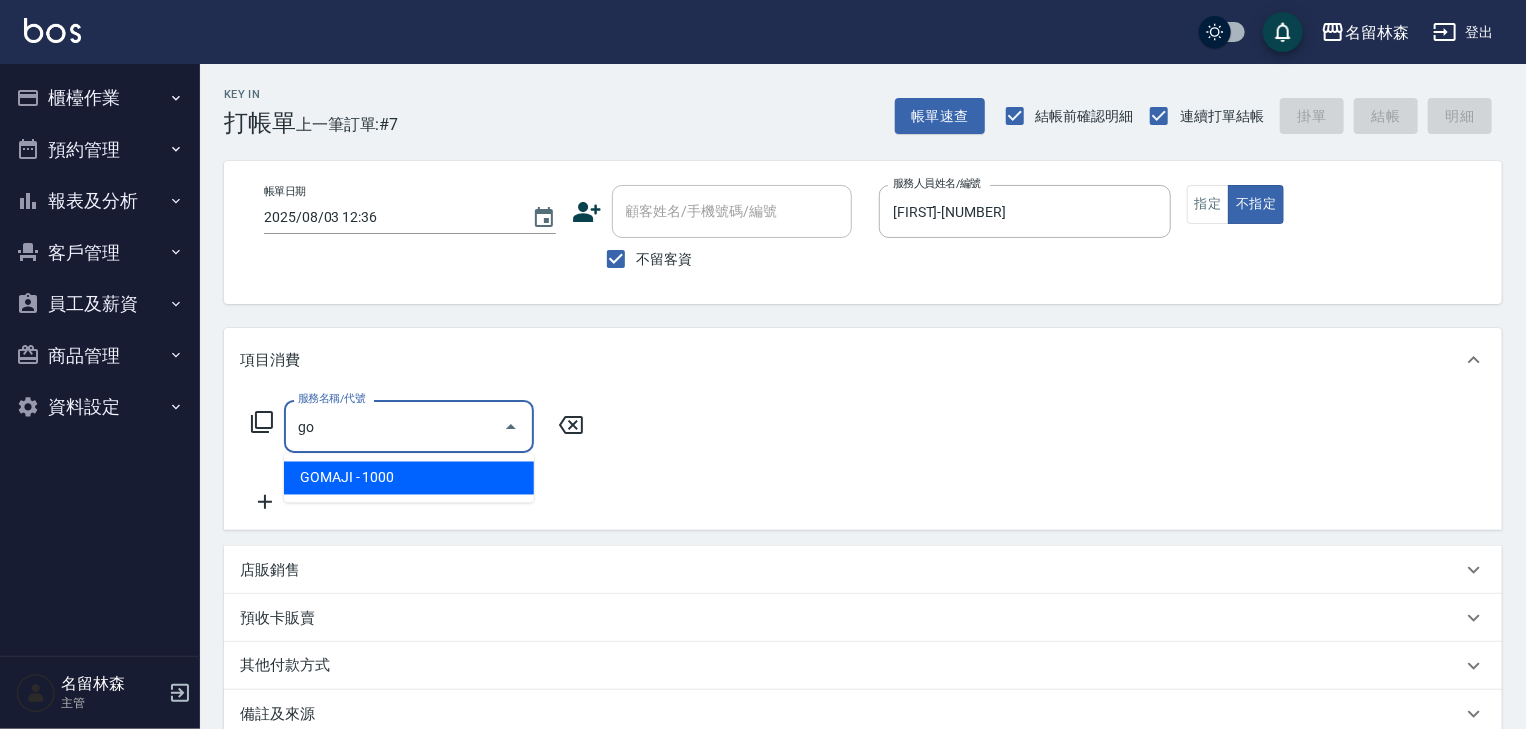 click on "GOMAJI - 1000" at bounding box center [409, 478] 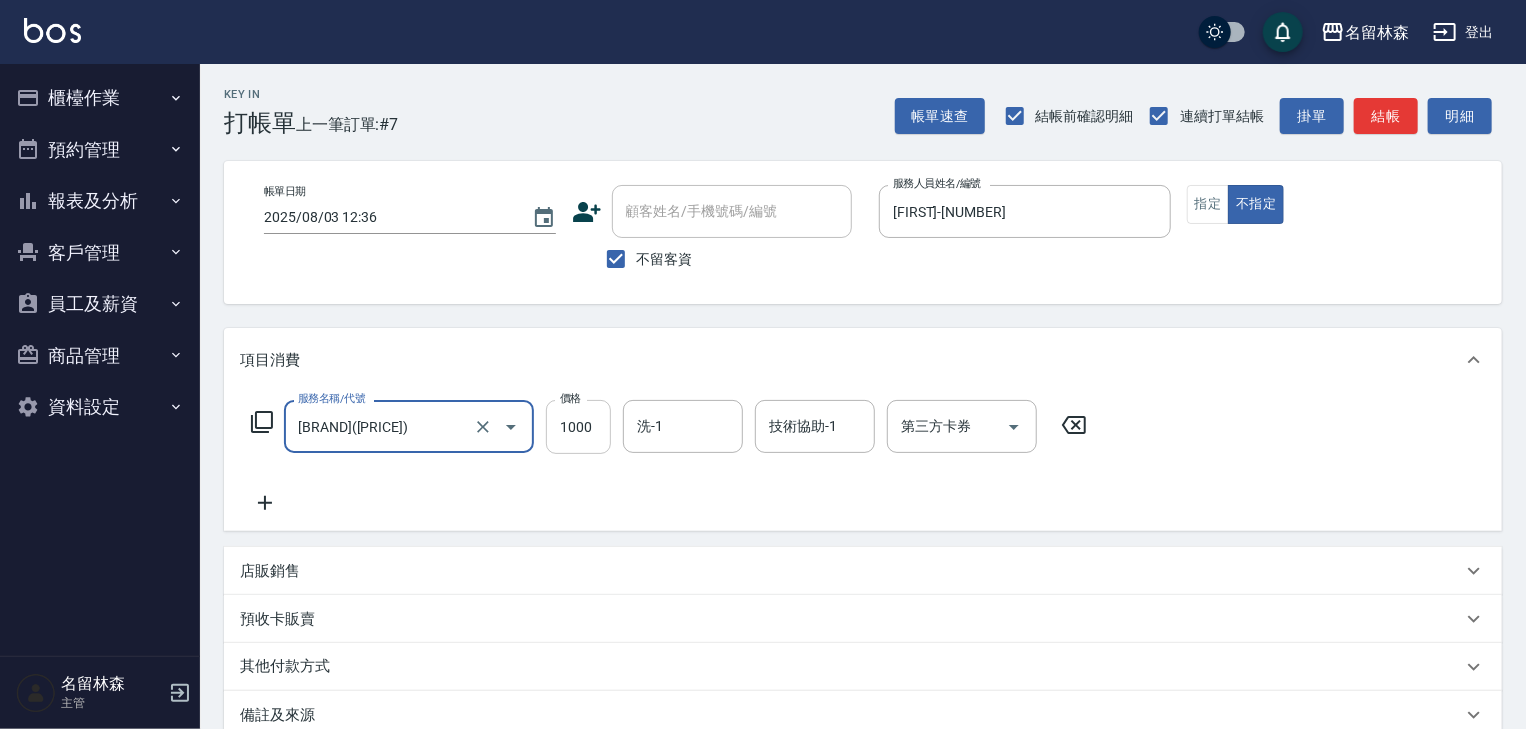 type on "GOMAJI(999)" 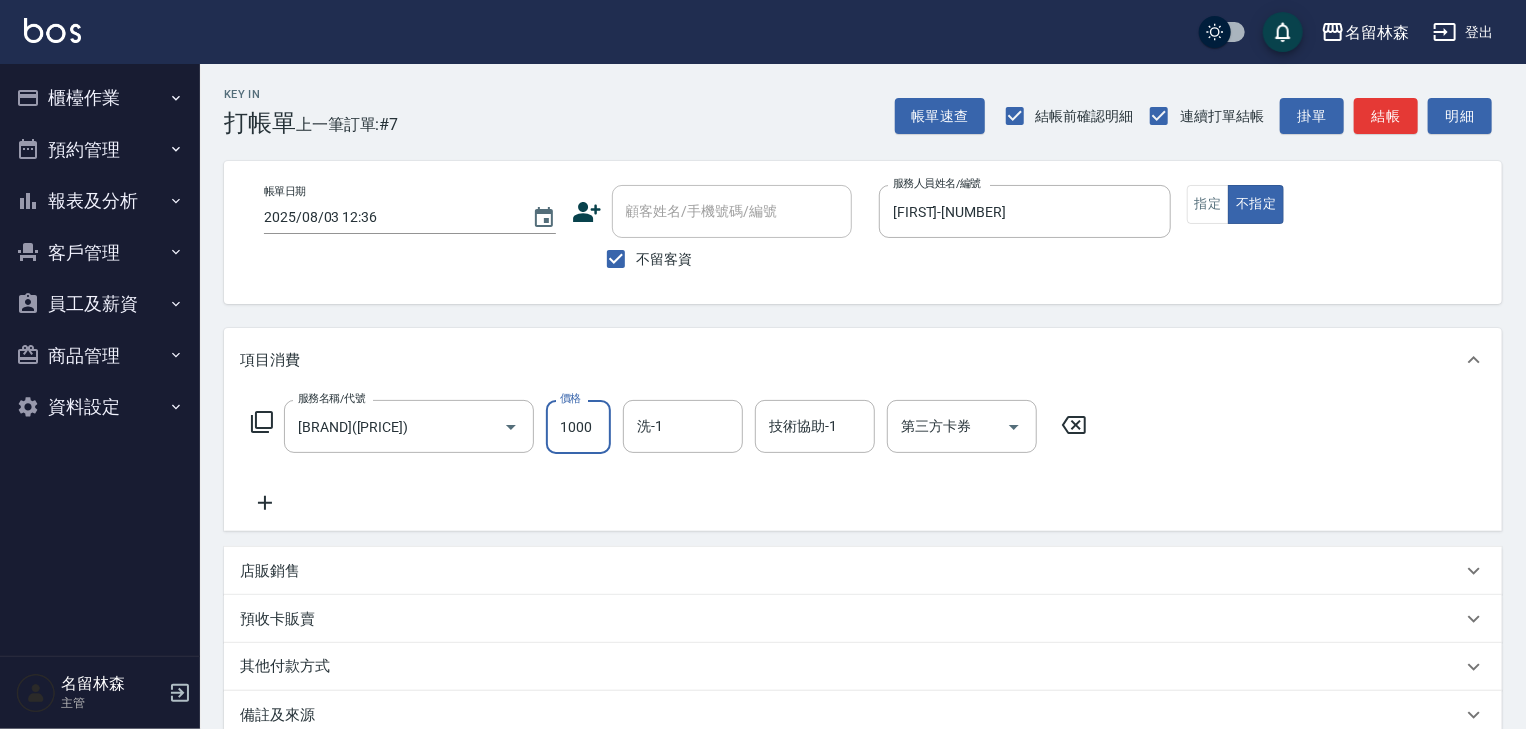 click on "1000" at bounding box center (578, 427) 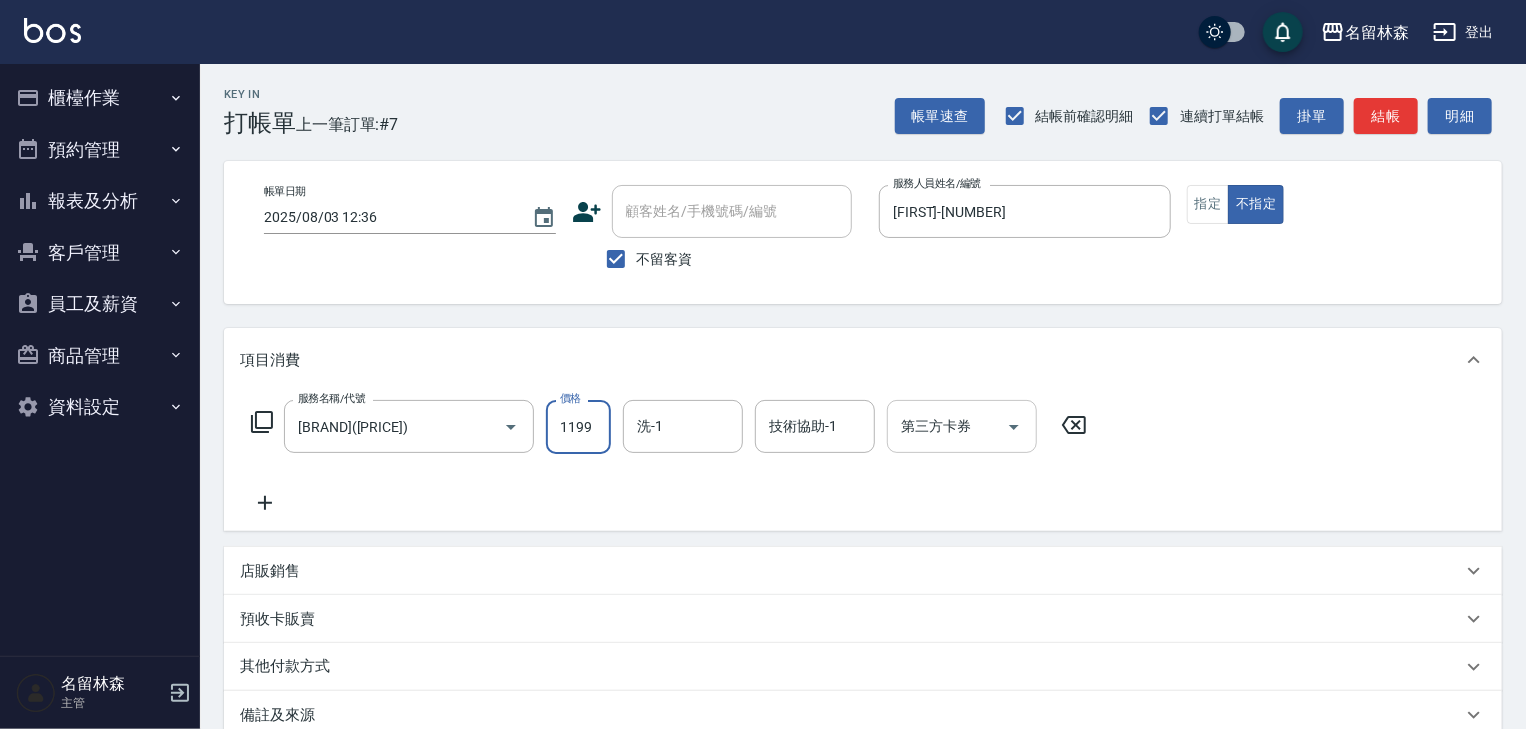 type on "1199" 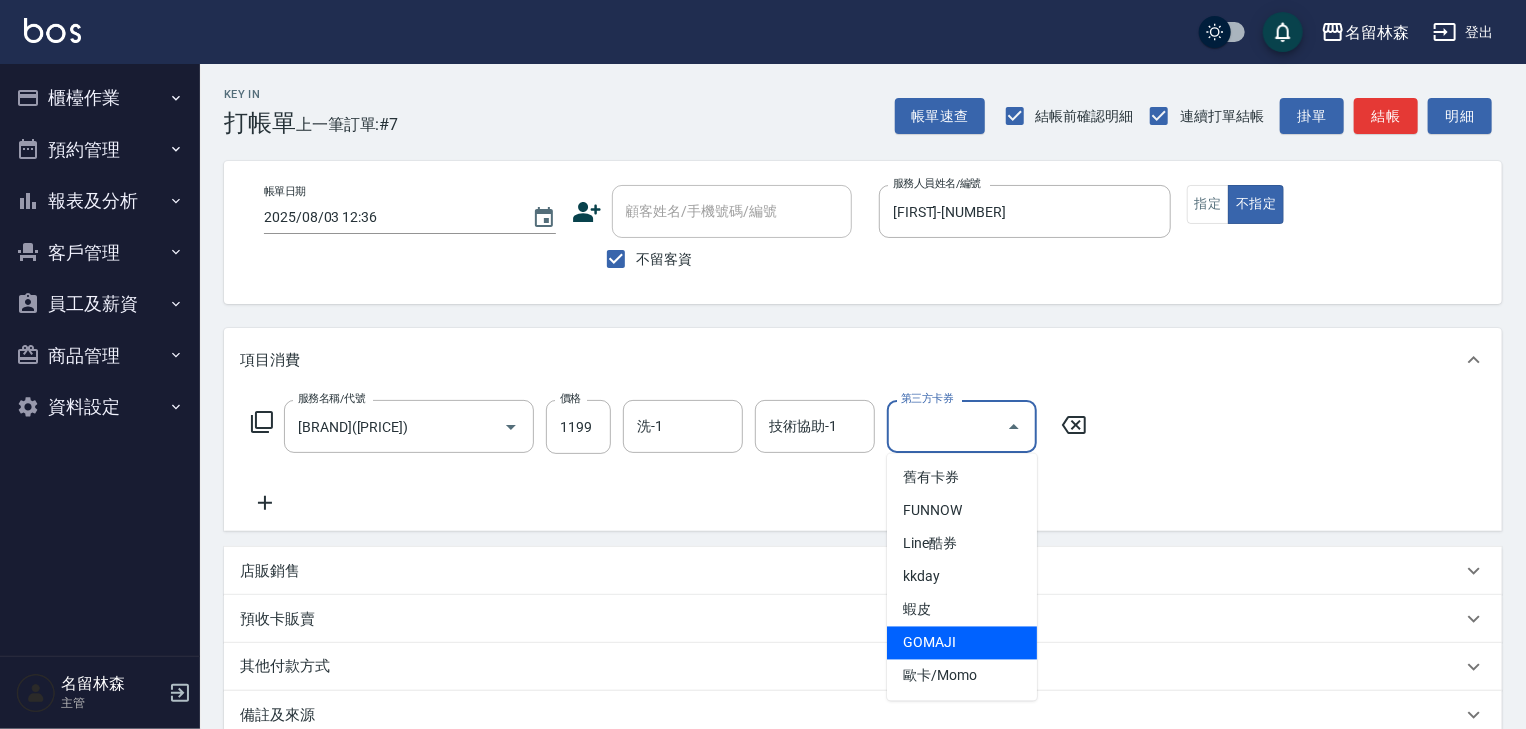click on "GOMAJI" at bounding box center [962, 643] 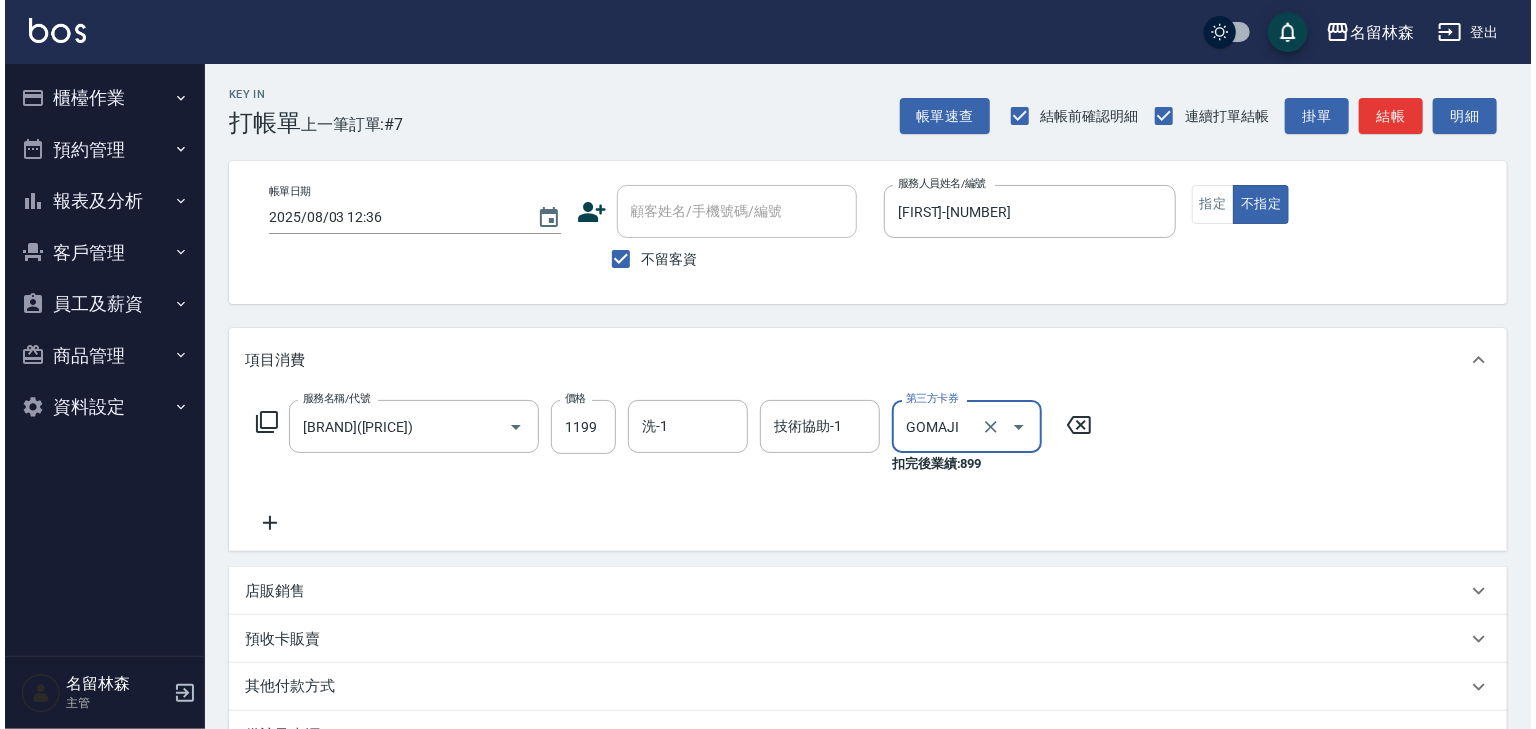 scroll, scrollTop: 254, scrollLeft: 0, axis: vertical 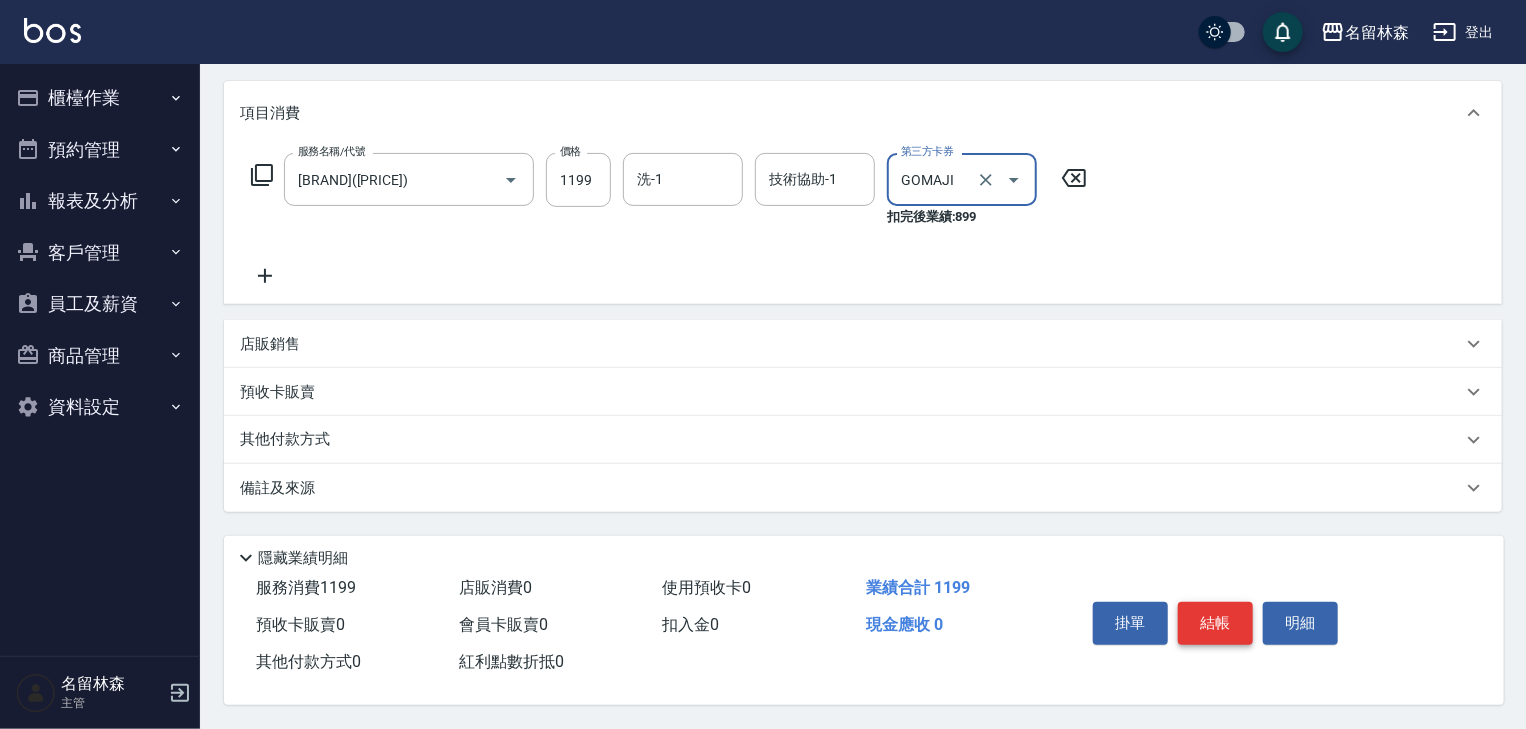 click on "結帳" at bounding box center (1215, 623) 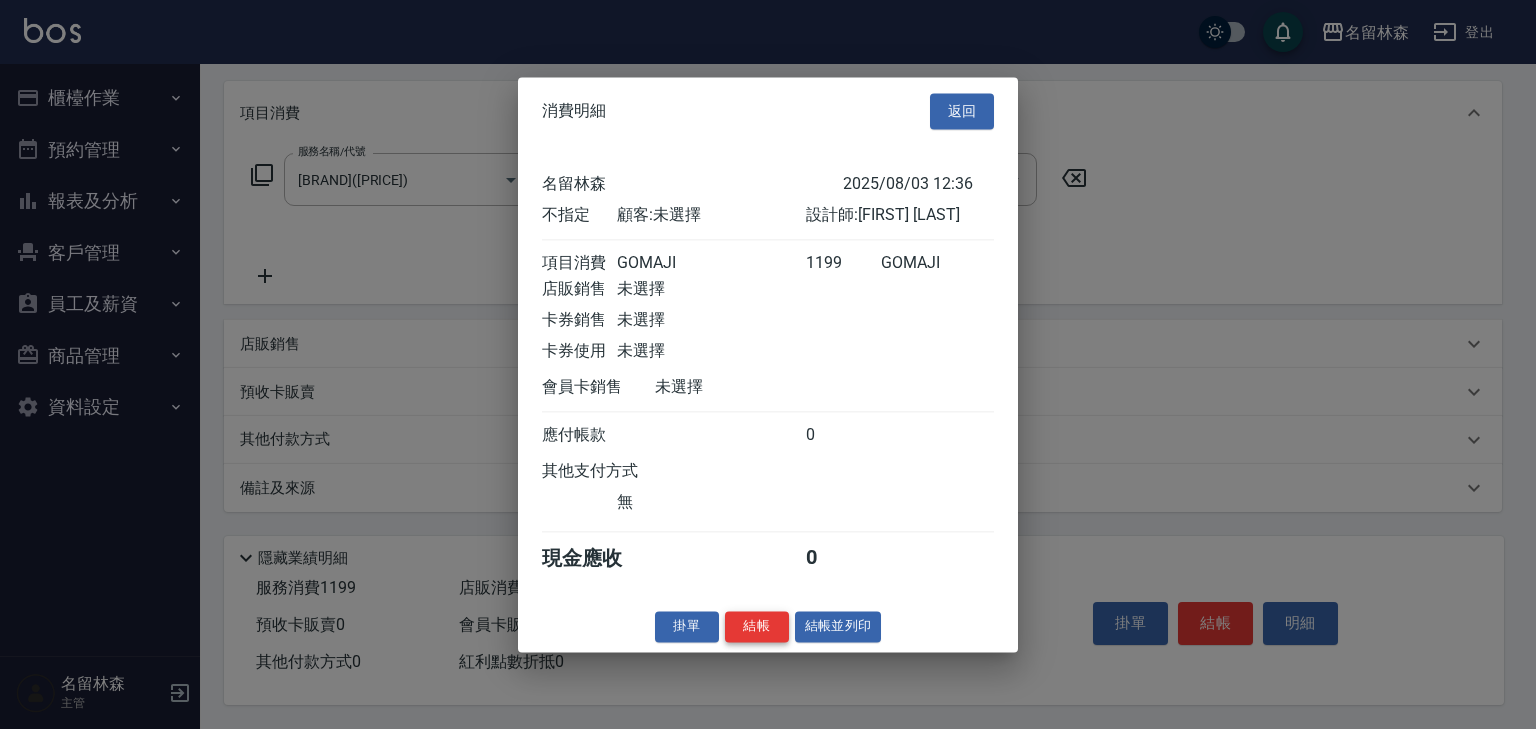 click on "結帳" at bounding box center (757, 626) 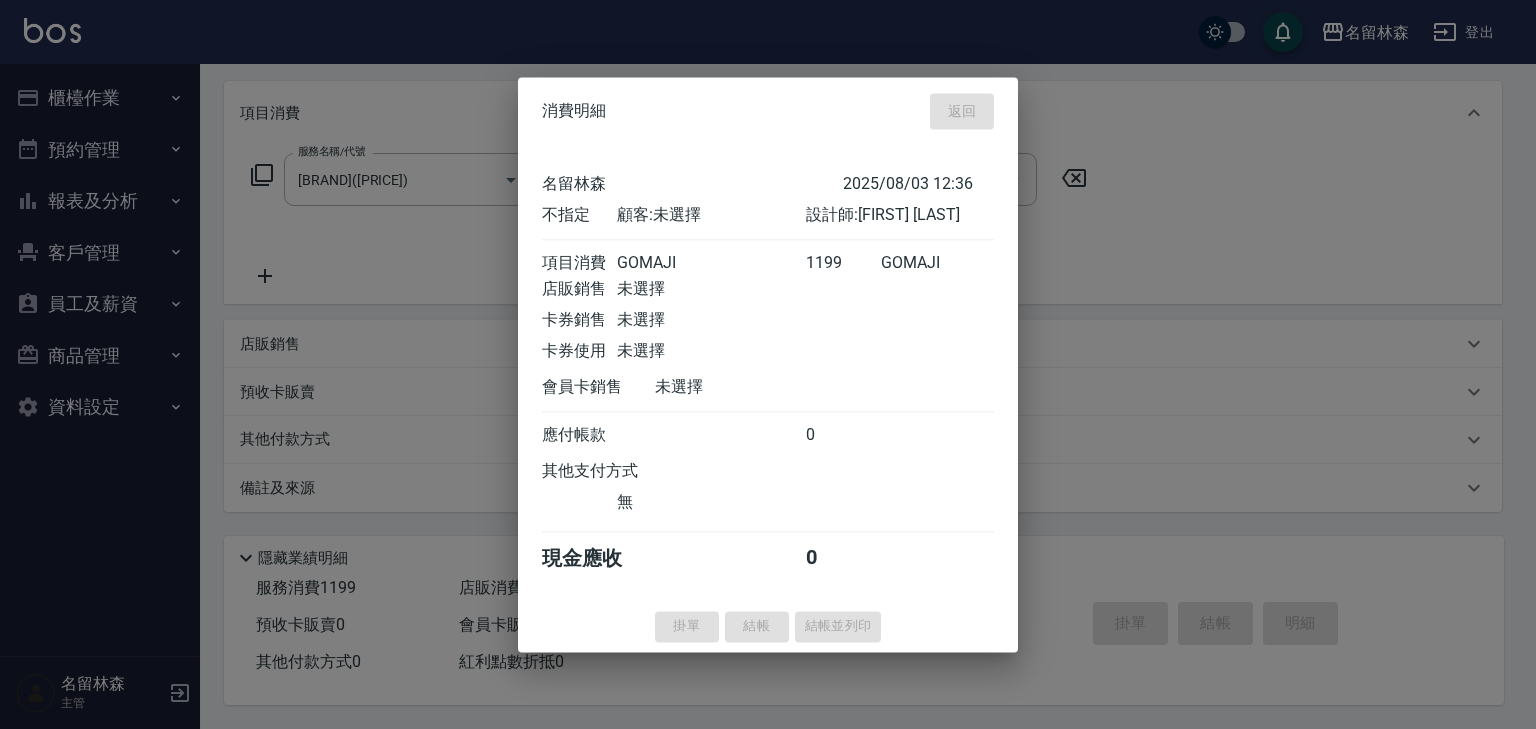 type on "2025/08/03 12:55" 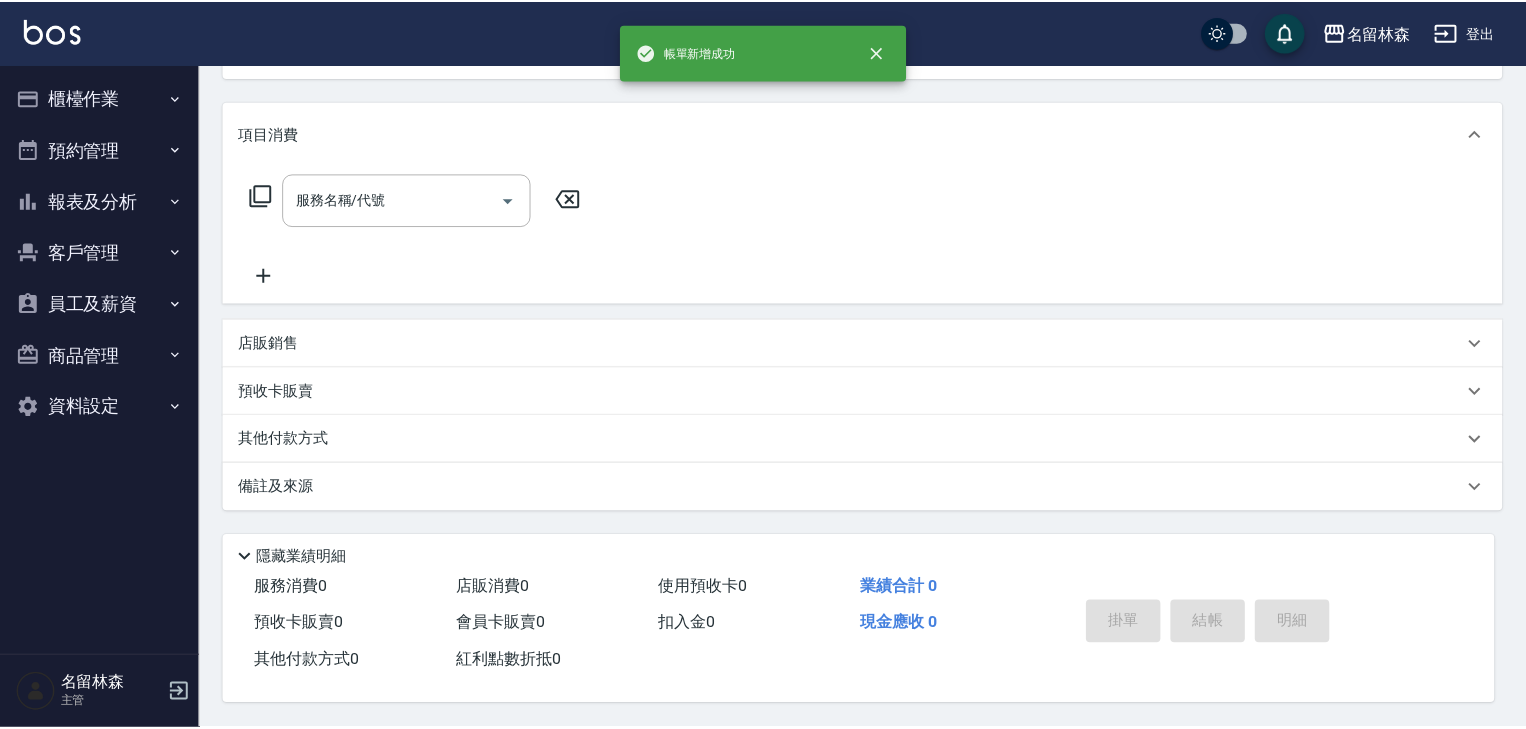 scroll, scrollTop: 0, scrollLeft: 0, axis: both 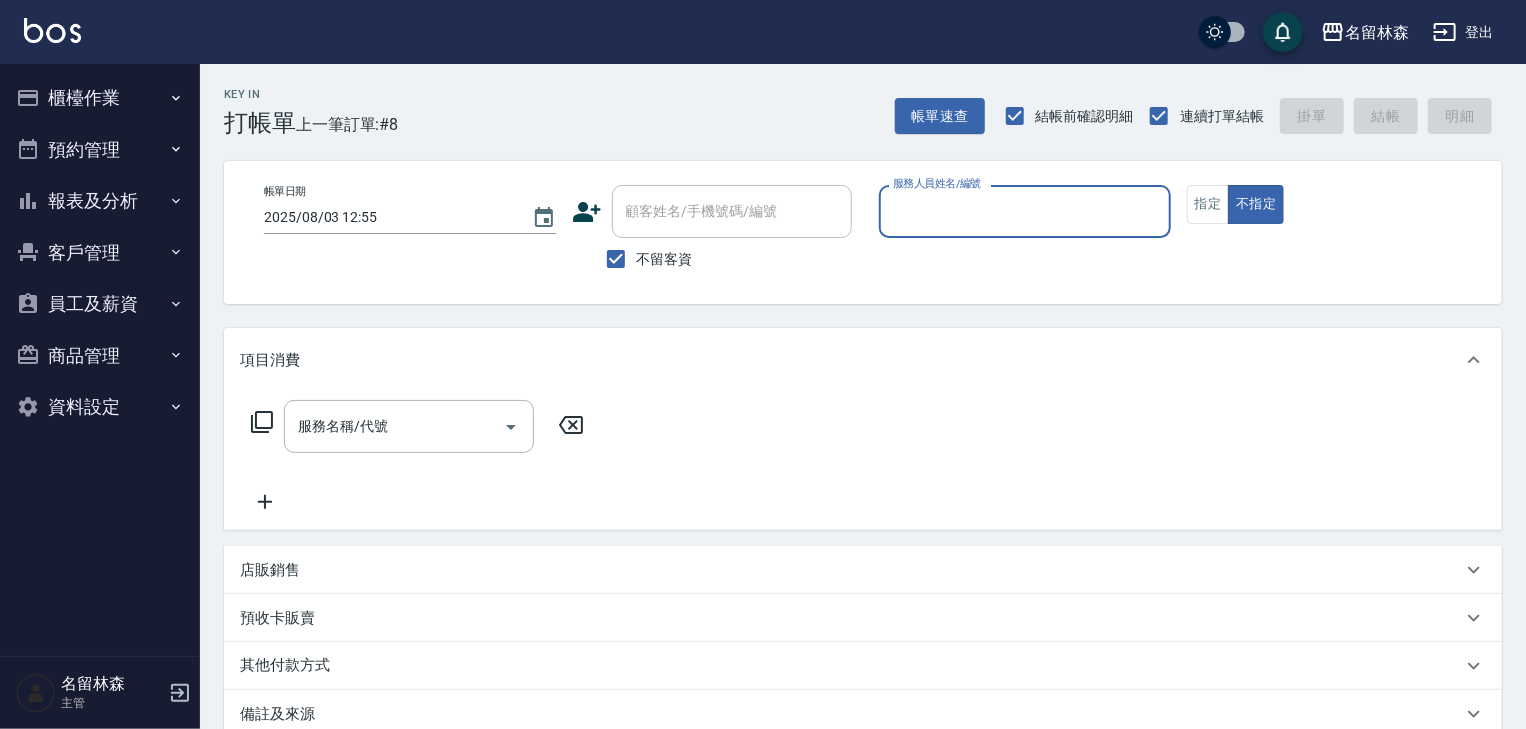 click on "櫃檯作業" at bounding box center [100, 98] 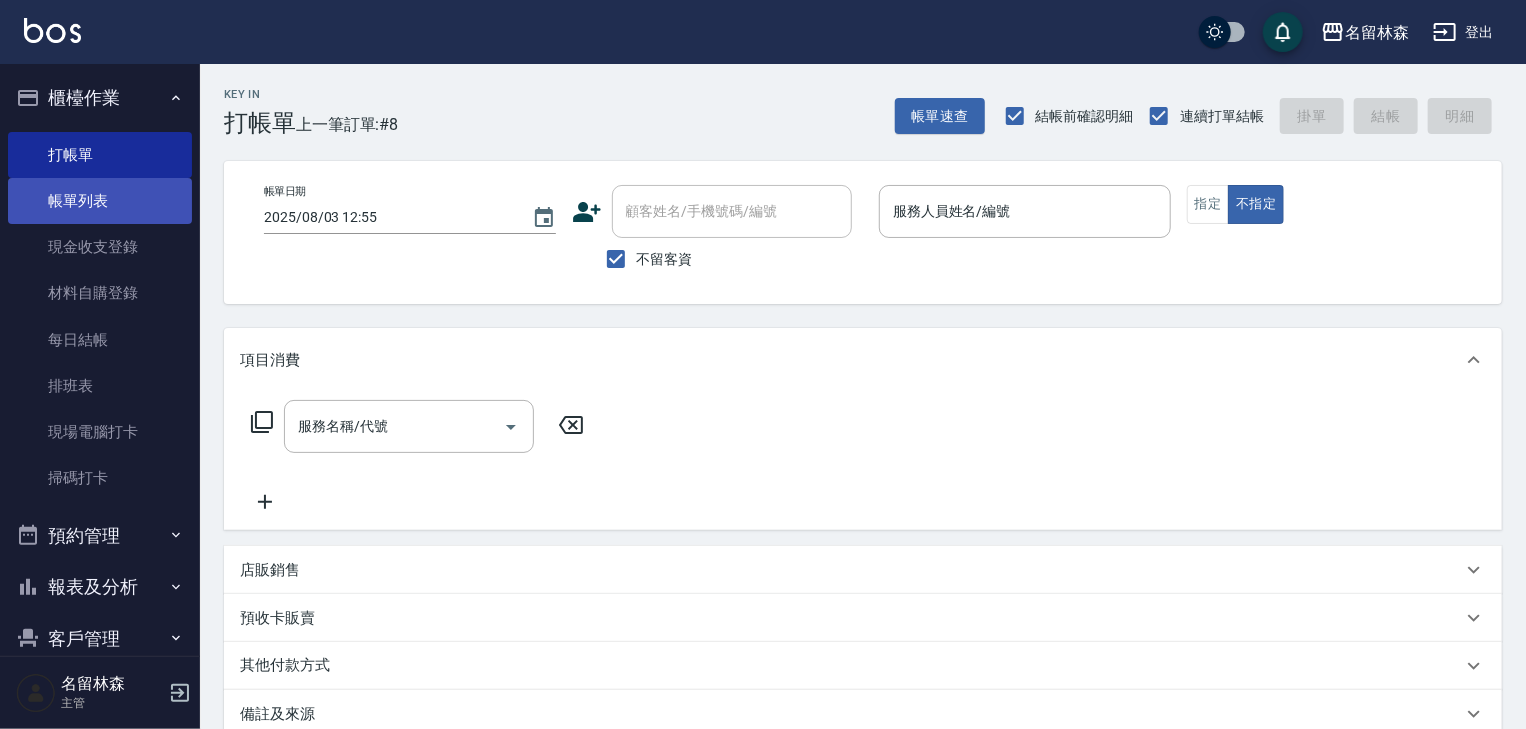 click on "帳單列表" at bounding box center (100, 201) 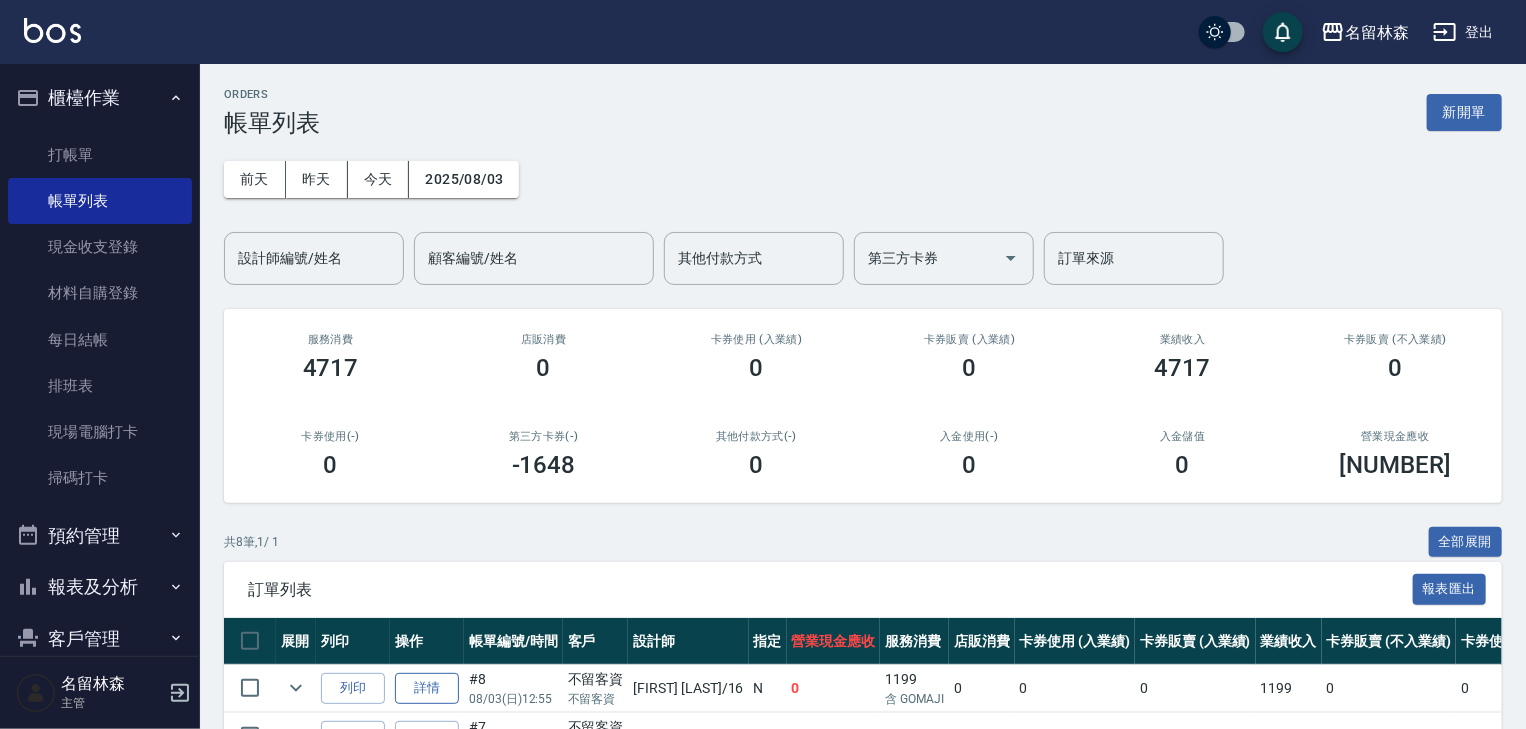 click on "詳情" at bounding box center [427, 688] 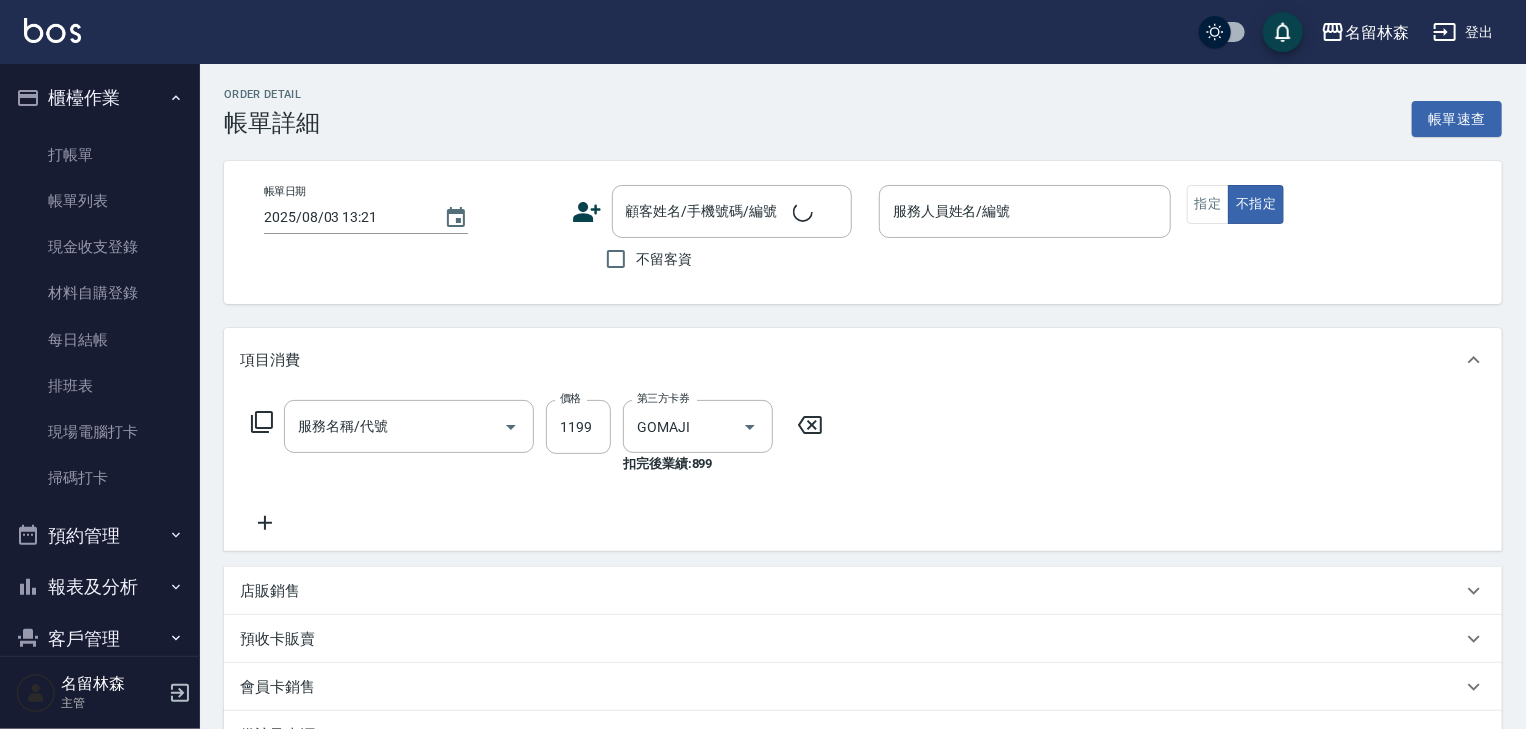 type on "2025/08/03 12:55" 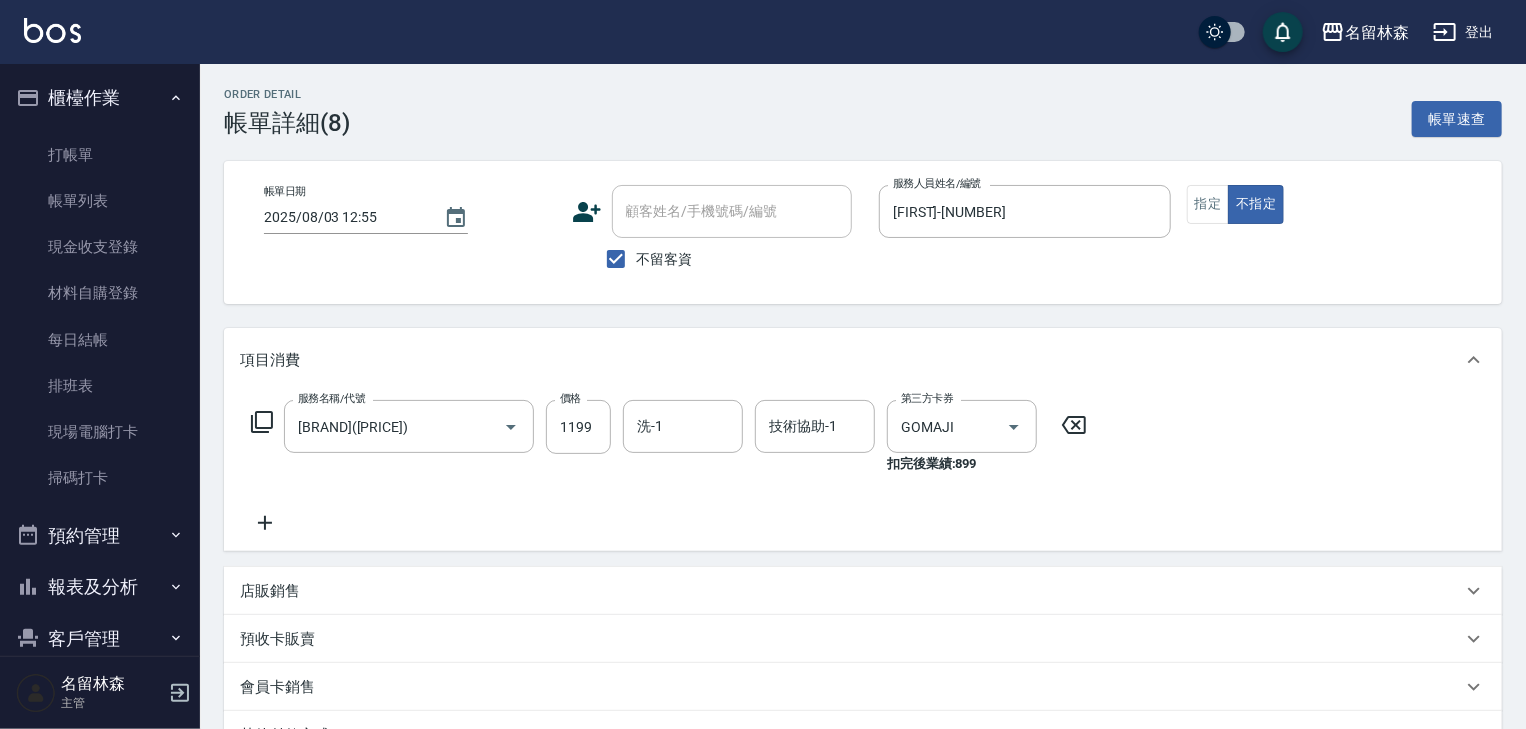 type on "GOMAJI(999)" 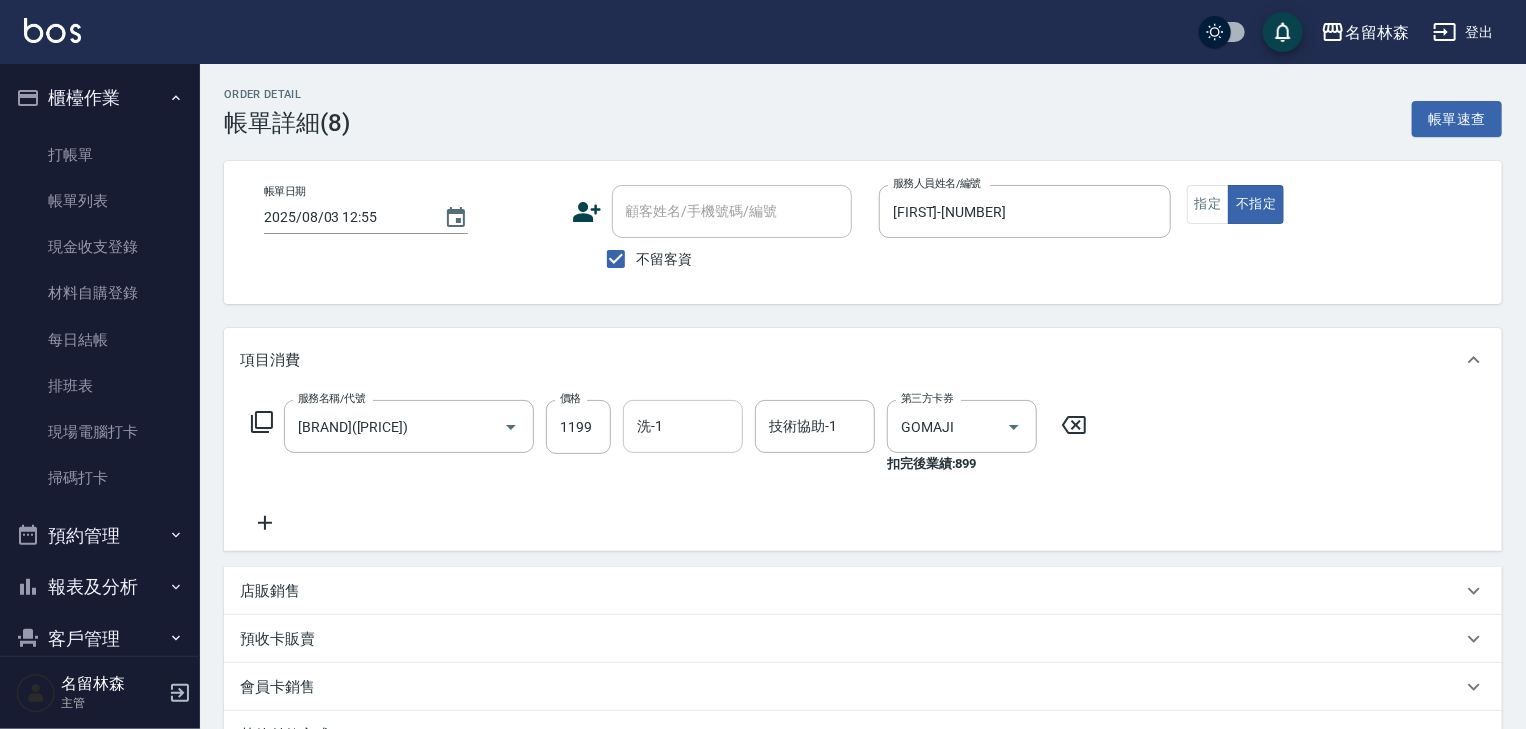 click on "洗-1" at bounding box center [683, 426] 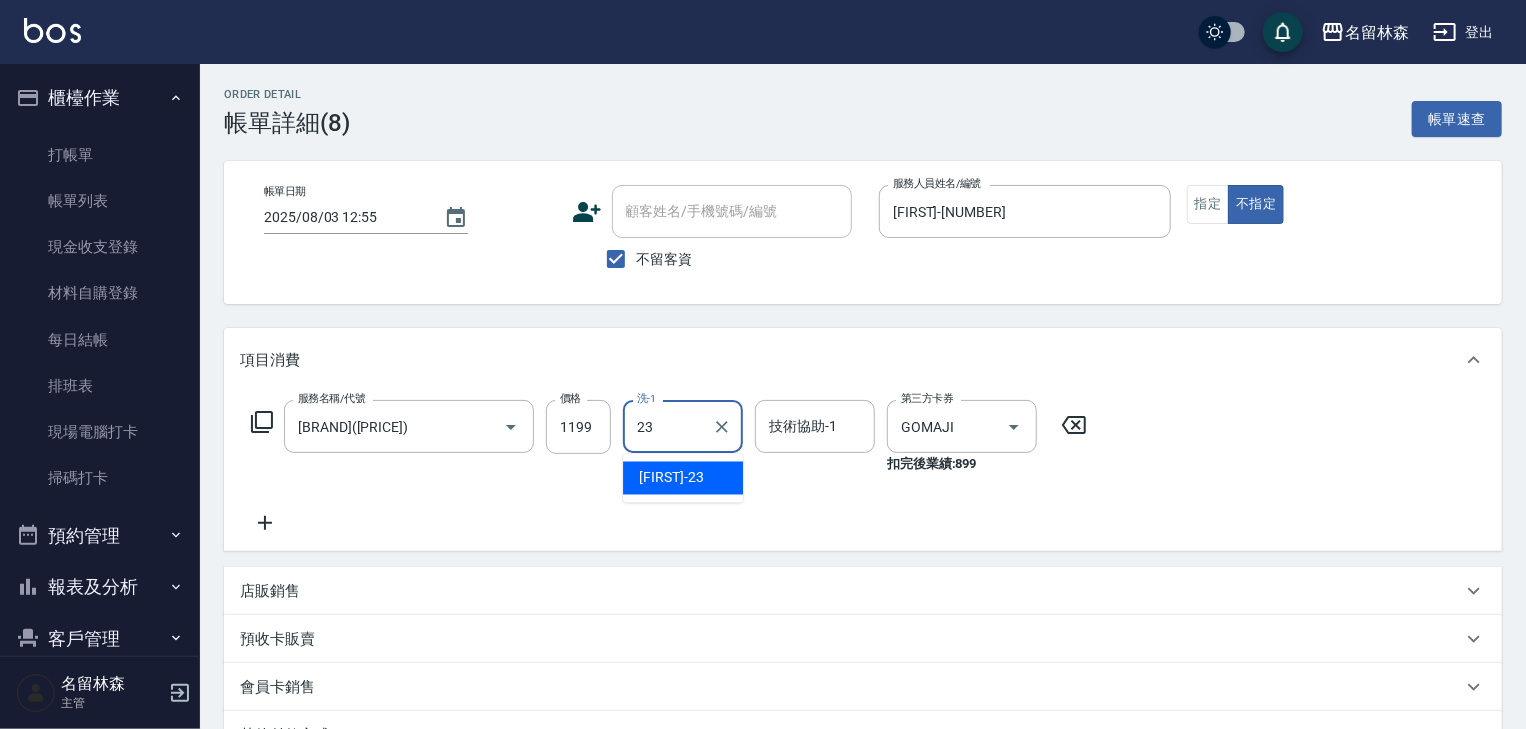 type on "葉敏辰-23" 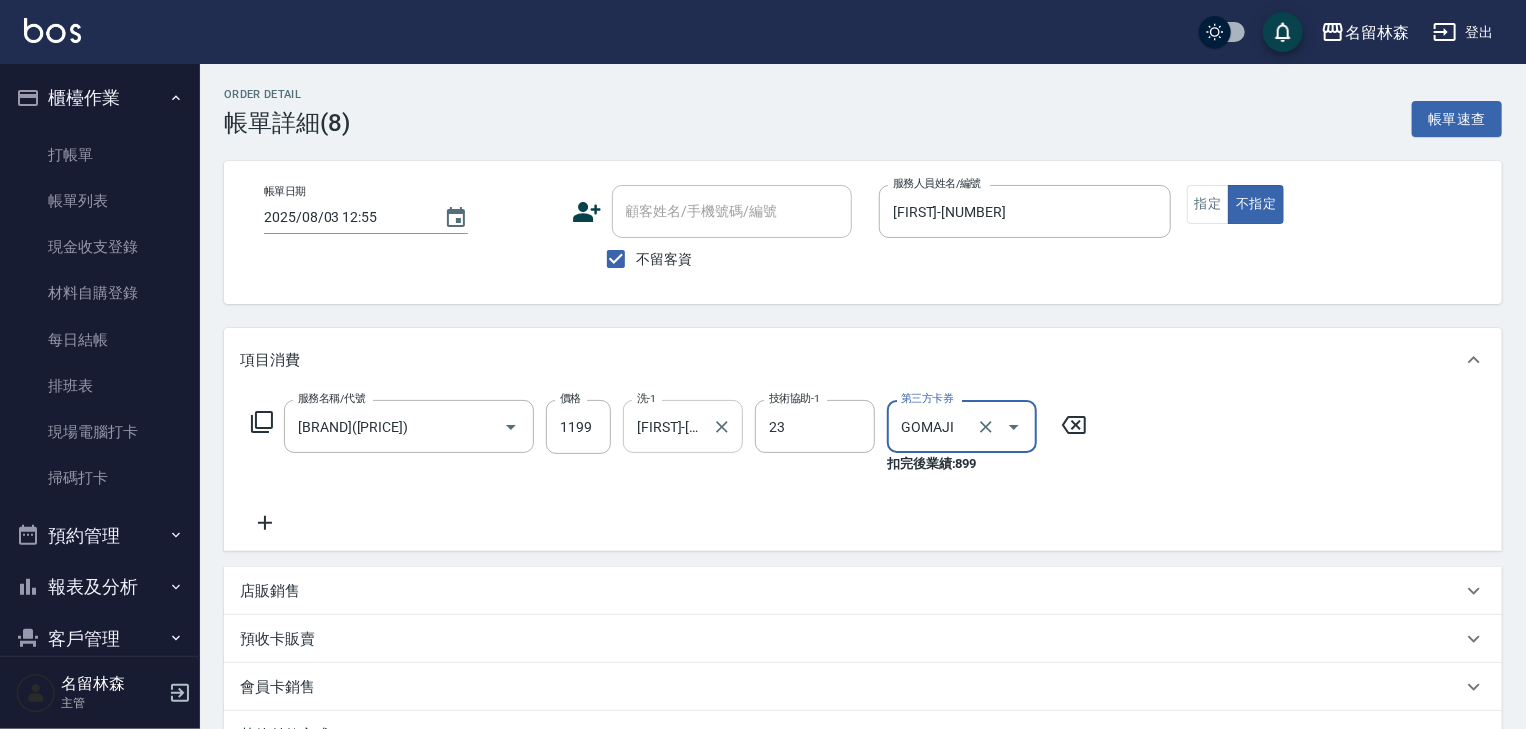 type on "葉敏辰-23" 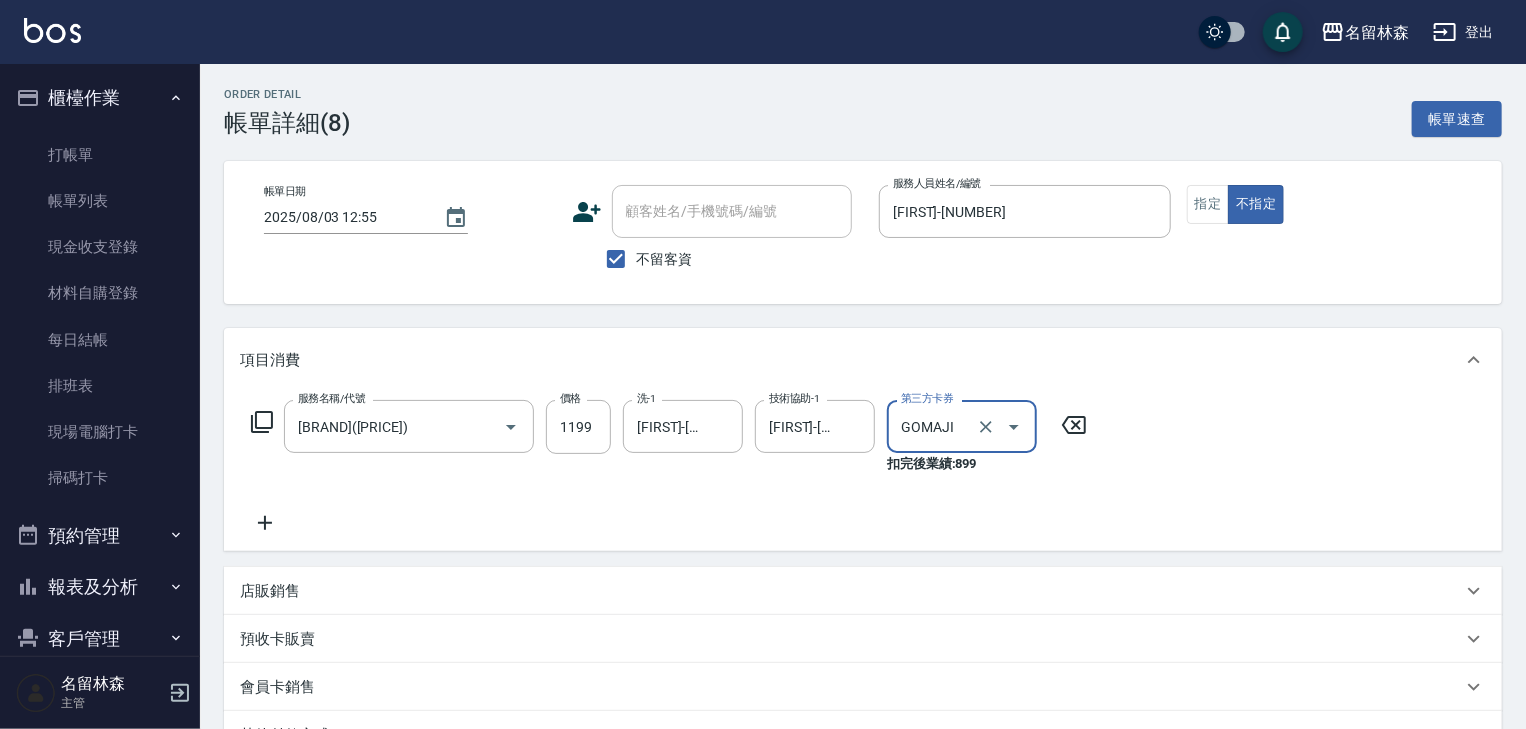 scroll, scrollTop: 292, scrollLeft: 0, axis: vertical 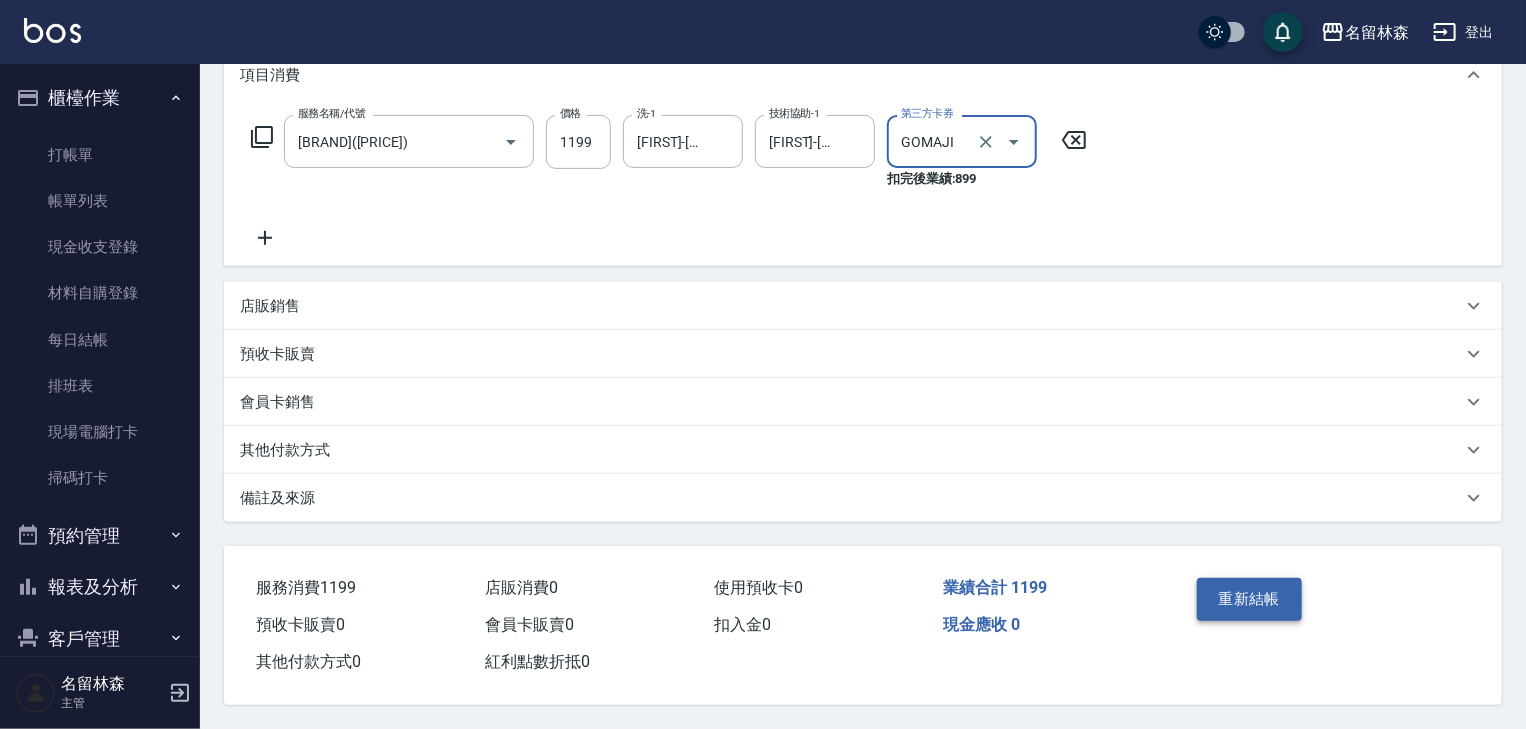 click on "重新結帳" at bounding box center (1250, 599) 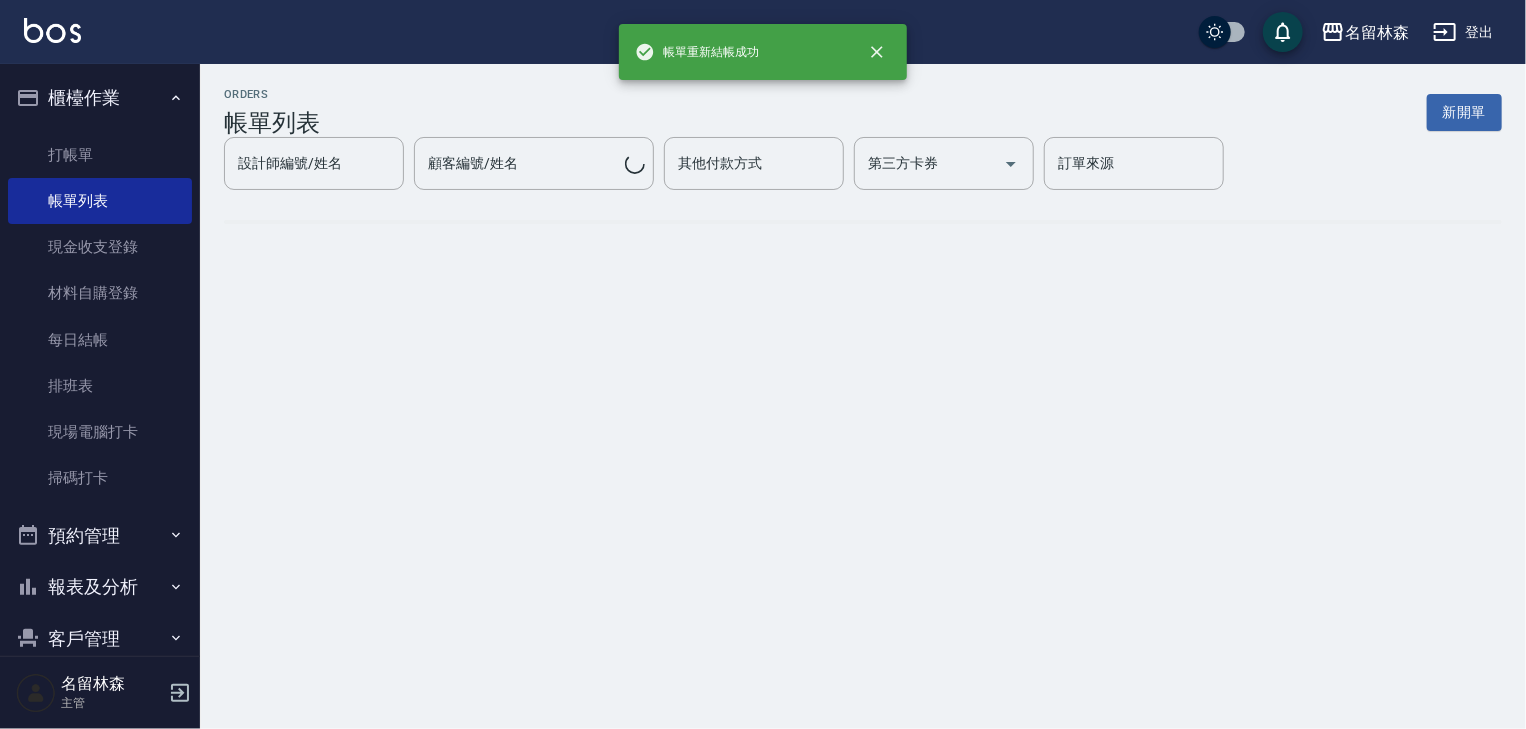 scroll, scrollTop: 0, scrollLeft: 0, axis: both 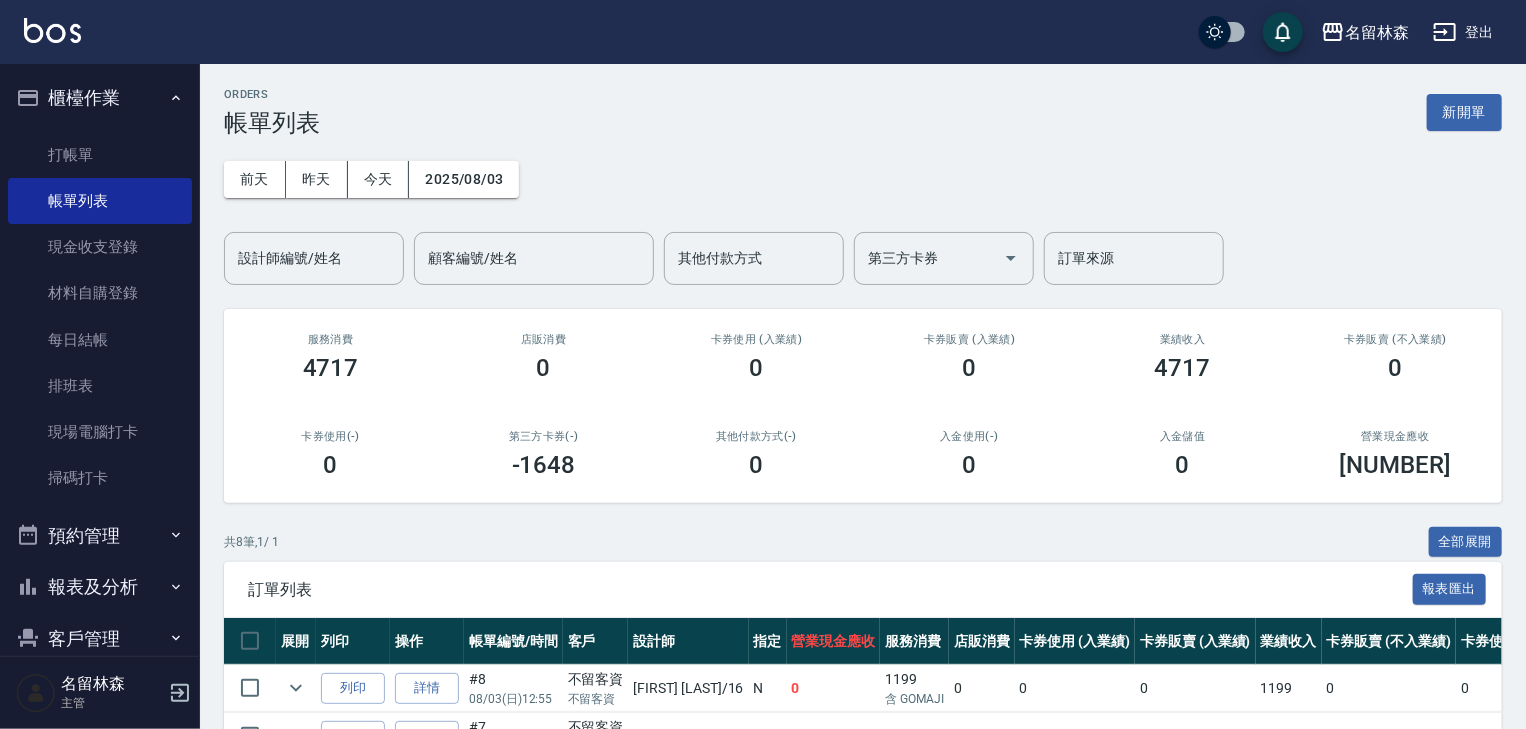 drag, startPoint x: 1535, startPoint y: 7, endPoint x: 54, endPoint y: 32, distance: 1481.2109 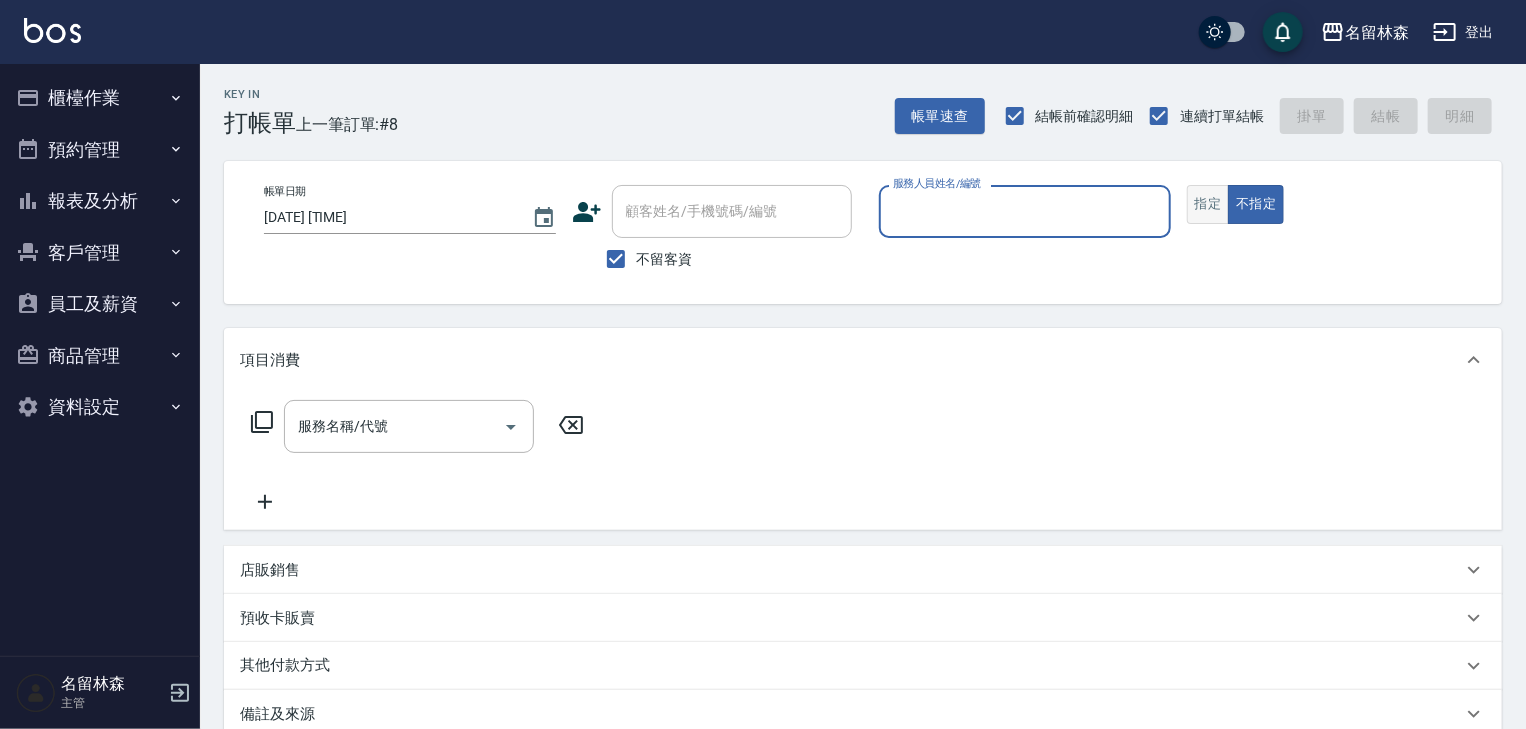 click on "指定" at bounding box center [1208, 204] 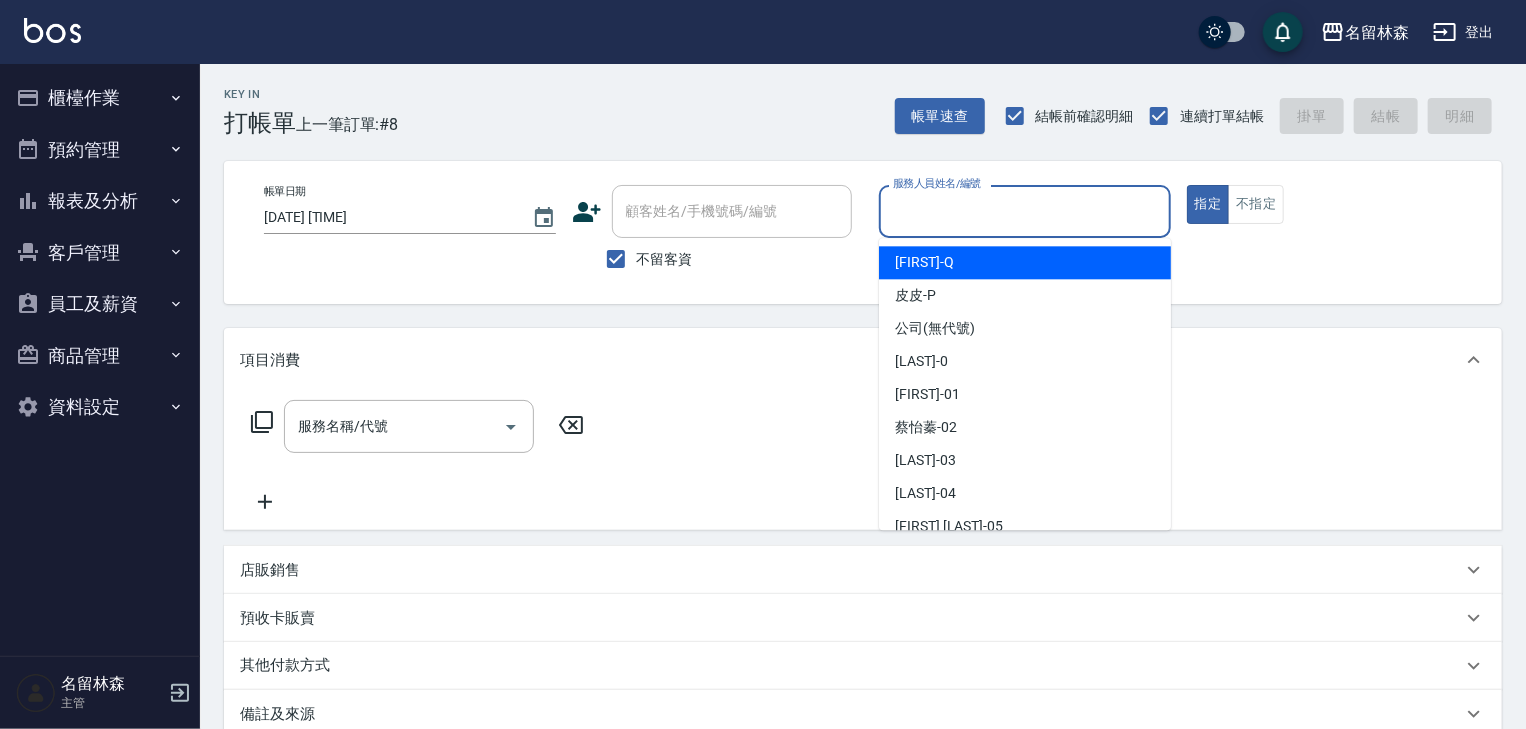 click on "服務人員姓名/編號" at bounding box center (1025, 211) 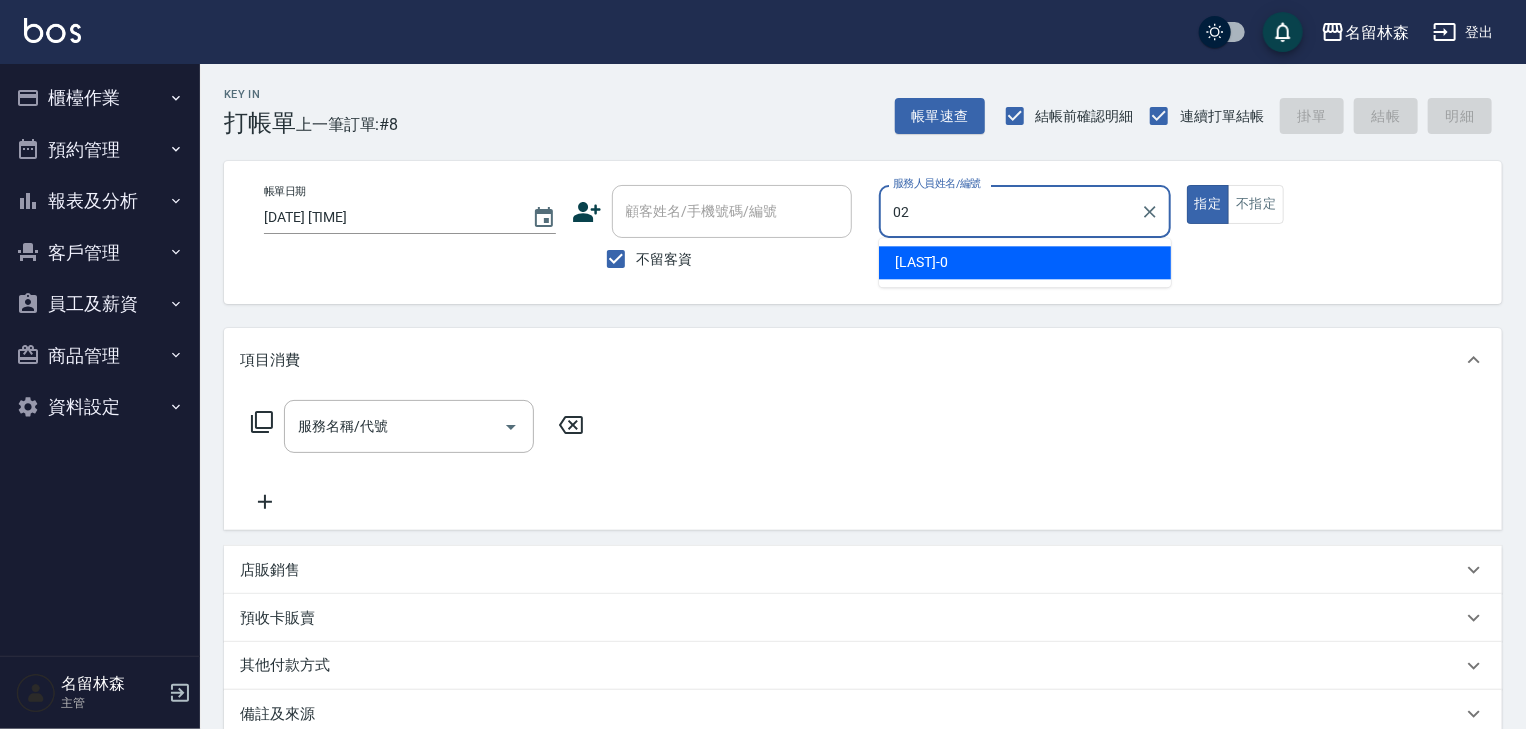type on "蔡怡蓁-02" 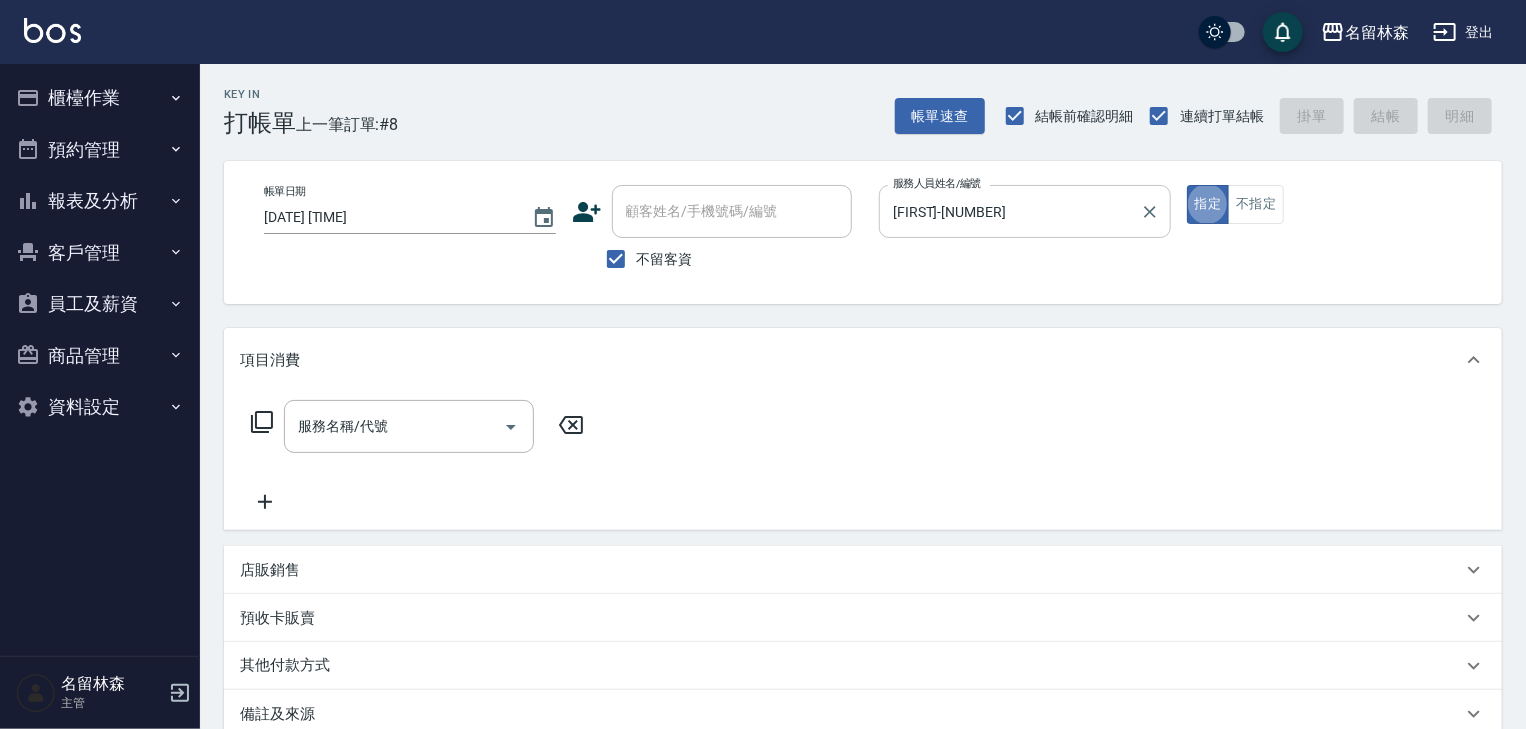 type on "true" 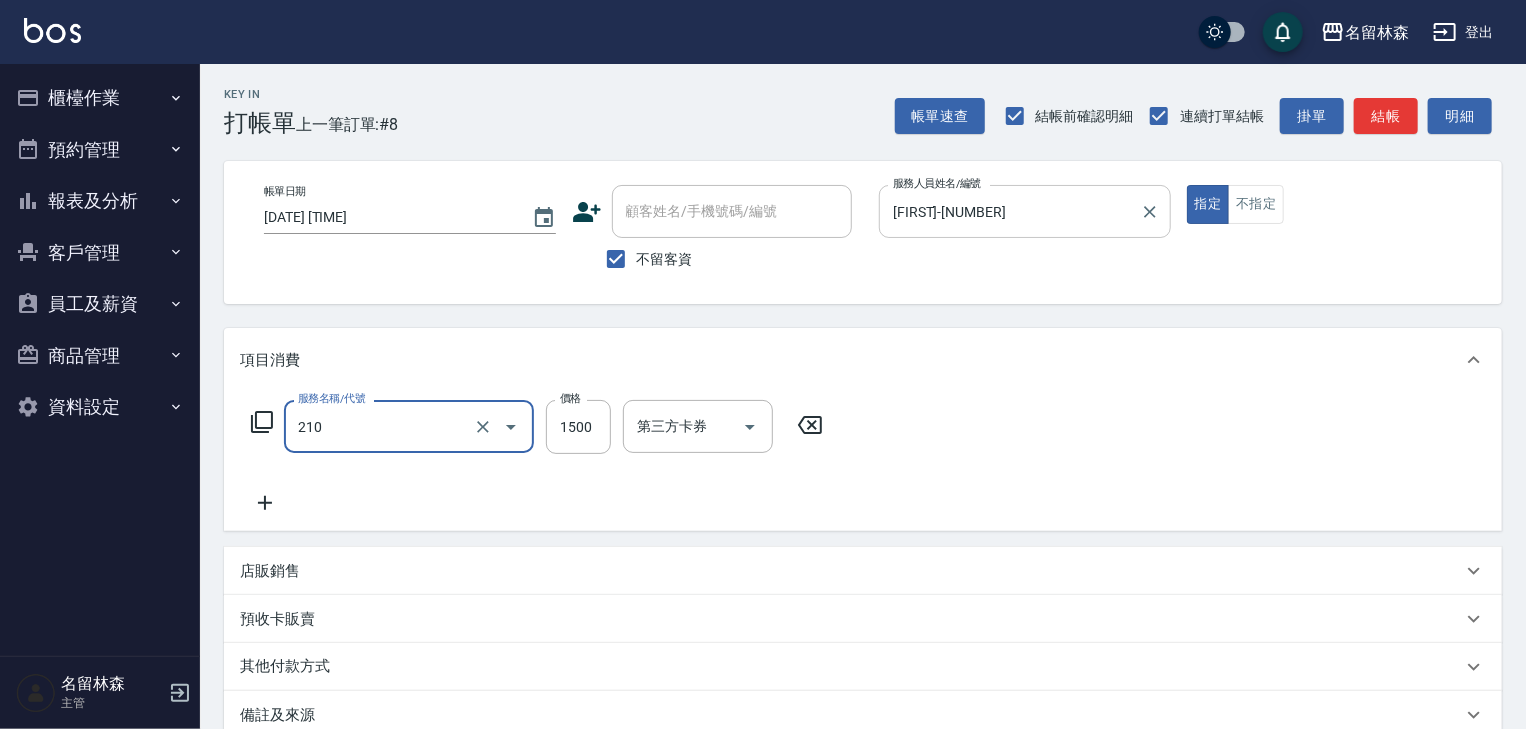 type on "離子燙(自備)(210)" 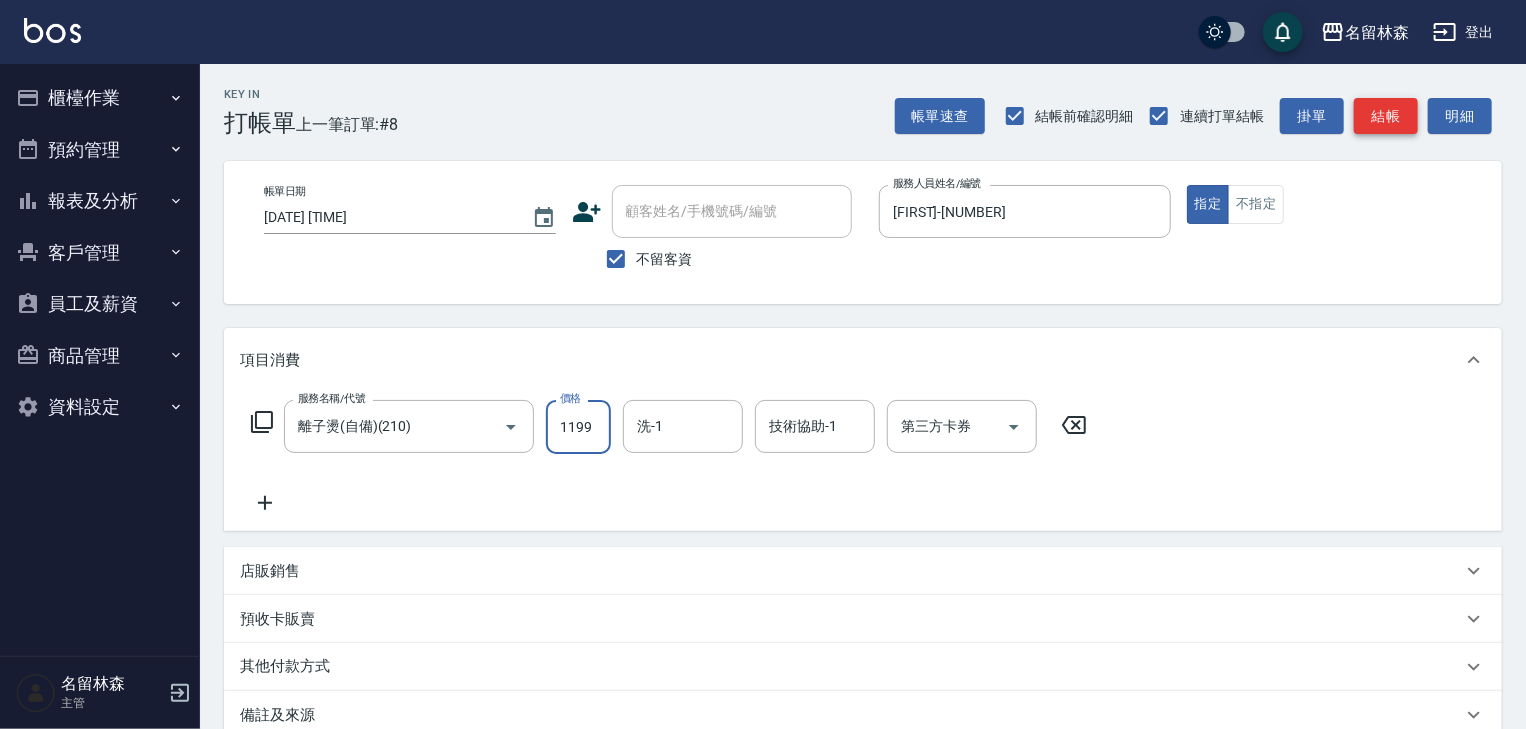 type on "1199" 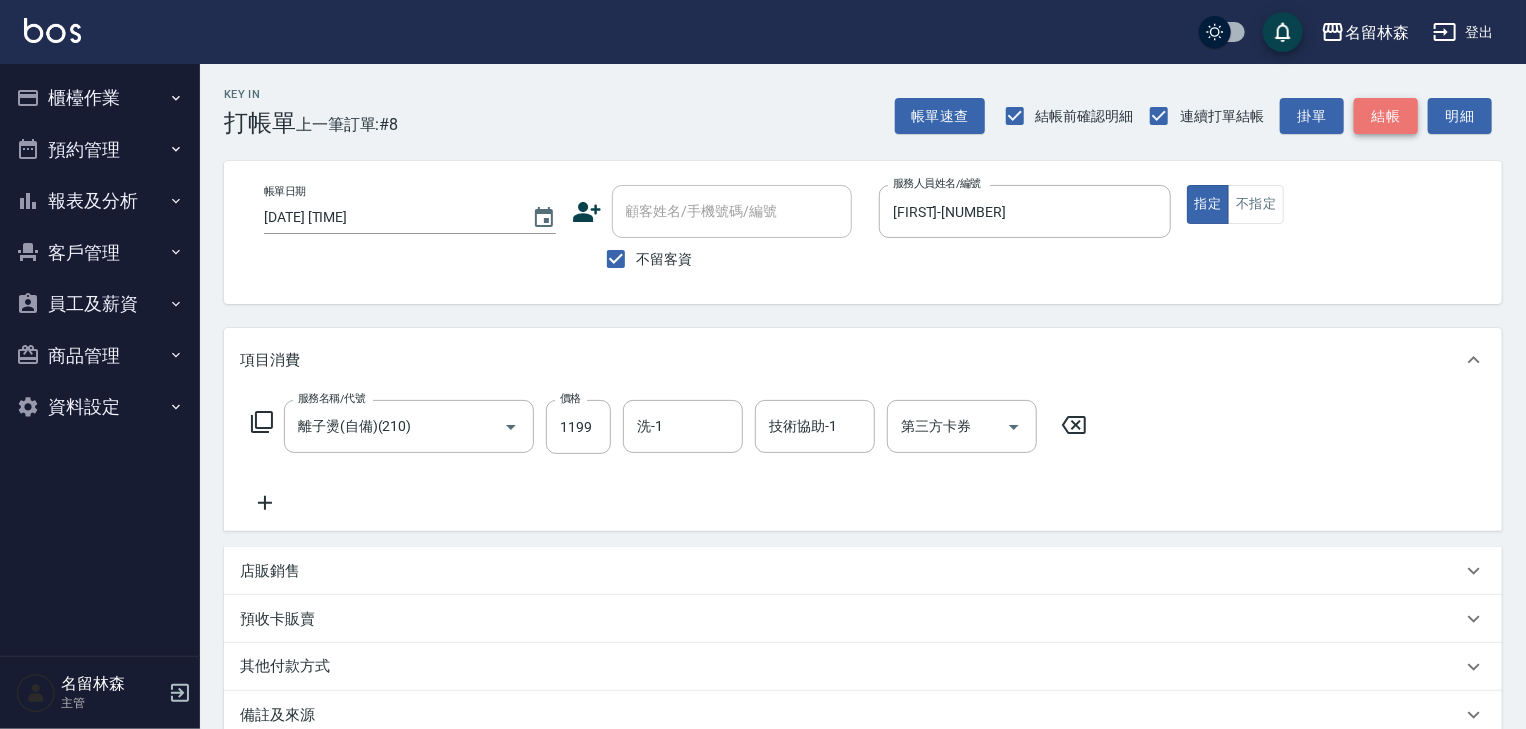 click on "結帳" at bounding box center (1386, 116) 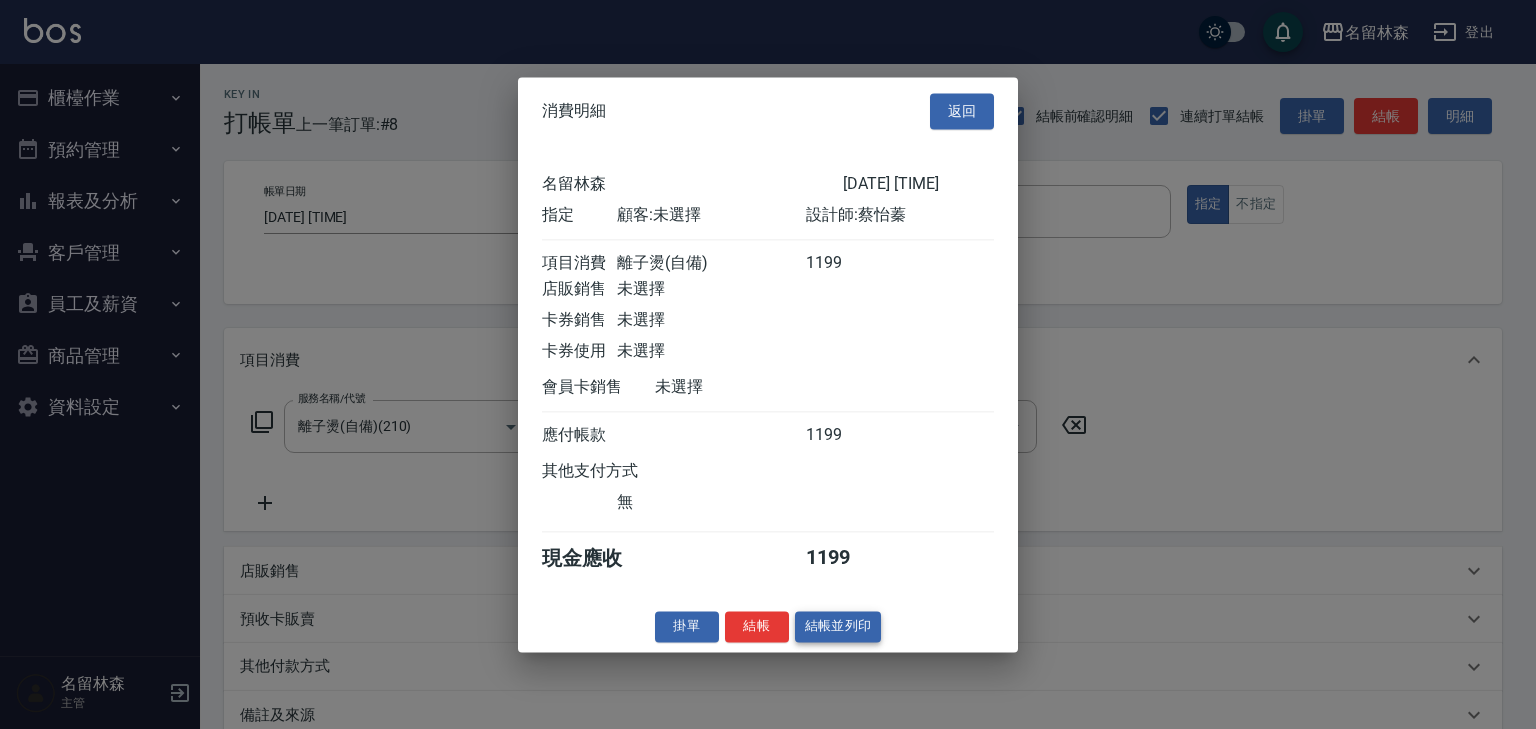 click on "消費明細 返回 名留林森 2025/08/03 13:22 指定 顧客: 未選擇 設計師: 蔡怡蓁 項目消費 離子燙(自備) 1199 店販銷售 未選擇 卡券銷售 未選擇 卡券使用 未選擇 會員卡銷售 未選擇 應付帳款 1199 其他支付方式 無 現金應收 1199 掛單 結帳 結帳並列印 名留林森 結帳單 日期： 2025/08/03 13:22 帳單編號： 0 設計師: 蔡怡蓁 顧客： 未選擇 離子燙(自備) 1199 x1 合計： 1199 結帳： 扣入金： 0 入金餘額： 0 卡券金額： 0 付現金額： 1199 名留林森 結帳單 日期： 2025/08/03 13:22 帳單編號： 設計師: 蔡怡蓁 顧客： 未選擇 名稱 單價 數量 小計 離子燙(自備) 1199 1 1199 合計： 1199 扣入金： 0 入金餘額： 0 卡券金額： 0 付現金額： 1199 謝謝惠顧,歡迎下次光臨!" at bounding box center [768, 364] 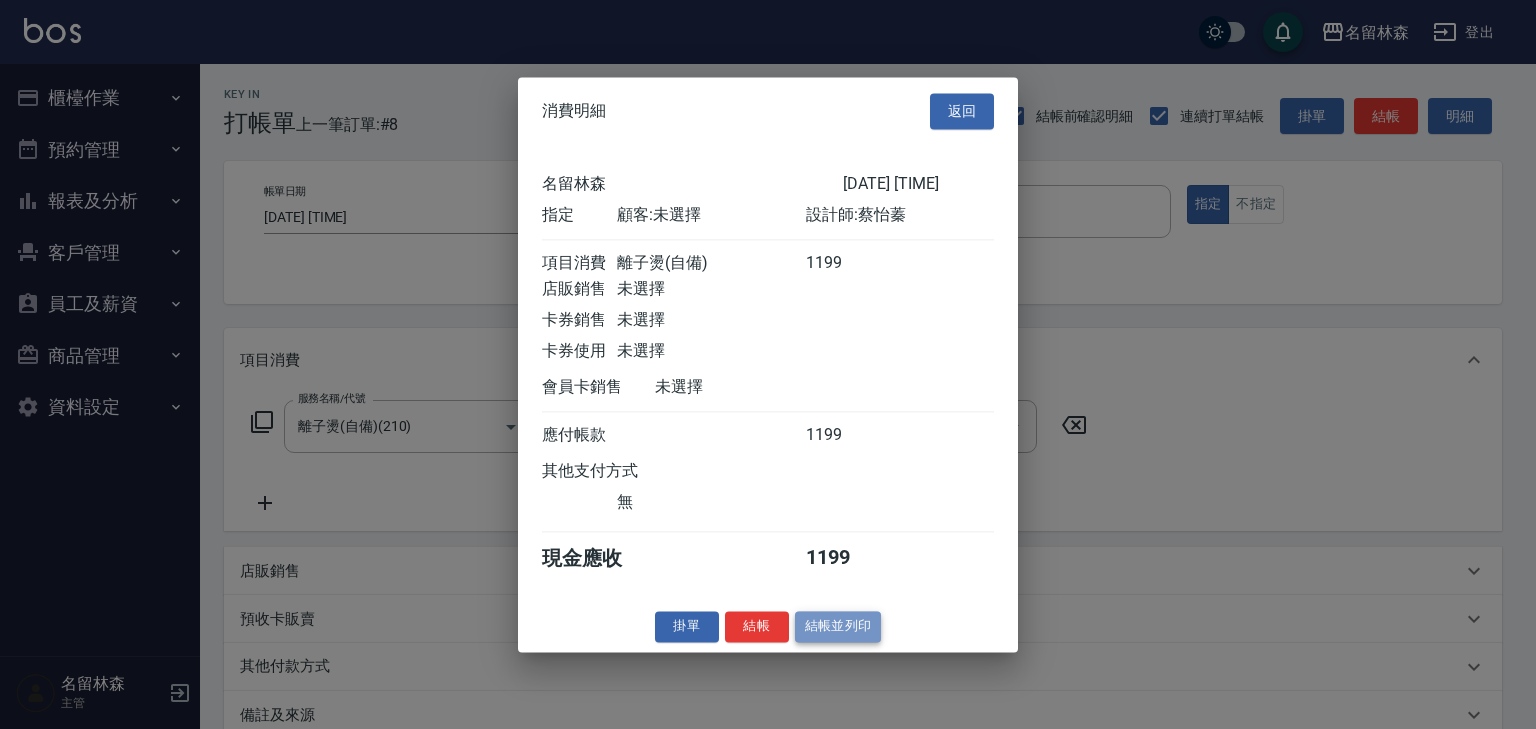 click on "結帳並列印" at bounding box center [838, 626] 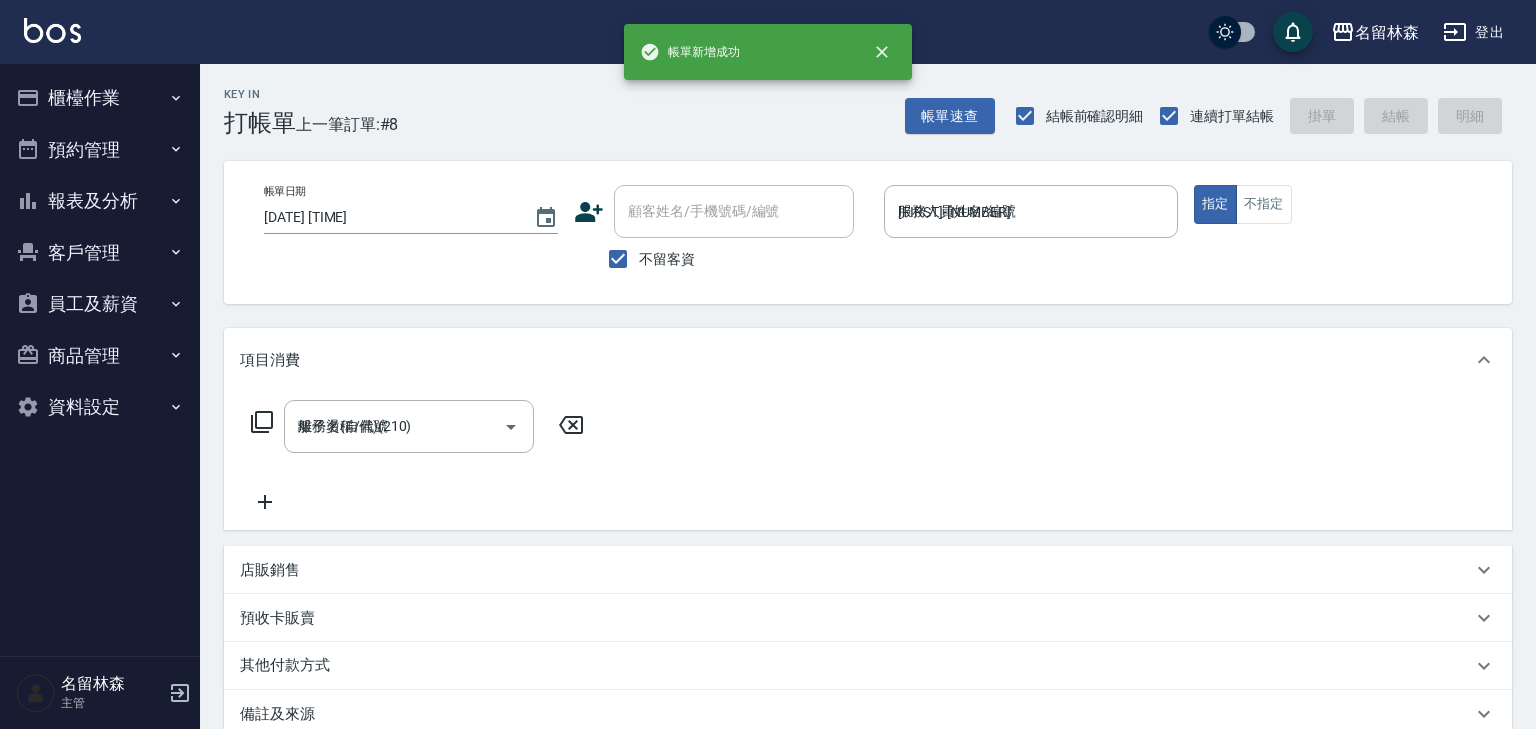 type on "2025/08/03 13:23" 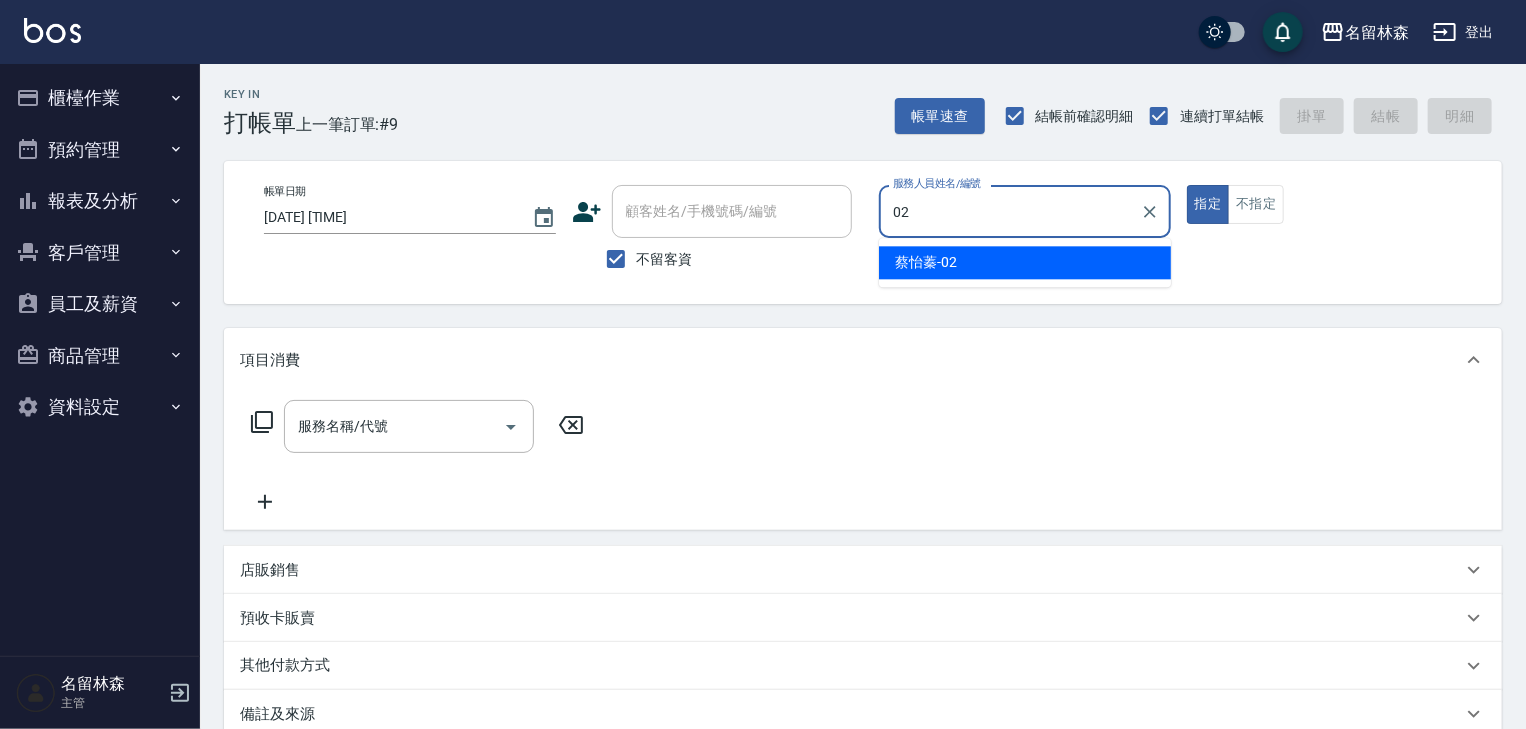 type on "蔡怡蓁-02" 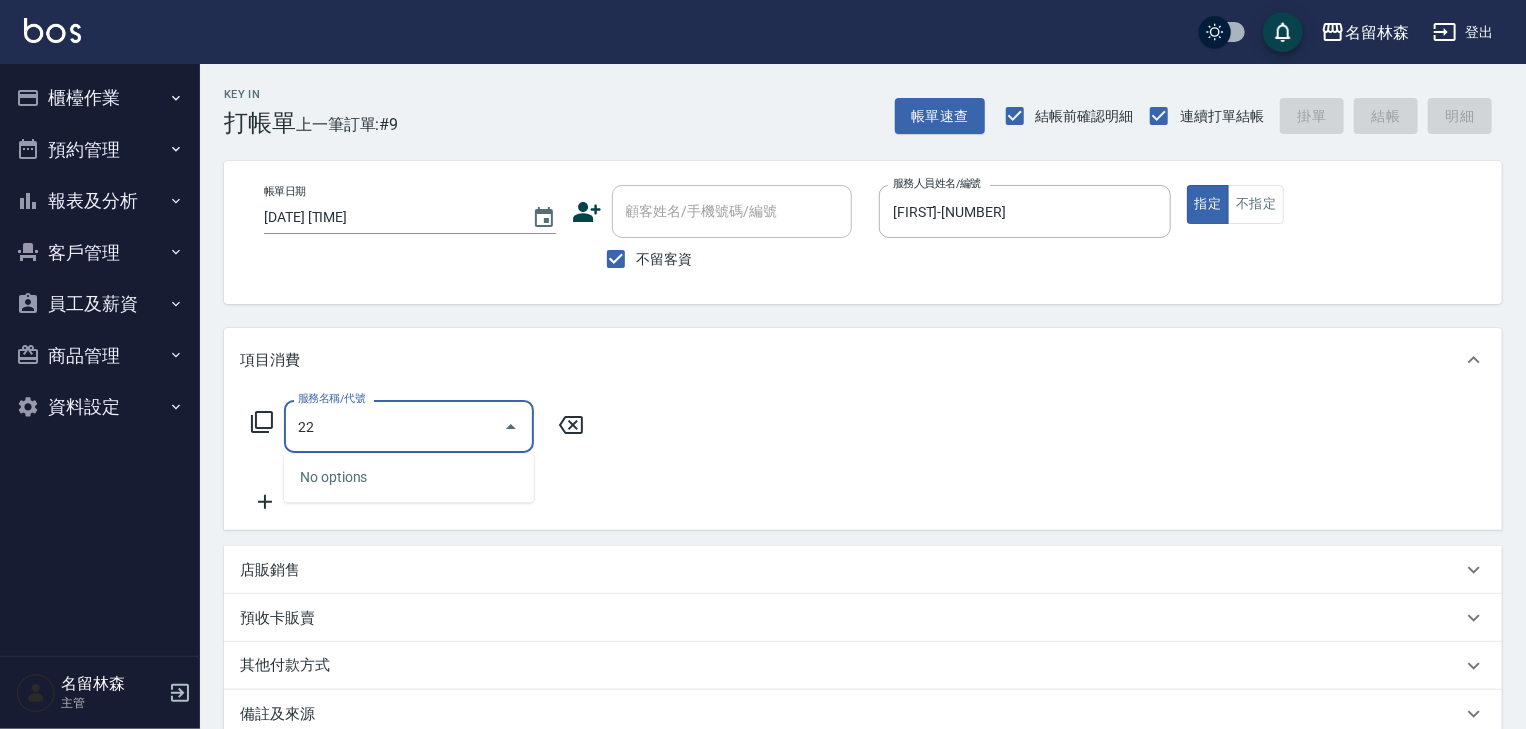 type on "2" 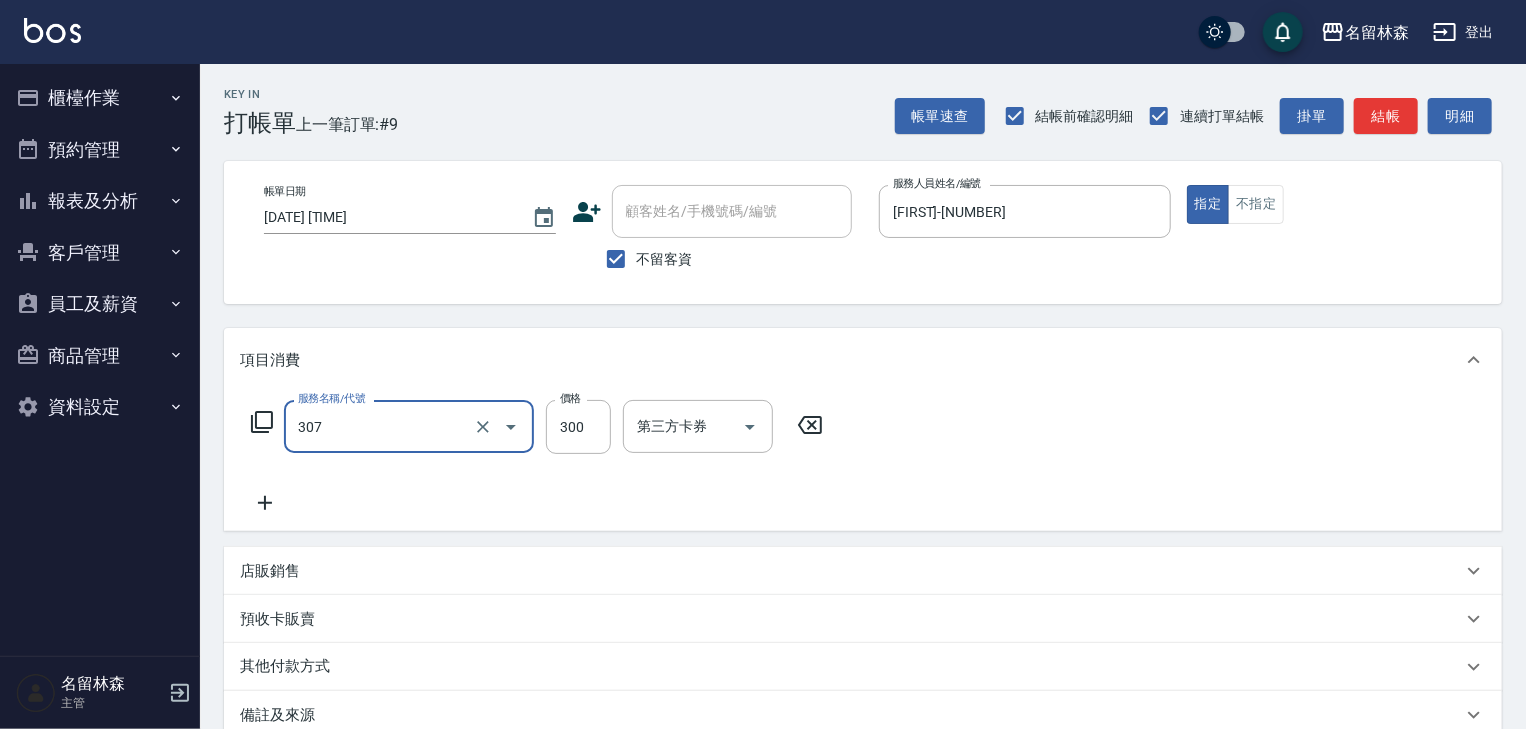 type on "剪髮(307)" 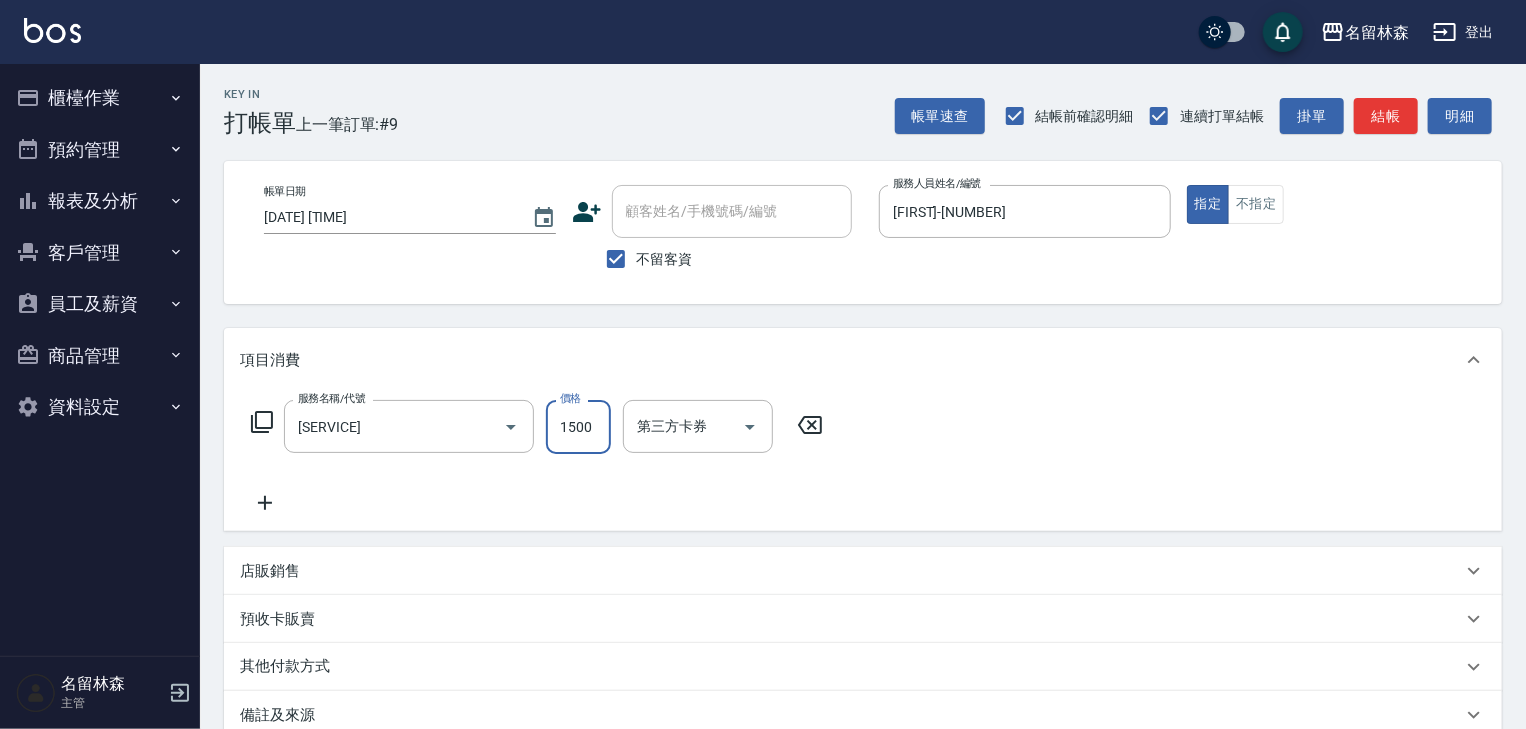 type on "1500" 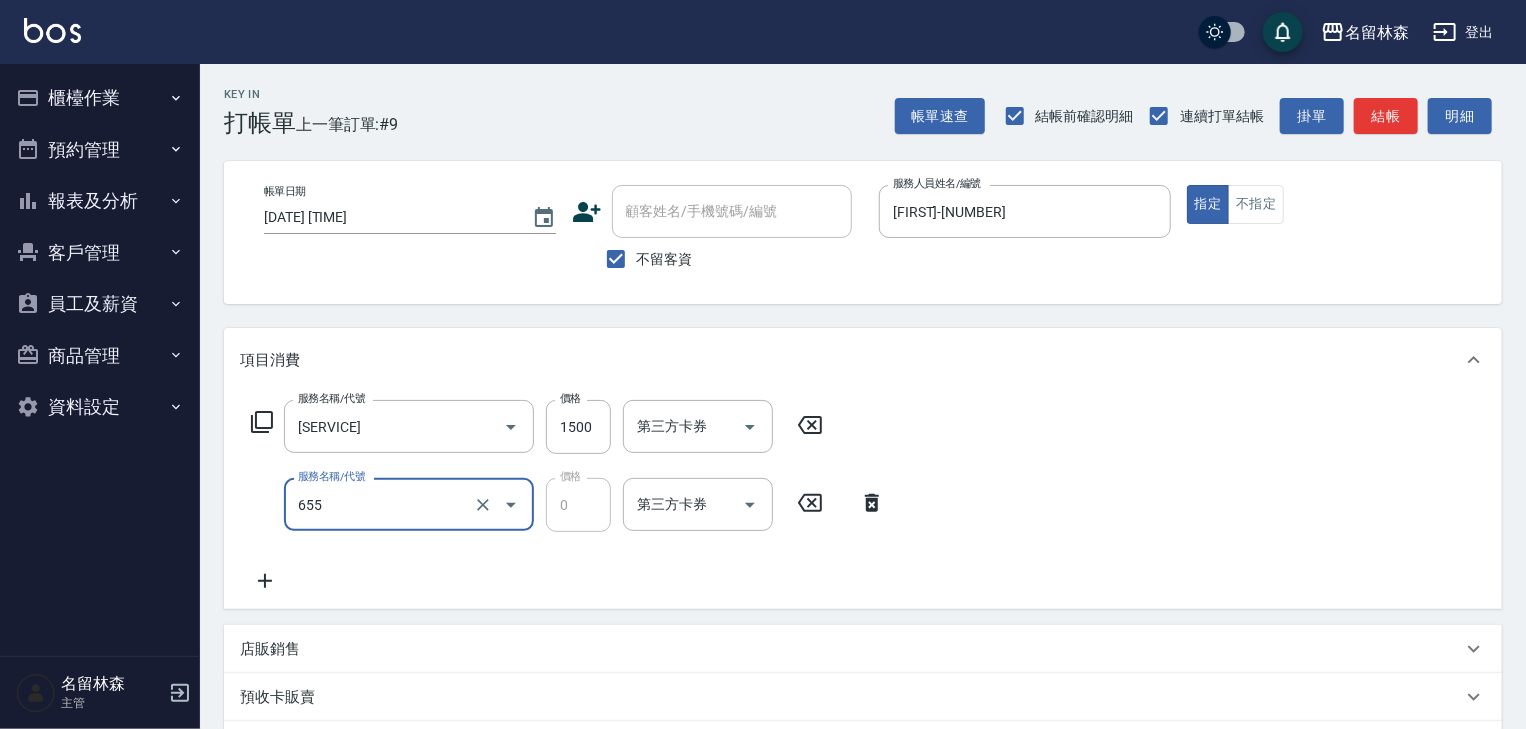 type on "頭皮、護髮免費卡(新)(655)" 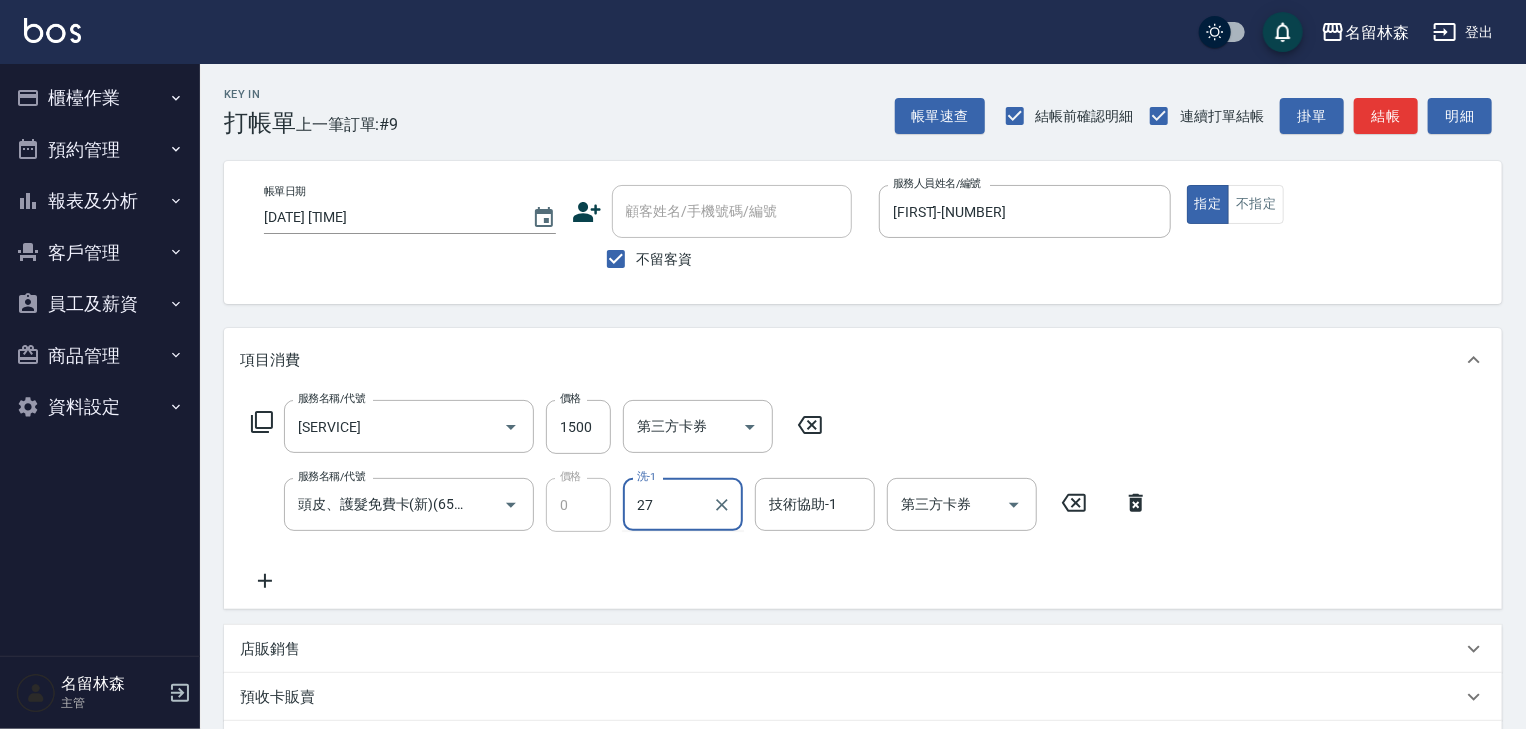 type on "張紹柏-27" 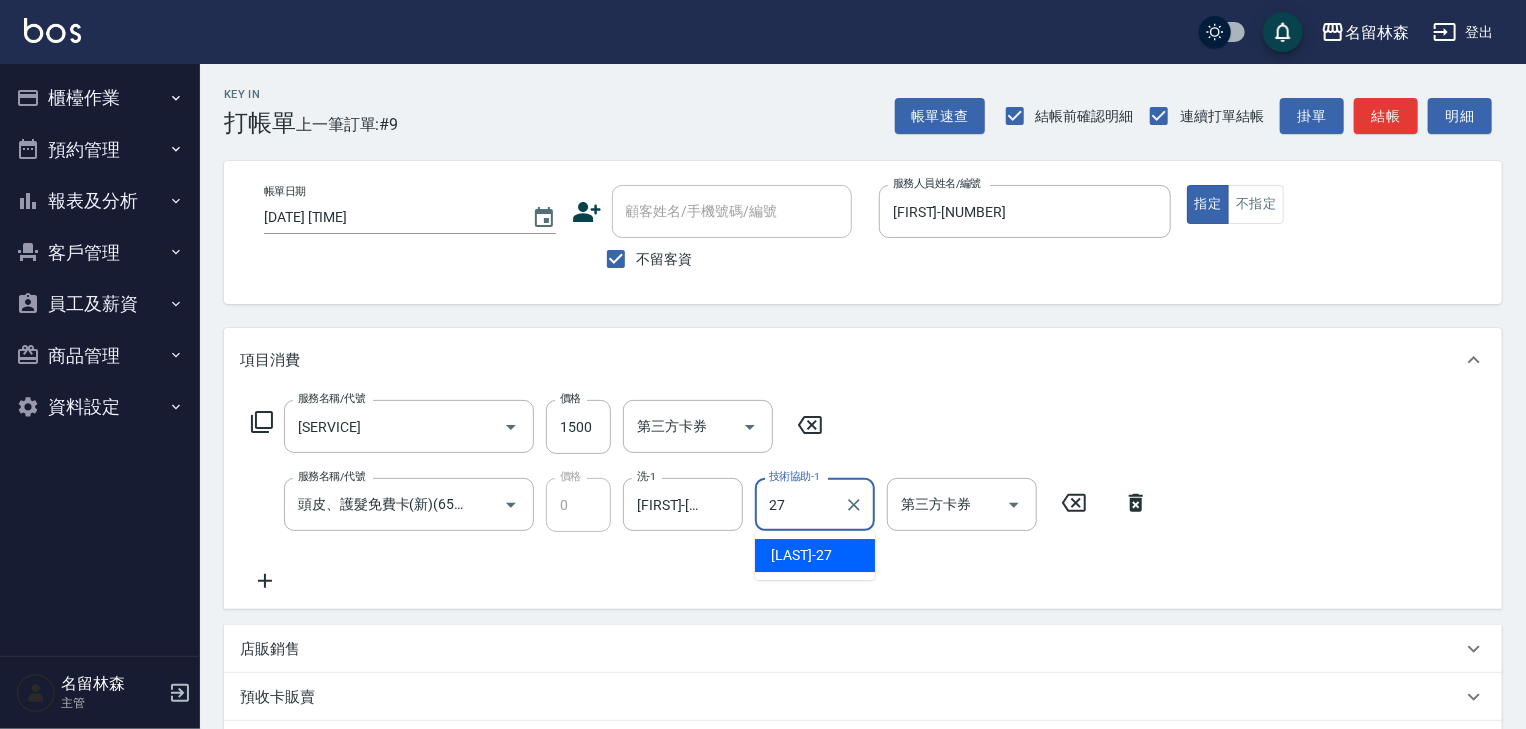 type on "張紹柏-27" 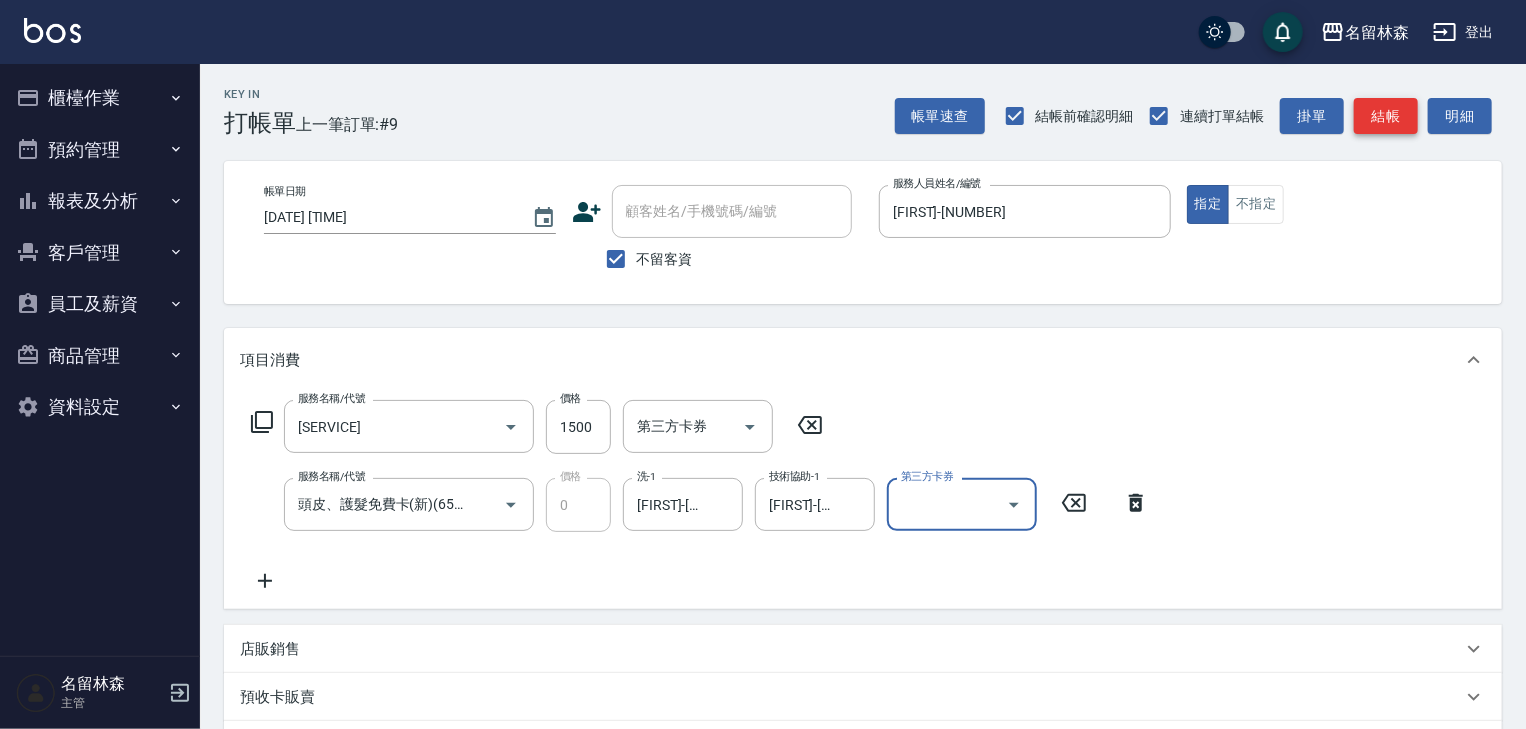 click on "結帳" at bounding box center [1386, 116] 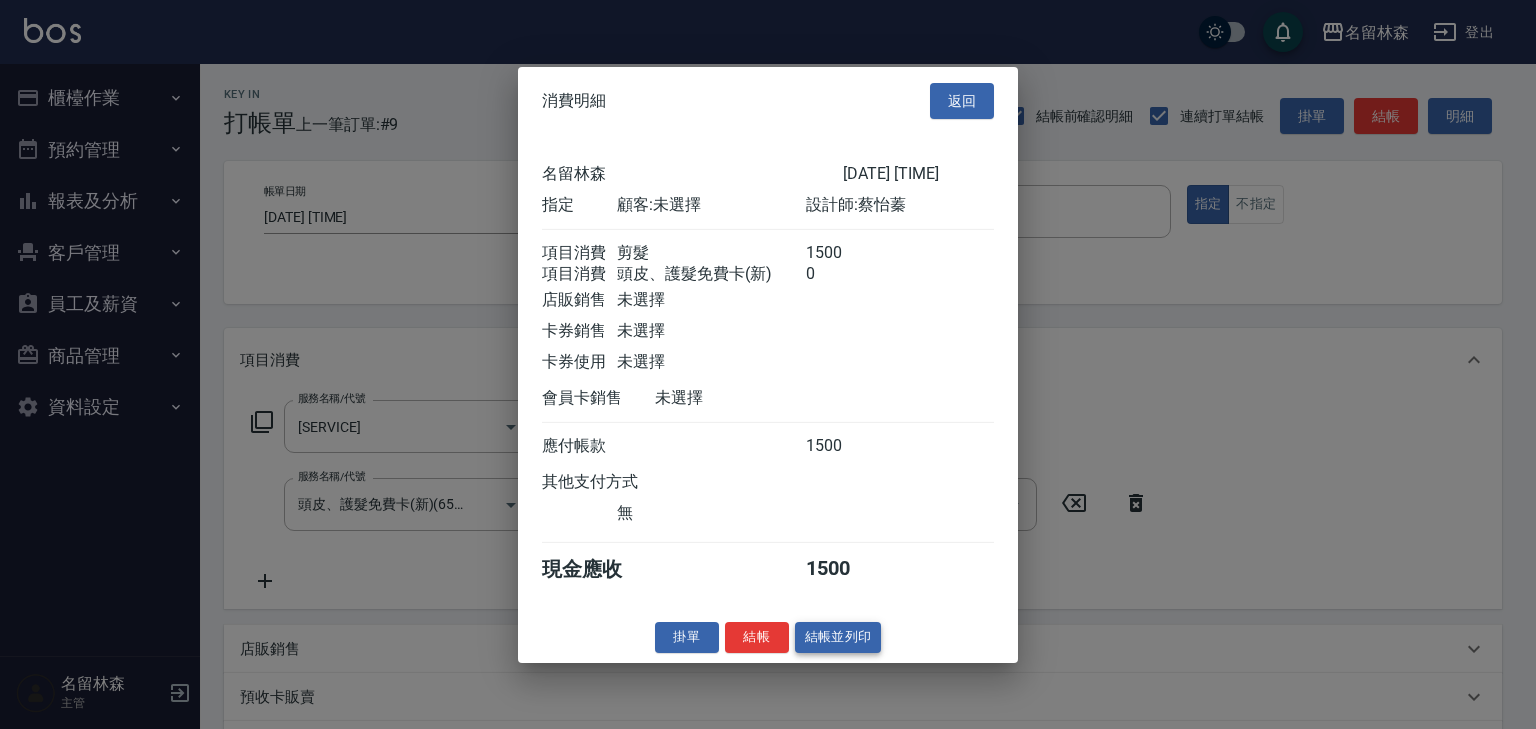 click on "結帳並列印" at bounding box center (838, 637) 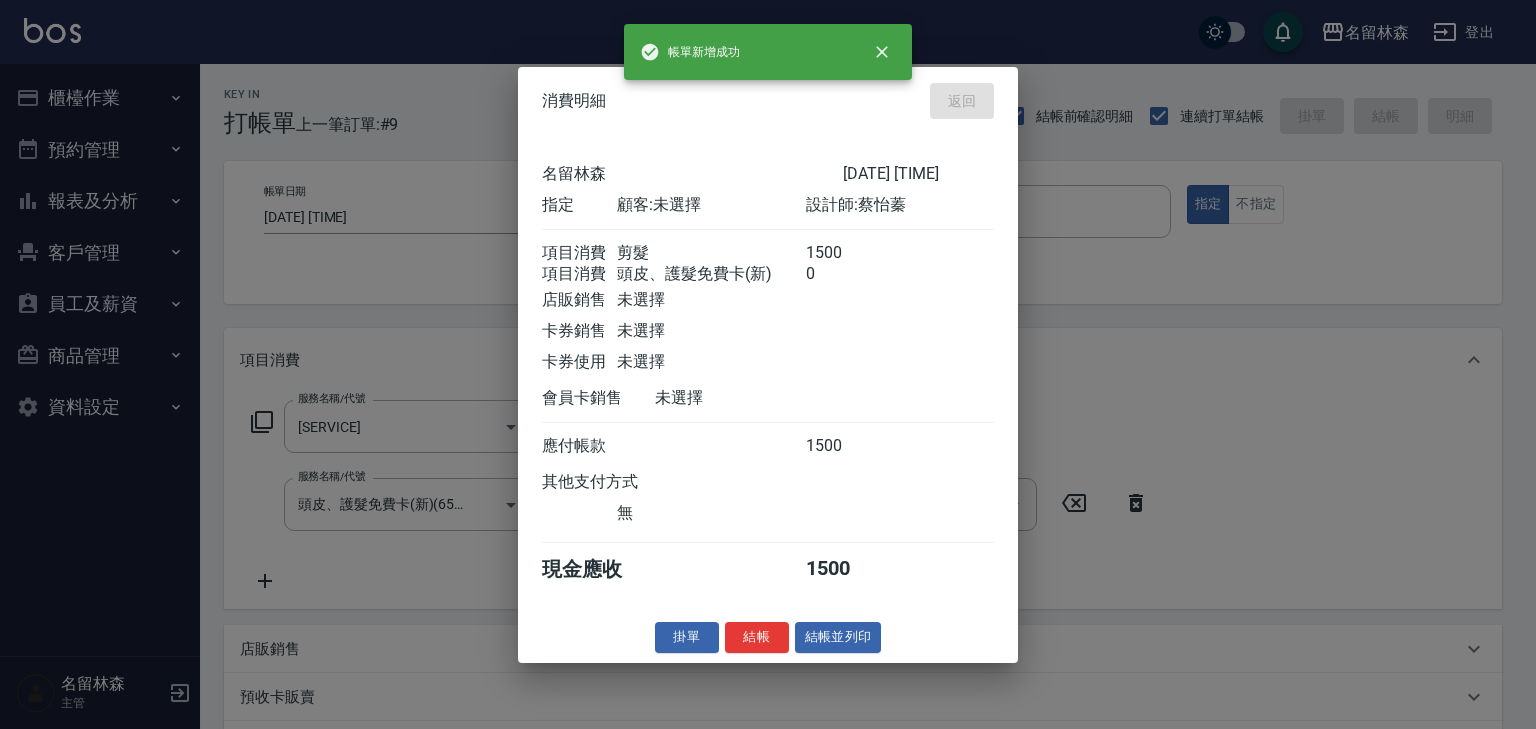 type on "2025/08/03 14:01" 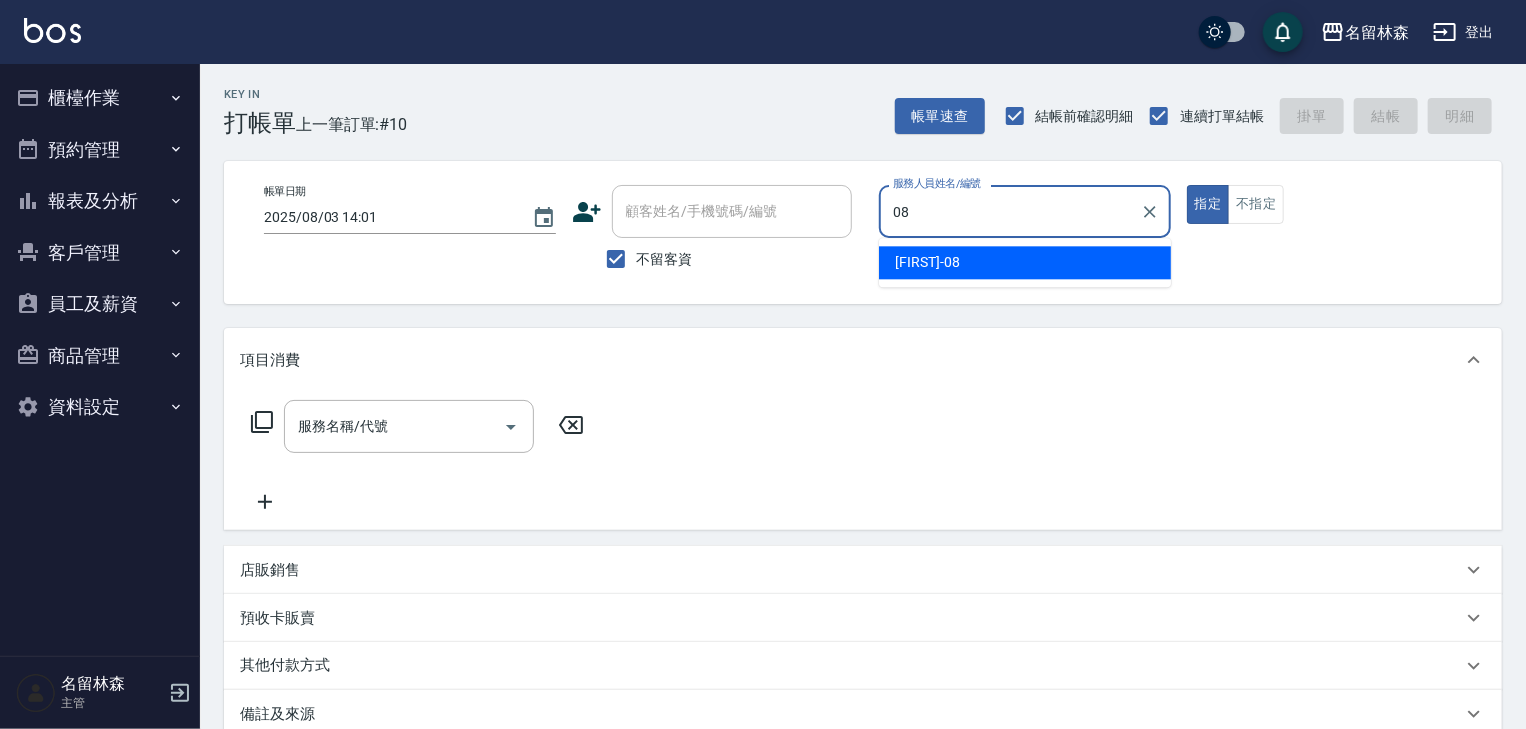 type on "蔡慈恩-08" 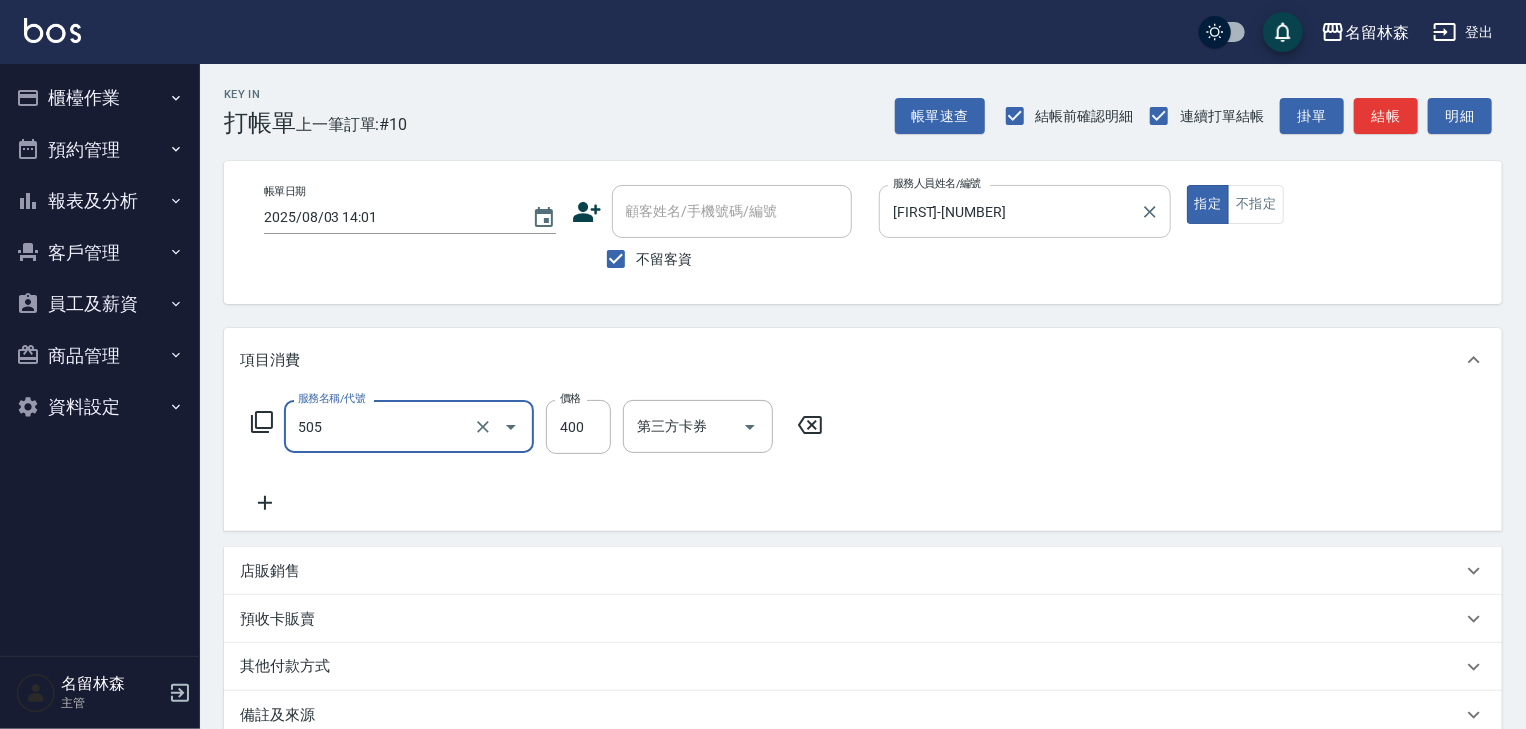 type on "洗髮(505)" 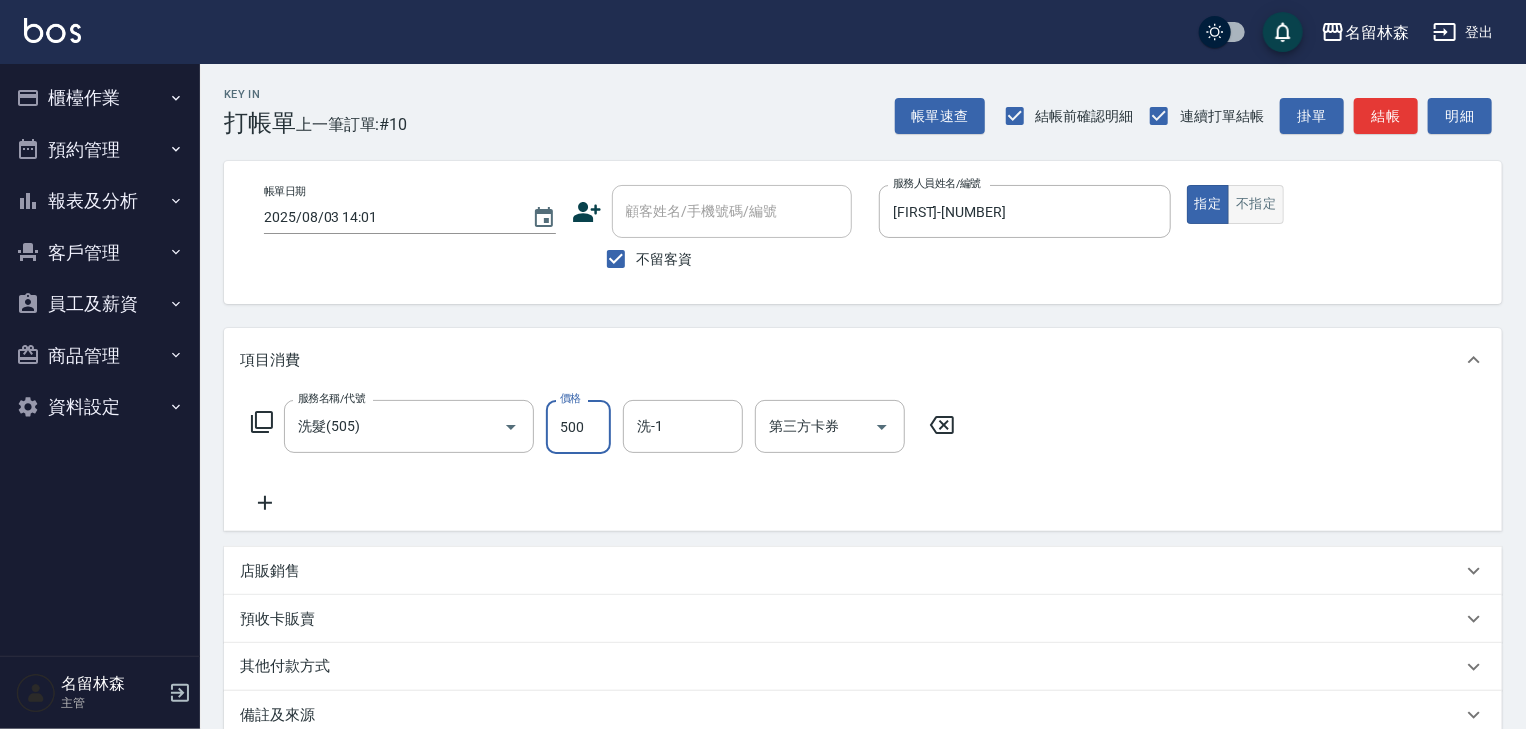type on "500" 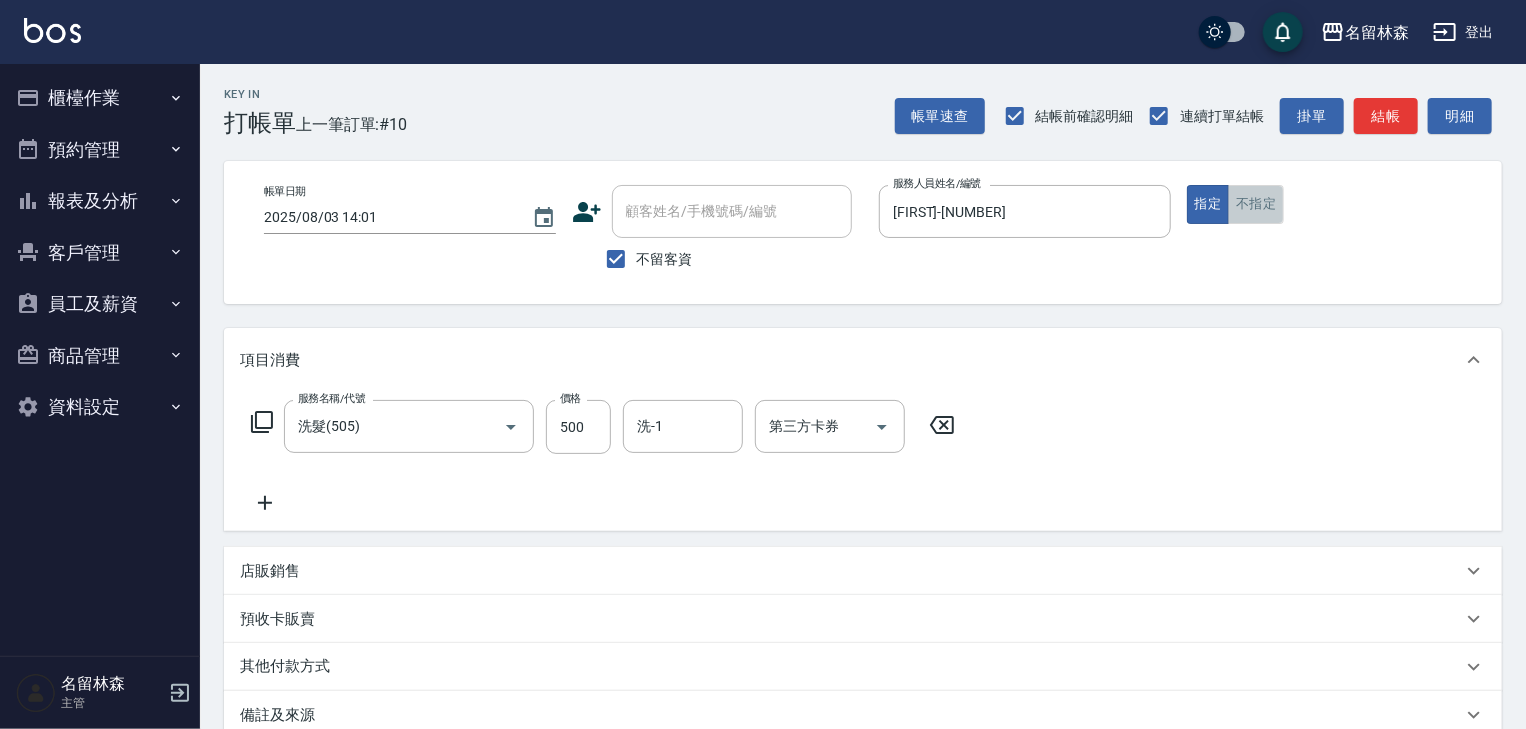 click on "不指定" at bounding box center (1256, 204) 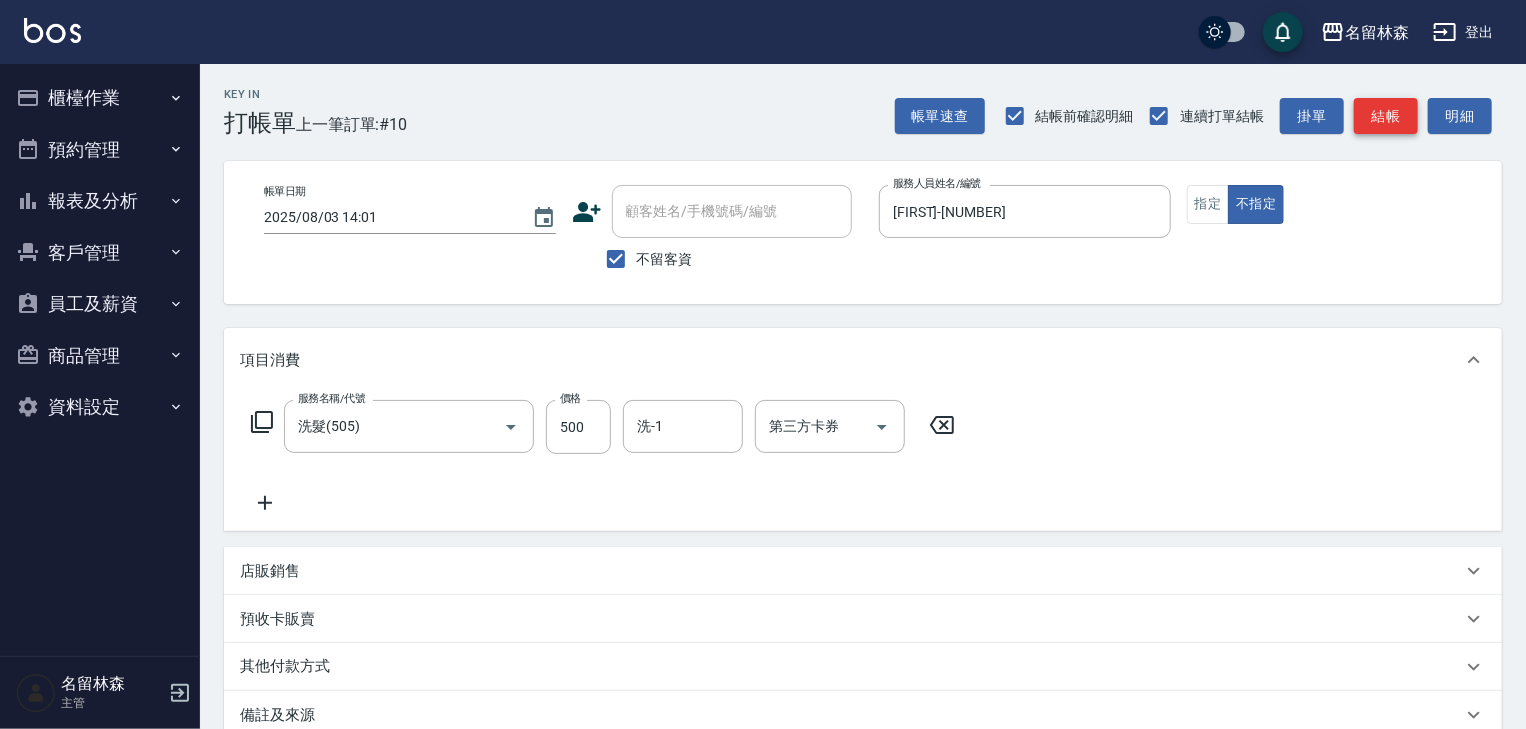 click on "結帳" at bounding box center [1386, 116] 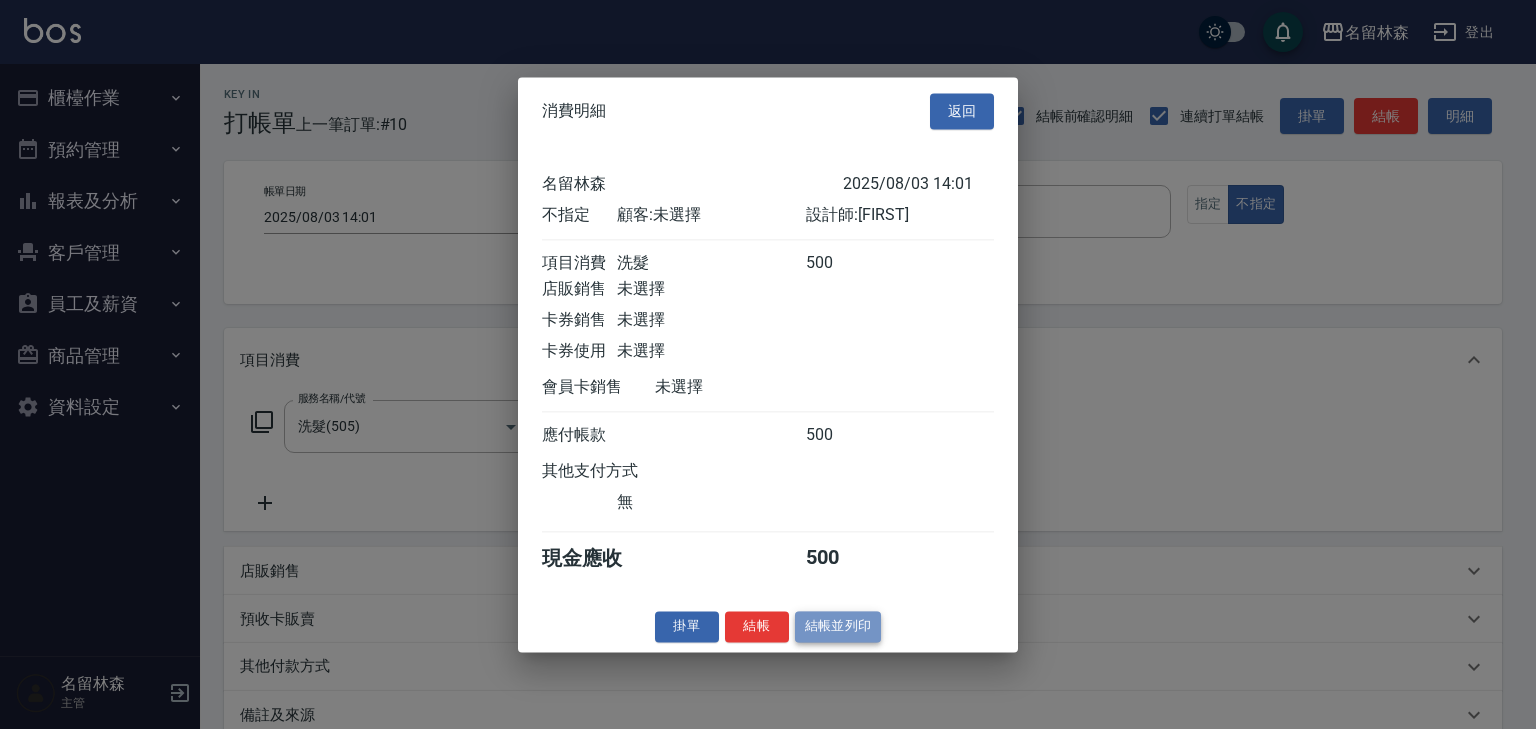 click on "結帳並列印" at bounding box center [838, 626] 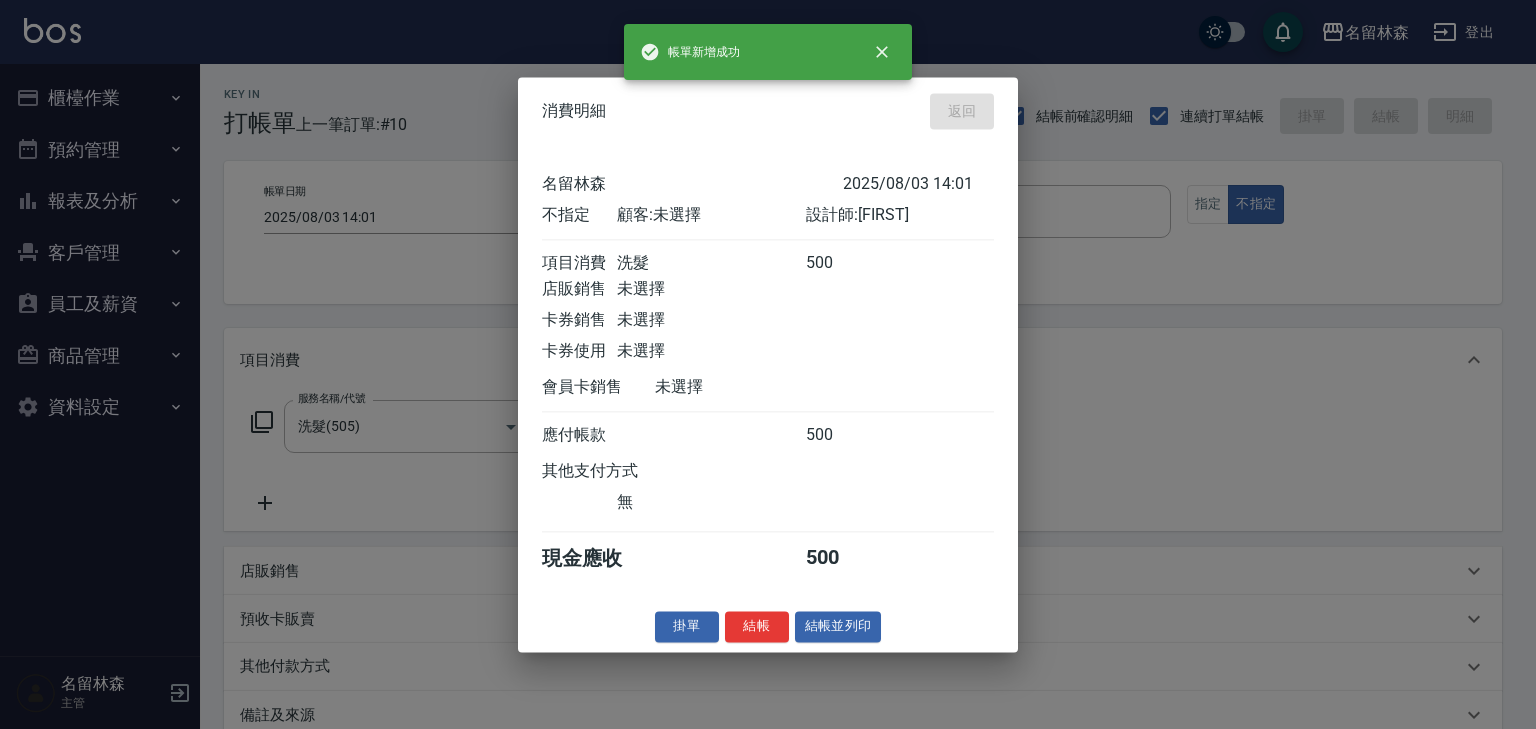 type on "2025/08/03 14:03" 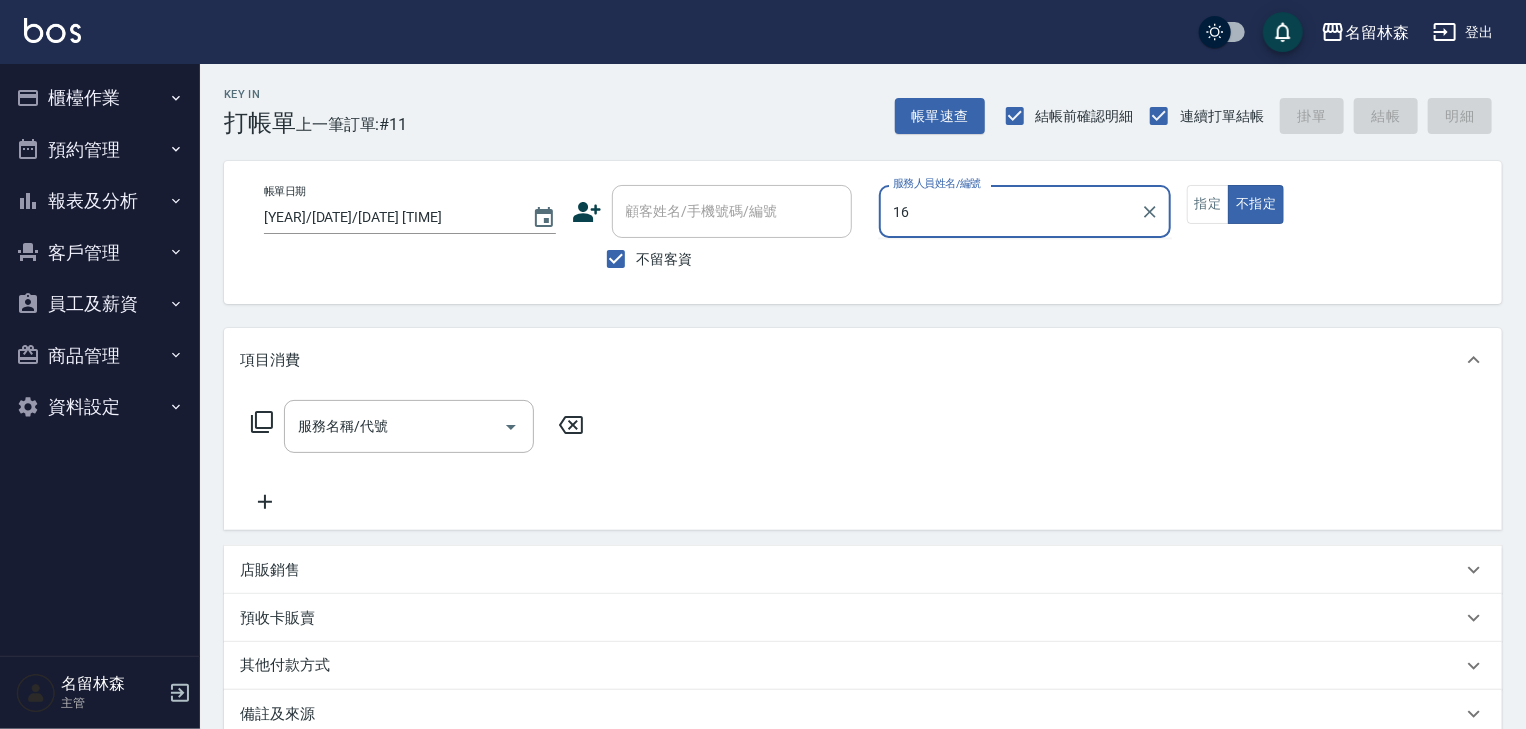 type on "意如-16" 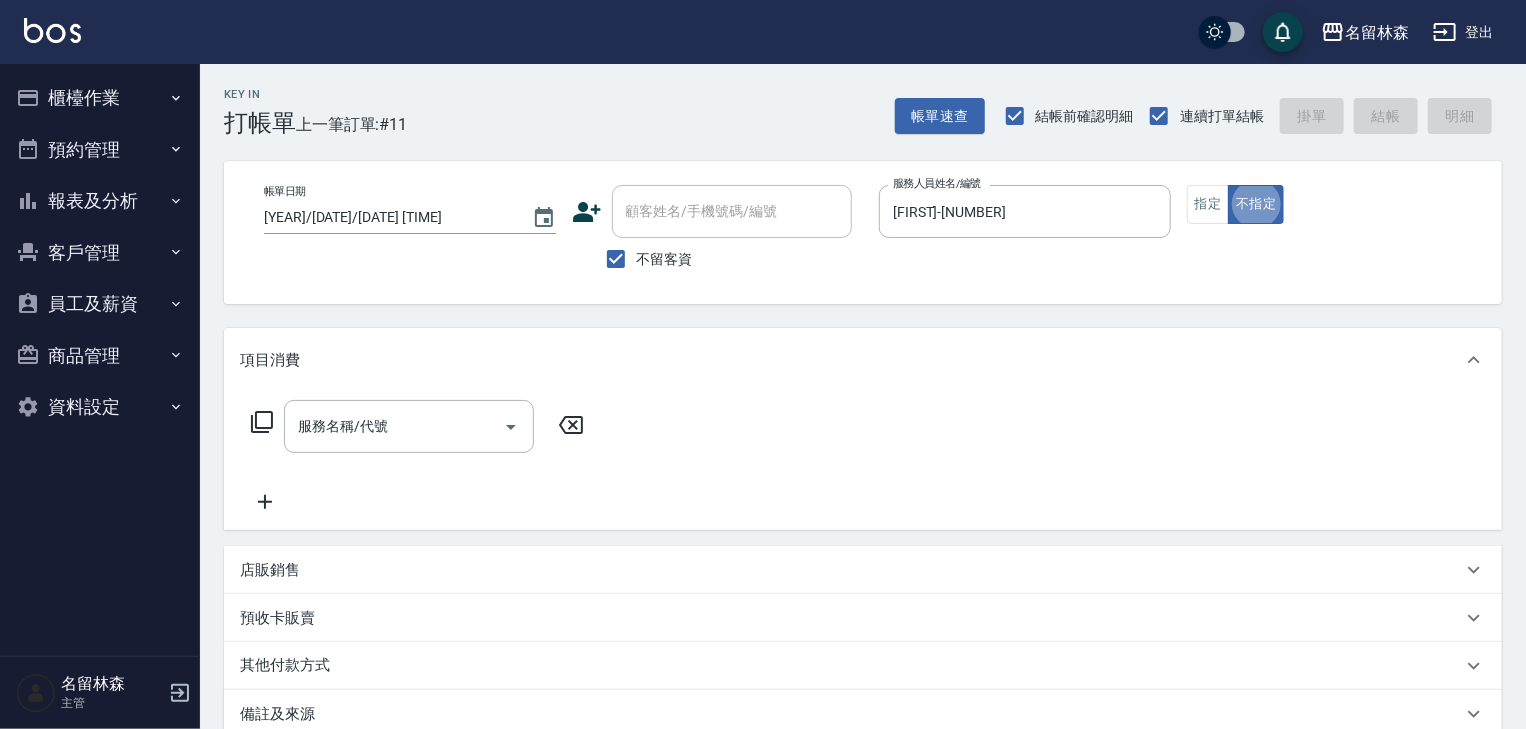 type on "false" 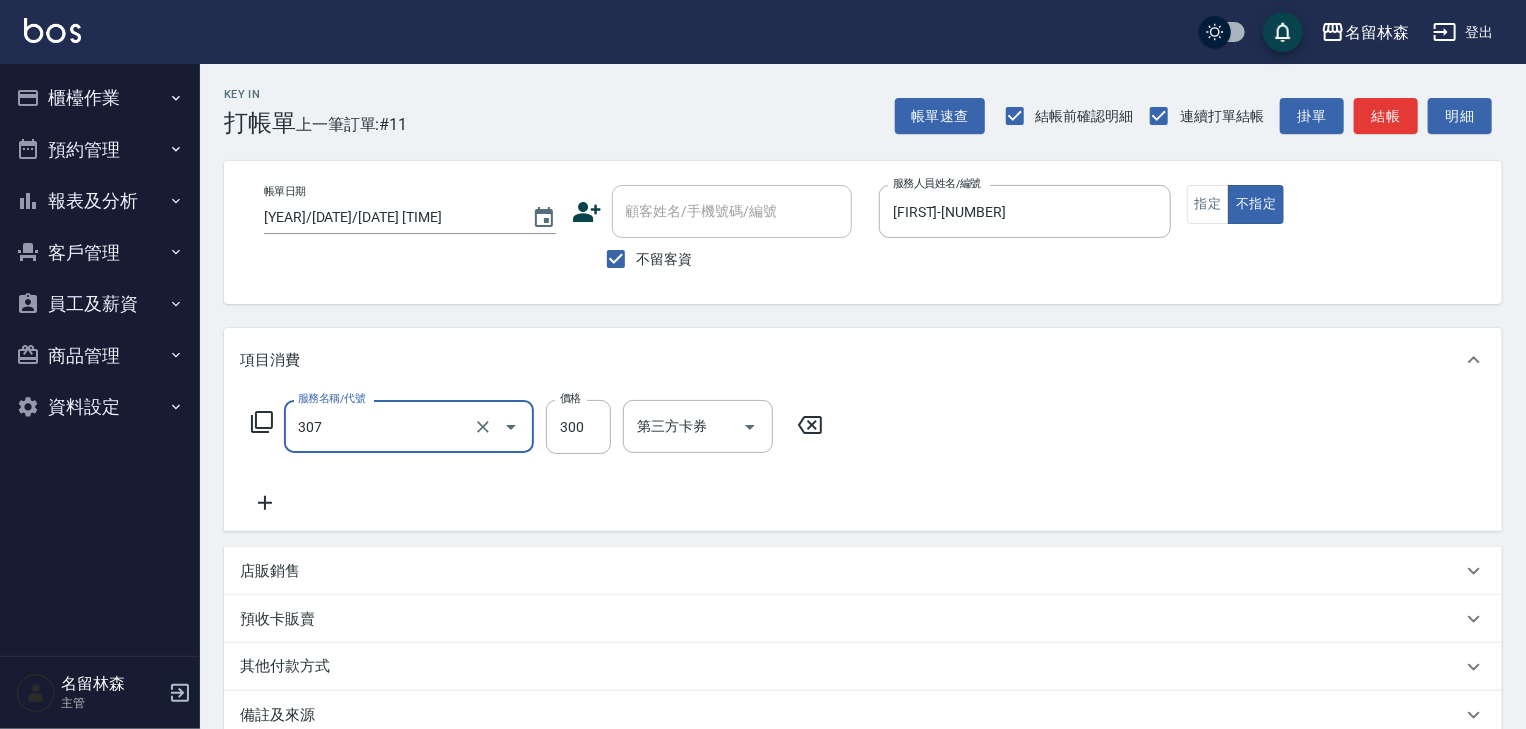type on "剪髮(307)" 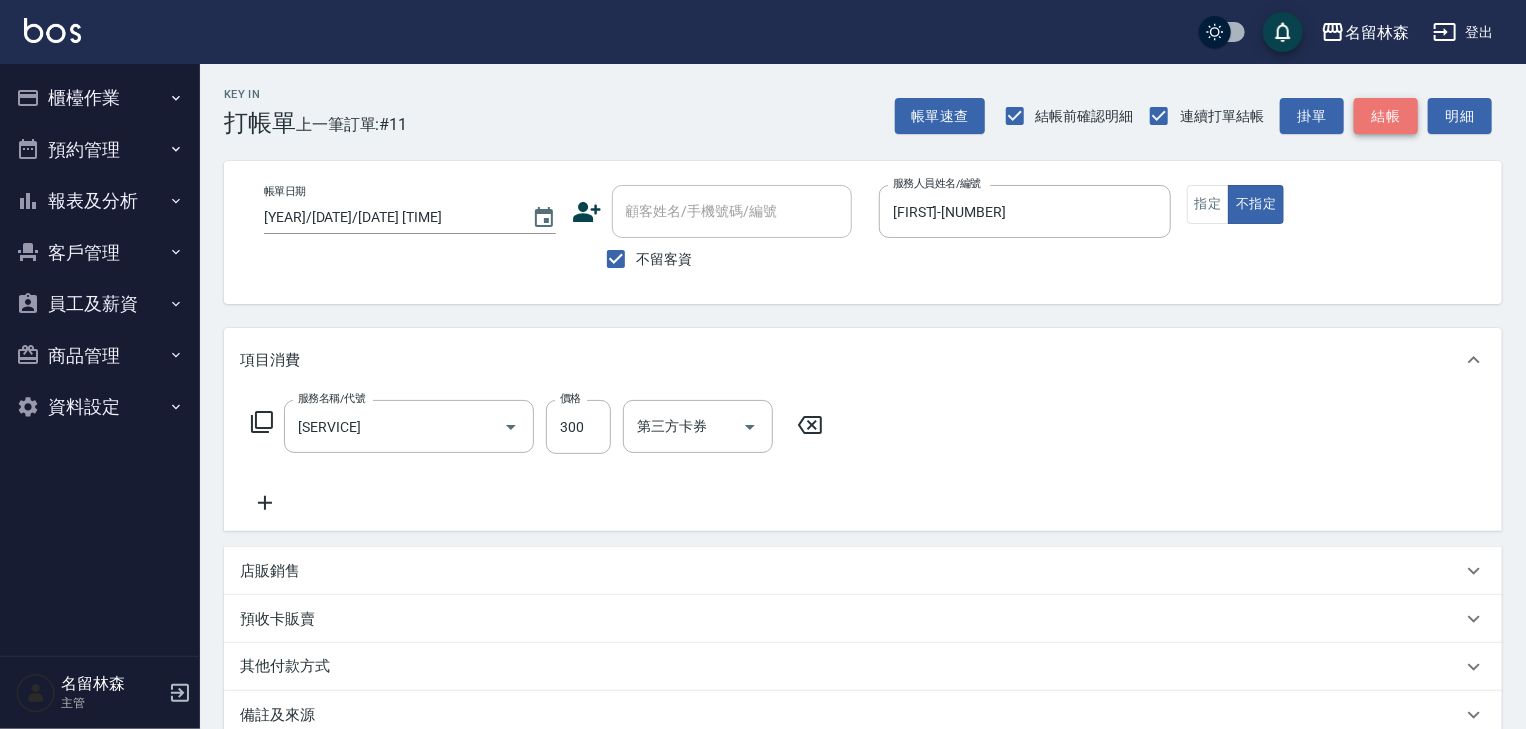 click on "結帳" at bounding box center (1386, 116) 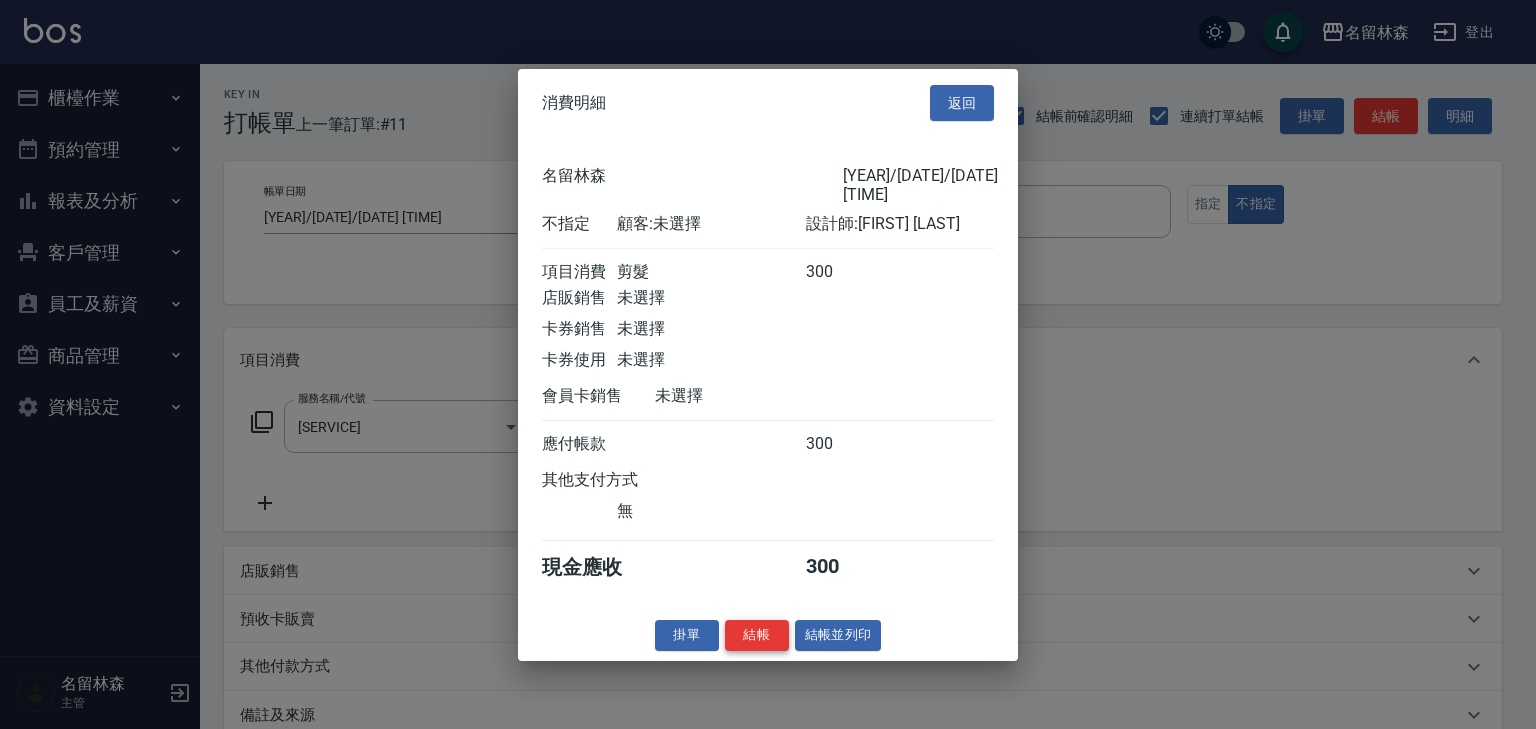 click on "結帳" at bounding box center (757, 635) 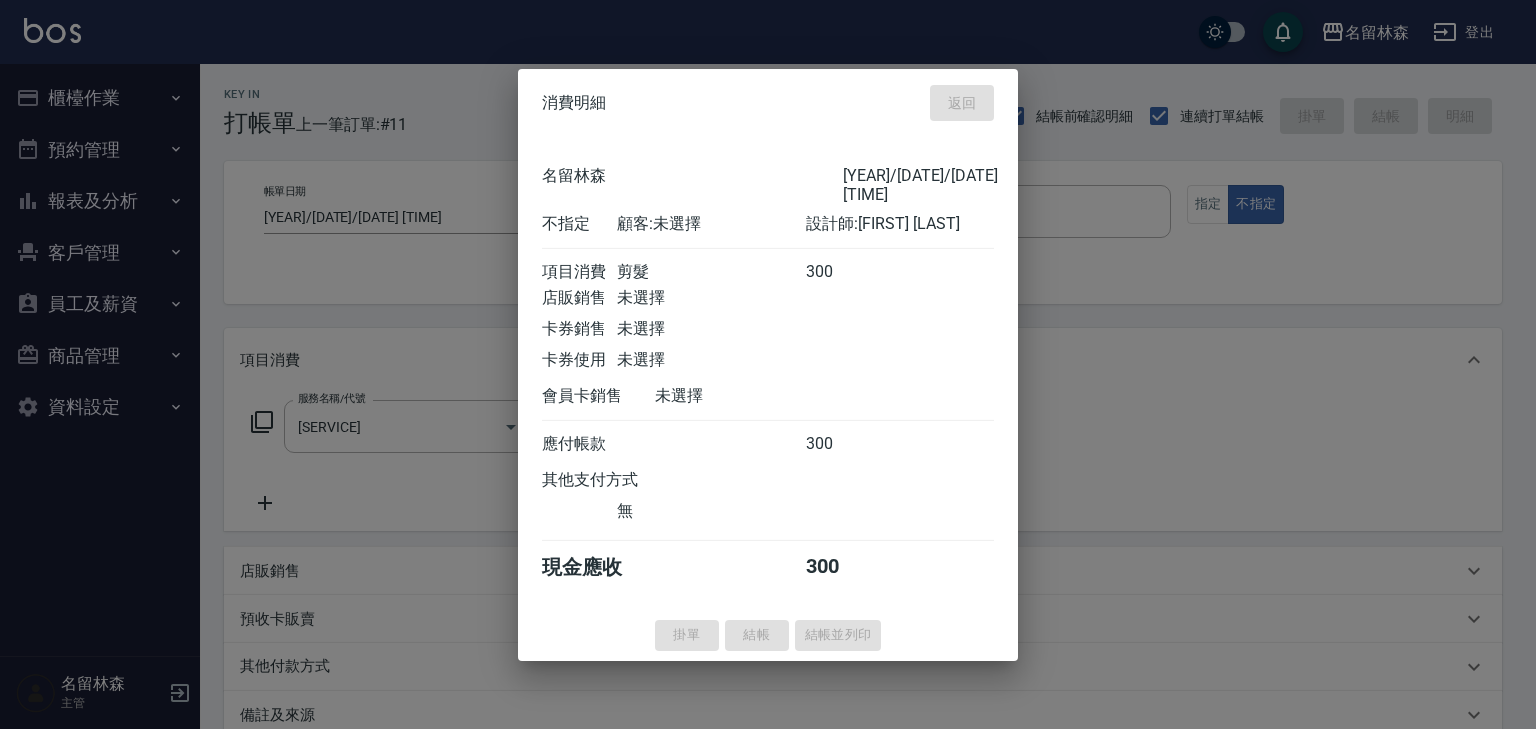 type on "2025/08/03 14:17" 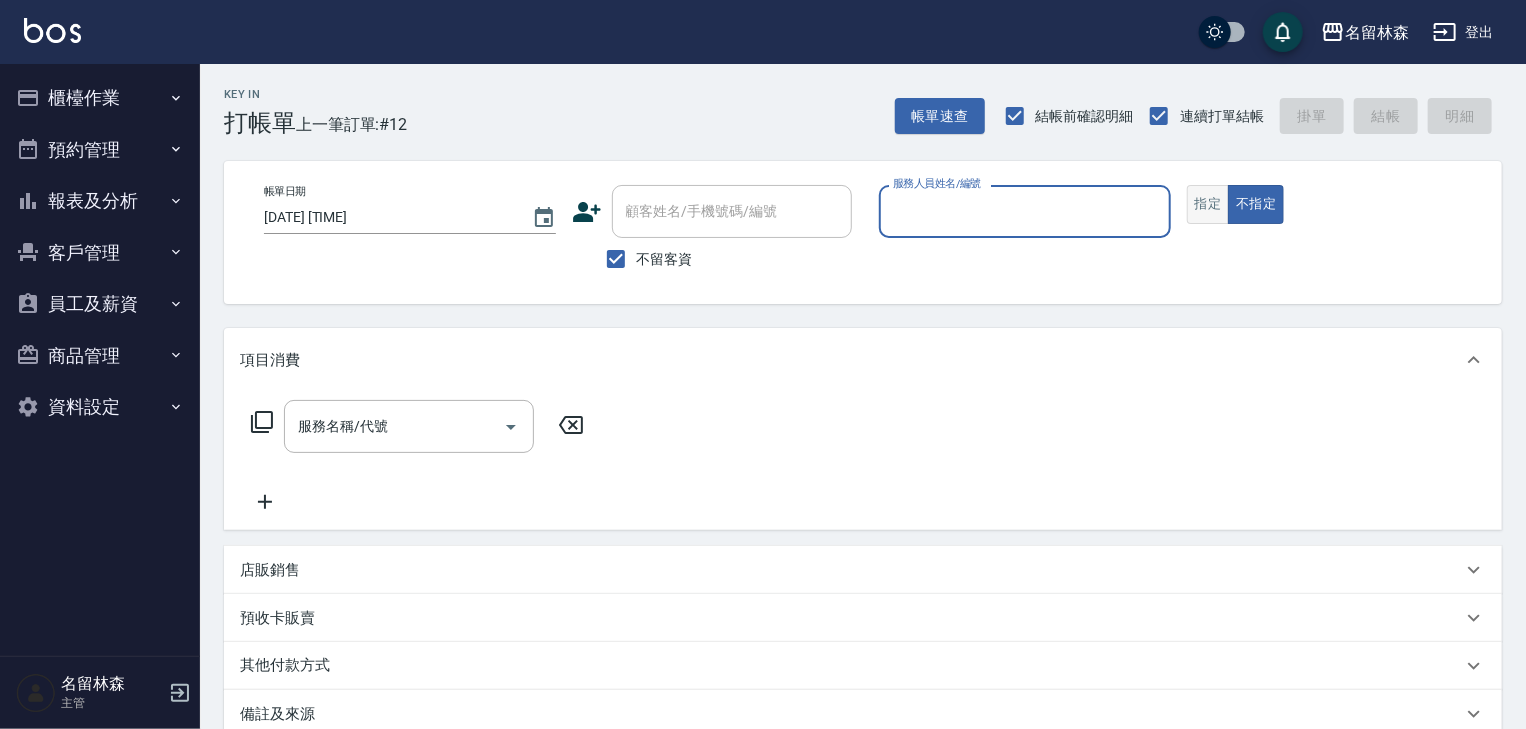click on "指定" at bounding box center (1208, 204) 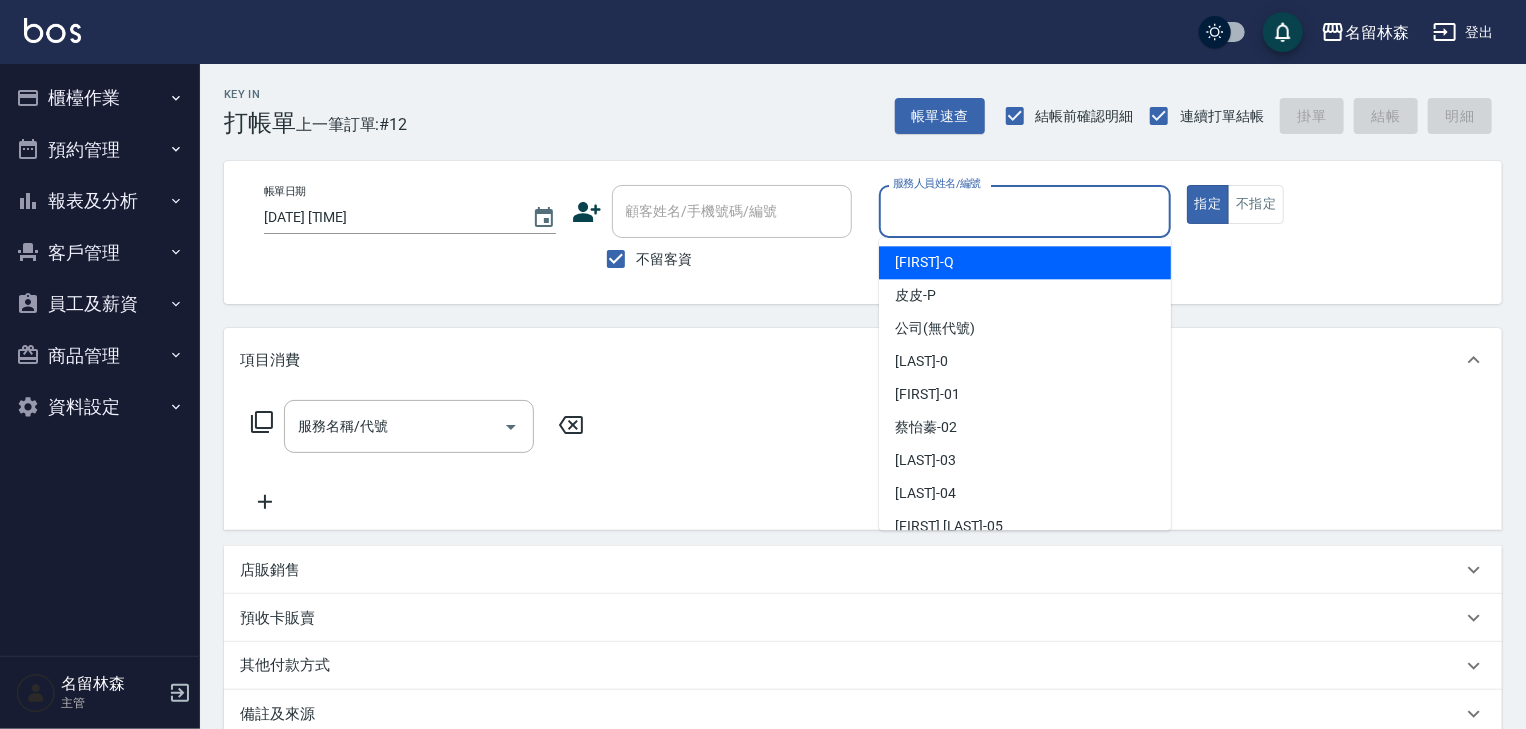 click on "服務人員姓名/編號" at bounding box center (1025, 211) 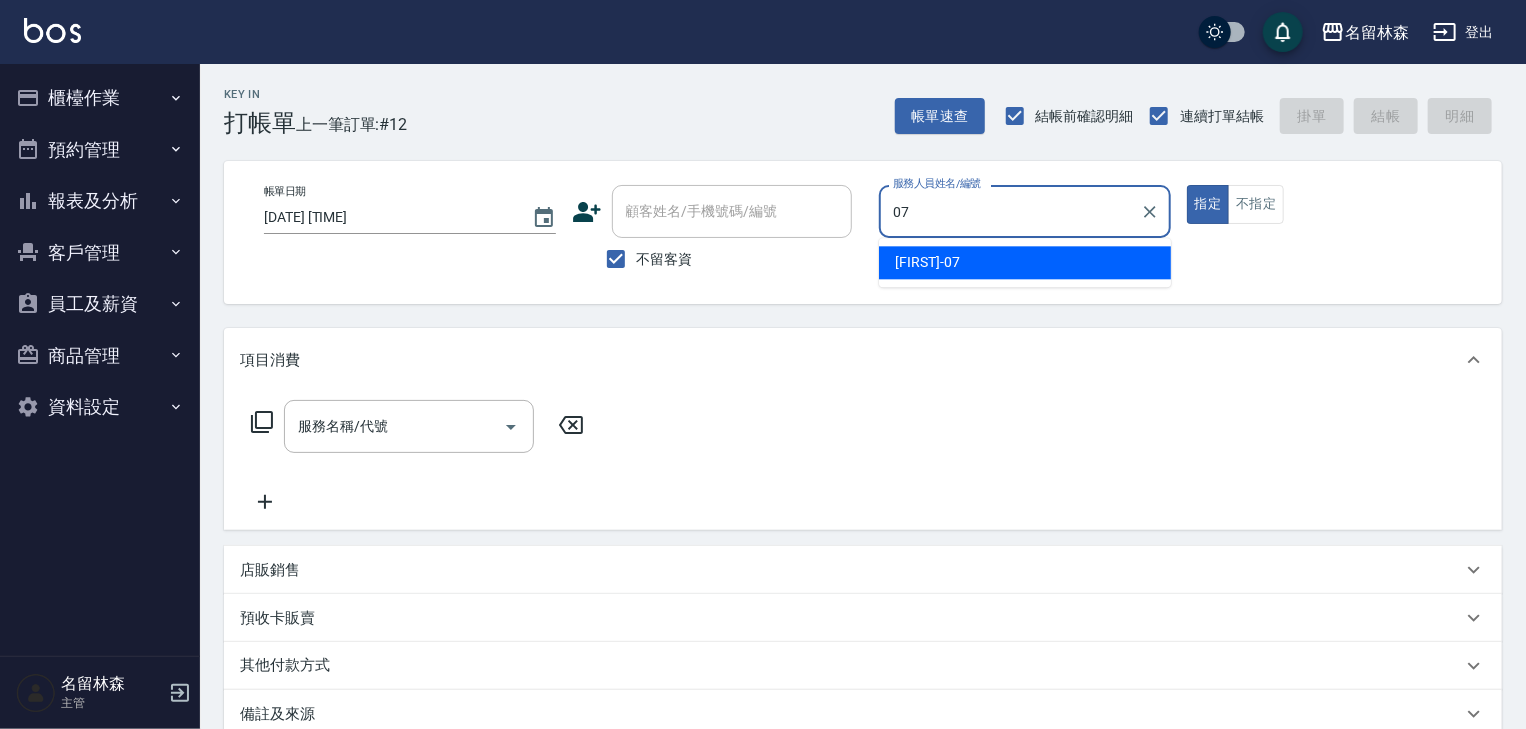 type on "高淳涵-07" 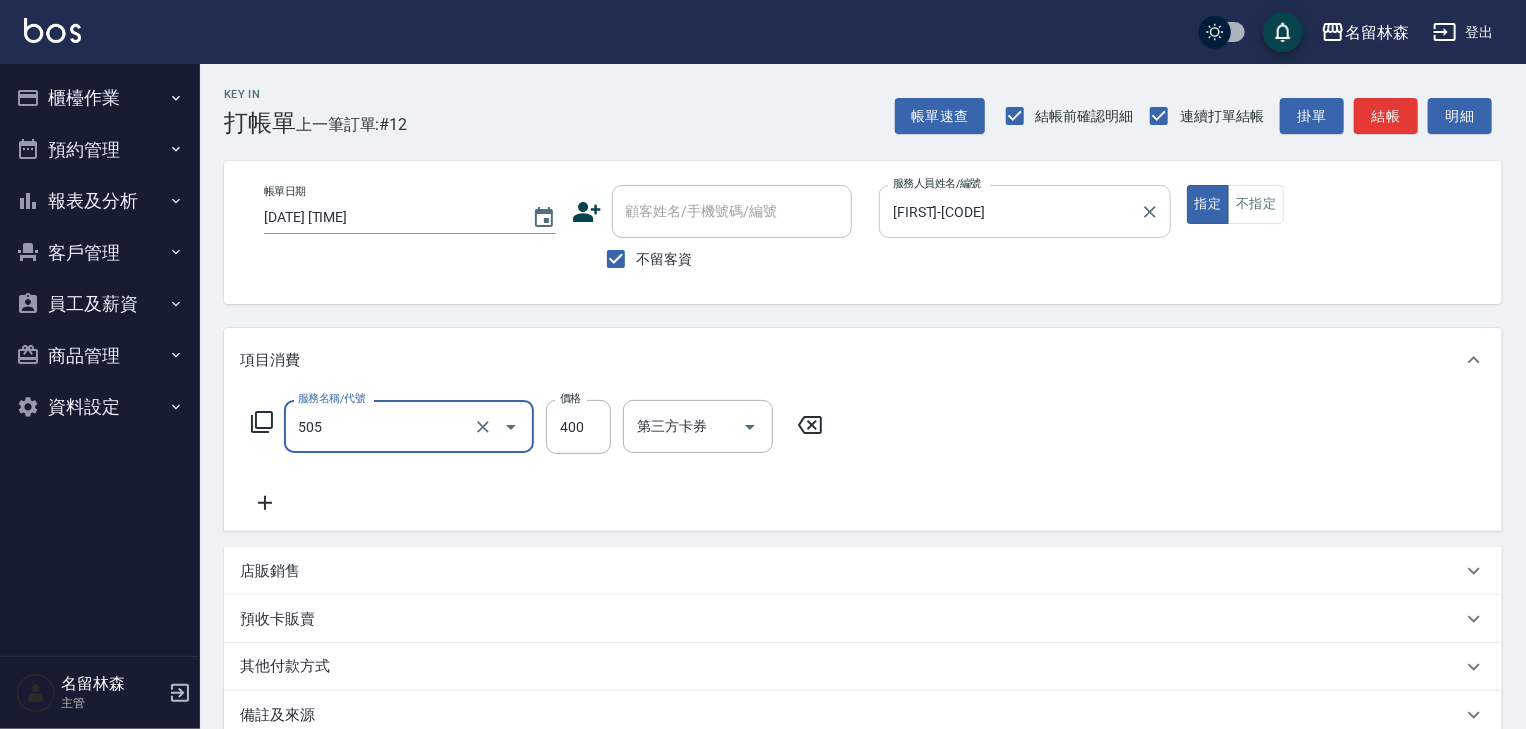 type on "洗髮(505)" 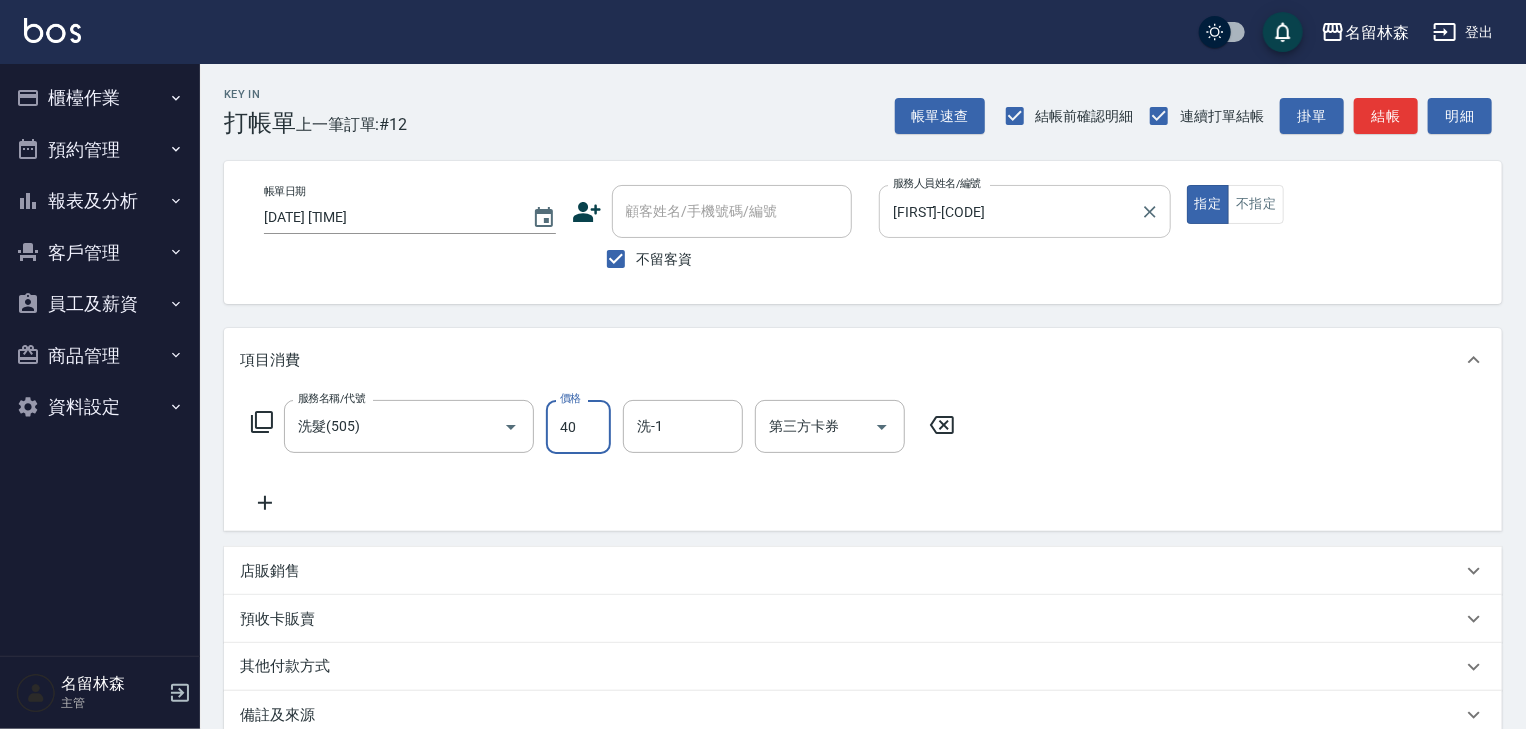 type on "400" 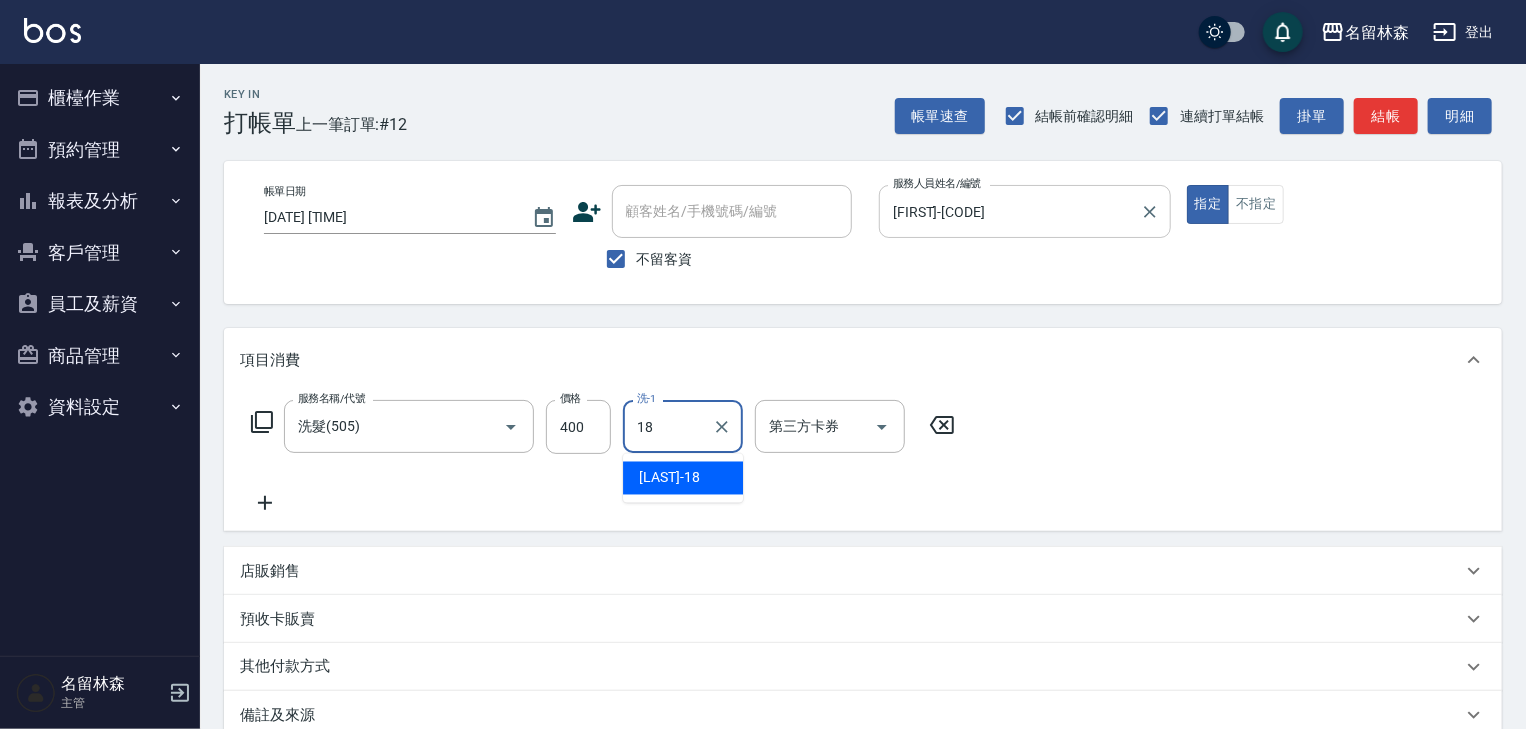 type on "紫萍-18" 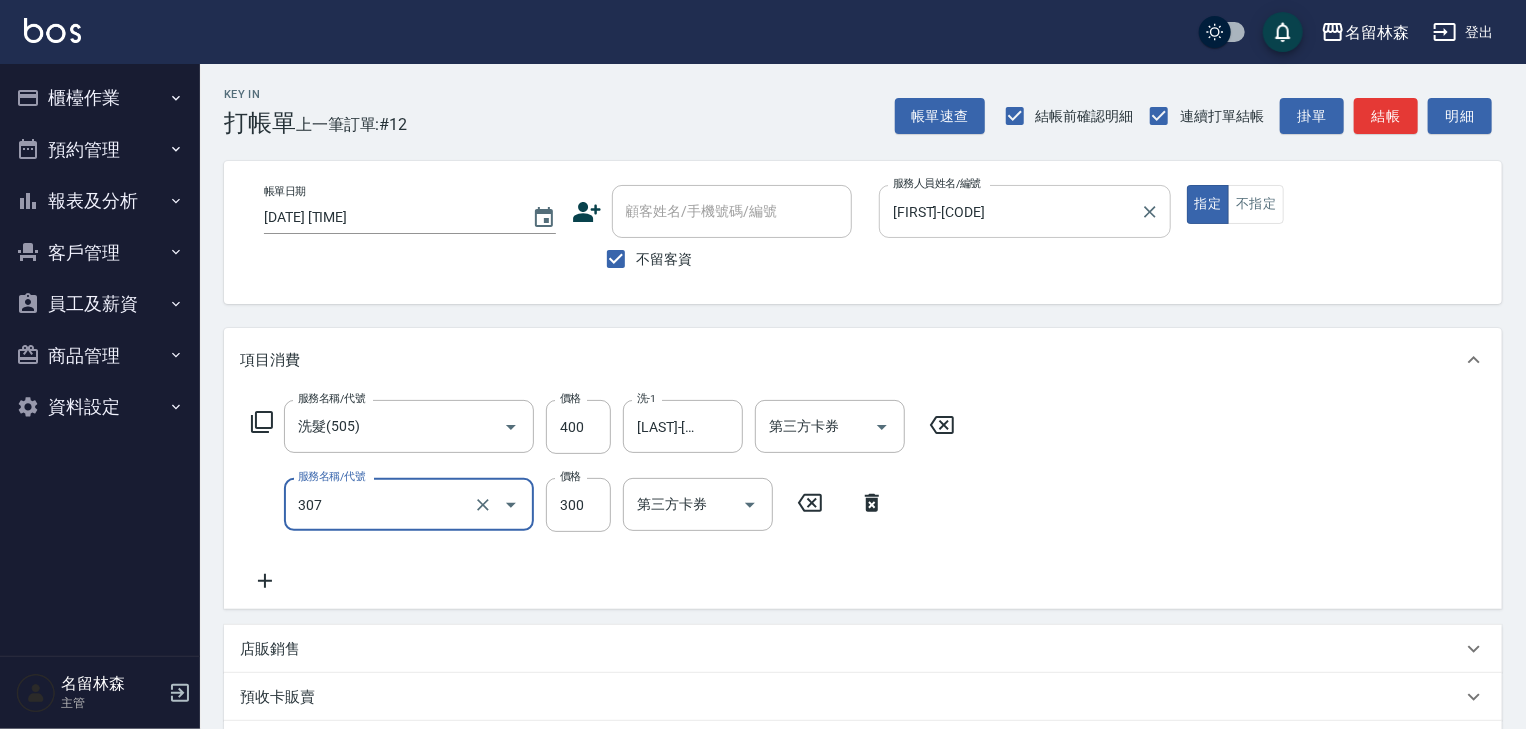 type on "剪髮(307)" 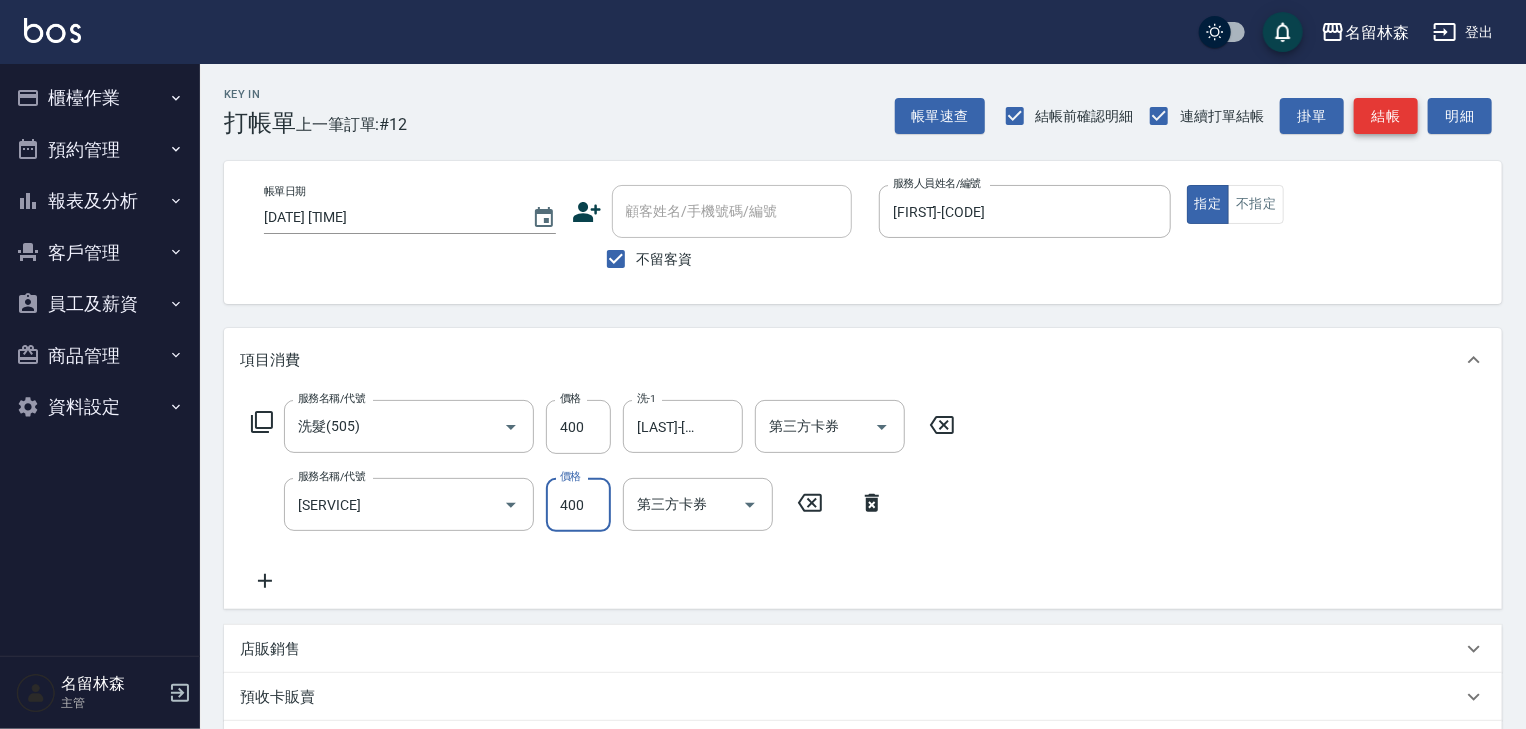 type on "400" 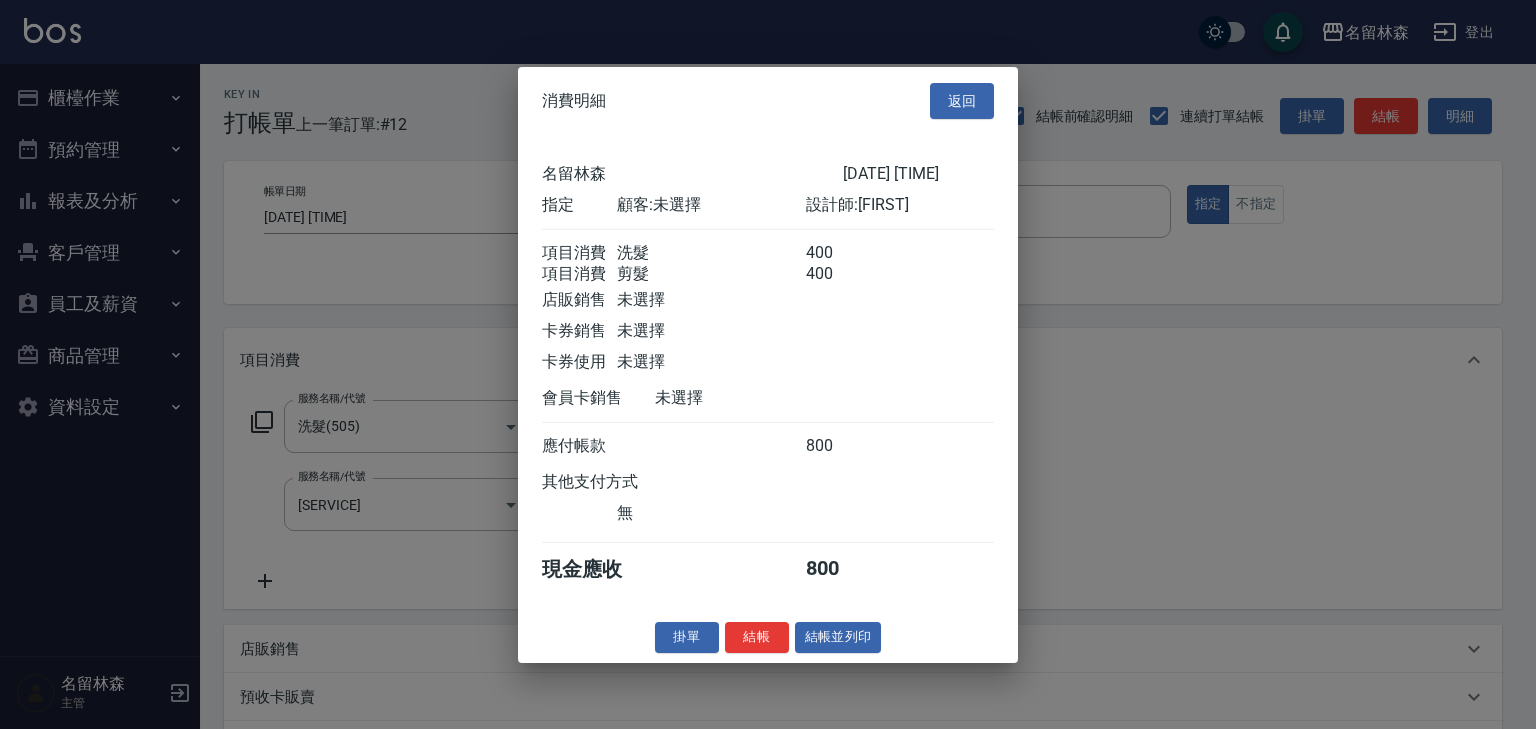 click on "消費明細 返回 名留林森 2025/08/03 14:17 指定 顧客: 未選擇 設計師: 高淳涵 項目消費 洗髮 400 項目消費 剪髮 400 店販銷售 未選擇 卡券銷售 未選擇 卡券使用 未選擇 會員卡銷售 未選擇 應付帳款 800 其他支付方式 無 現金應收 800 掛單 結帳 結帳並列印 名留林森 結帳單 日期： 2025/08/03 14:17 帳單編號： 0 設計師: 高淳涵 顧客： 未選擇 洗髮 助理: 18 400 x1 剪髮 400 x1 合計： 800 結帳： 扣入金： 0 入金餘額： 0 卡券金額： 0 付現金額： 800 名留林森 結帳單 日期： 2025/08/03 14:17 帳單編號： 設計師: 高淳涵 顧客： 未選擇 名稱 單價 數量 小計 洗髮 400 1 400 助理: 18 剪髮 400 1 400 合計： 800 扣入金： 0 入金餘額： 0 卡券金額： 0 付現金額： 800 謝謝惠顧,歡迎下次光臨!" at bounding box center (768, 364) 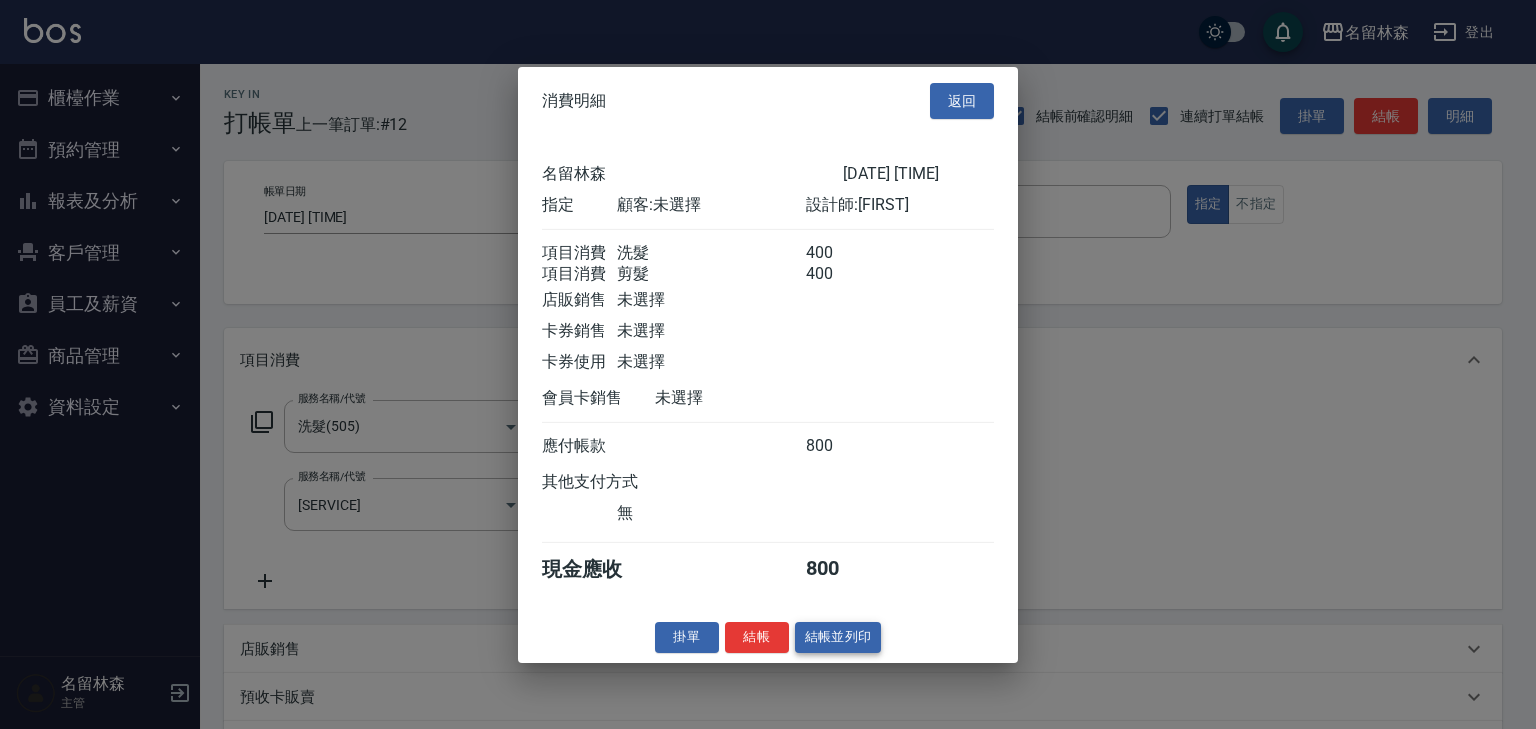 click on "結帳並列印" at bounding box center (838, 637) 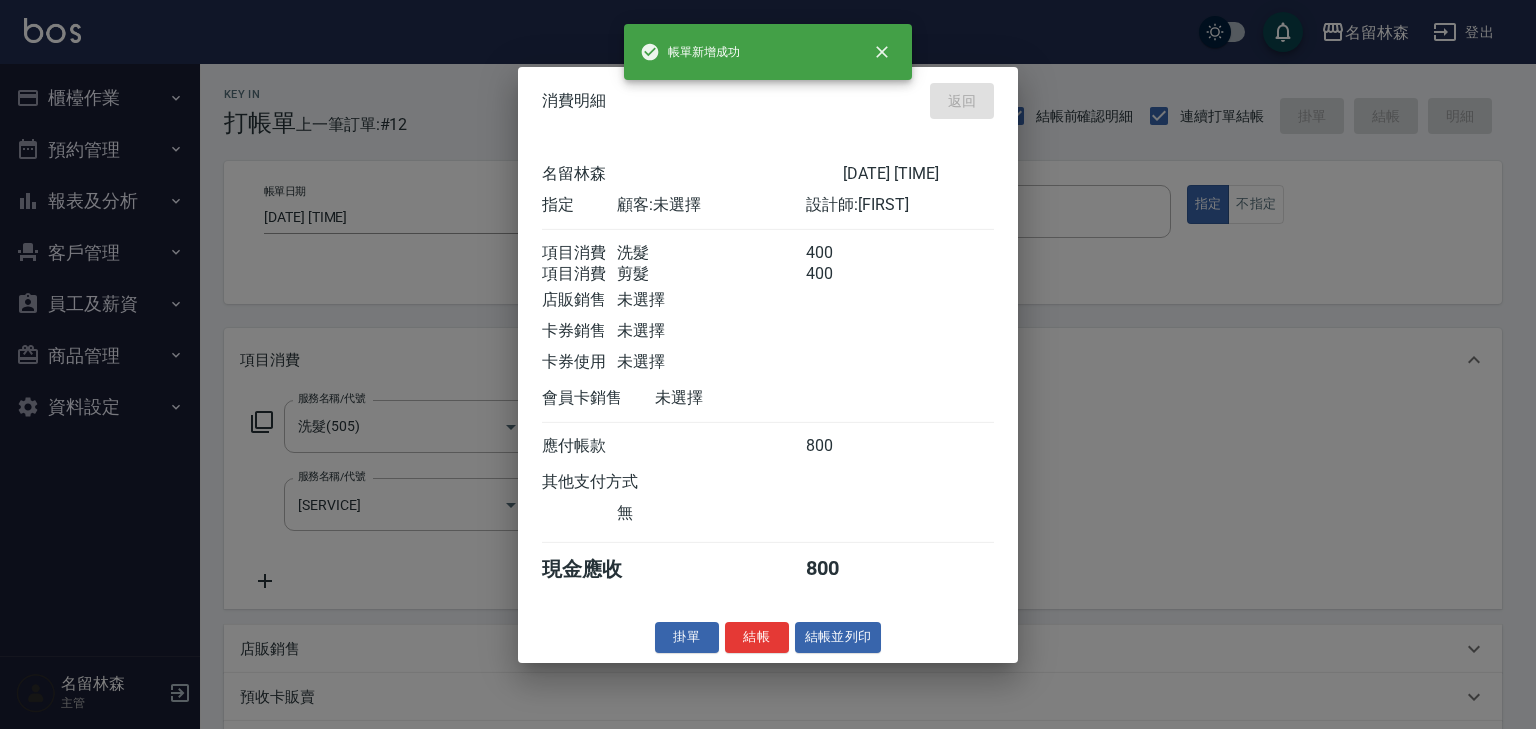 type on "2025/08/03 14:27" 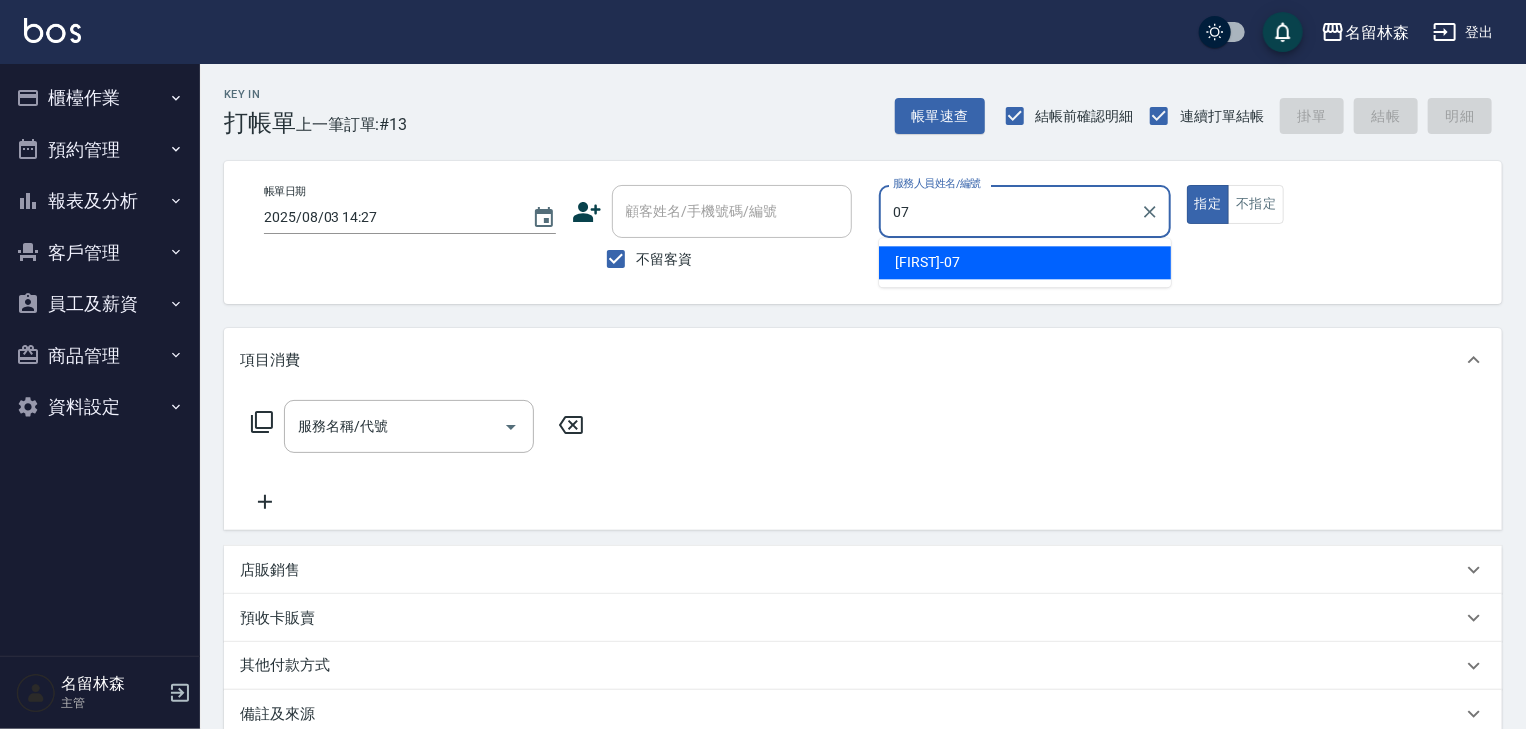 type on "高淳涵-07" 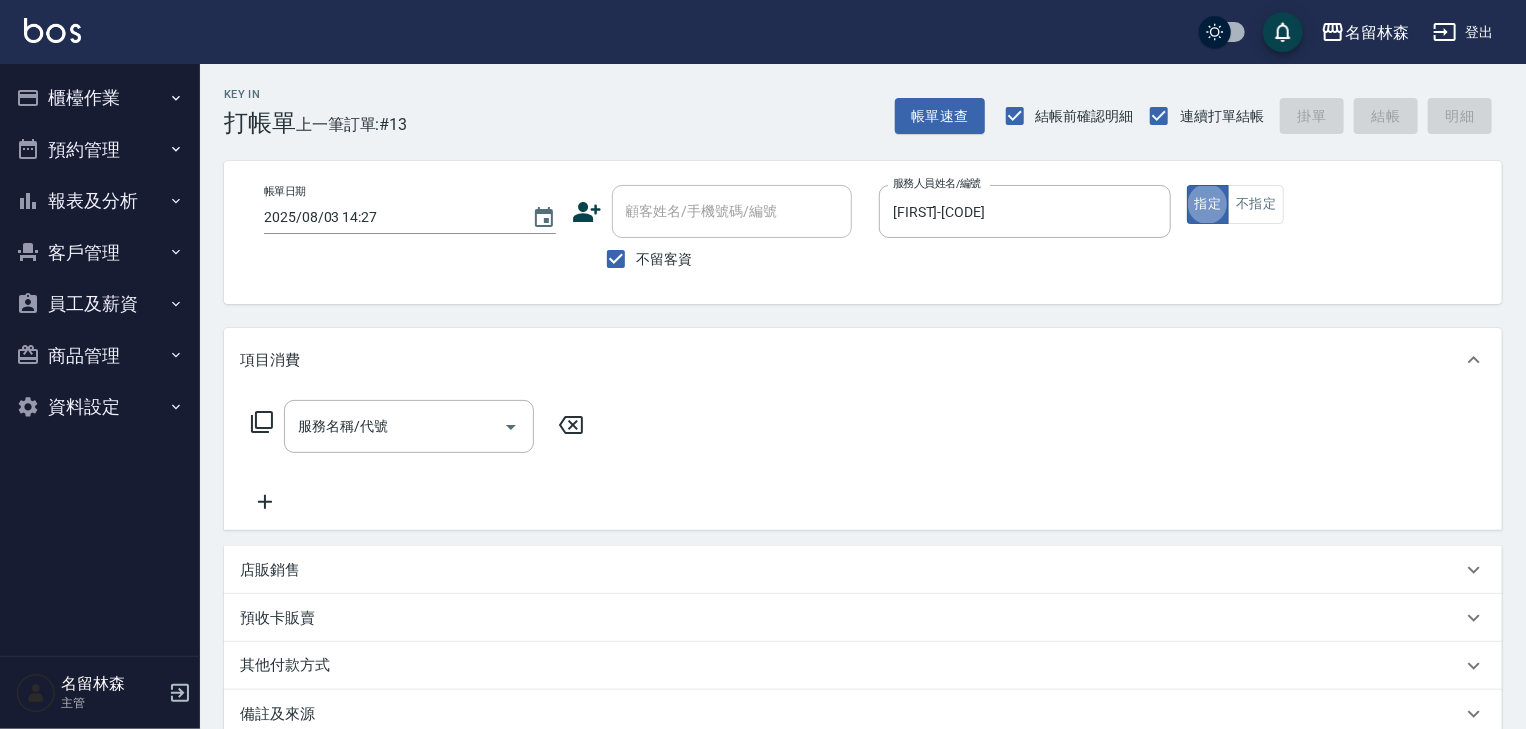 type on "5" 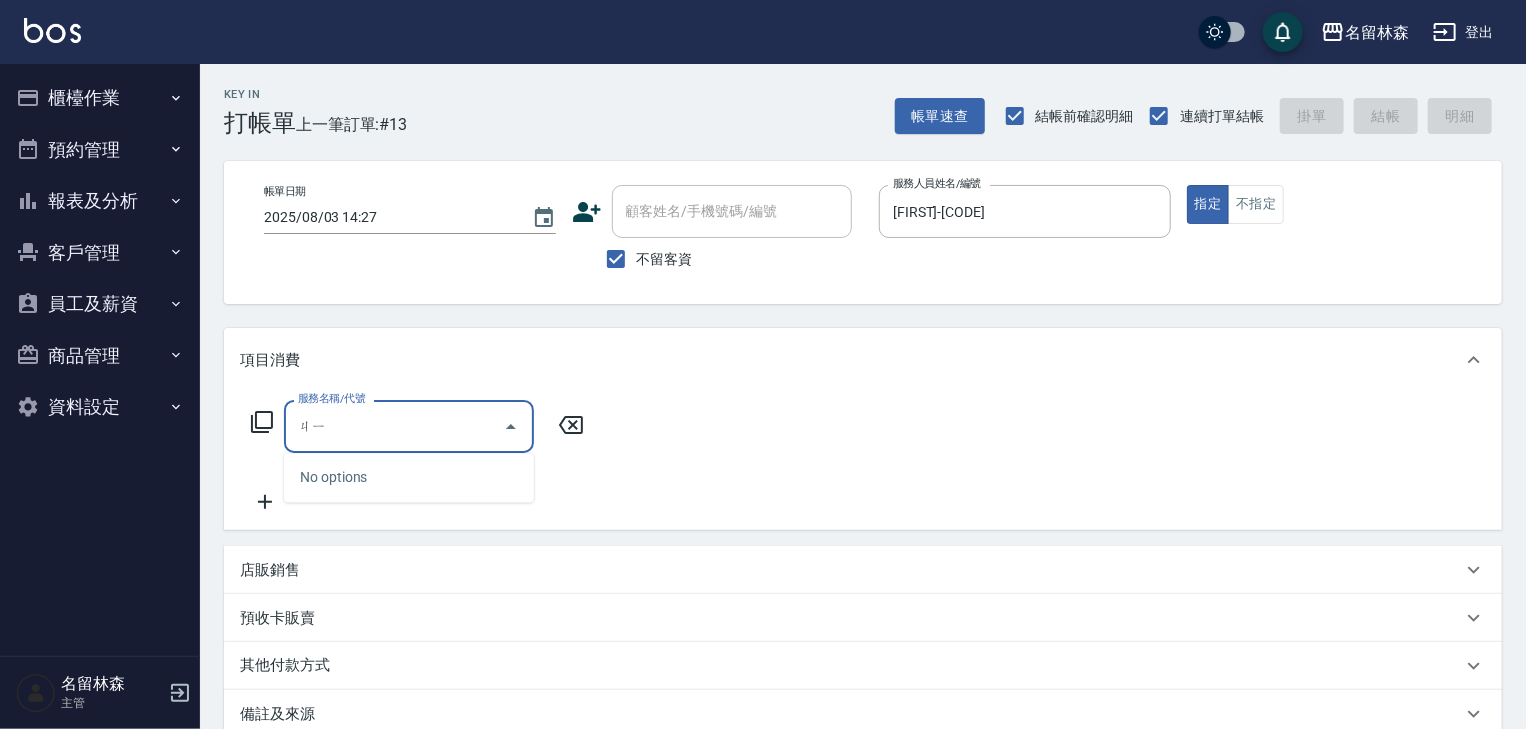 type on "及" 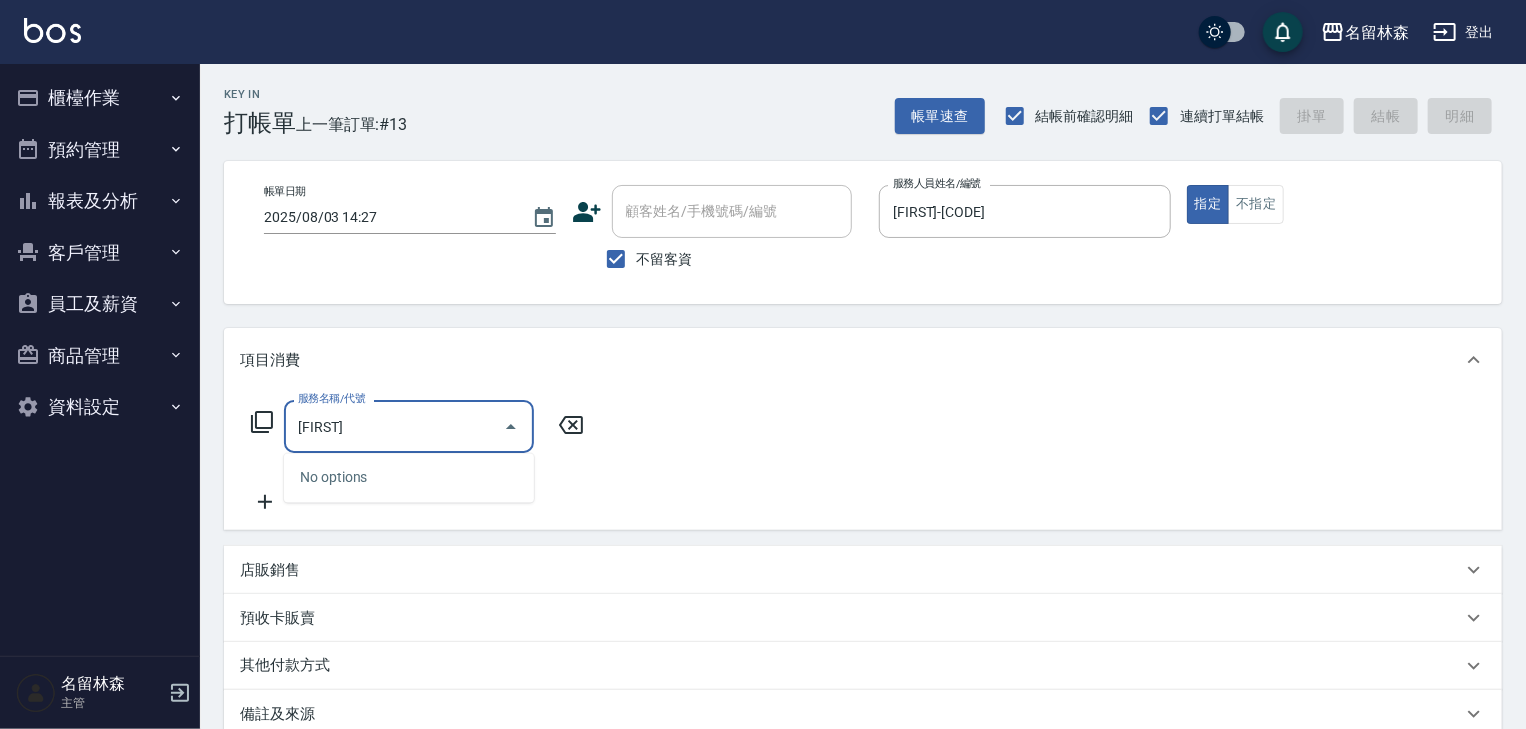 type on "r" 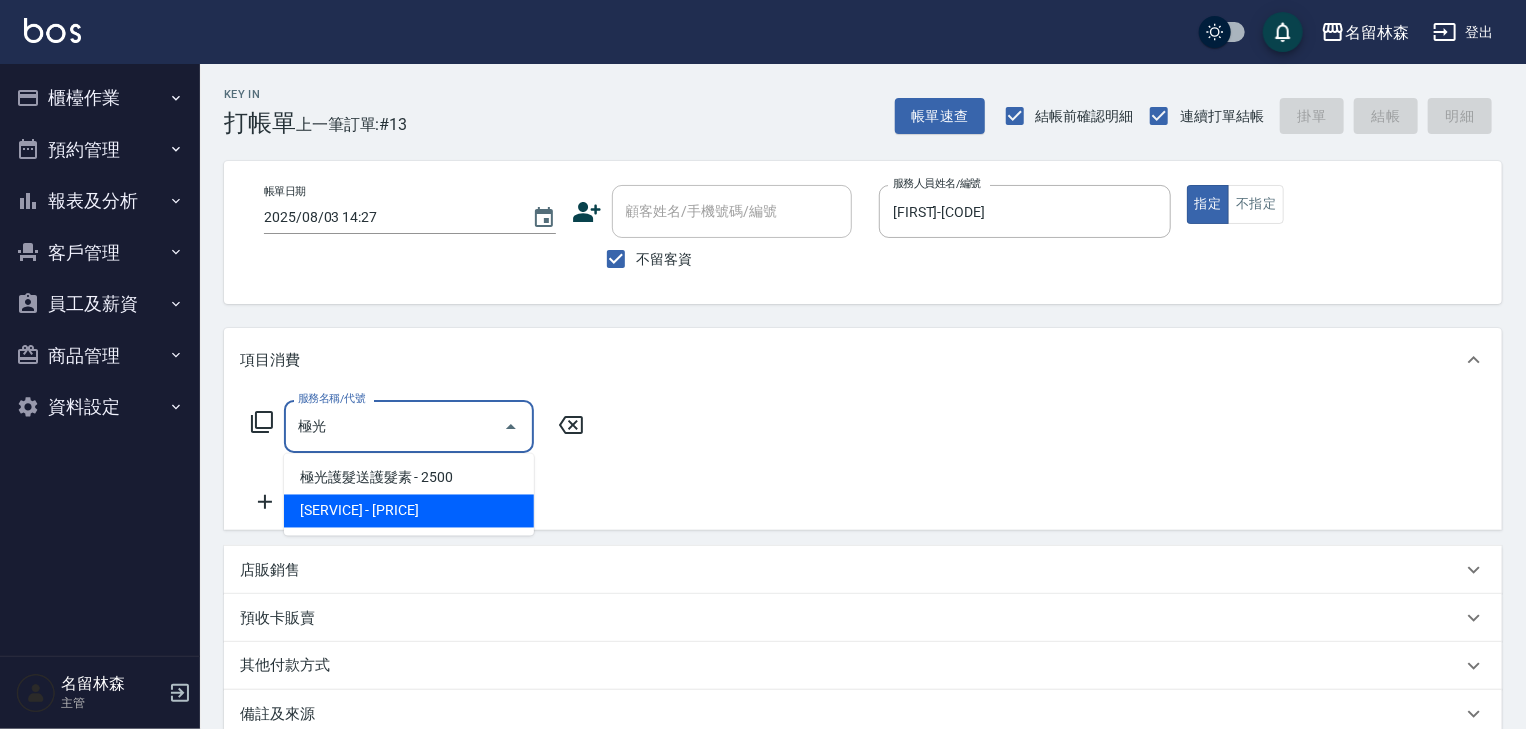 click on "極光結構式護髮 - 2500" at bounding box center (409, 511) 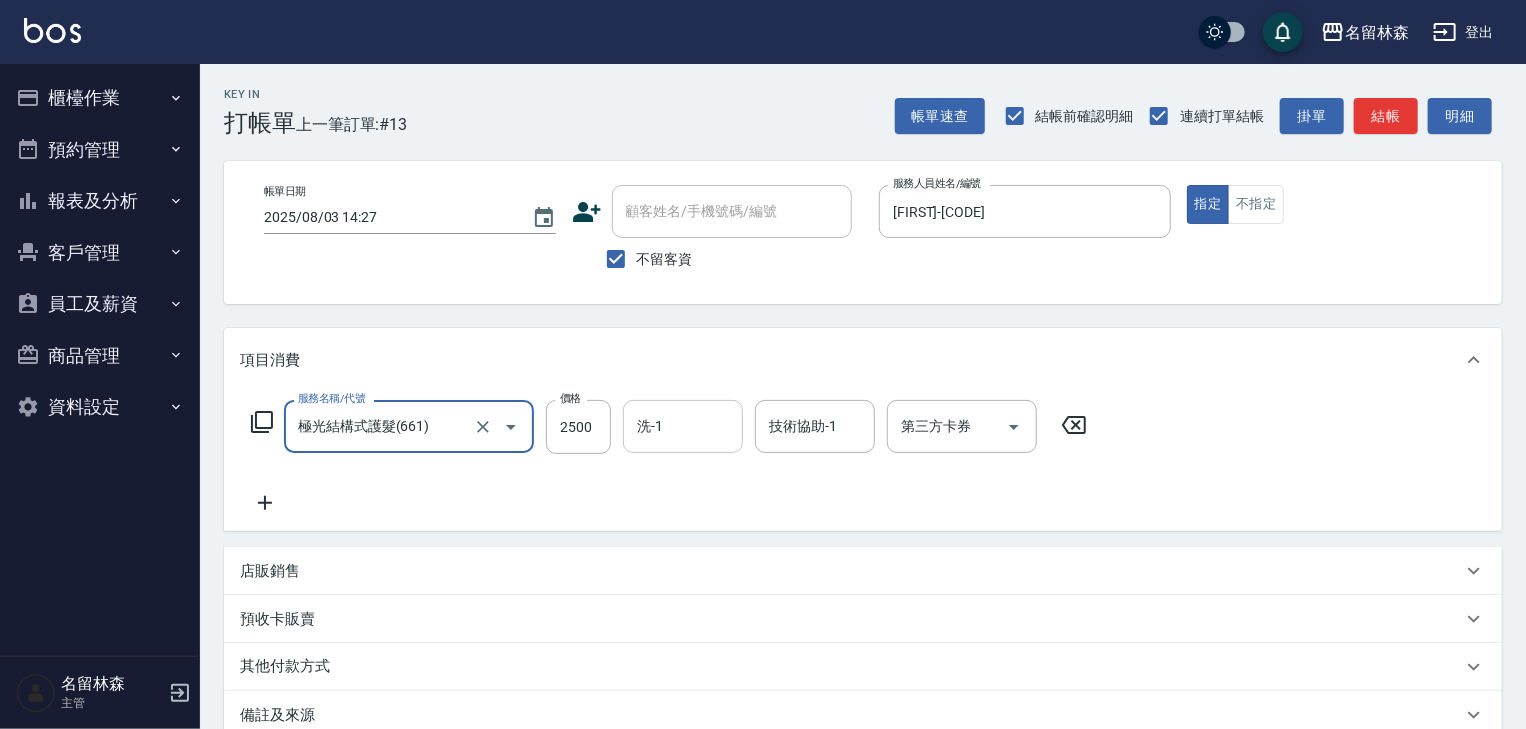 type on "極光結構式護髮(661)" 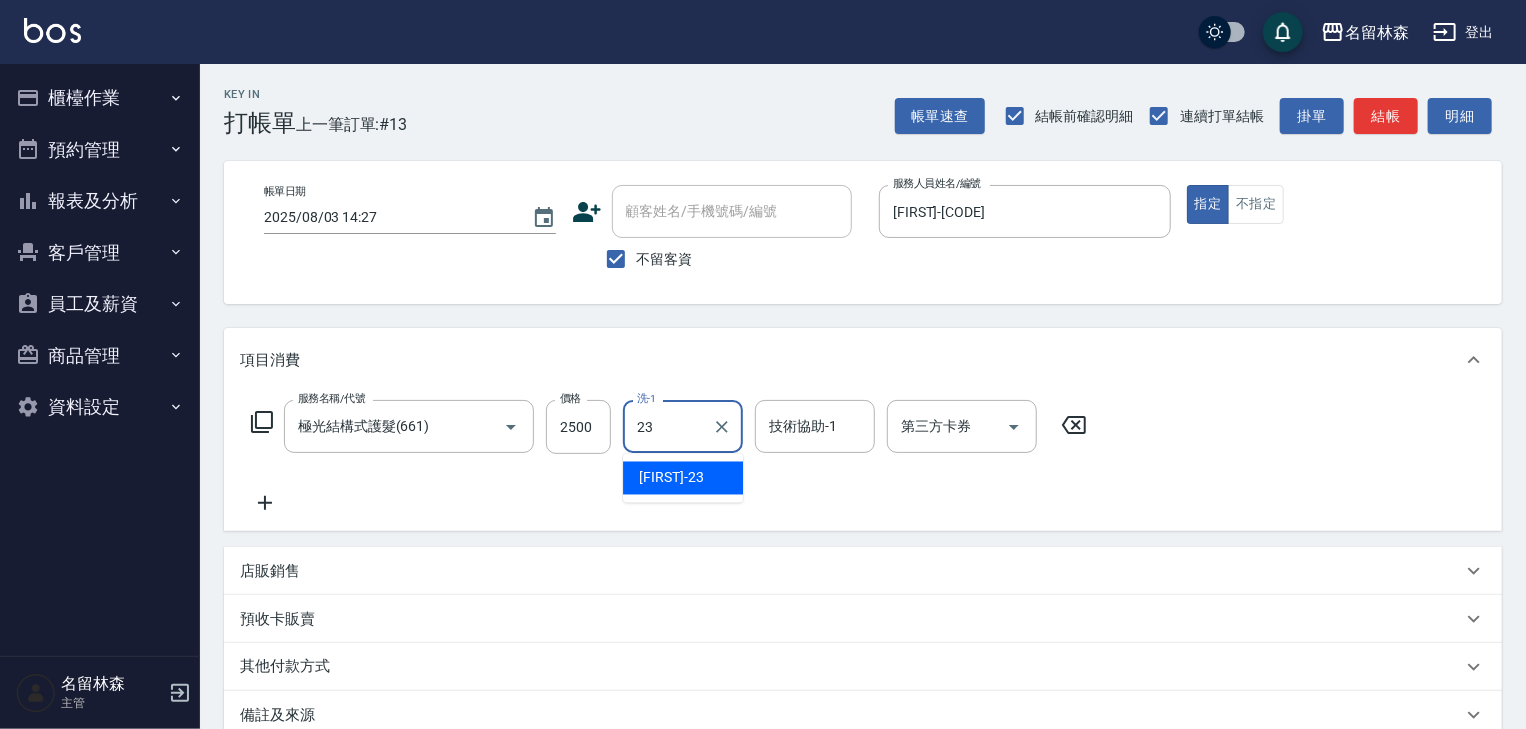 type on "葉敏辰-23" 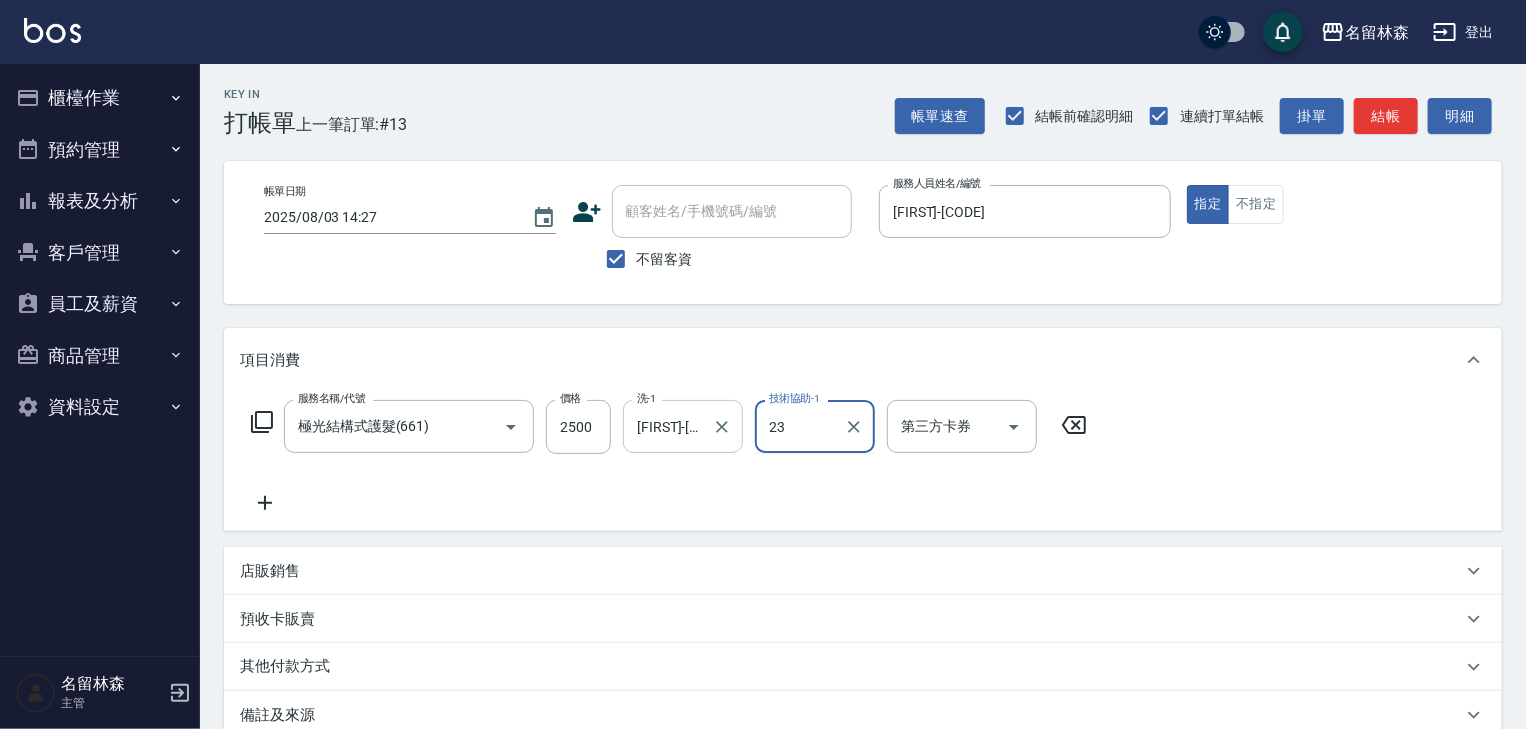 type on "葉敏辰-23" 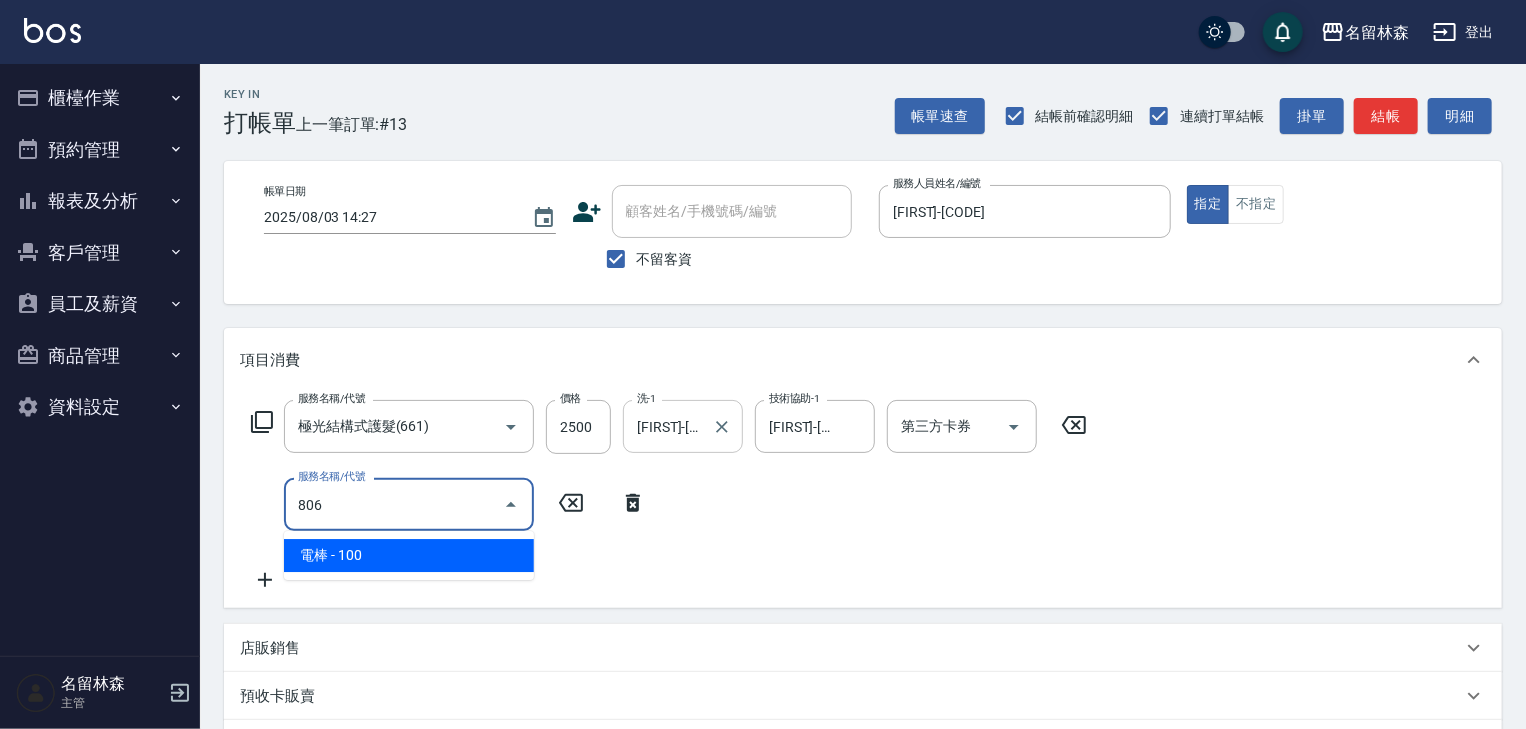type on "電棒(806)" 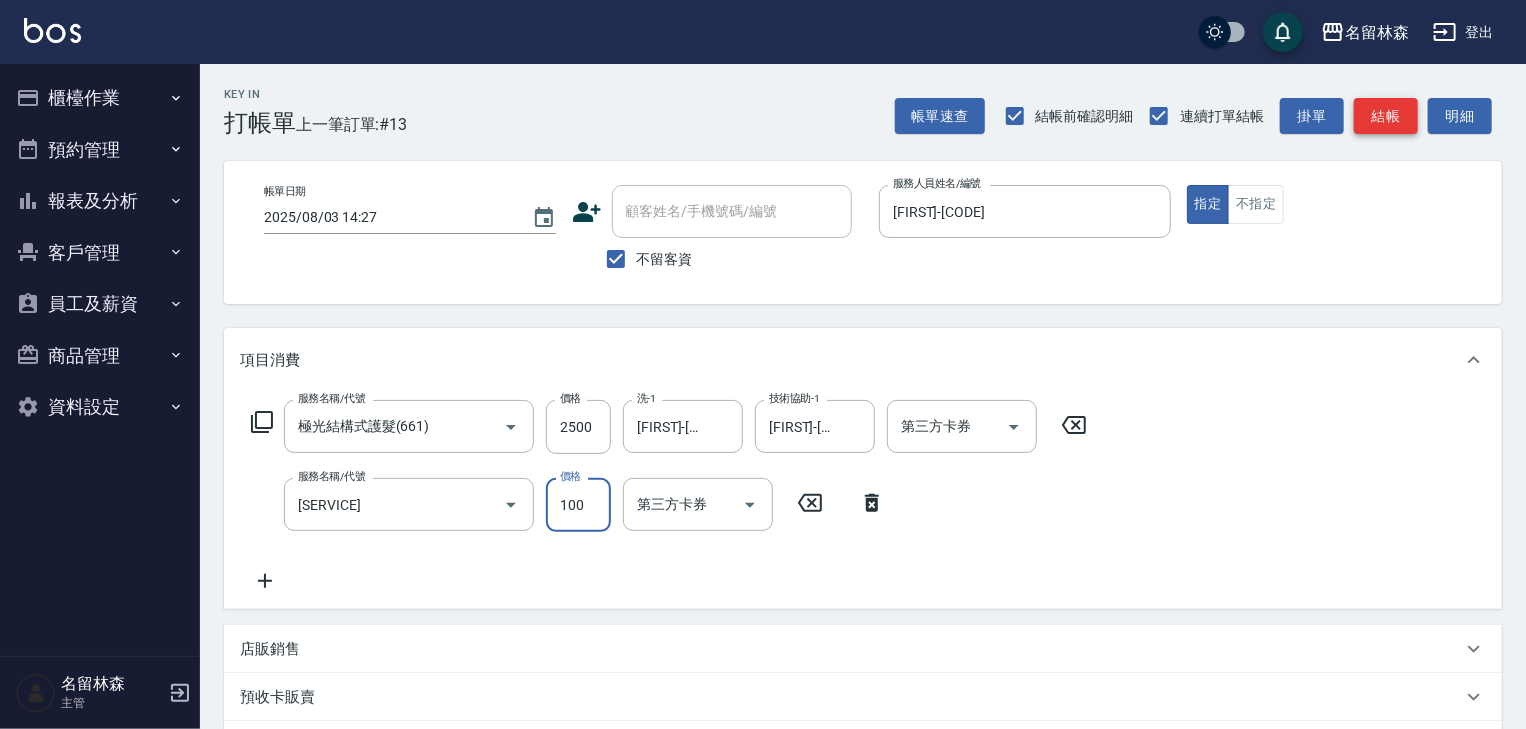 click on "結帳" at bounding box center (1386, 116) 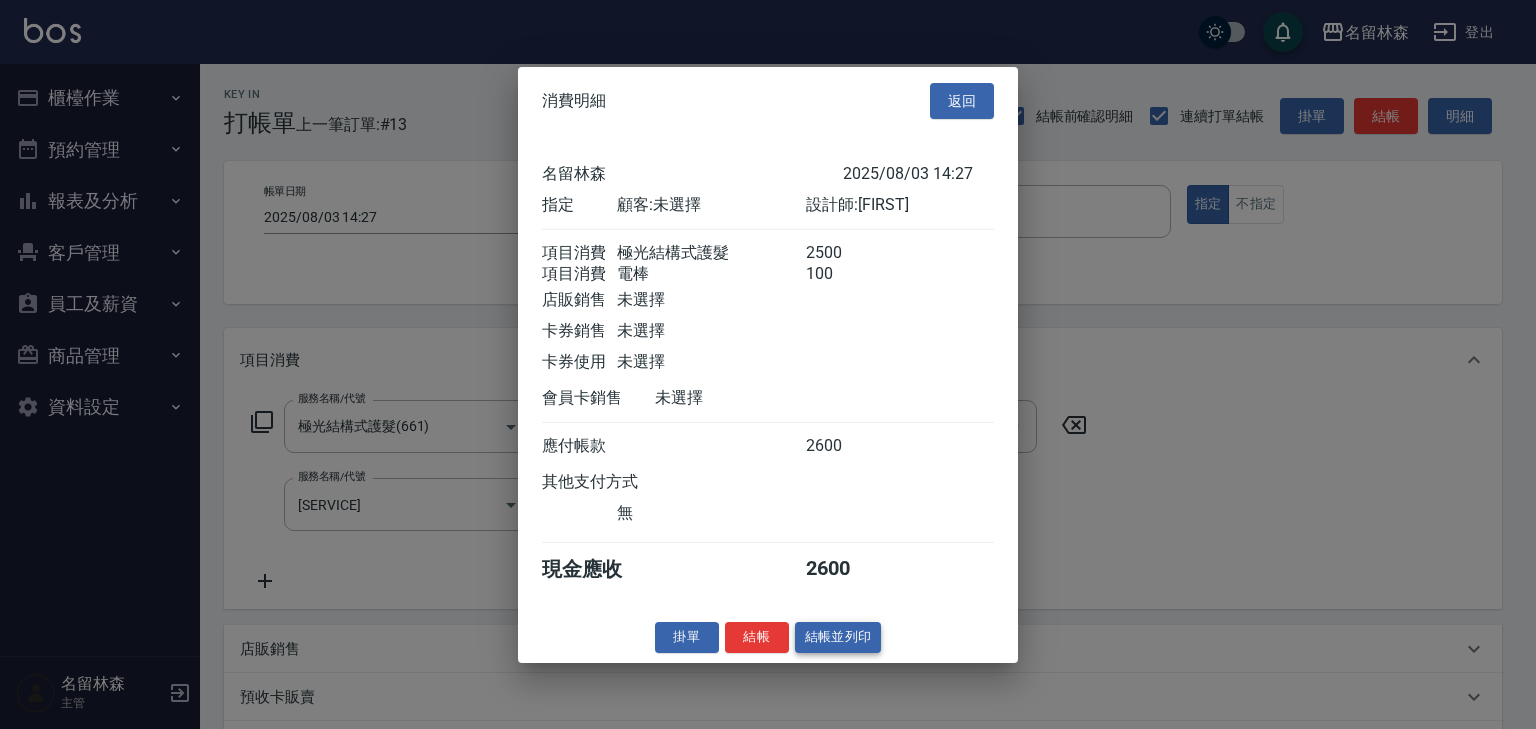 click on "結帳並列印" at bounding box center [838, 637] 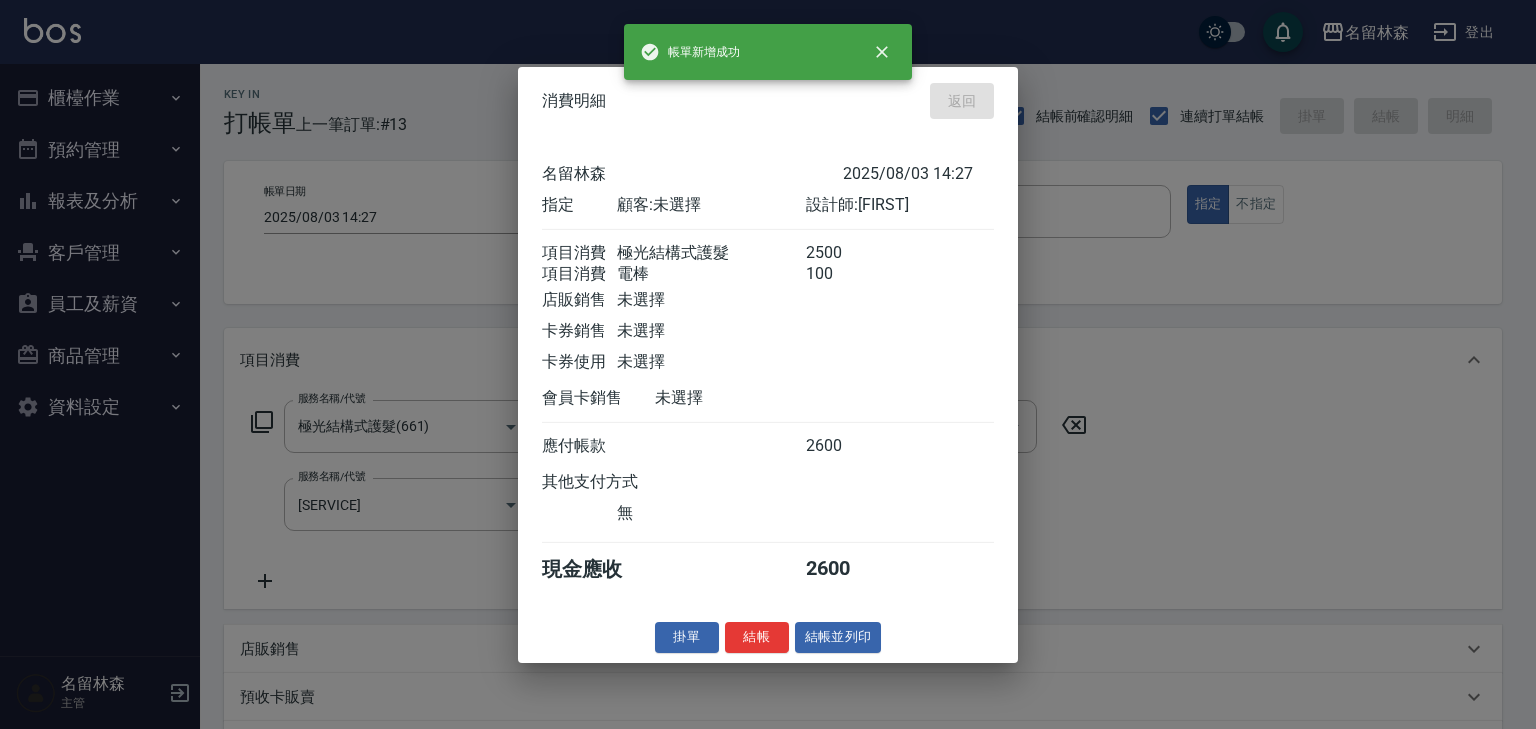 type on "2025/08/03 14:35" 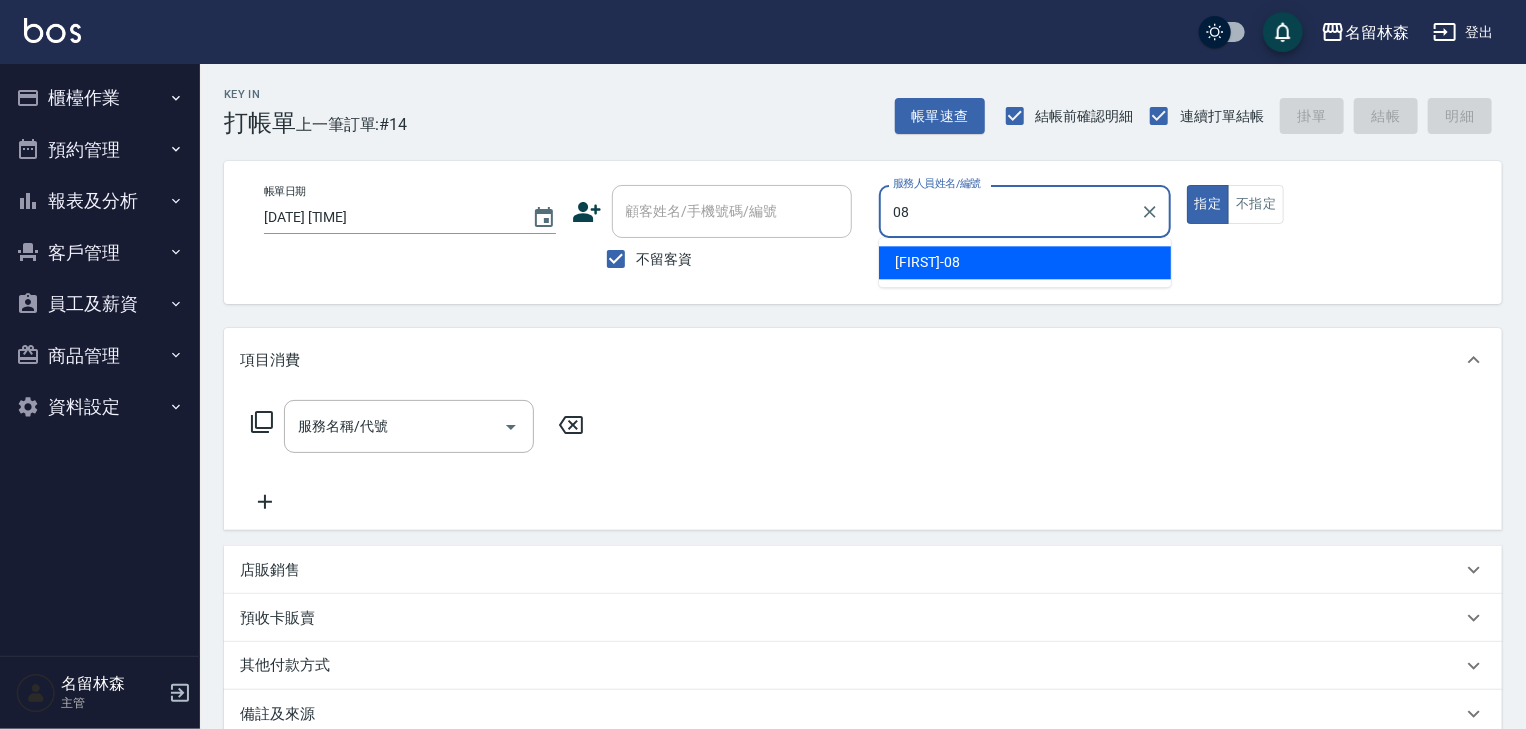 type on "蔡慈恩-08" 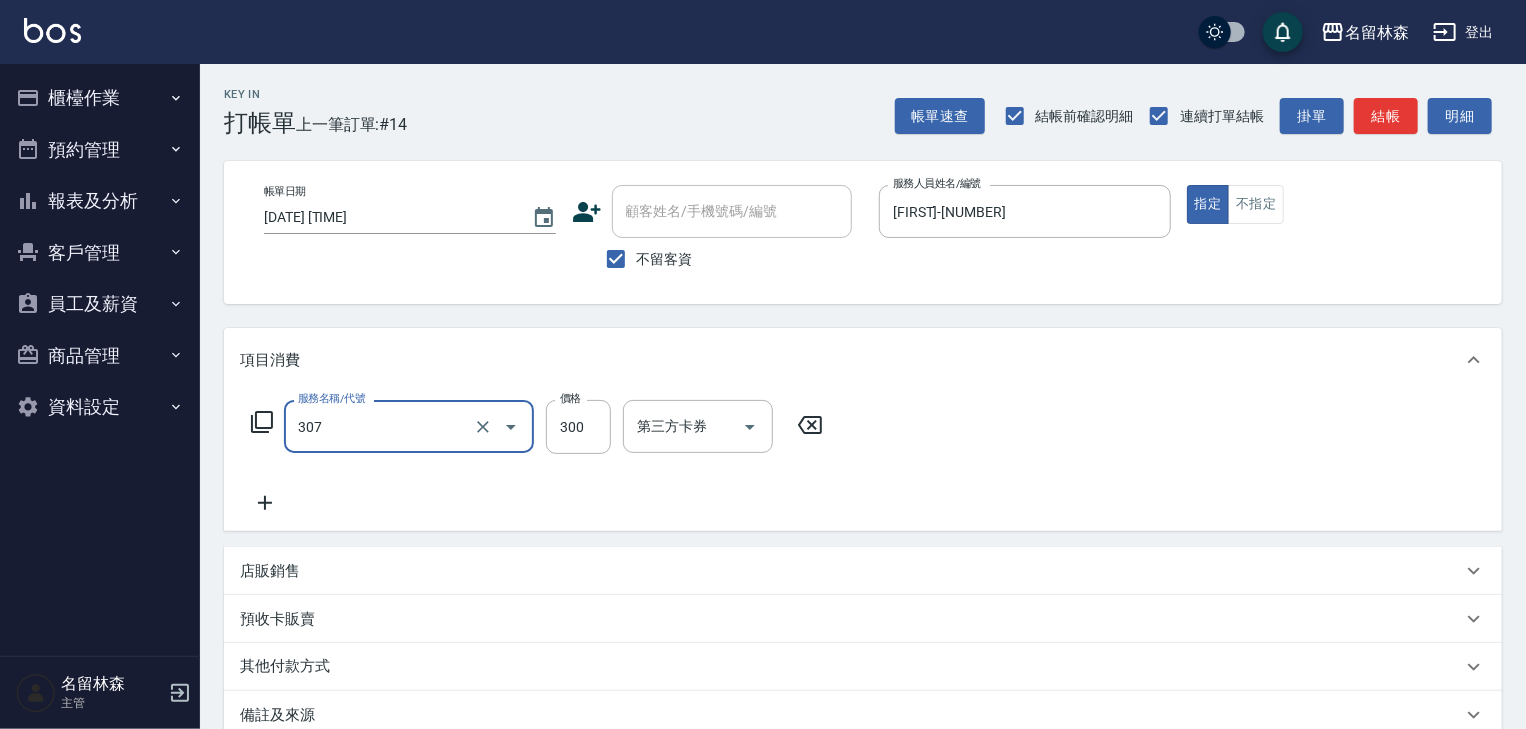 type on "剪髮(307)" 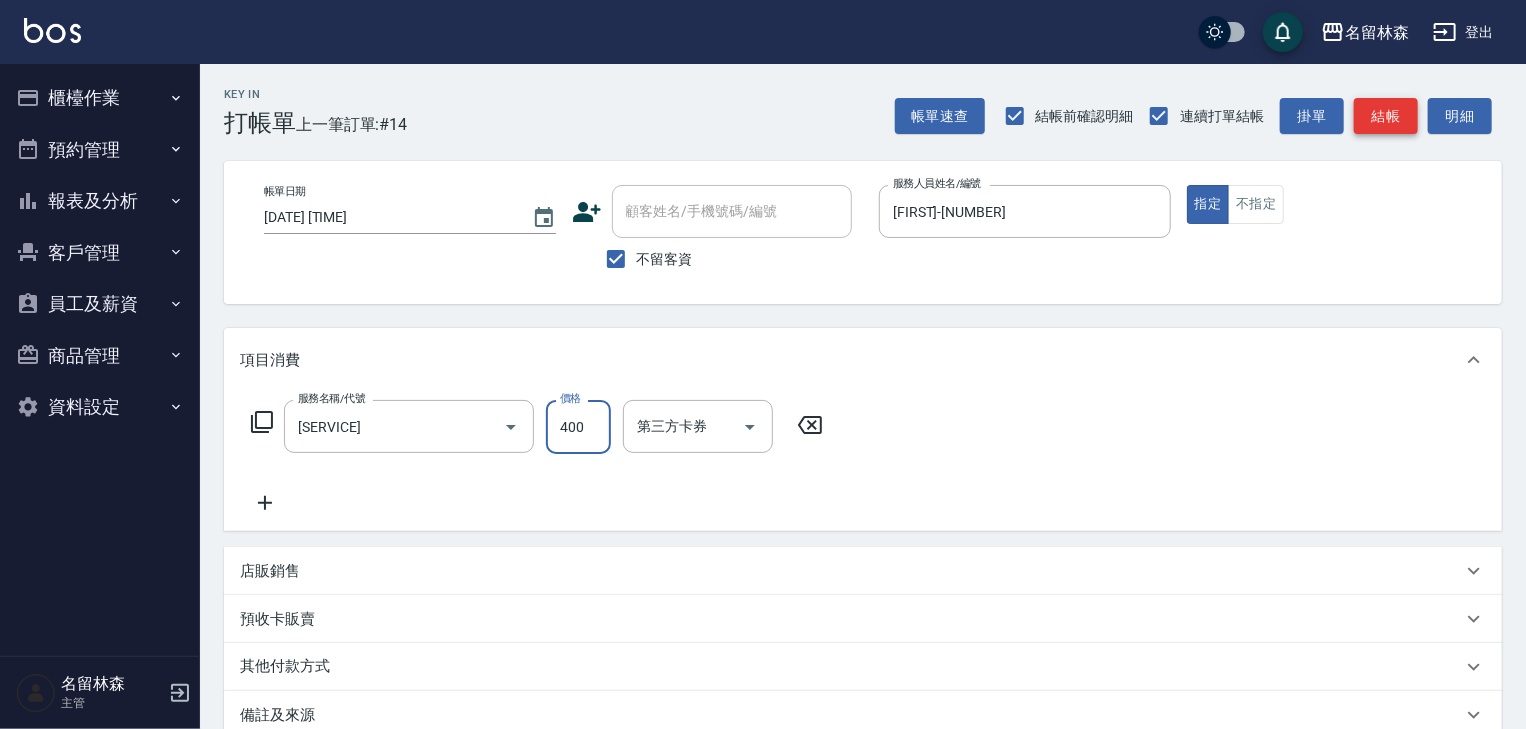 type on "400" 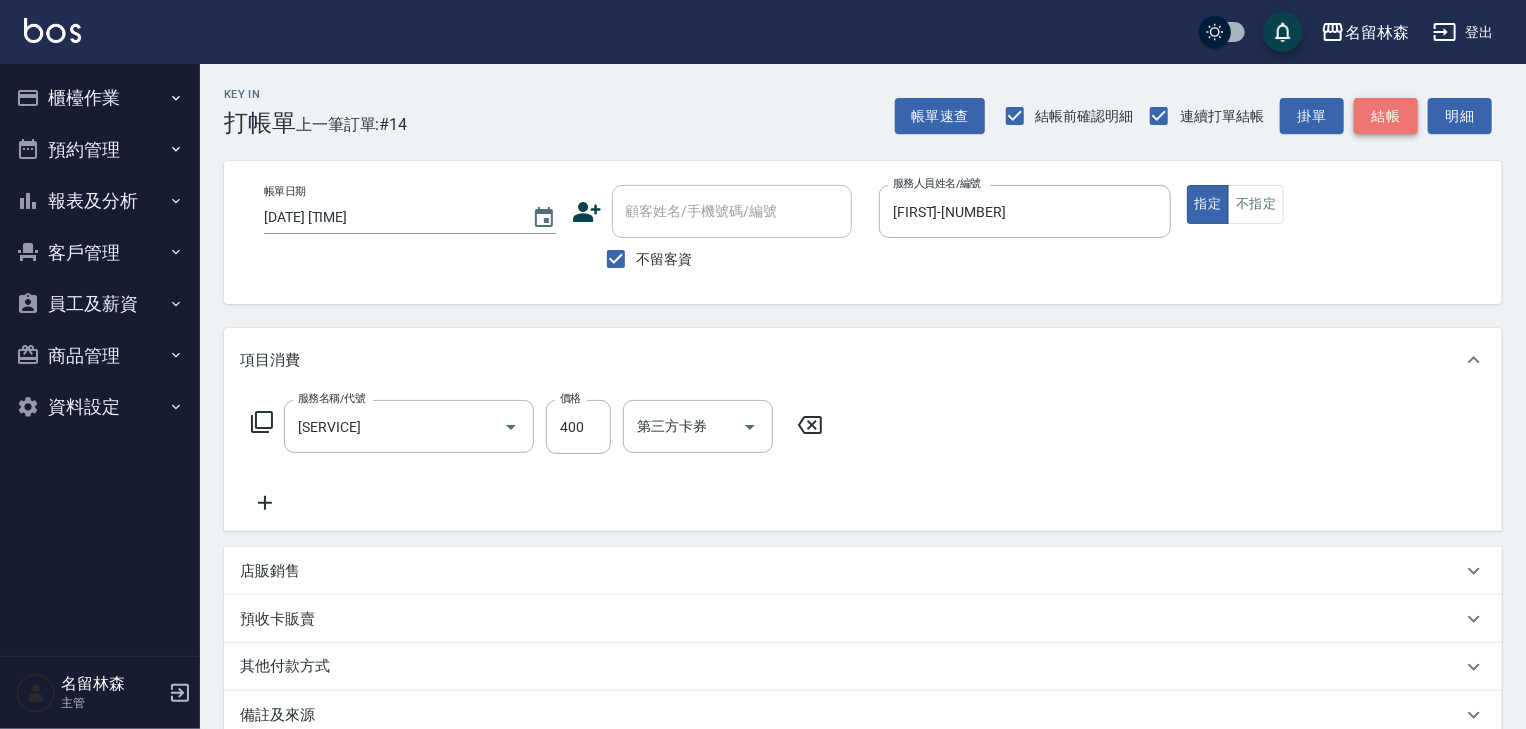 click on "結帳" at bounding box center [1386, 116] 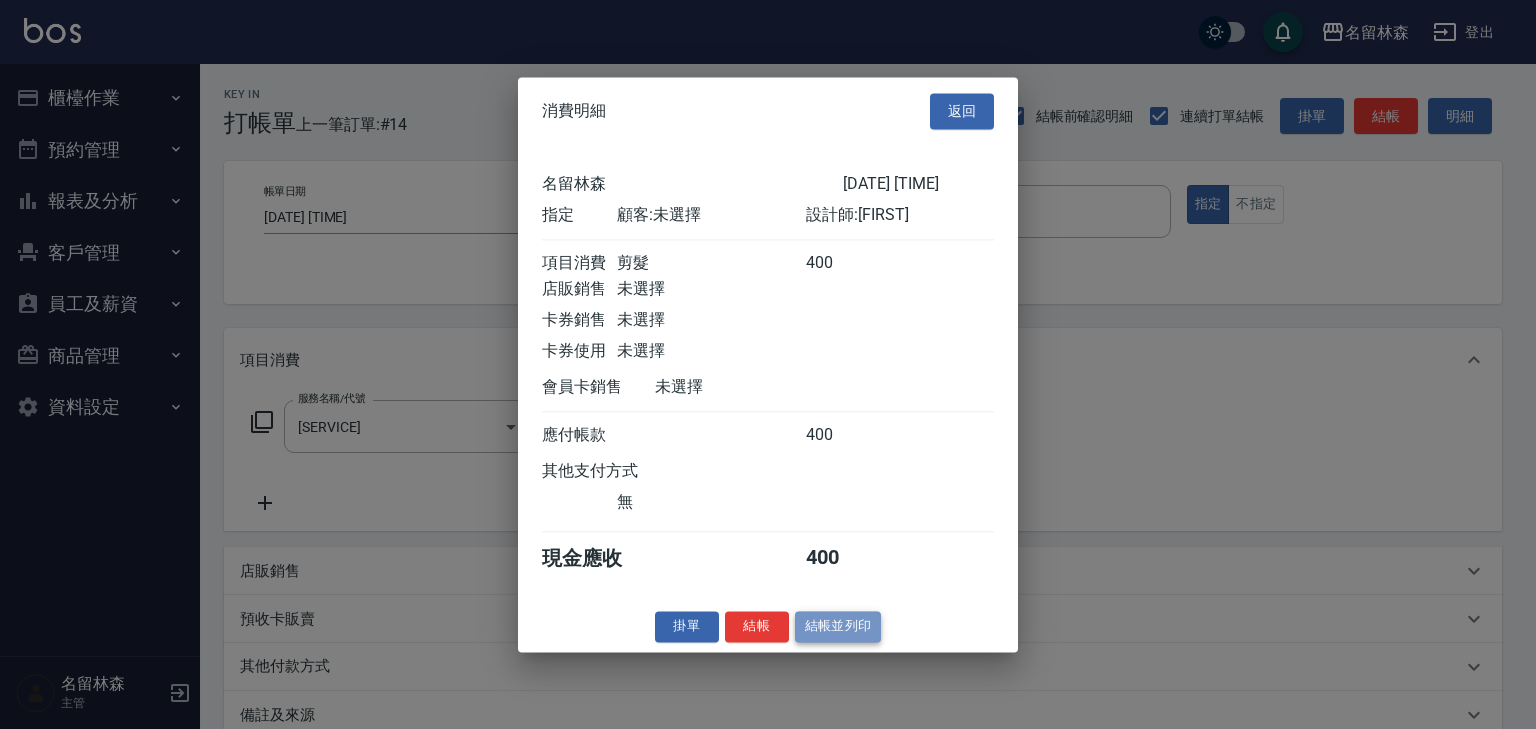 click on "結帳並列印" at bounding box center [838, 626] 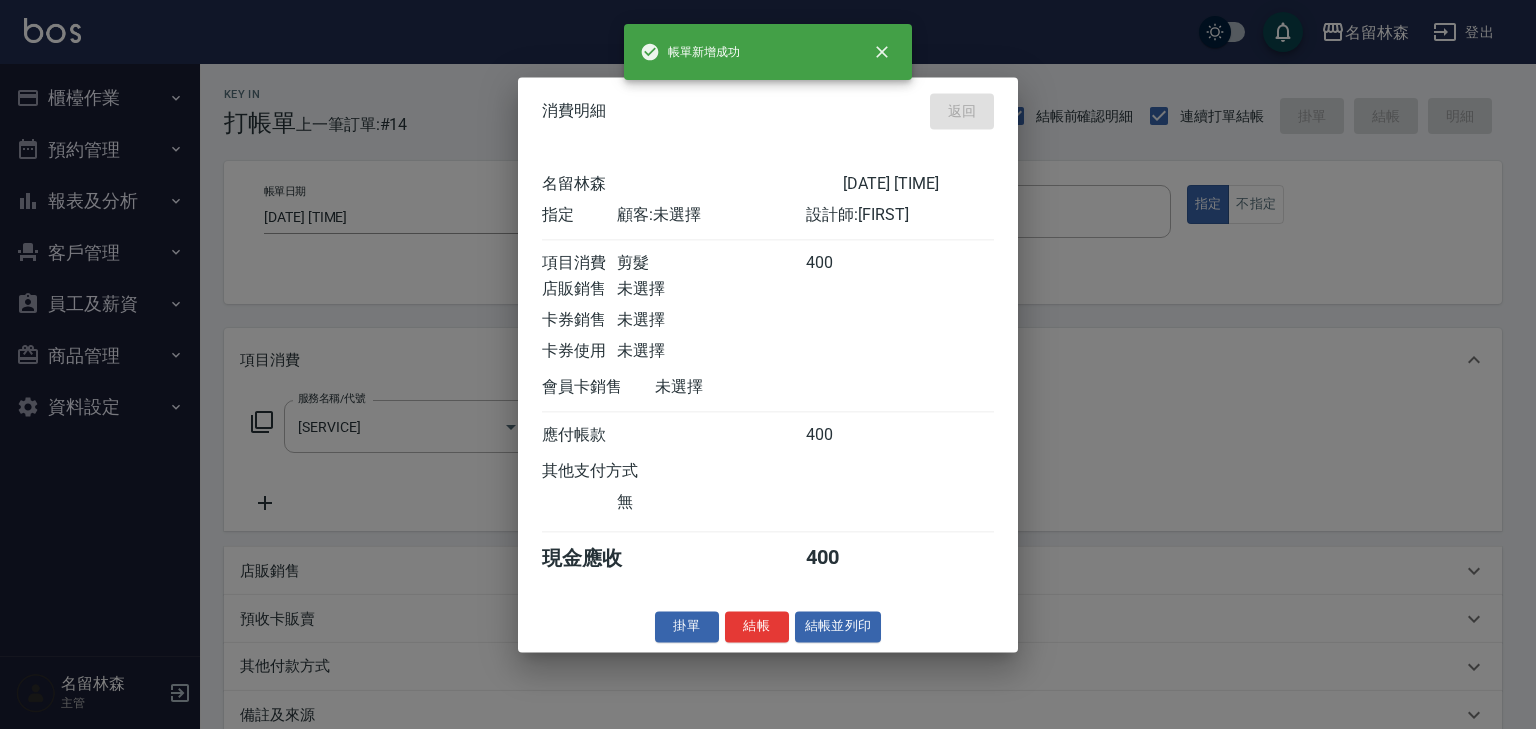 type on "2025/08/03 14:38" 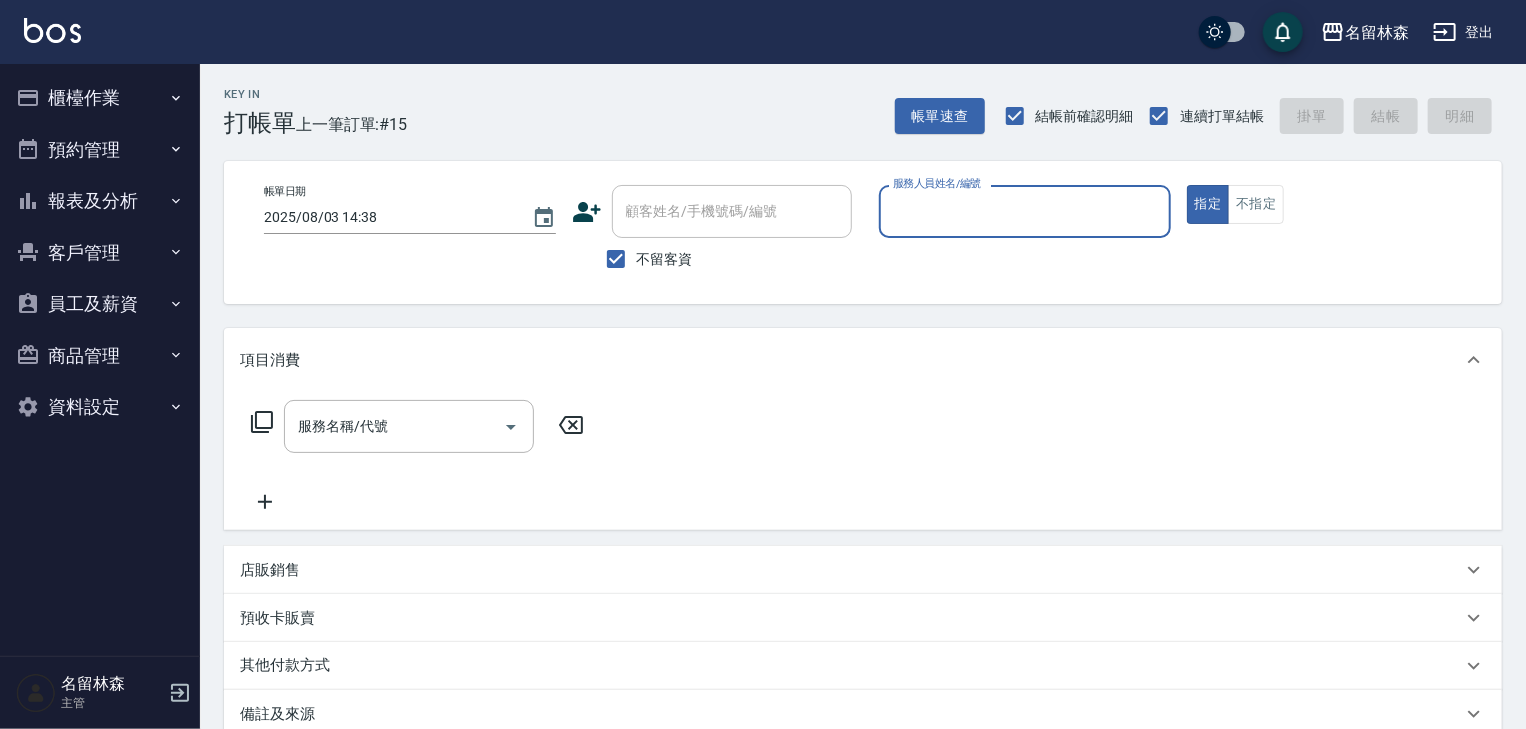 click on "櫃檯作業" at bounding box center (100, 98) 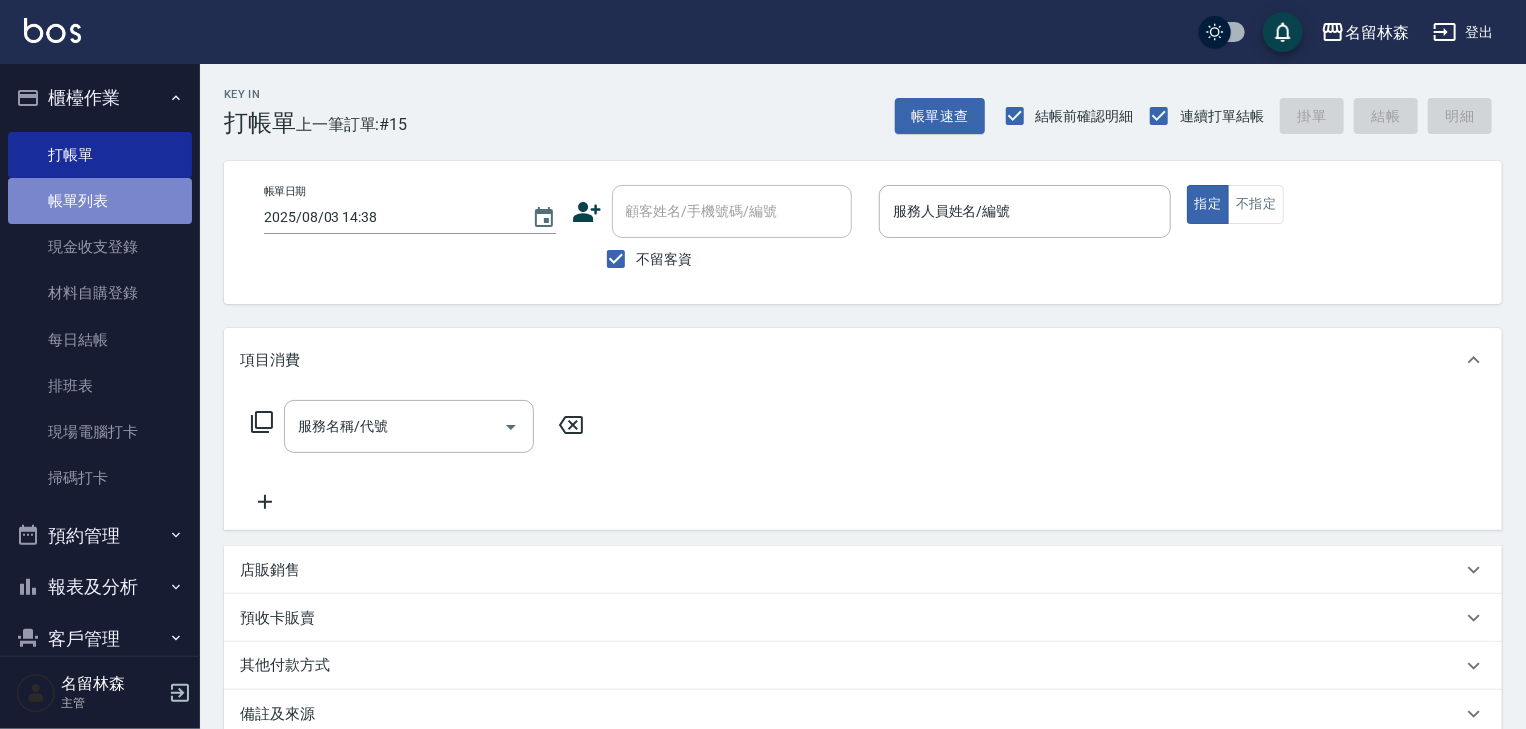 click on "帳單列表" at bounding box center [100, 201] 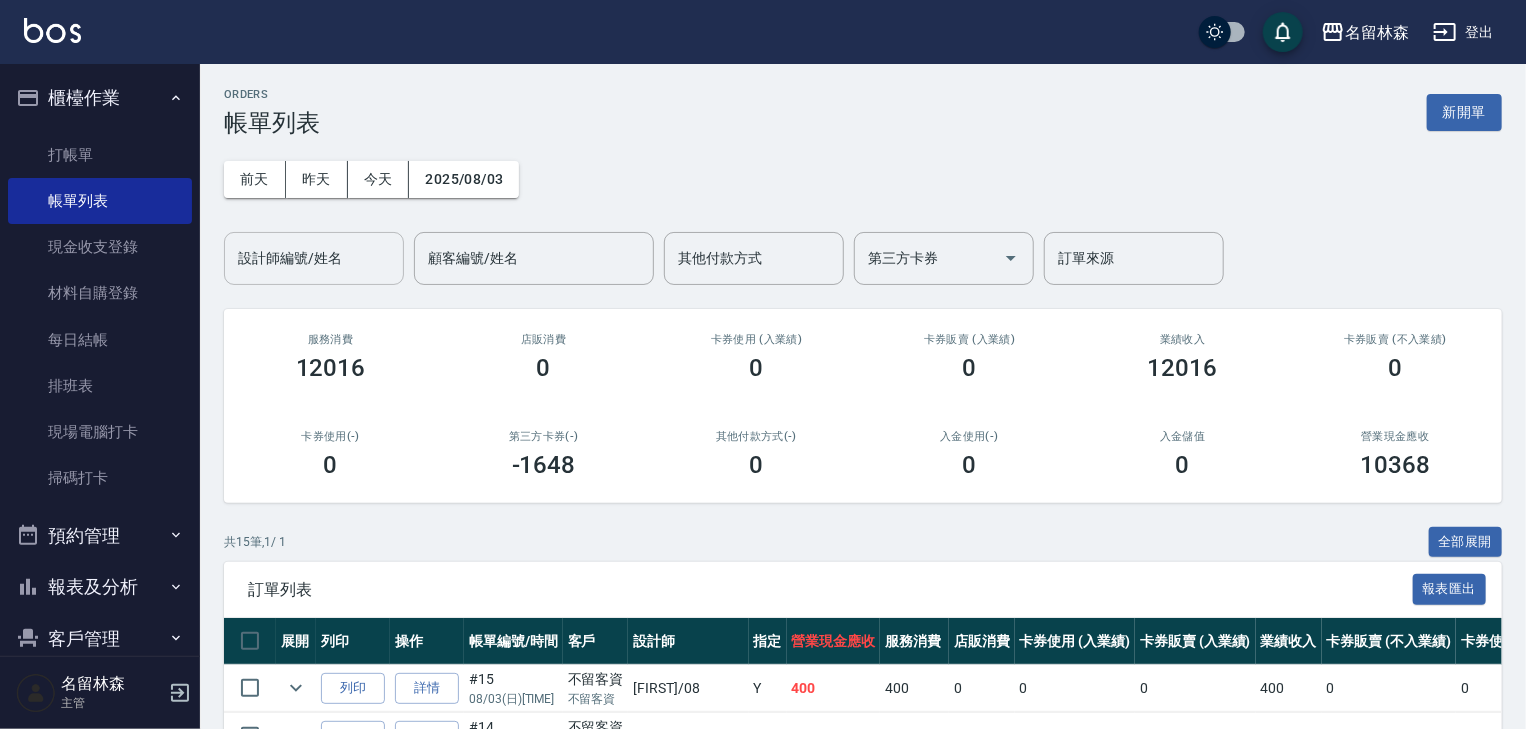click on "設計師編號/姓名" at bounding box center (314, 258) 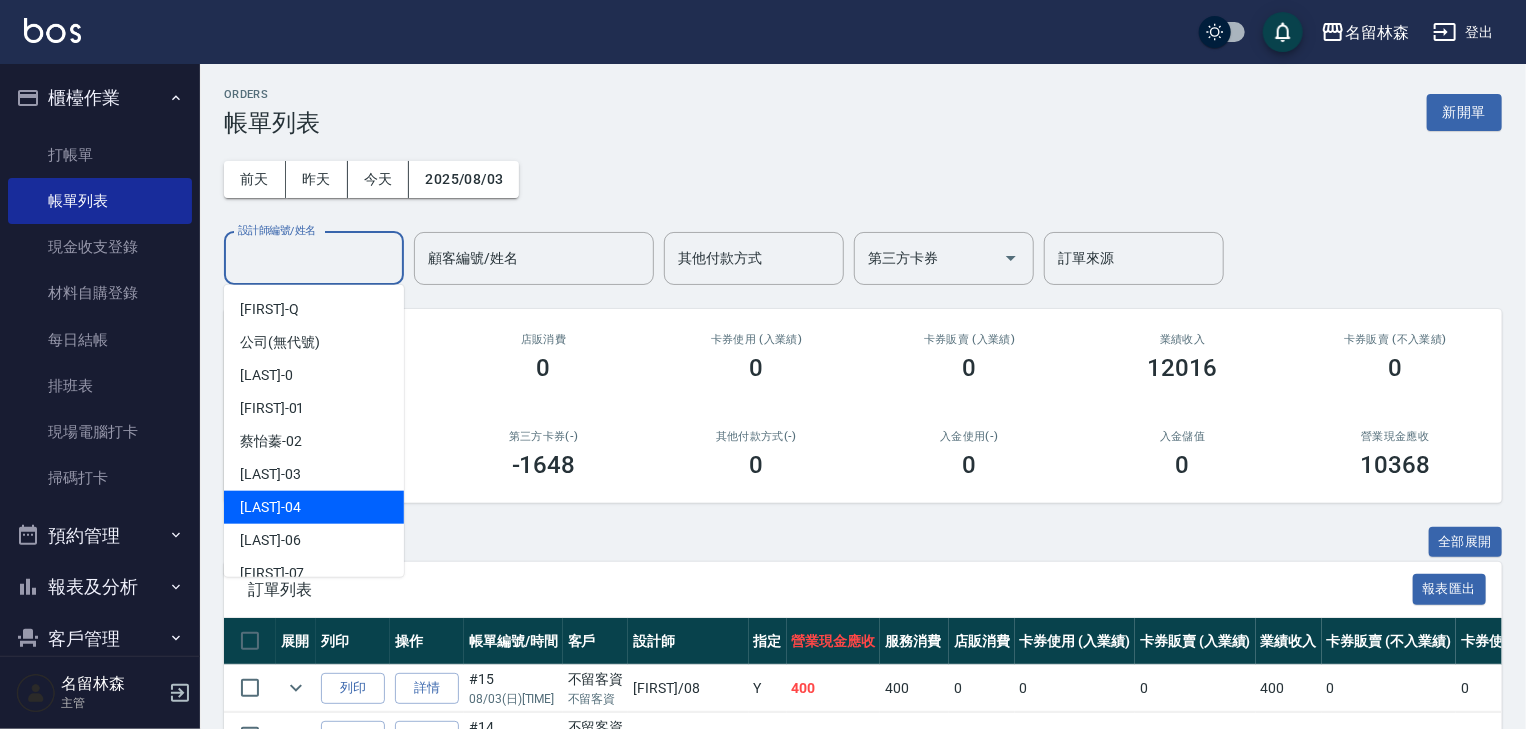 scroll, scrollTop: 106, scrollLeft: 0, axis: vertical 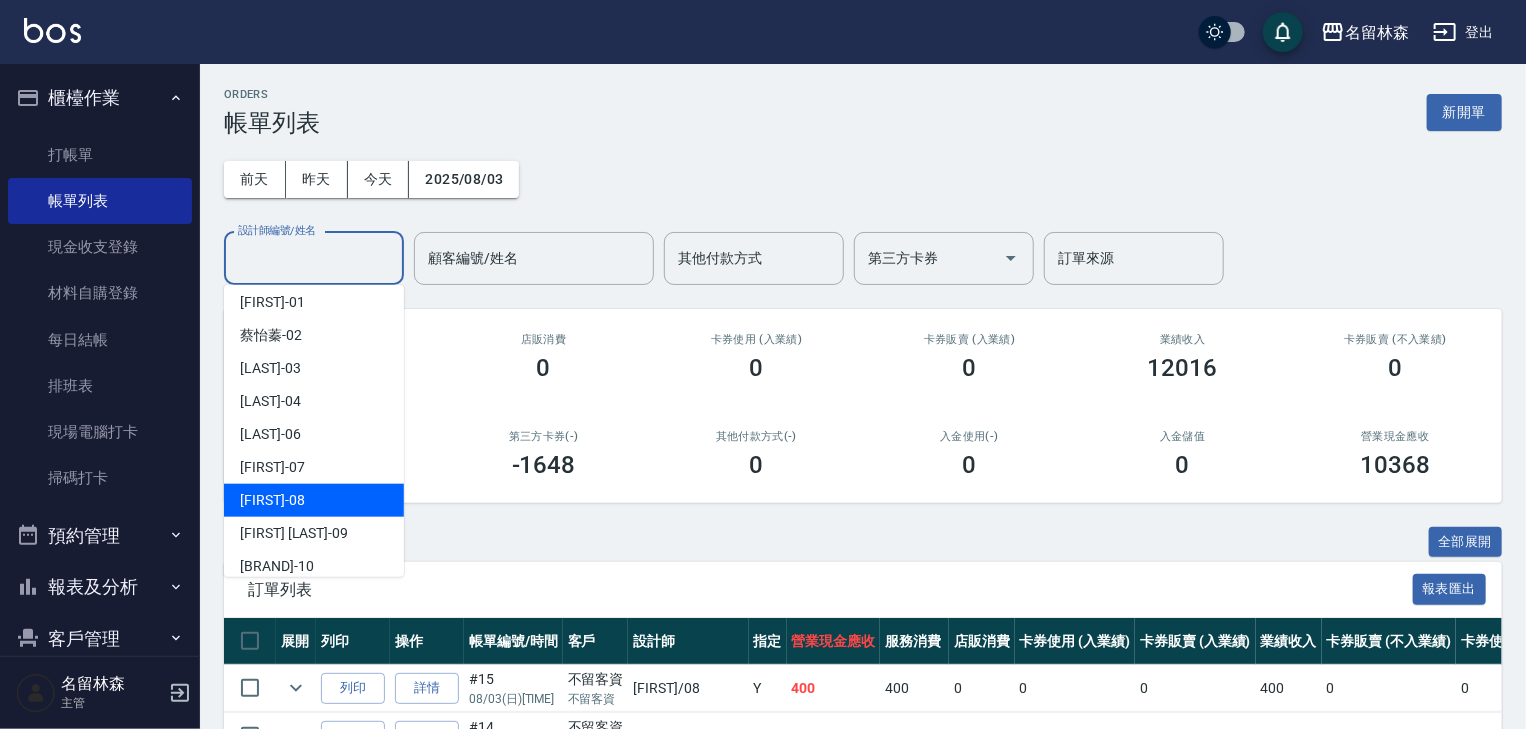 click on "蔡慈恩 -08" at bounding box center (314, 500) 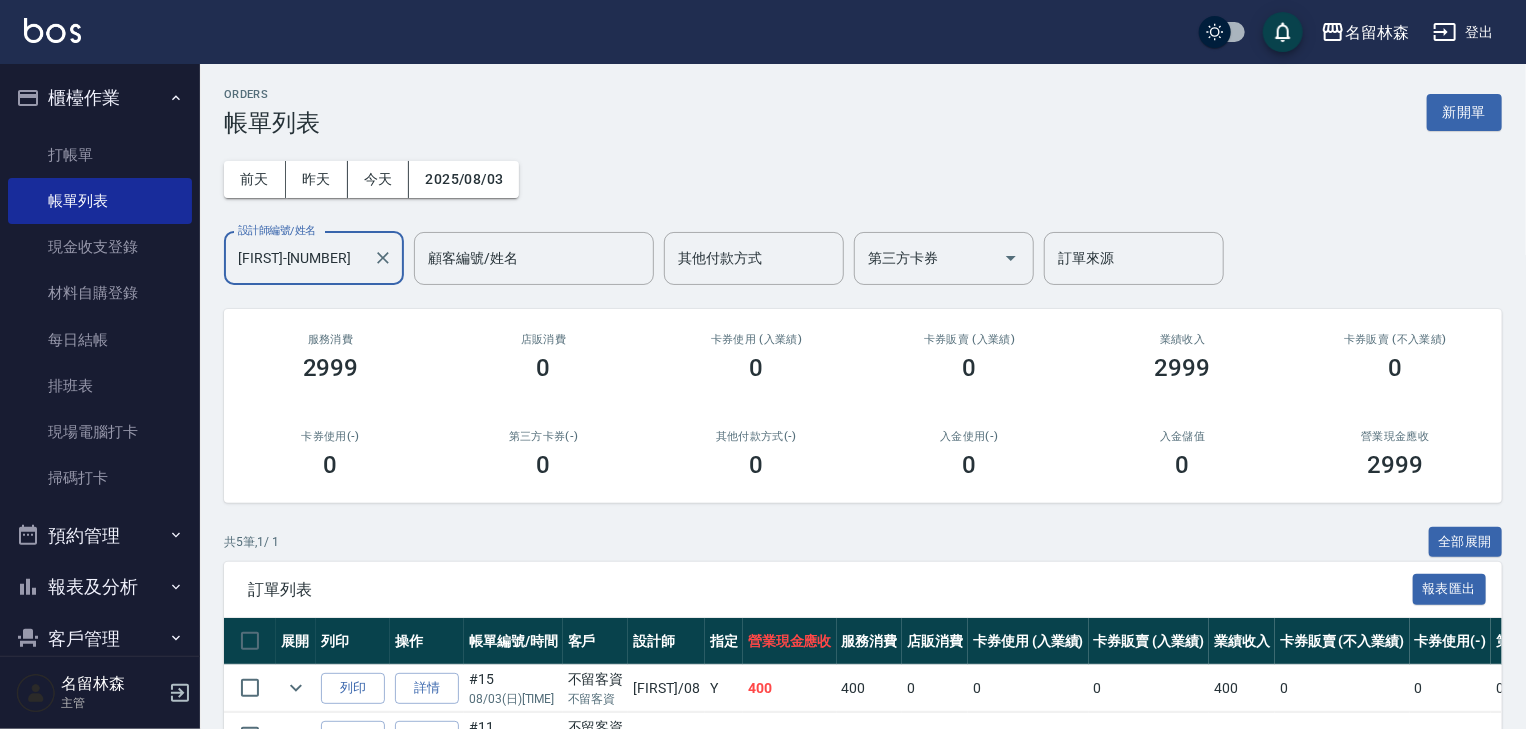 scroll, scrollTop: 264, scrollLeft: 0, axis: vertical 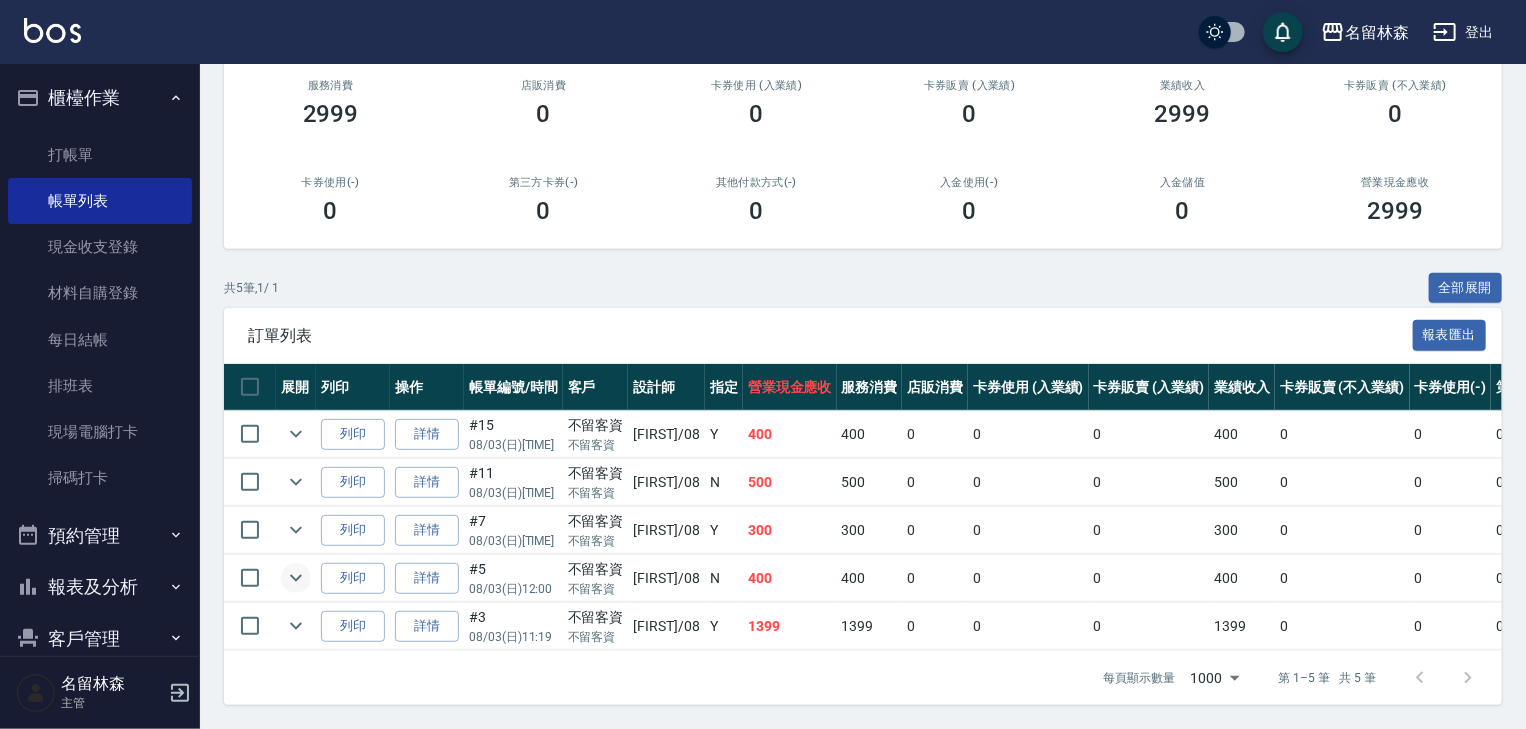 click 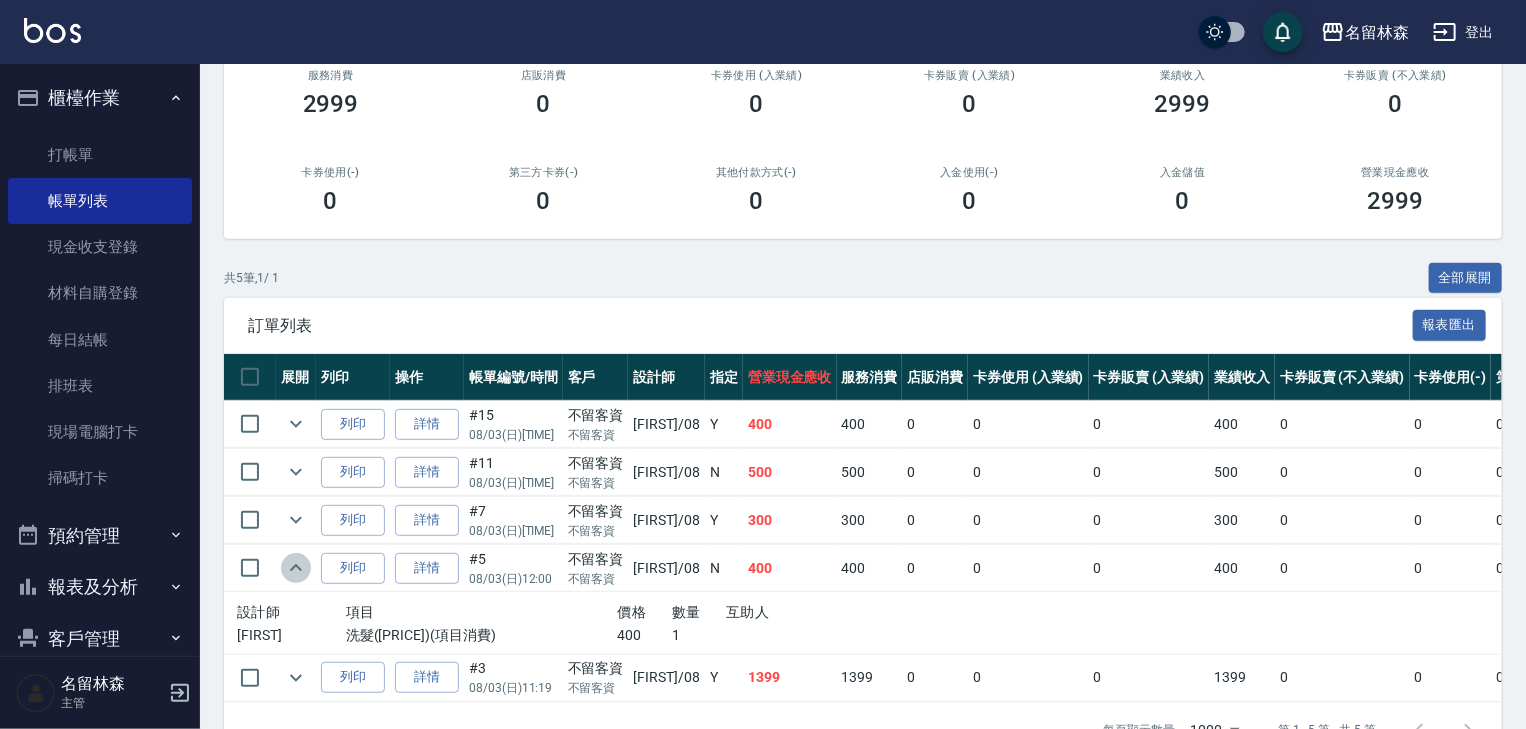 click 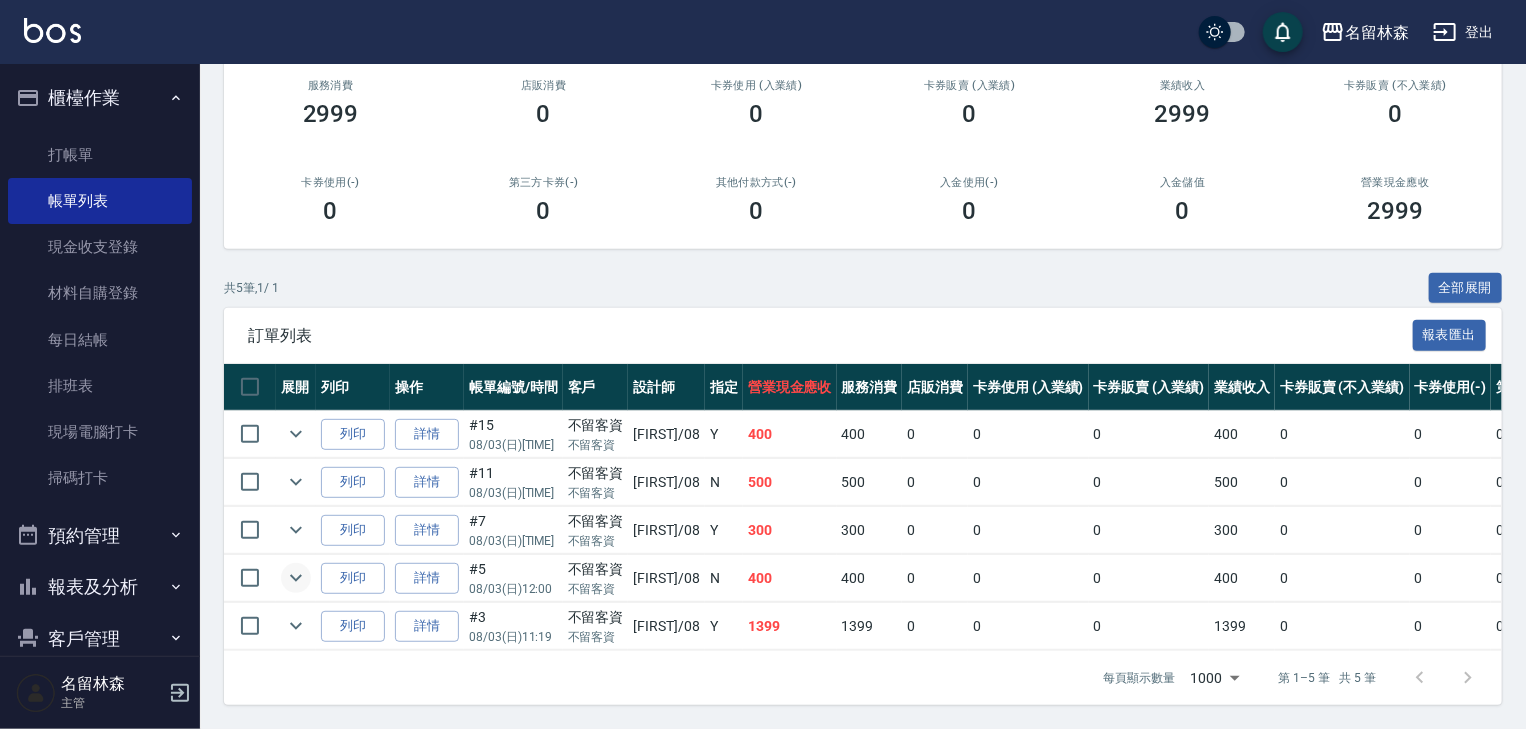 click at bounding box center (52, 30) 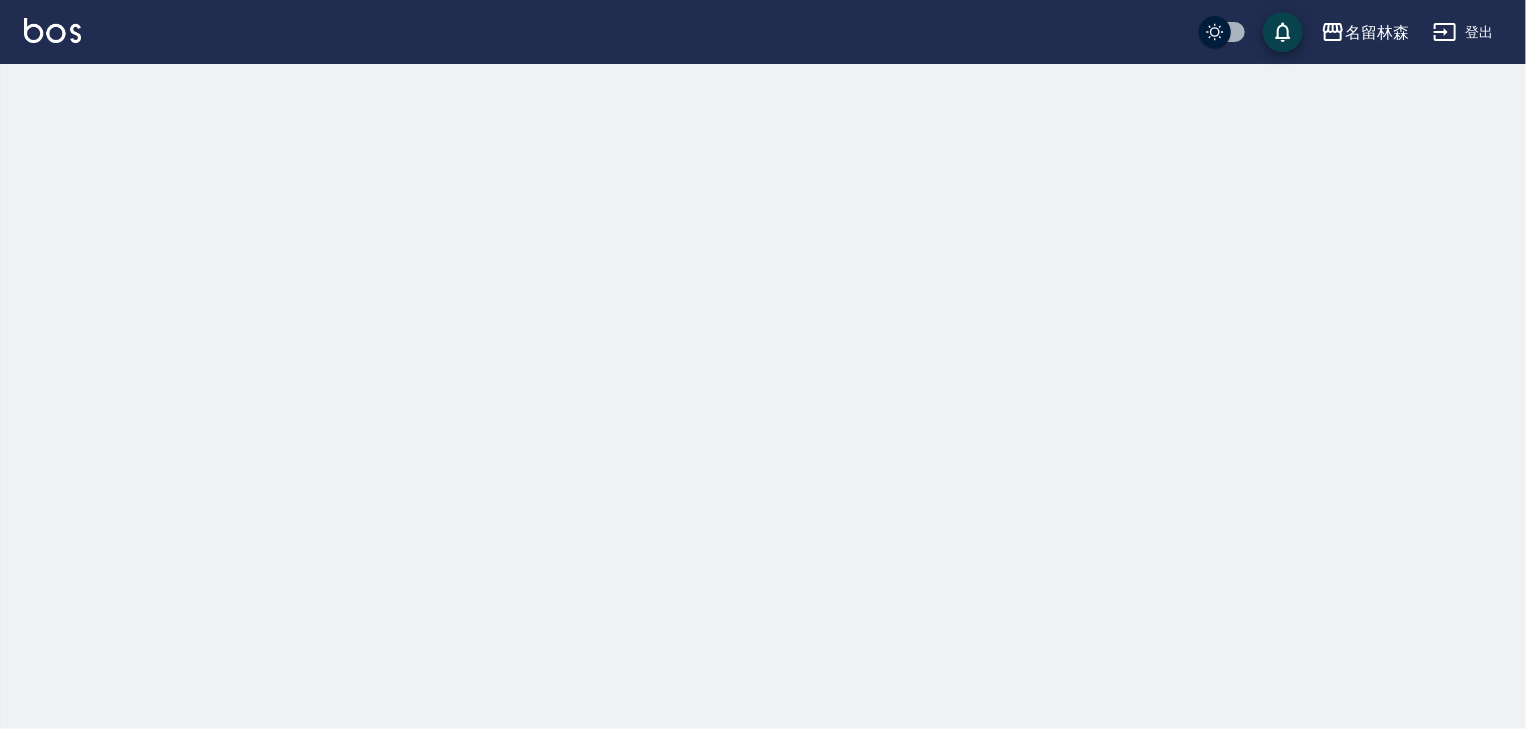 scroll, scrollTop: 0, scrollLeft: 0, axis: both 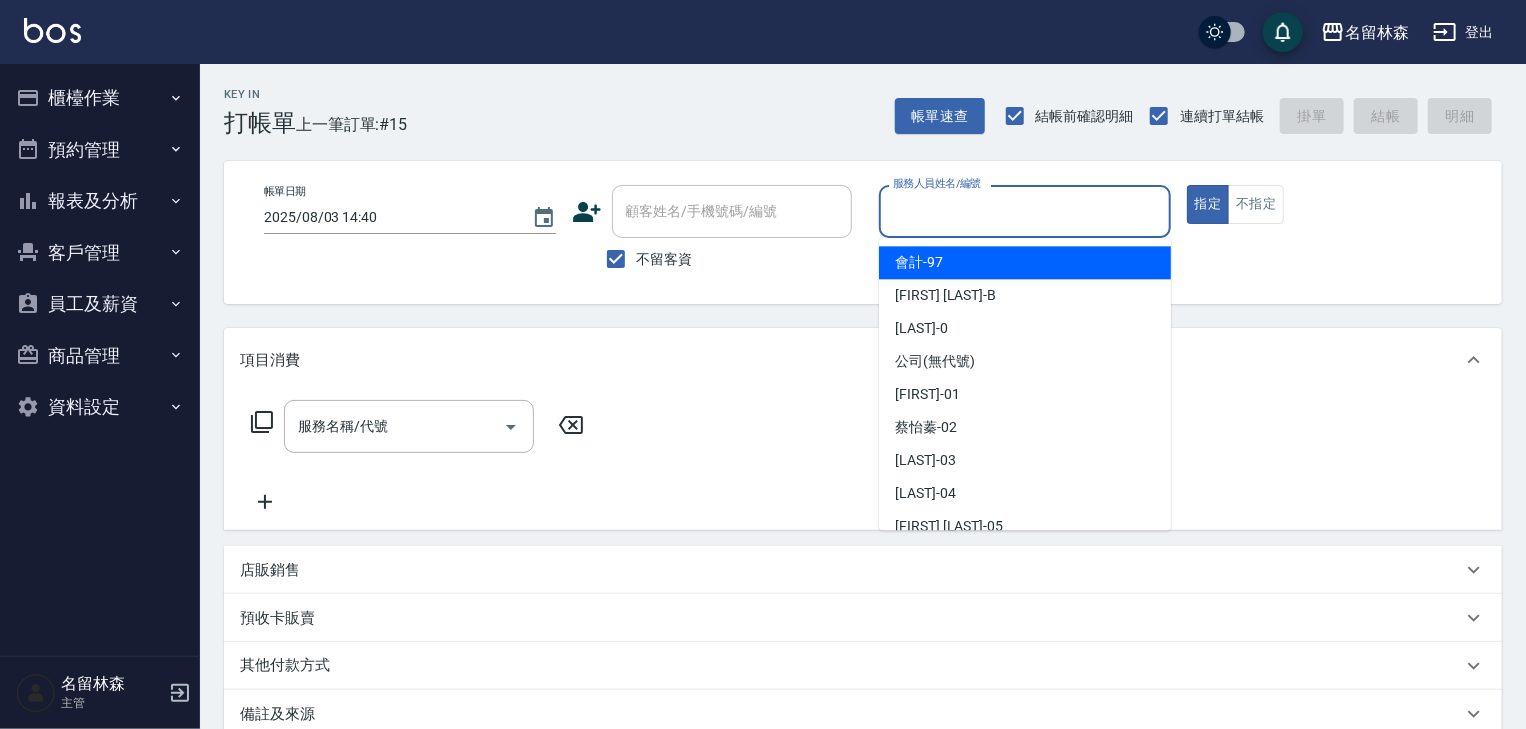 click on "服務人員姓名/編號" at bounding box center (1025, 211) 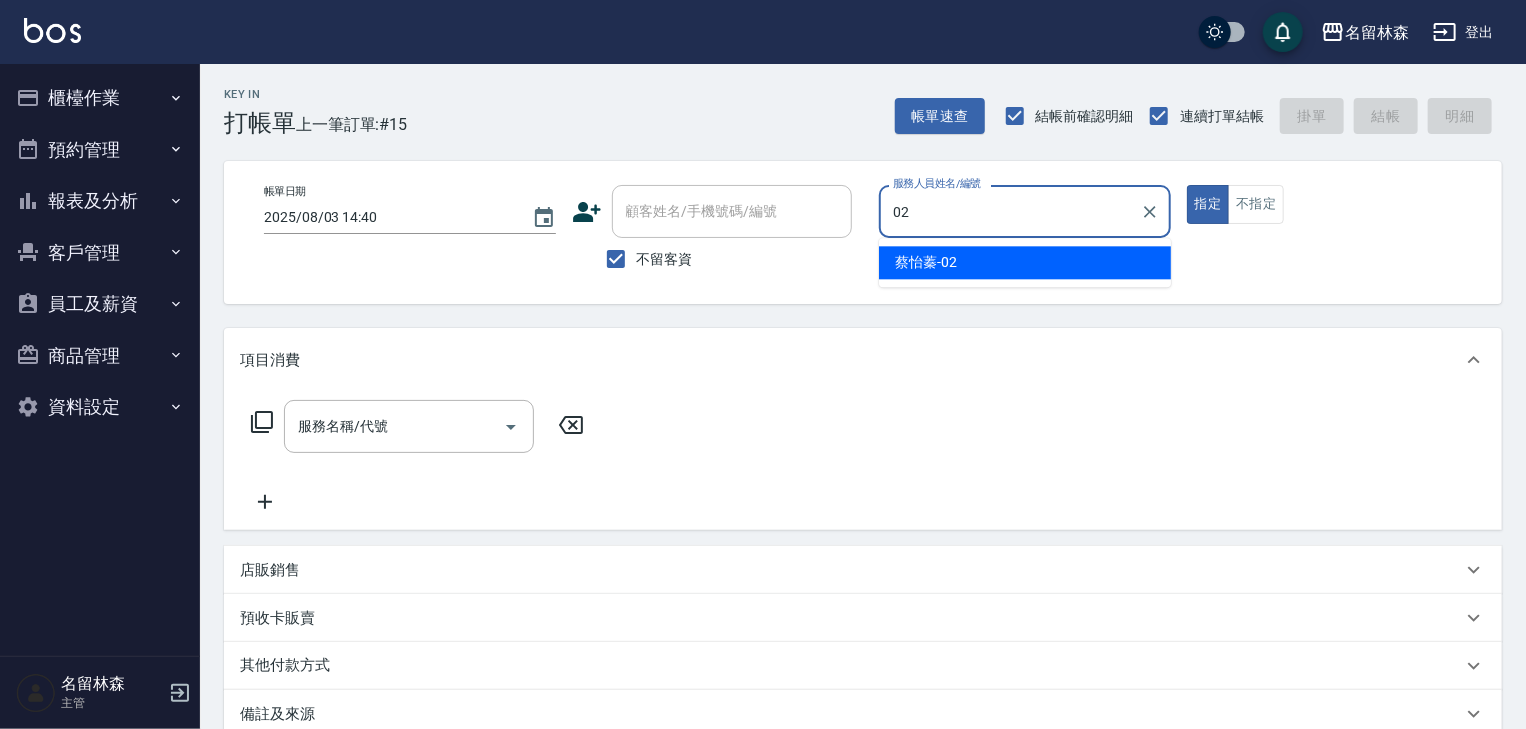 type on "蔡怡蓁-02" 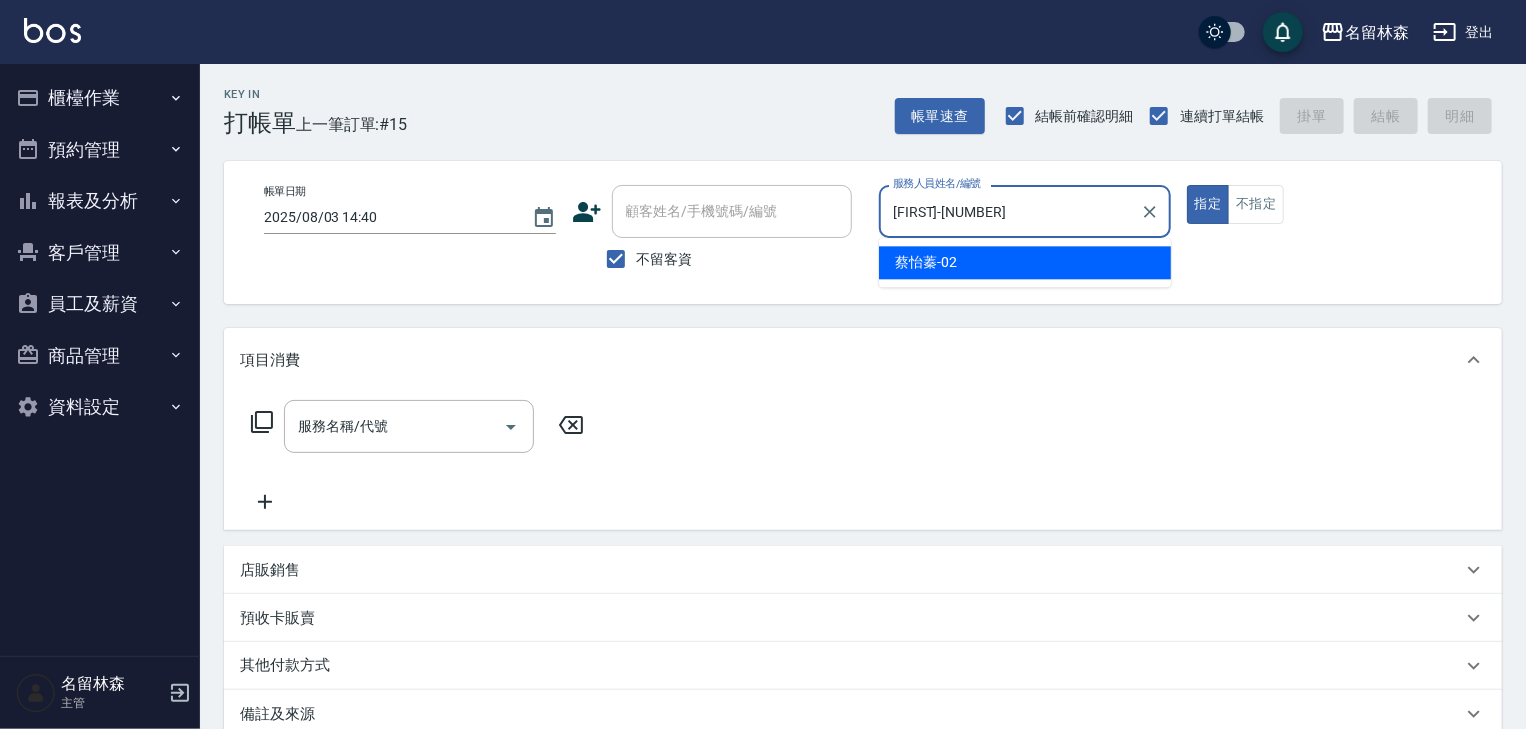 type on "true" 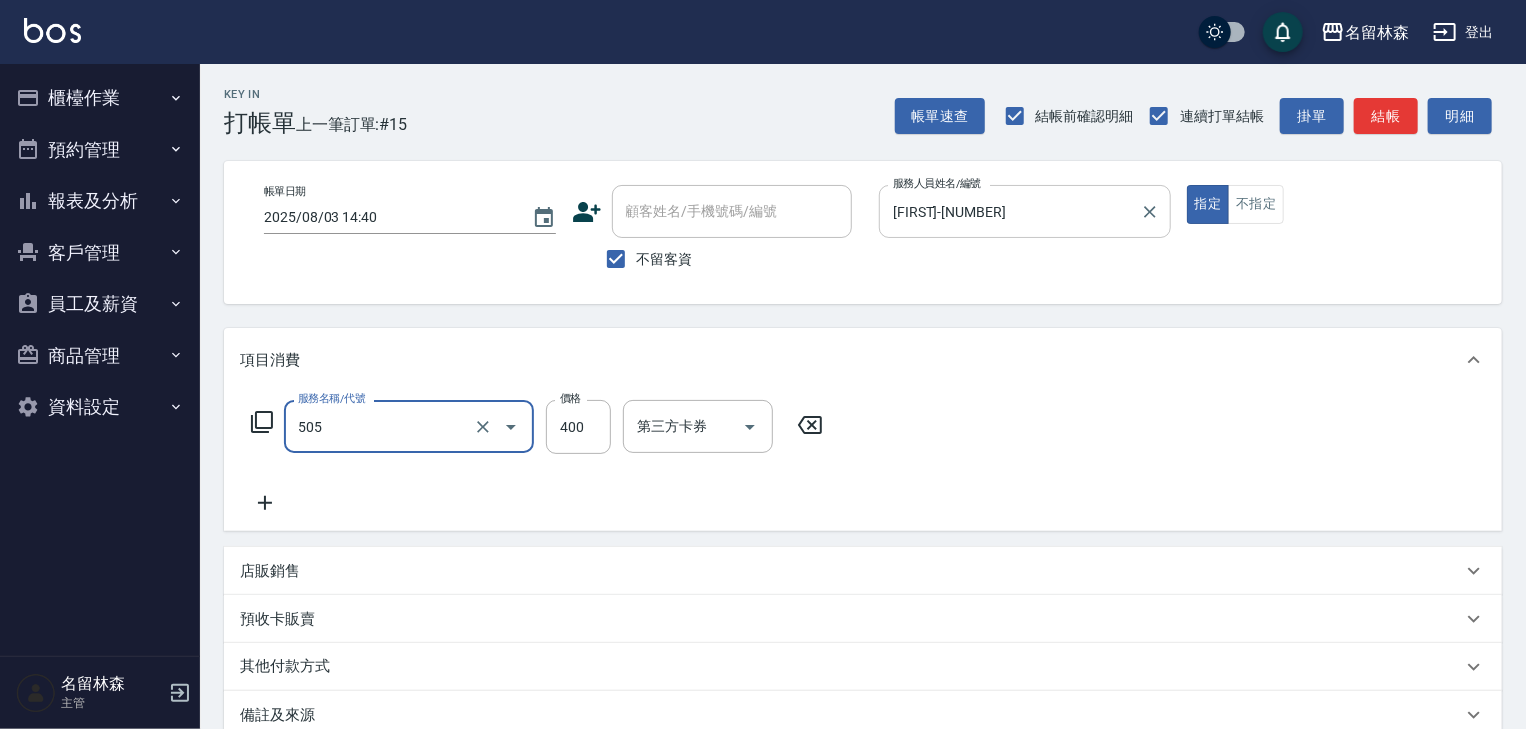 type on "洗髮(505)" 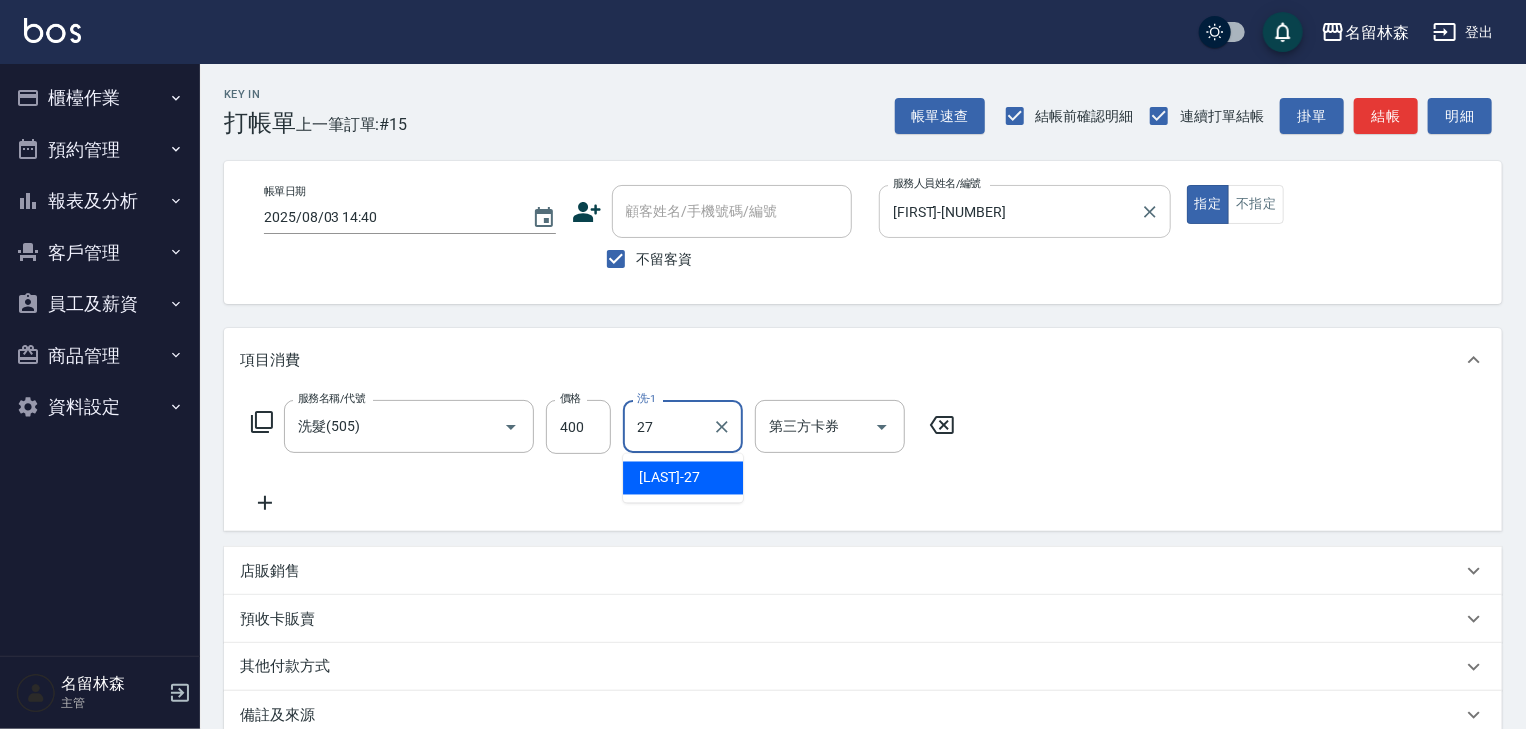 type on "張紹柏-27" 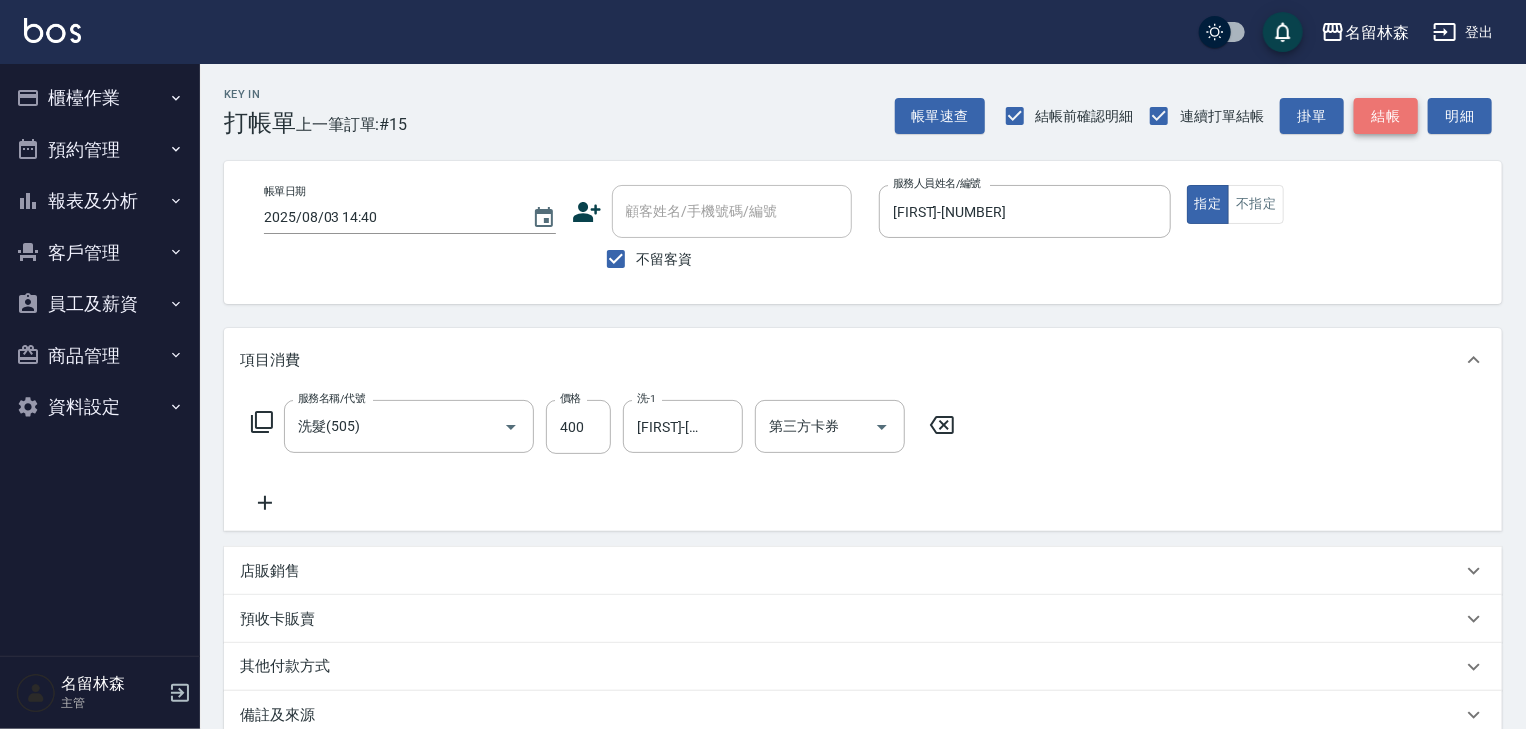 click on "結帳" at bounding box center (1386, 116) 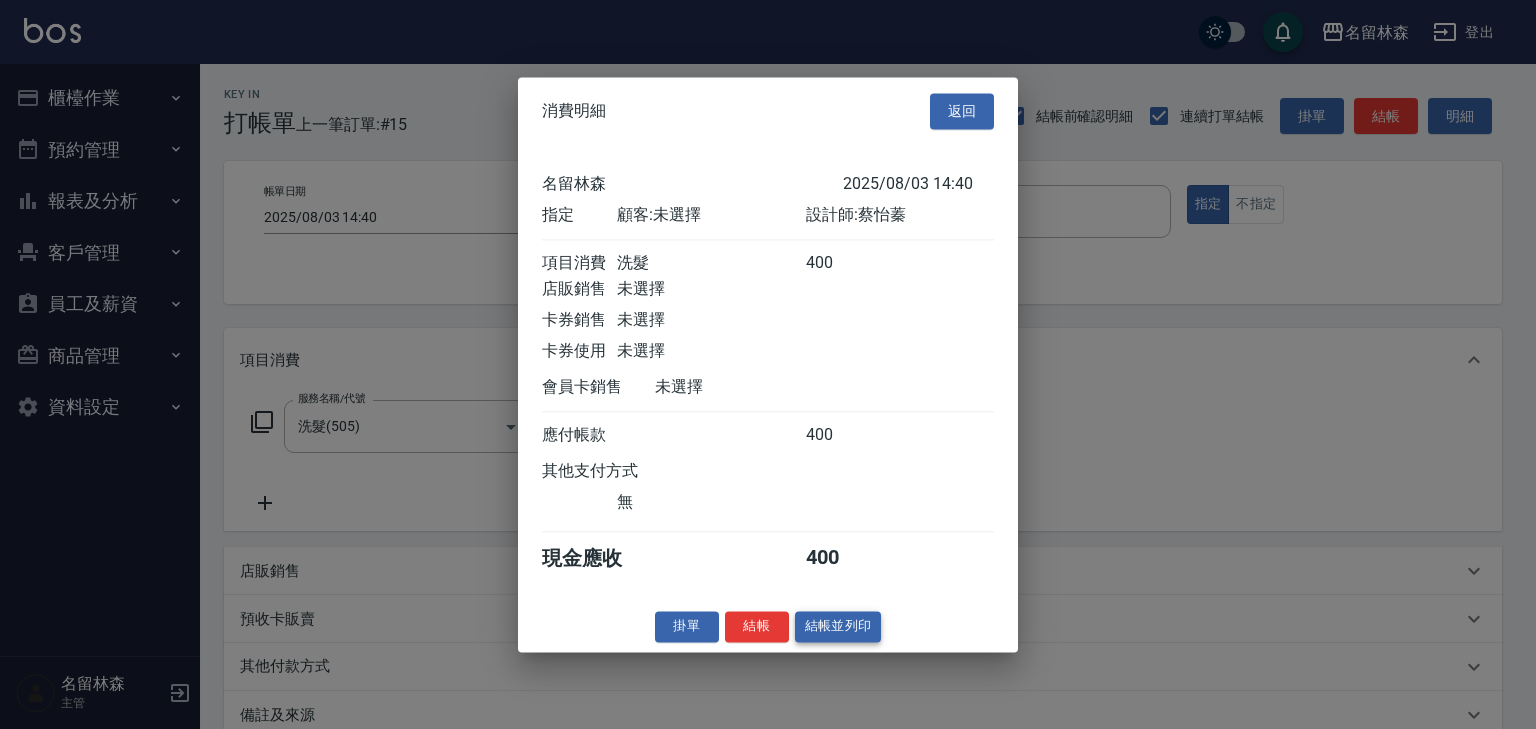 click on "結帳並列印" at bounding box center [838, 626] 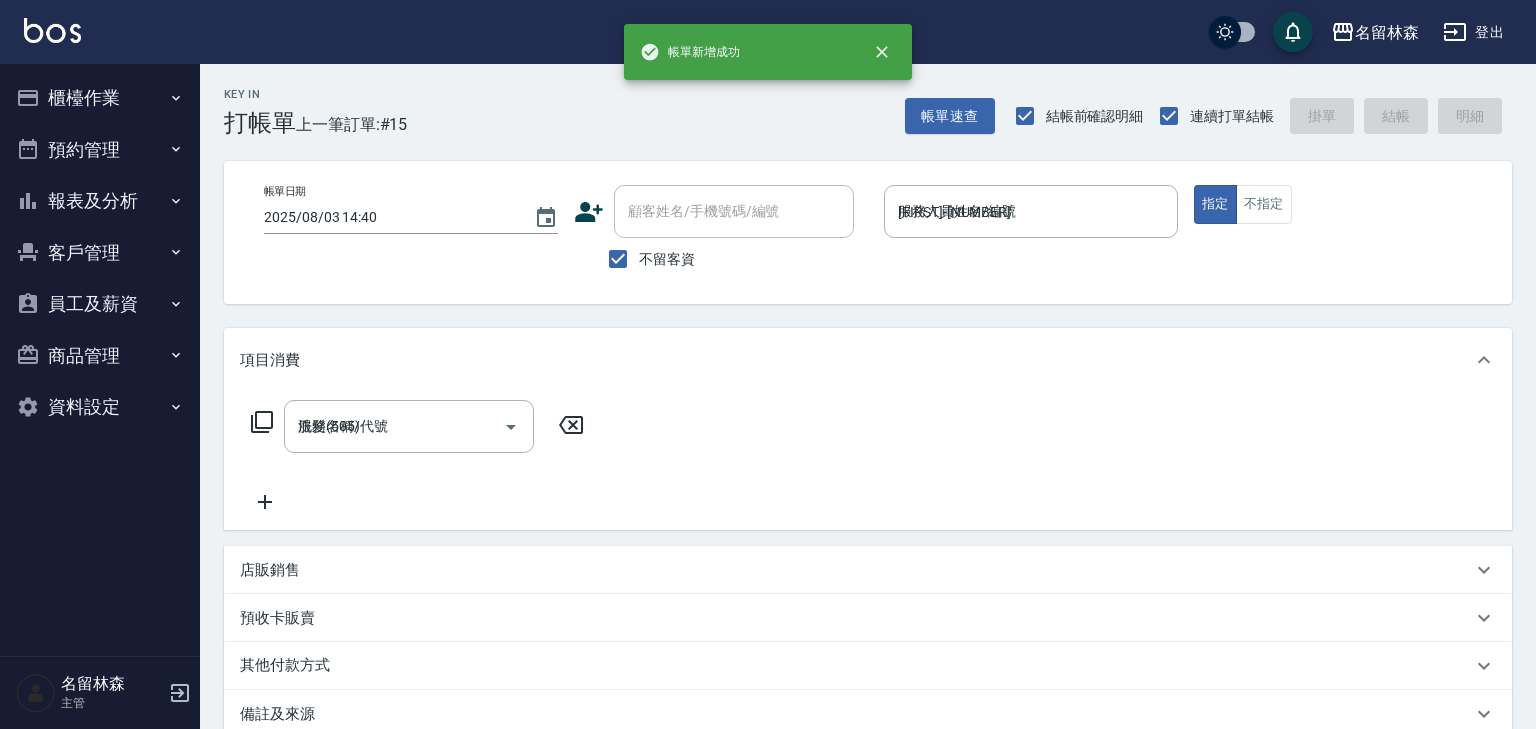 type 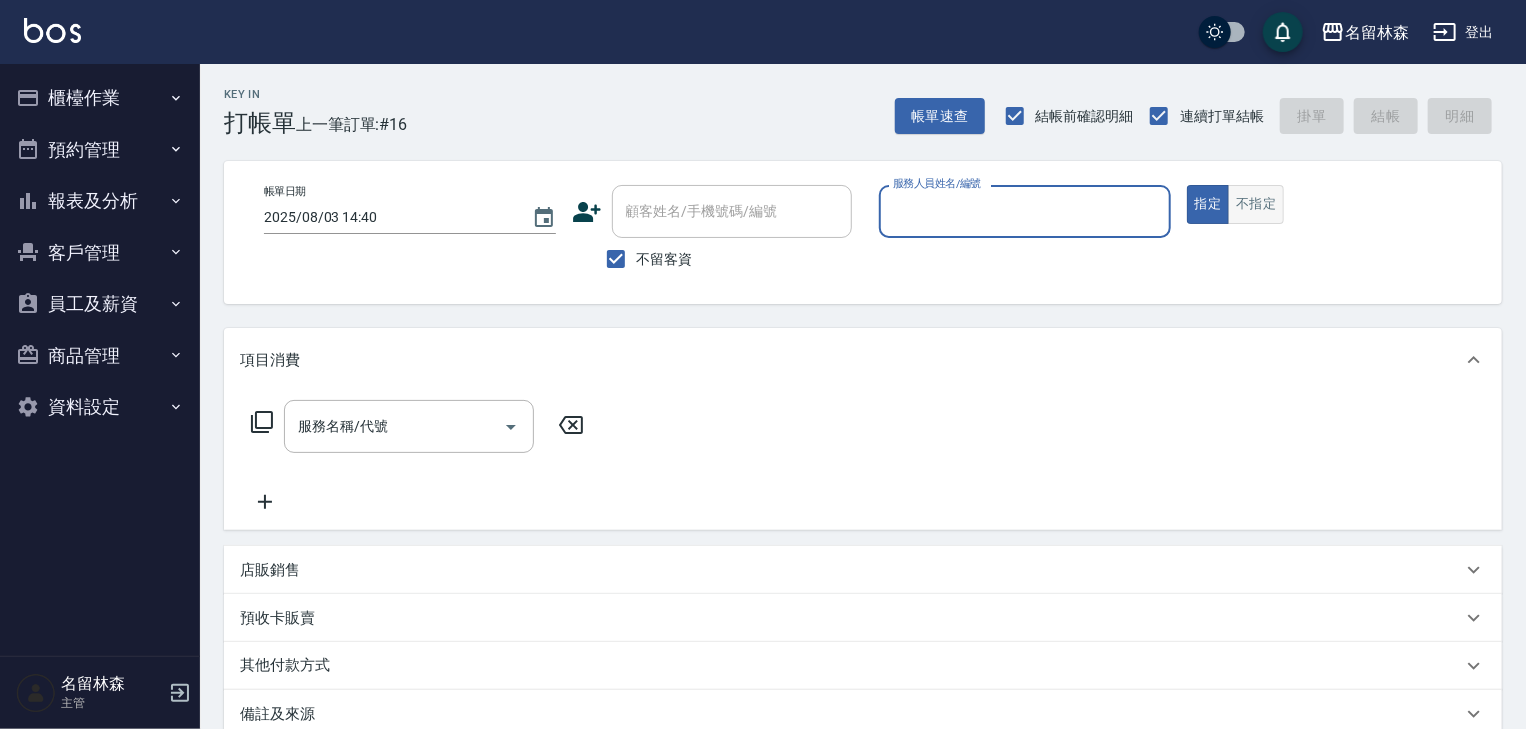 click on "不指定" at bounding box center (1256, 204) 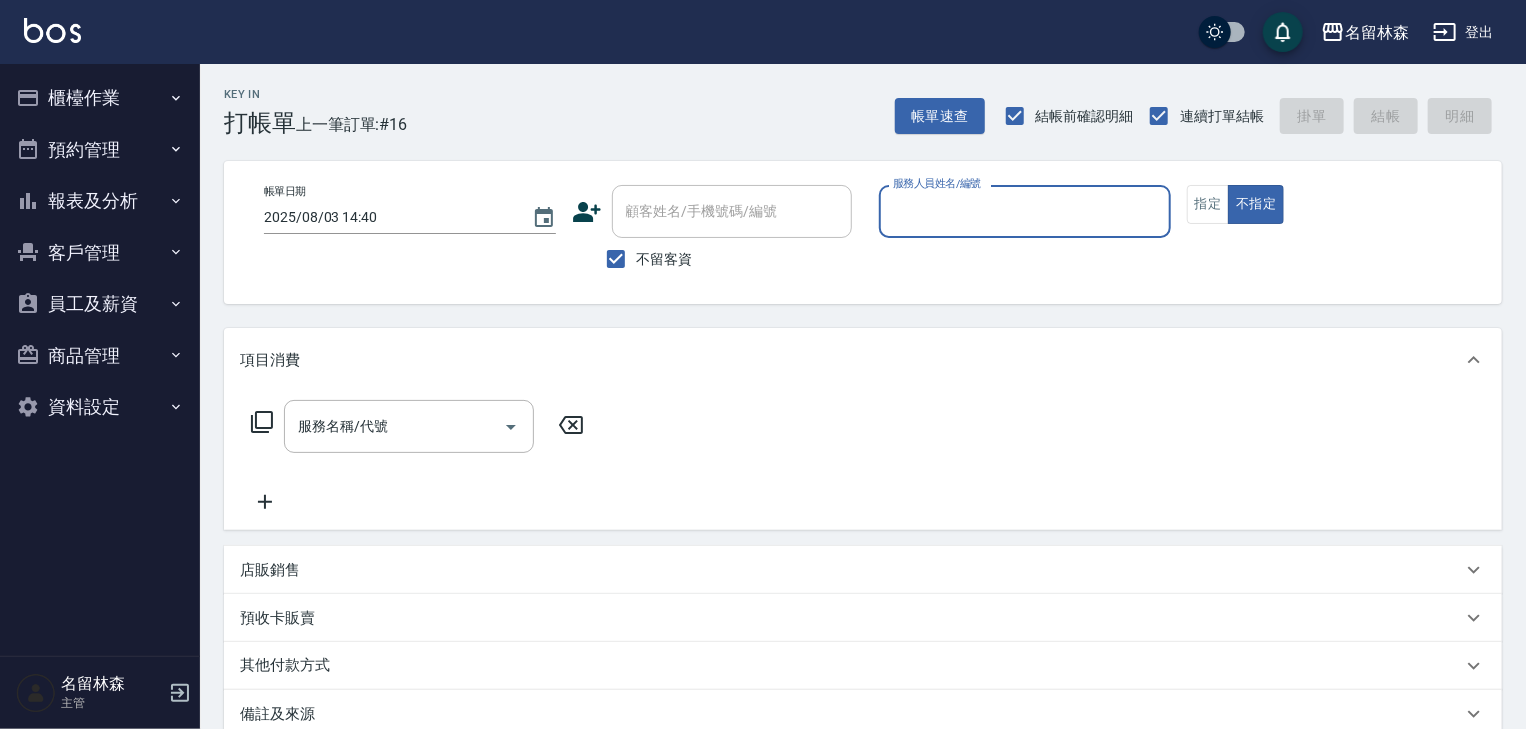 click on "服務人員姓名/編號" at bounding box center (1025, 211) 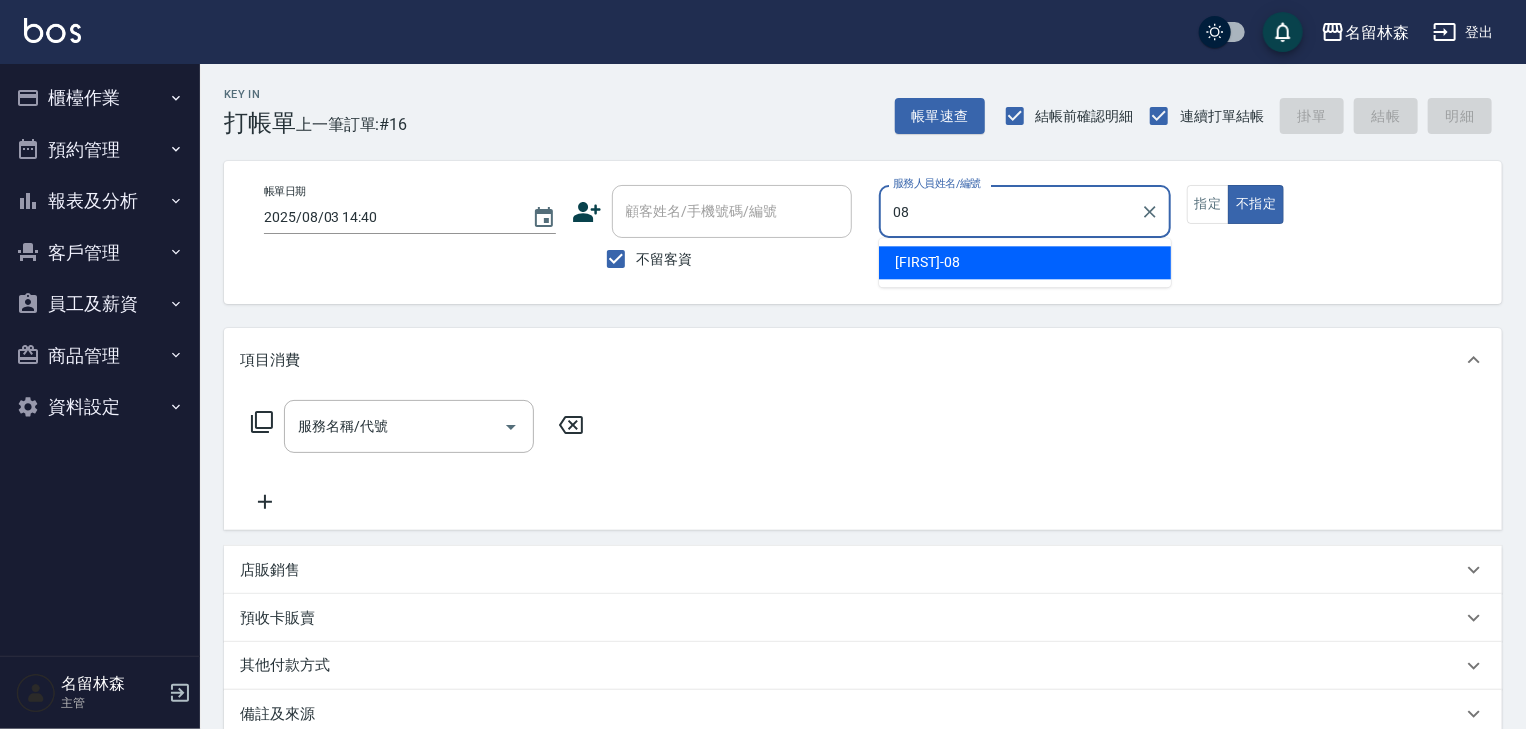 type on "蔡慈恩-08" 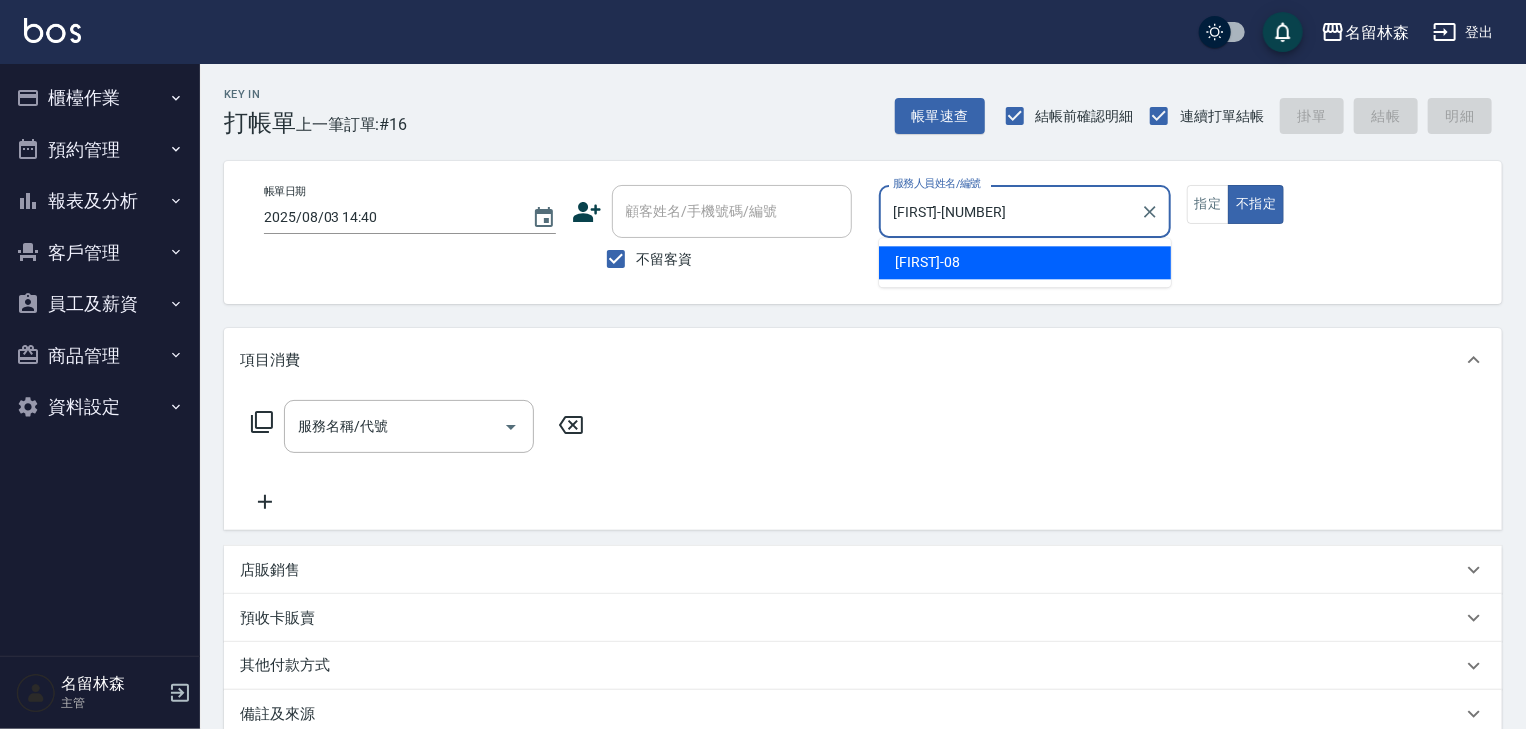 type on "false" 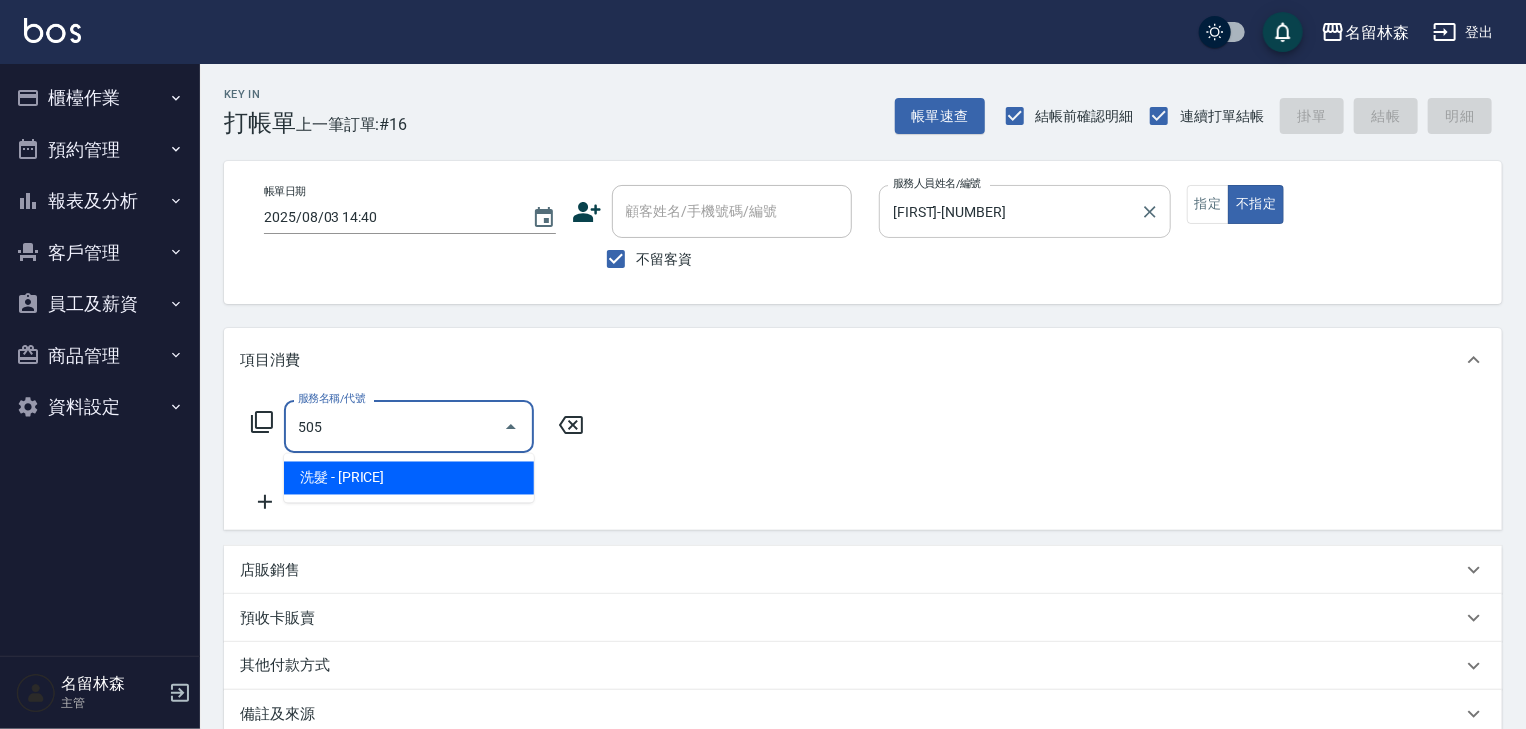 type on "洗髮(505)" 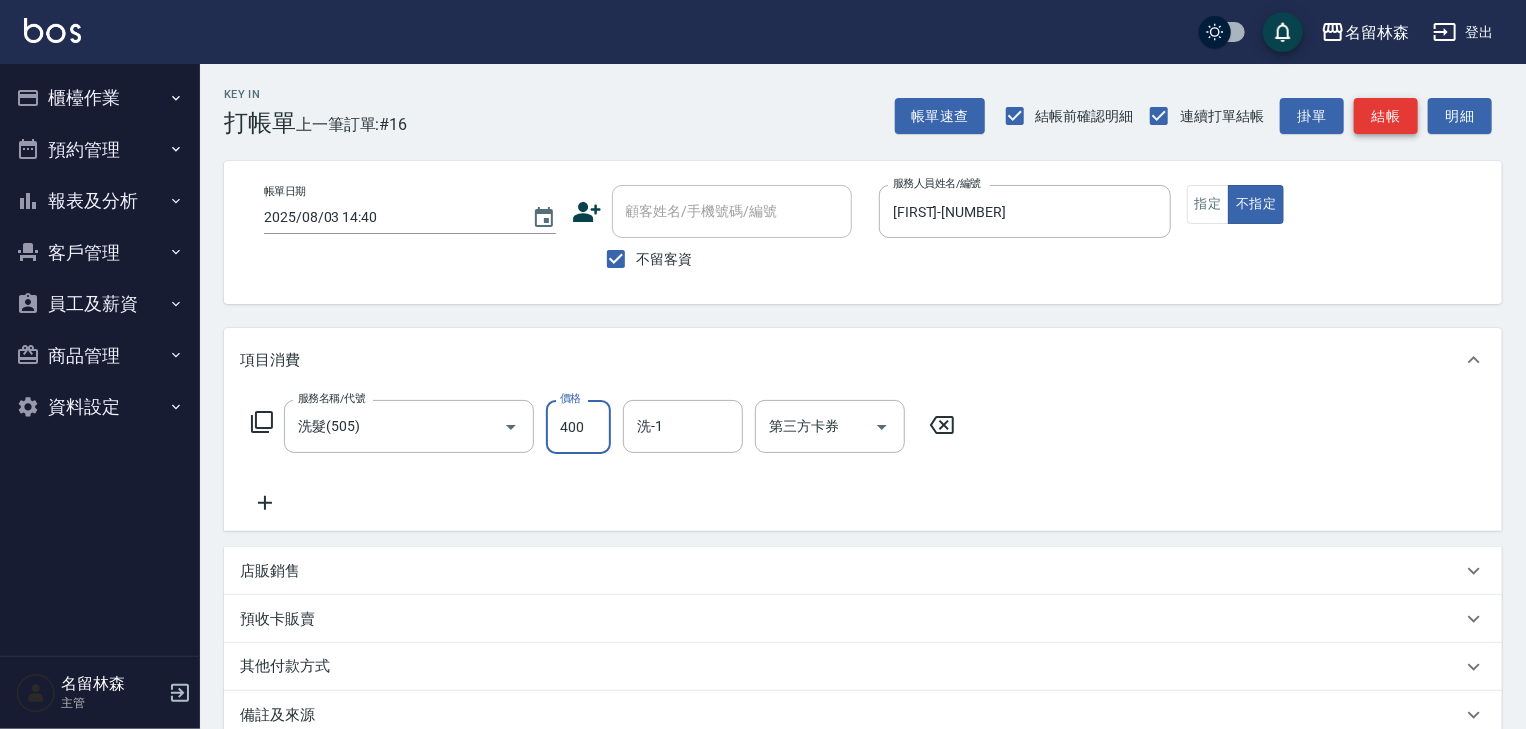 click on "結帳" at bounding box center [1386, 116] 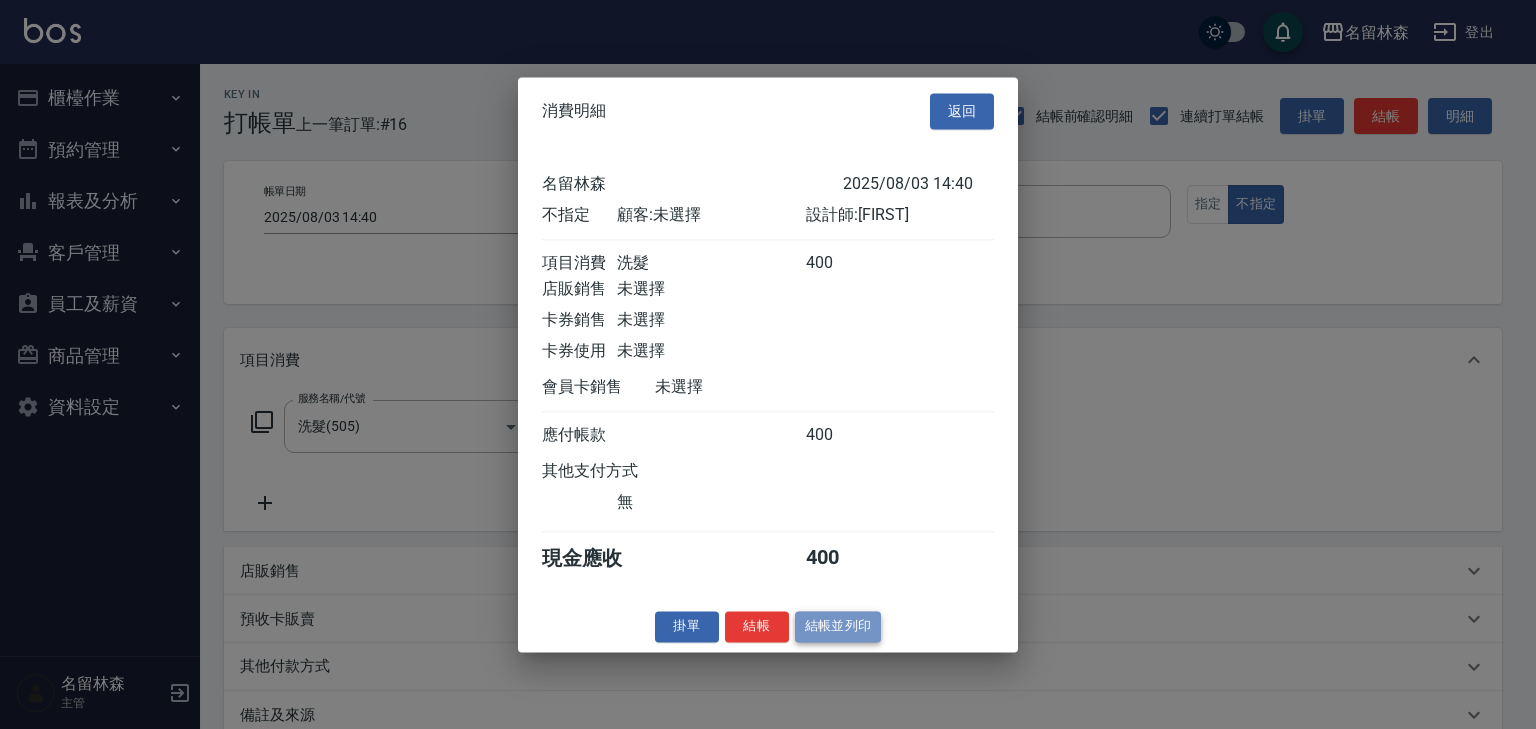 click on "結帳並列印" at bounding box center (838, 626) 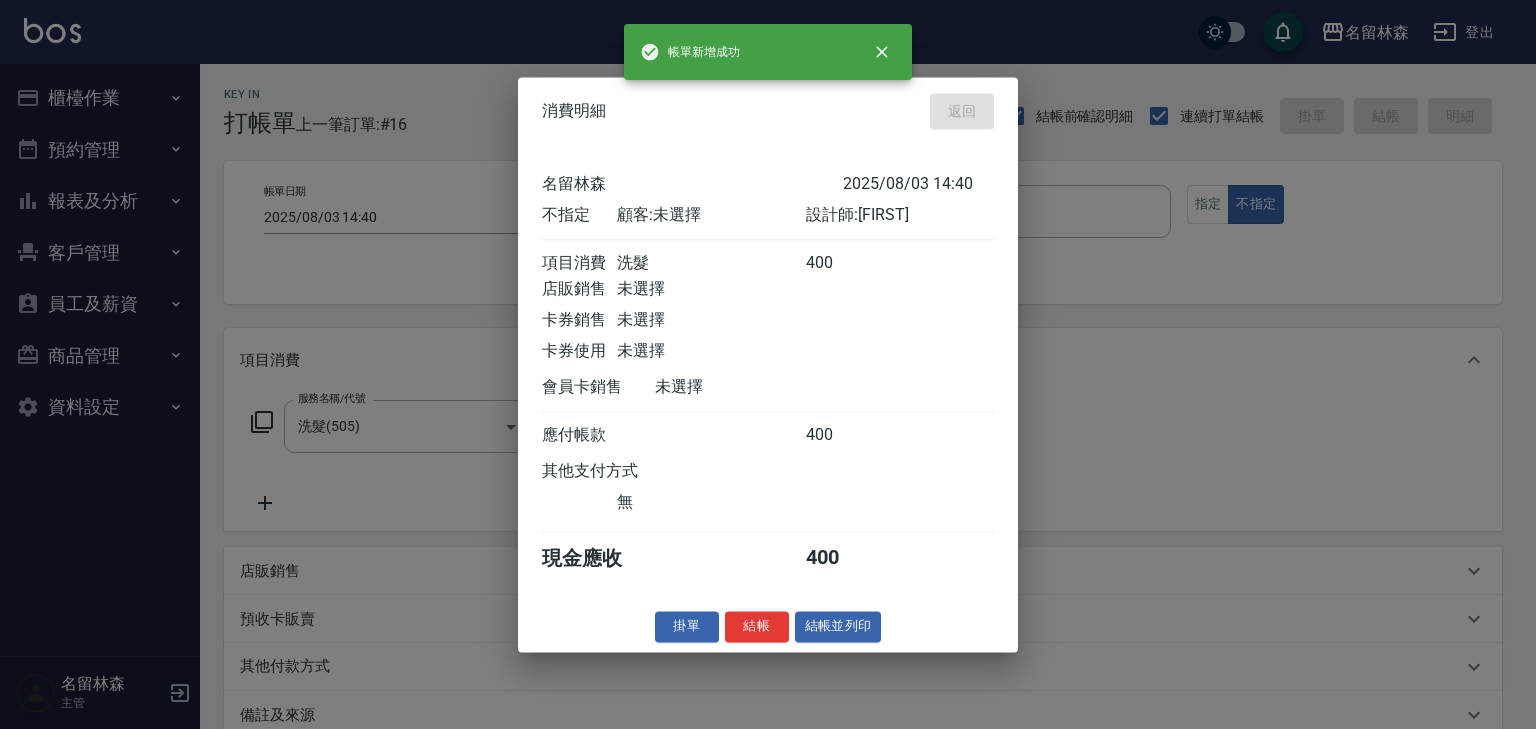 type on "2025/08/03 14:56" 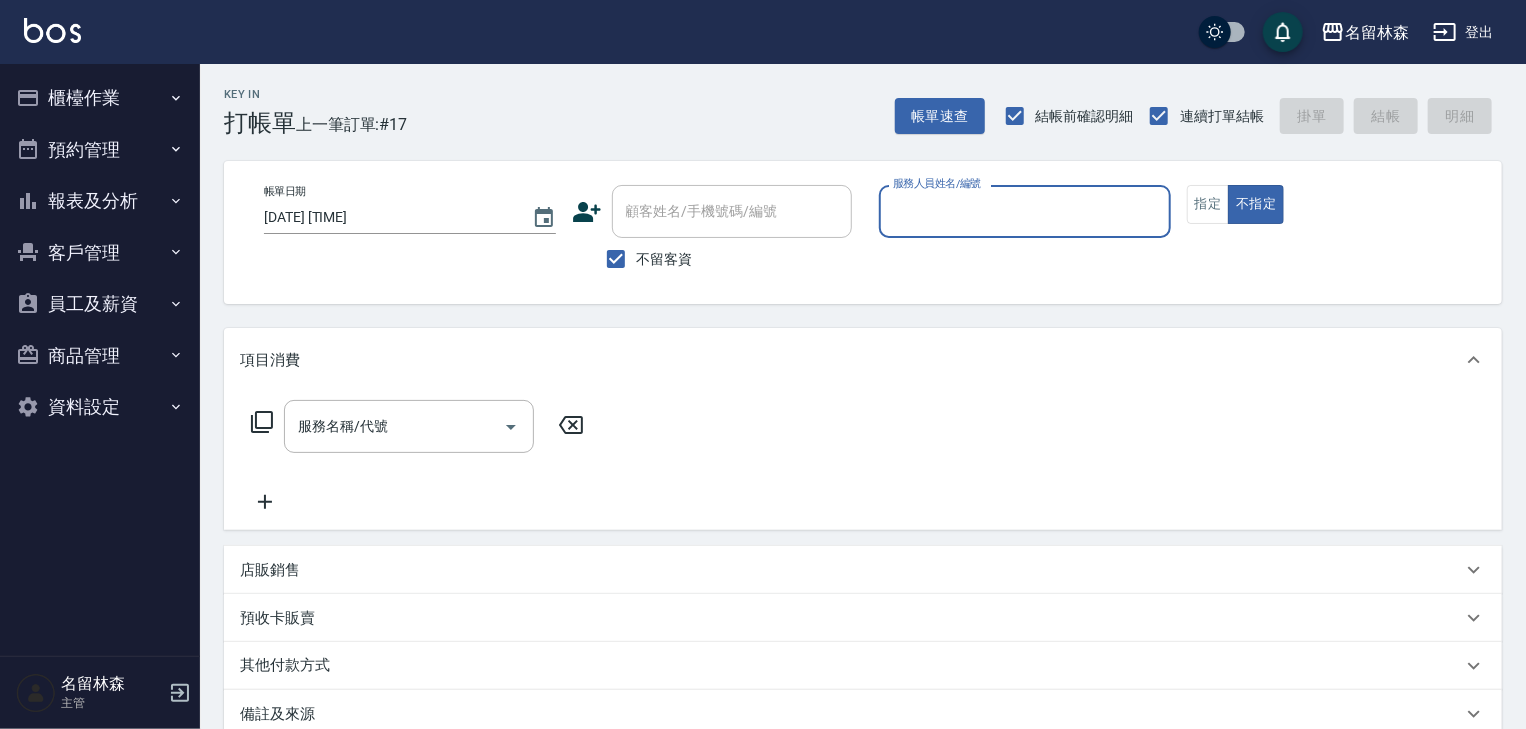 click on "櫃檯作業" at bounding box center [100, 98] 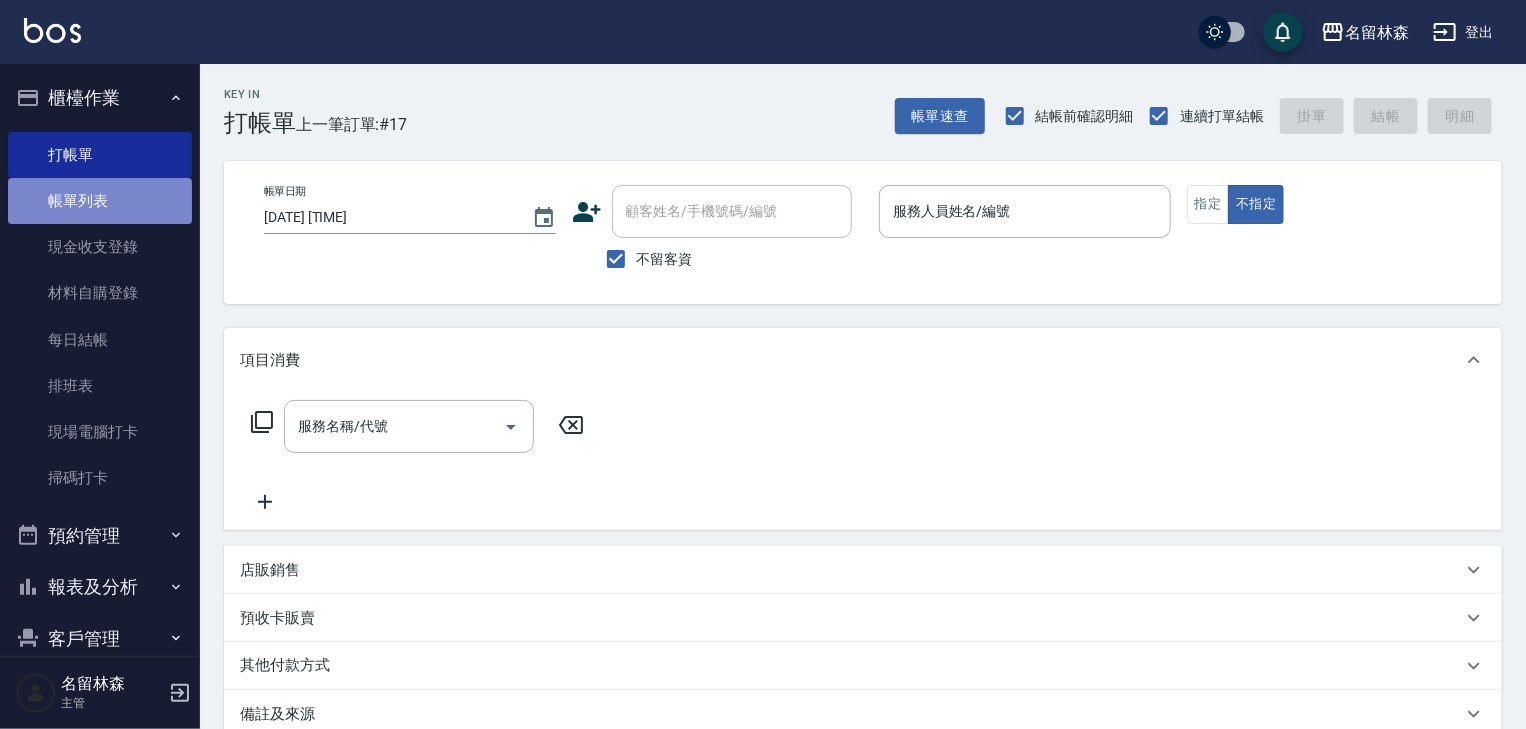 click on "帳單列表" at bounding box center (100, 201) 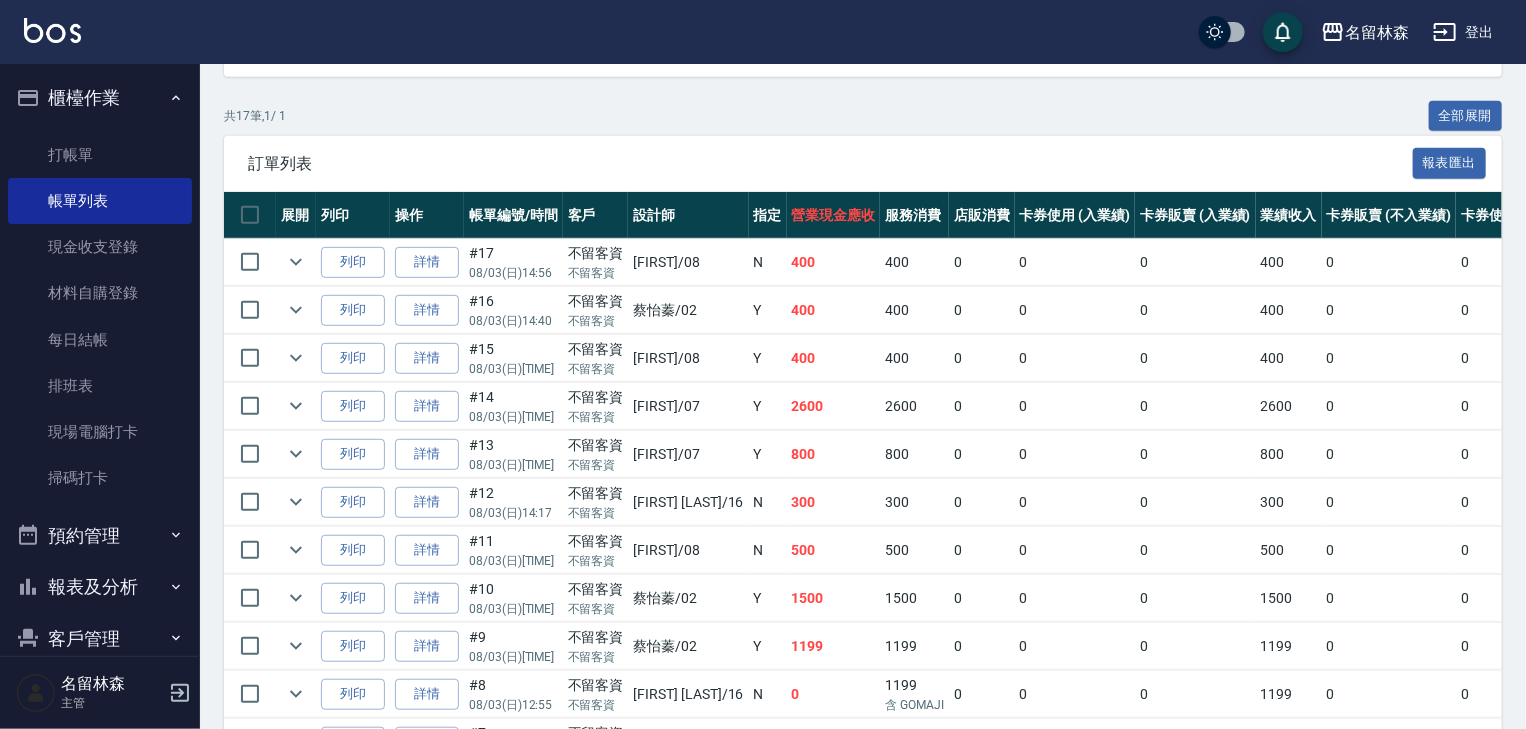 scroll, scrollTop: 533, scrollLeft: 0, axis: vertical 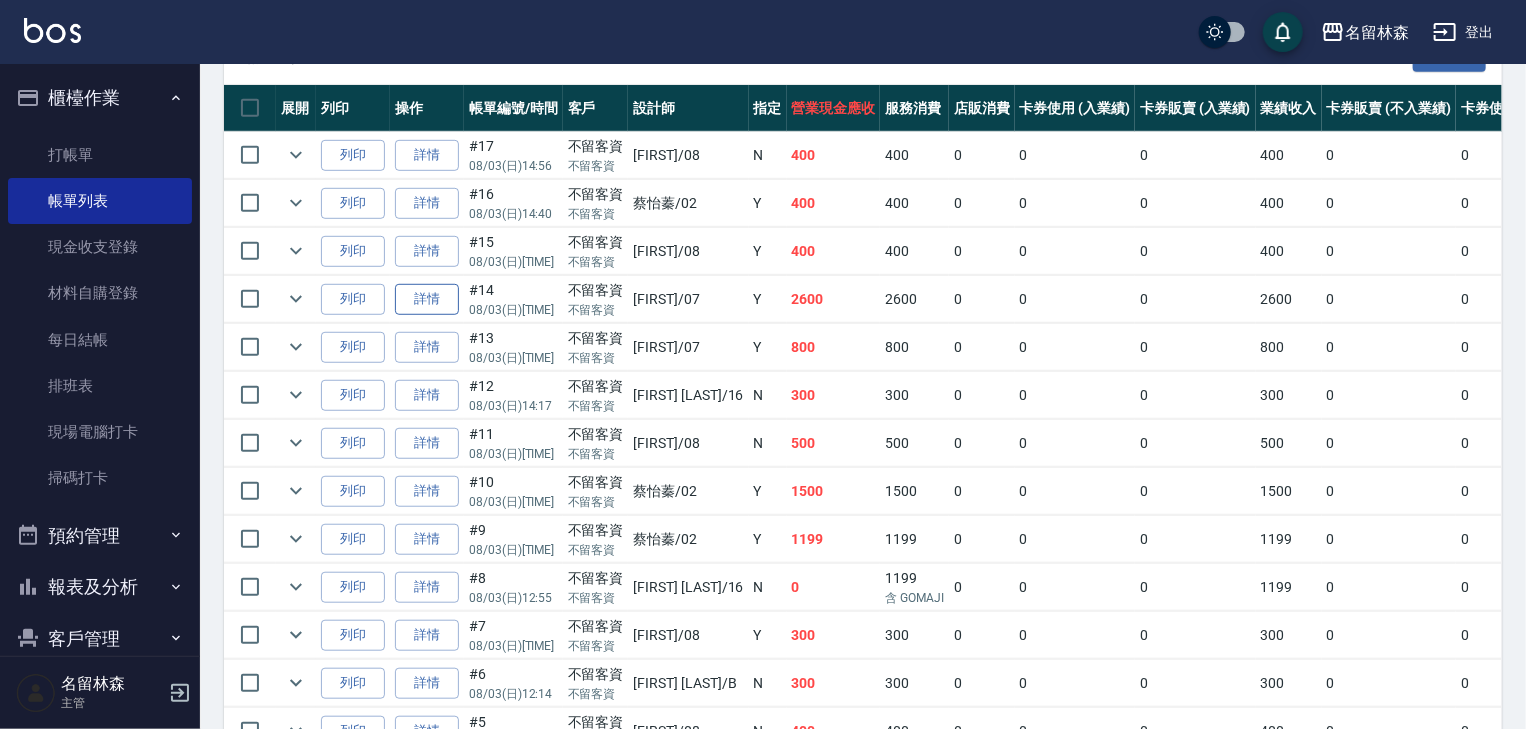 click on "詳情" at bounding box center (427, 299) 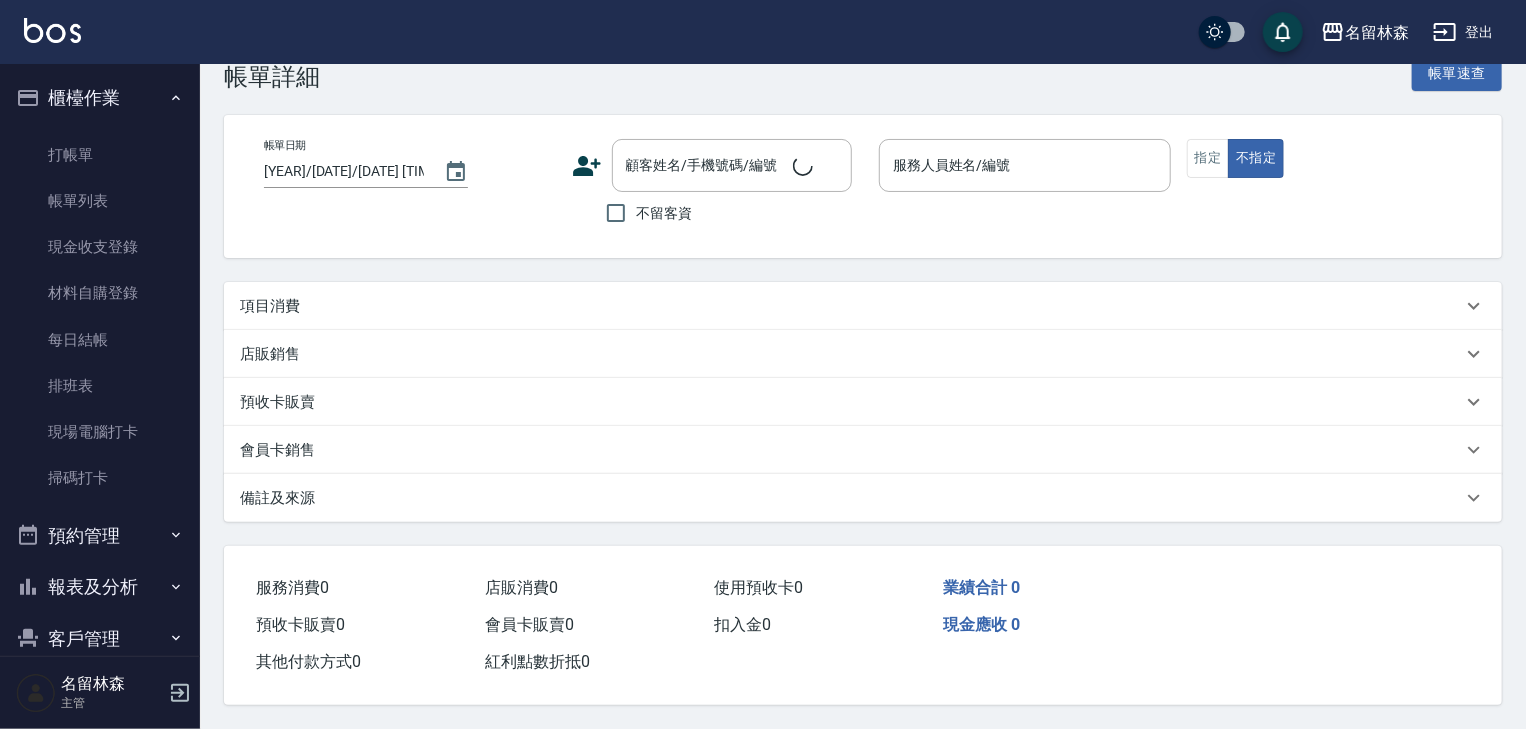 scroll, scrollTop: 0, scrollLeft: 0, axis: both 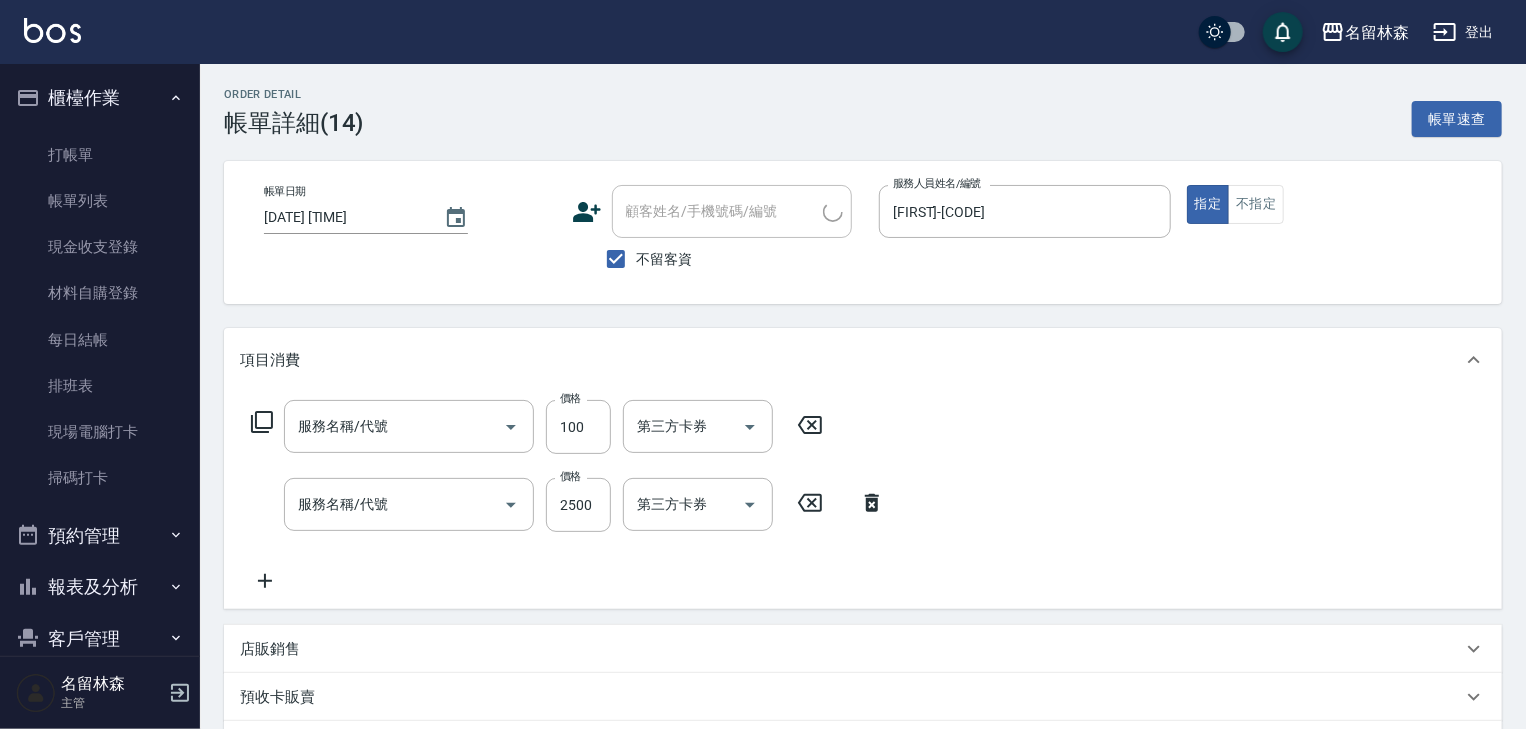 type on "2025/08/03 14:35" 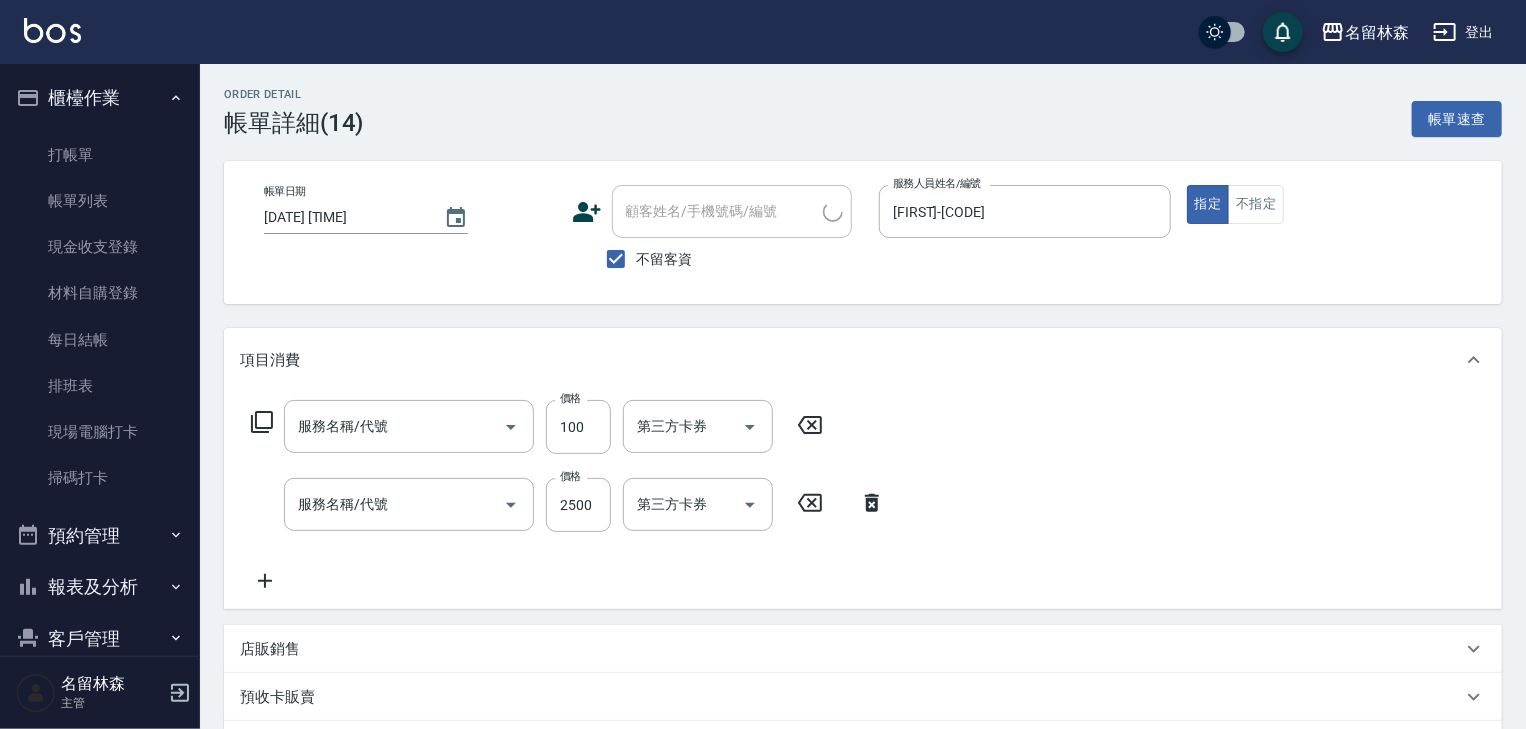 checkbox on "true" 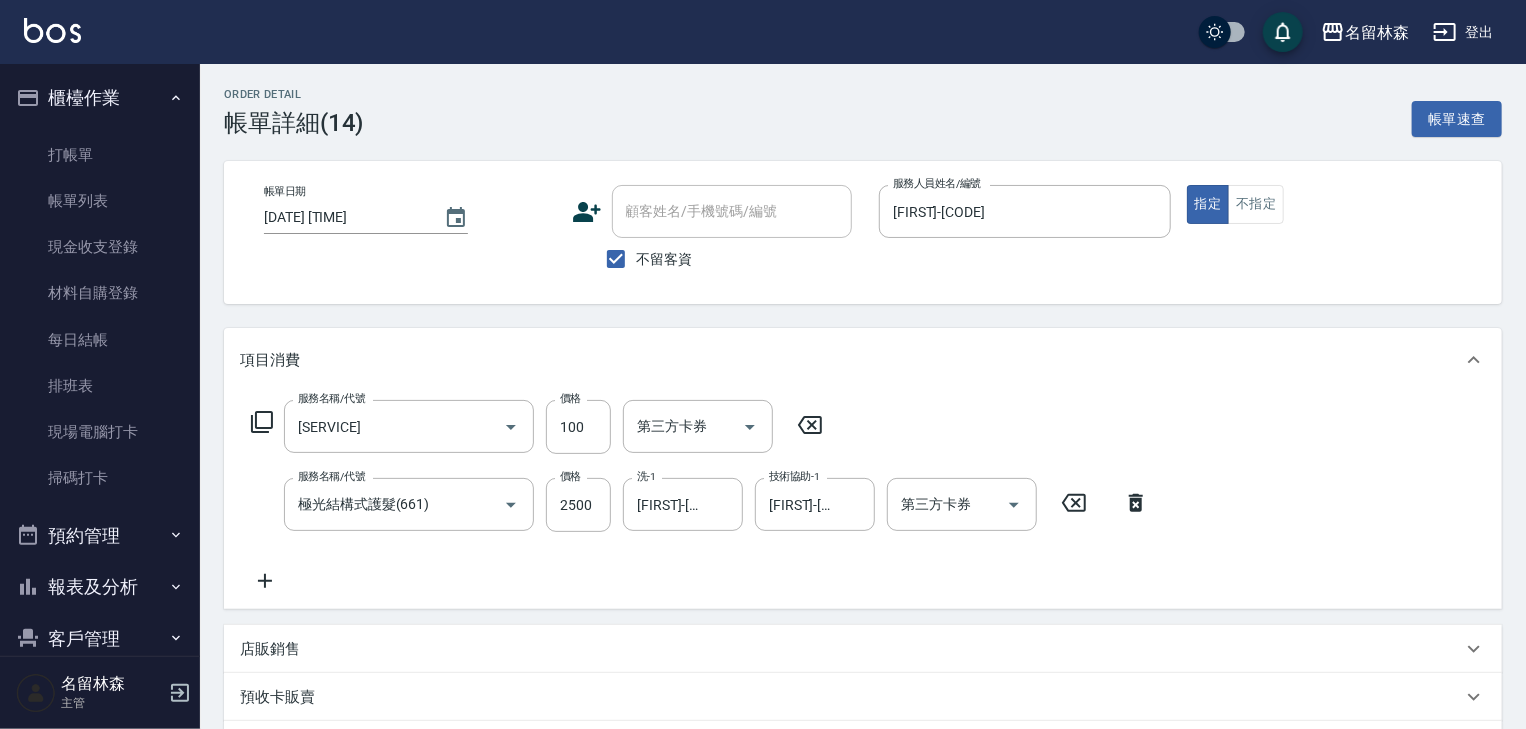 scroll, scrollTop: 213, scrollLeft: 0, axis: vertical 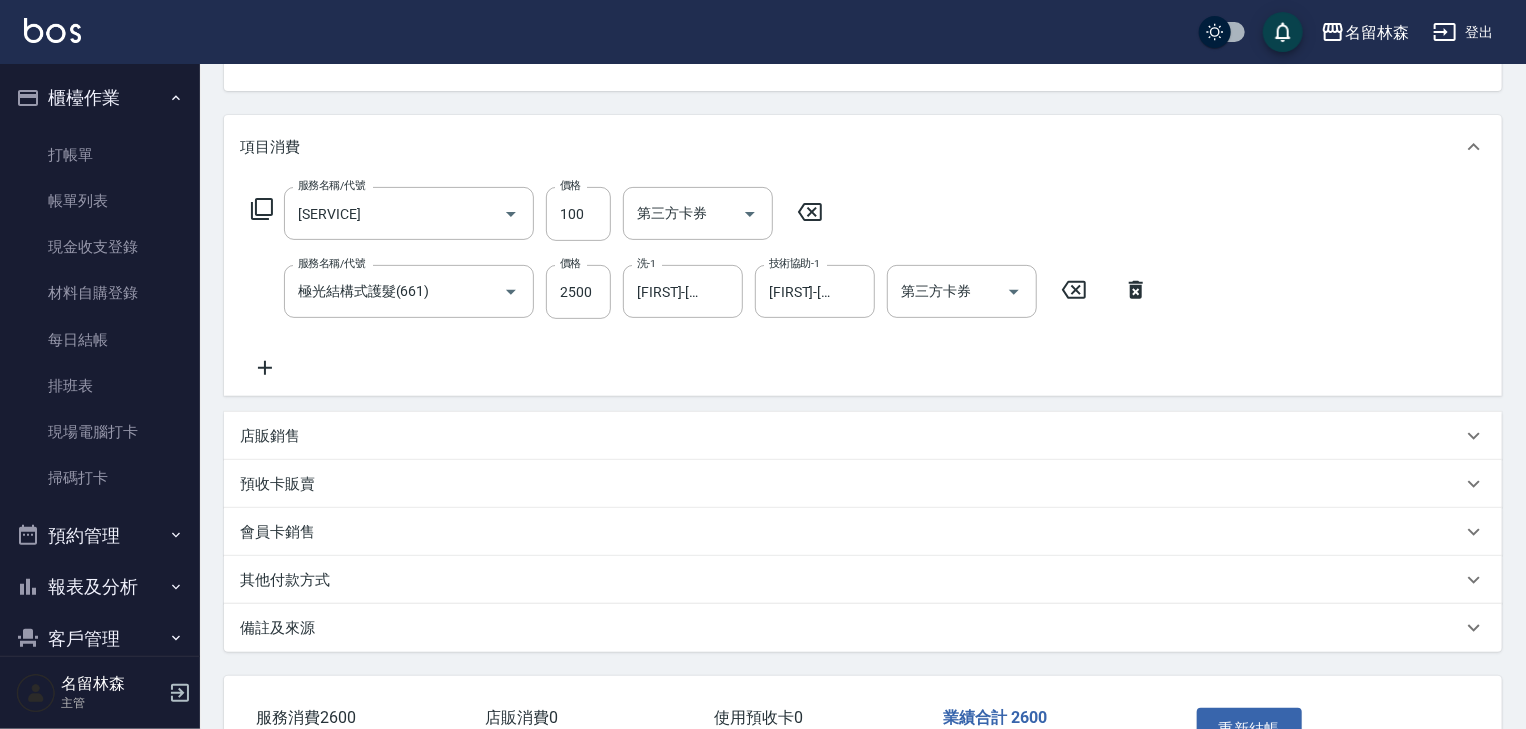 click on "其他付款方式" at bounding box center (863, 580) 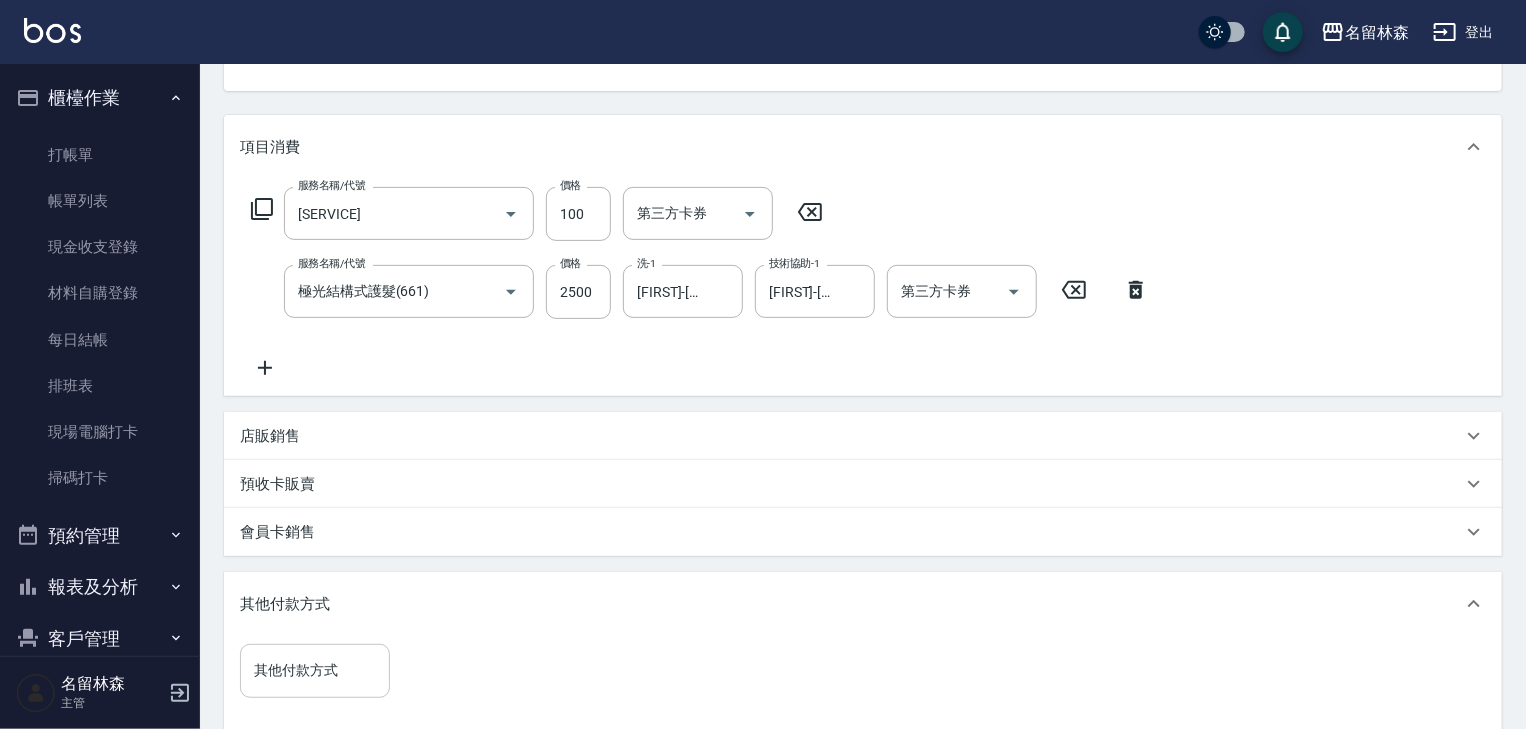 click on "其他付款方式" at bounding box center (315, 670) 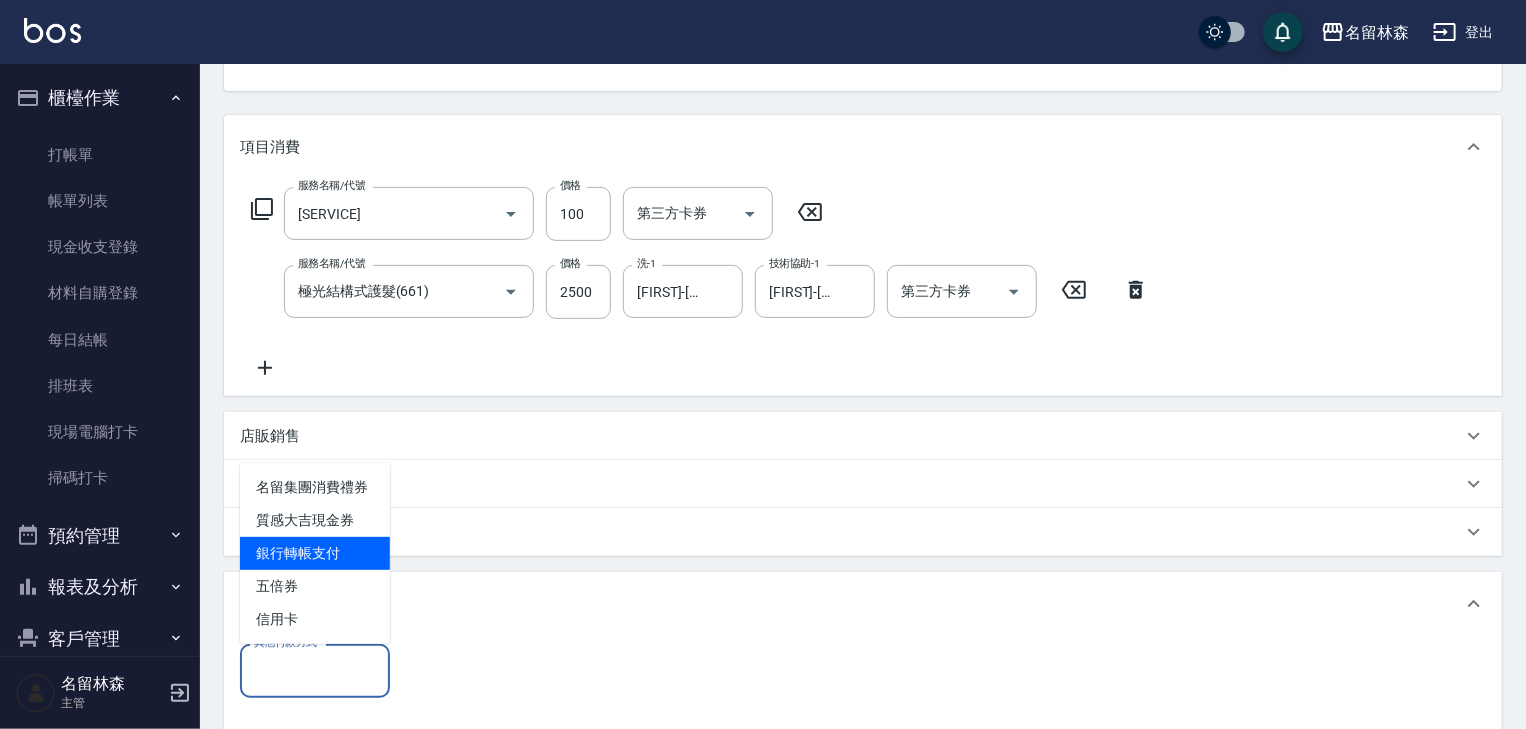 click on "銀行轉帳支付" at bounding box center (315, 553) 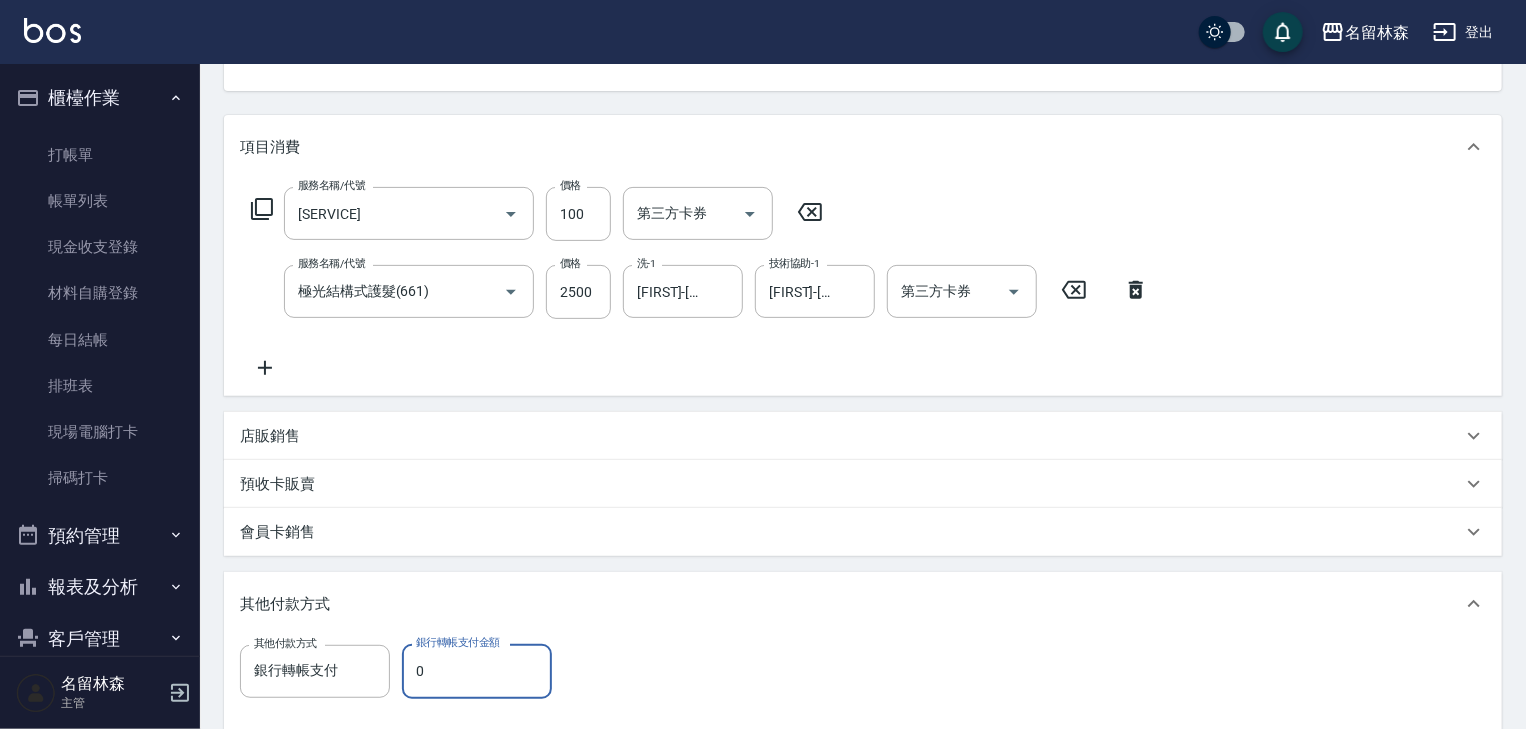 click on "0" at bounding box center [477, 671] 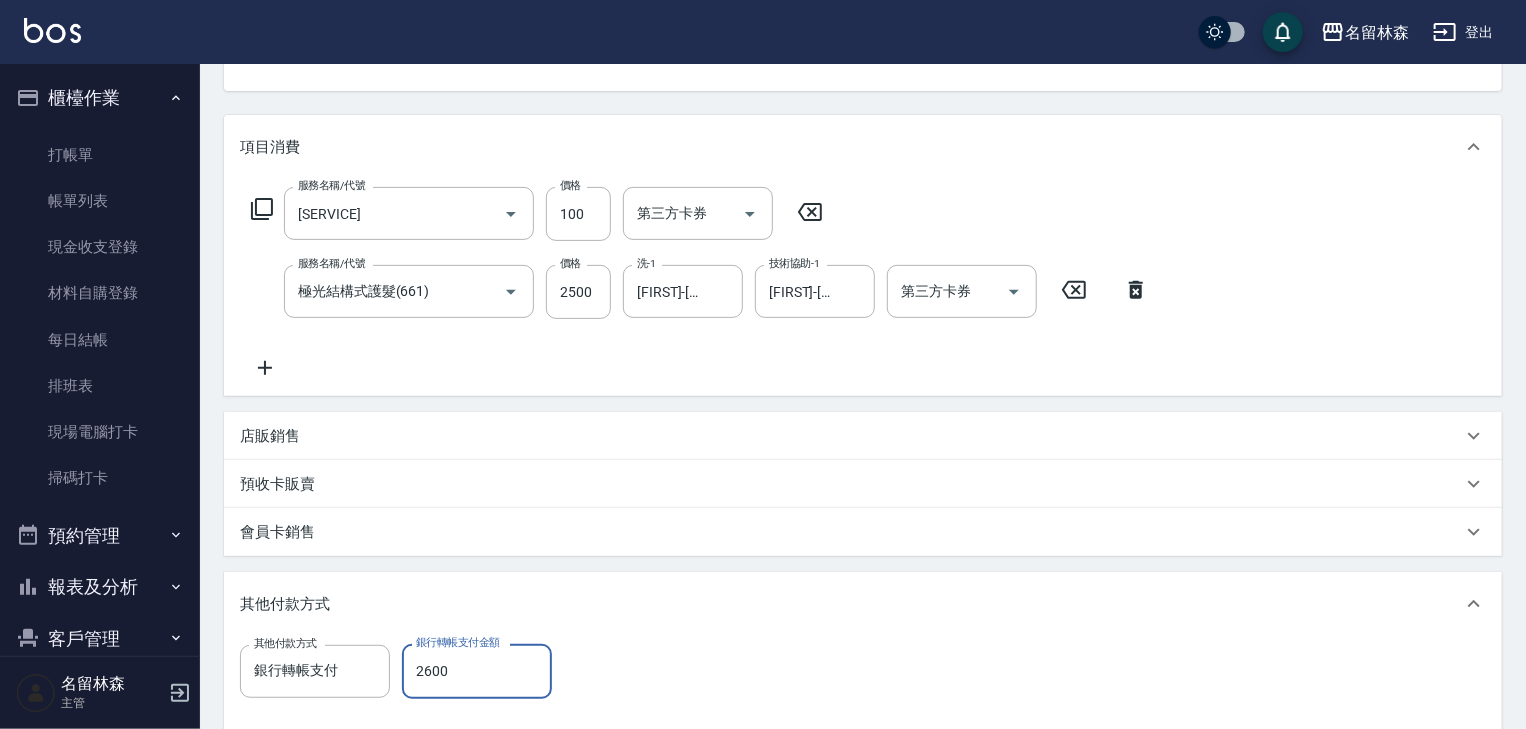 scroll, scrollTop: 500, scrollLeft: 0, axis: vertical 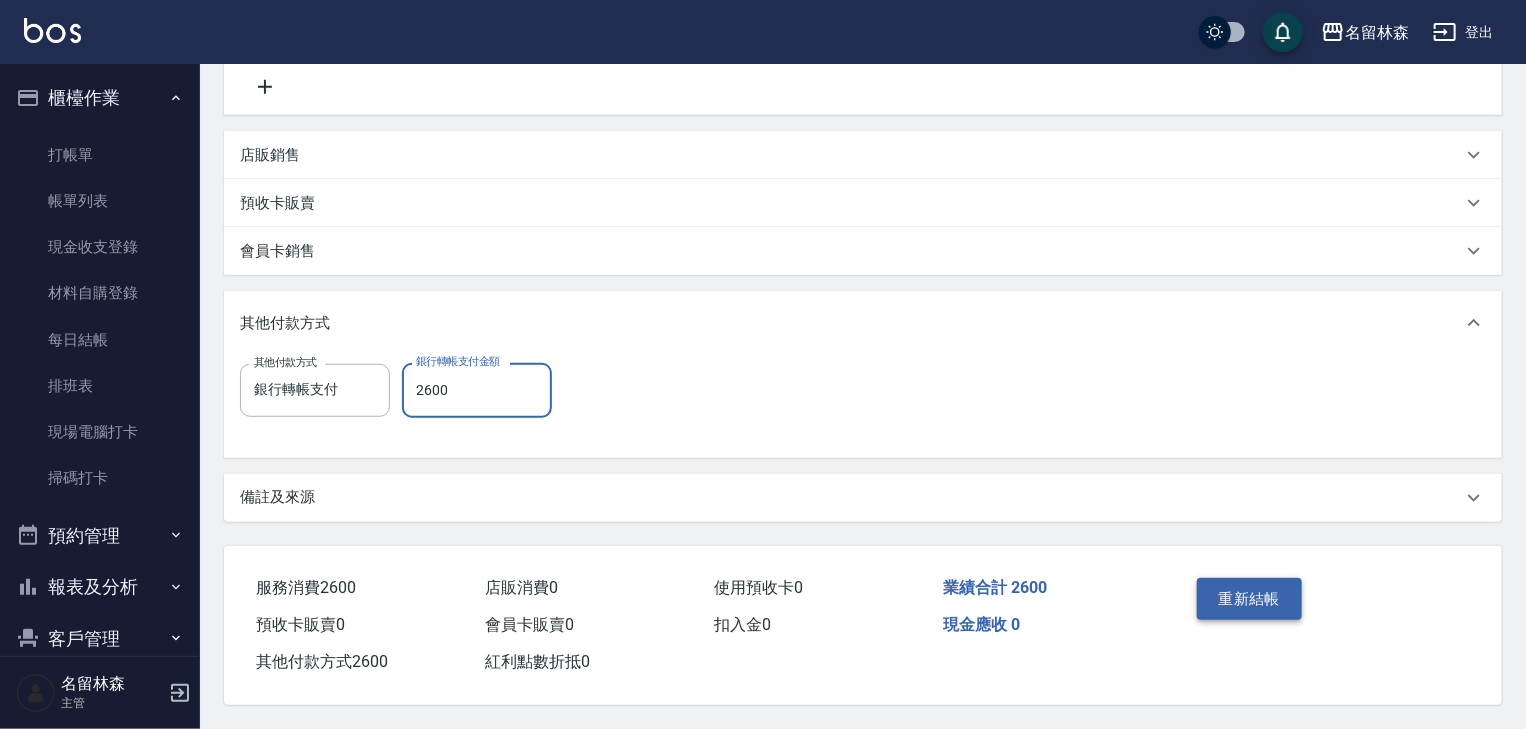 type on "2600" 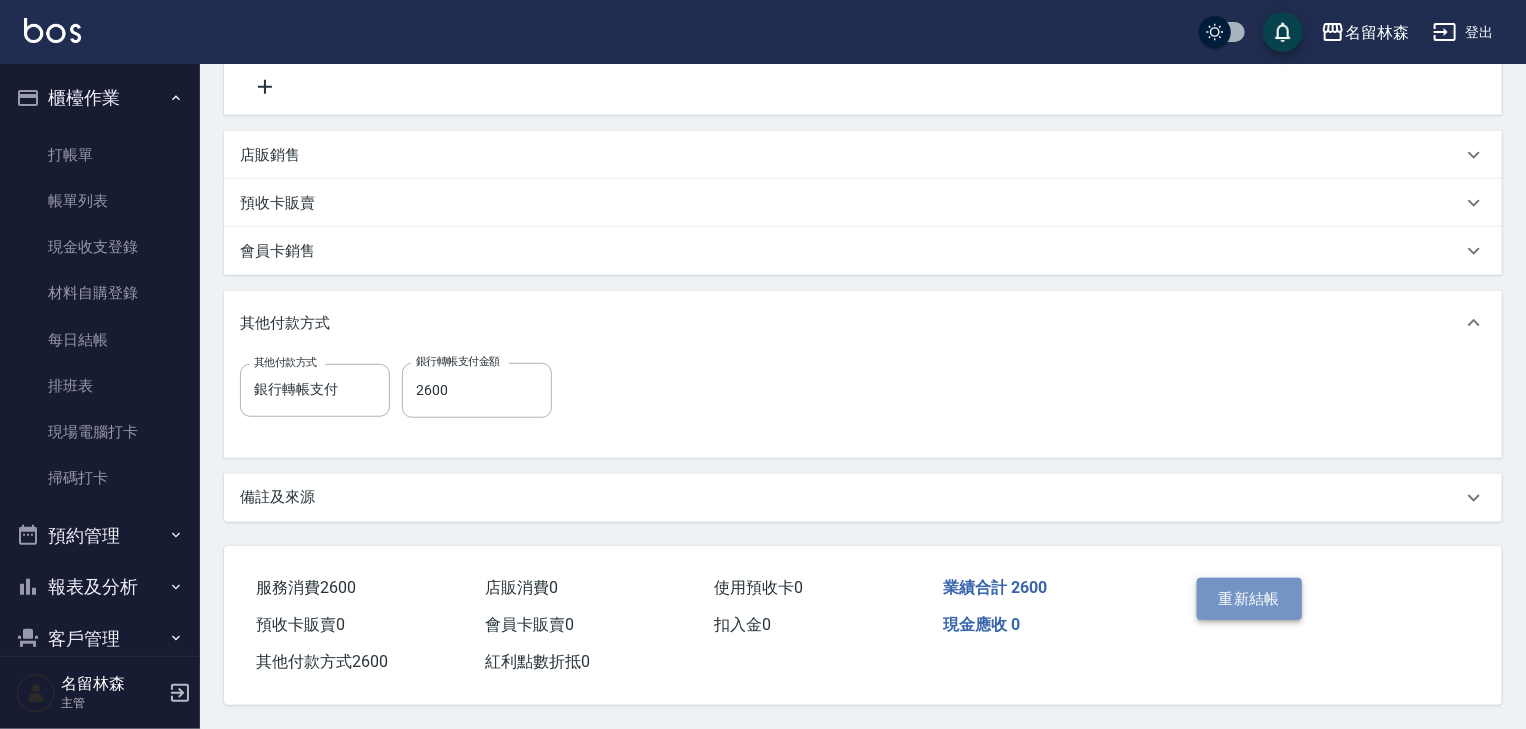 click on "重新結帳" at bounding box center [1250, 599] 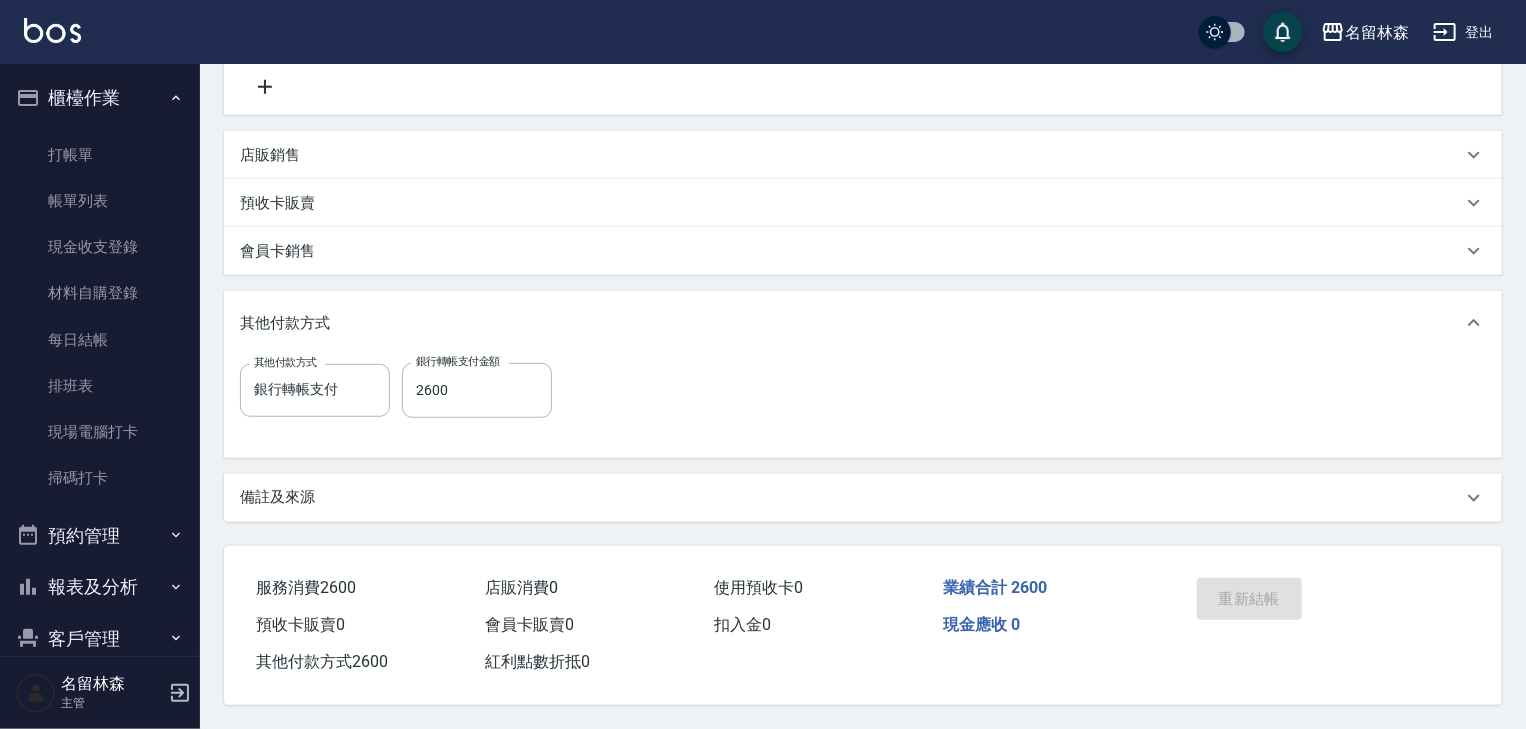 scroll, scrollTop: 0, scrollLeft: 0, axis: both 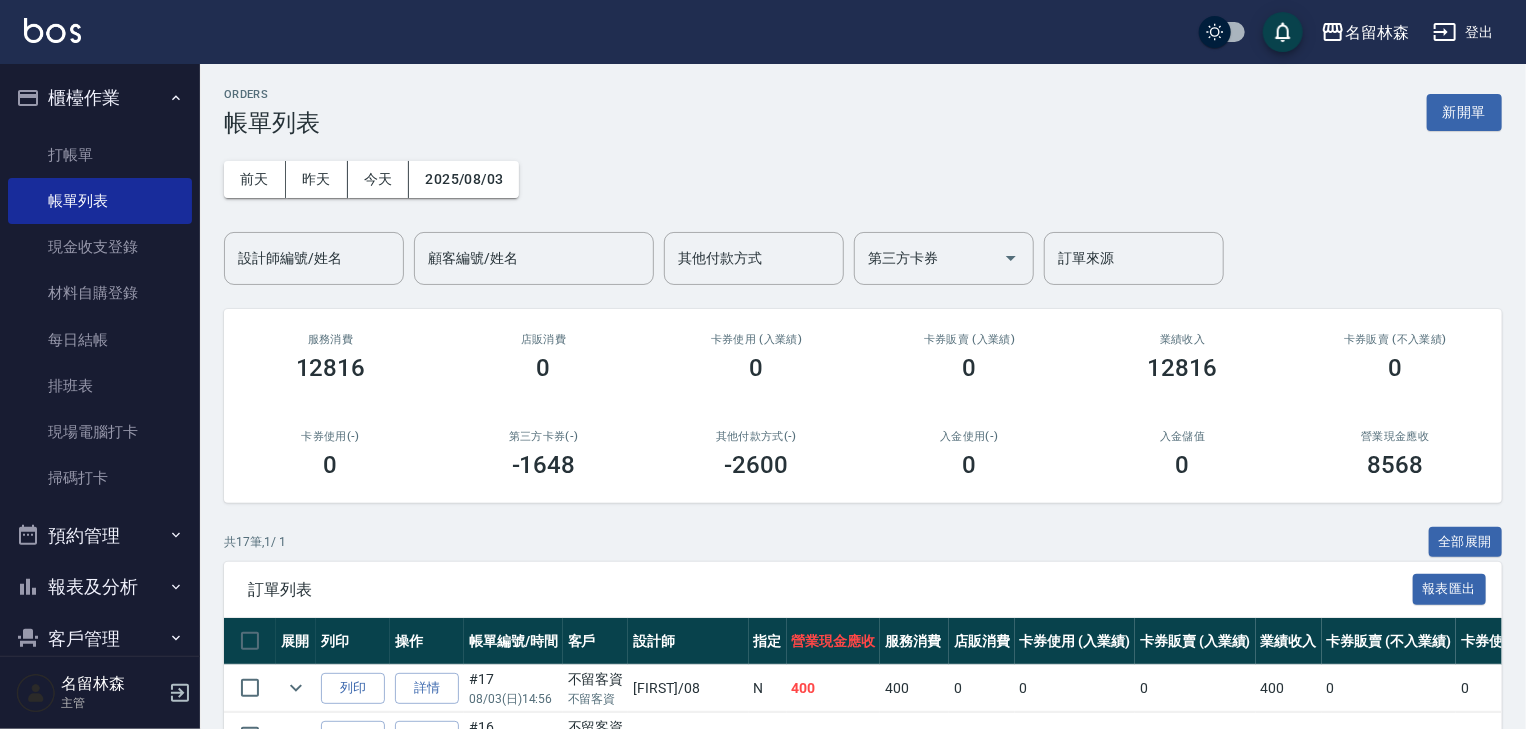 click at bounding box center [52, 30] 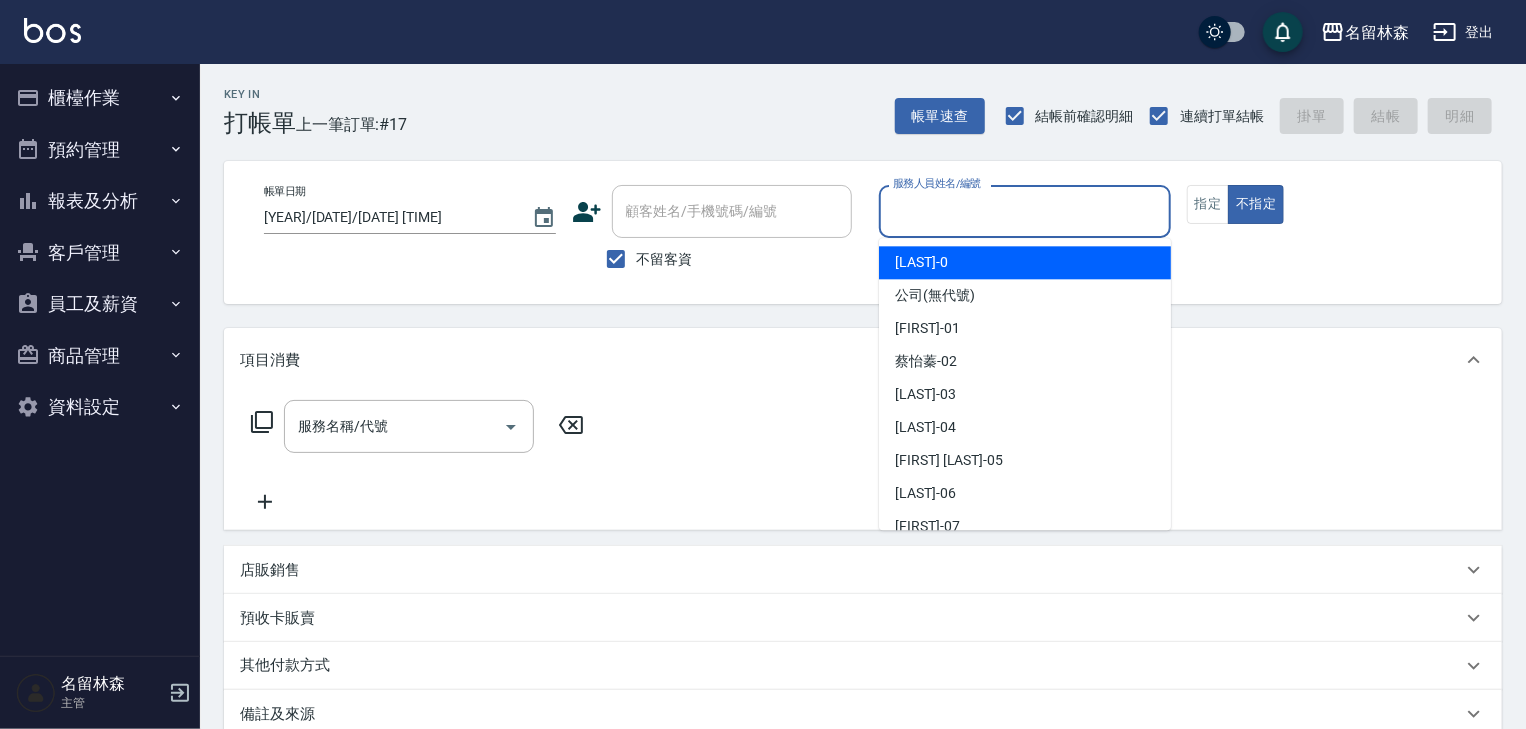 click on "服務人員姓名/編號" at bounding box center (1025, 211) 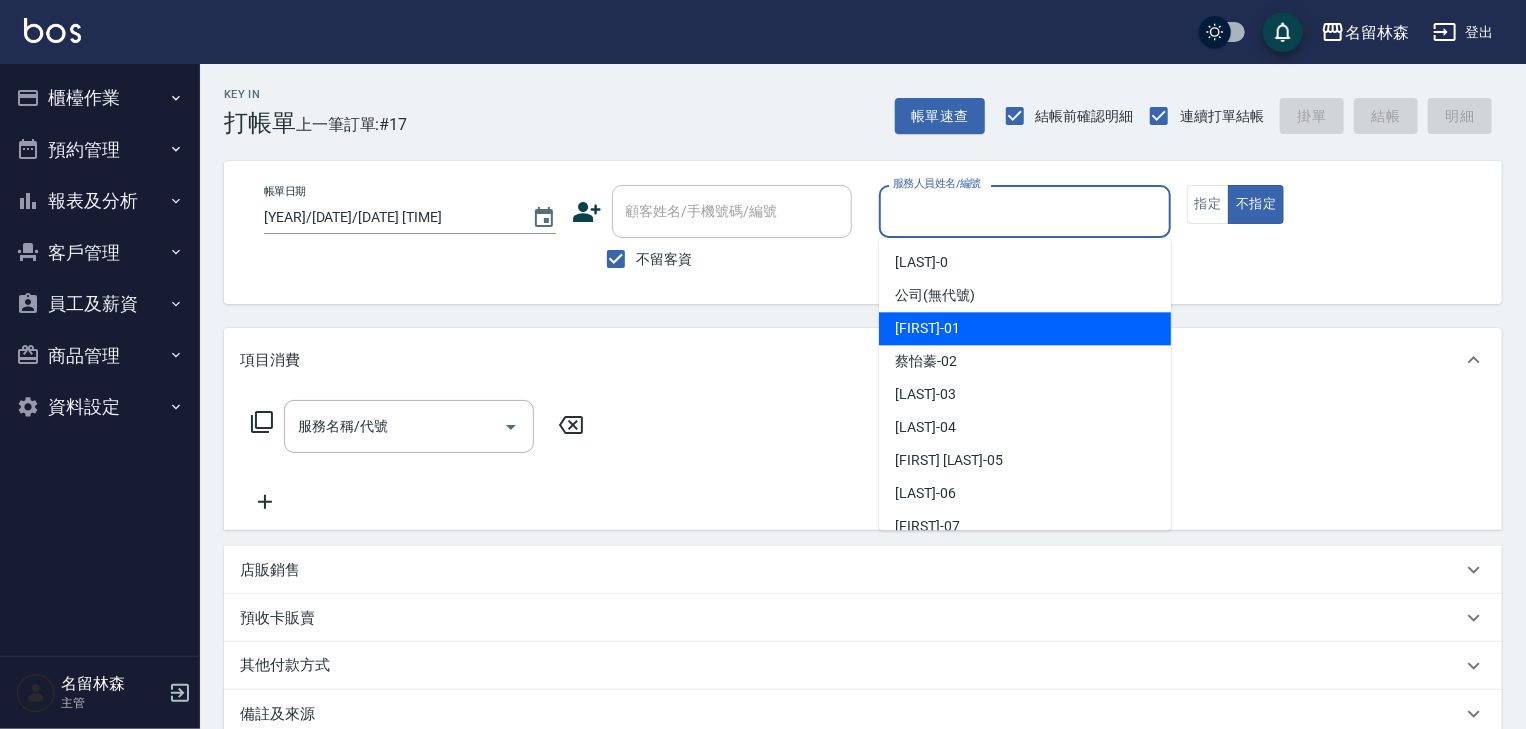 click on "服務人員姓名/編號" at bounding box center (1025, 211) 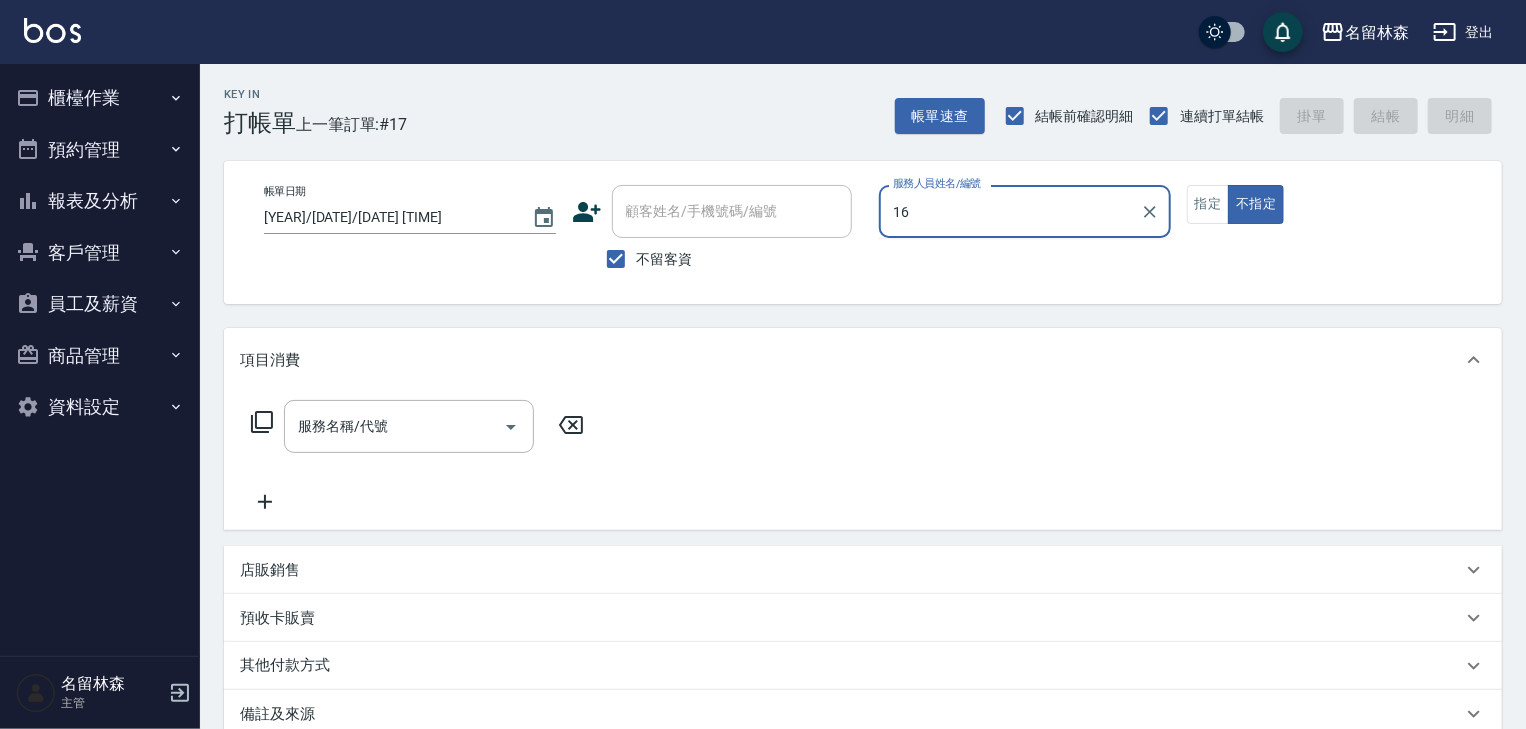 type on "意如-16" 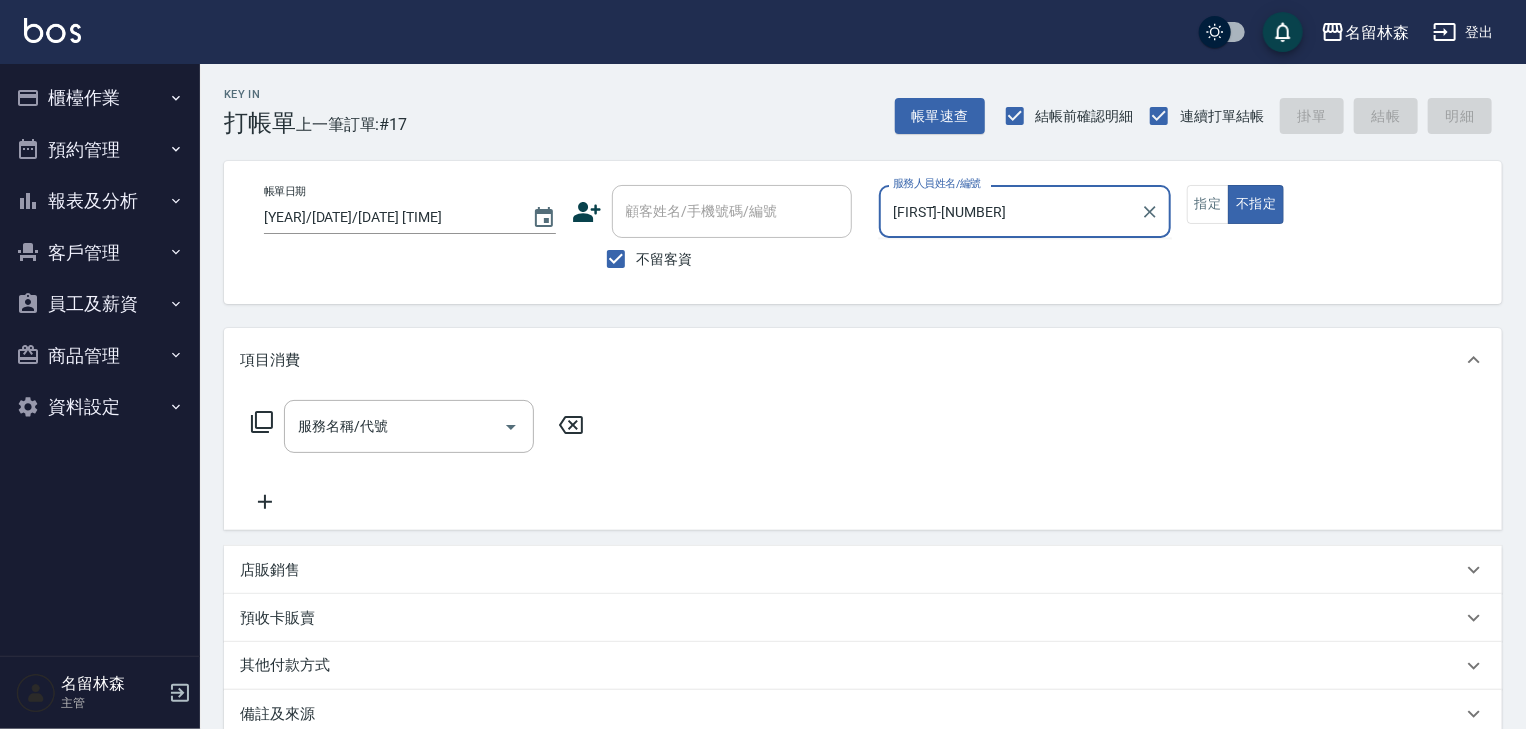 type on "false" 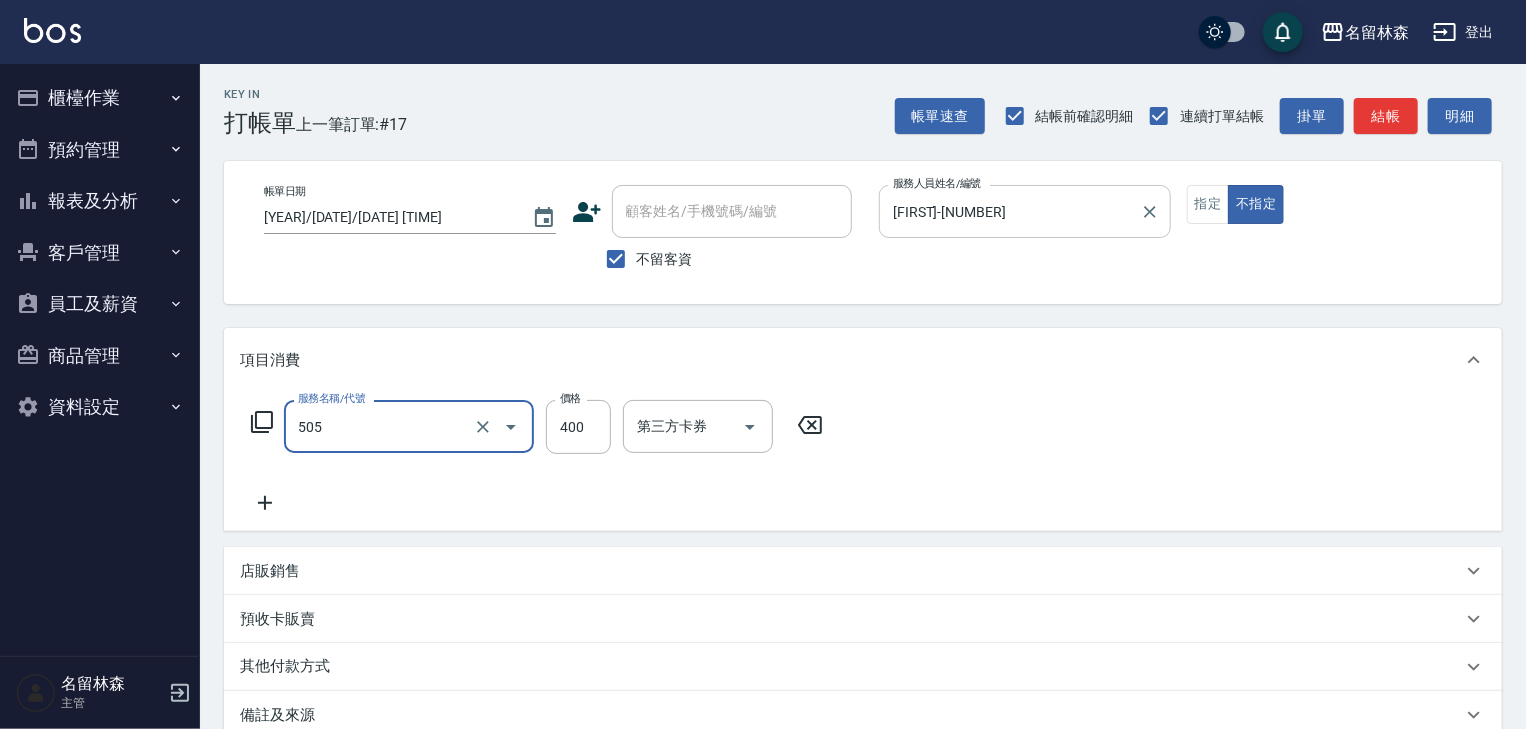 type on "洗髮(505)" 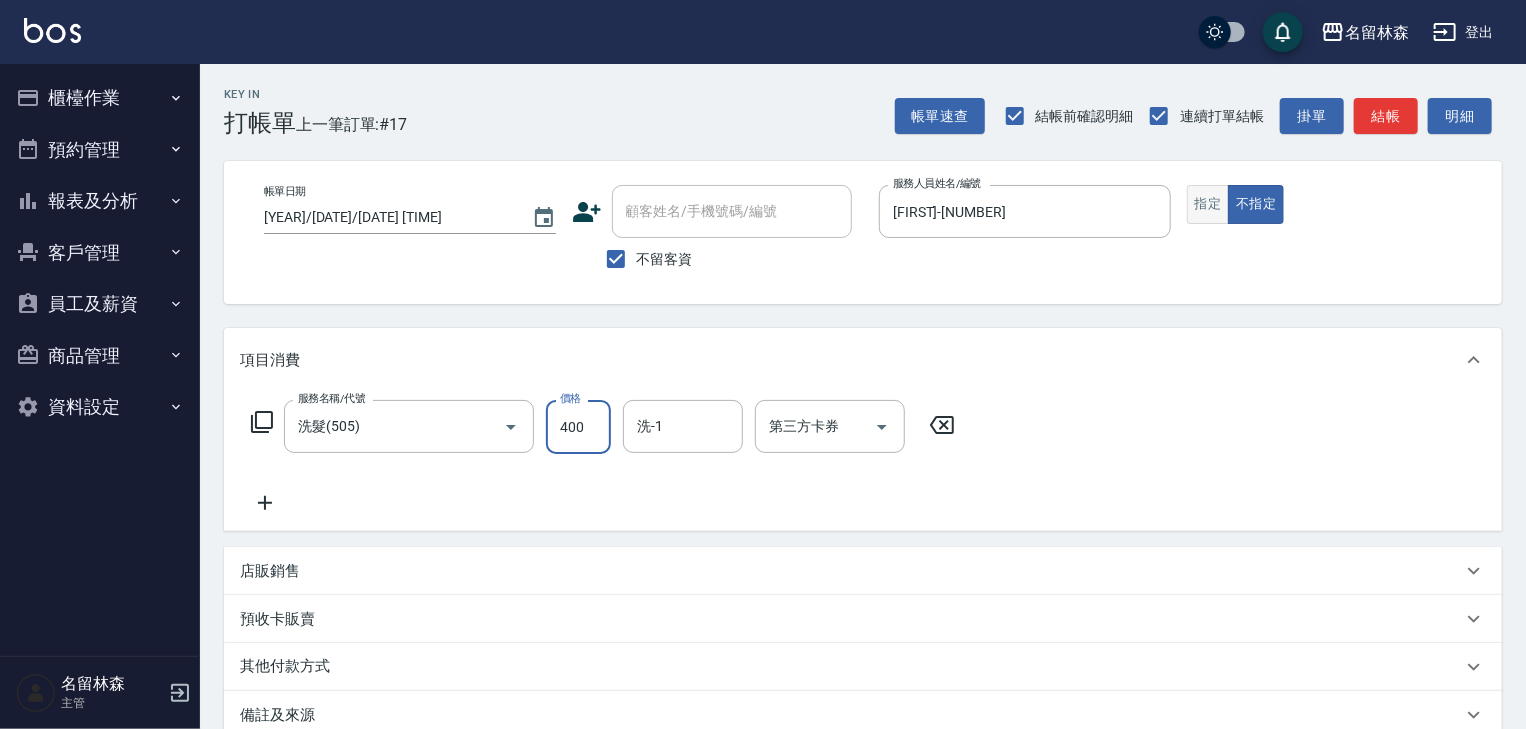 click on "指定" at bounding box center [1208, 204] 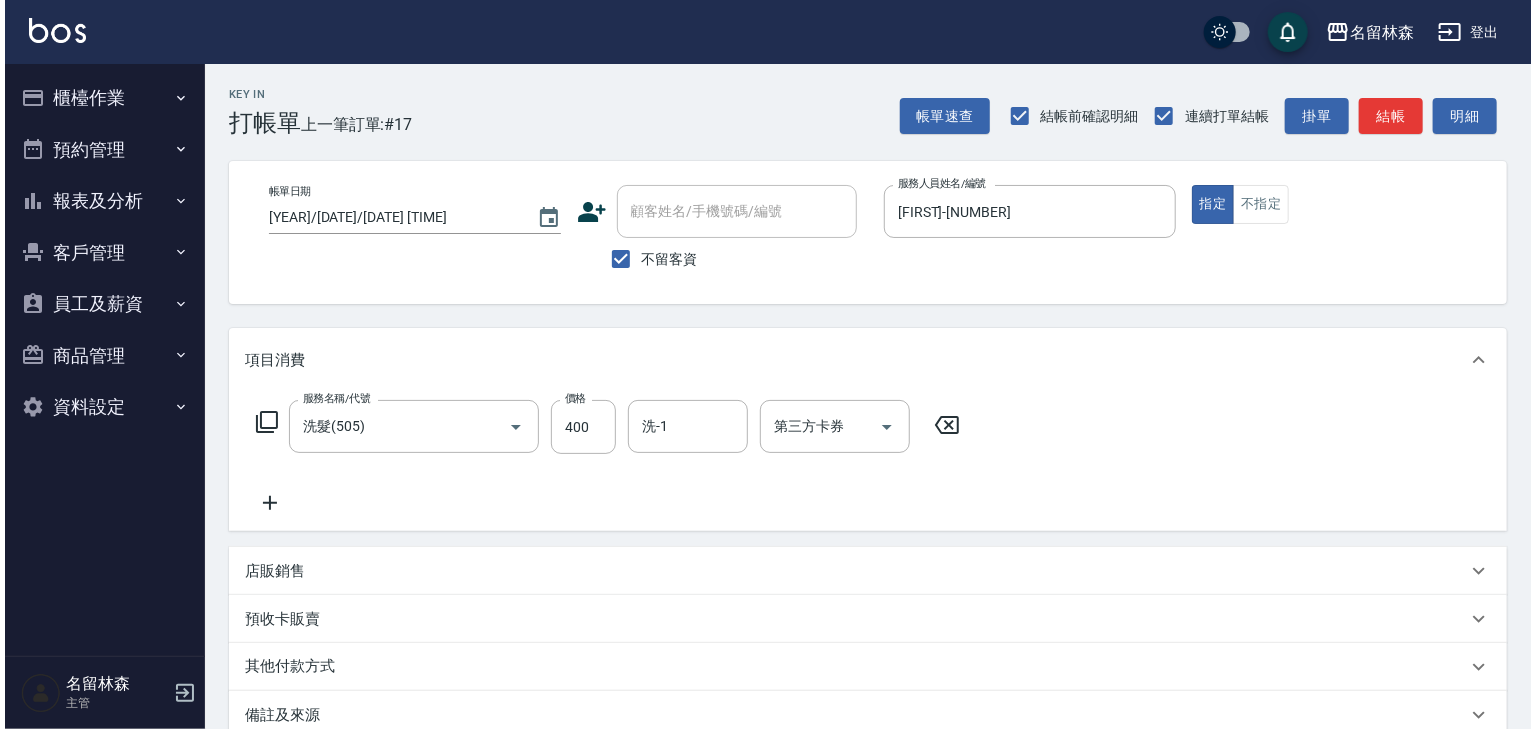 scroll, scrollTop: 234, scrollLeft: 0, axis: vertical 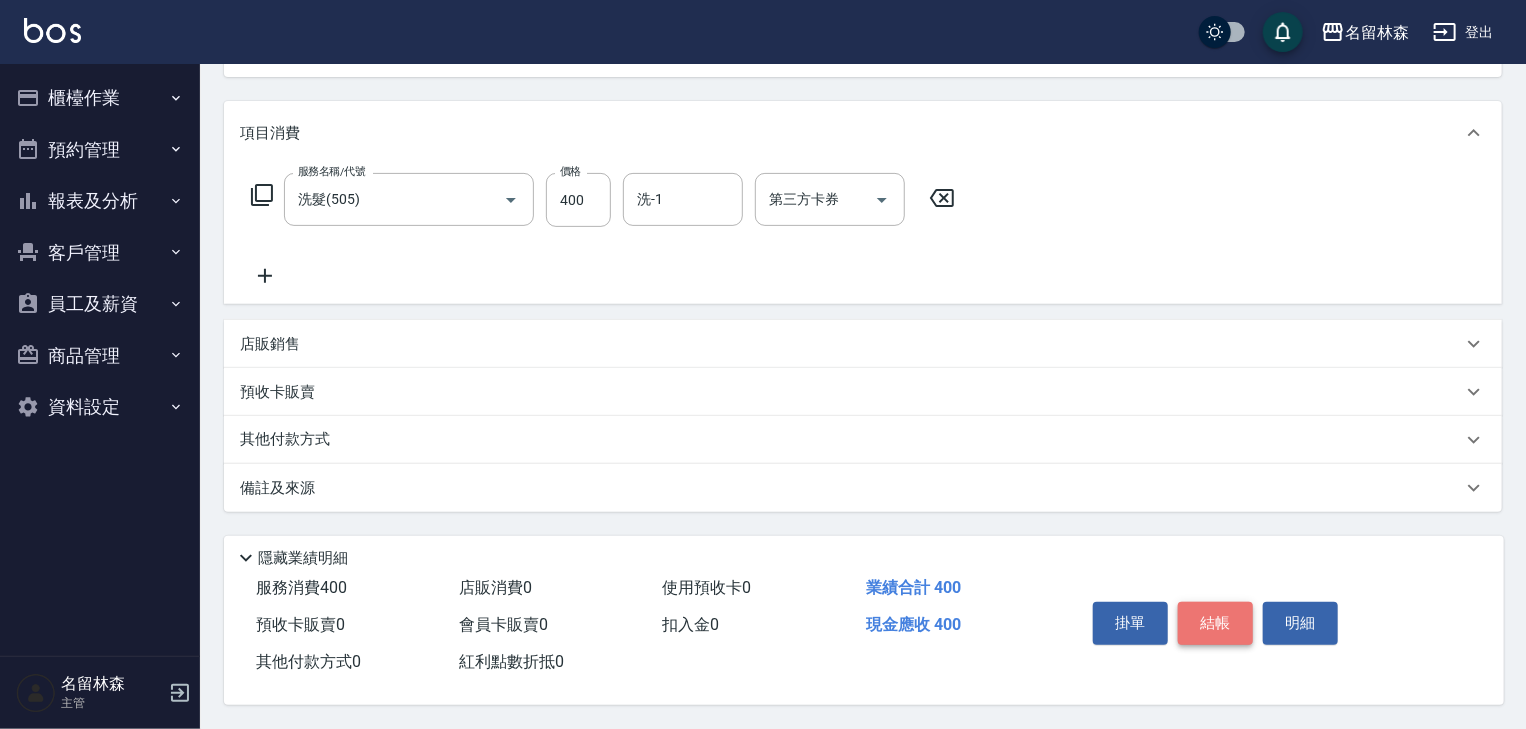click on "結帳" at bounding box center [1215, 623] 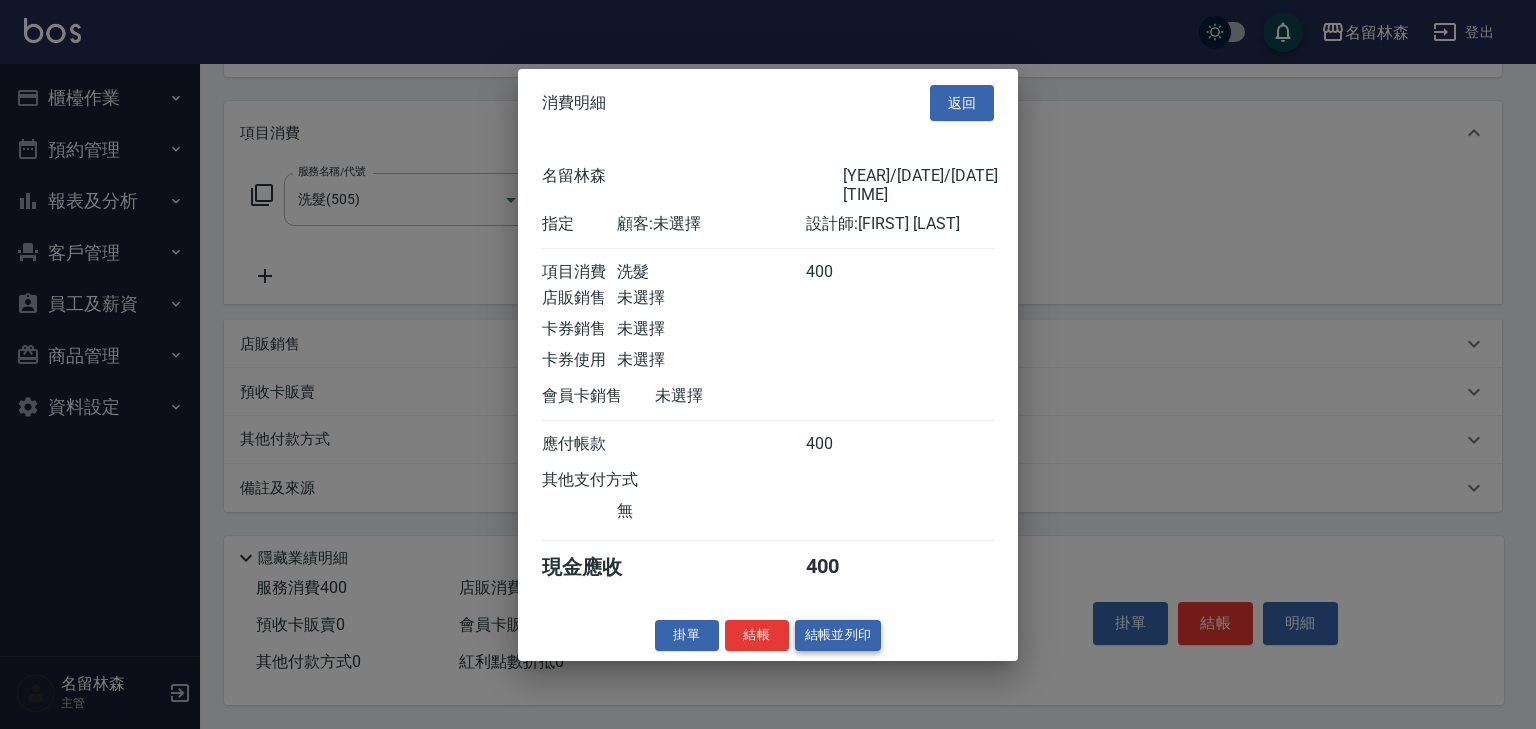 click on "結帳並列印" at bounding box center [838, 635] 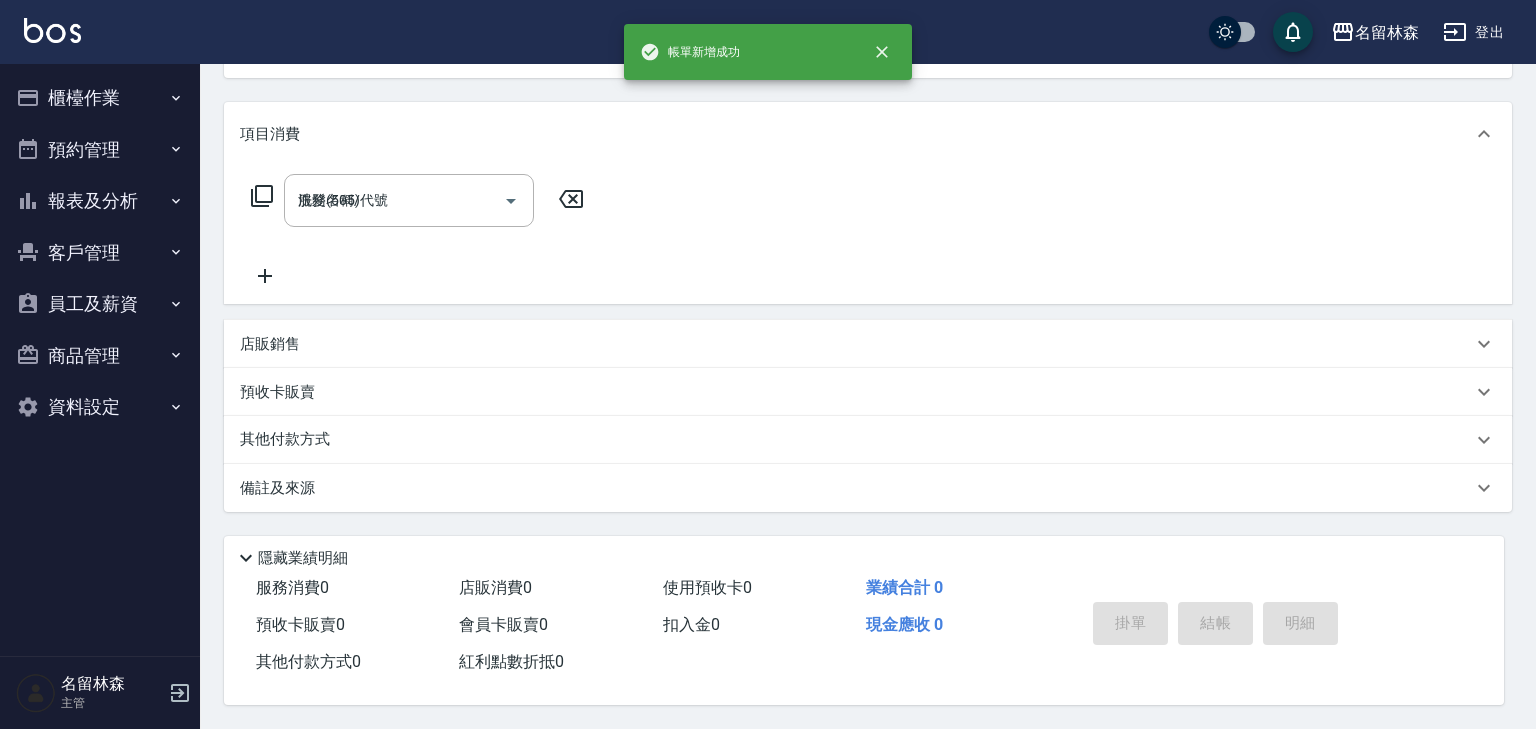 type on "2025/08/03 15:34" 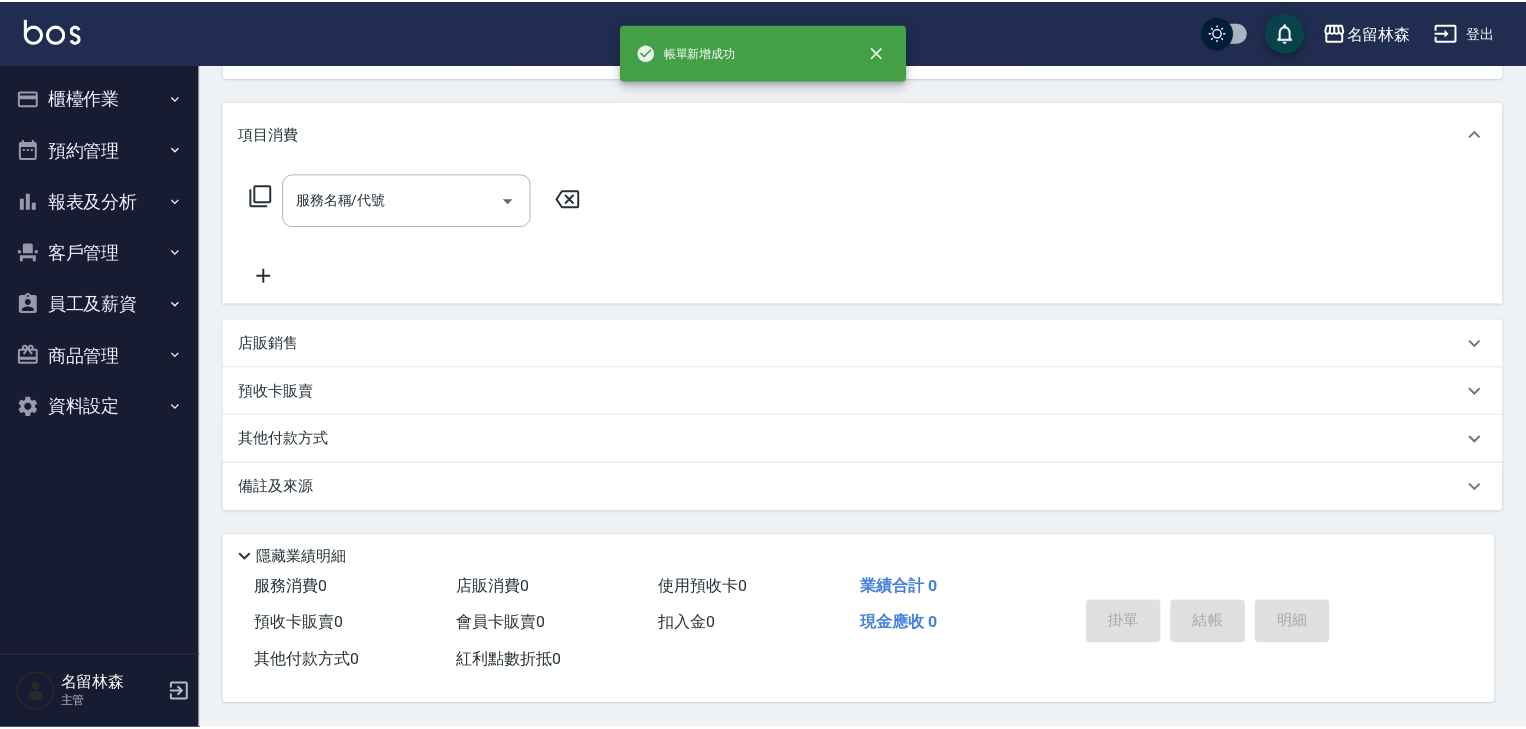 scroll, scrollTop: 0, scrollLeft: 0, axis: both 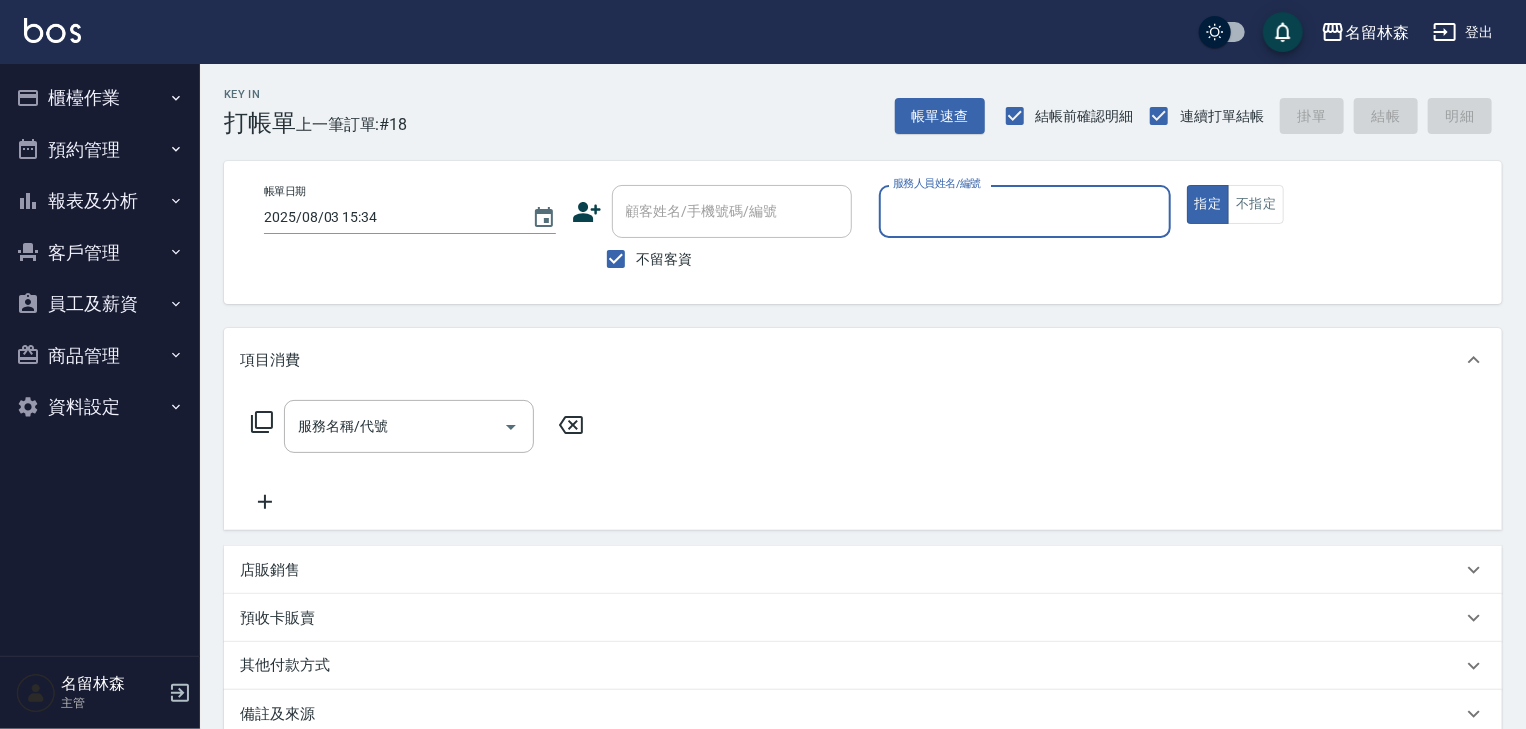 click on "櫃檯作業" at bounding box center (100, 98) 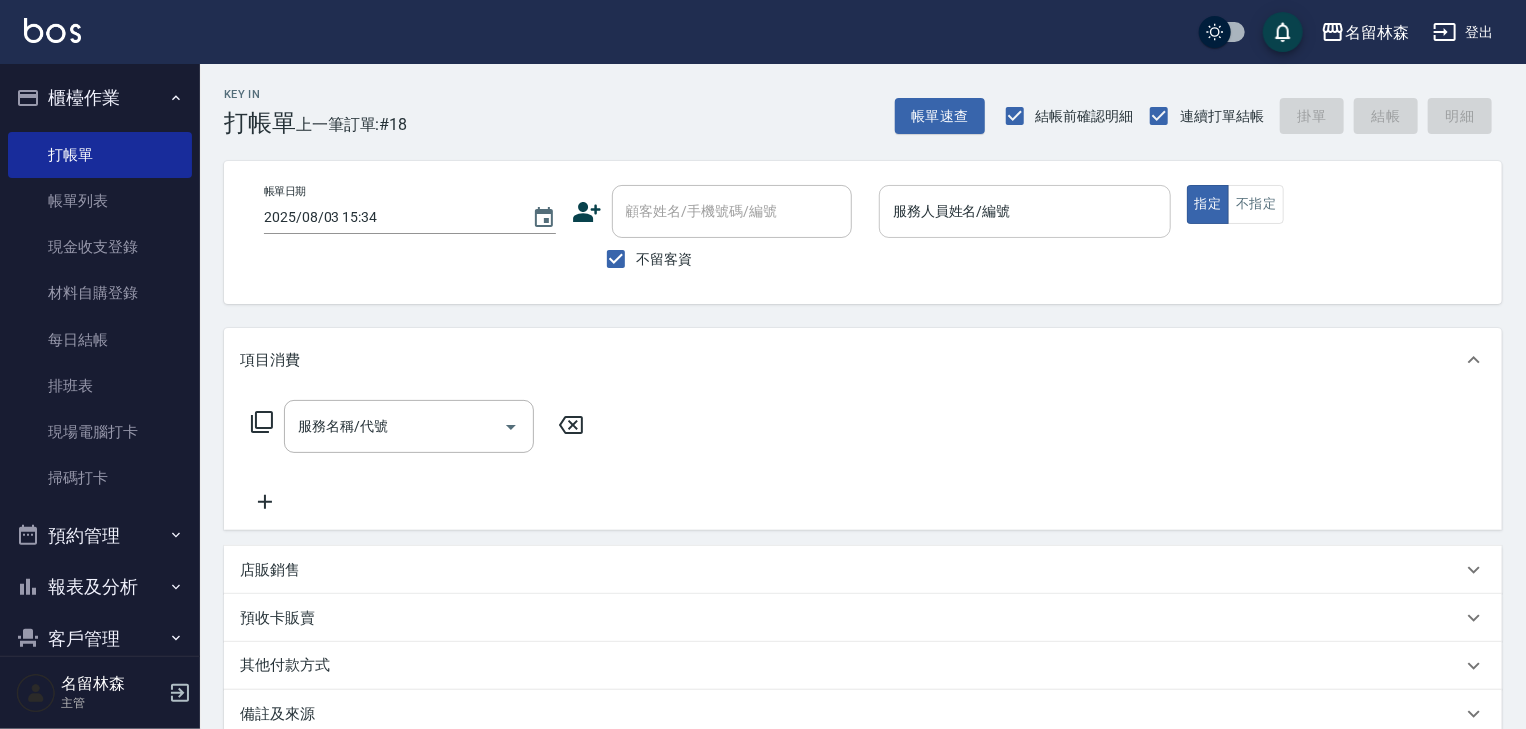 click on "服務人員姓名/編號" at bounding box center (1025, 211) 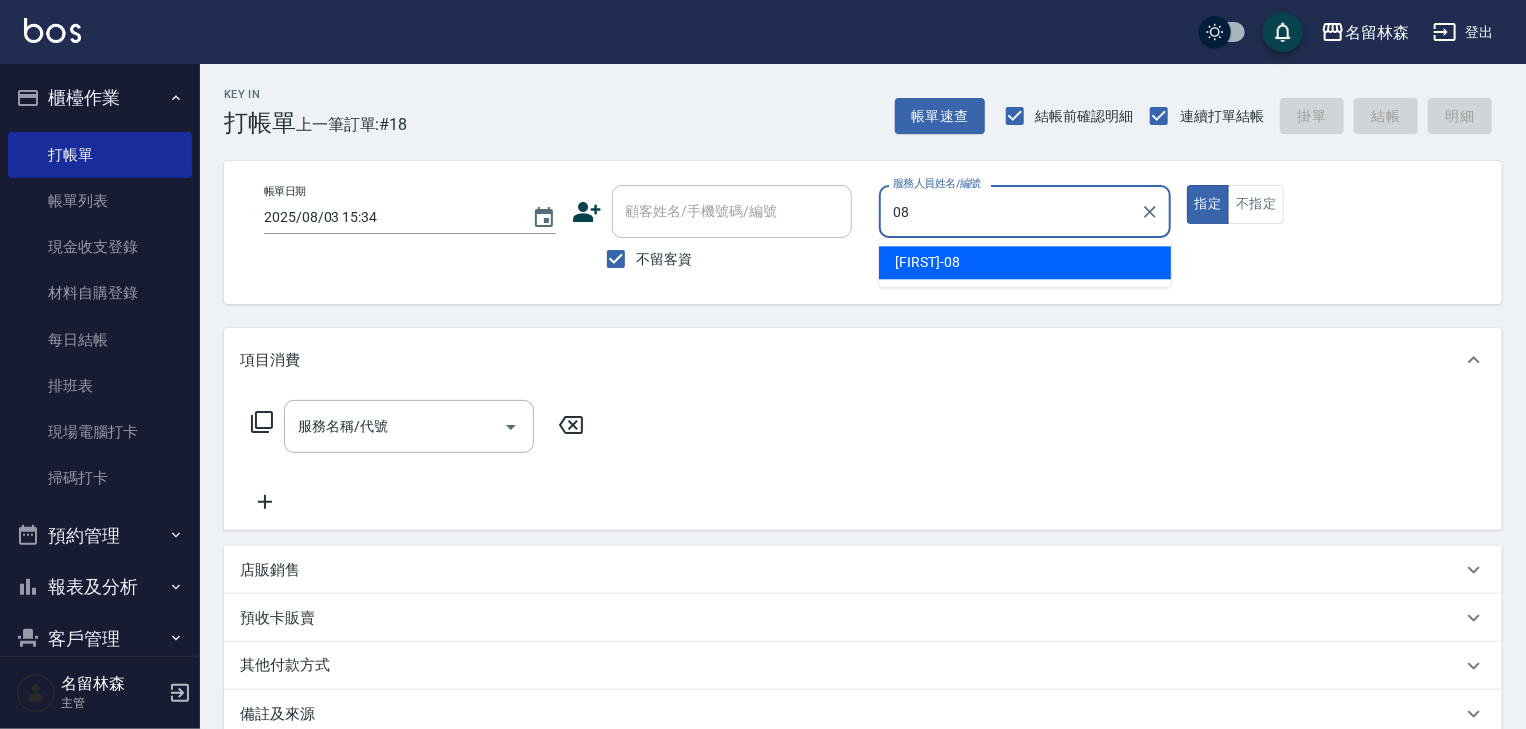type on "蔡慈恩-08" 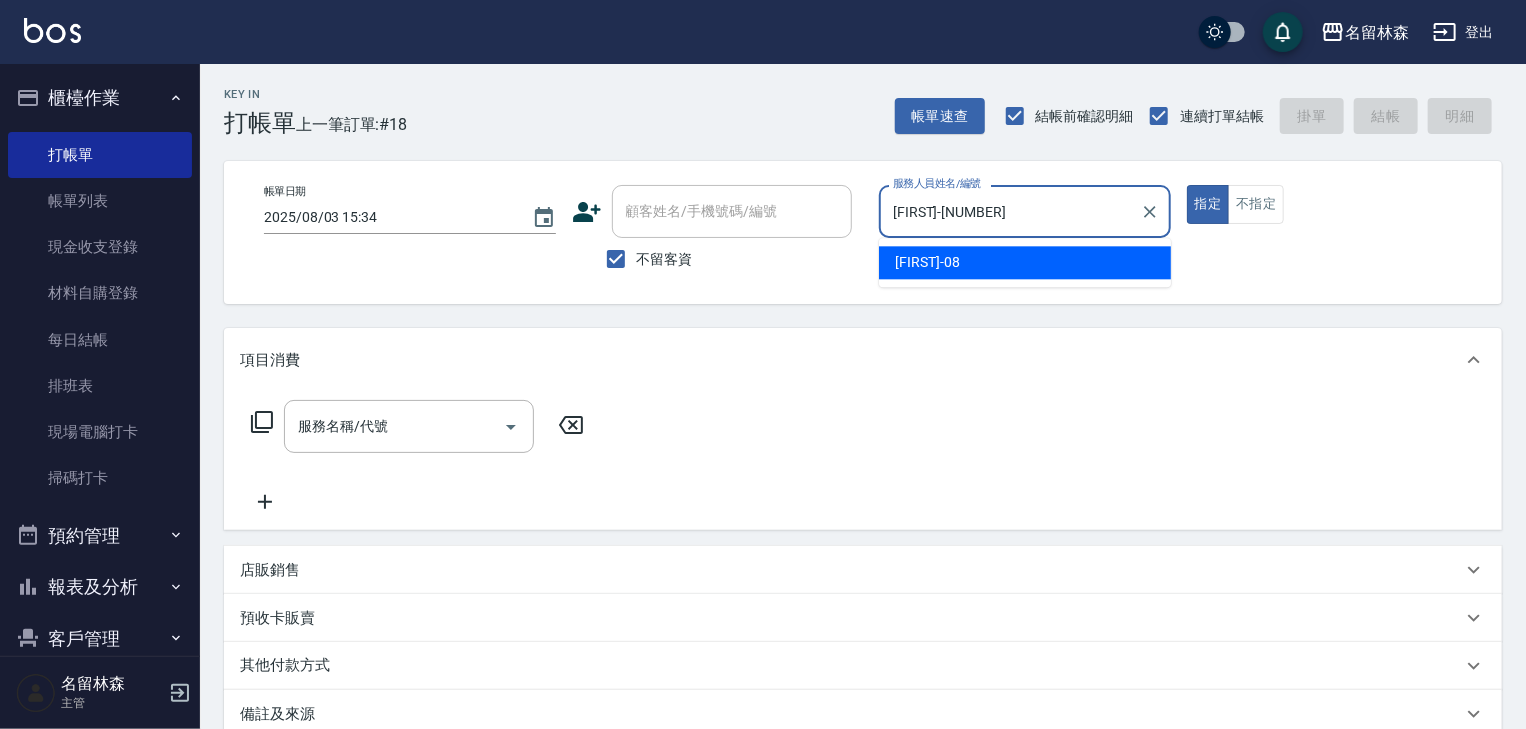 type on "true" 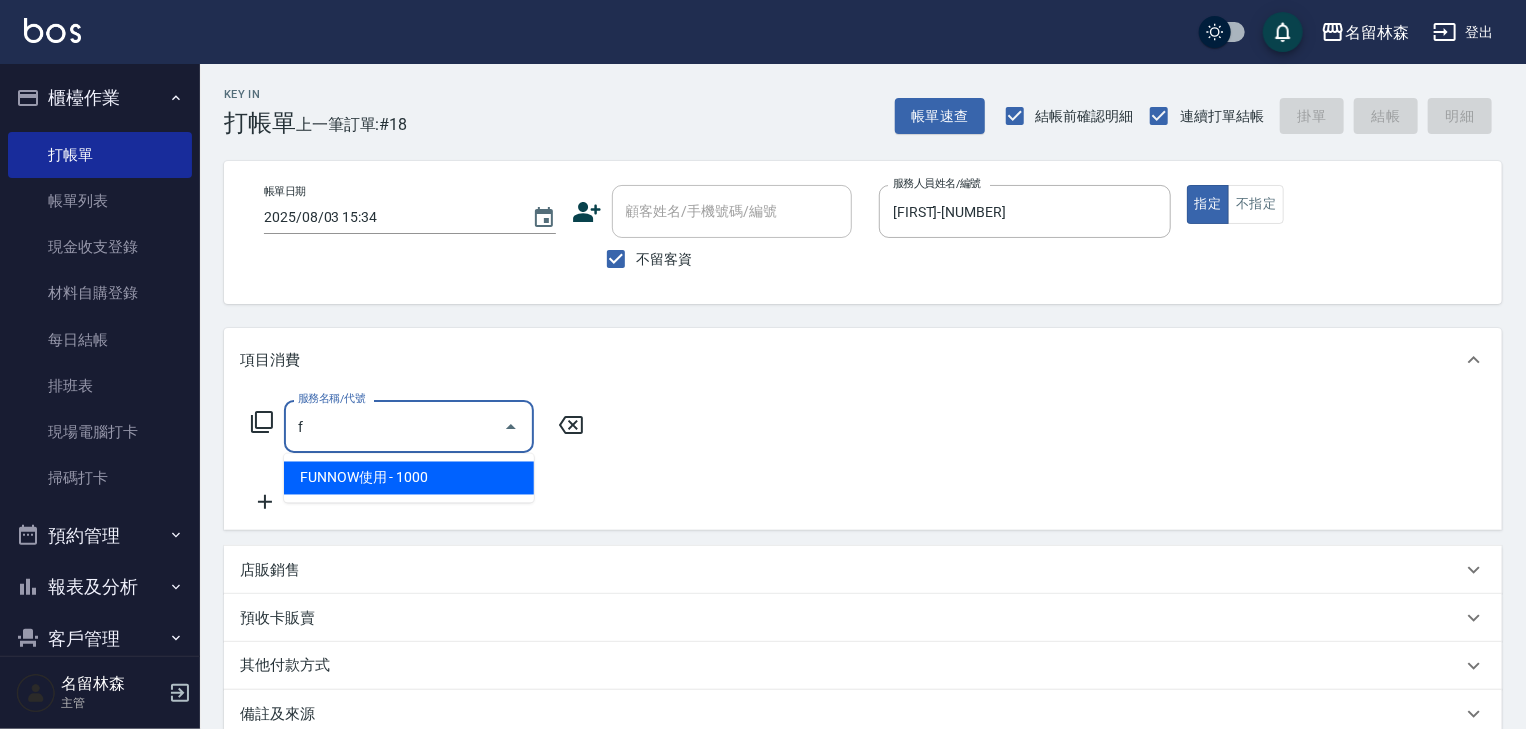 click on "FUNNOW使用 - 1000" at bounding box center [409, 478] 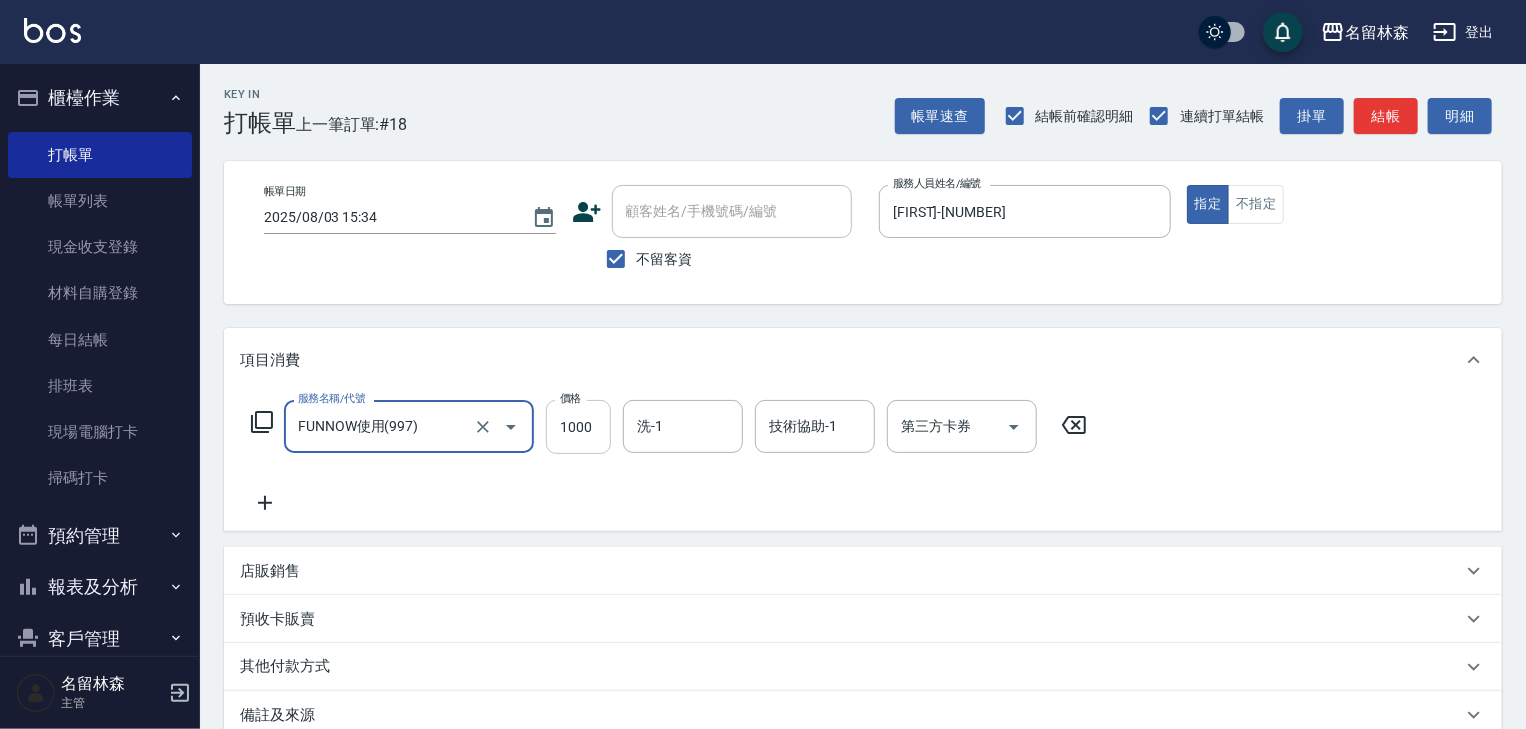 type on "FUNNOW使用(997)" 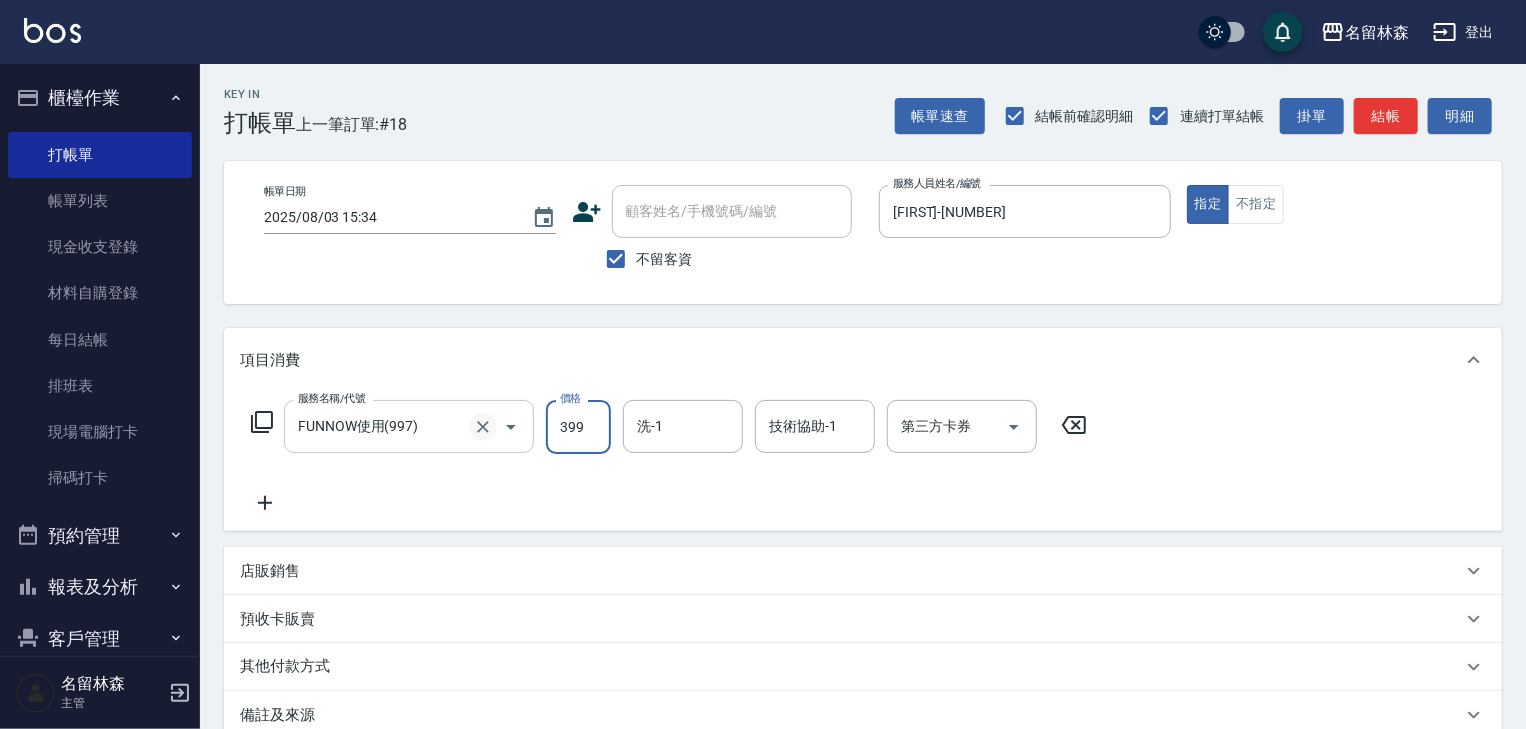 click at bounding box center [483, 427] 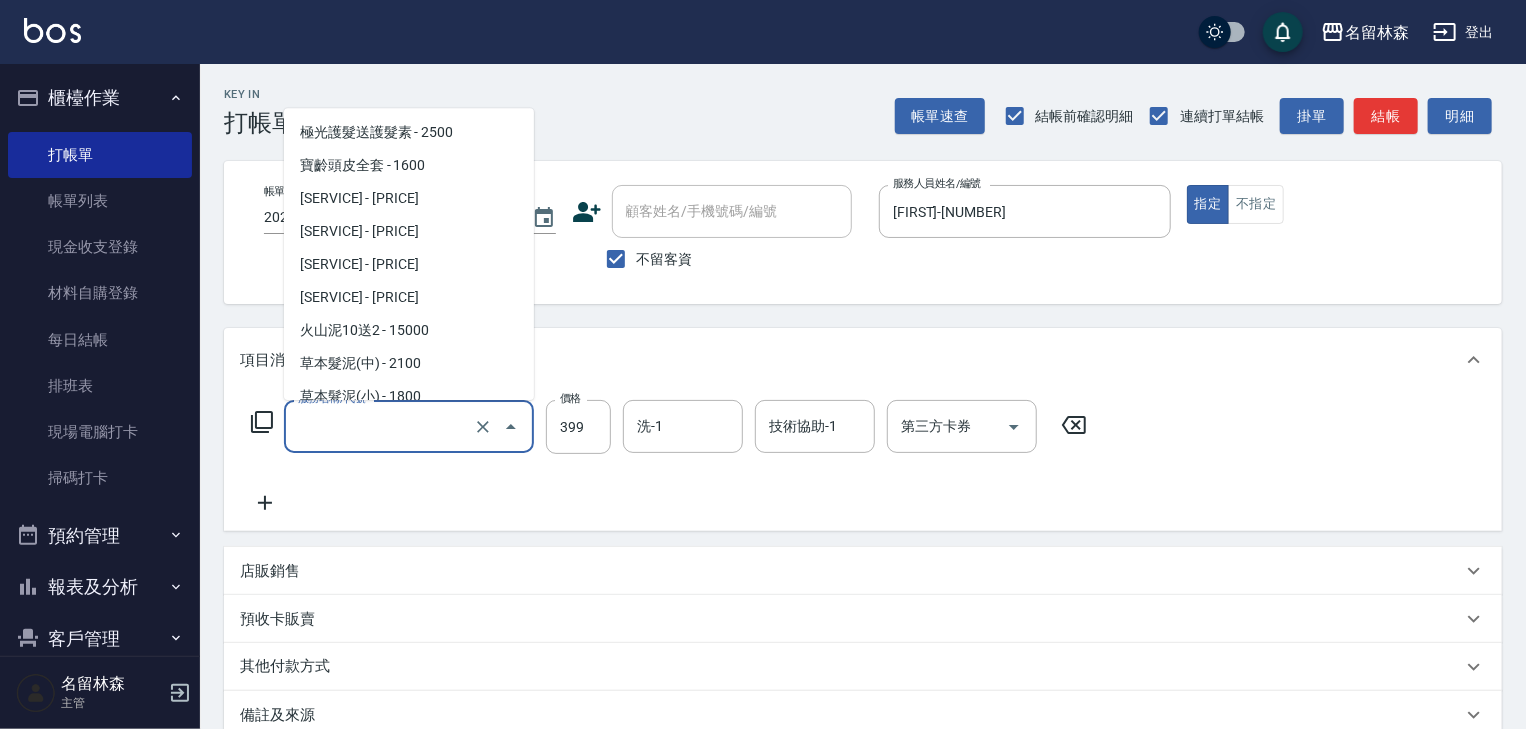 click on "服務名稱/代號" at bounding box center (381, 426) 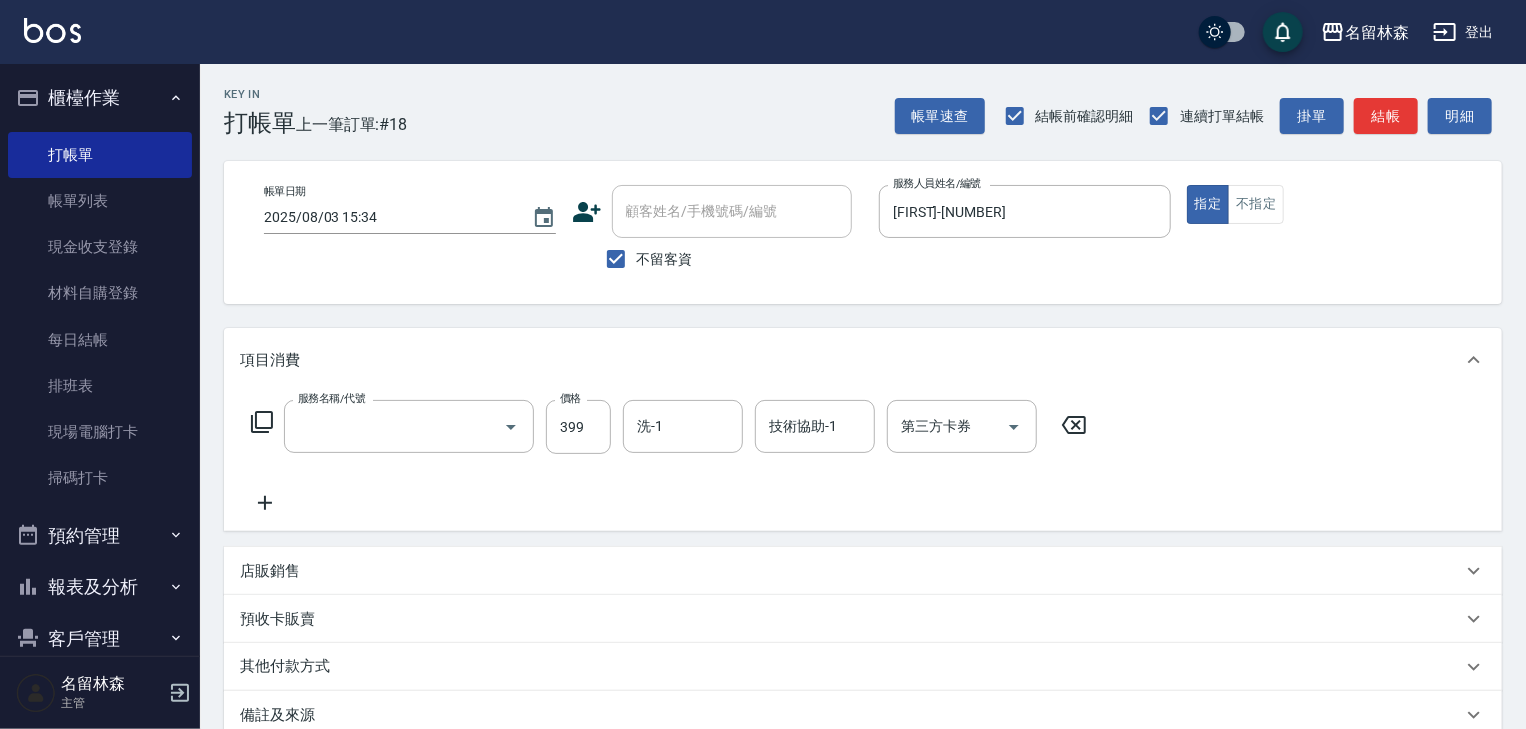 type on "FUNNOW使用(997)" 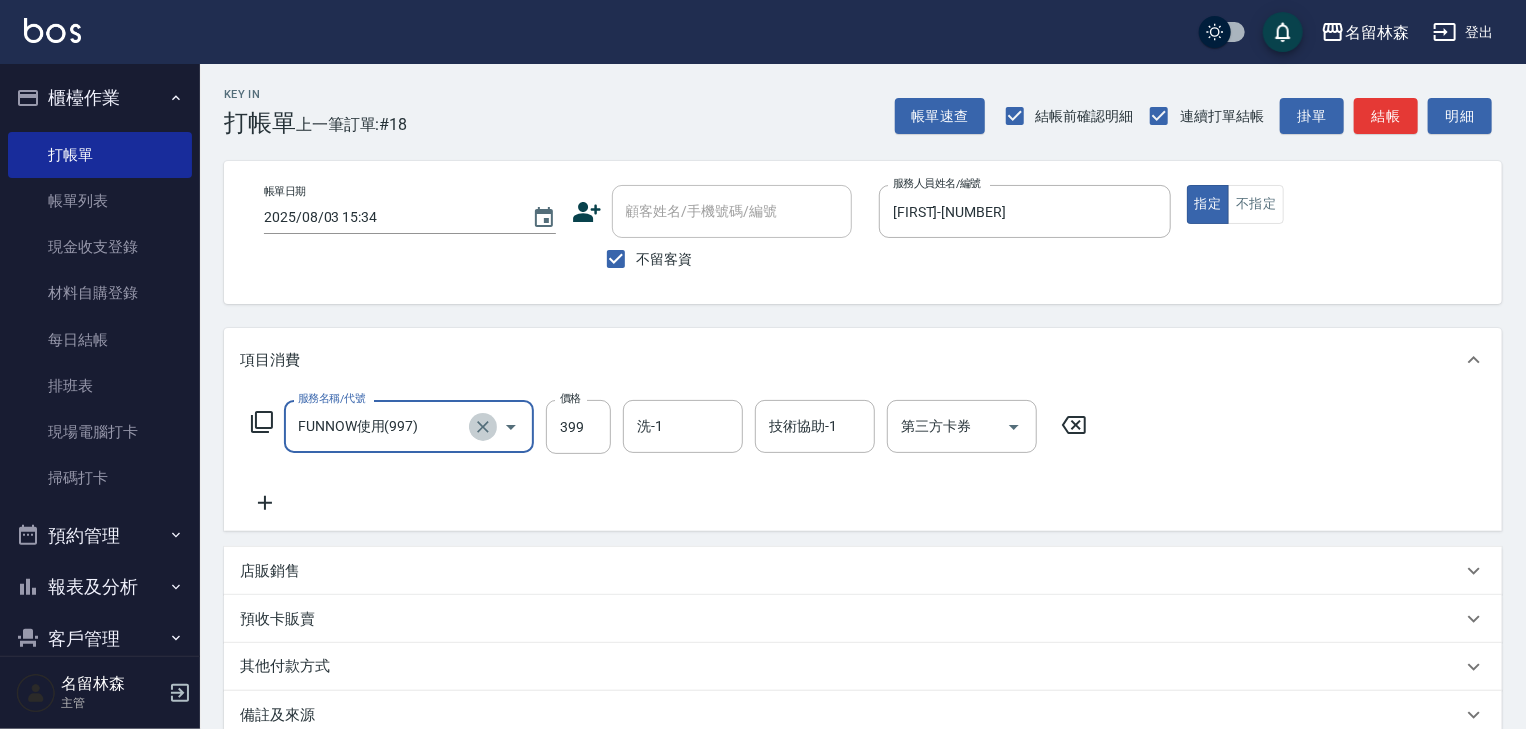 click 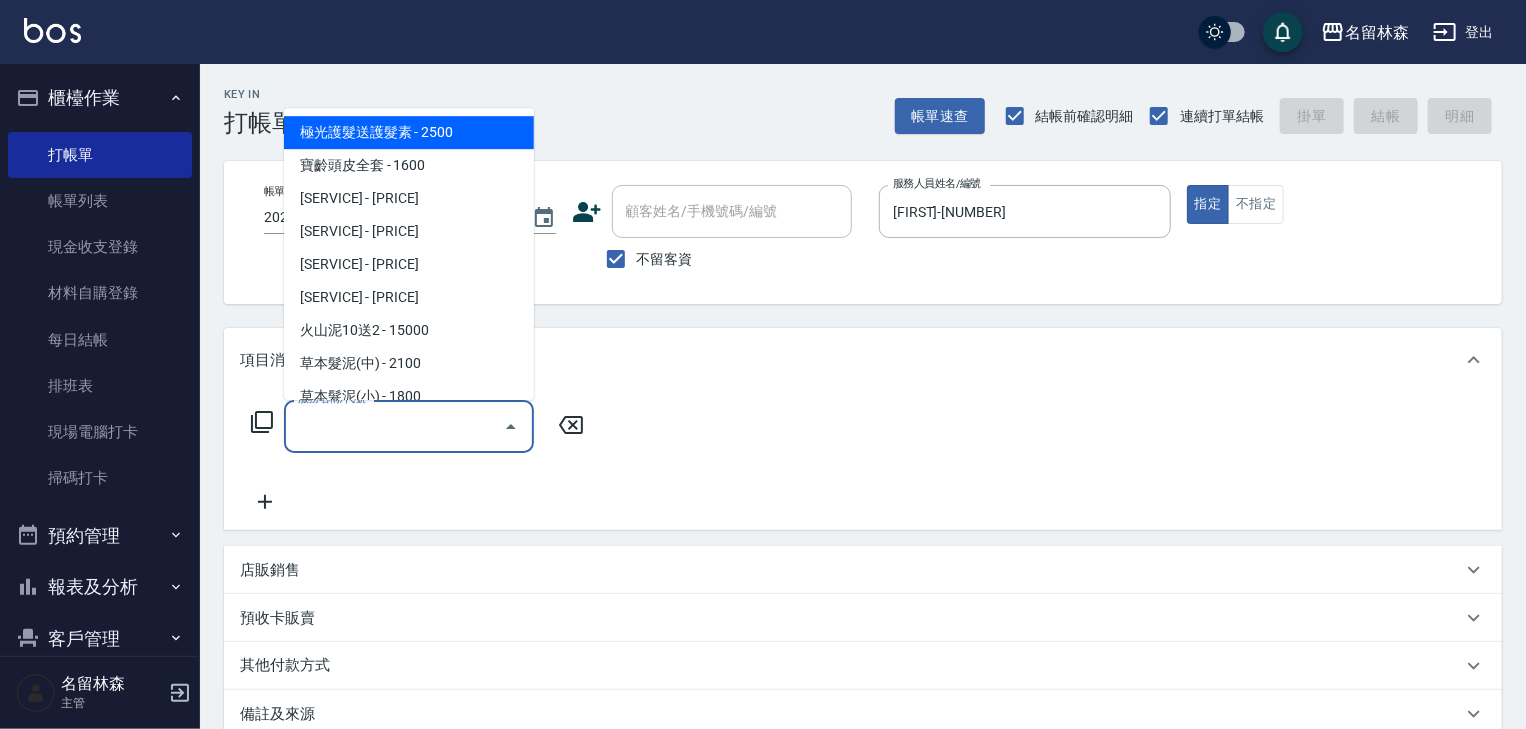type on "i" 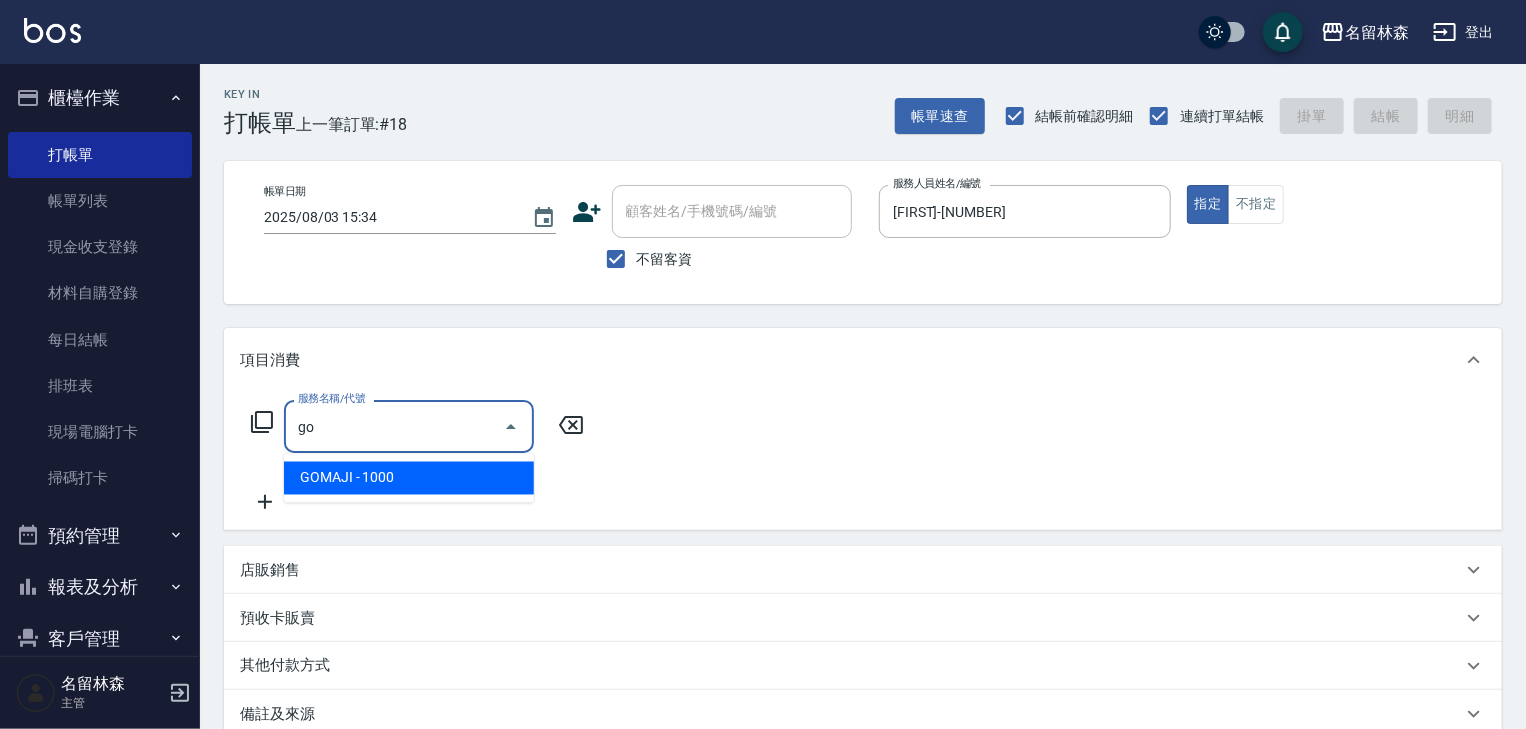 click on "GOMAJI - 1000" at bounding box center (409, 478) 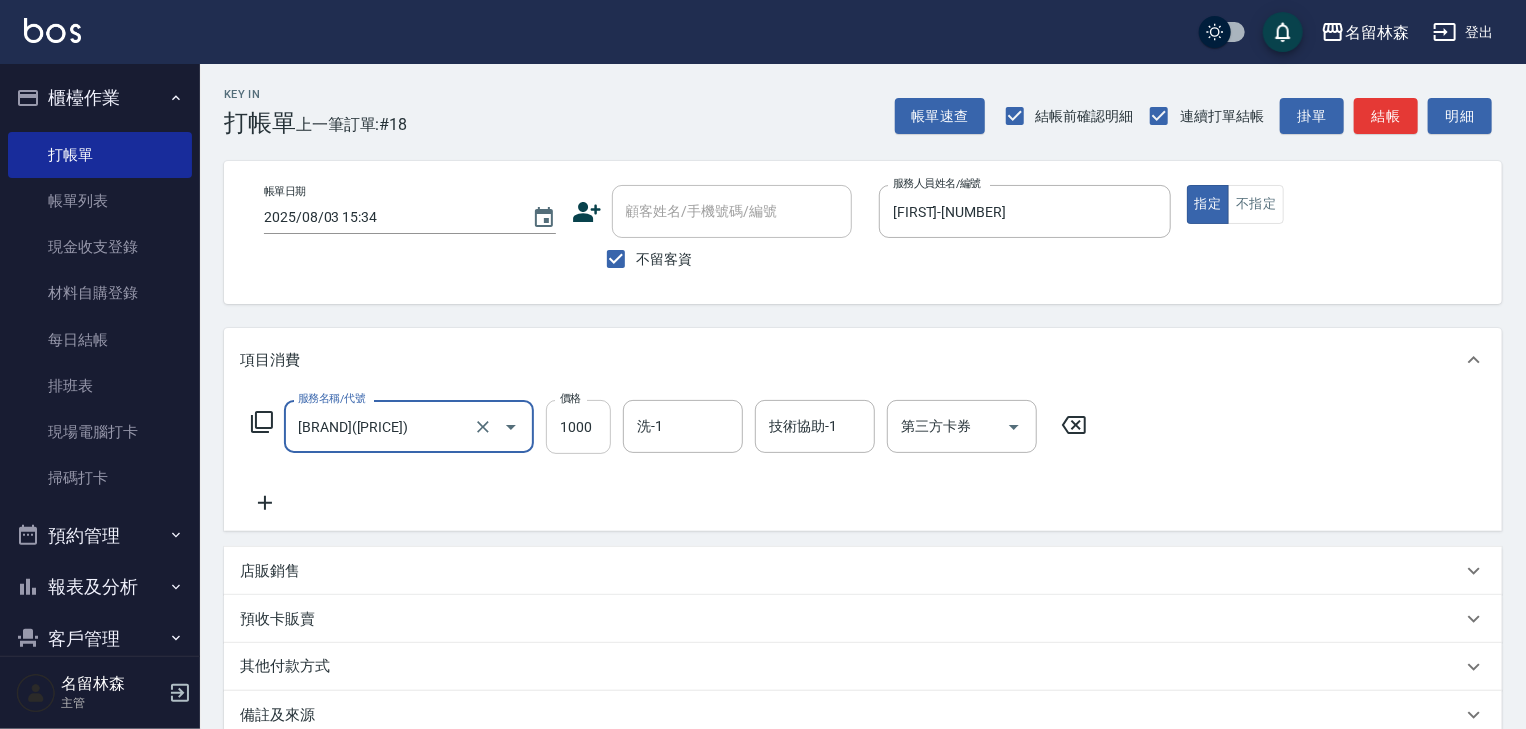 type on "GOMAJI(999)" 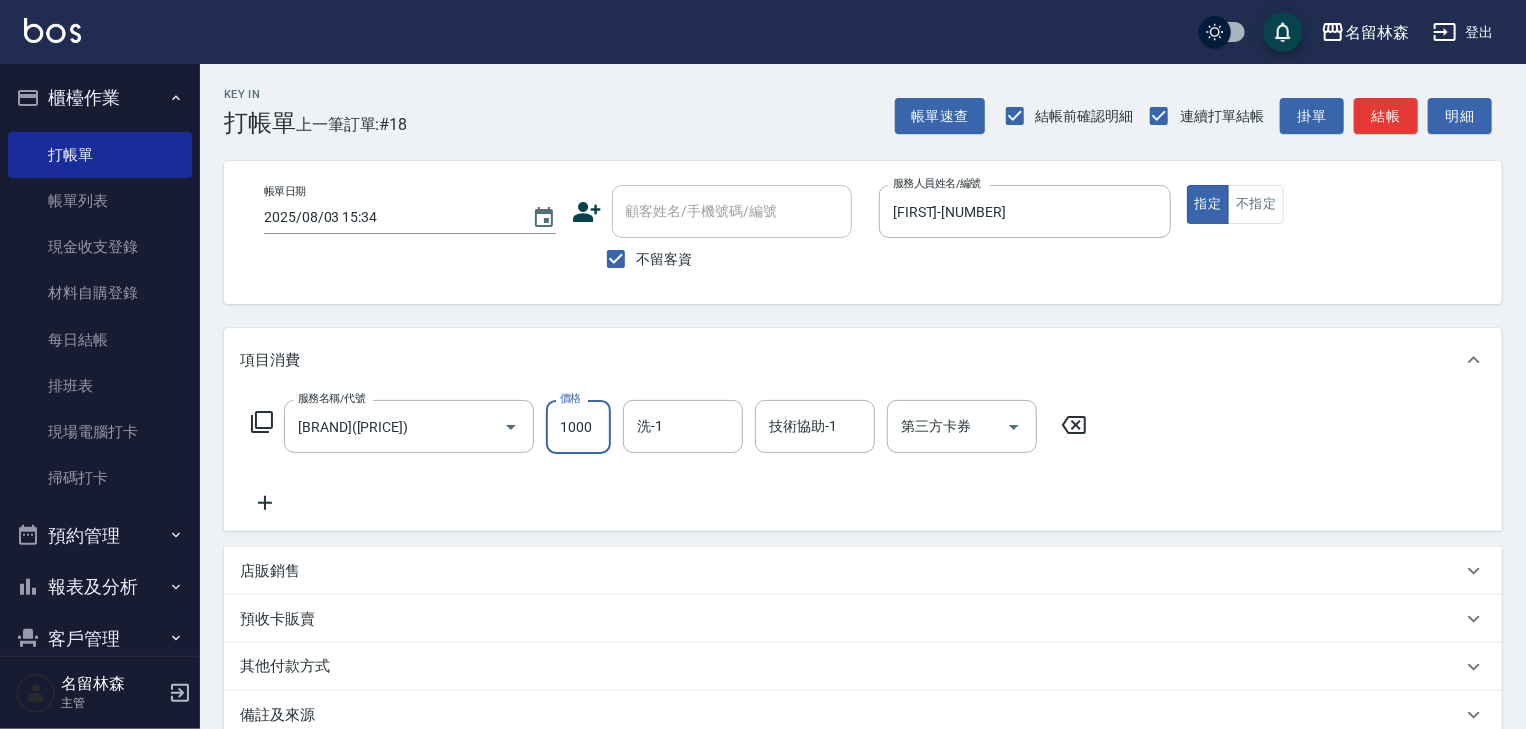 click on "1000" at bounding box center [578, 427] 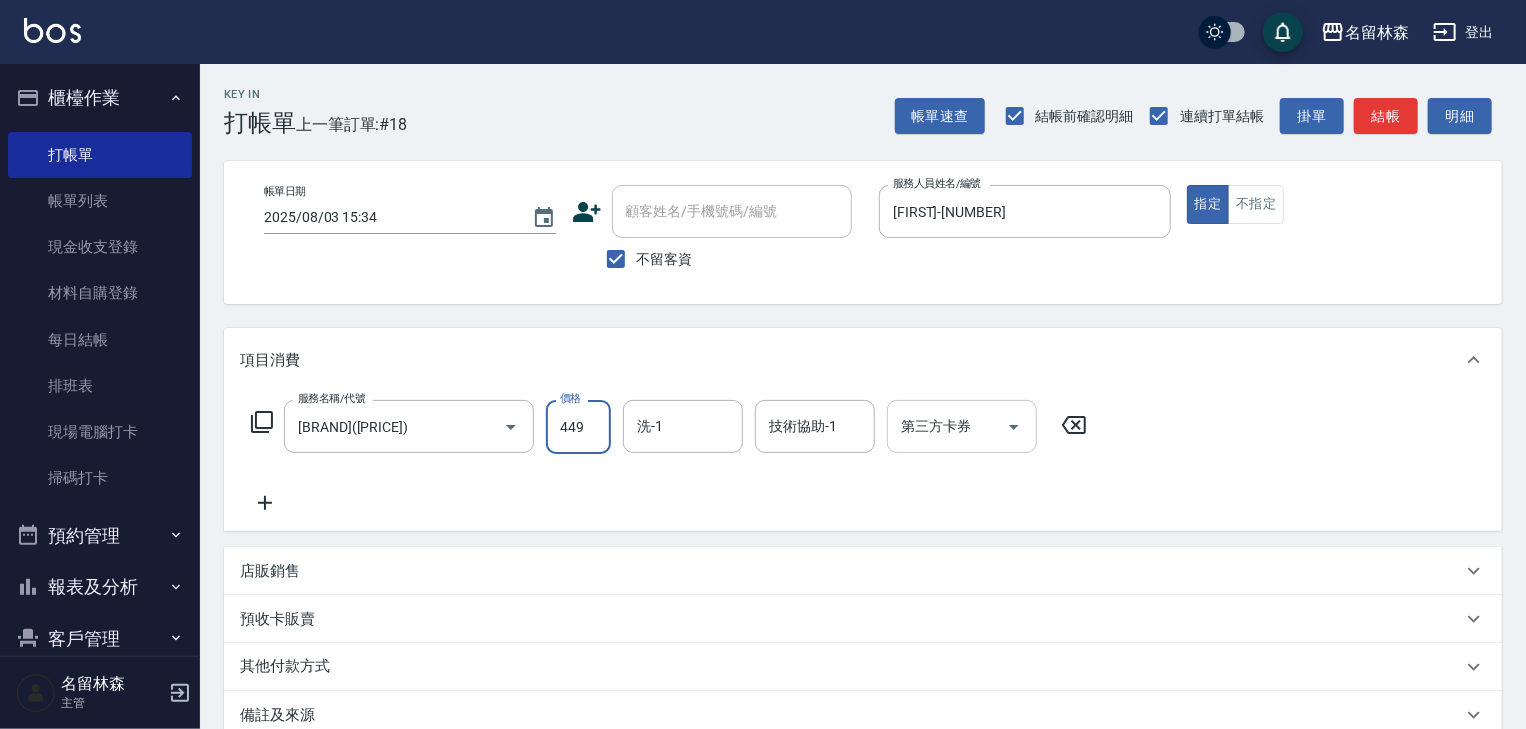 type on "449" 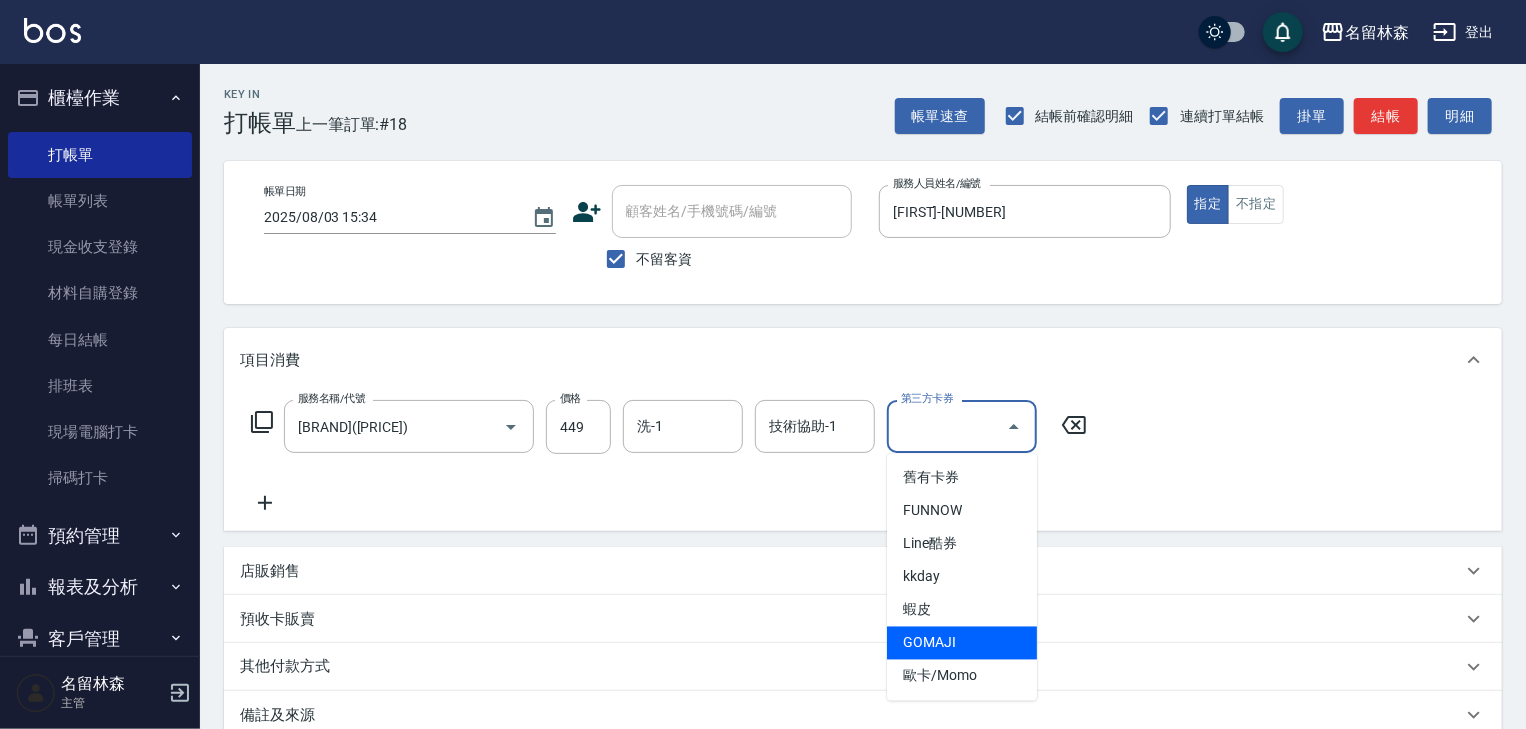 click on "GOMAJI" at bounding box center (962, 643) 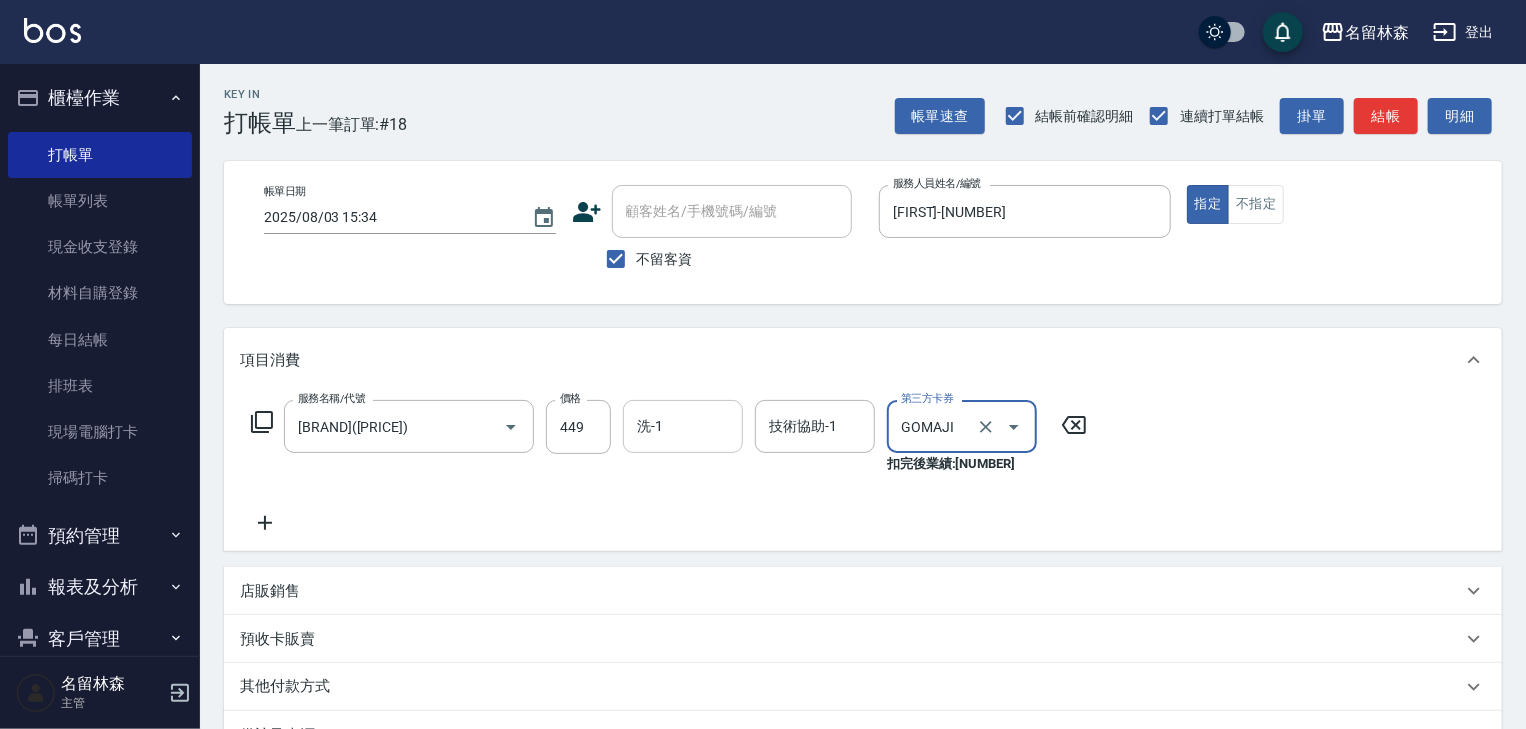 click on "洗-1" at bounding box center [683, 426] 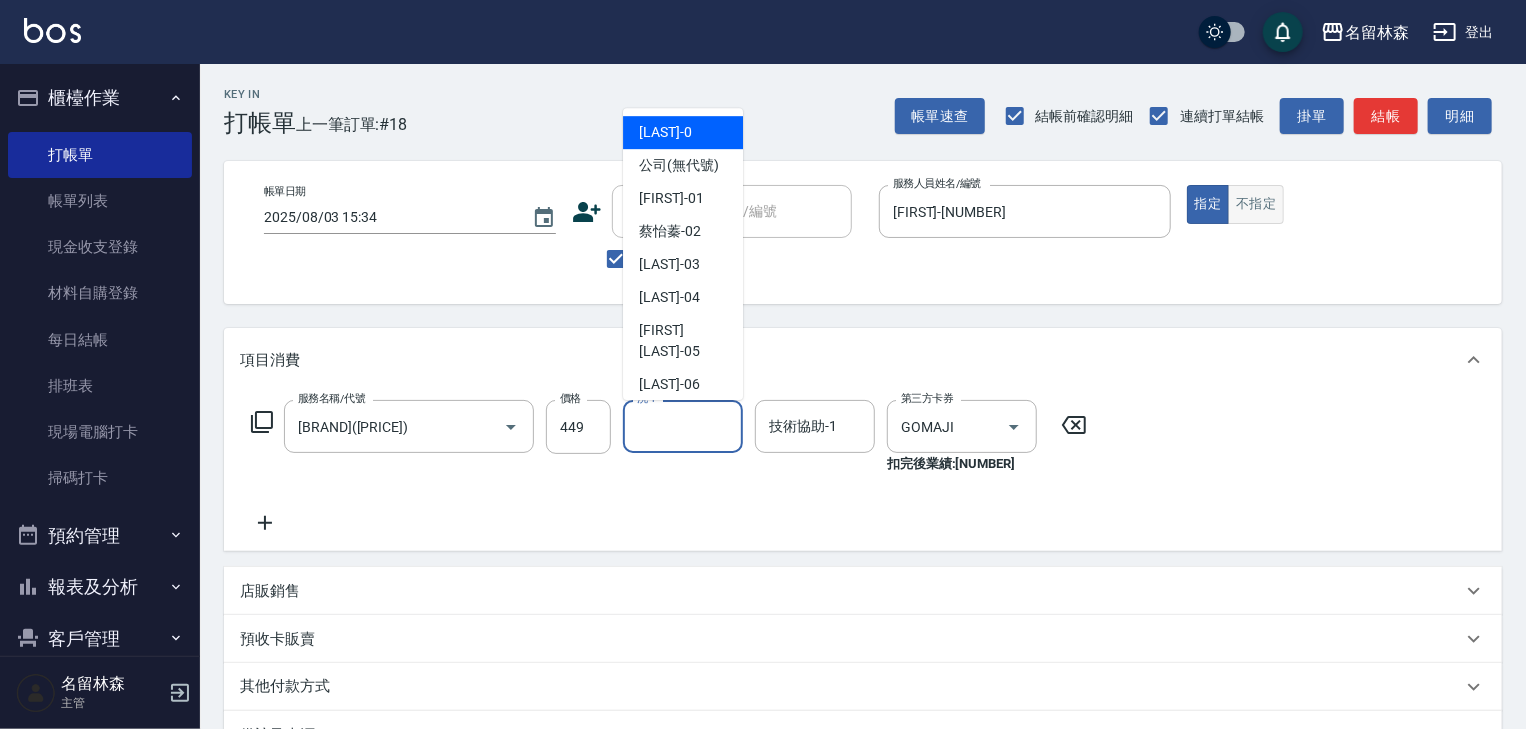 click on "不指定" at bounding box center (1256, 204) 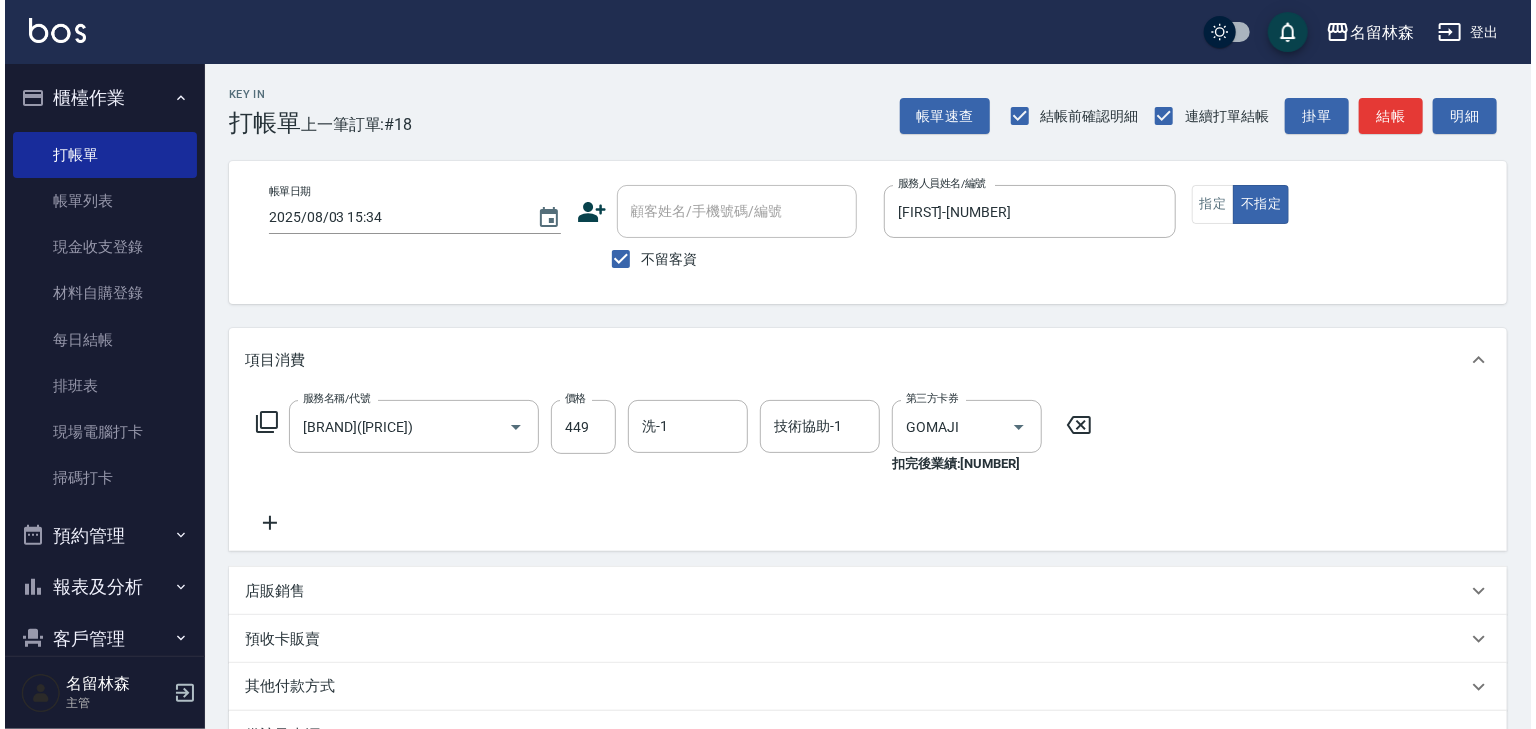 scroll, scrollTop: 254, scrollLeft: 0, axis: vertical 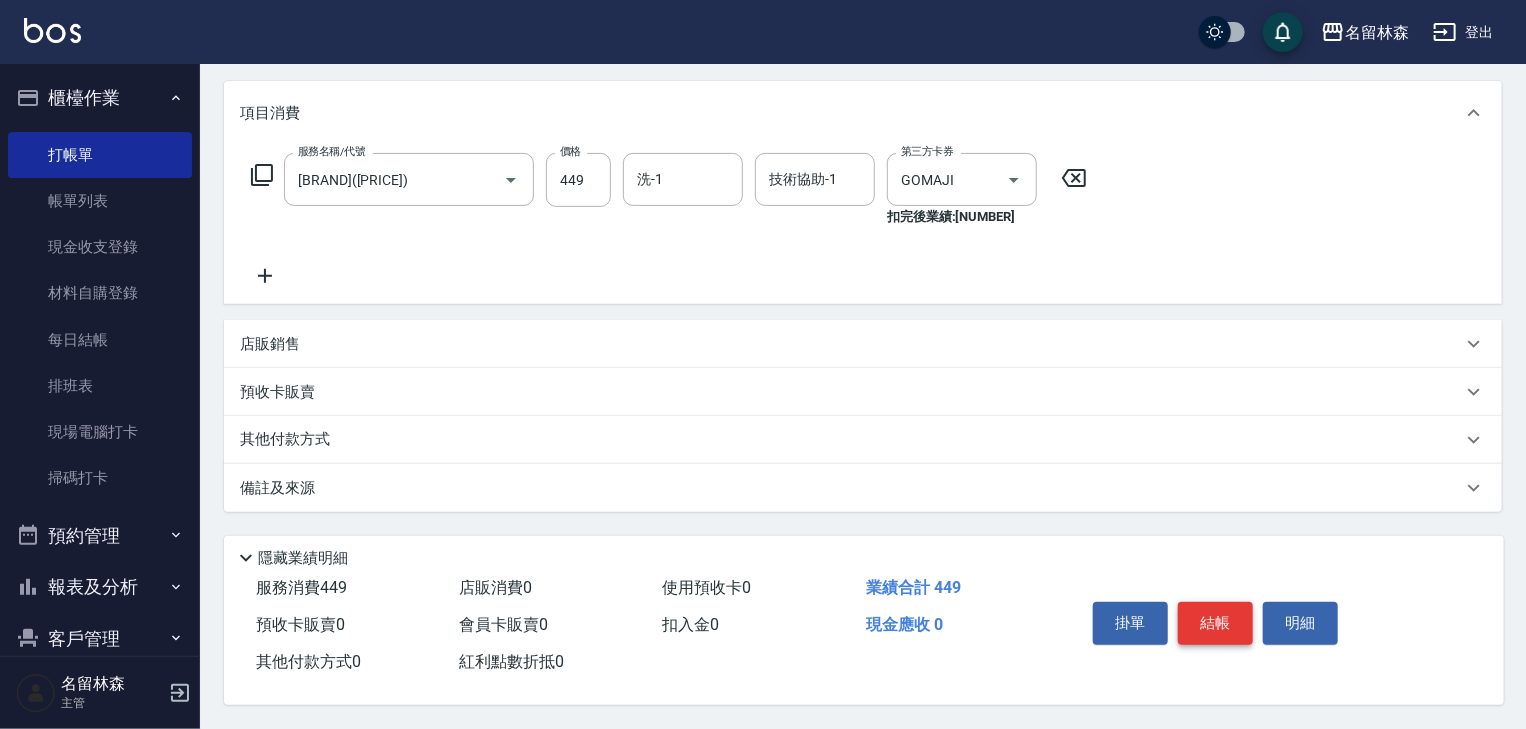 click on "結帳" at bounding box center (1215, 623) 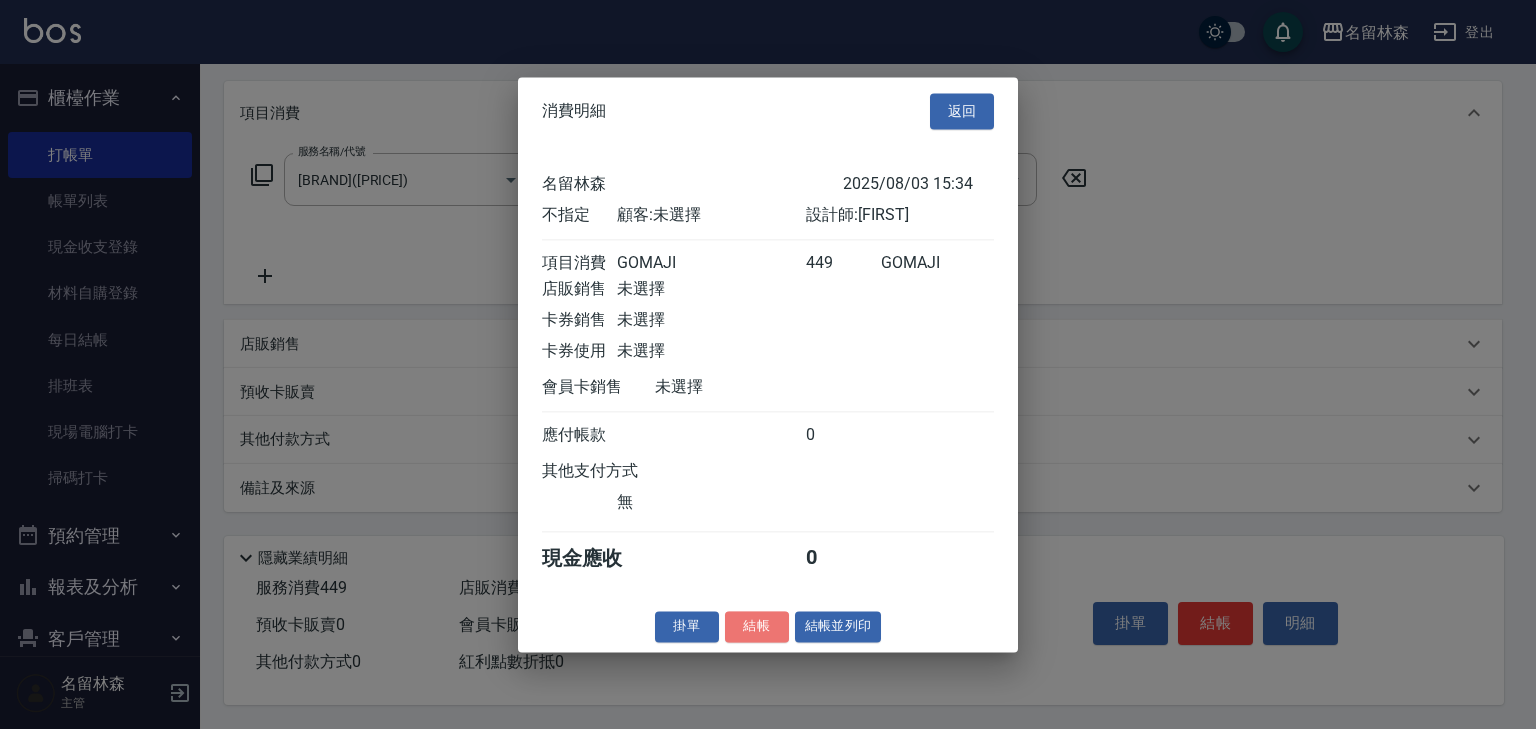 click on "結帳" at bounding box center (757, 626) 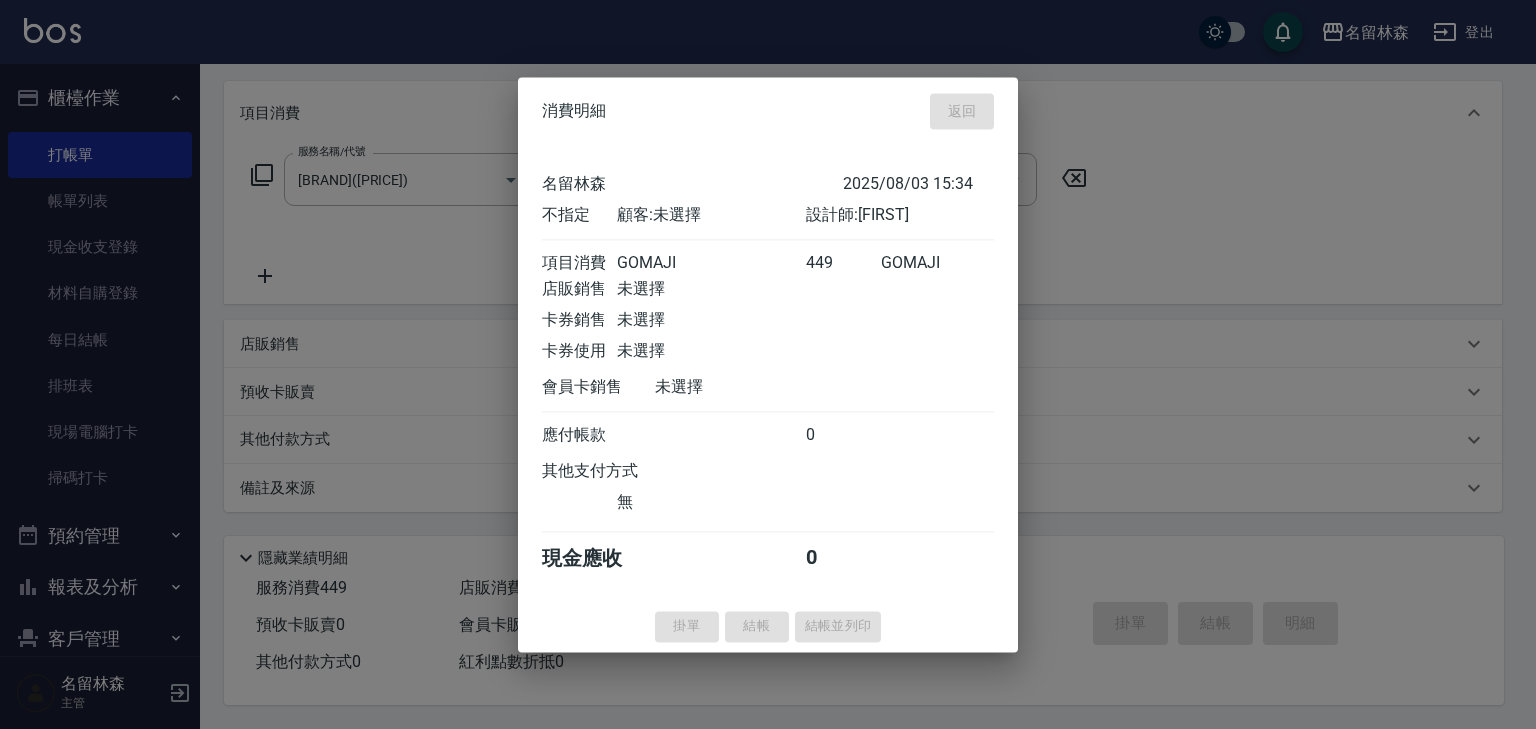 type on "2025/08/03 15:51" 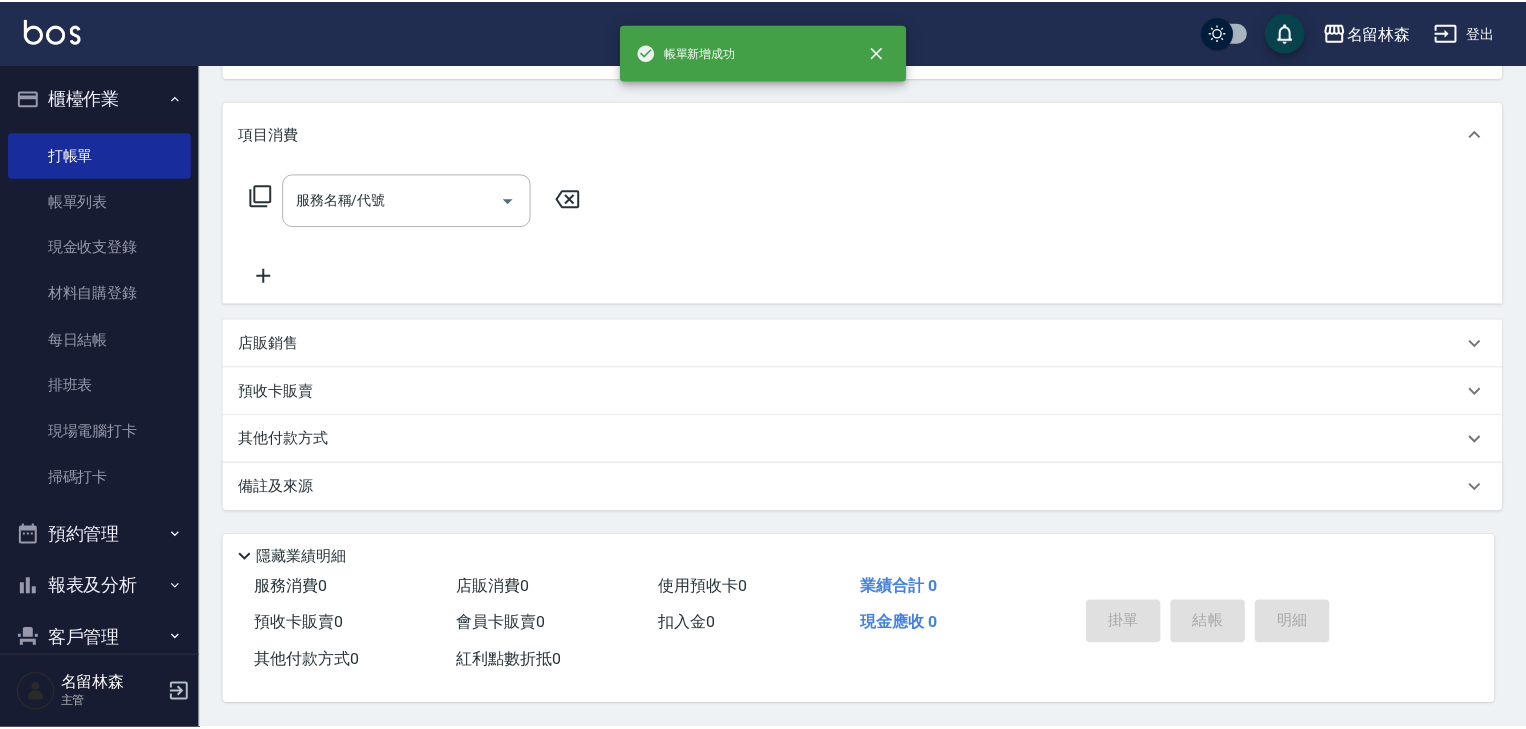 scroll, scrollTop: 0, scrollLeft: 0, axis: both 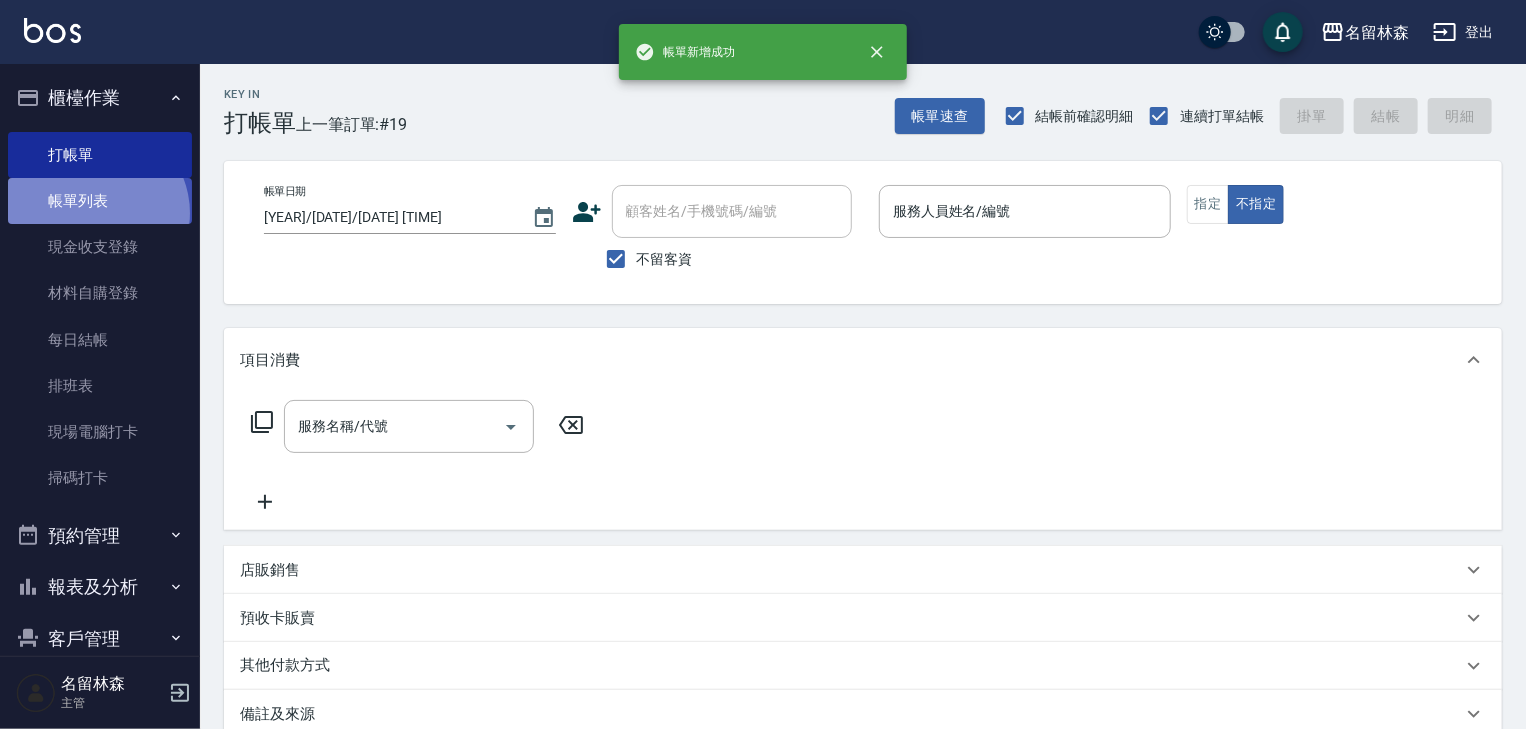 click on "帳單列表" at bounding box center [100, 201] 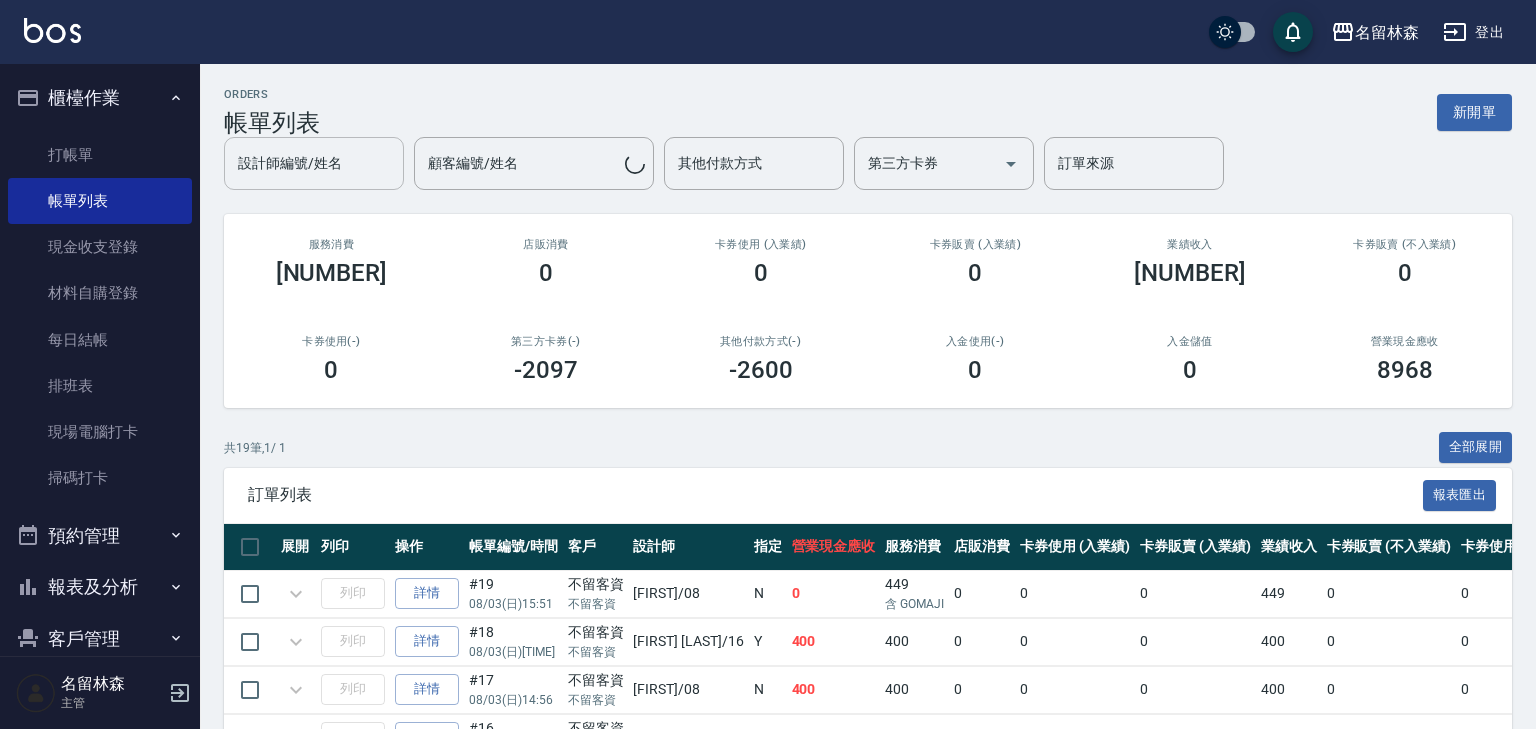 click on "設計師編號/姓名 設計師編號/姓名 顧客編號/姓名 顧客編號/姓名 其他付款方式 其他付款方式 第三方卡券 第三方卡券 訂單來源 訂單來源" at bounding box center (868, 163) 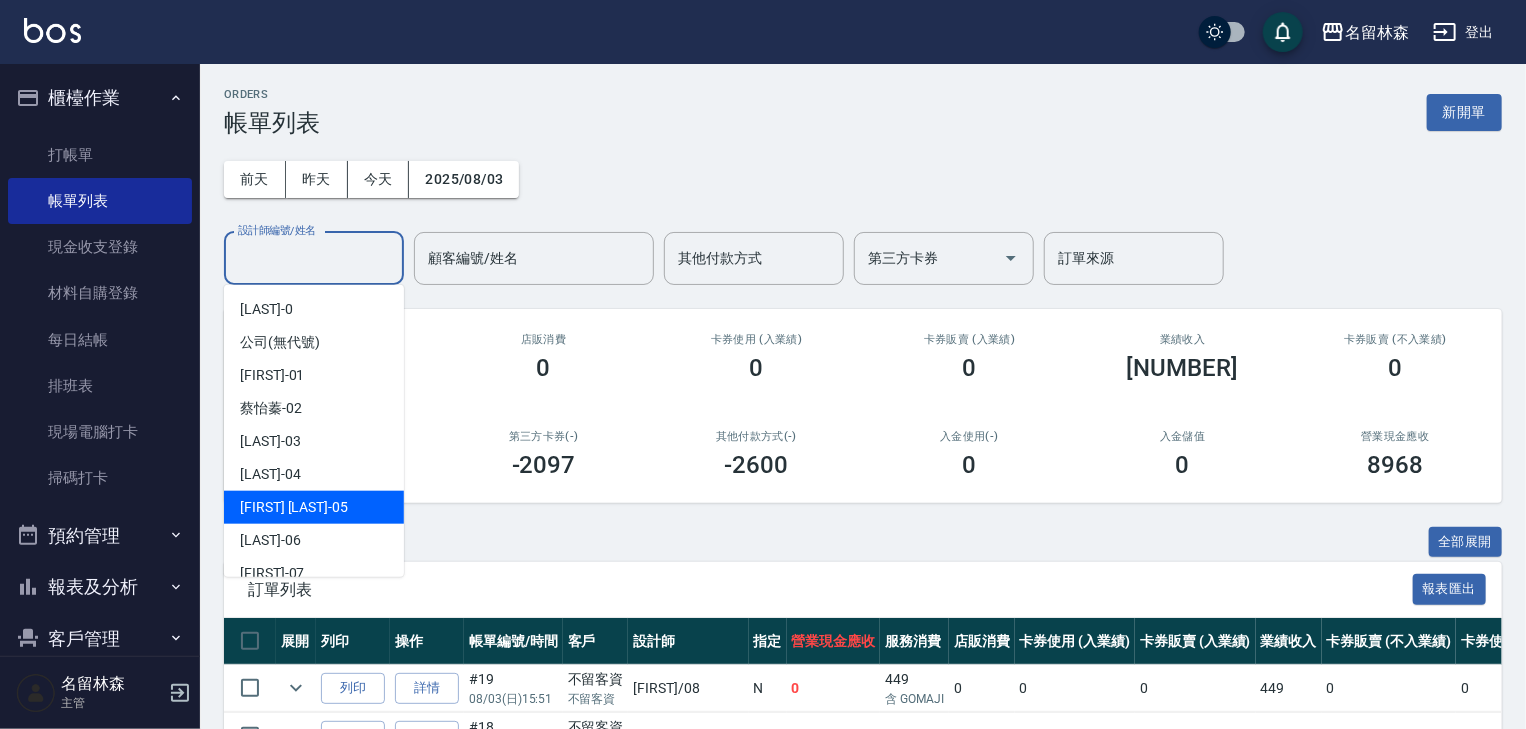 scroll, scrollTop: 106, scrollLeft: 0, axis: vertical 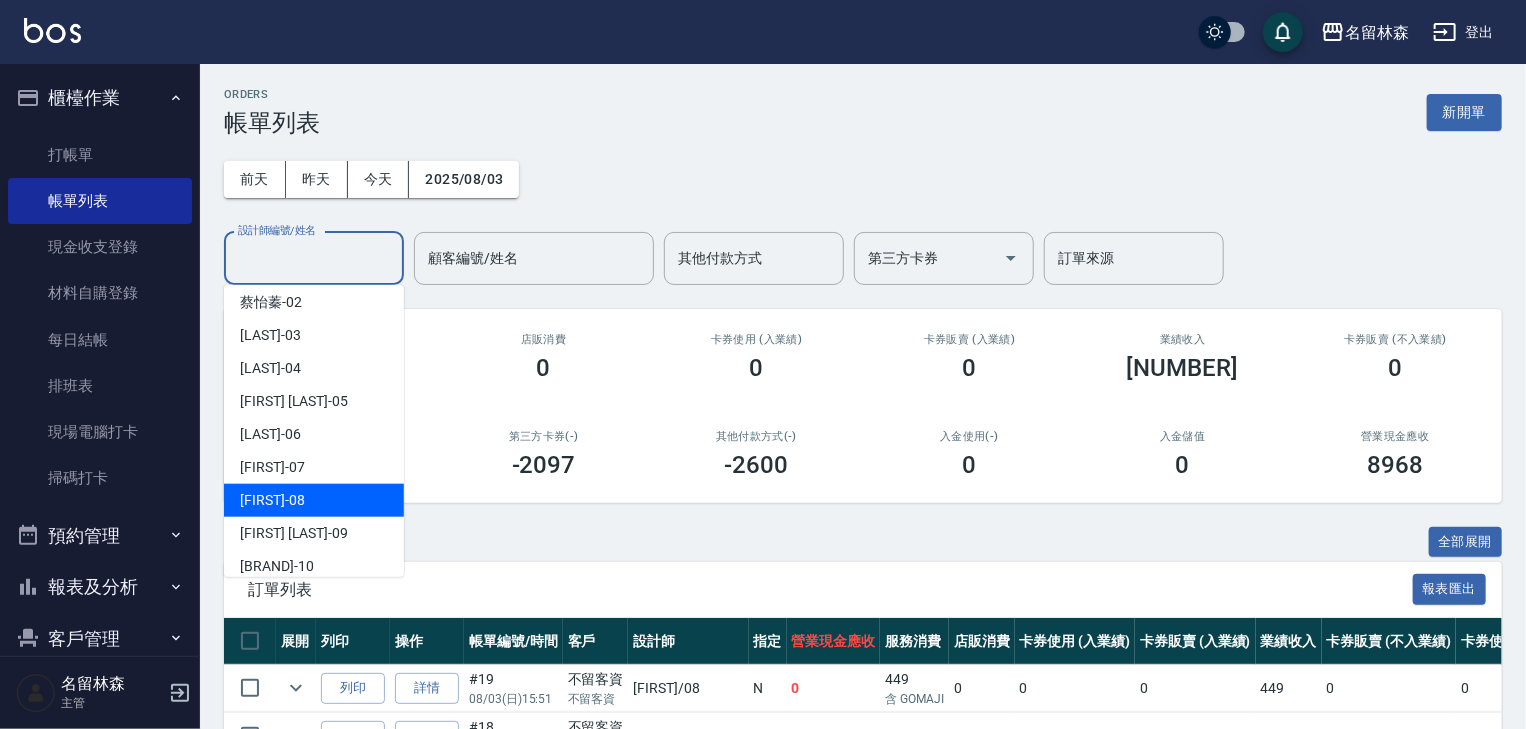 click on "蔡慈恩 -08" at bounding box center (314, 500) 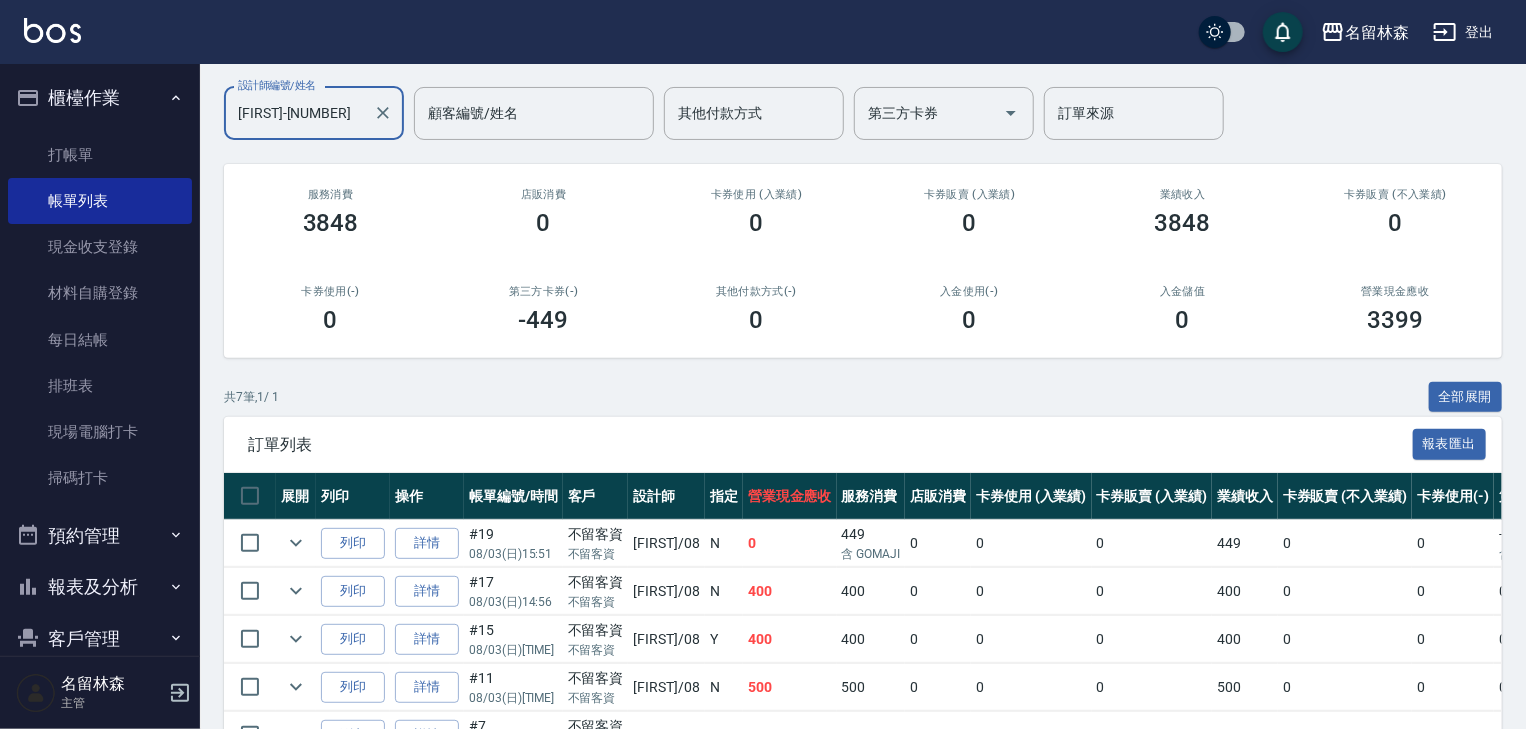 scroll, scrollTop: 39, scrollLeft: 0, axis: vertical 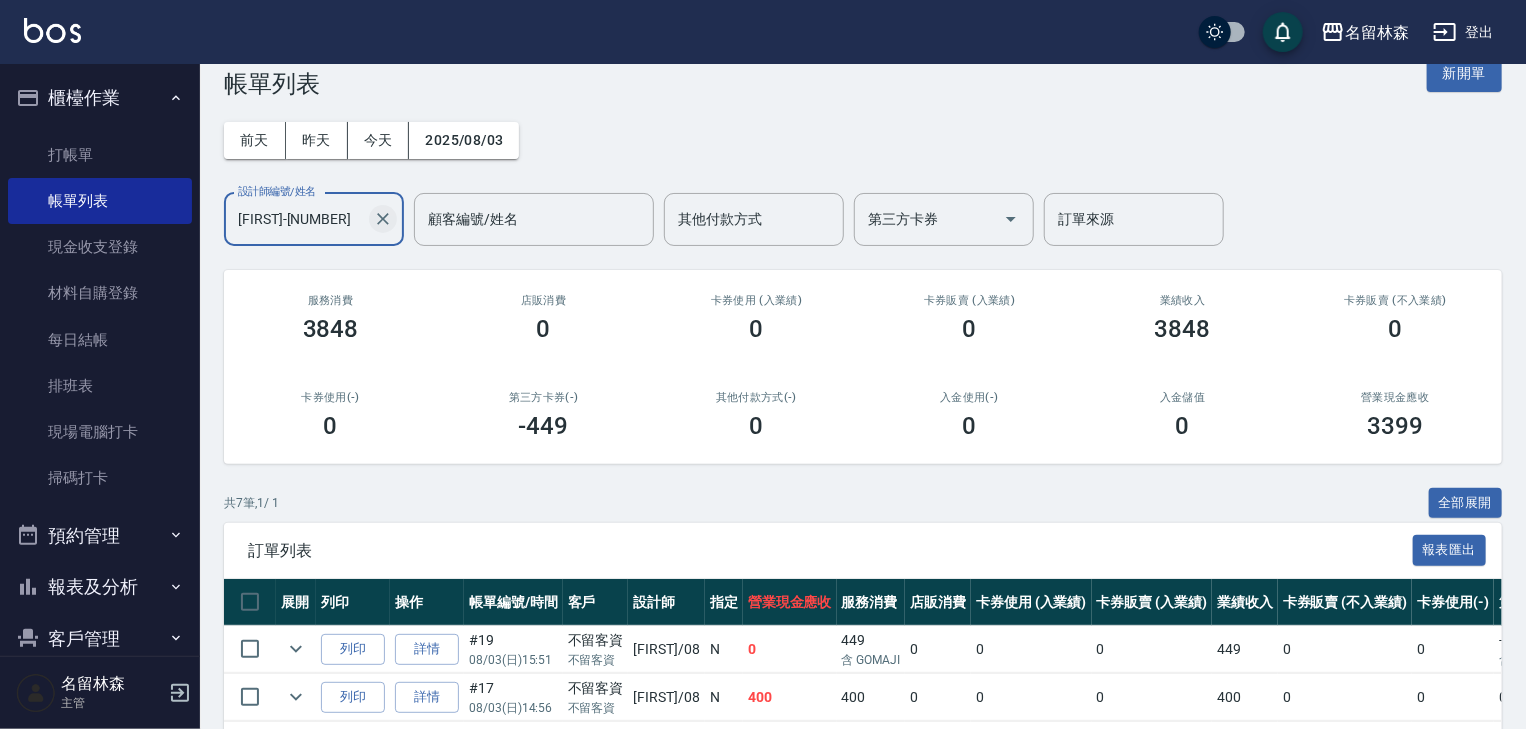 click 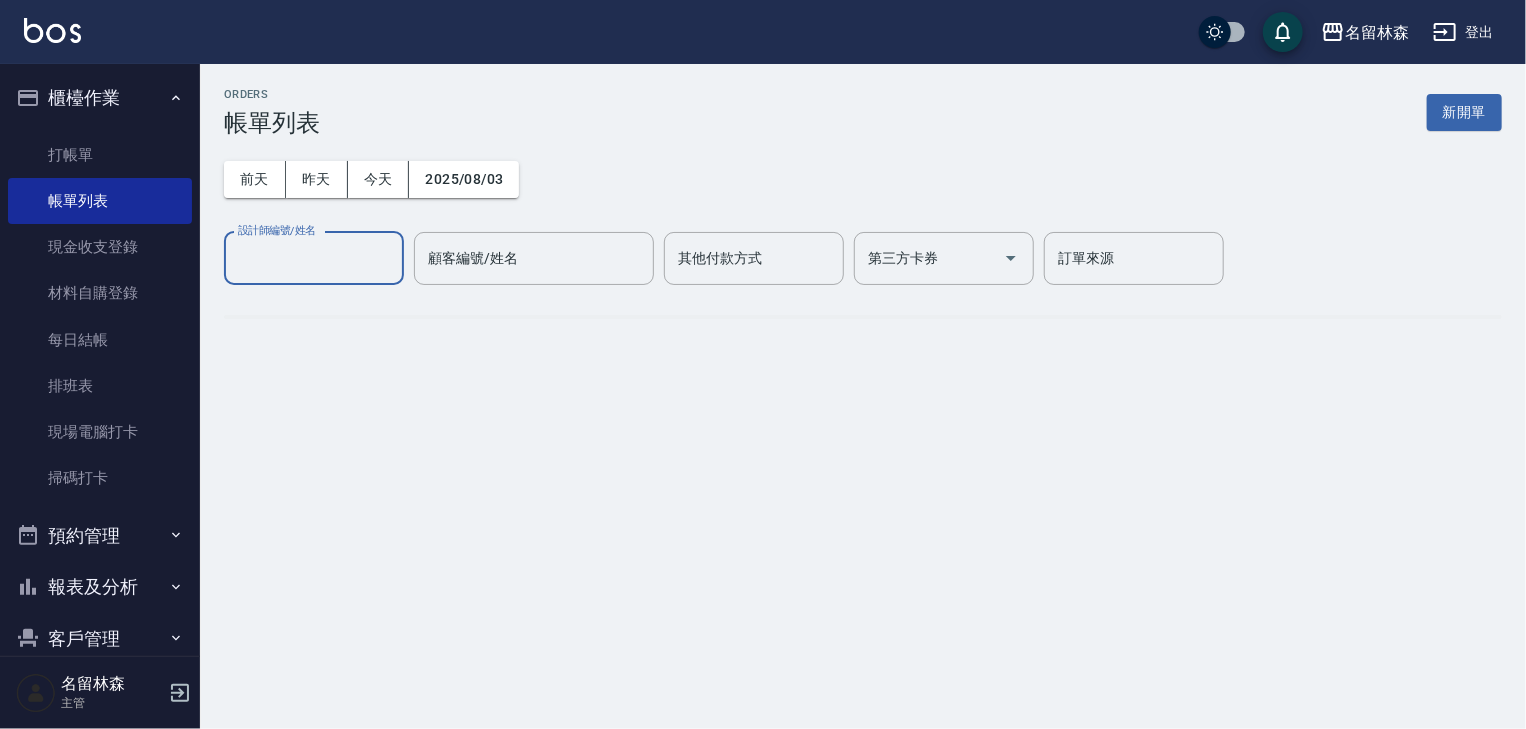 scroll, scrollTop: 0, scrollLeft: 0, axis: both 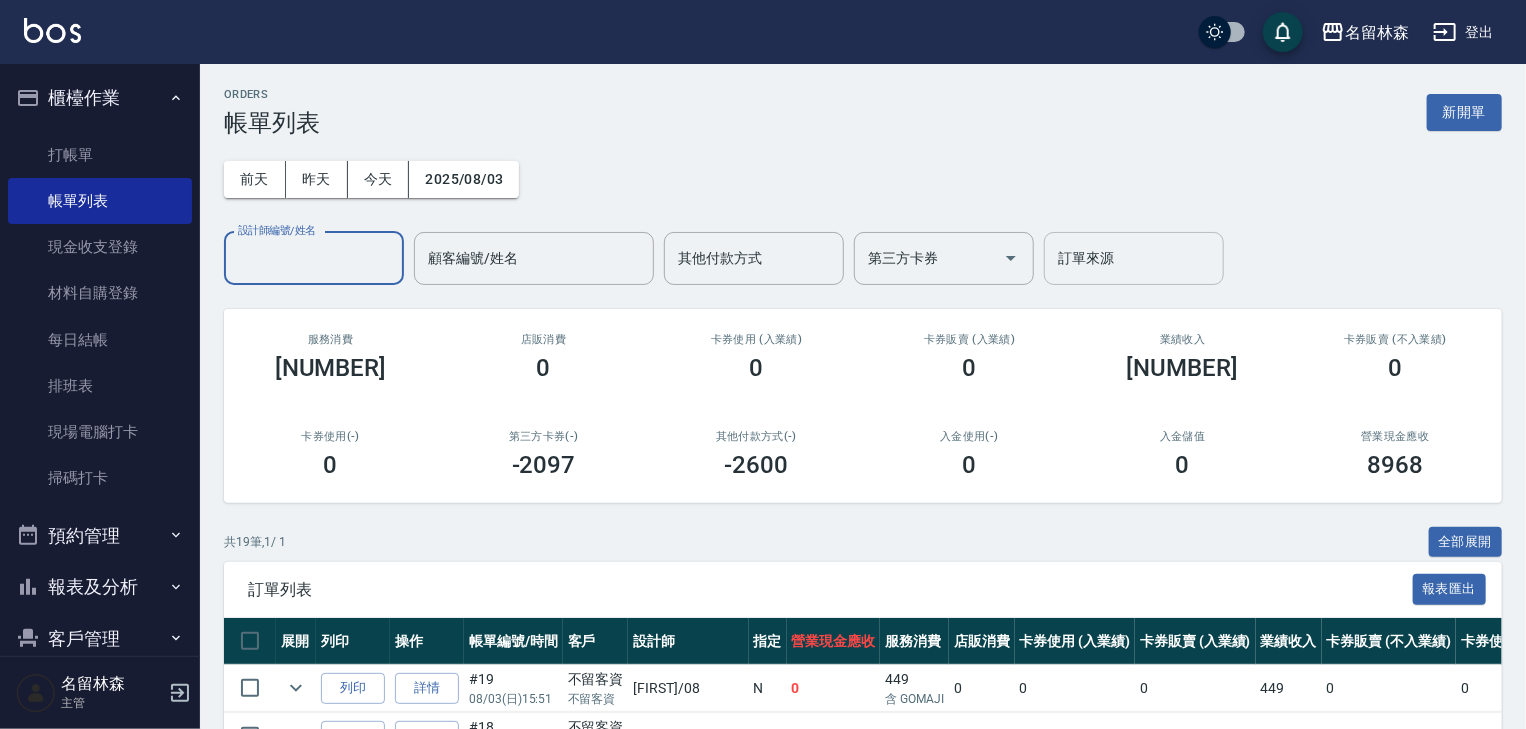 click on "訂單來源" at bounding box center [1134, 258] 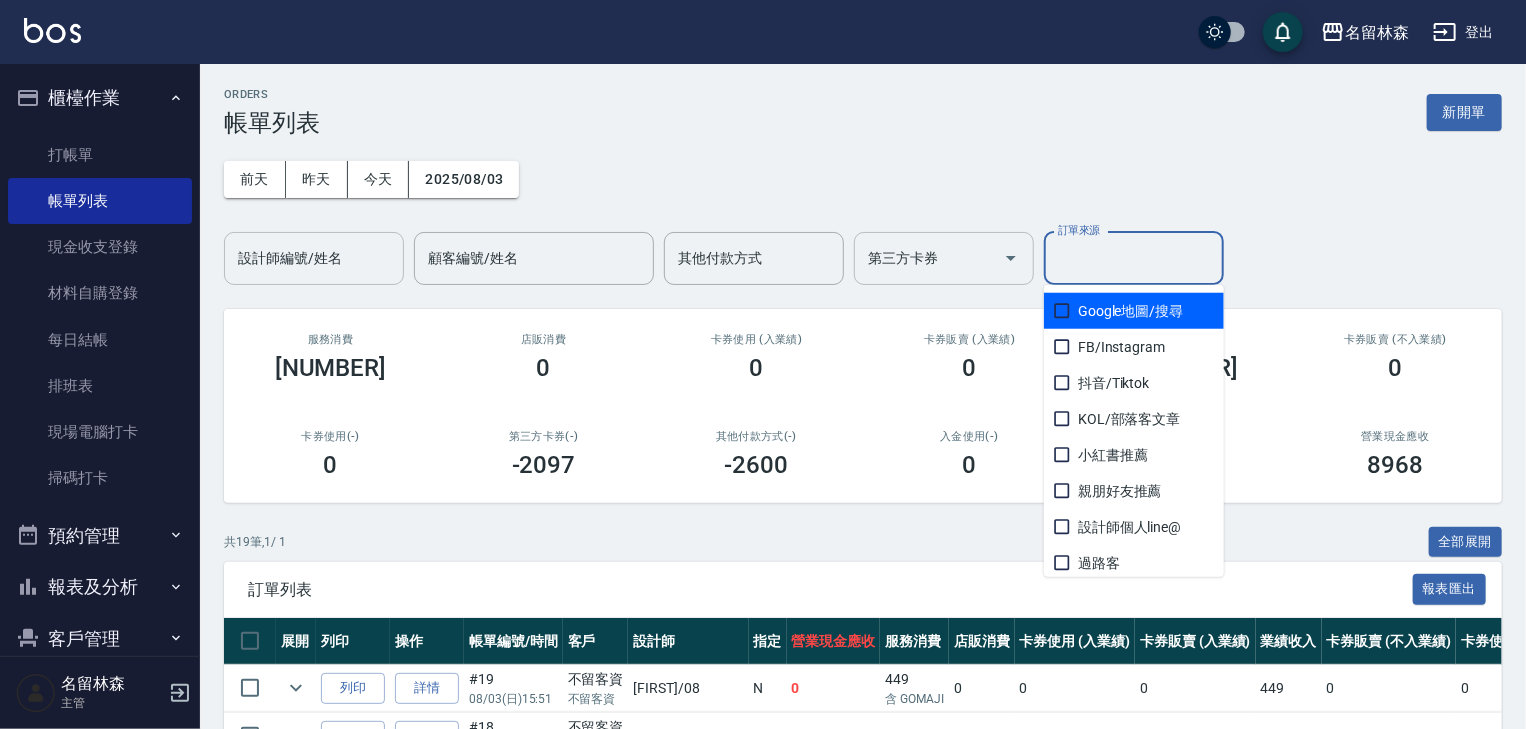 click on "第三方卡券" at bounding box center (929, 258) 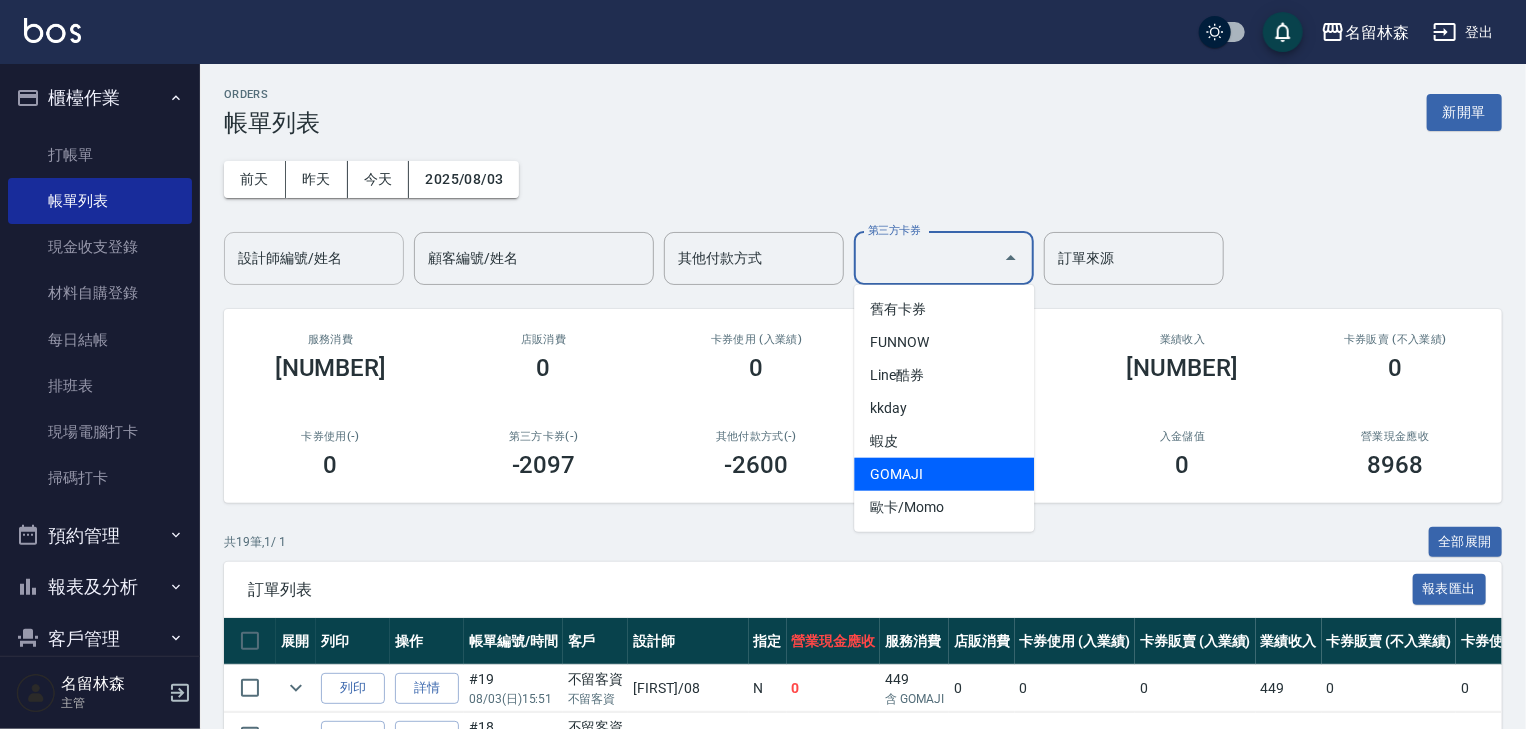 click on "GOMAJI" at bounding box center [944, 474] 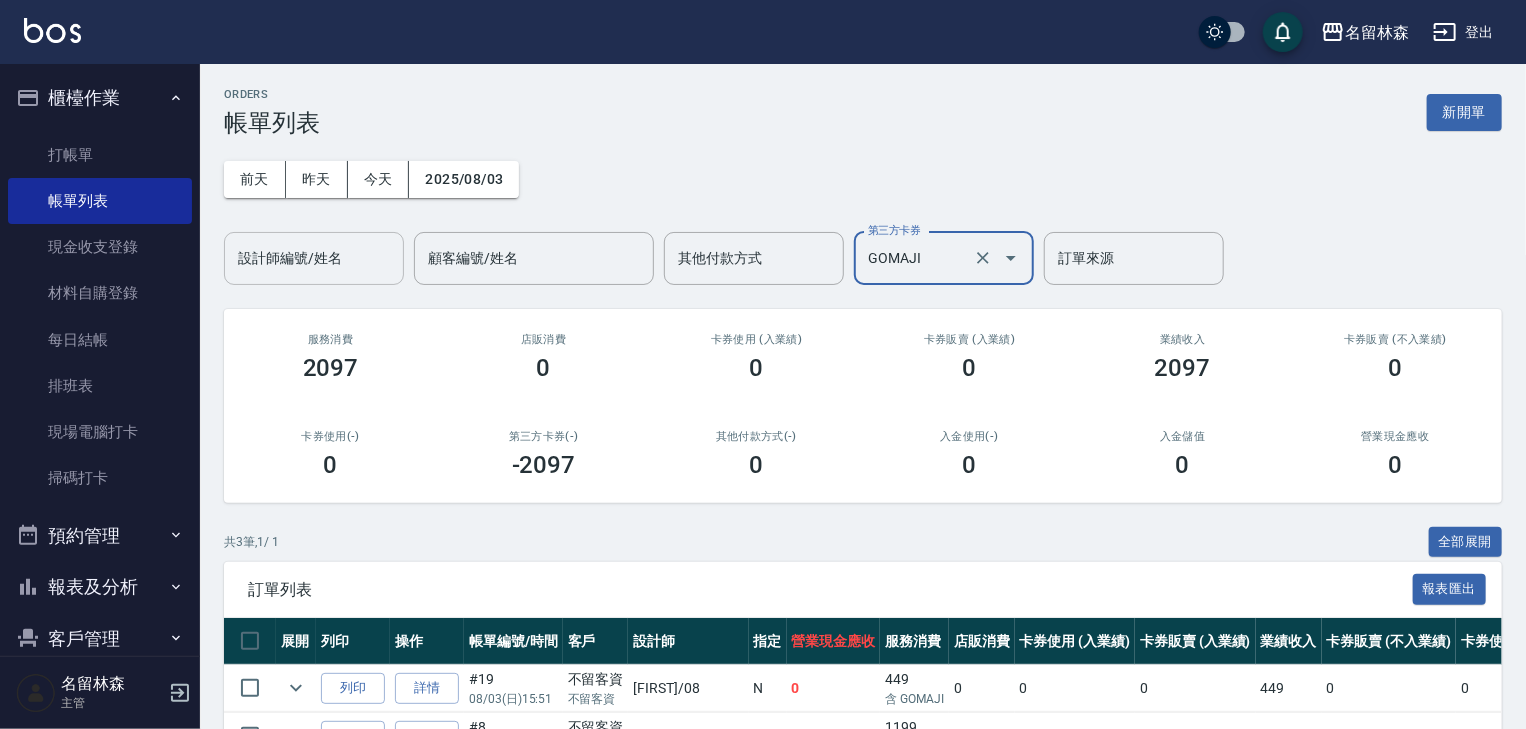 scroll, scrollTop: 168, scrollLeft: 0, axis: vertical 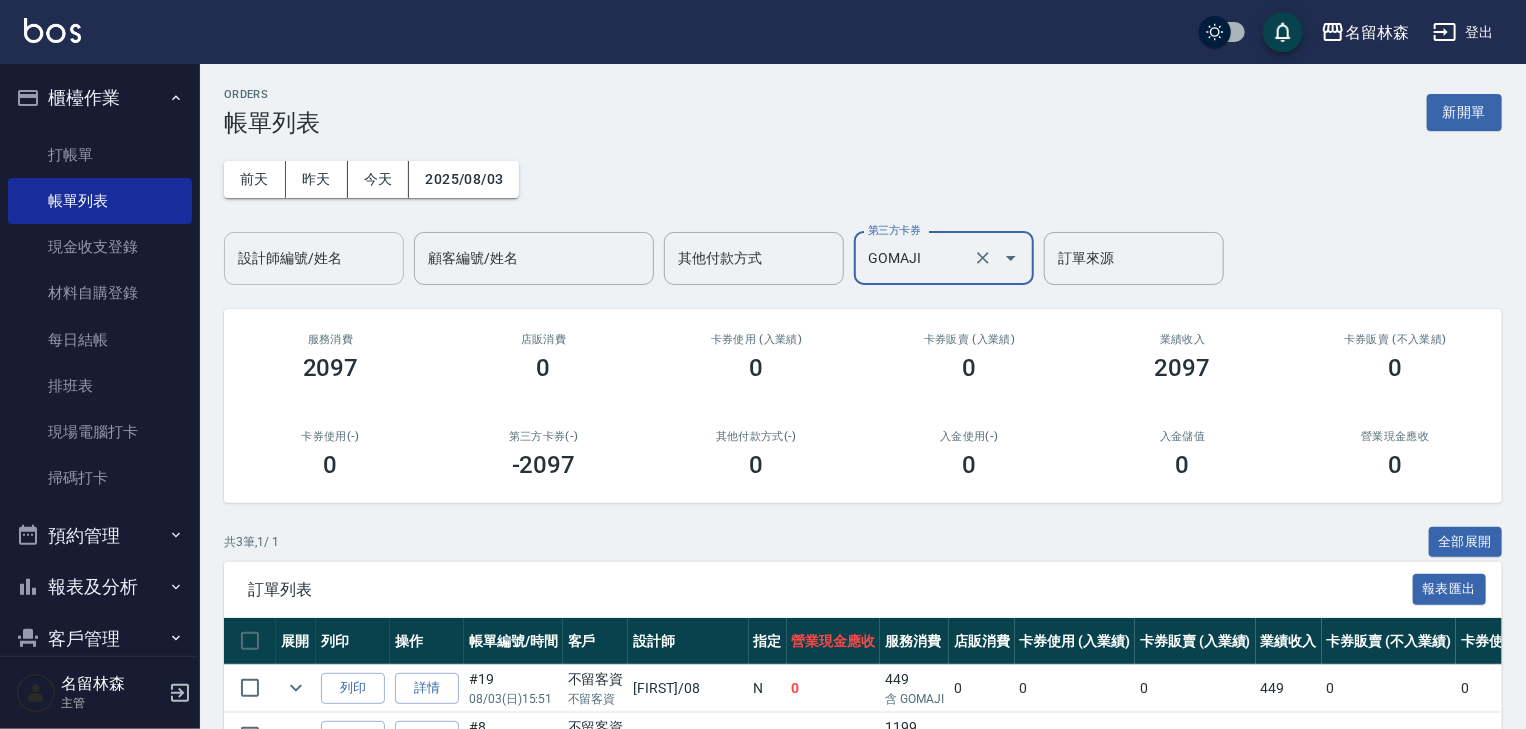 click on "GOMAJI" at bounding box center [916, 258] 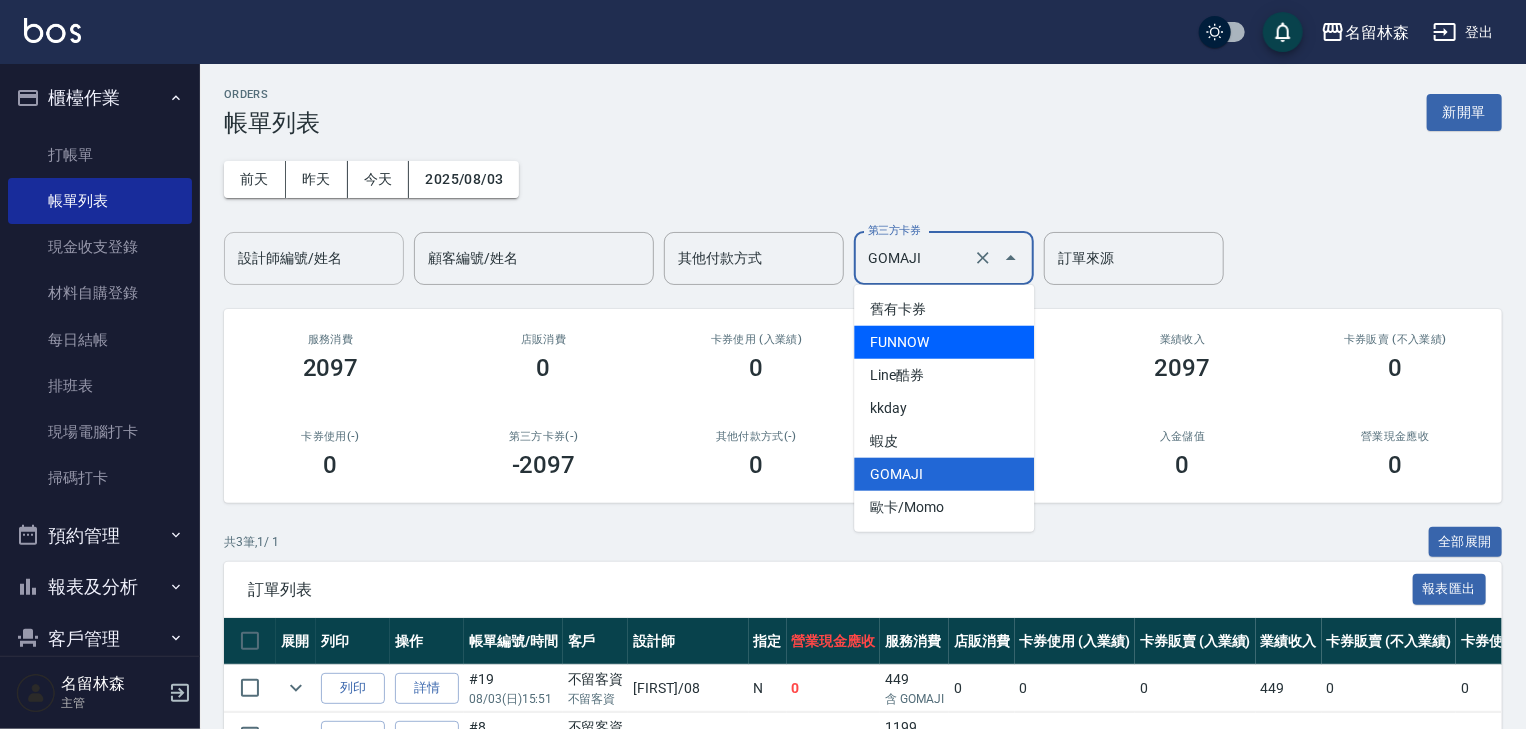click on "FUNNOW" at bounding box center [944, 342] 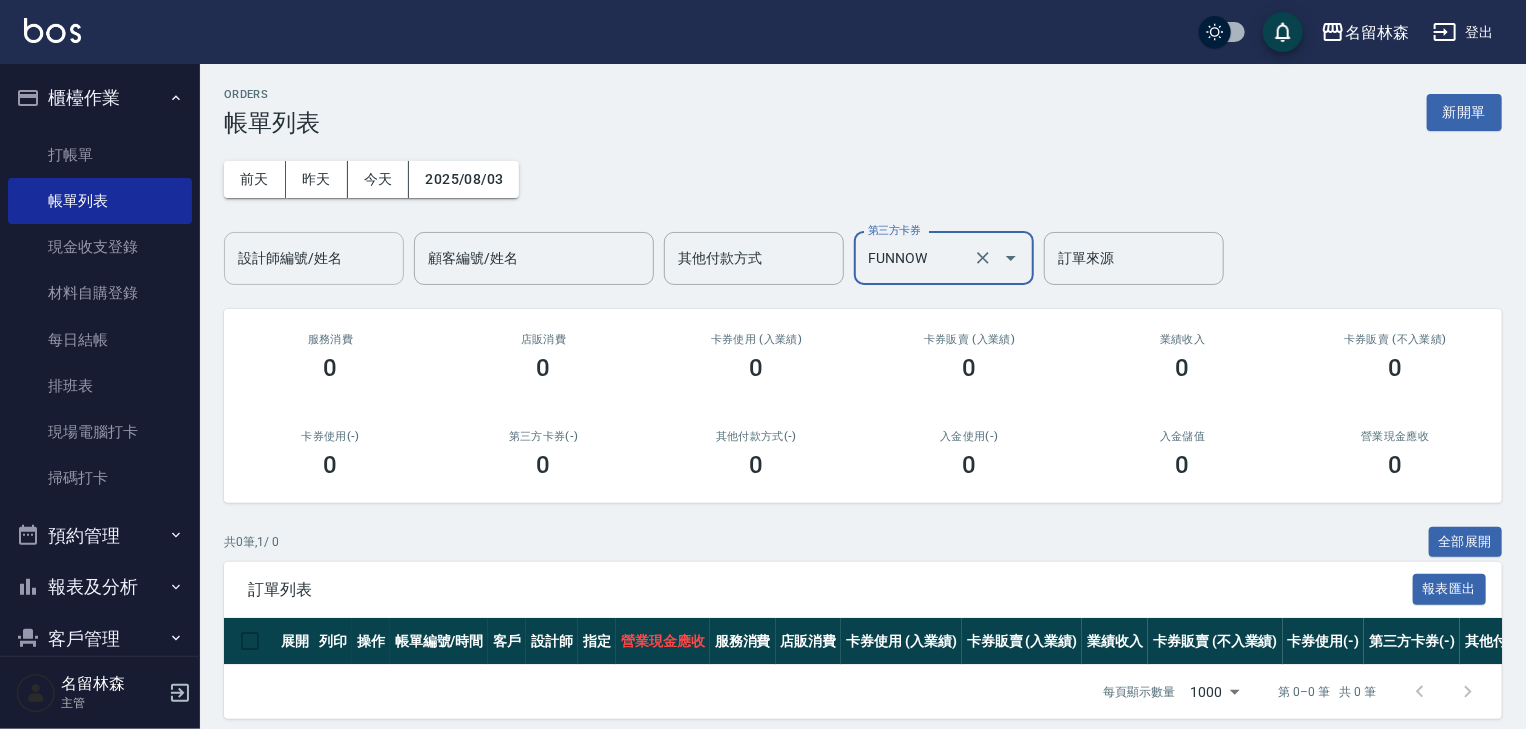 scroll, scrollTop: 26, scrollLeft: 0, axis: vertical 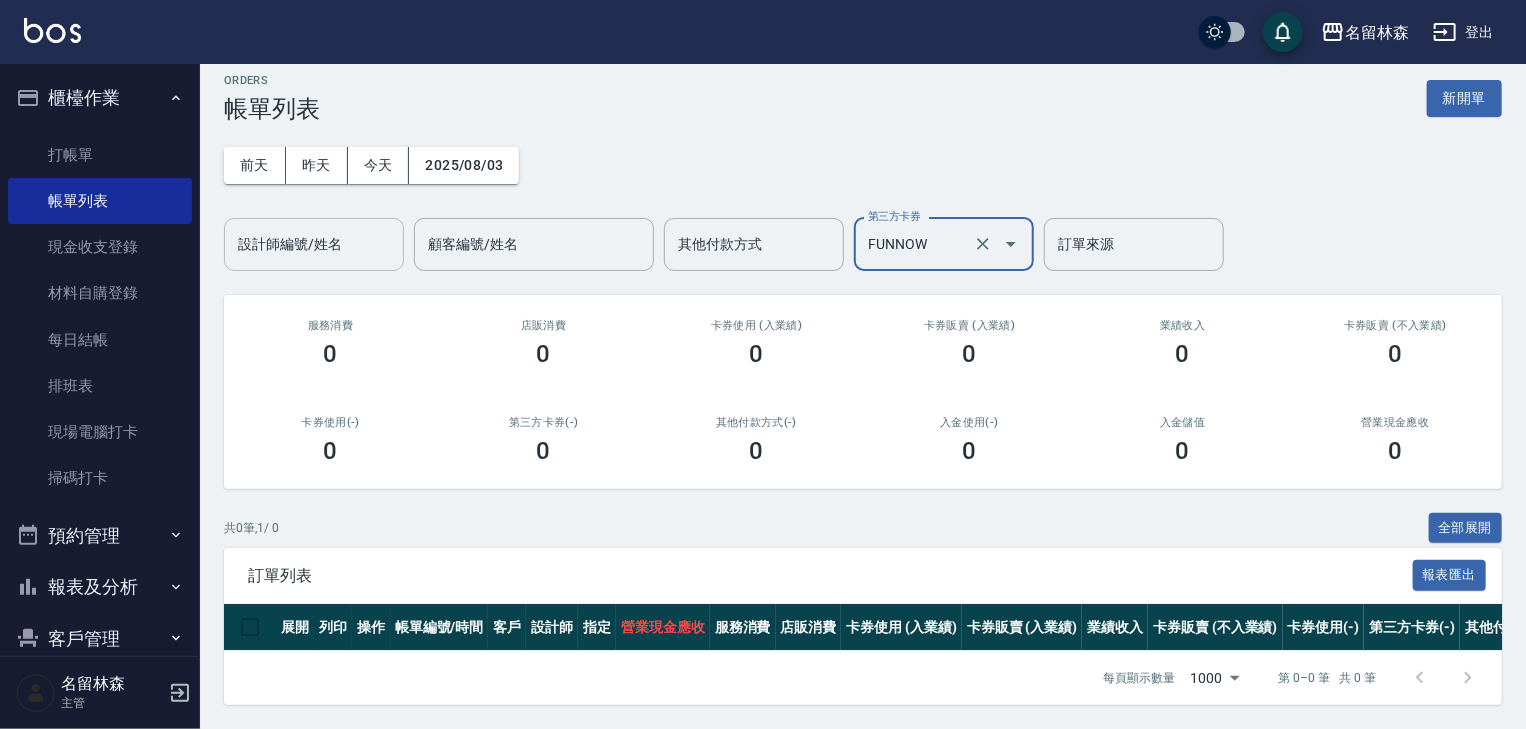 click at bounding box center (52, 30) 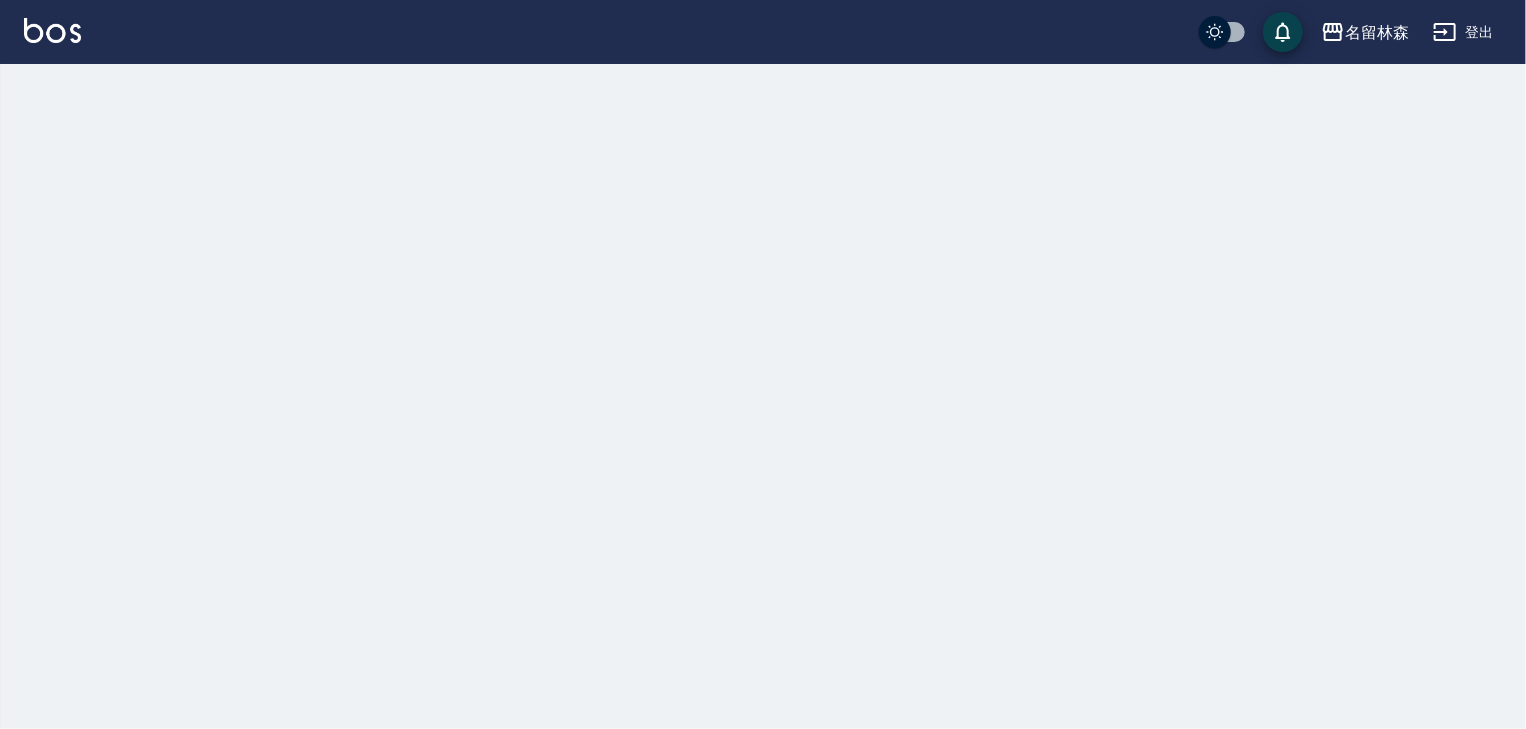 scroll, scrollTop: 0, scrollLeft: 0, axis: both 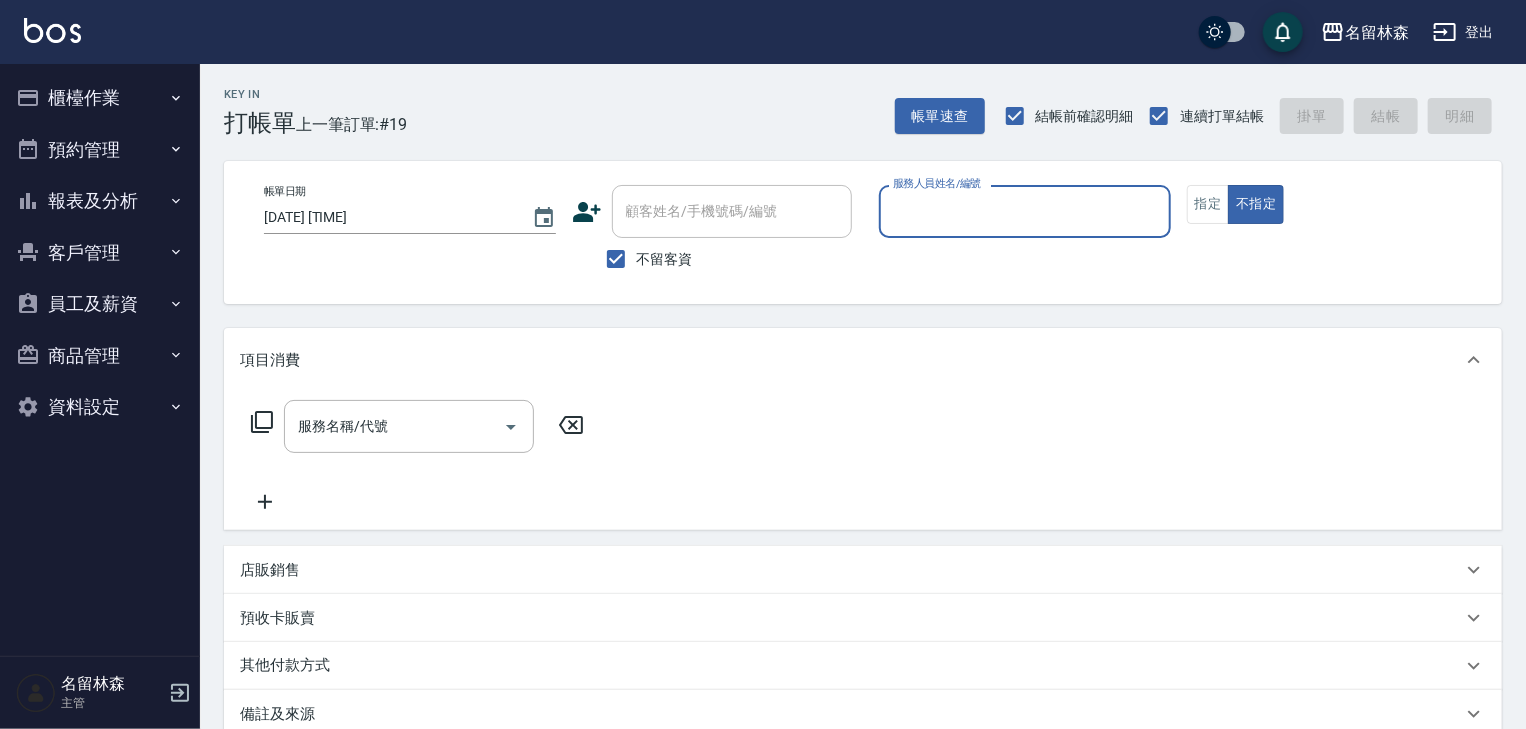 click on "服務人員姓名/編號" at bounding box center [1025, 211] 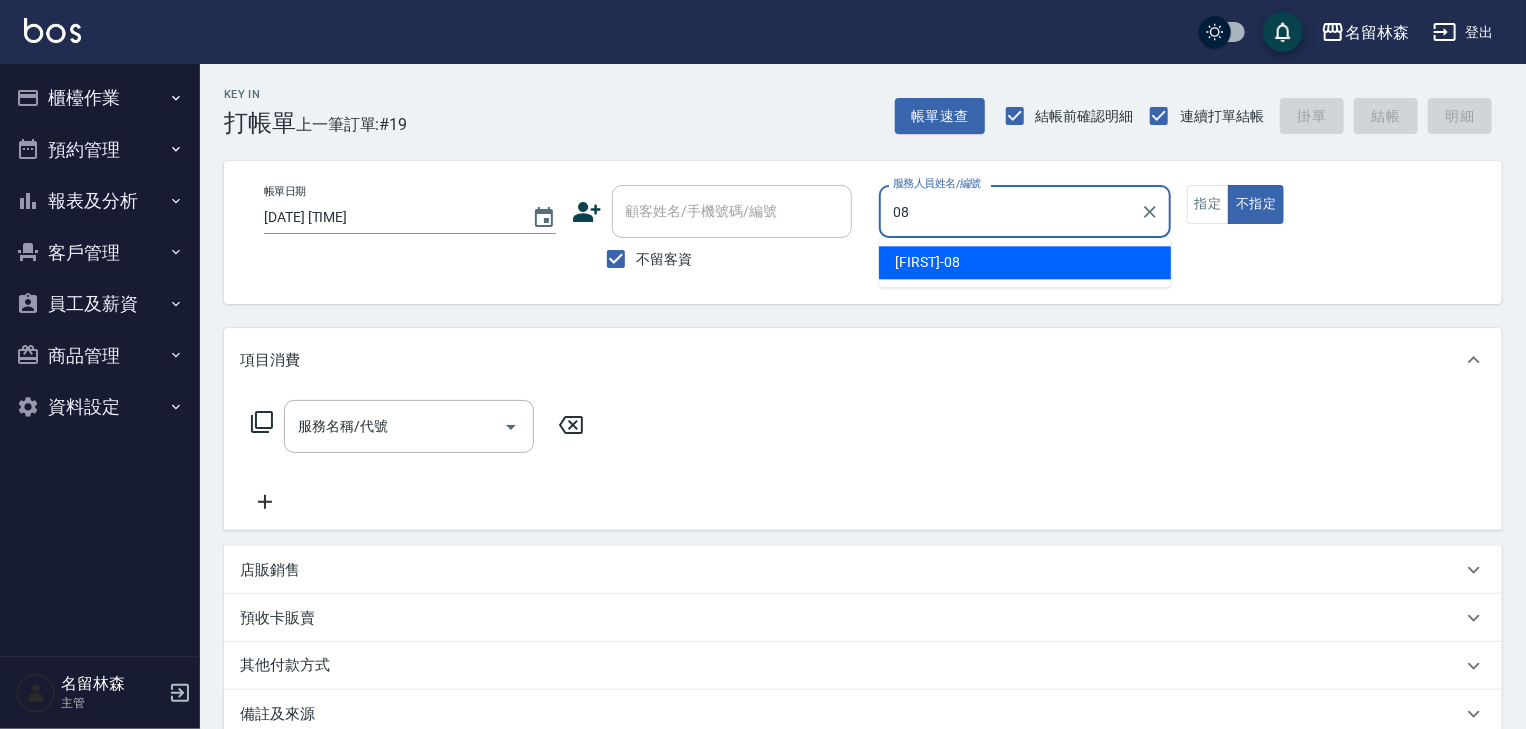 type on "蔡慈恩-08" 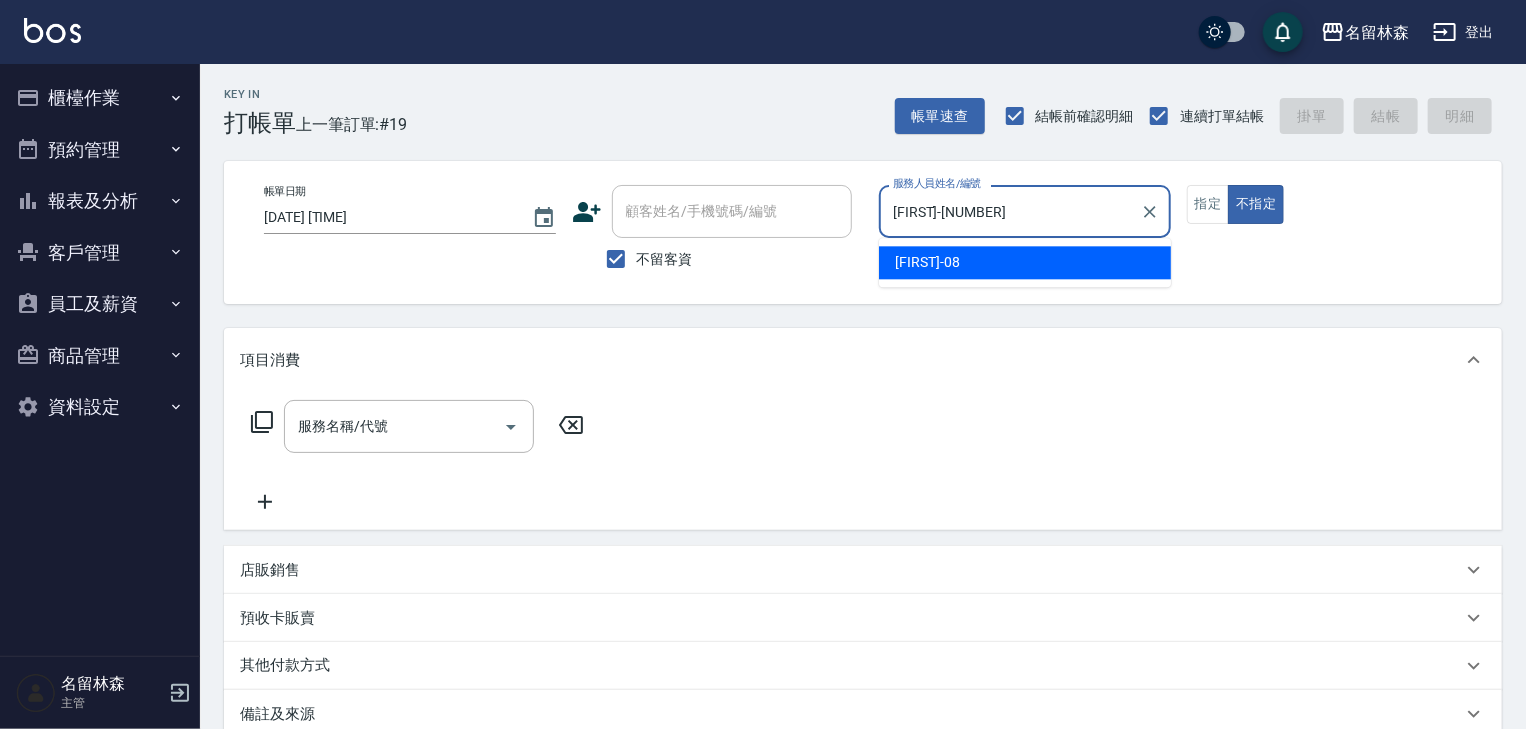 type on "false" 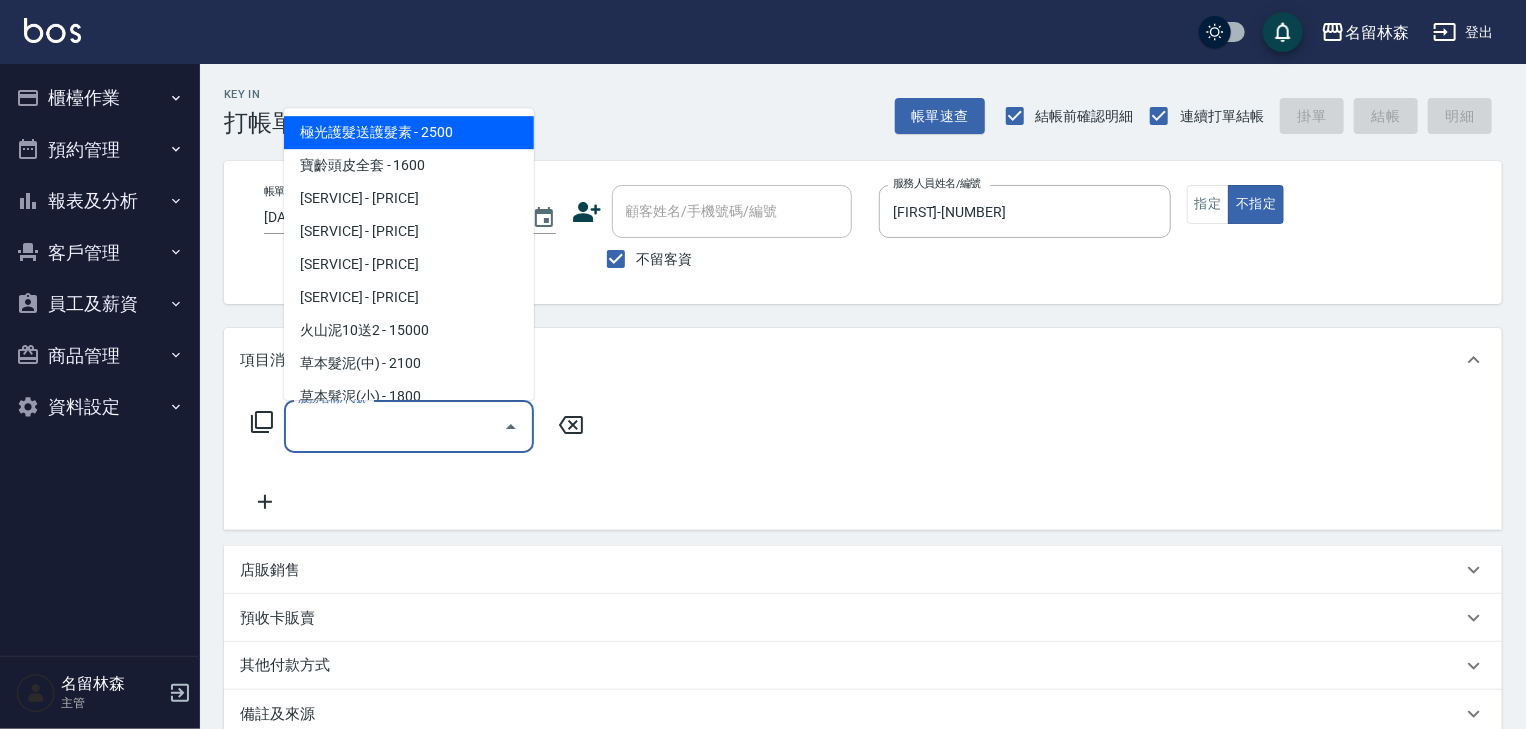 click on "服務名稱/代號" at bounding box center (394, 426) 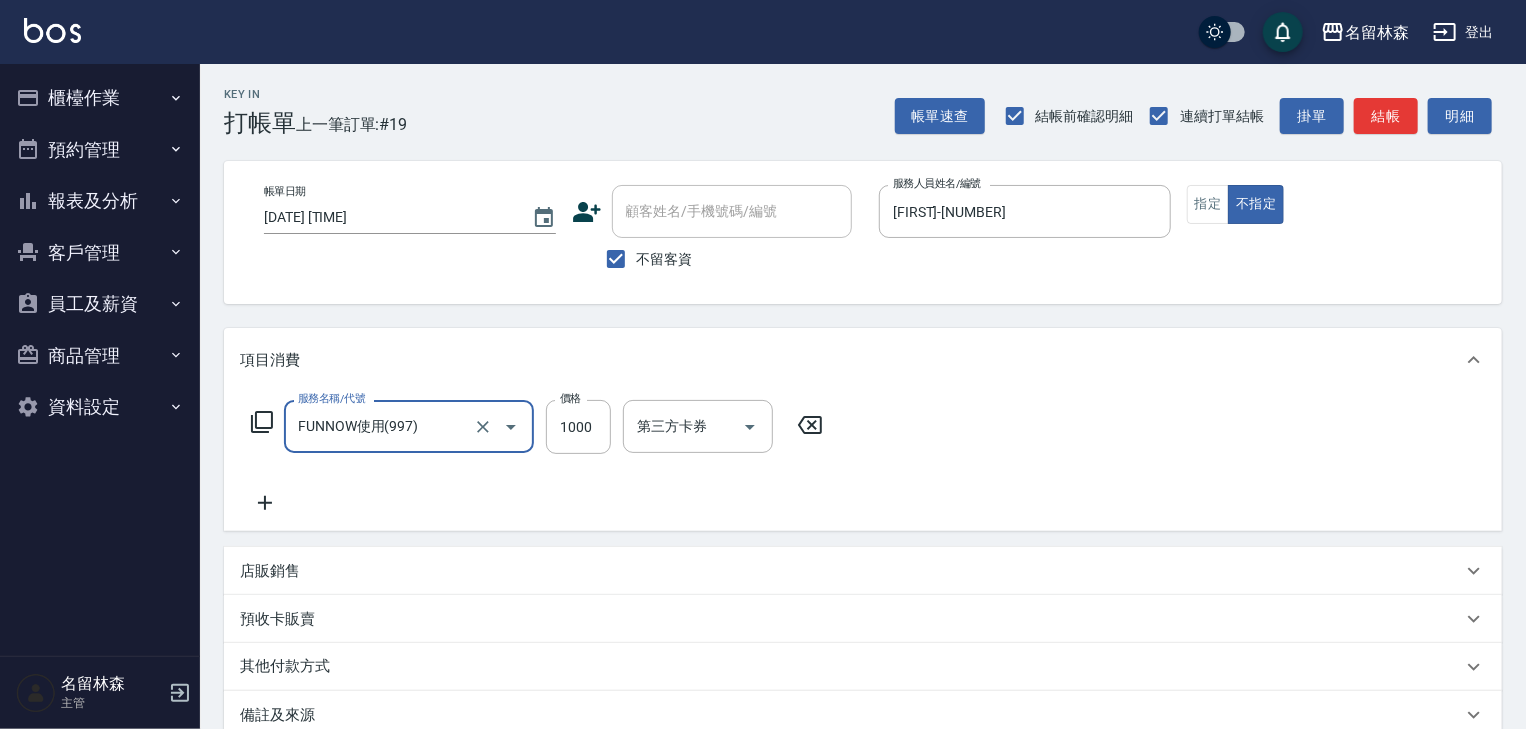 type on "FUNNOW使用(997)" 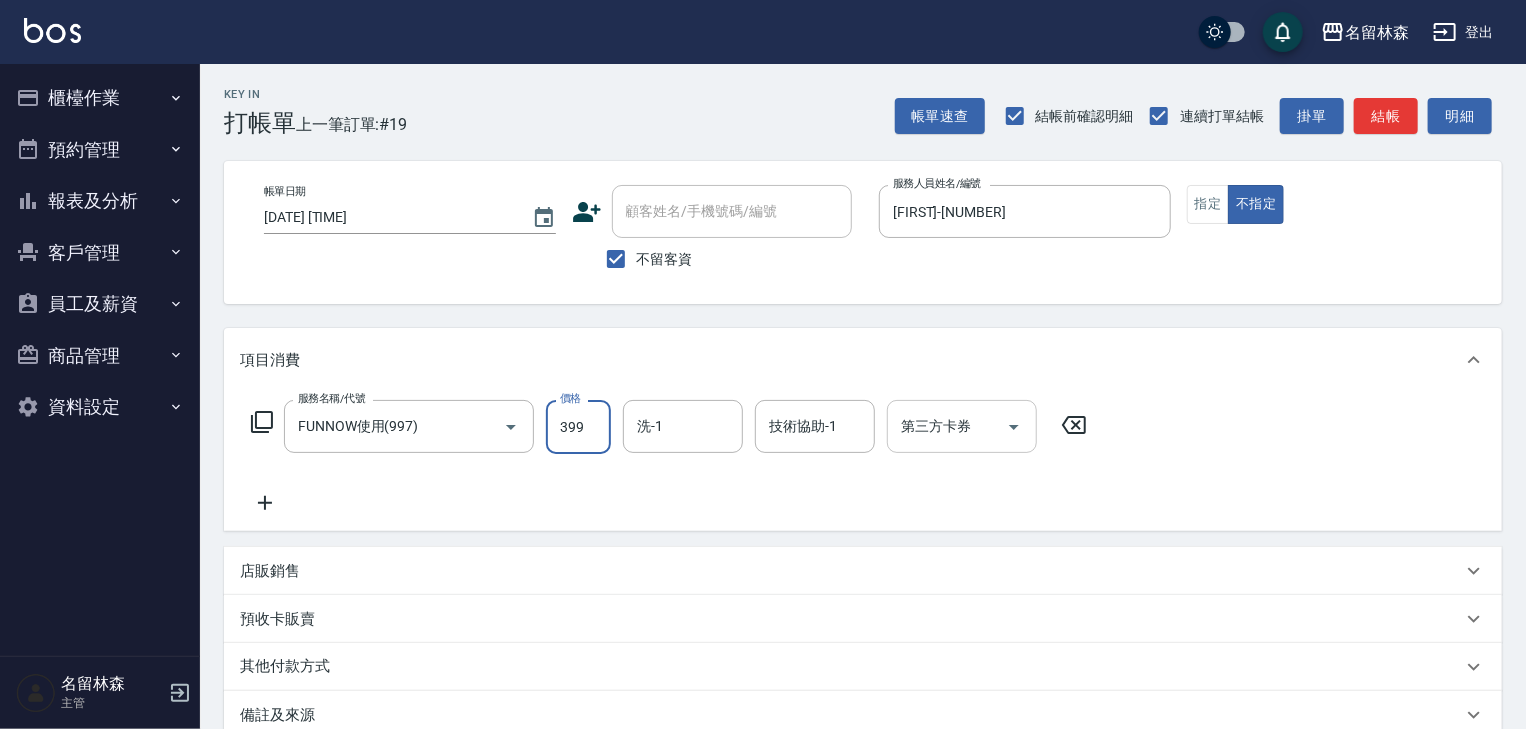 type on "399" 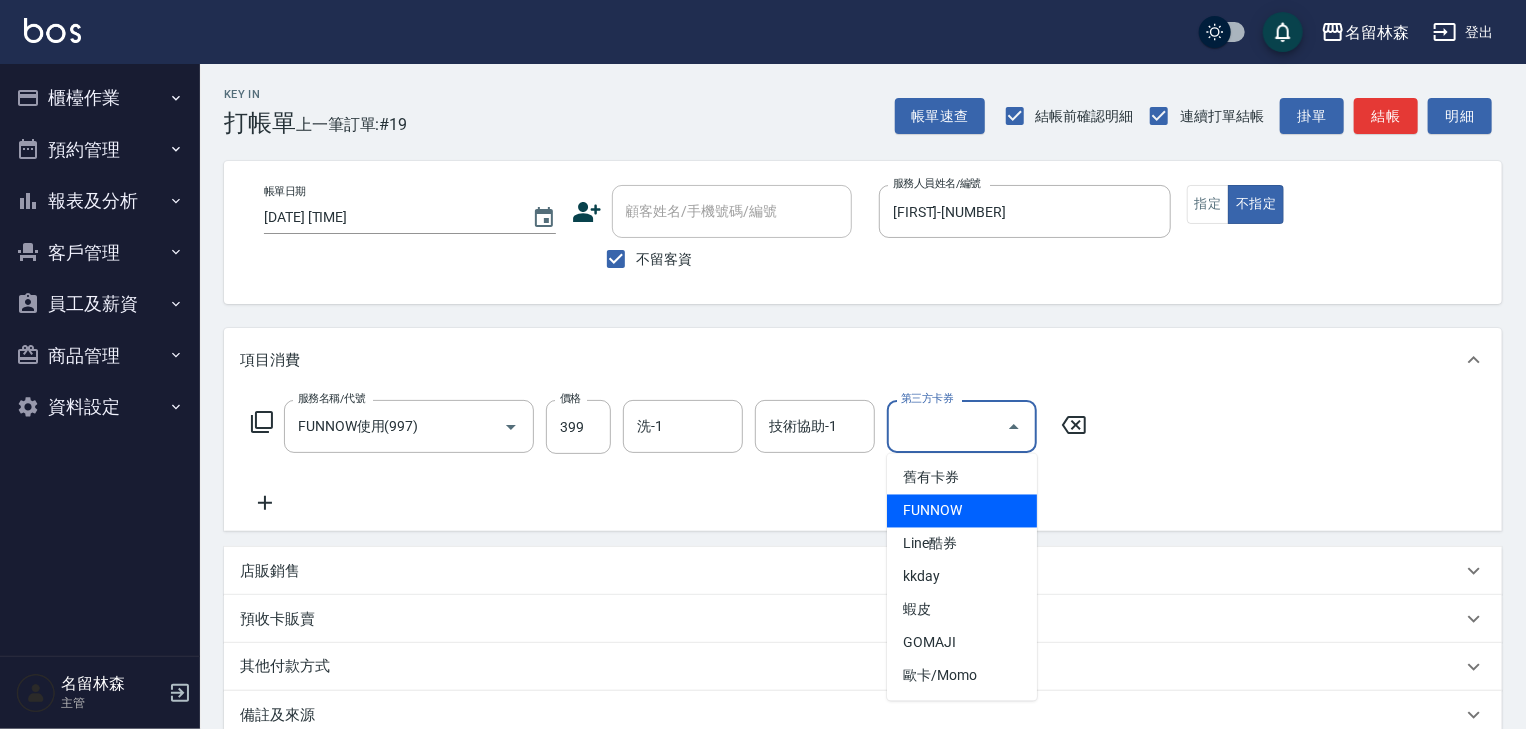 click on "FUNNOW" at bounding box center [962, 511] 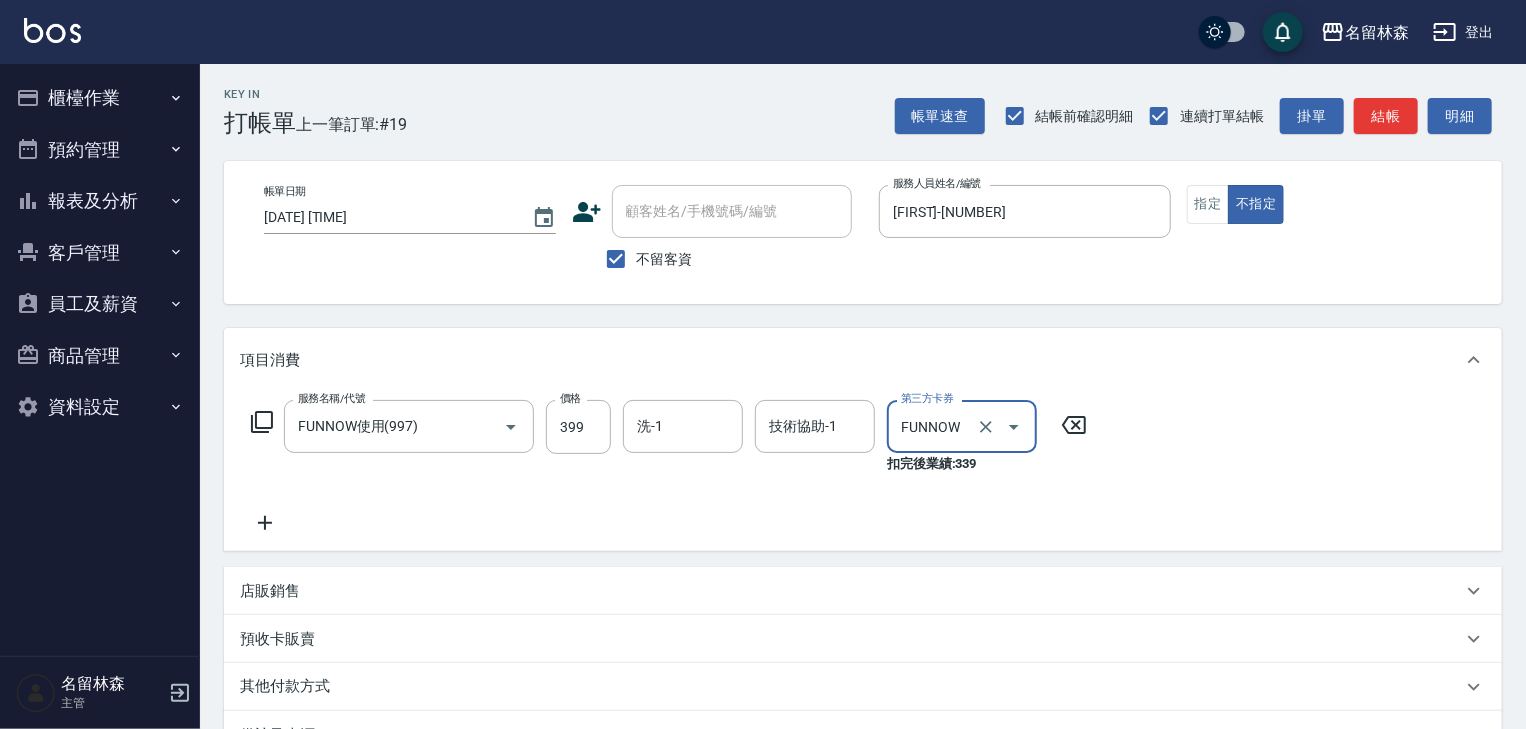 type on "FUNNOW" 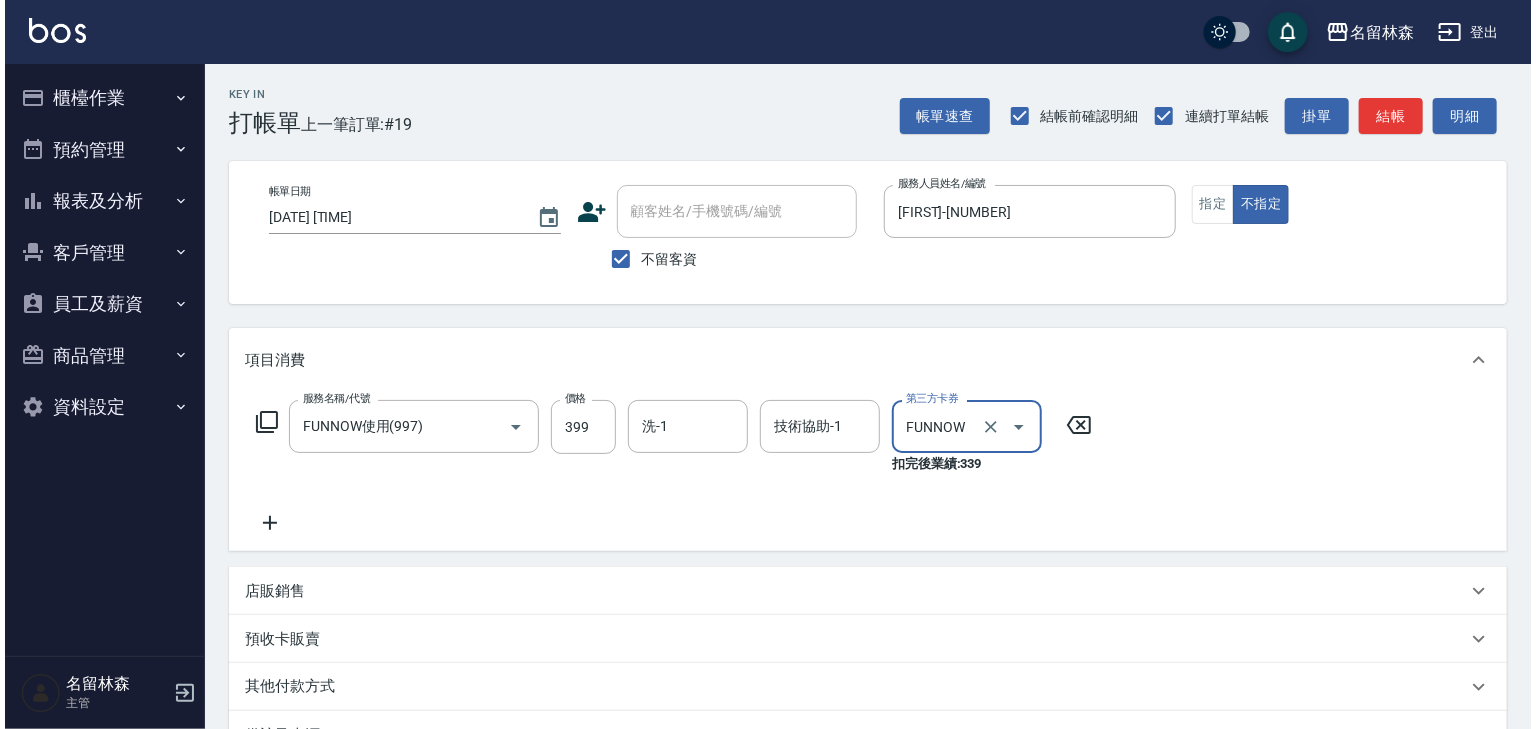 scroll, scrollTop: 254, scrollLeft: 0, axis: vertical 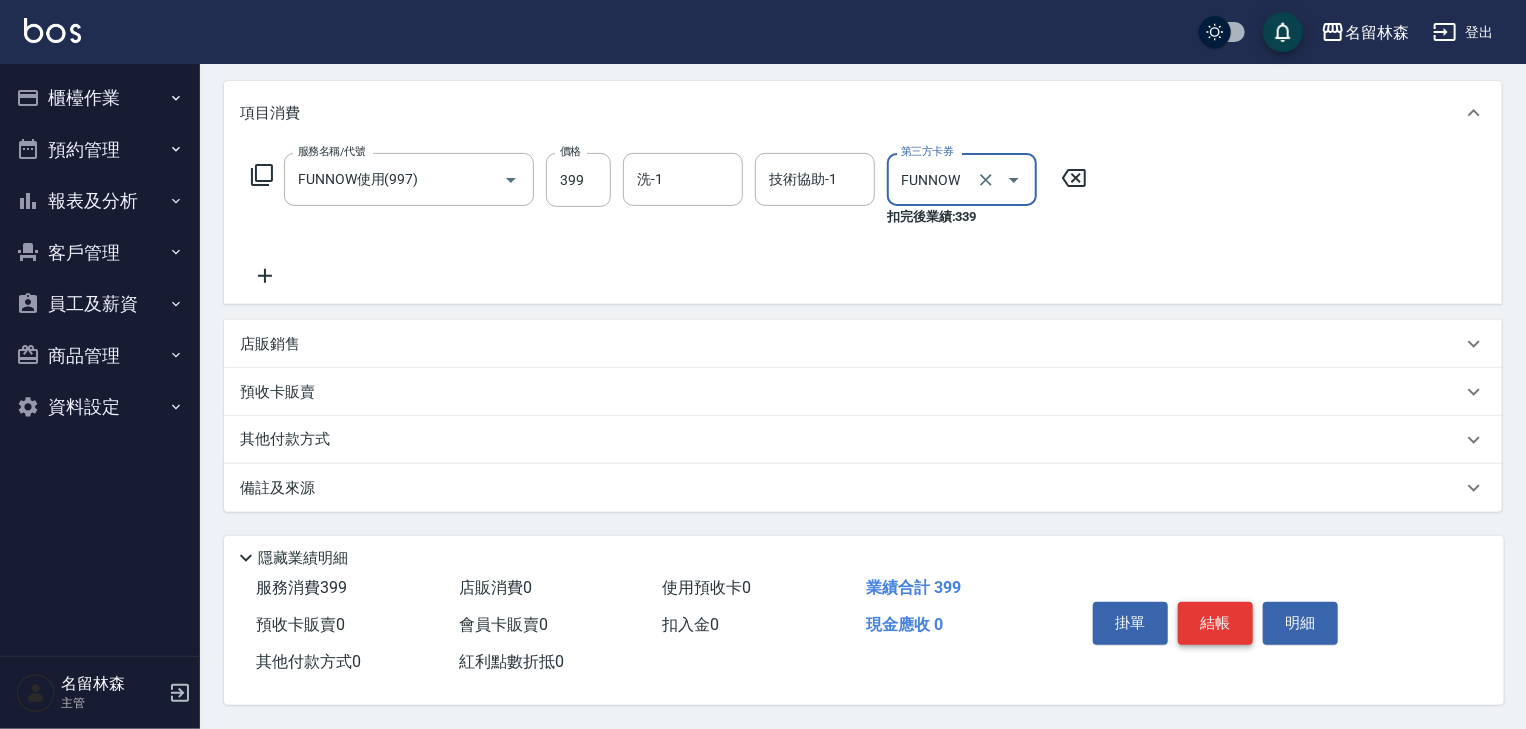 click on "結帳" at bounding box center [1215, 623] 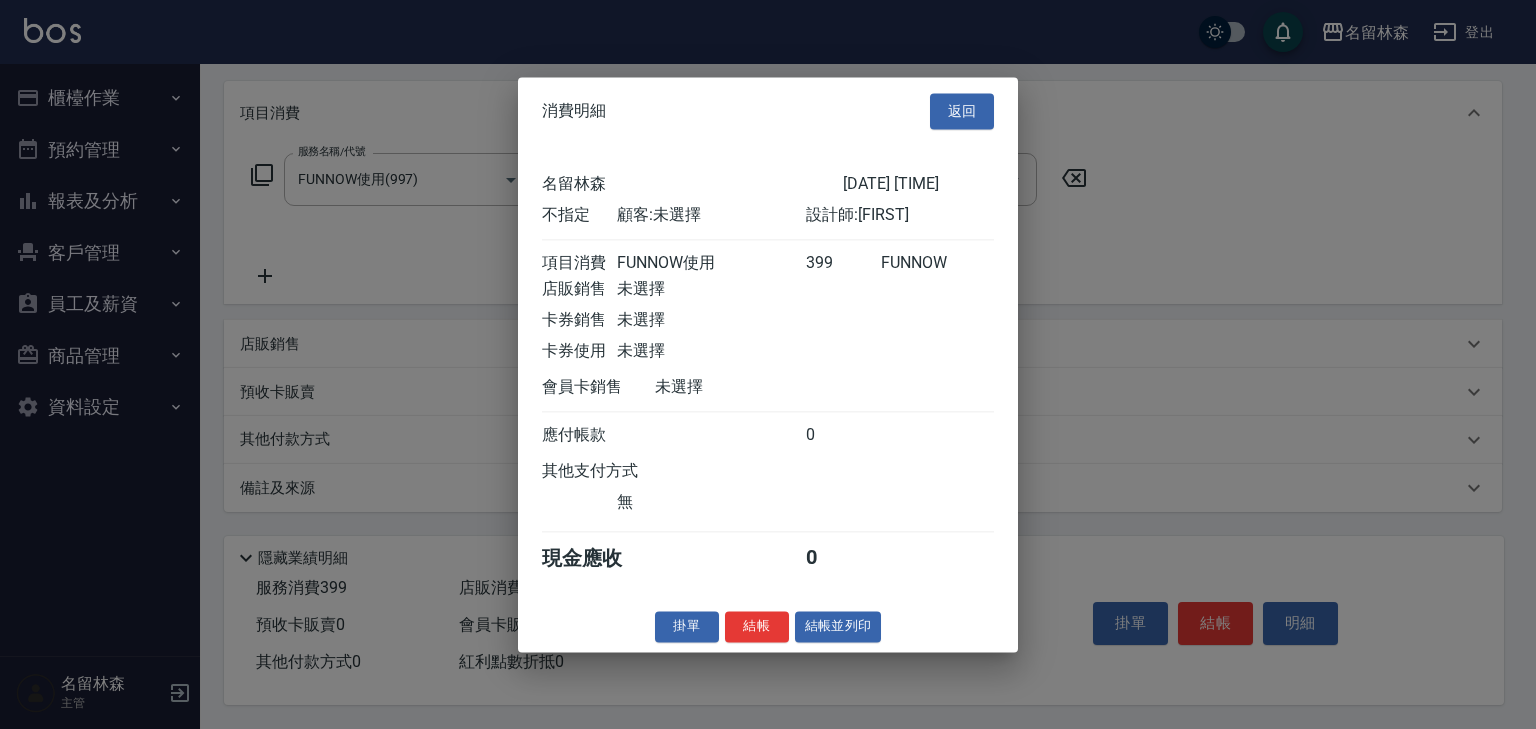 click on "結帳" at bounding box center (757, 626) 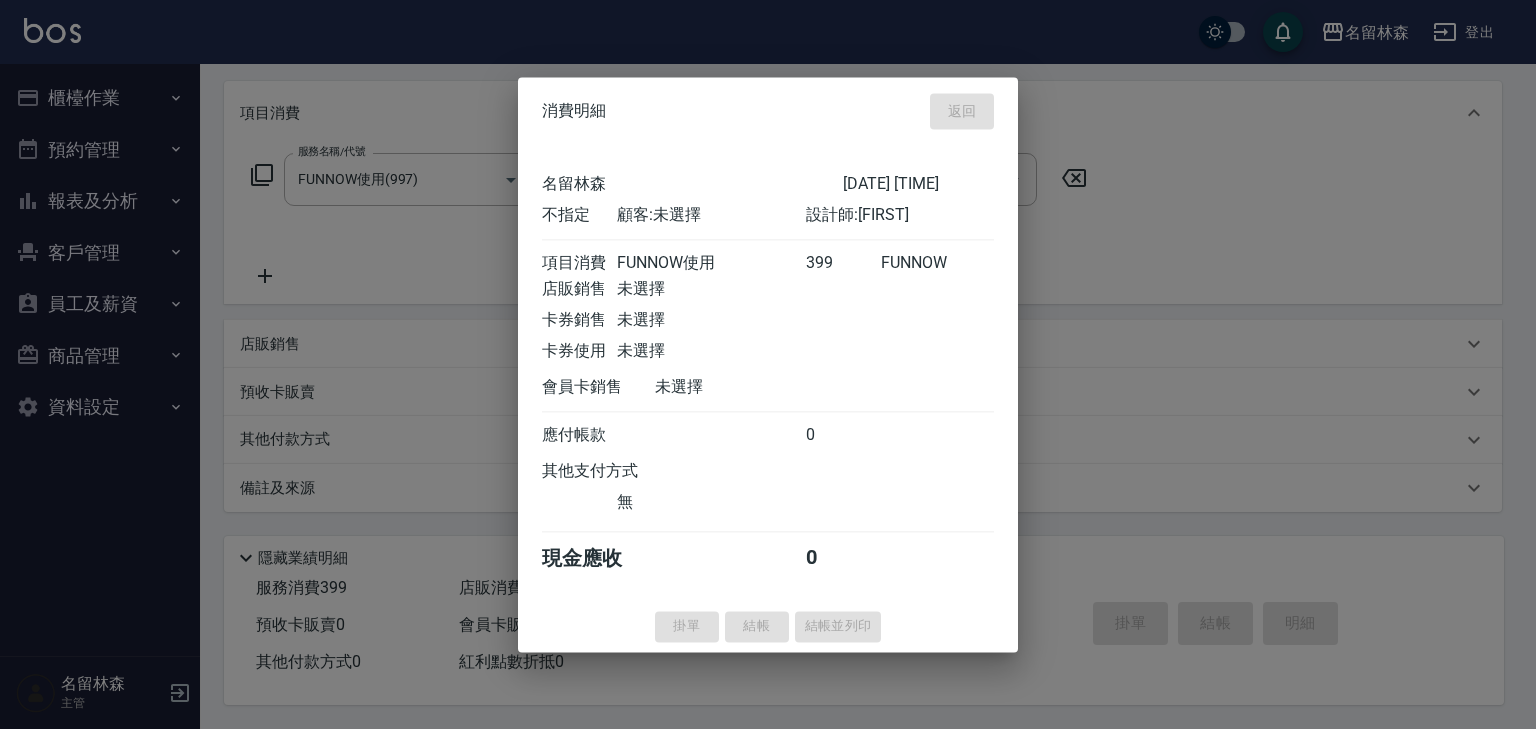 type on "2025/08/03 15:53" 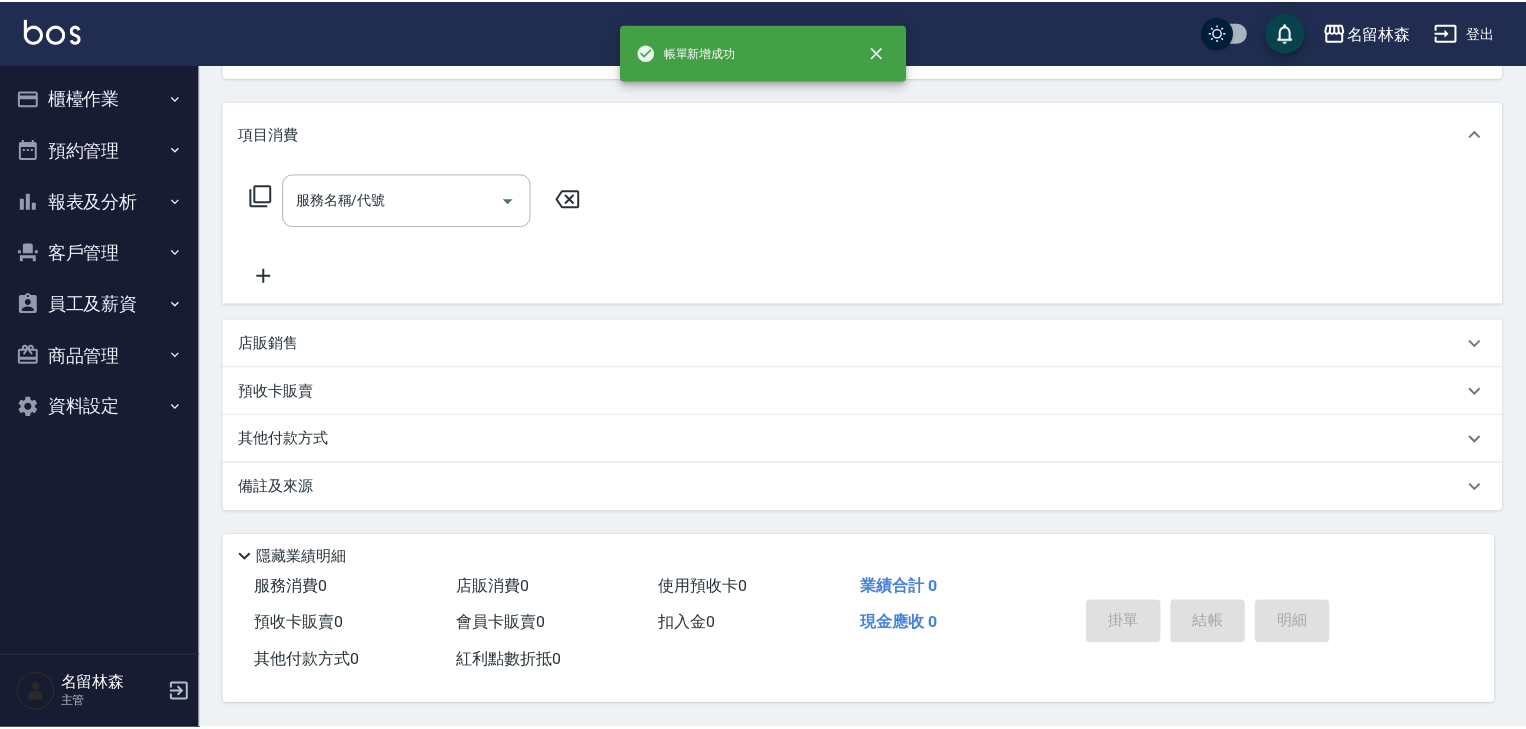 scroll, scrollTop: 0, scrollLeft: 0, axis: both 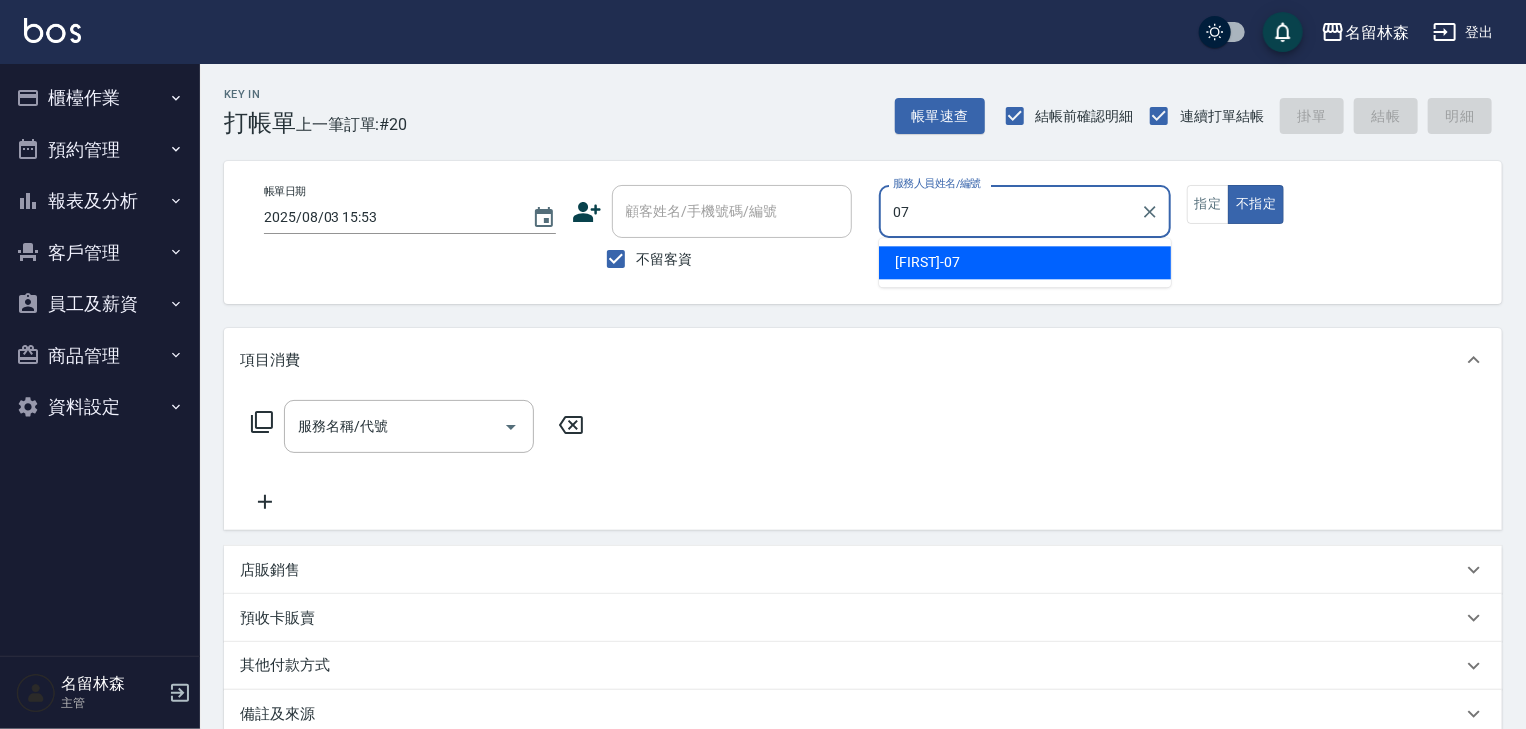 type on "高淳涵-07" 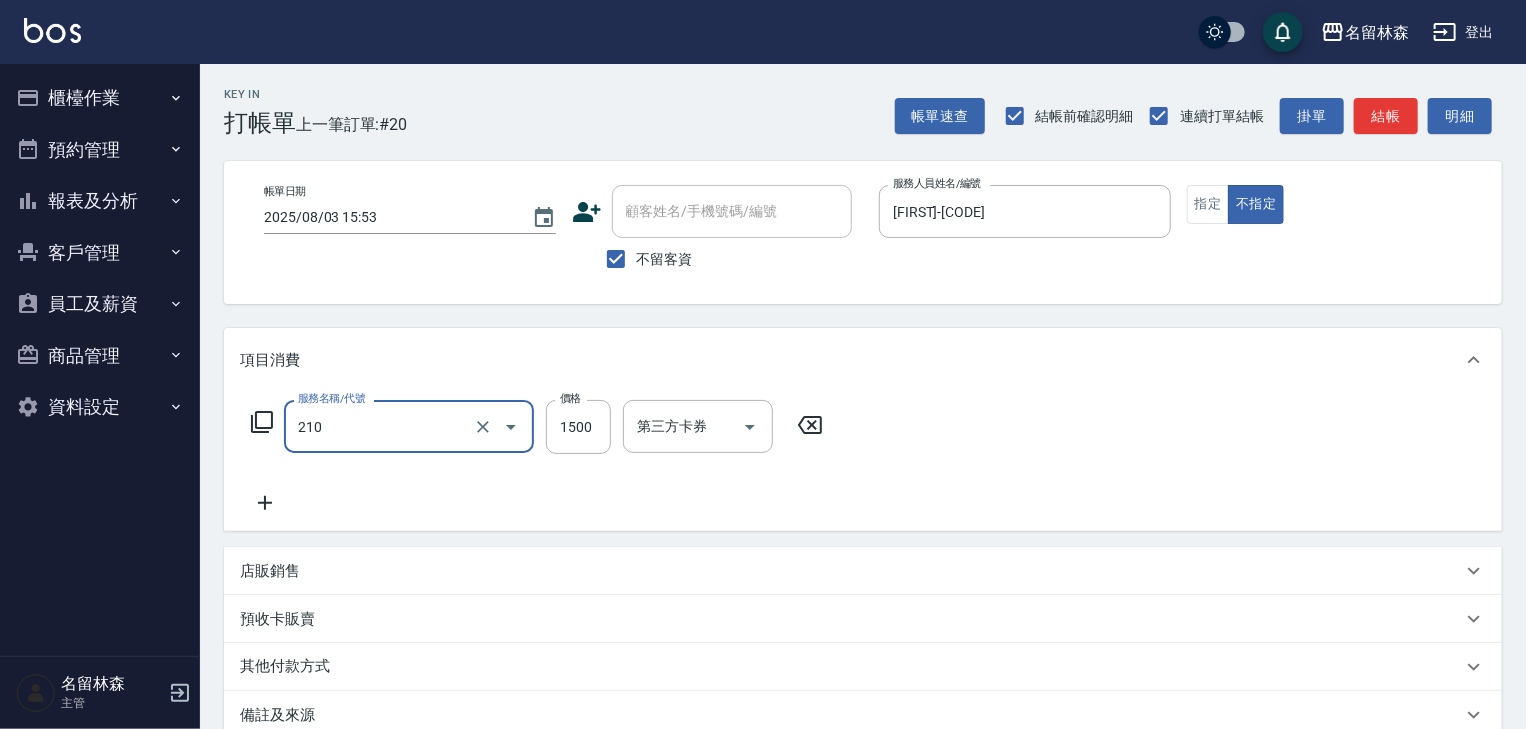 type on "離子燙(自備)(210)" 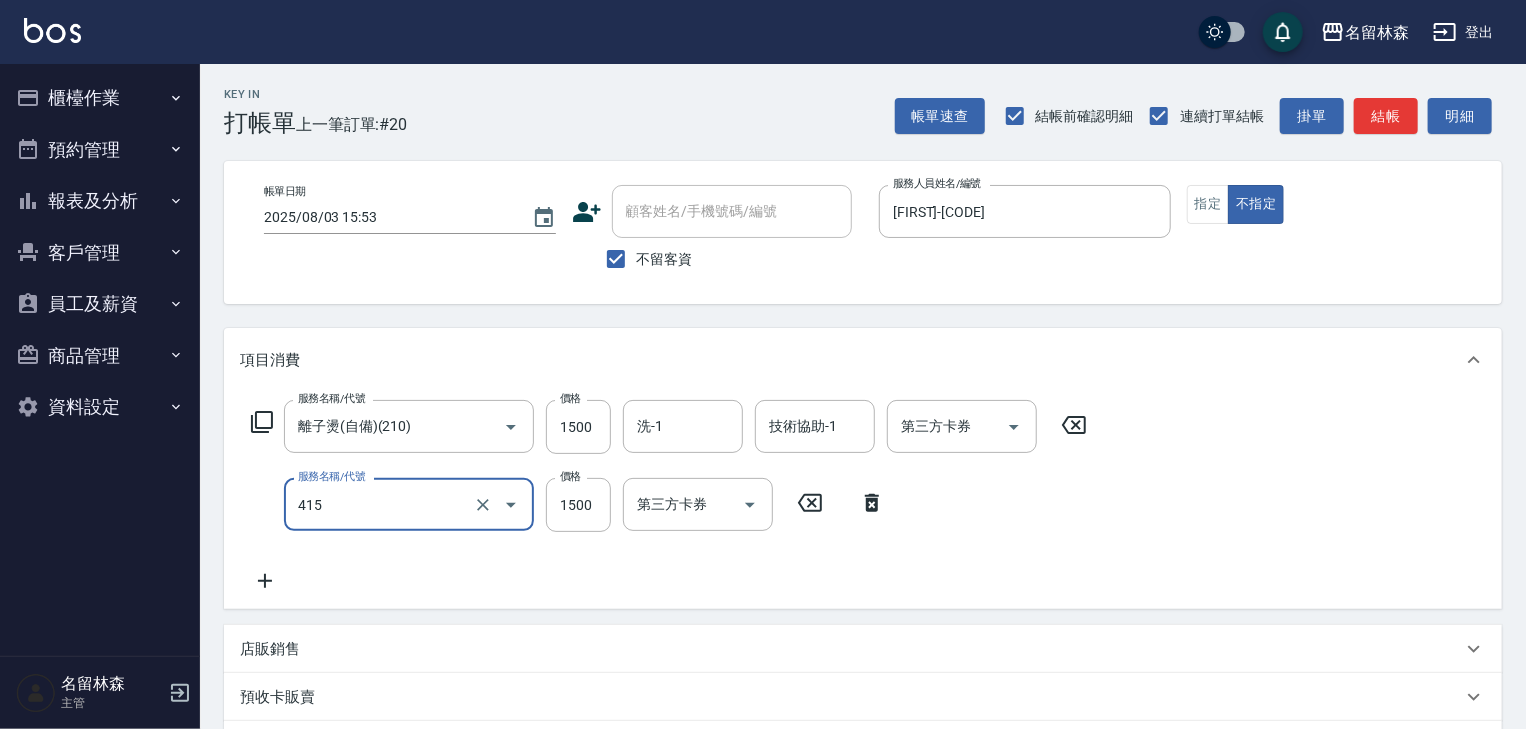 type on "染髮1500↑(415)" 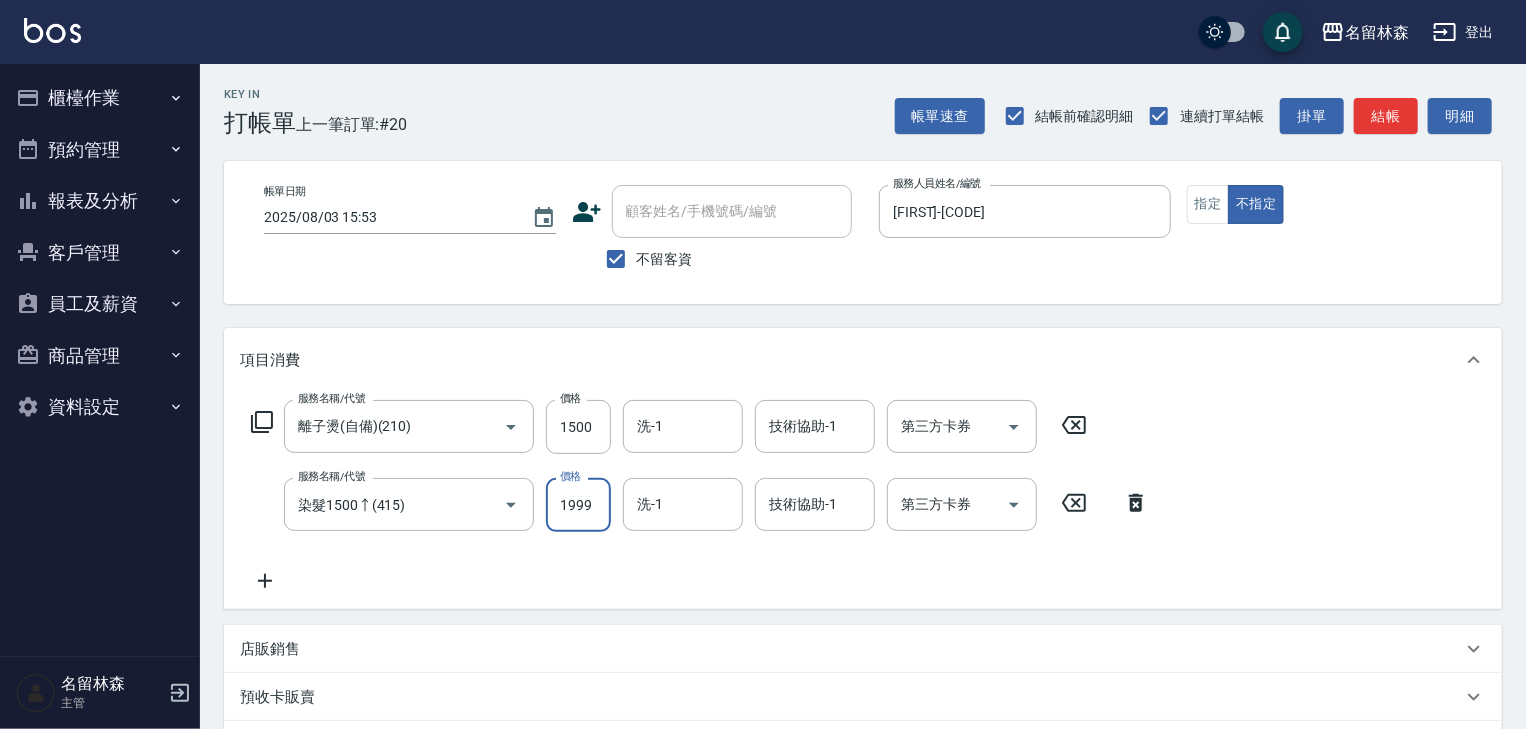 type on "1999" 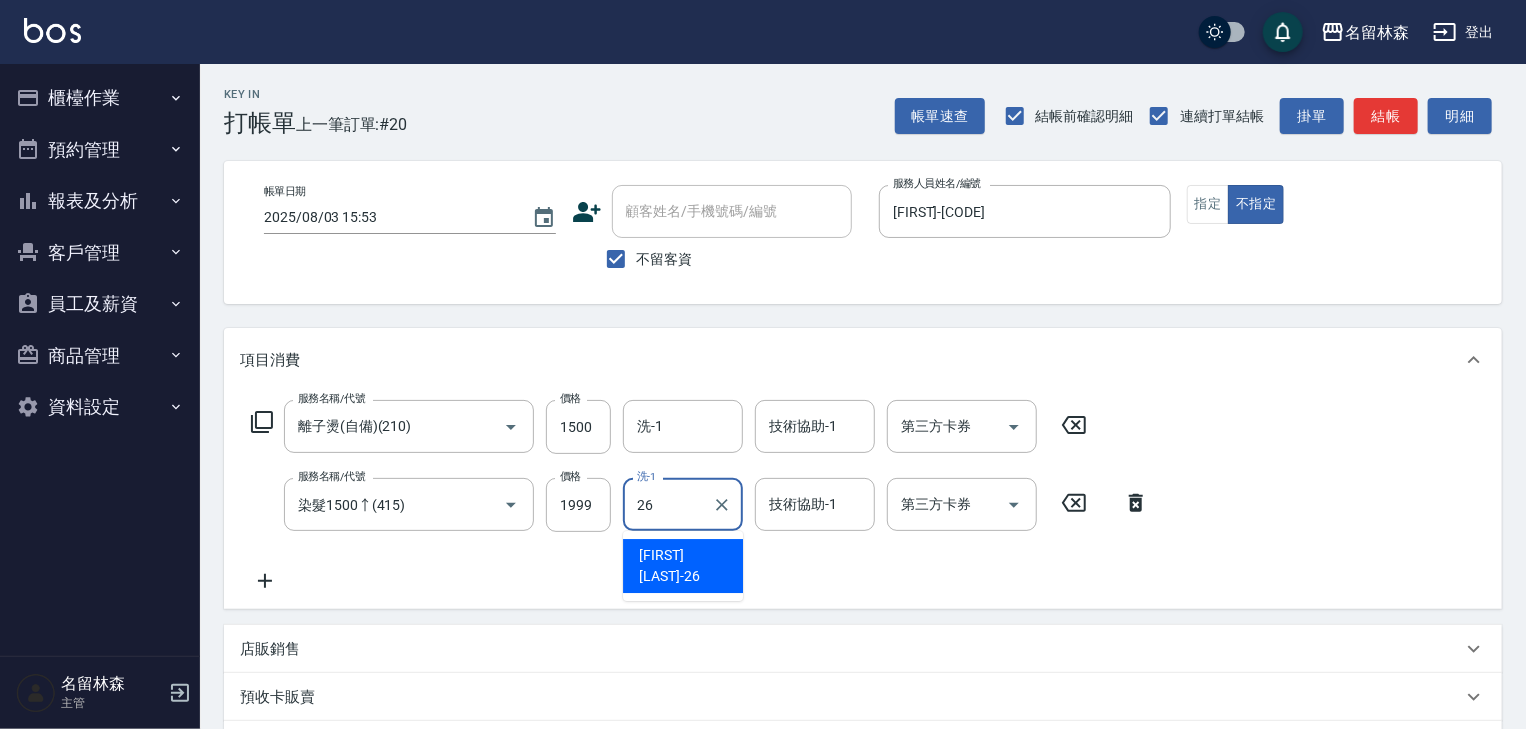 type on "方羿筑-26" 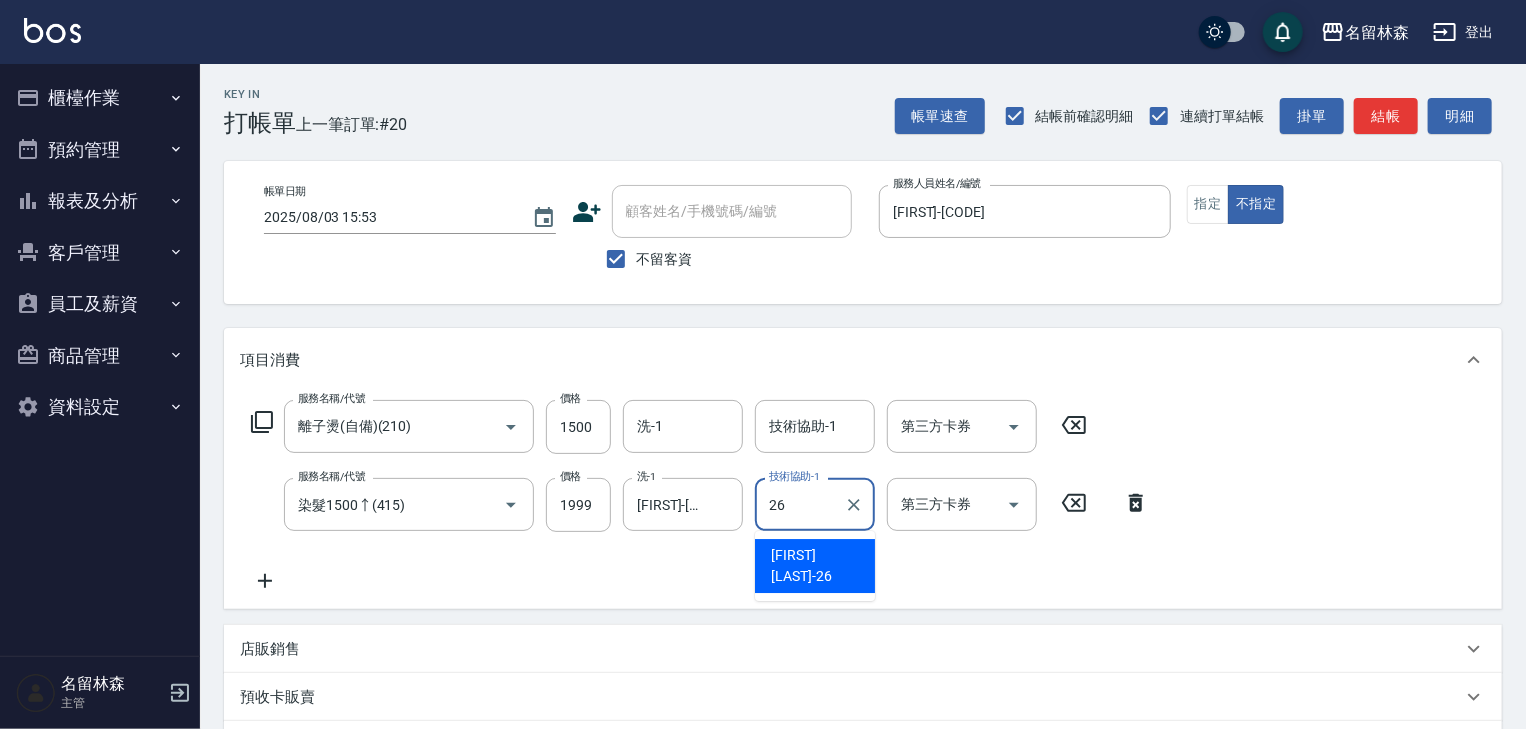 type on "方羿筑-26" 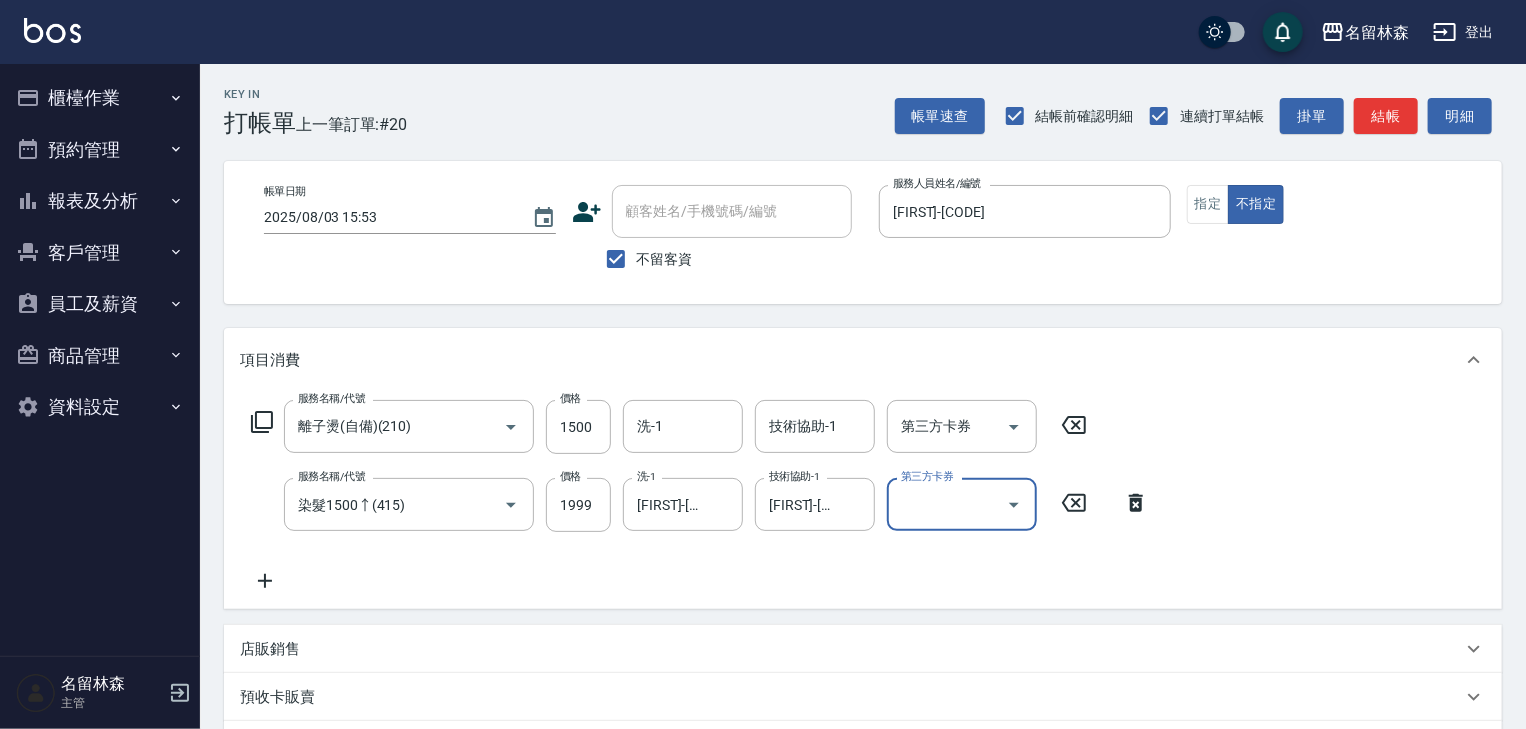 click 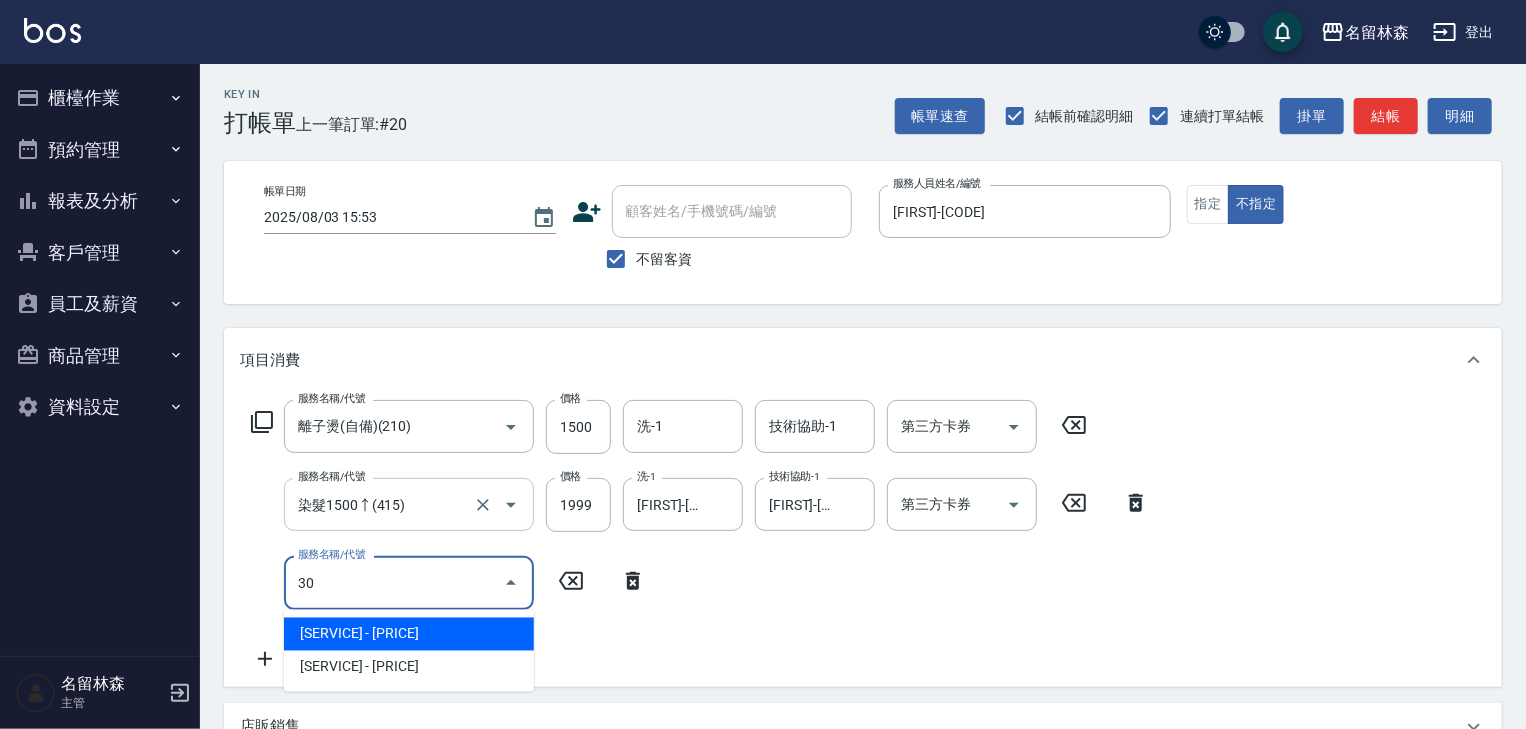 type on "307" 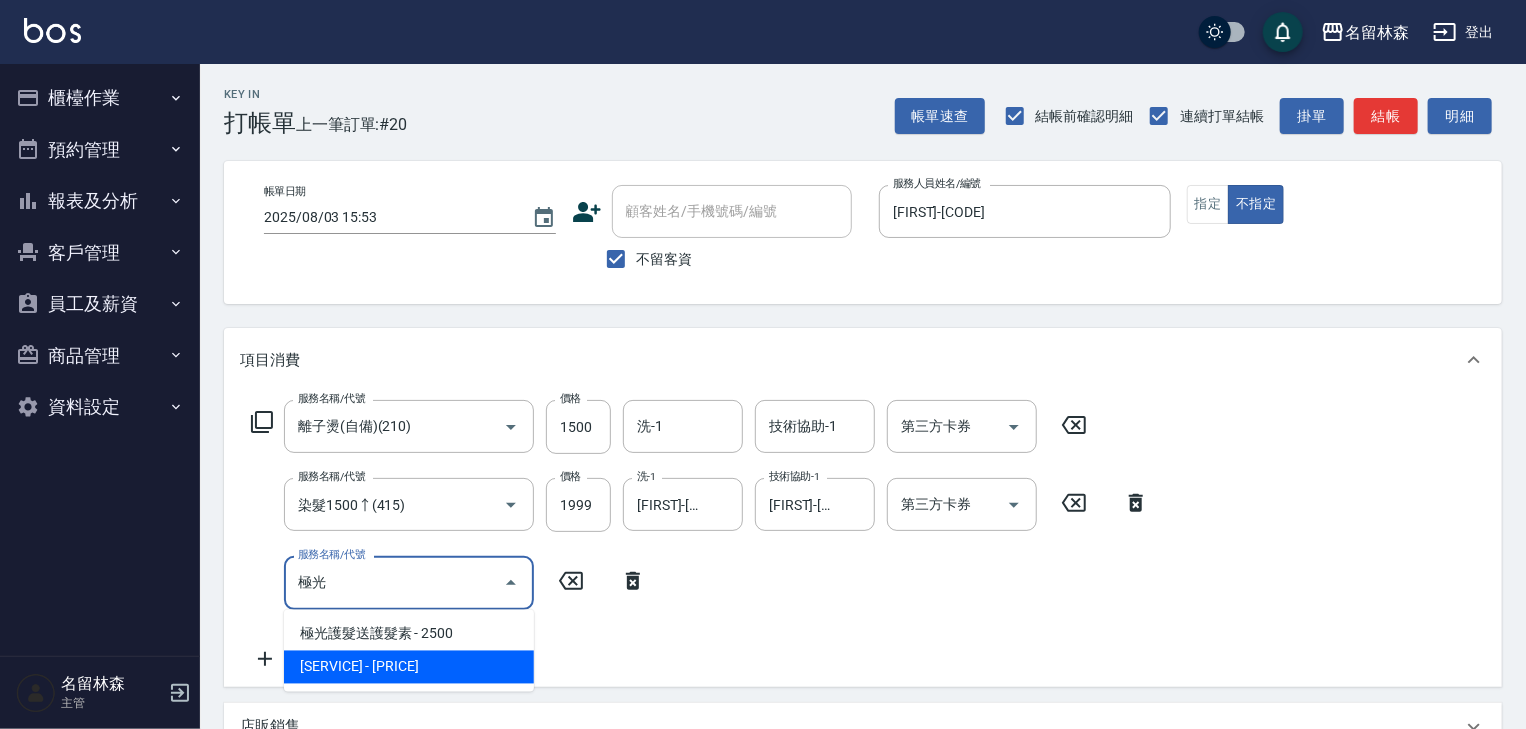click on "極光結構式護髮 - 2500" at bounding box center [409, 667] 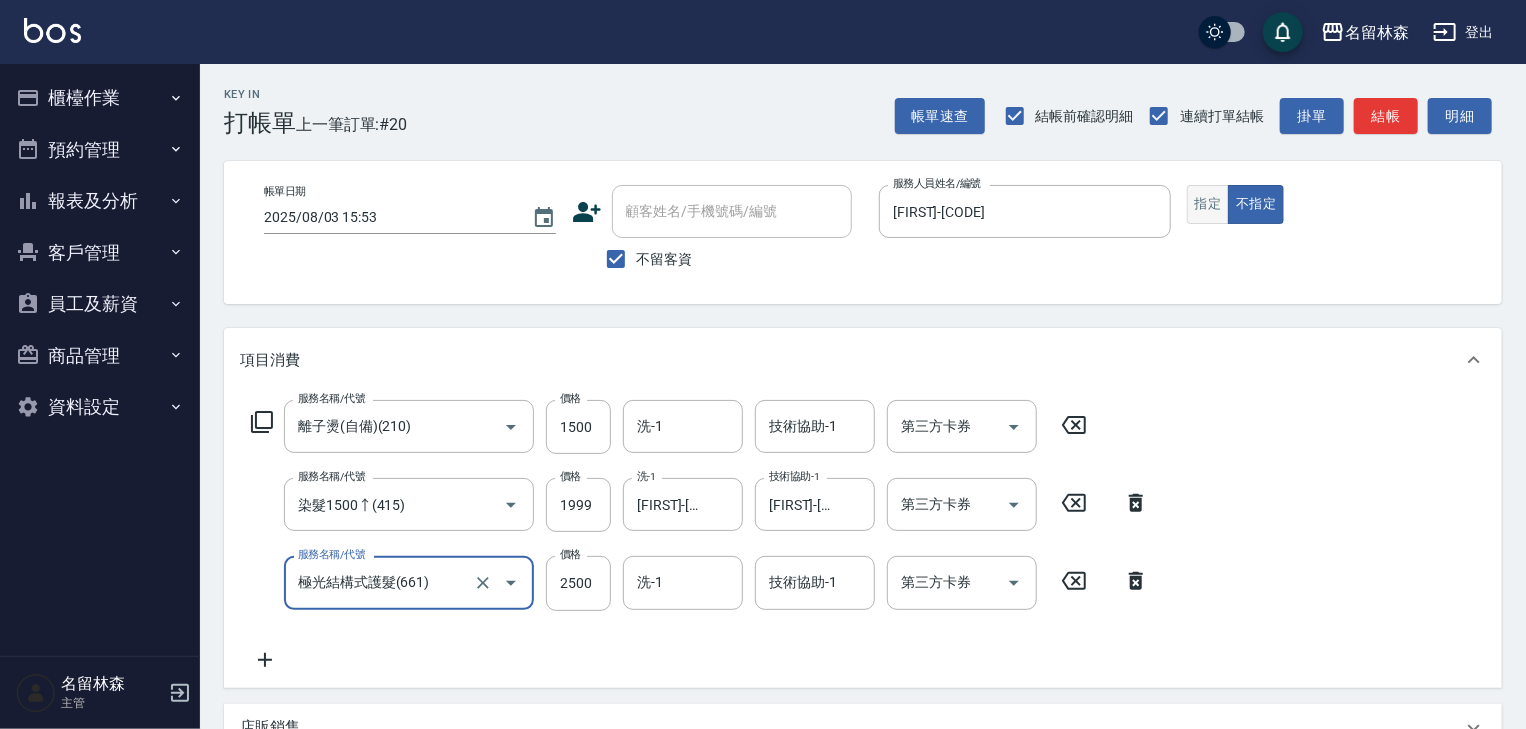 type on "極光結構式護髮(661)" 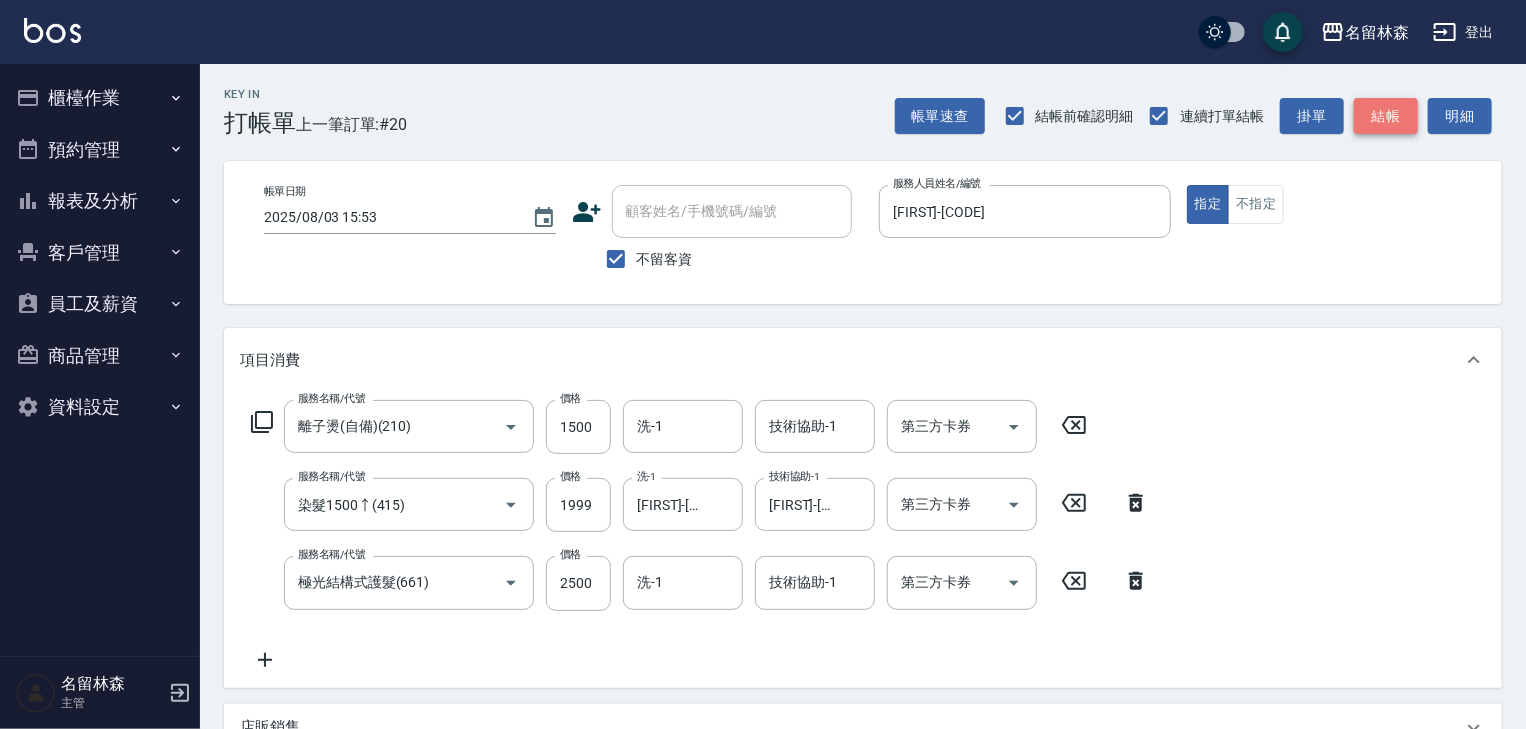 click on "結帳" at bounding box center (1386, 116) 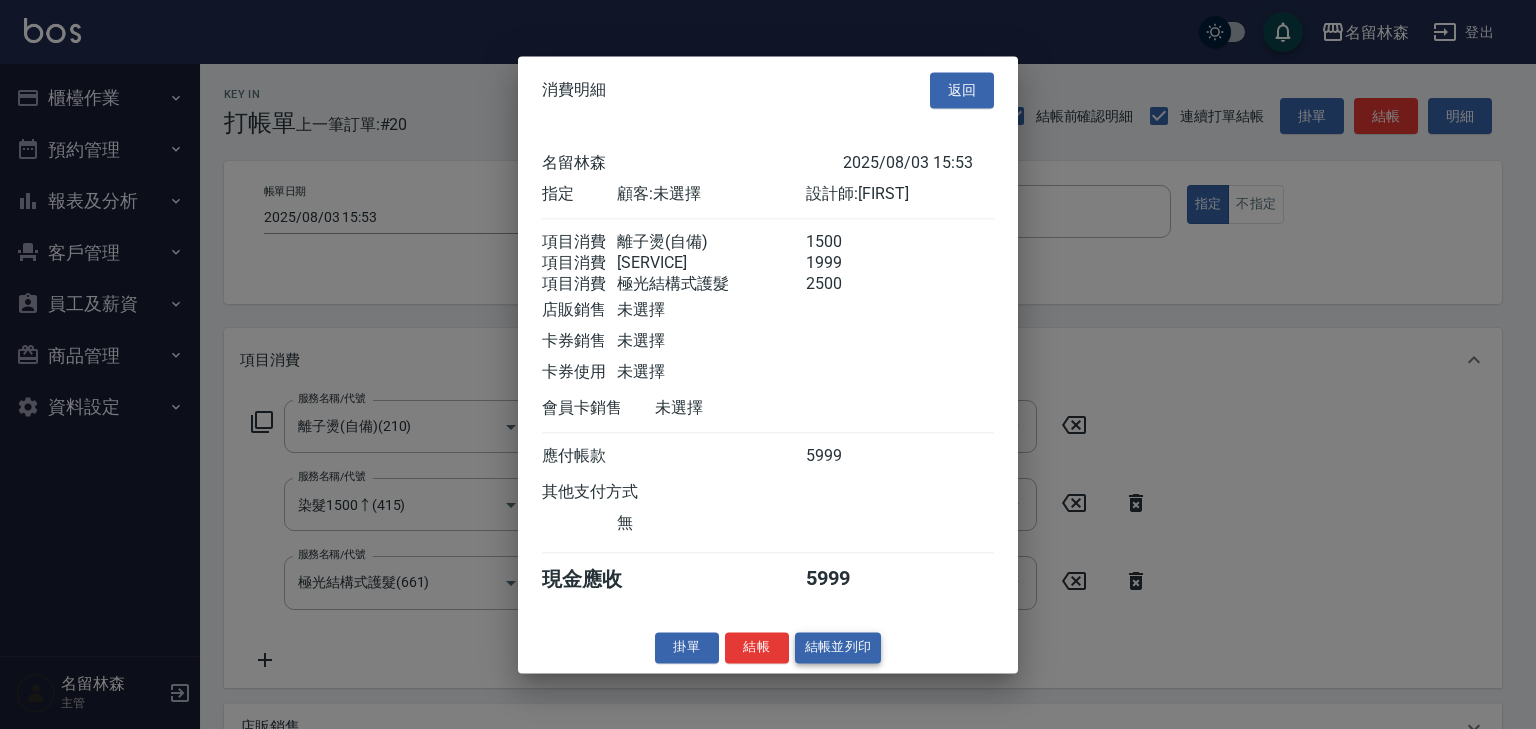 click on "結帳並列印" at bounding box center (838, 647) 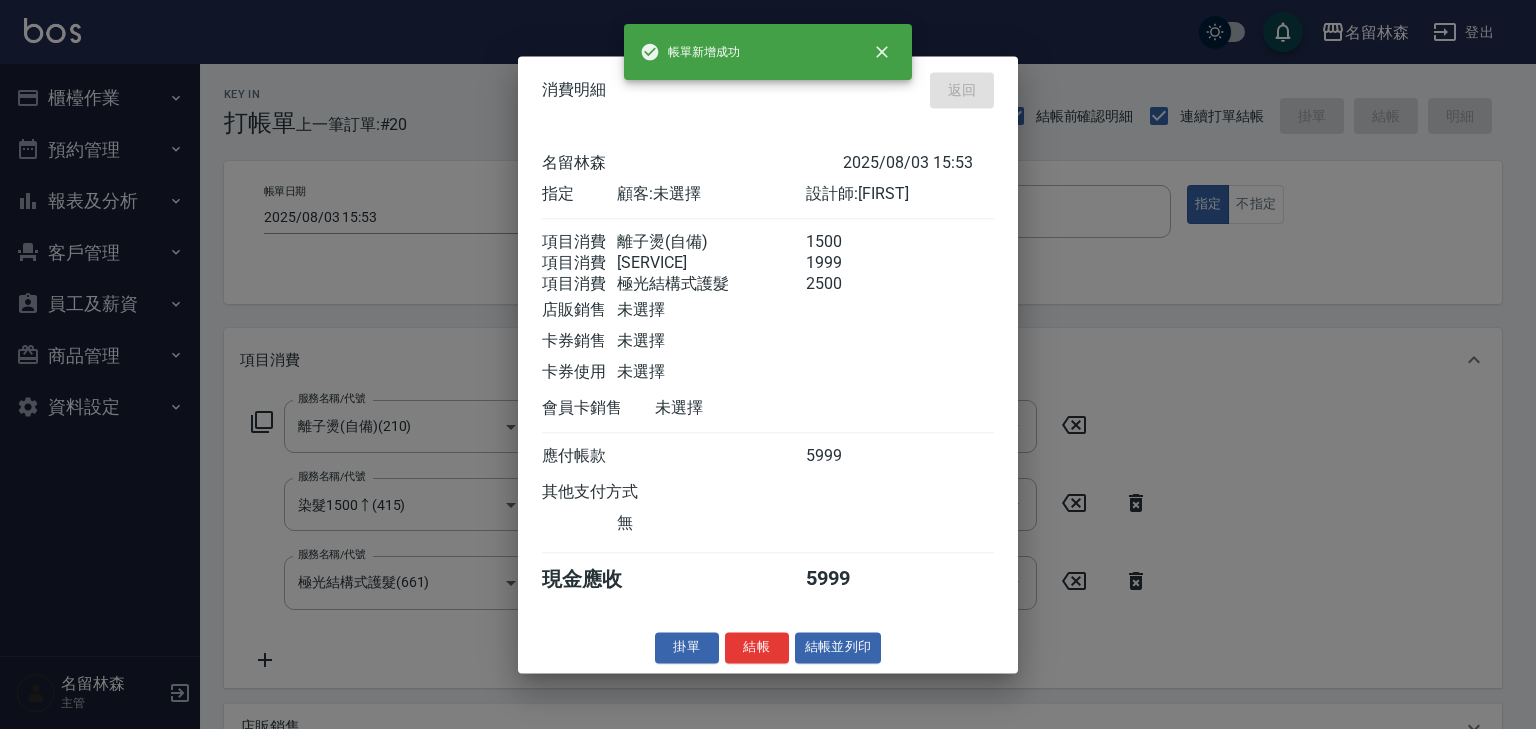 type on "2025/08/03 16:28" 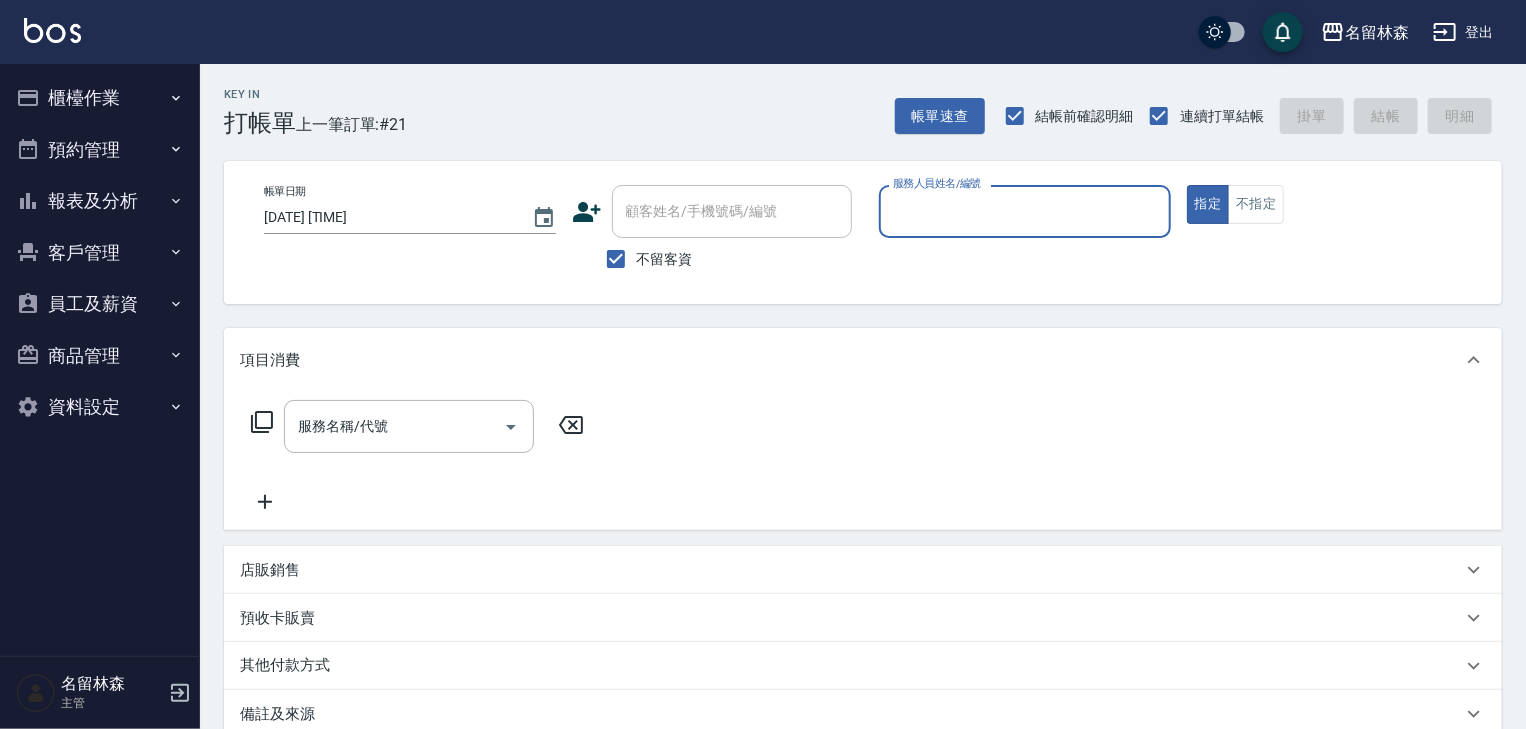 type on "ㄖ" 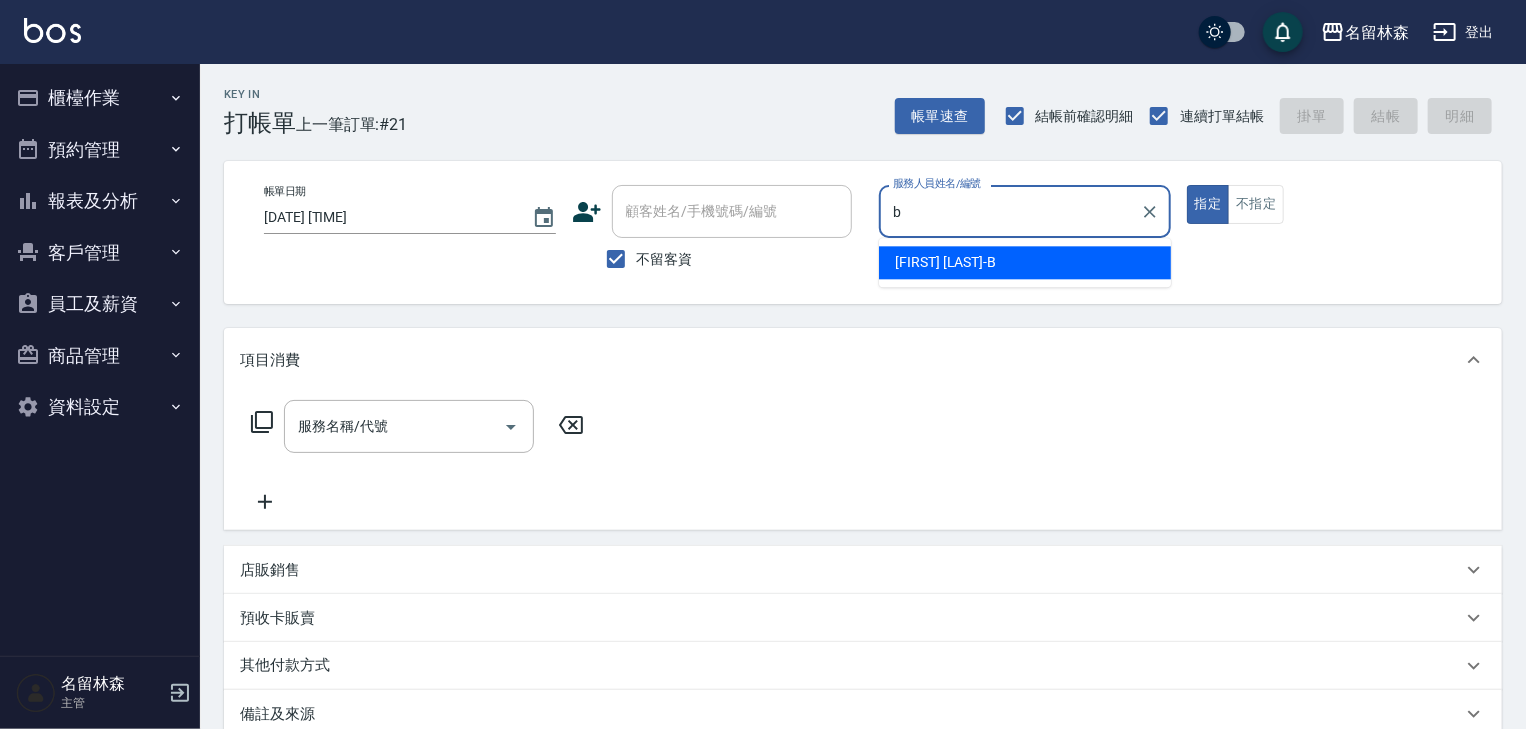 type on "吳姵瑩-B" 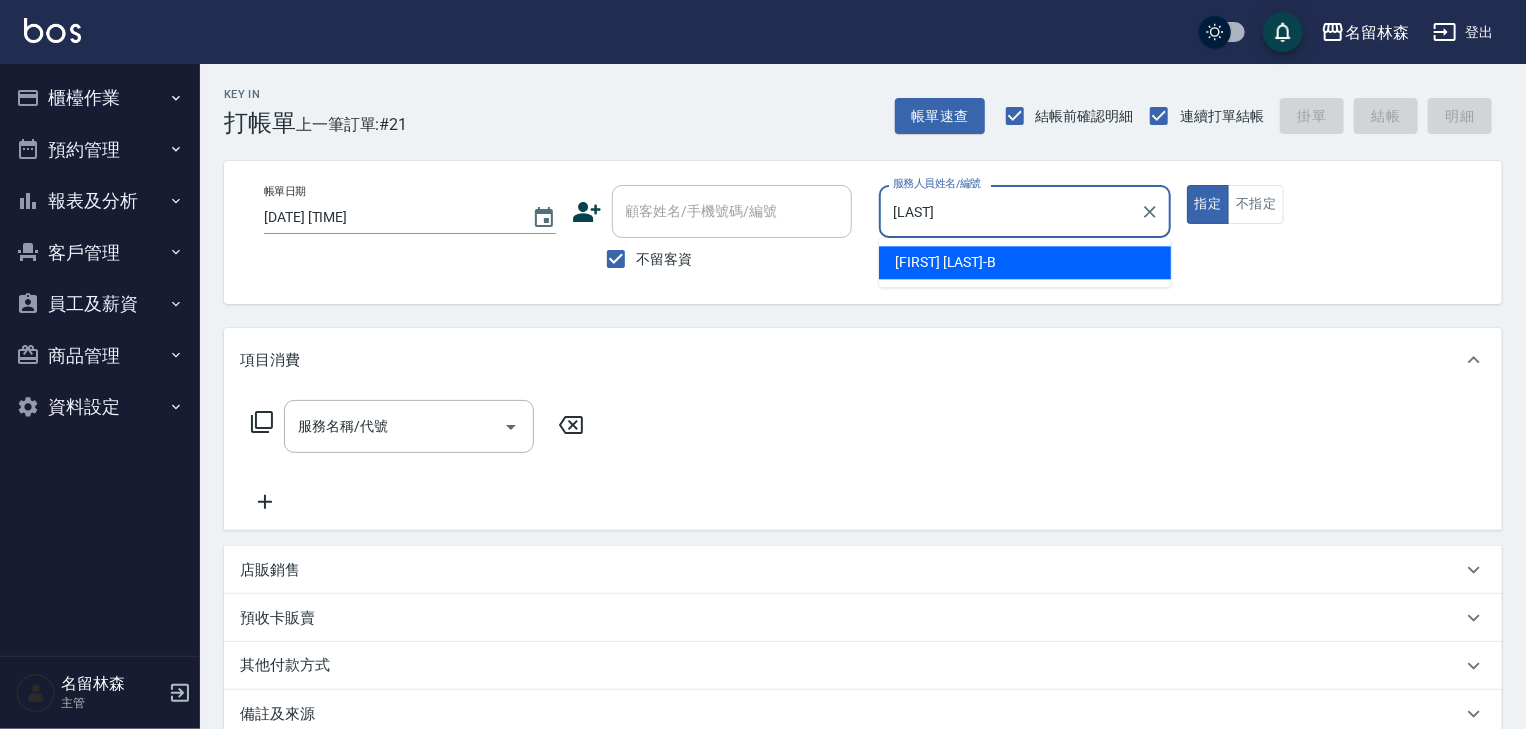 type on "true" 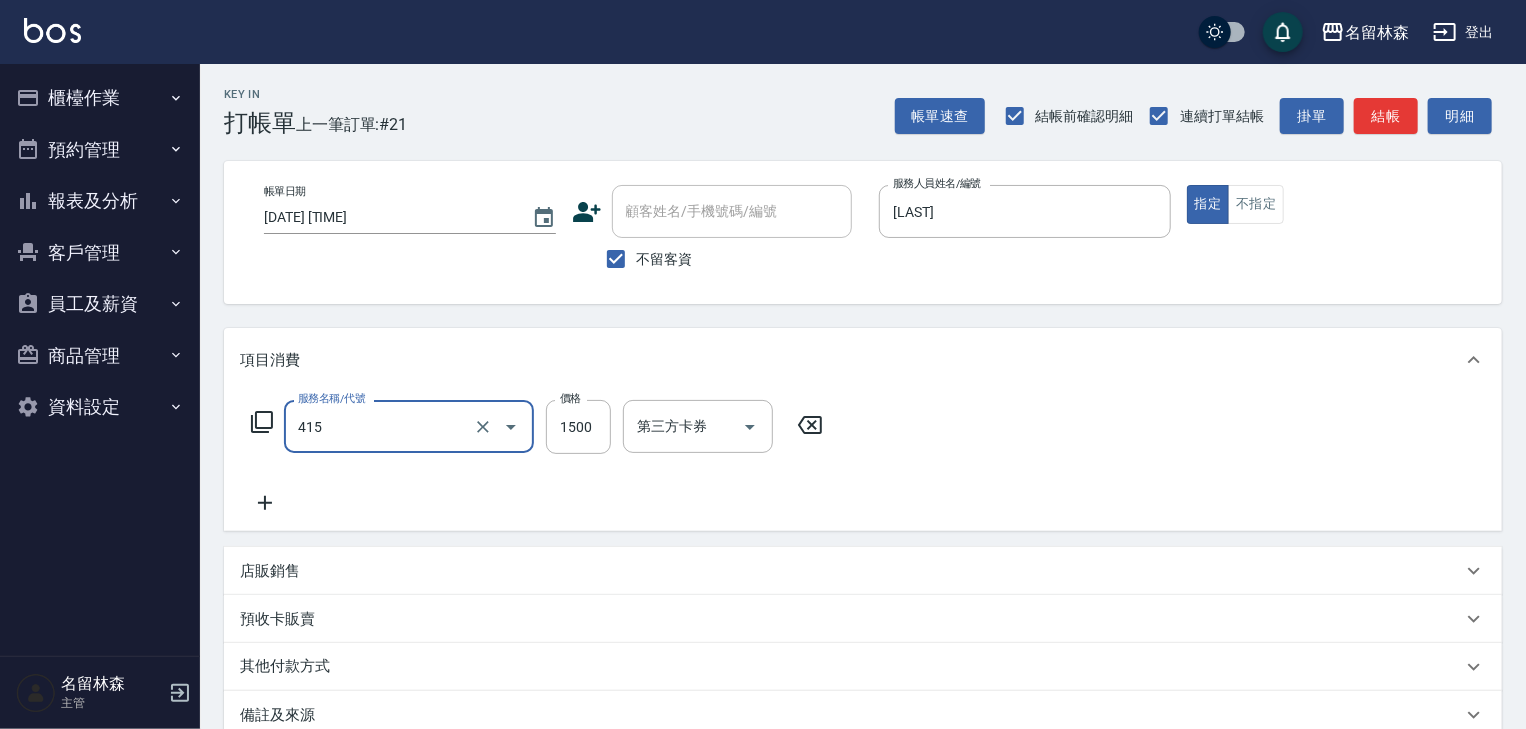 type on "染髮1500↑(415)" 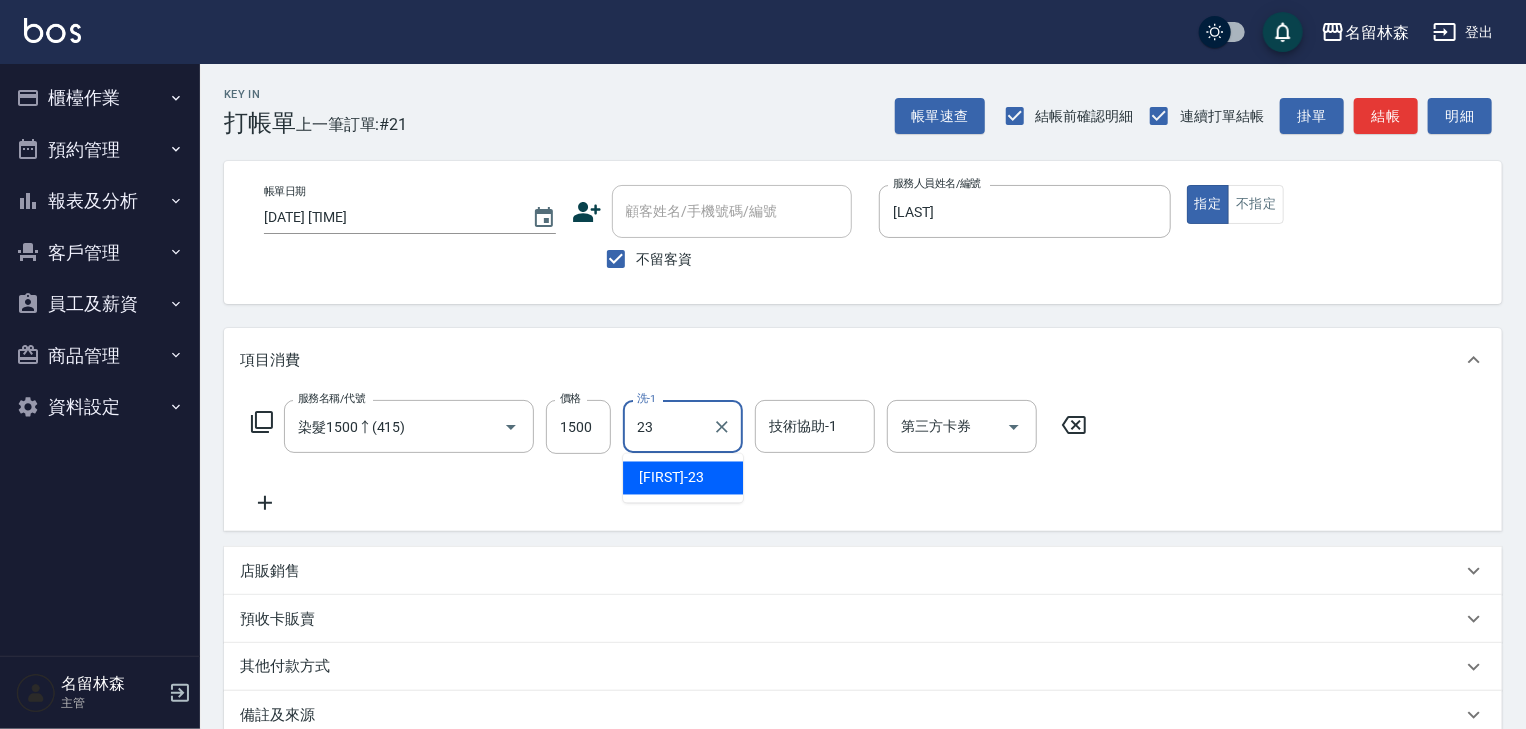 type on "葉敏辰-23" 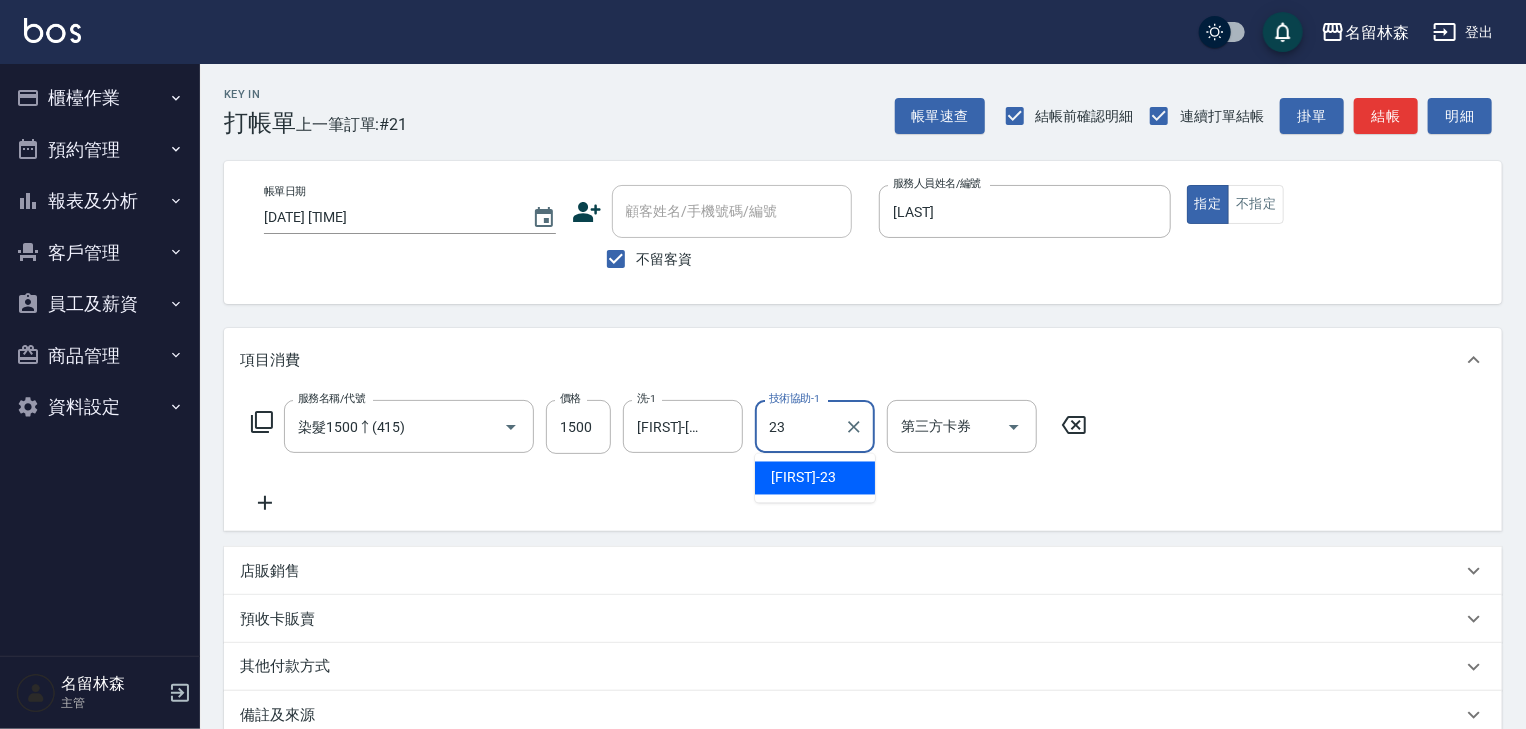 type on "葉敏辰-23" 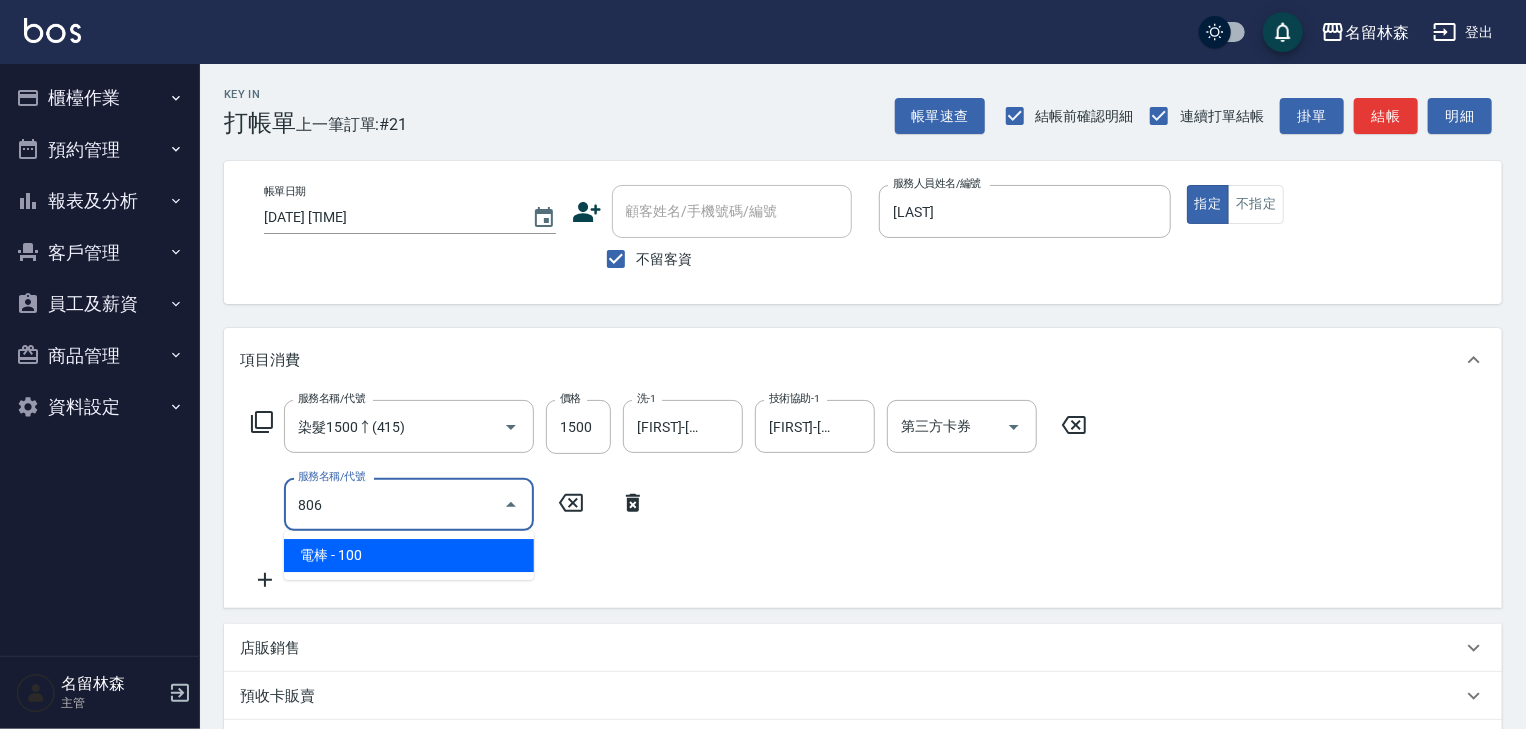 type on "電棒(806)" 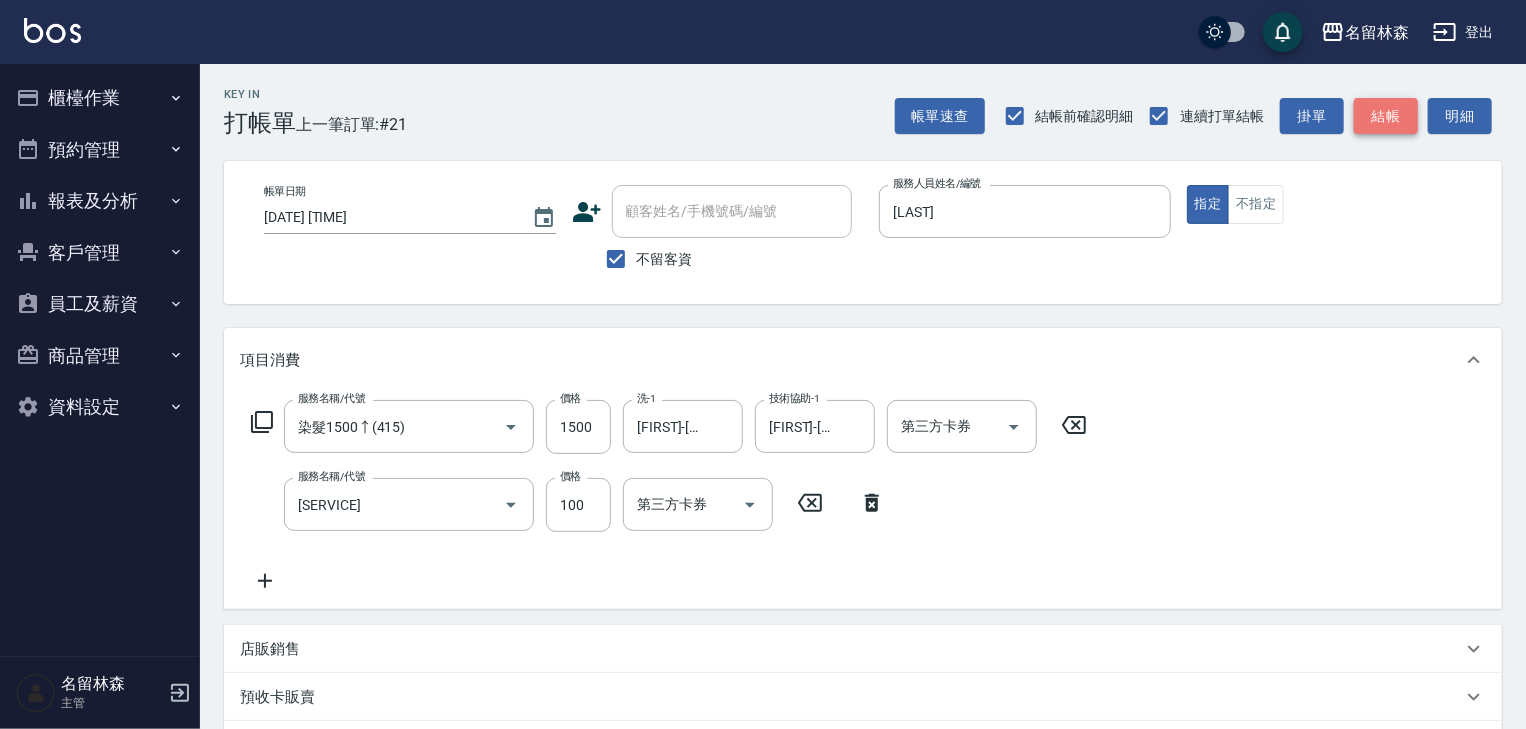 click on "結帳" at bounding box center [1386, 116] 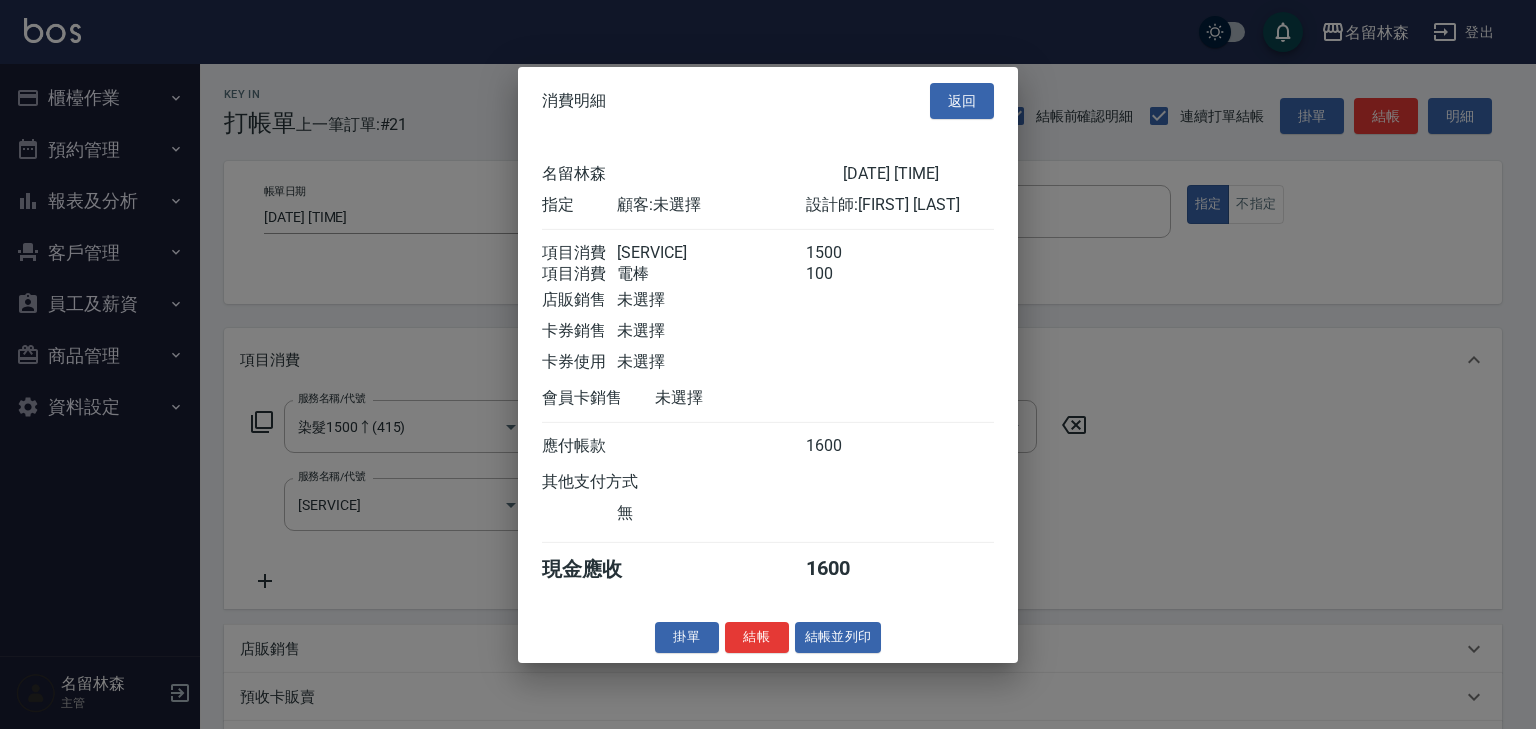 click on "結帳並列印" at bounding box center (838, 637) 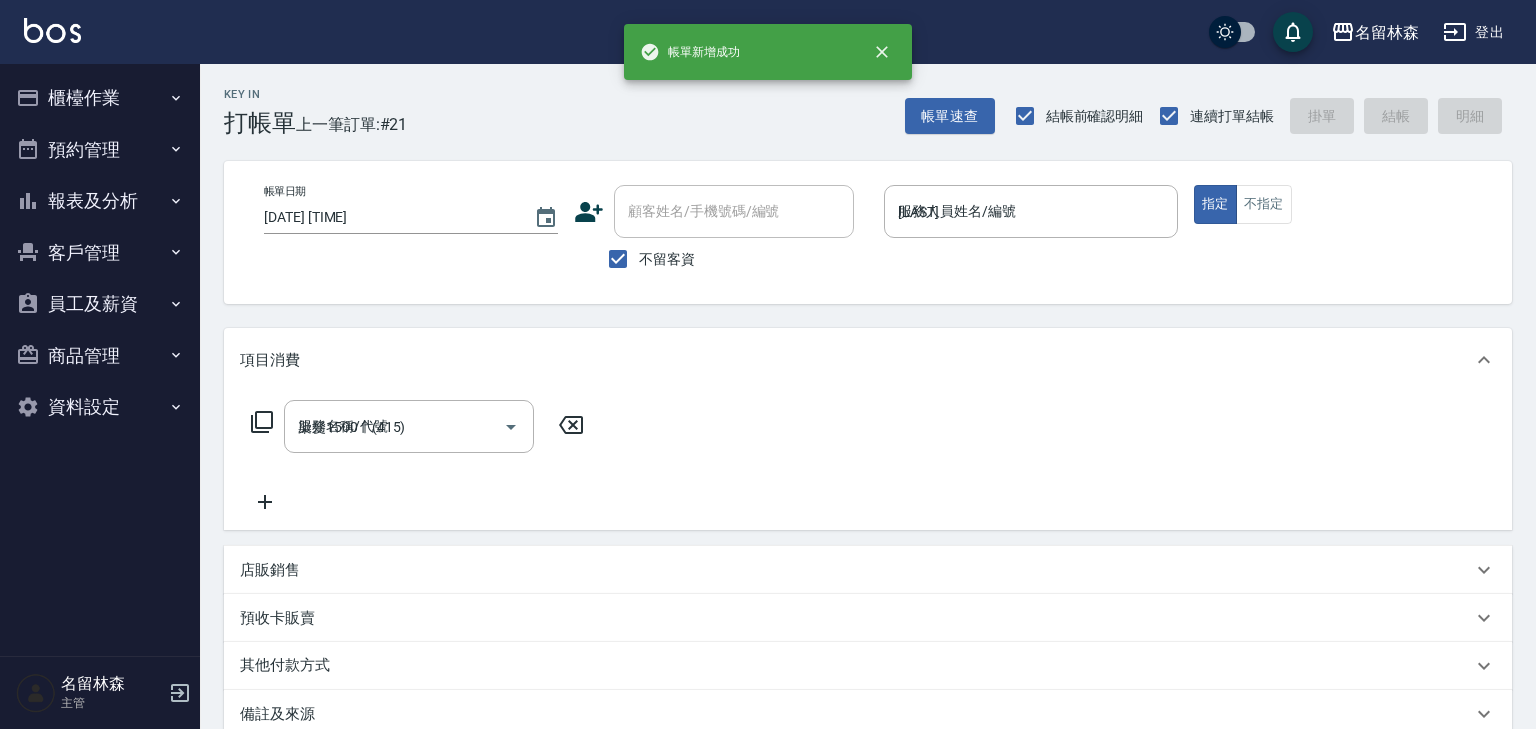 type on "2025/08/03 16:30" 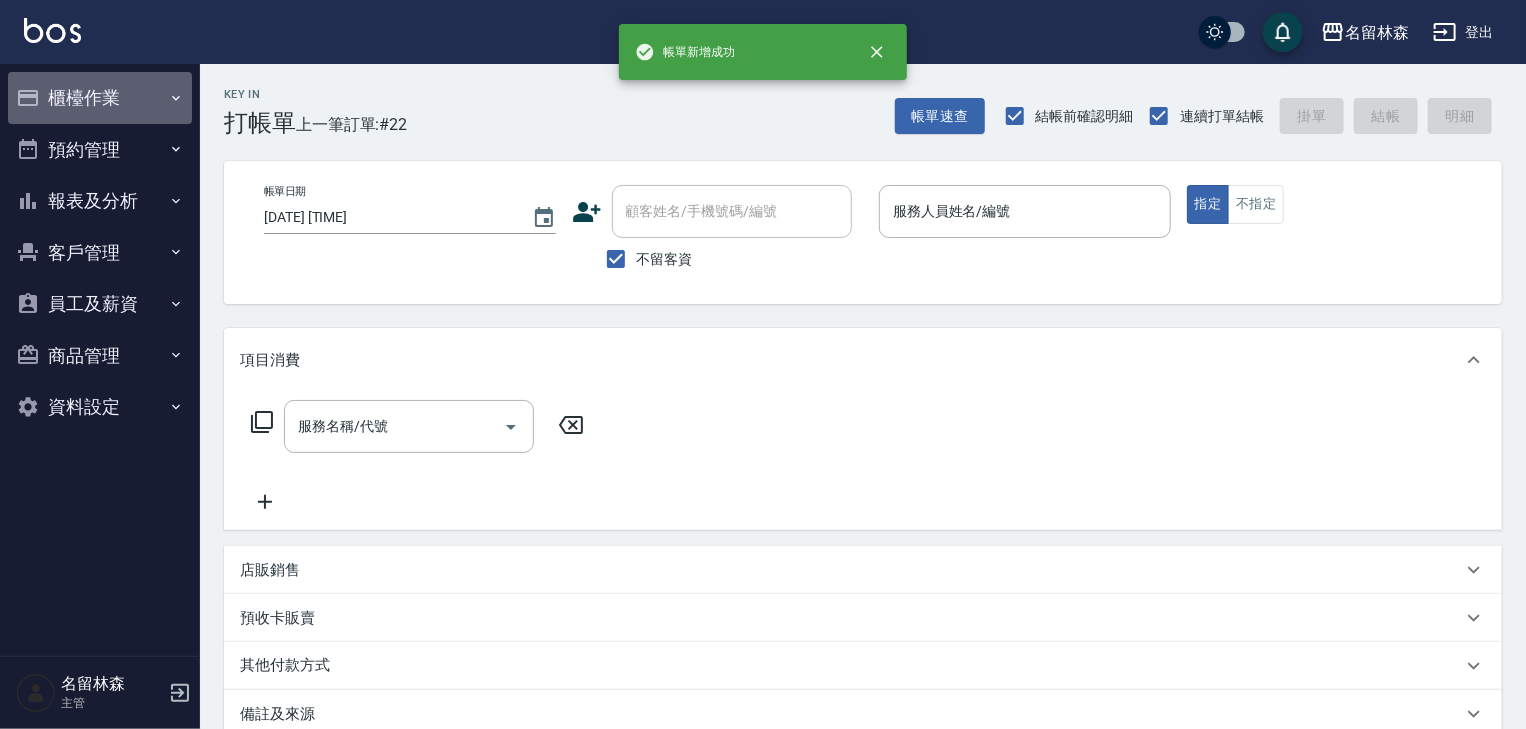 drag, startPoint x: 115, startPoint y: 98, endPoint x: 108, endPoint y: 160, distance: 62.39391 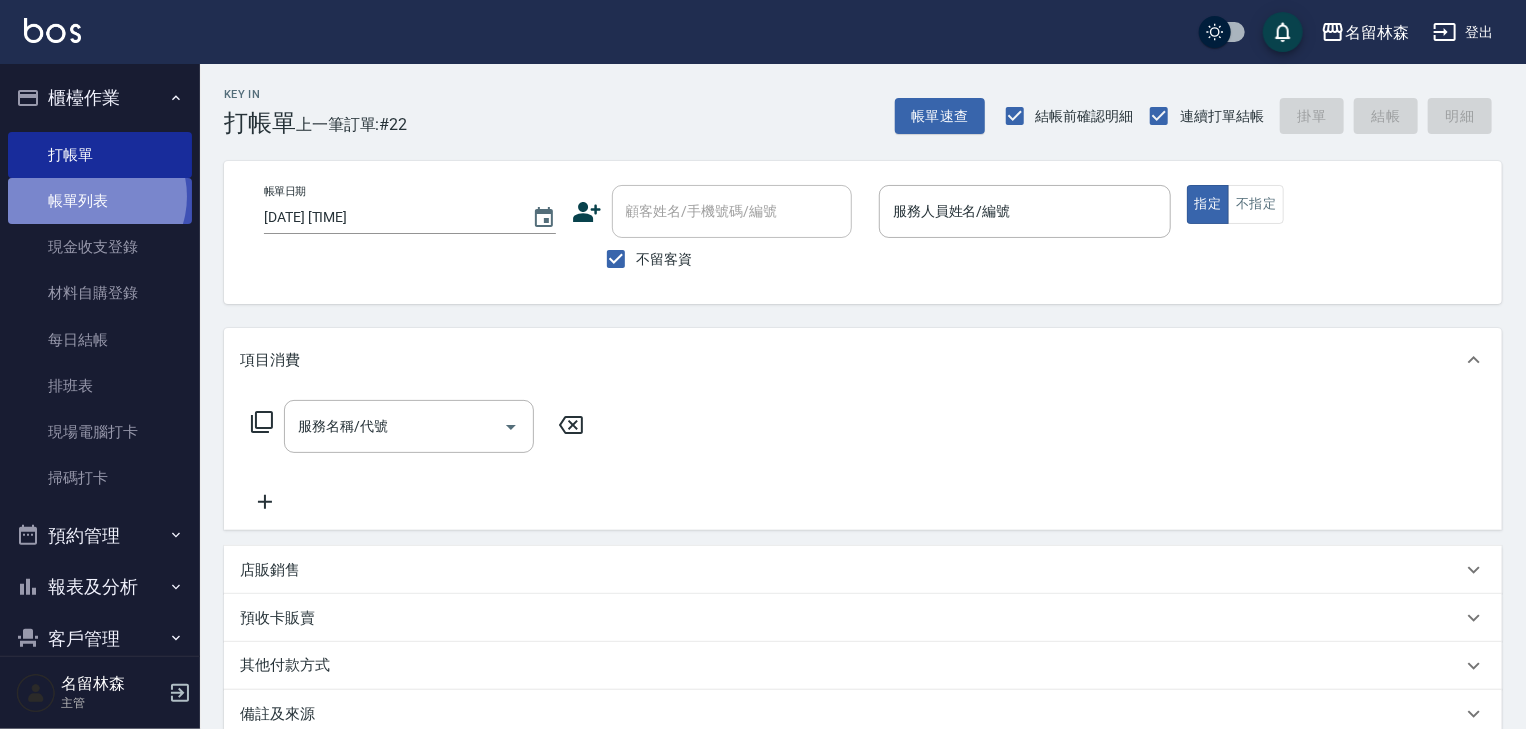 click on "帳單列表" at bounding box center [100, 201] 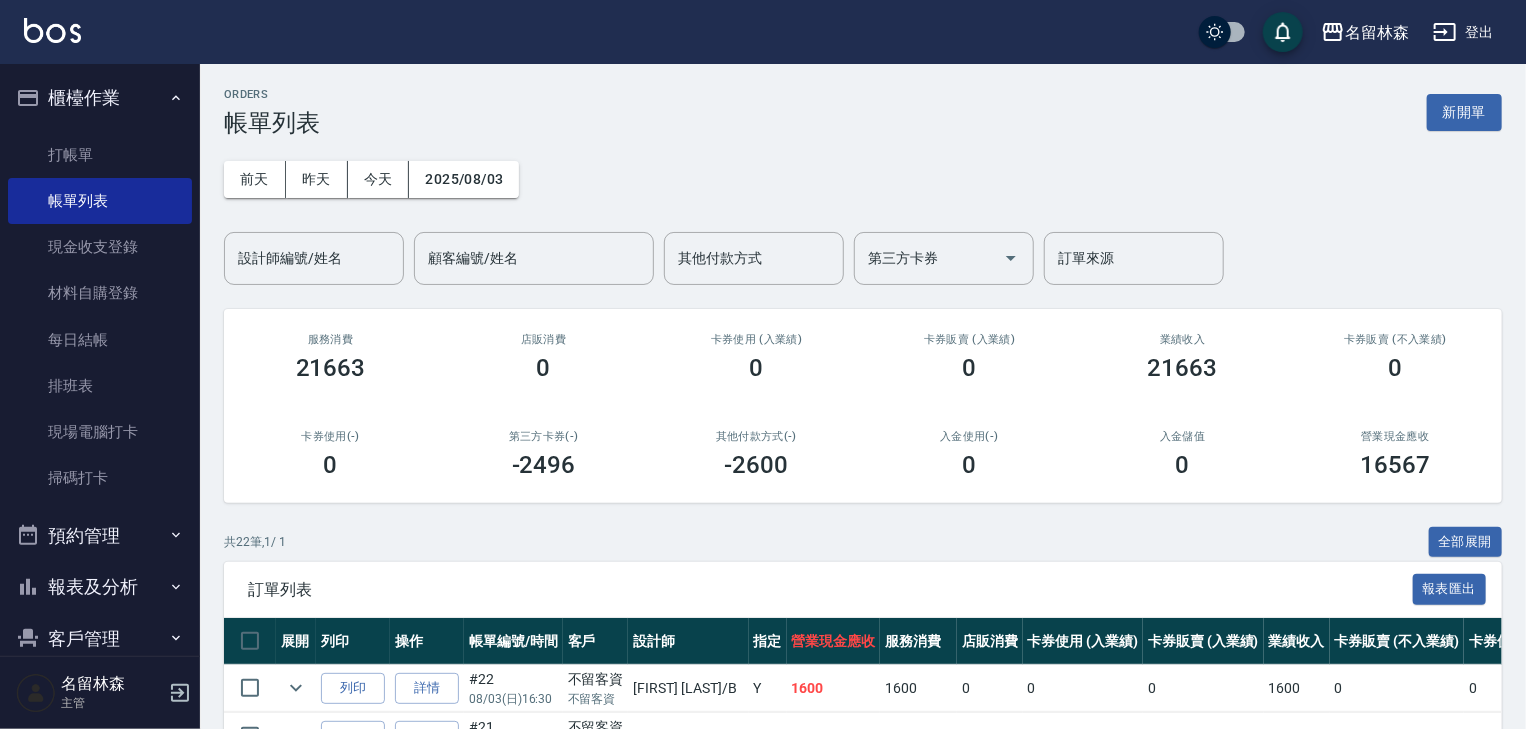 scroll, scrollTop: 426, scrollLeft: 0, axis: vertical 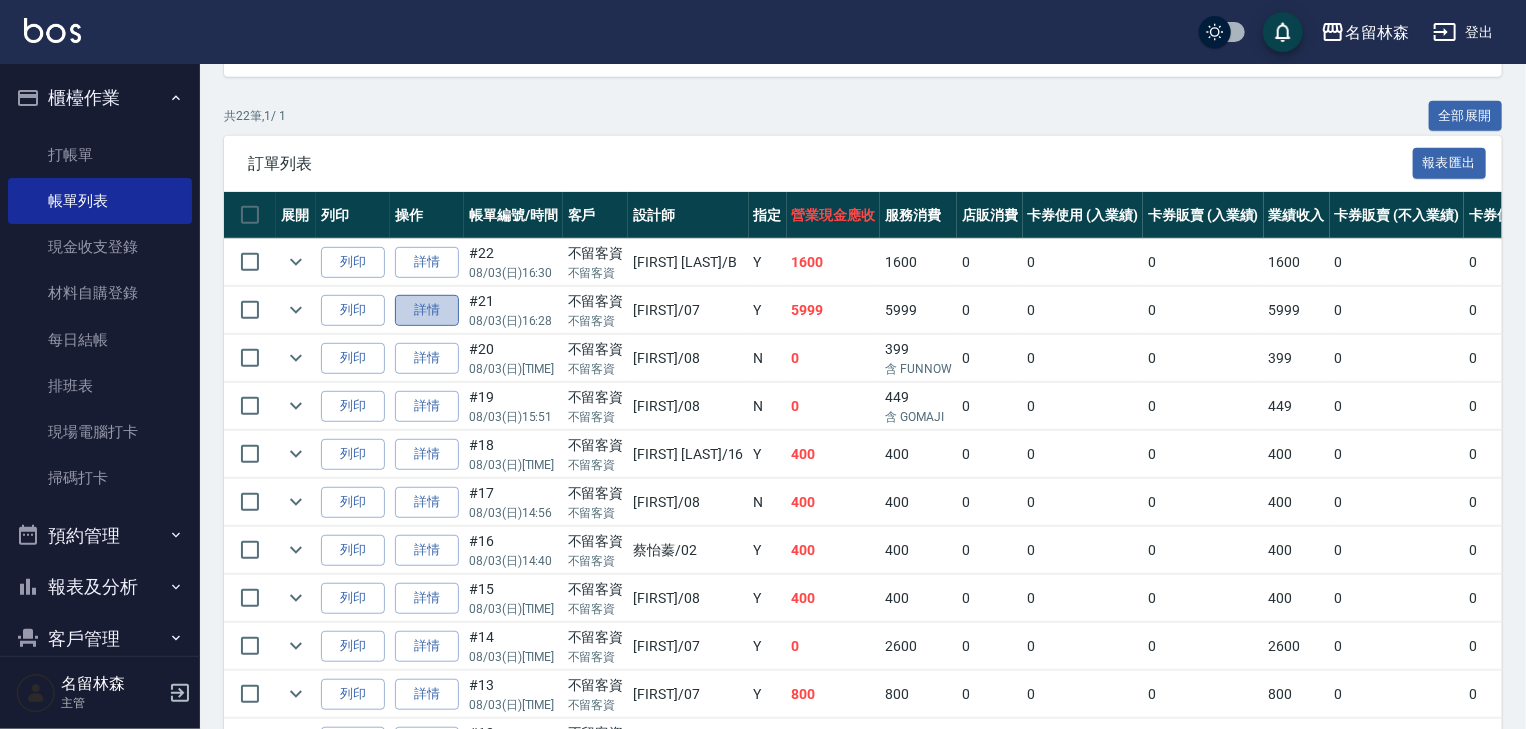 click on "詳情" at bounding box center (427, 310) 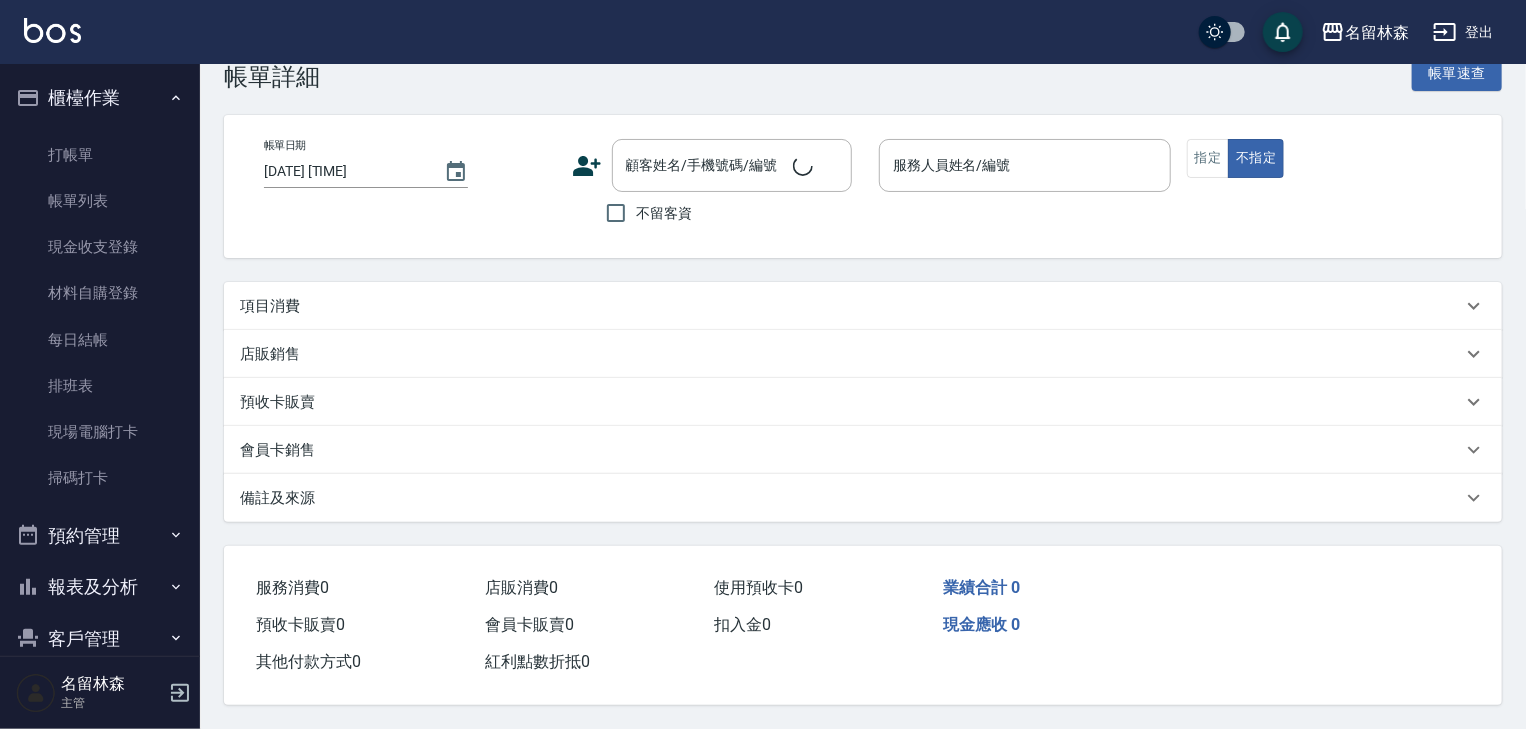 scroll, scrollTop: 0, scrollLeft: 0, axis: both 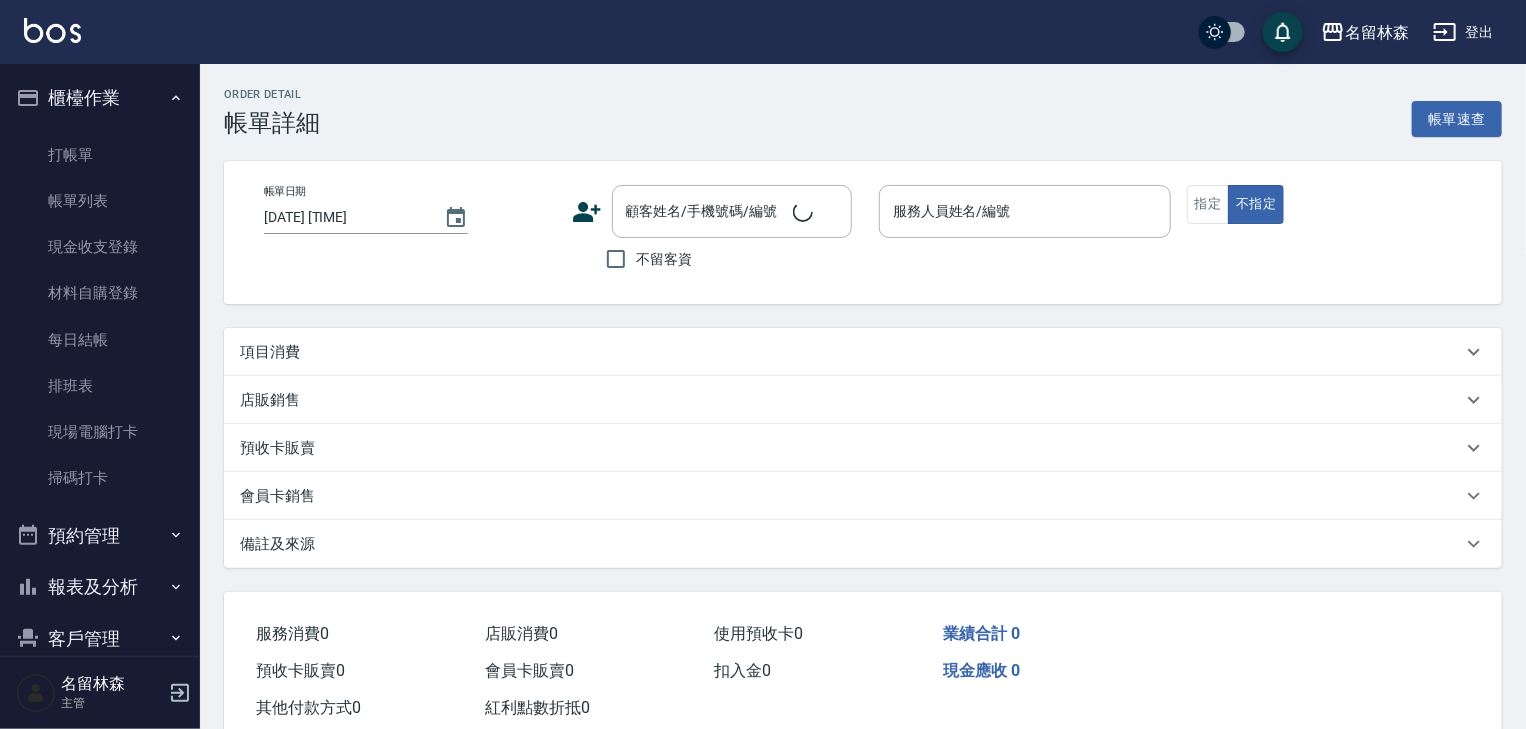 type on "2025/08/03 16:28" 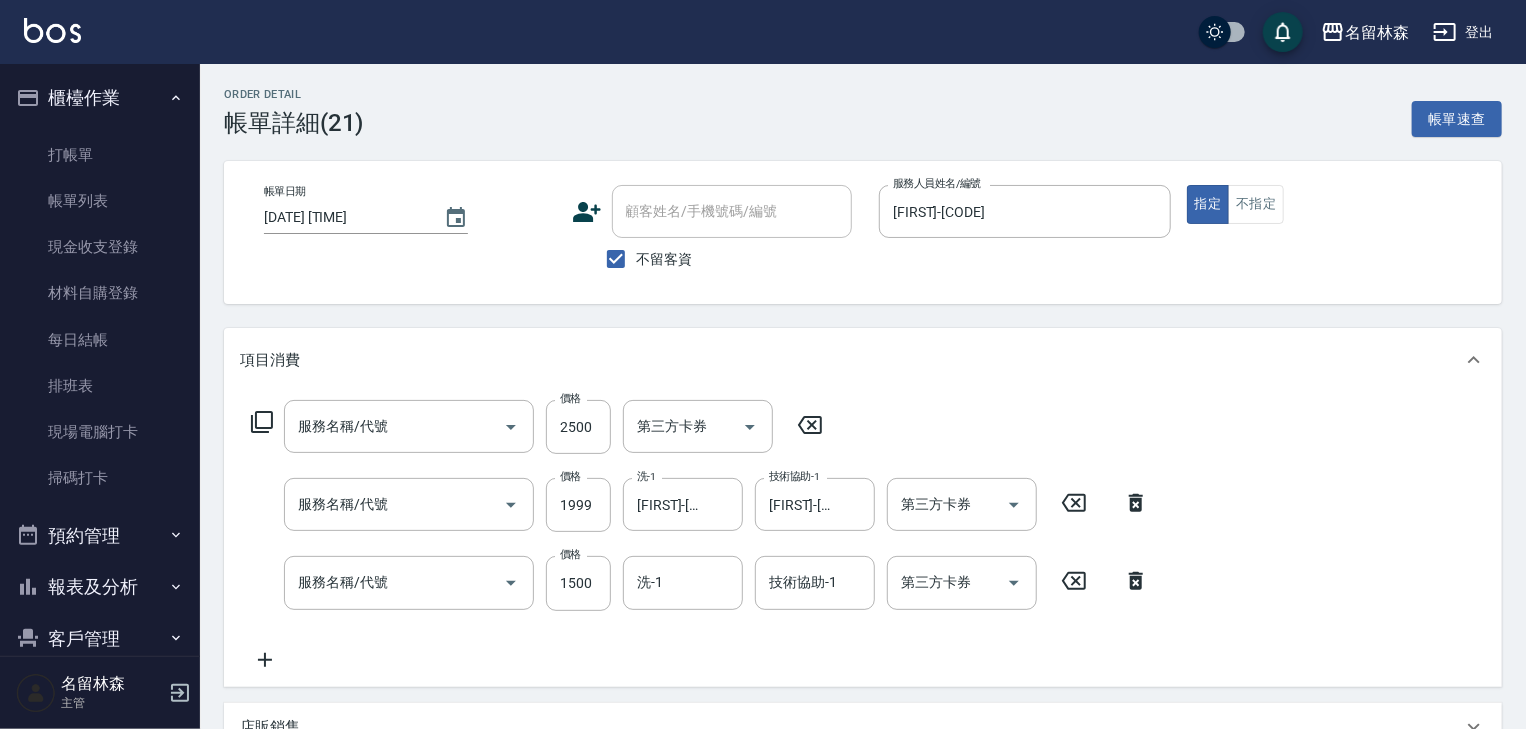 type on "極光結構式護髮(661)" 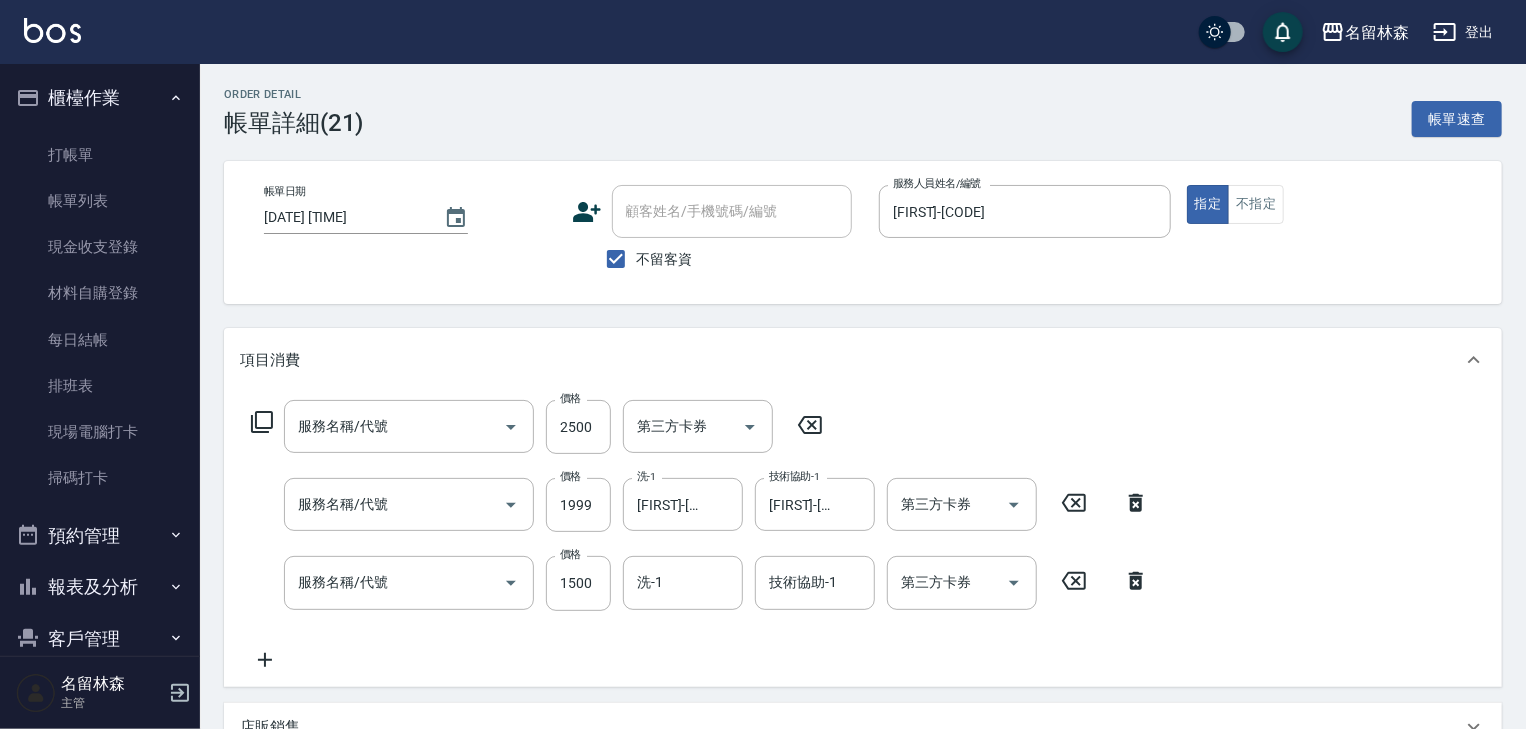 type on "染髮1500↑(415)" 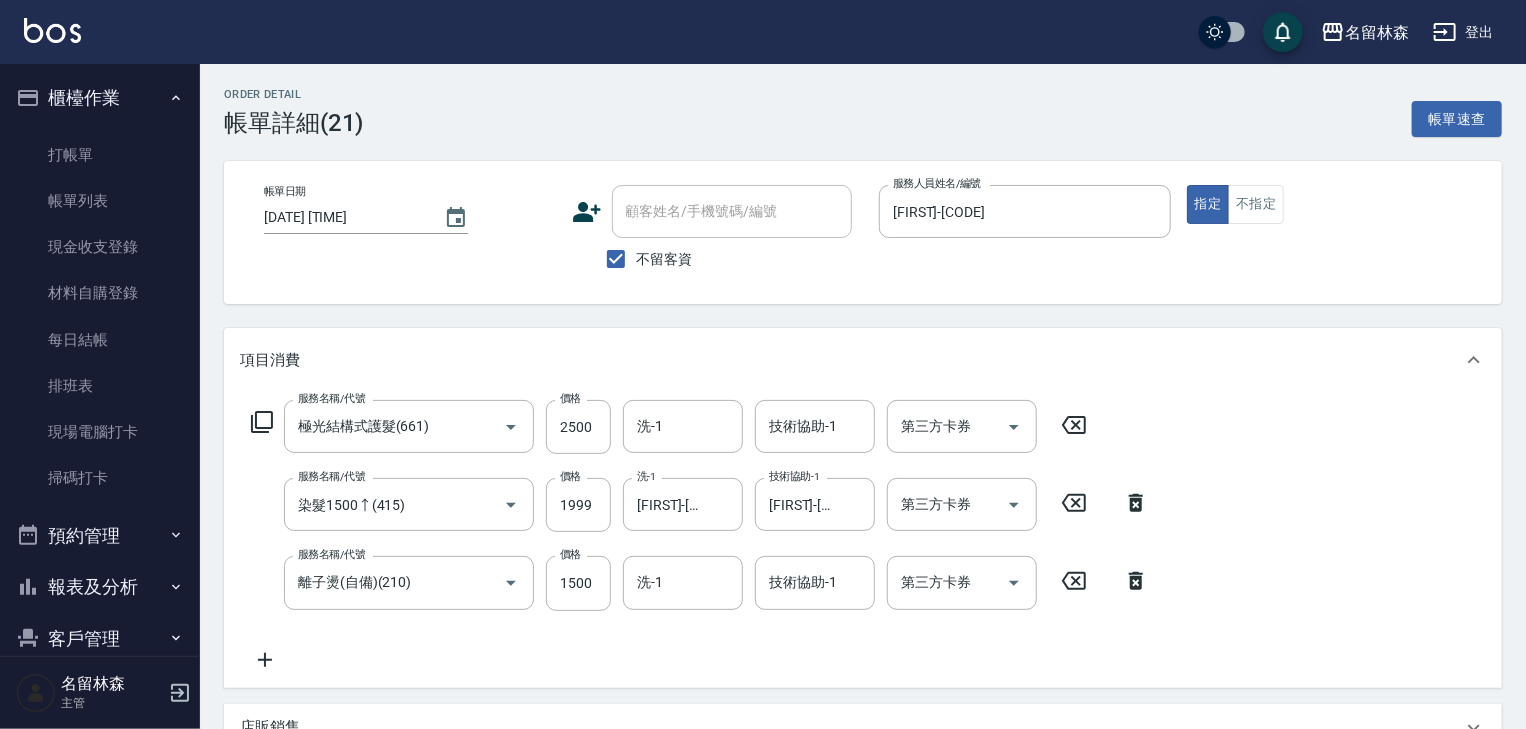 scroll, scrollTop: 320, scrollLeft: 0, axis: vertical 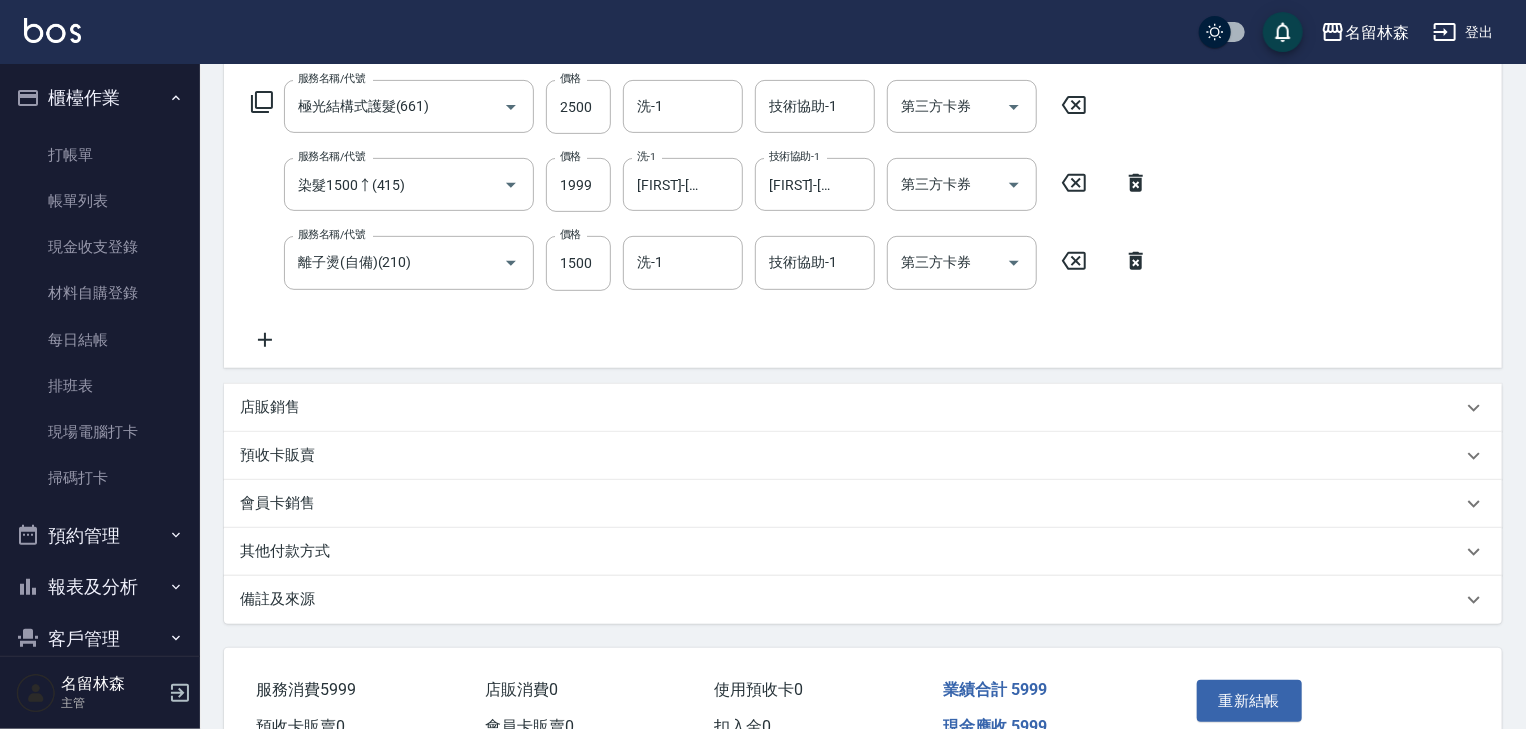 click on "其他付款方式" at bounding box center (851, 551) 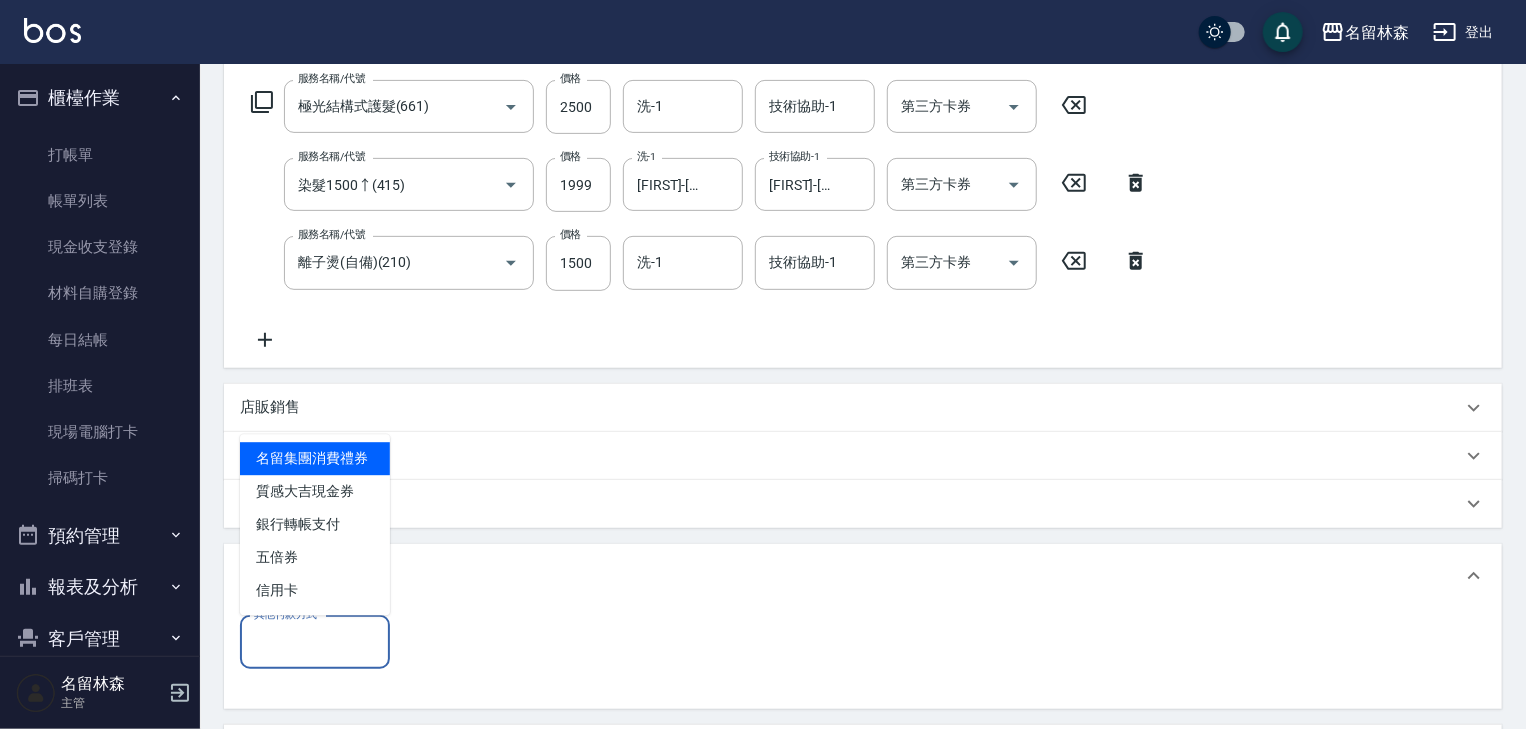 click on "其他付款方式" at bounding box center (315, 642) 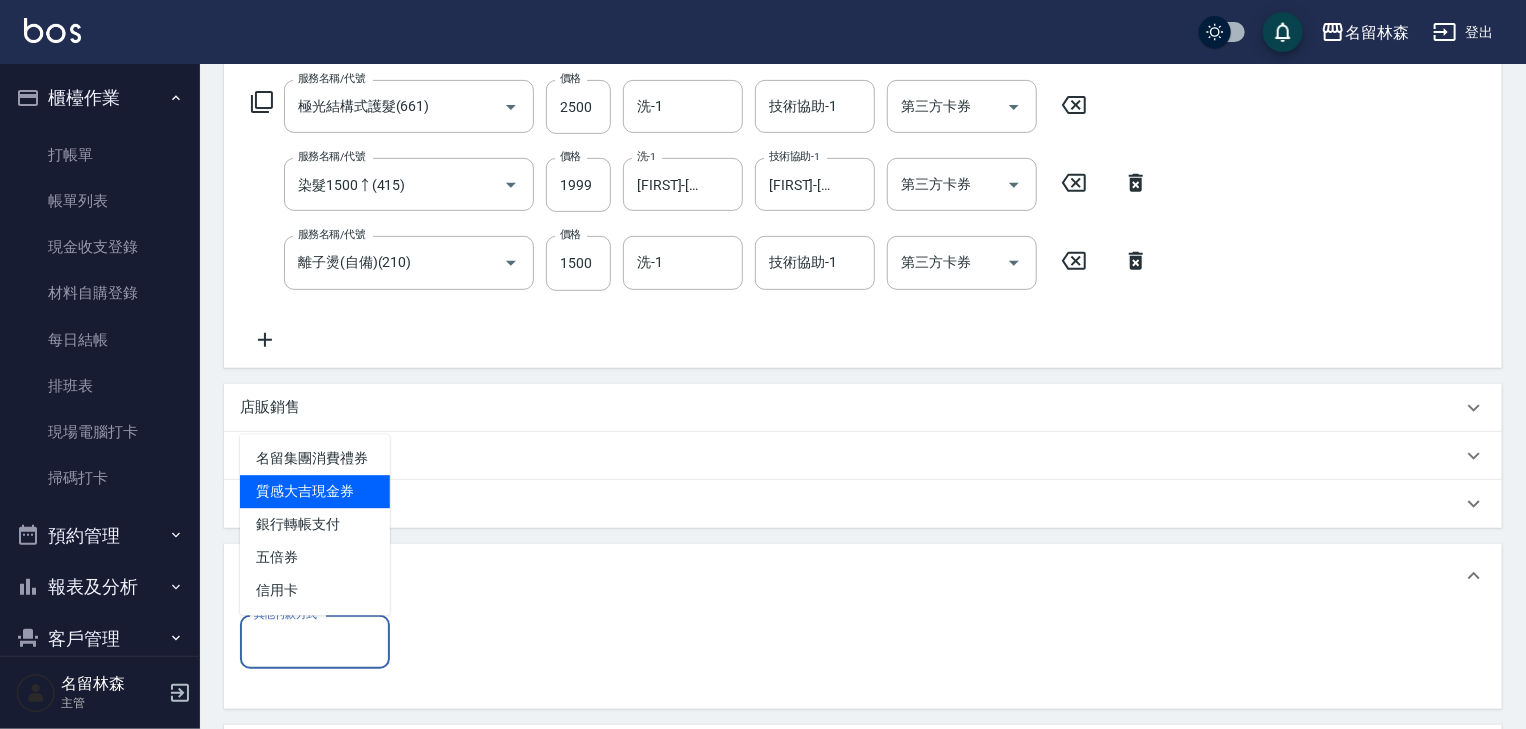 click on "質感大吉現金券" at bounding box center [315, 491] 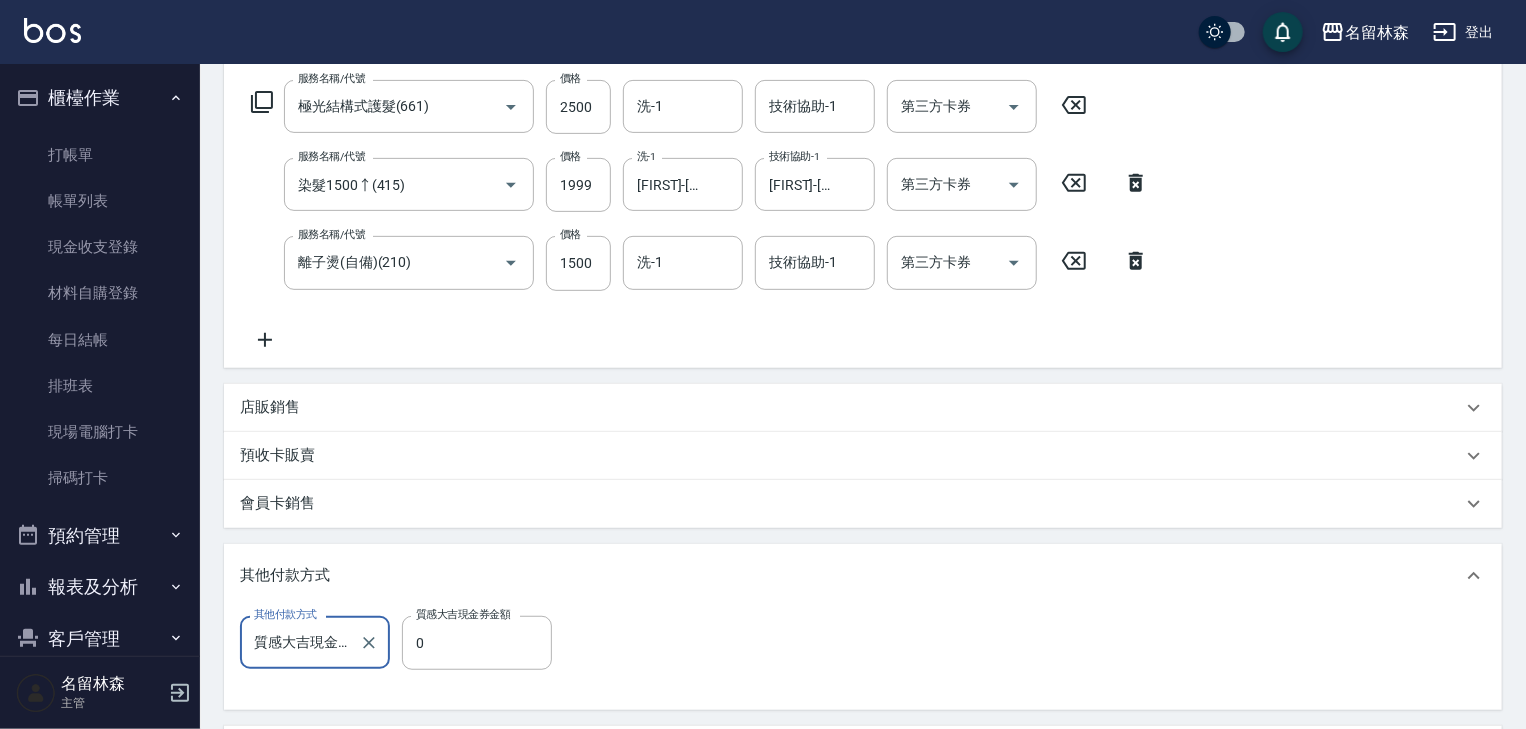 click on "會員卡銷售" at bounding box center [851, 503] 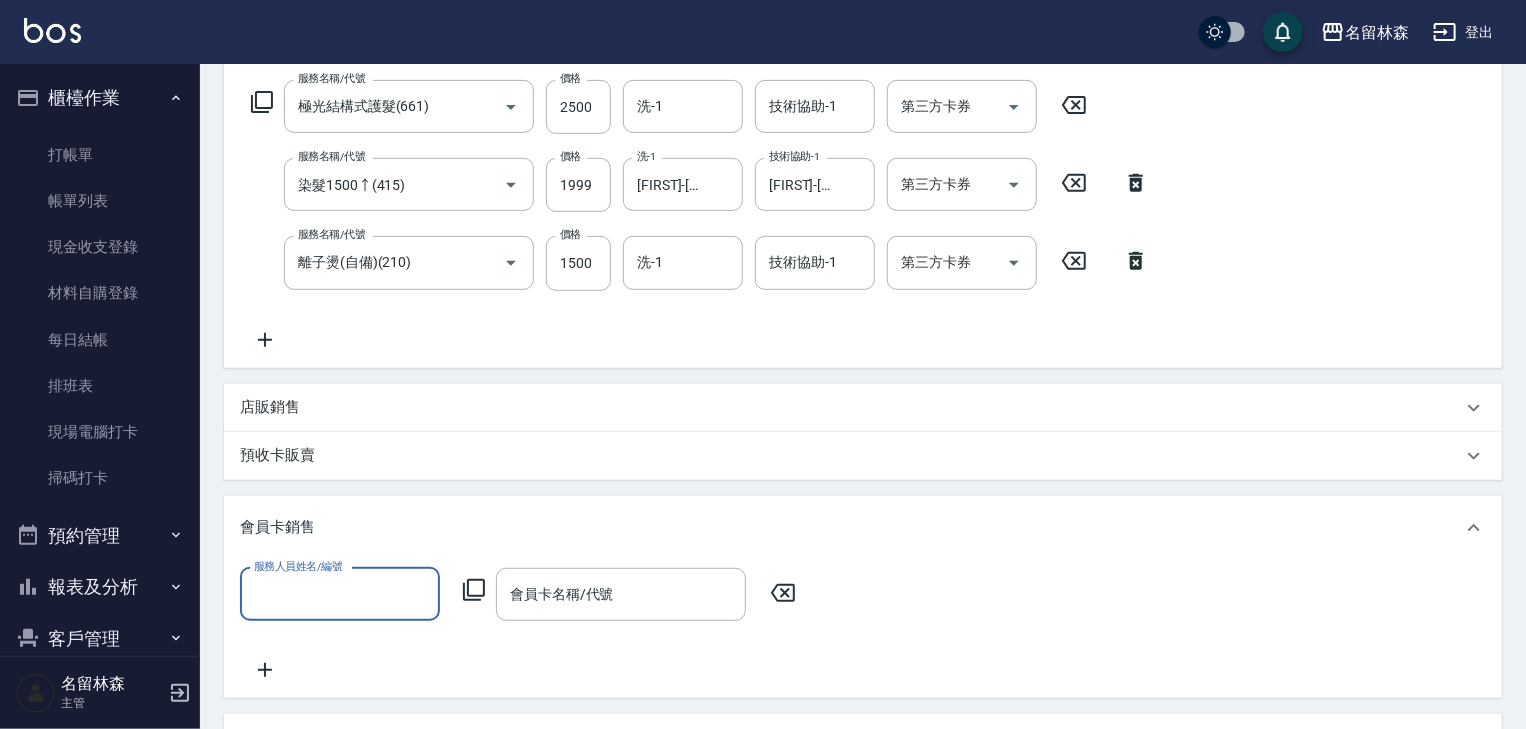 scroll, scrollTop: 0, scrollLeft: 0, axis: both 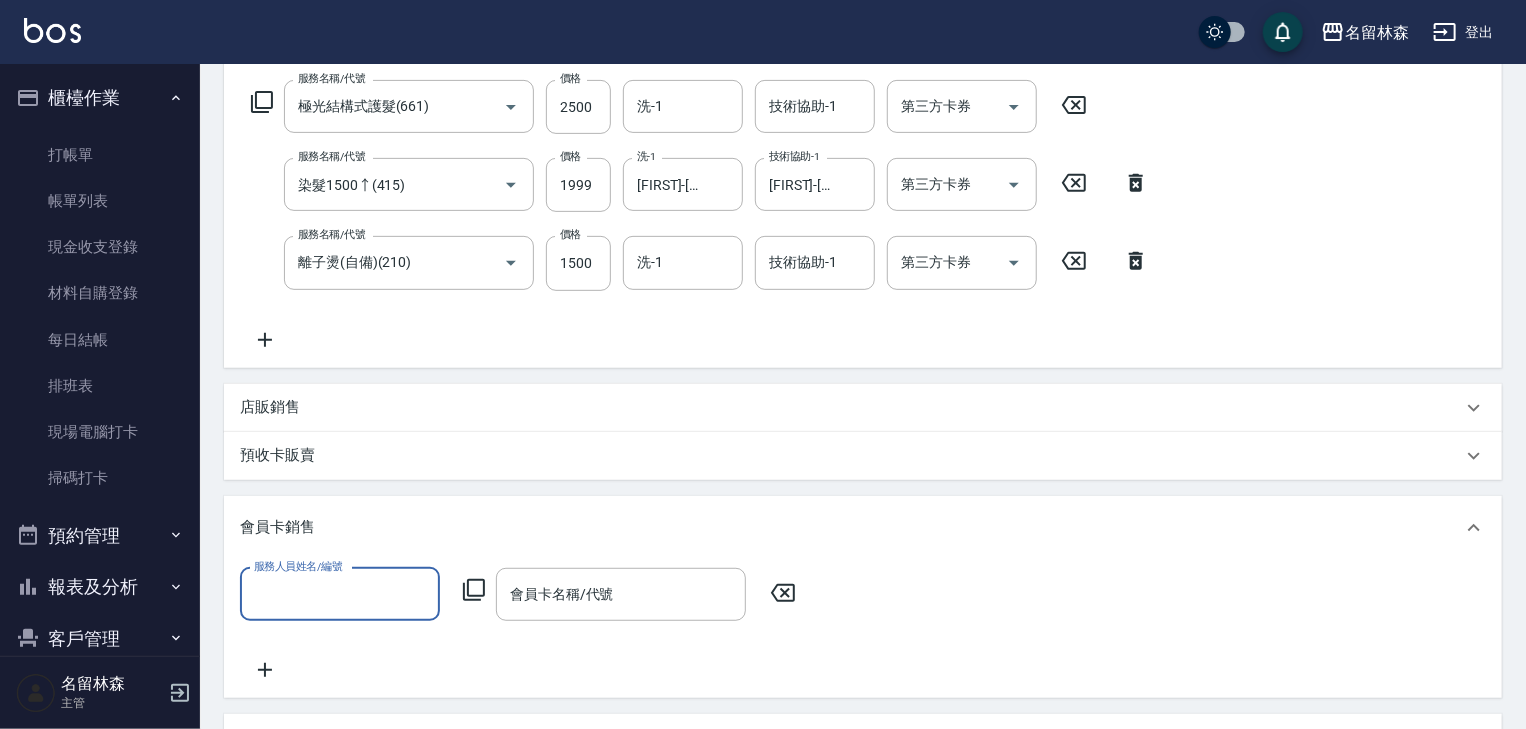 click on "服務人員姓名/編號" at bounding box center (340, 594) 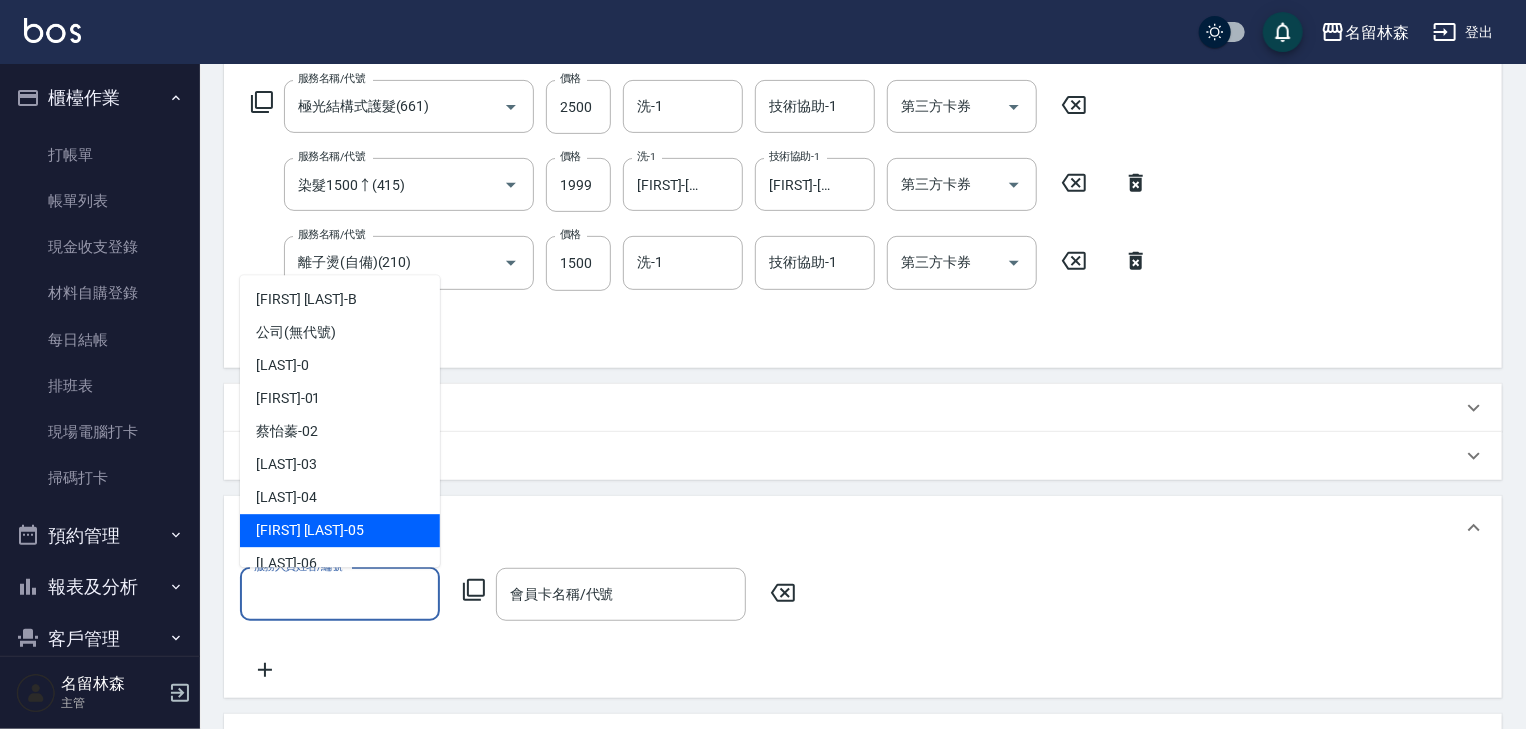 click on "項目消費 服務名稱/代號 極光結構式護髮(661) 服務名稱/代號 價格 2500 價格 洗-1 洗-1 技術協助-1 技術協助-1 第三方卡券 第三方卡券 服務名稱/代號 染髮1500↑(415) 服務名稱/代號 價格 1999 價格 洗-1 方羿筑-26 洗-1 技術協助-1 方羿筑-26 技術協助-1 第三方卡券 第三方卡券 服務名稱/代號 離子燙(自備)(210) 服務名稱/代號 價格 1500 價格 洗-1 洗-1 技術協助-1 技術協助-1 第三方卡券 第三方卡券 店販銷售 服務人員姓名/編號 服務人員姓名/編號 商品代號/名稱 商品代號/名稱 預收卡販賣 卡券名稱/代號 卡券名稱/代號 會員卡銷售 服務人員姓名/編號 服務人員姓名/編號 會員卡名稱/代號 會員卡名稱/代號 其他付款方式 其他付款方式 質感大吉現金券 其他付款方式 質感大吉現金券金額 0 質感大吉現金券金額 備註及來源 備註 備註 訂單來源 ​ 訂單來源" at bounding box center (863, 476) 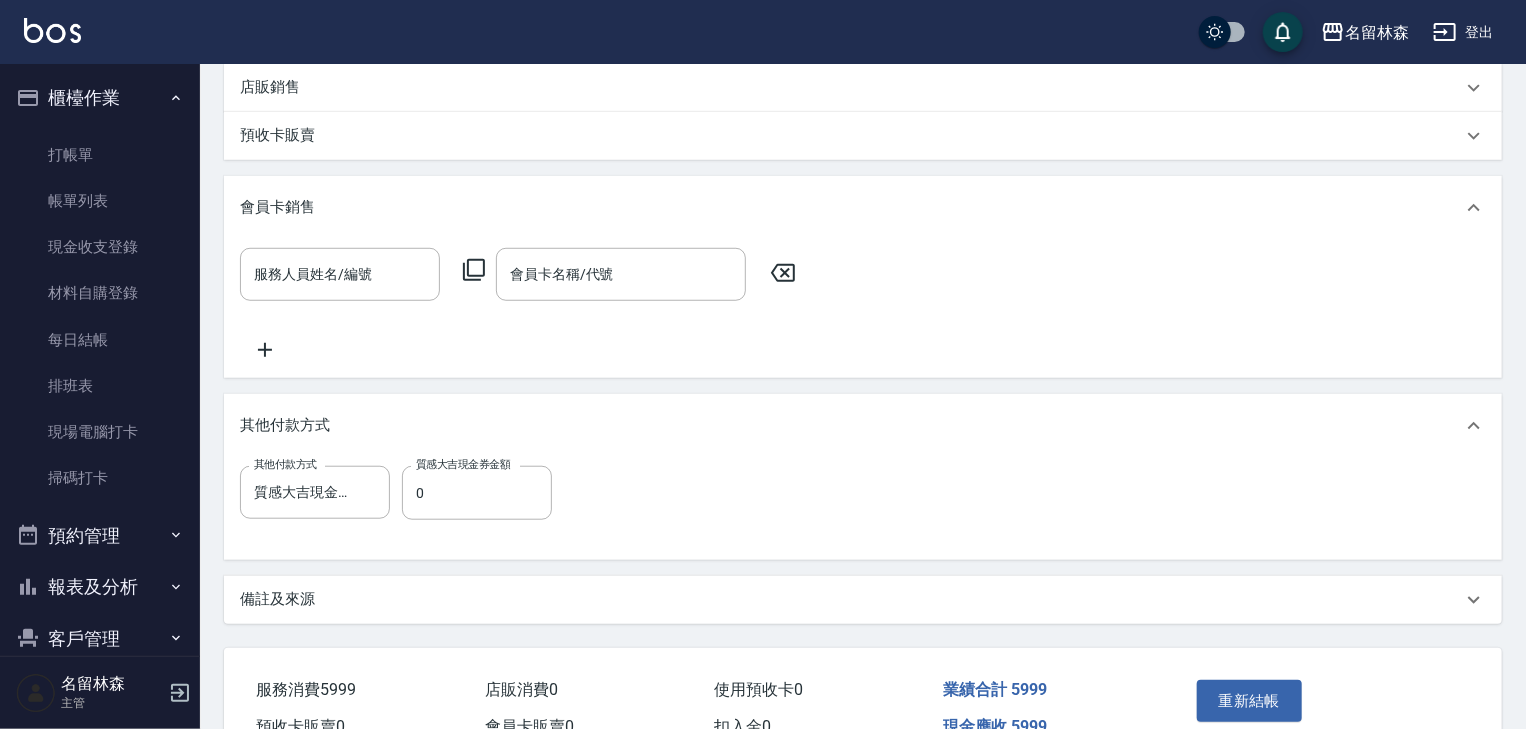 scroll, scrollTop: 747, scrollLeft: 0, axis: vertical 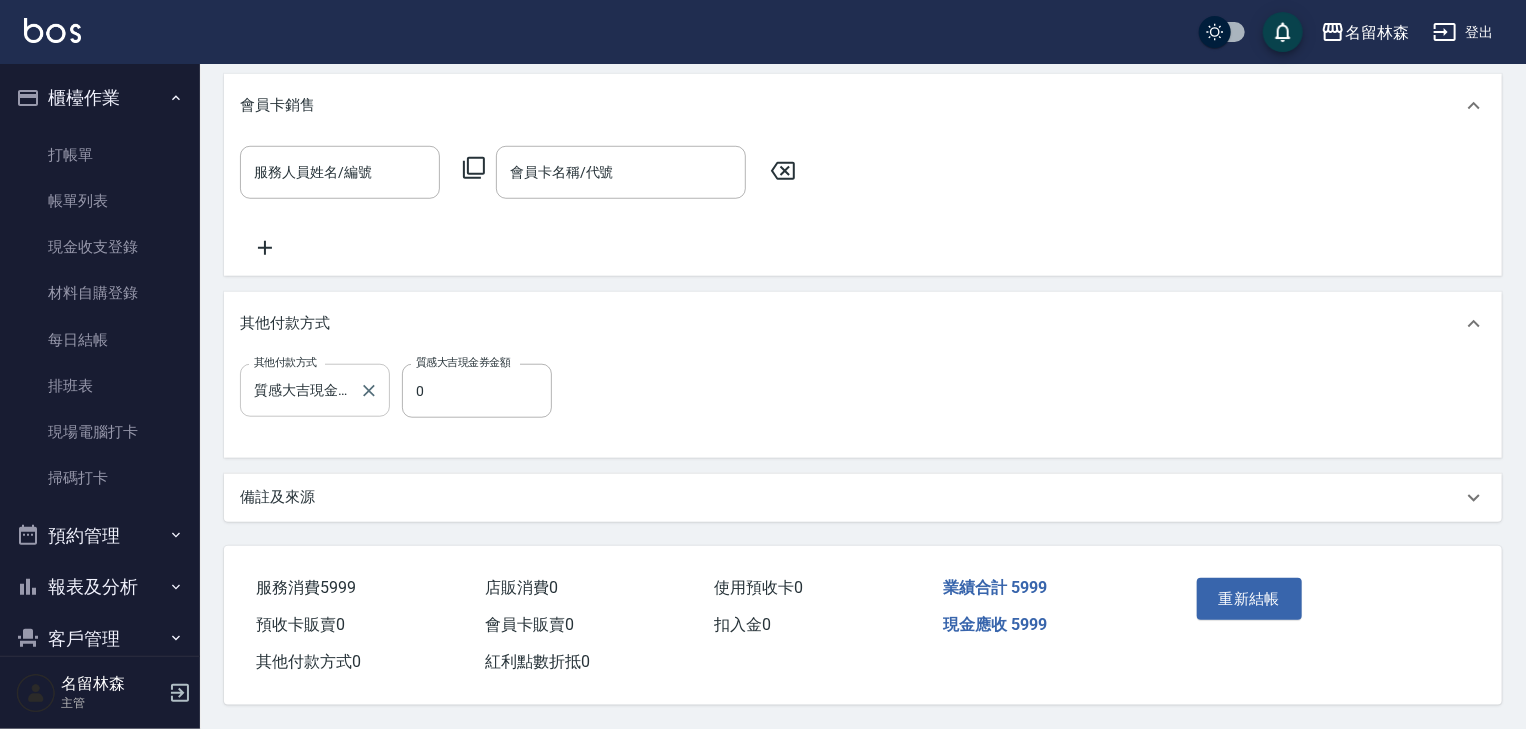 click on "質感大吉現金券" at bounding box center (300, 390) 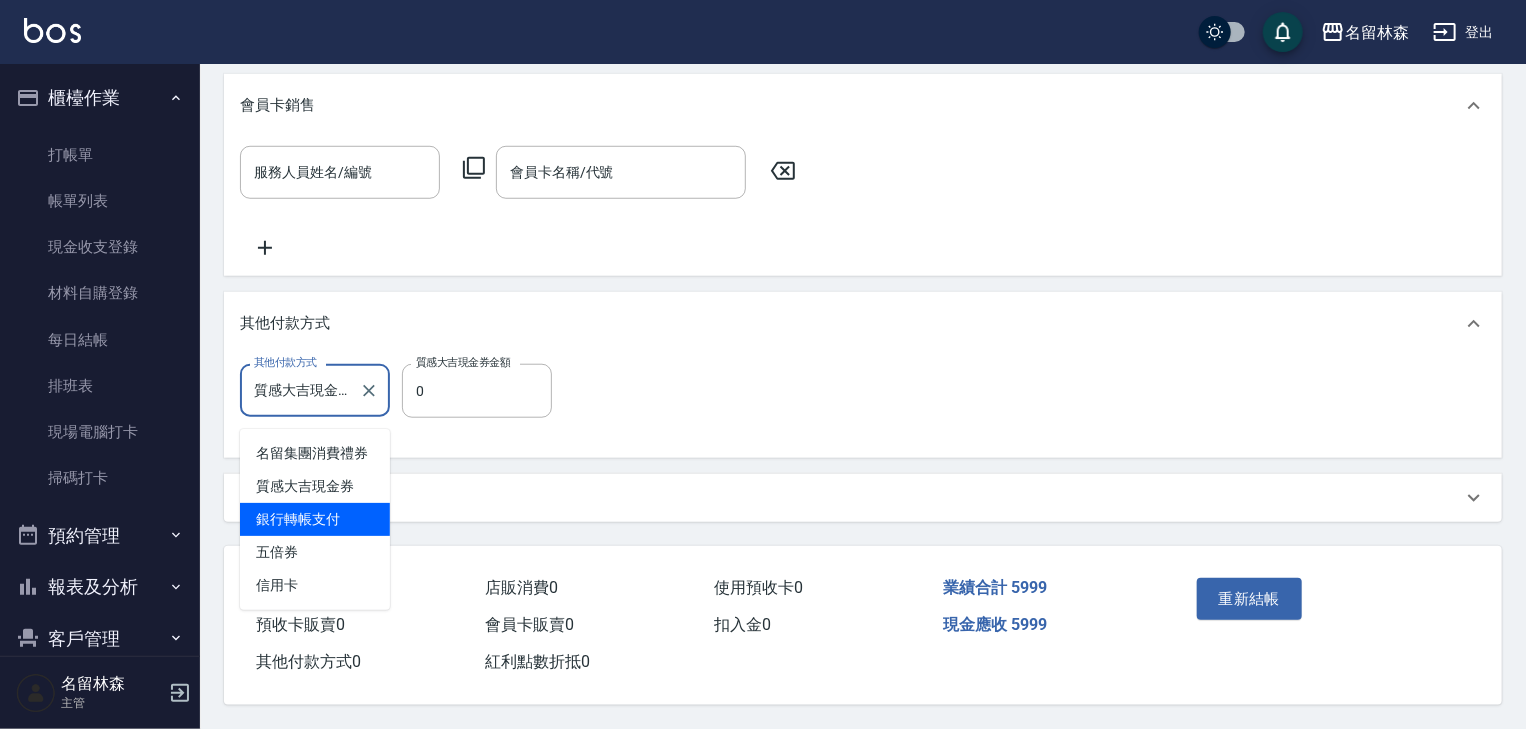 click on "銀行轉帳支付" at bounding box center [315, 519] 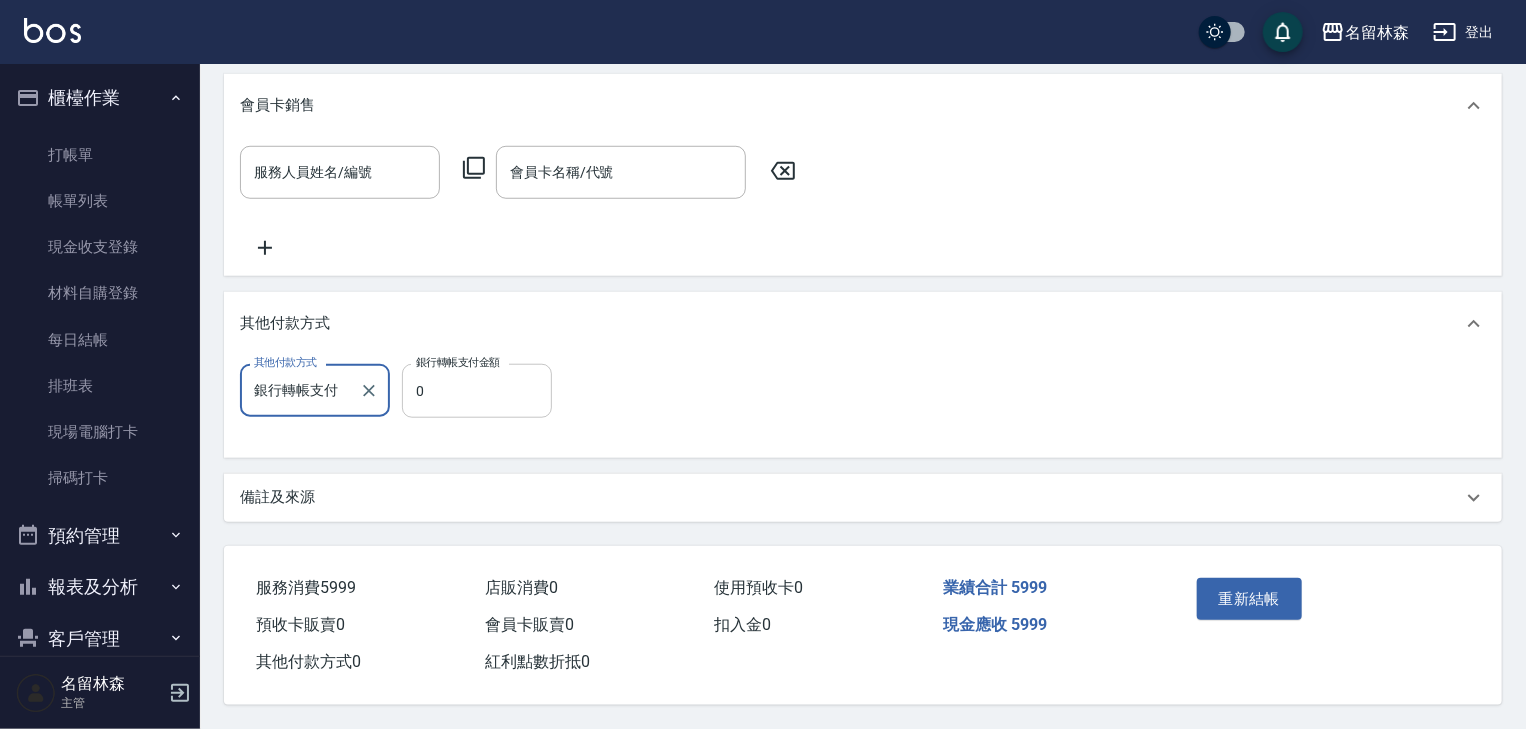 click on "0" at bounding box center [477, 391] 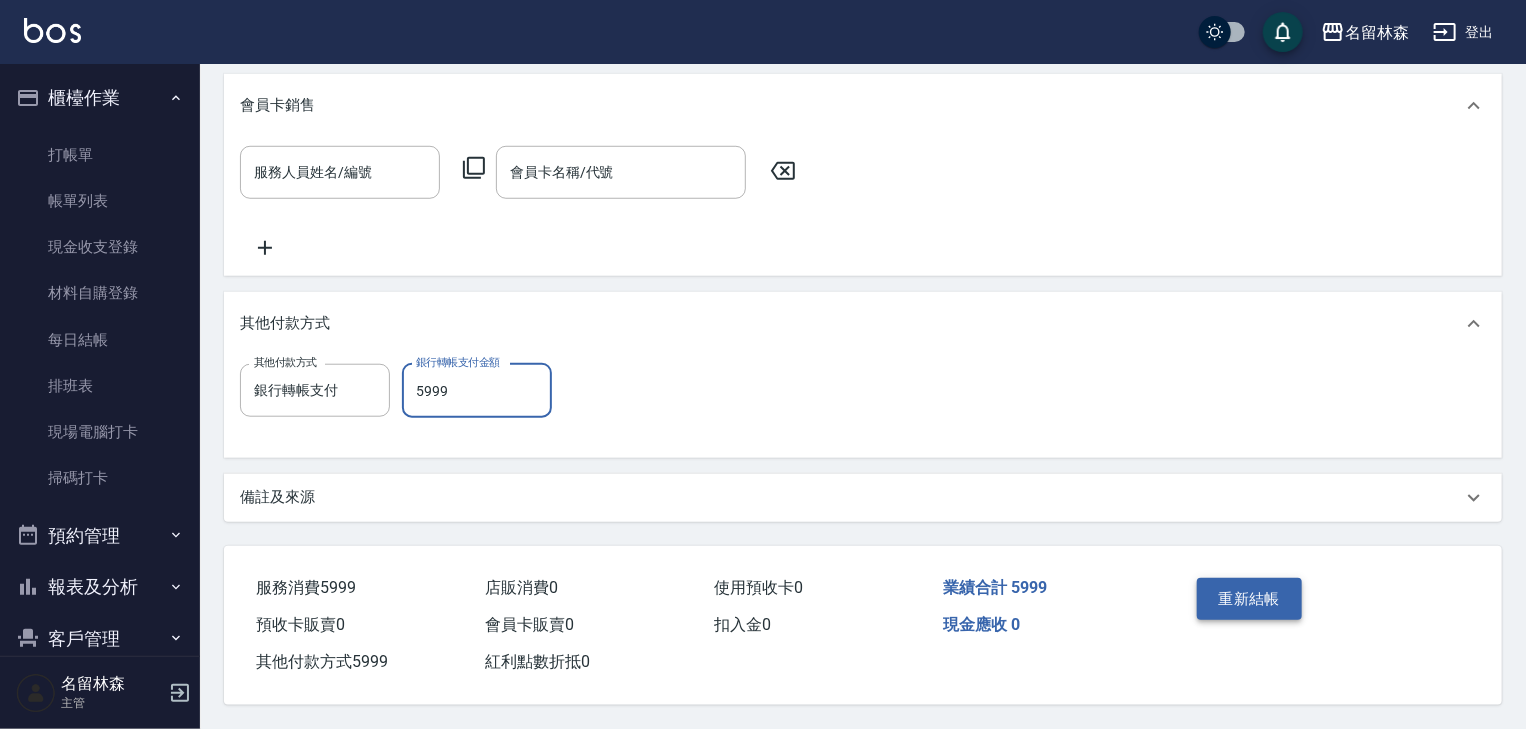 type on "5999" 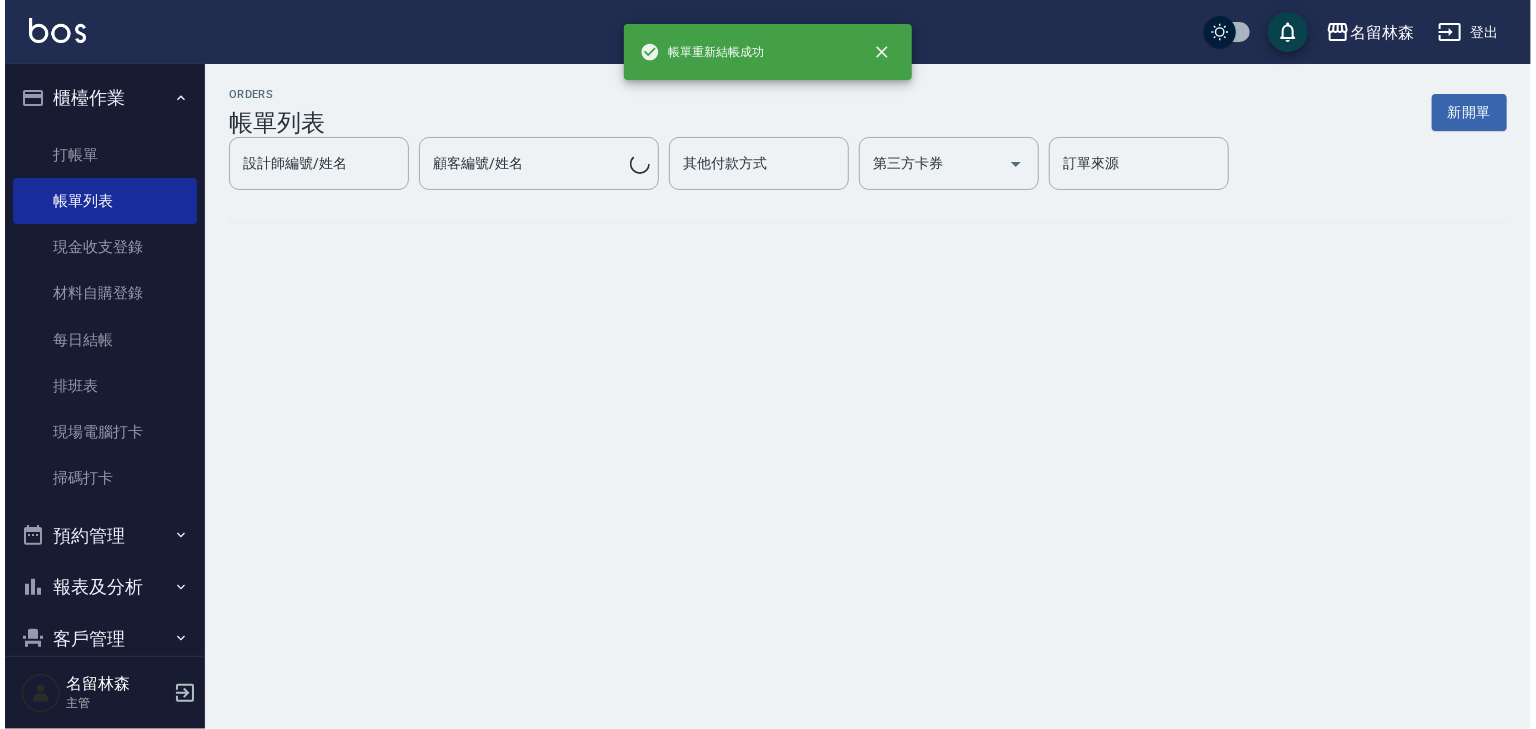 scroll, scrollTop: 0, scrollLeft: 0, axis: both 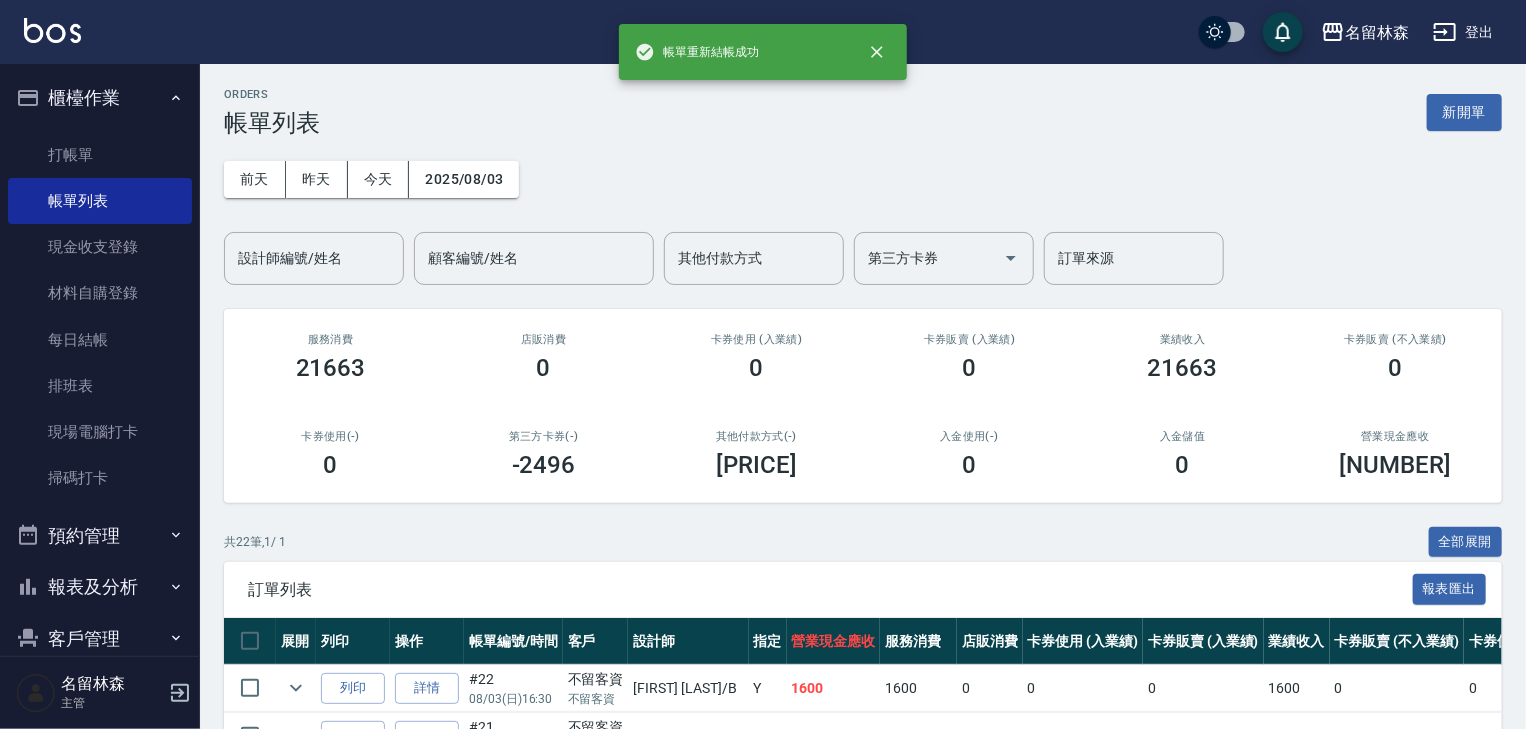 click at bounding box center (52, 30) 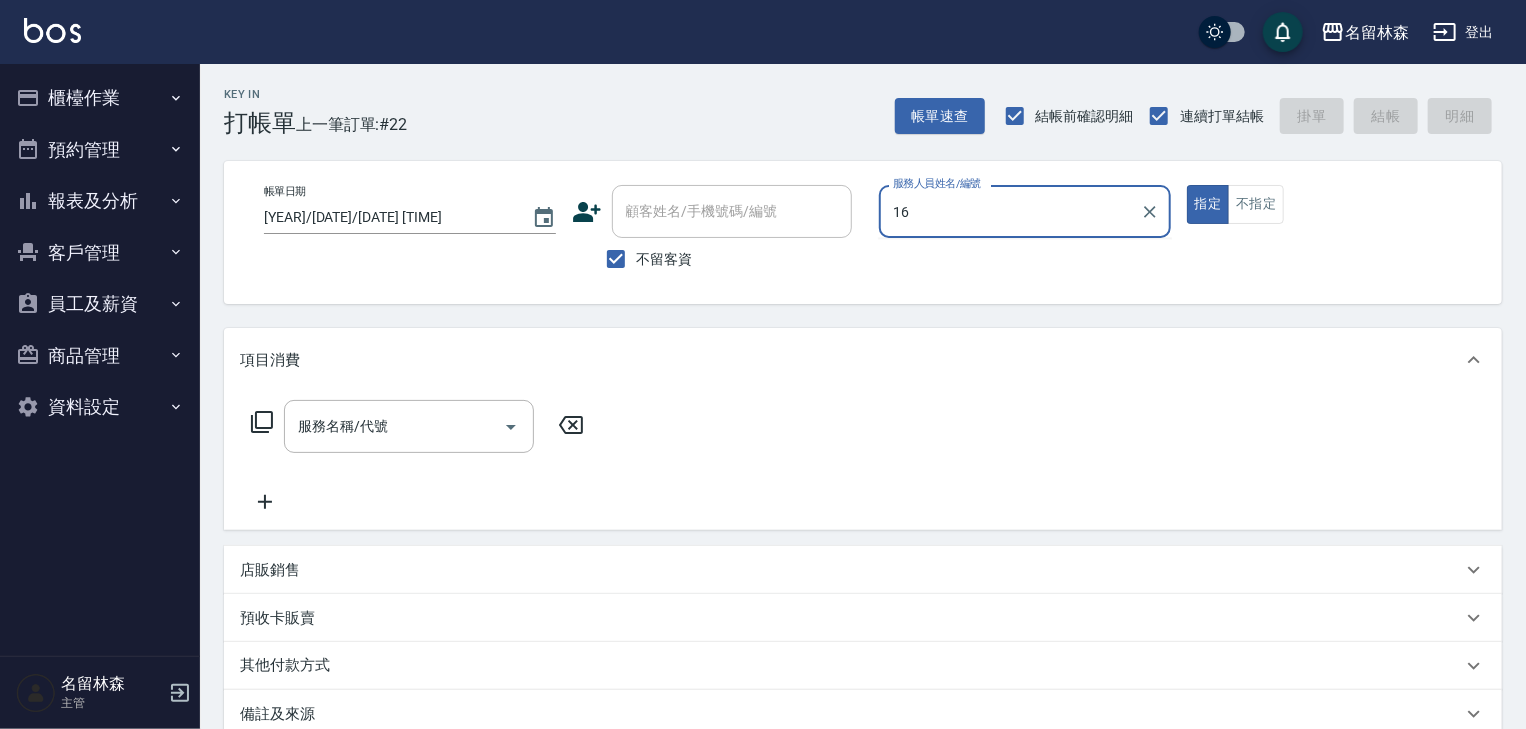 type on "意如-16" 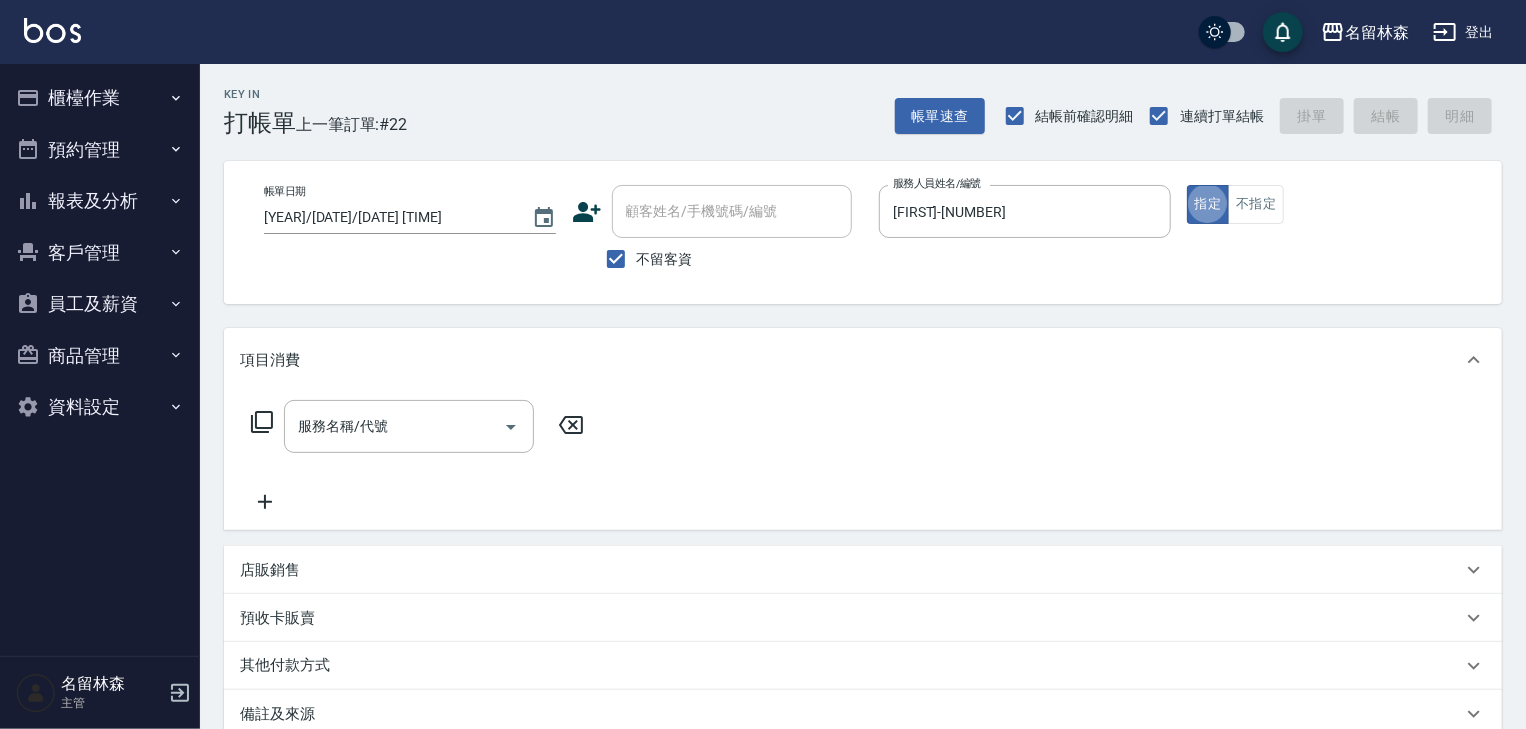 type on "true" 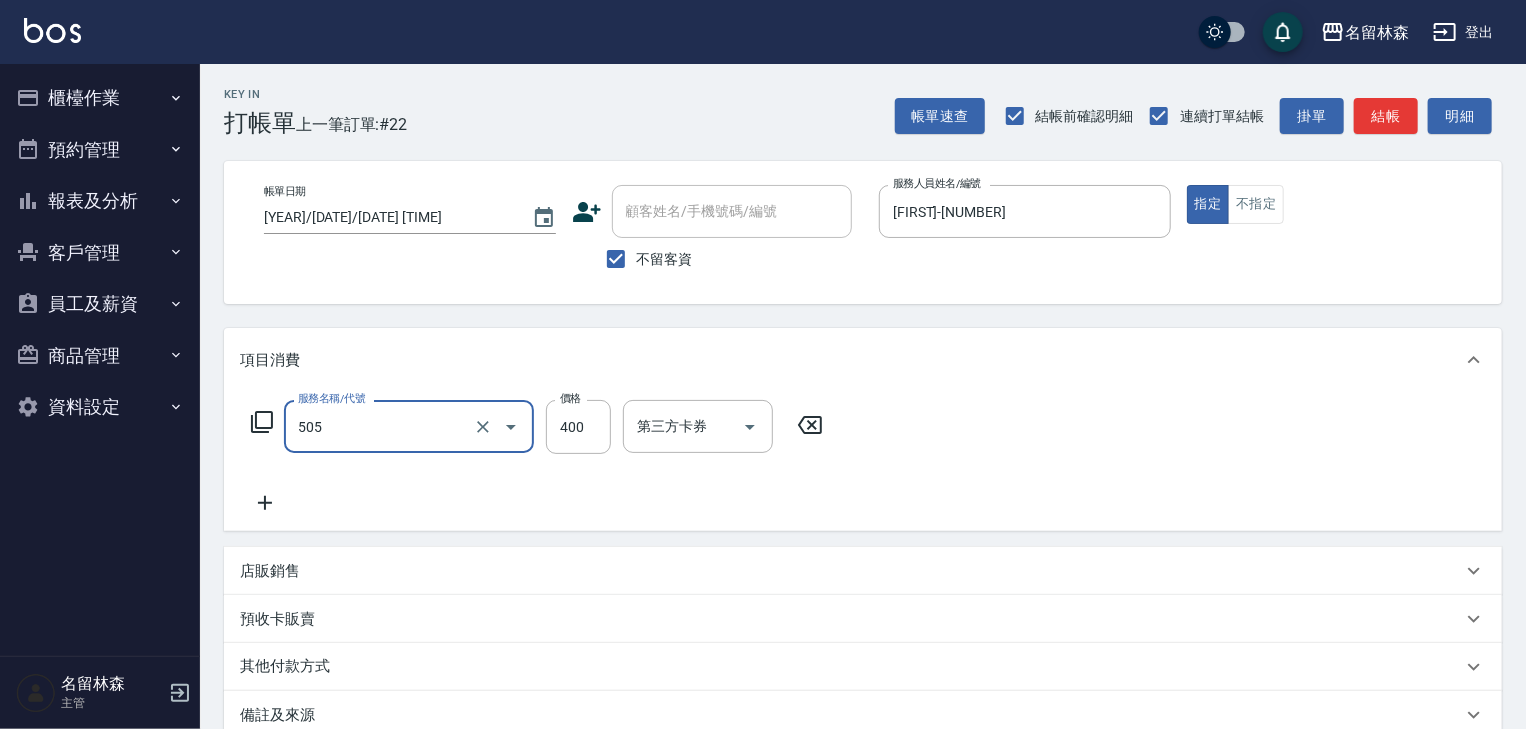type 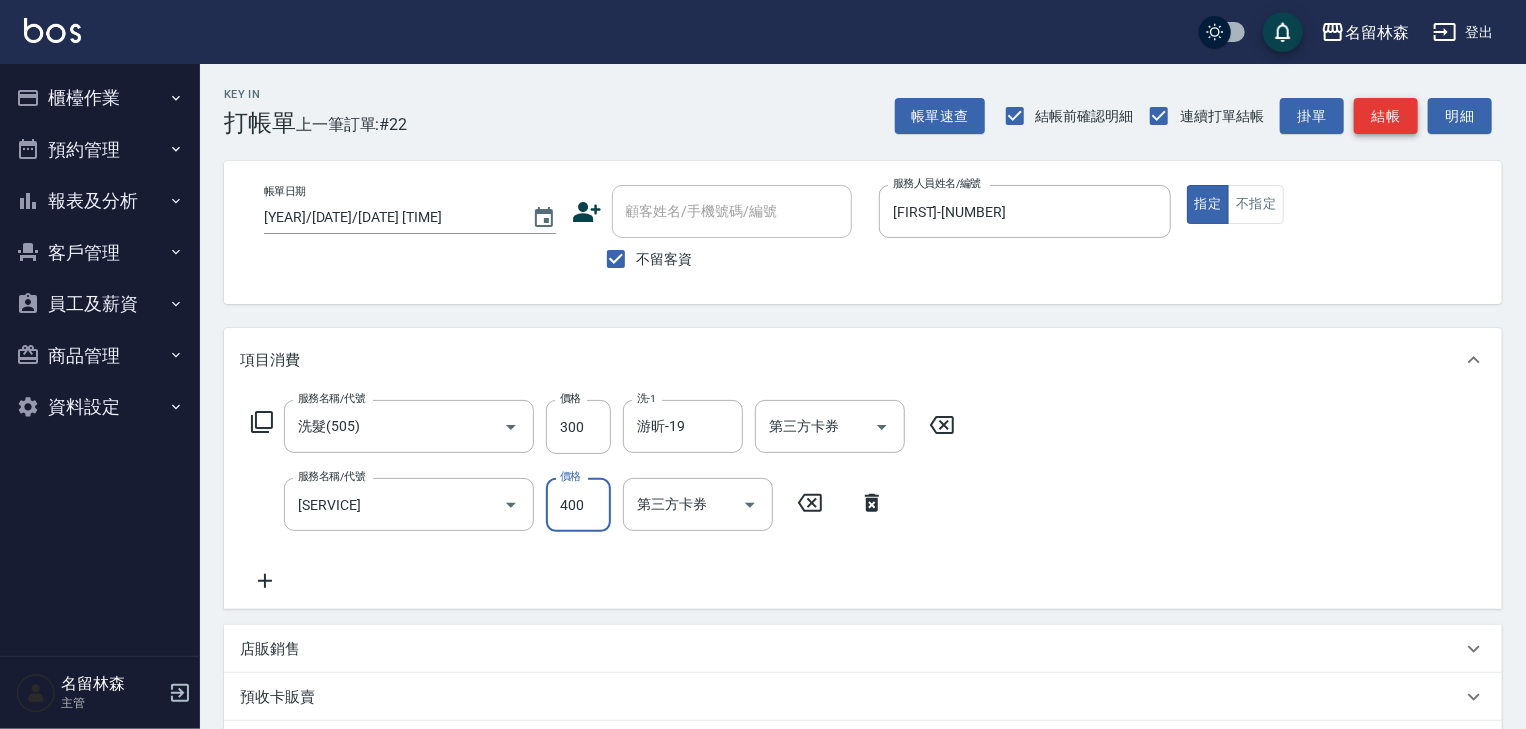 click on "結帳" at bounding box center [1386, 116] 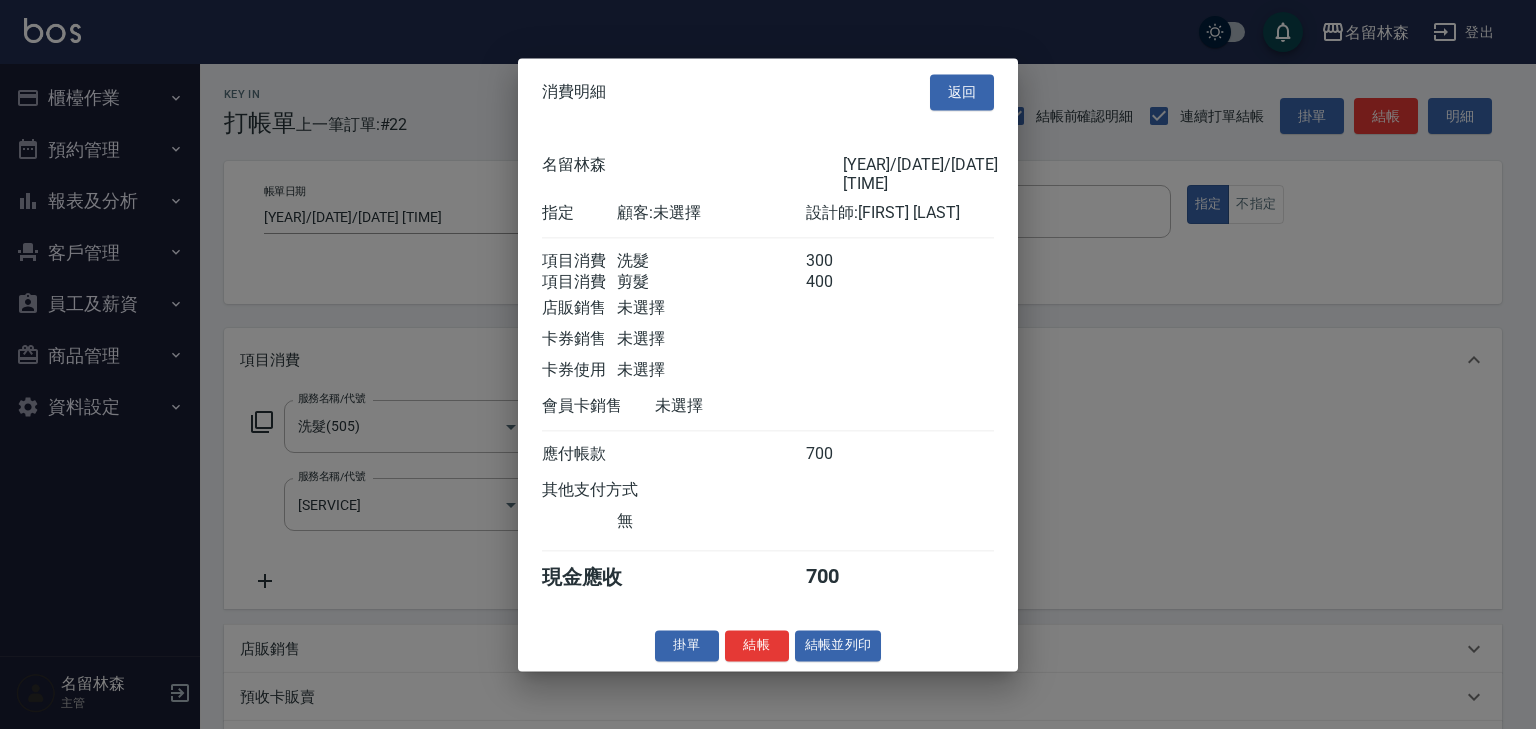 click on "結帳並列印" at bounding box center (838, 645) 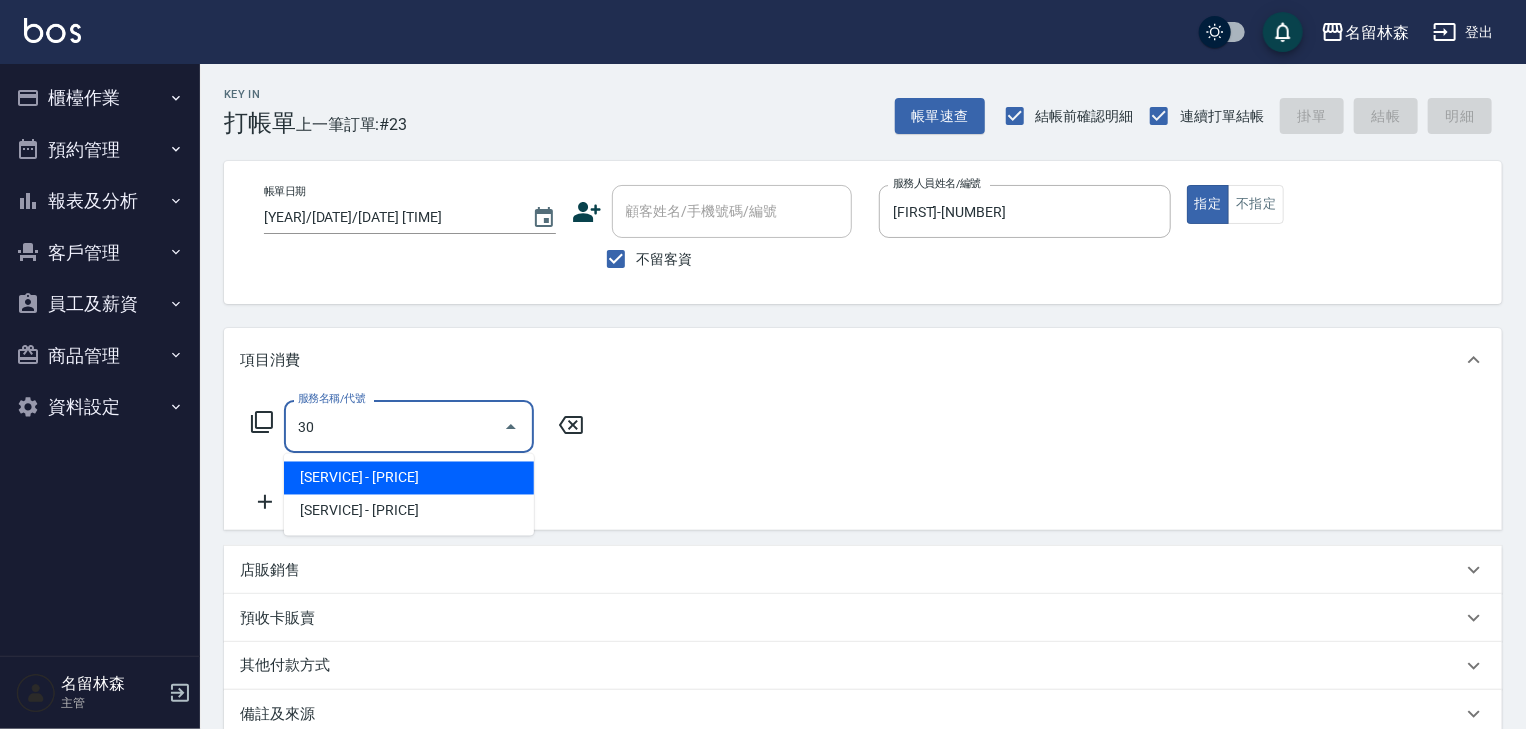 click on "植物草養護(30g) - 2000" at bounding box center (409, 478) 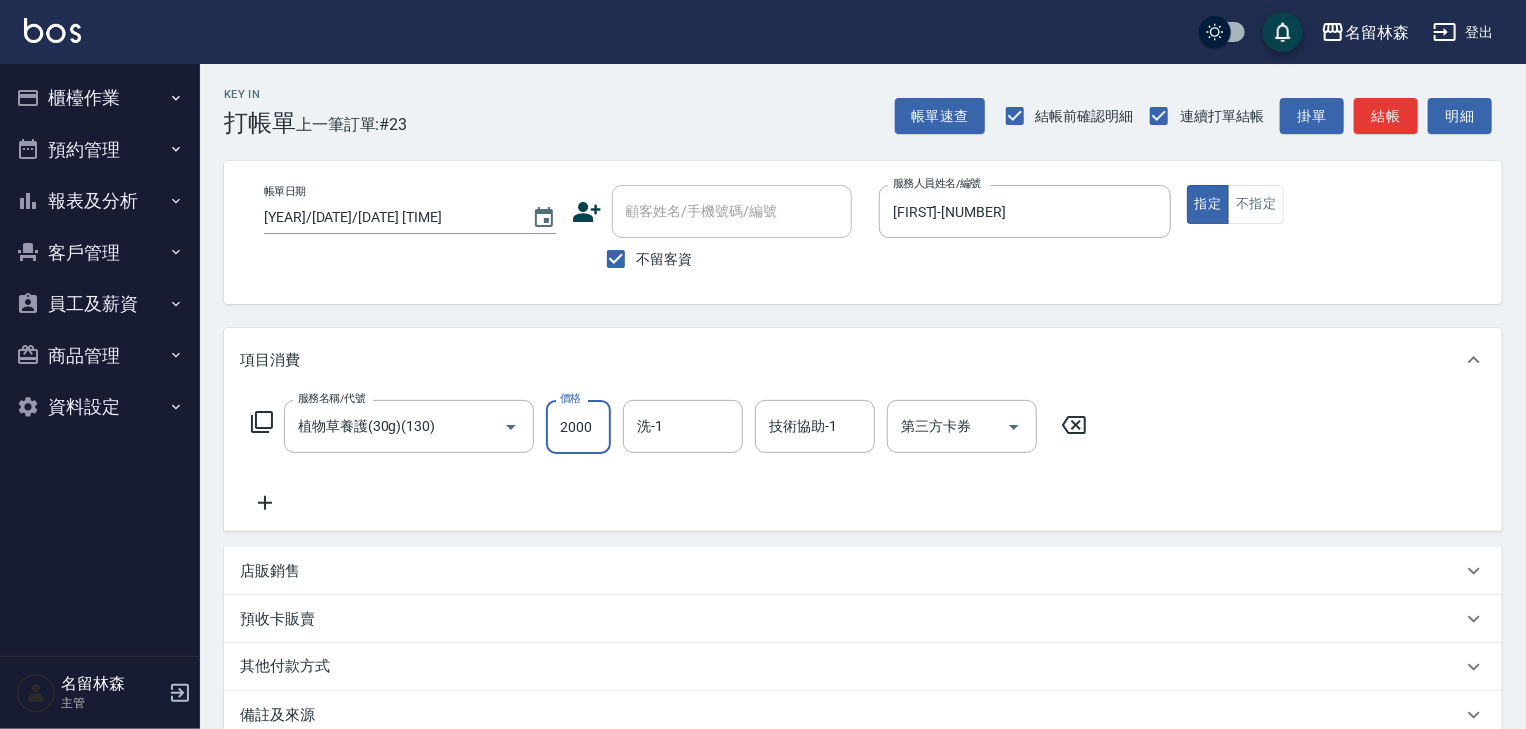 click on "2000" at bounding box center [578, 427] 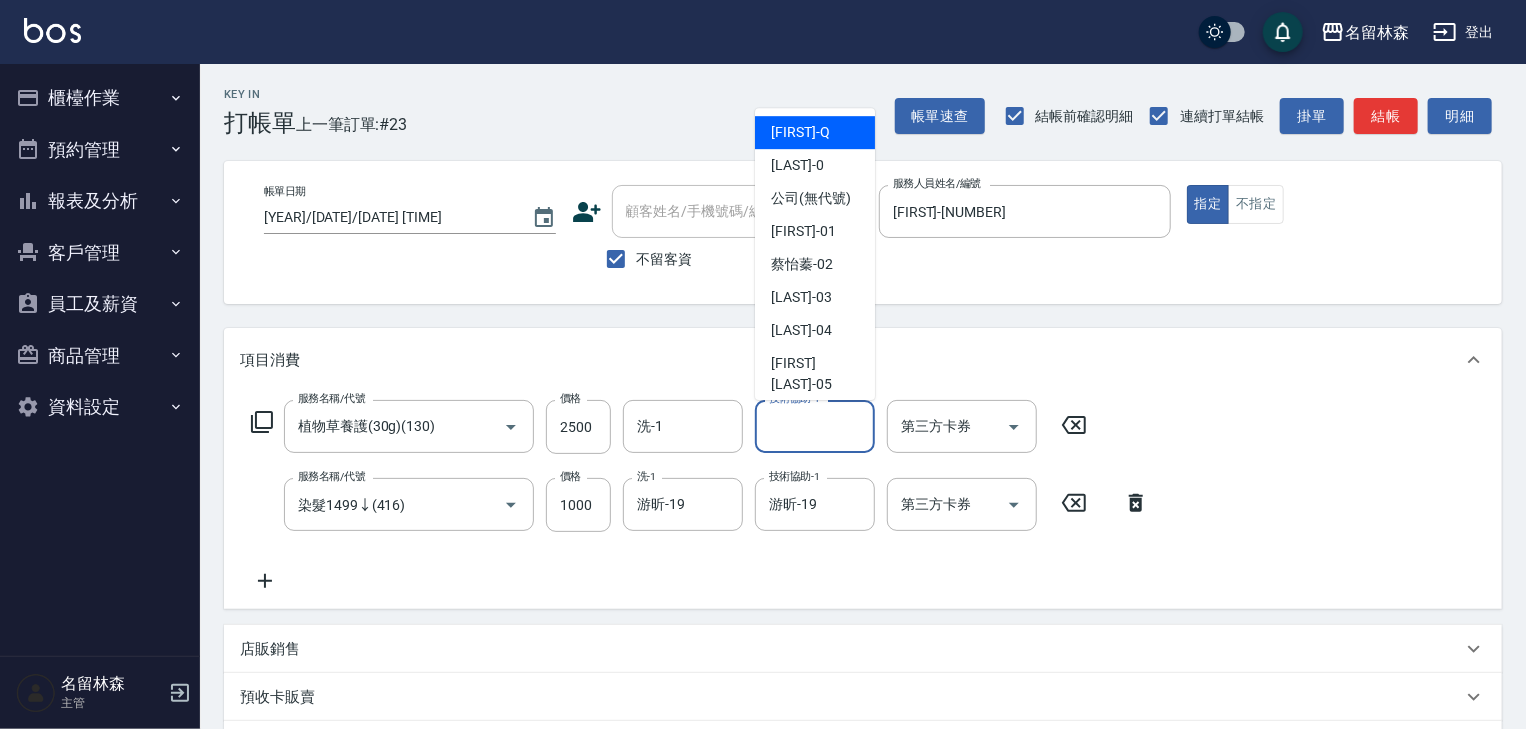 click on "技術協助-1" at bounding box center [815, 426] 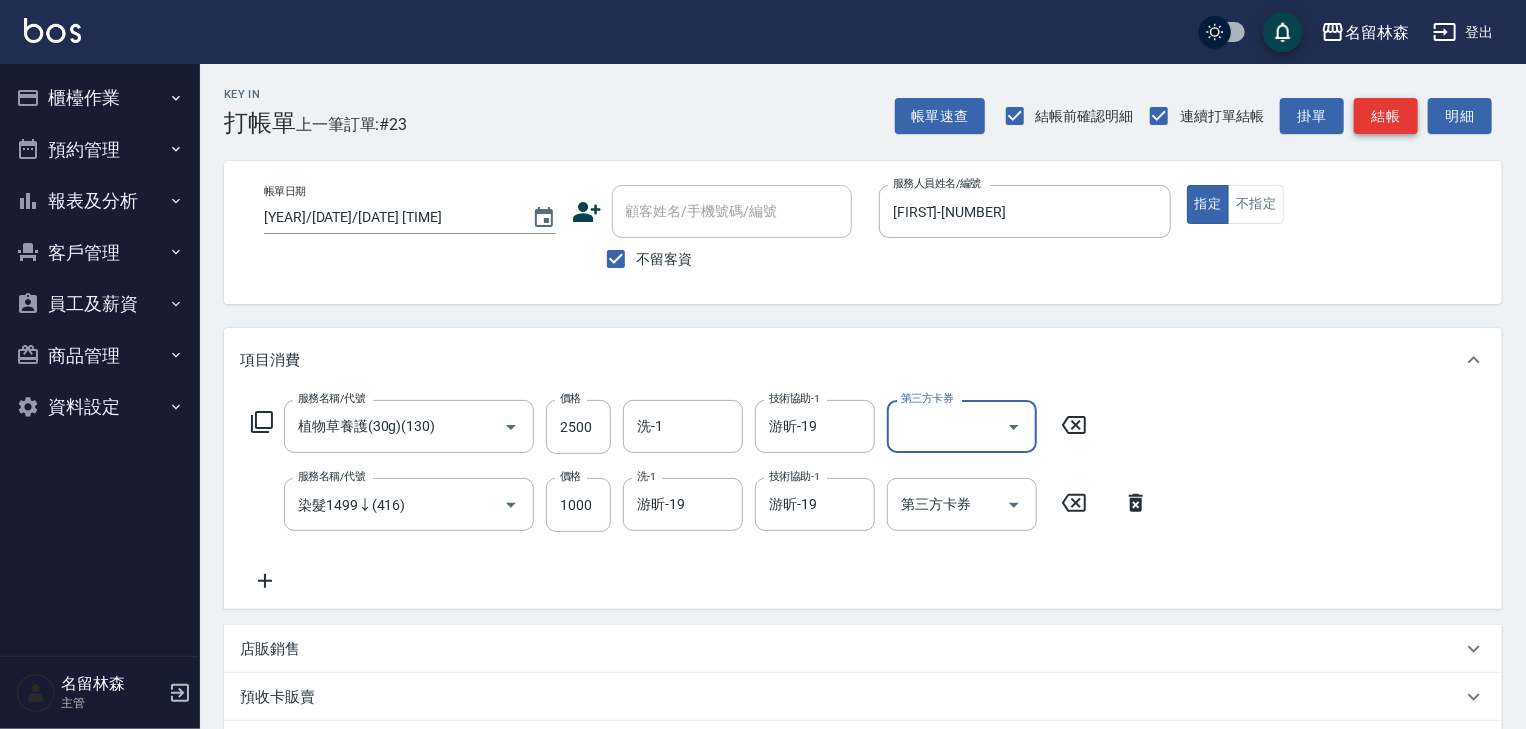 click on "結帳" at bounding box center [1386, 116] 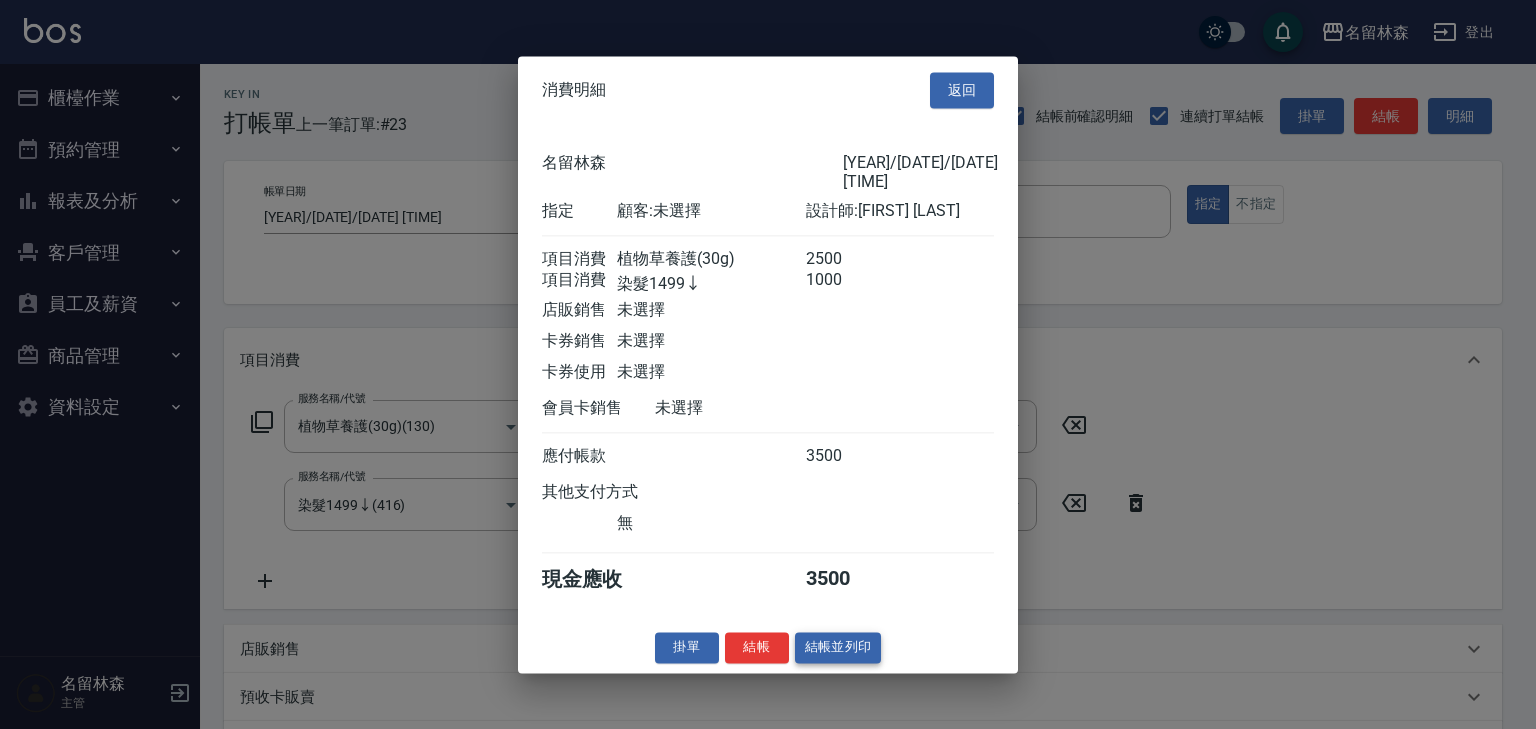 click on "結帳並列印" at bounding box center (838, 647) 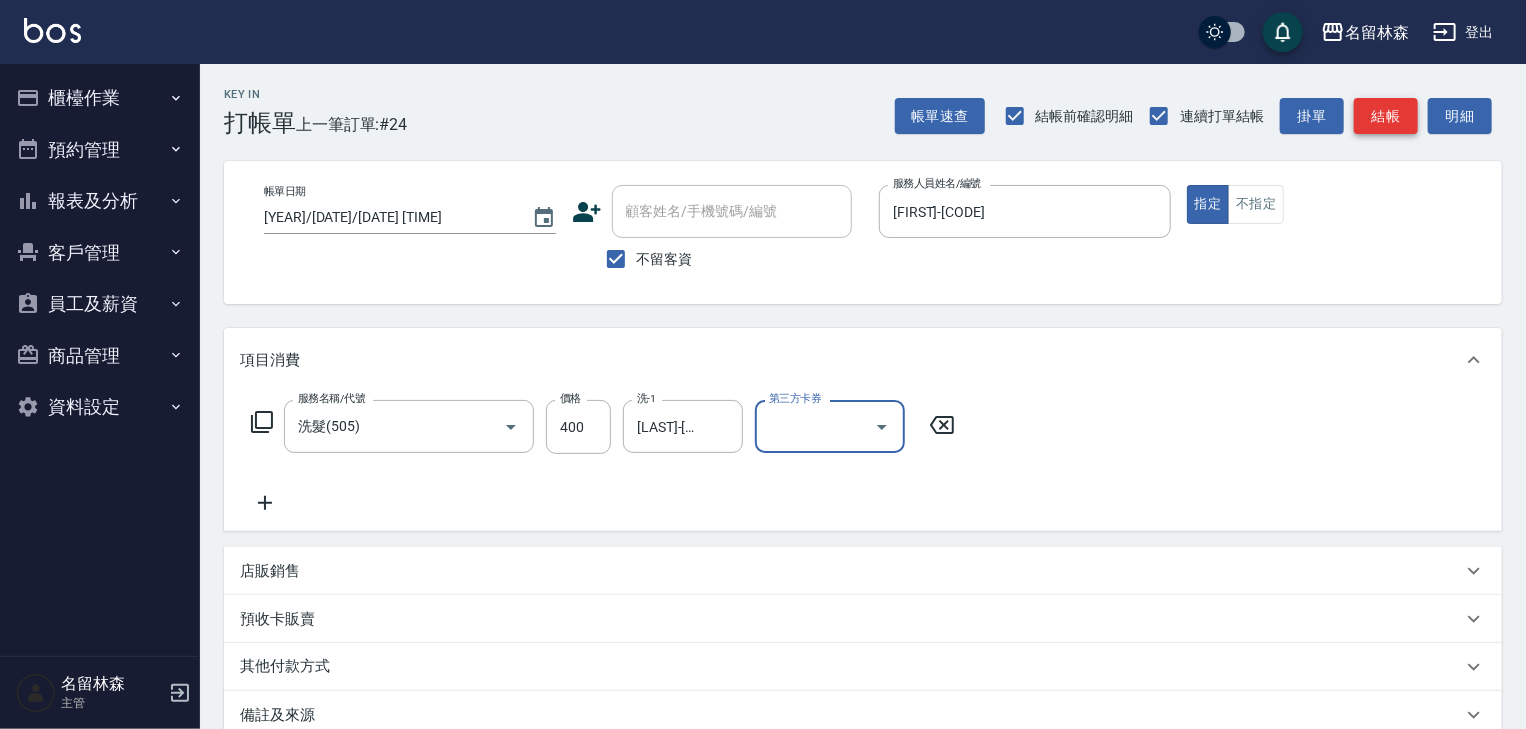 click on "結帳" at bounding box center (1386, 116) 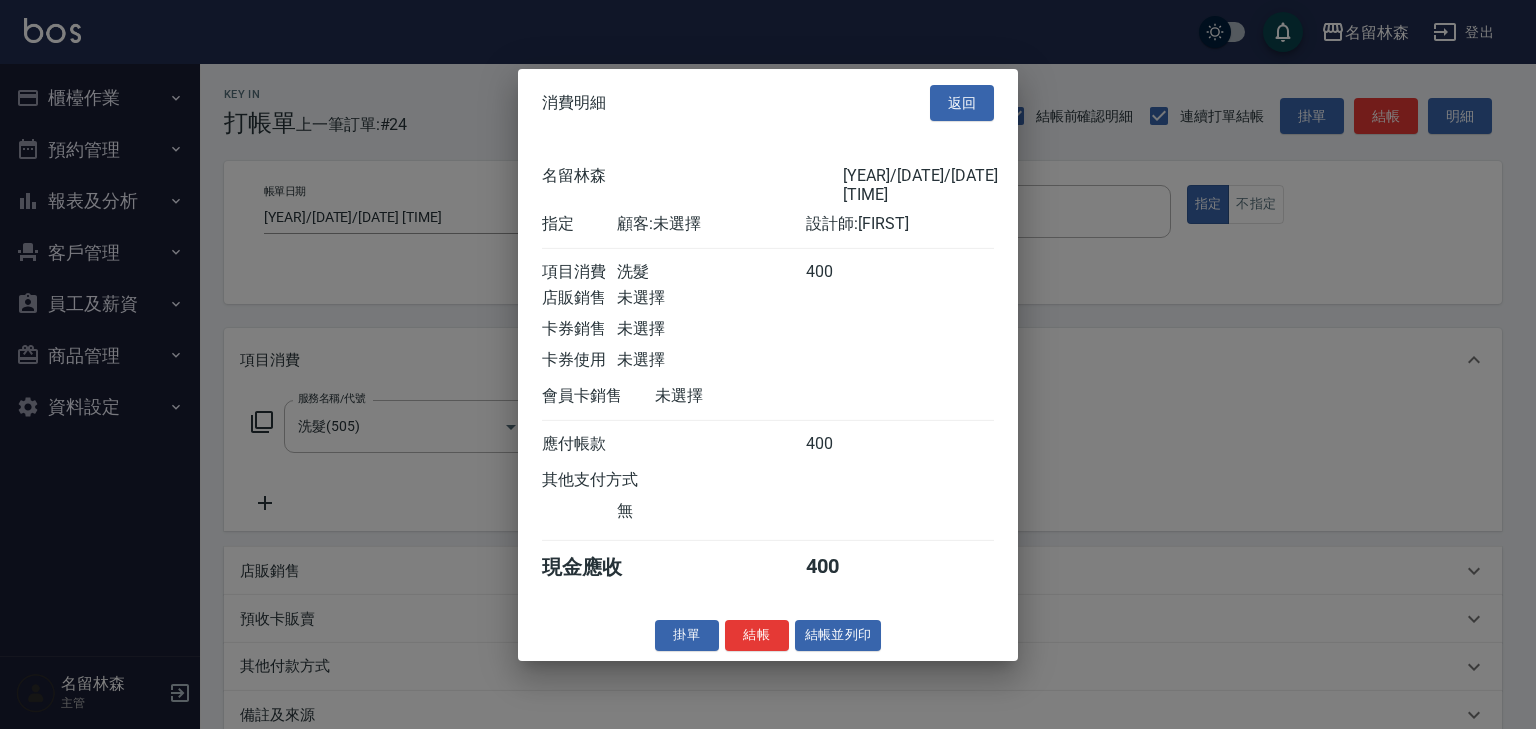 click on "消費明細 返回 名留林森 2025/08/03 17:16 指定 顧客: 未選擇 設計師: 高淳涵 項目消費 洗髮 400 店販銷售 未選擇 卡券銷售 未選擇 卡券使用 未選擇 會員卡銷售 未選擇 應付帳款 400 其他支付方式 無 現金應收 400 掛單 結帳 結帳並列印 名留林森 結帳單 日期： 2025/08/03 17:16 帳單編號： 0 設計師: 高淳涵 顧客： 未選擇 洗髮 助理: 18 400 x1 合計： 400 結帳： 扣入金： 0 入金餘額： 0 卡券金額： 0 付現金額： 400 名留林森 結帳單 日期： 2025/08/03 17:16 帳單編號： 設計師: 高淳涵 顧客： 未選擇 名稱 單價 數量 小計 洗髮 400 1 400 助理: 18 合計： 400 扣入金： 0 入金餘額： 0 卡券金額： 0 付現金額： 400 謝謝惠顧,歡迎下次光臨!" at bounding box center [768, 364] 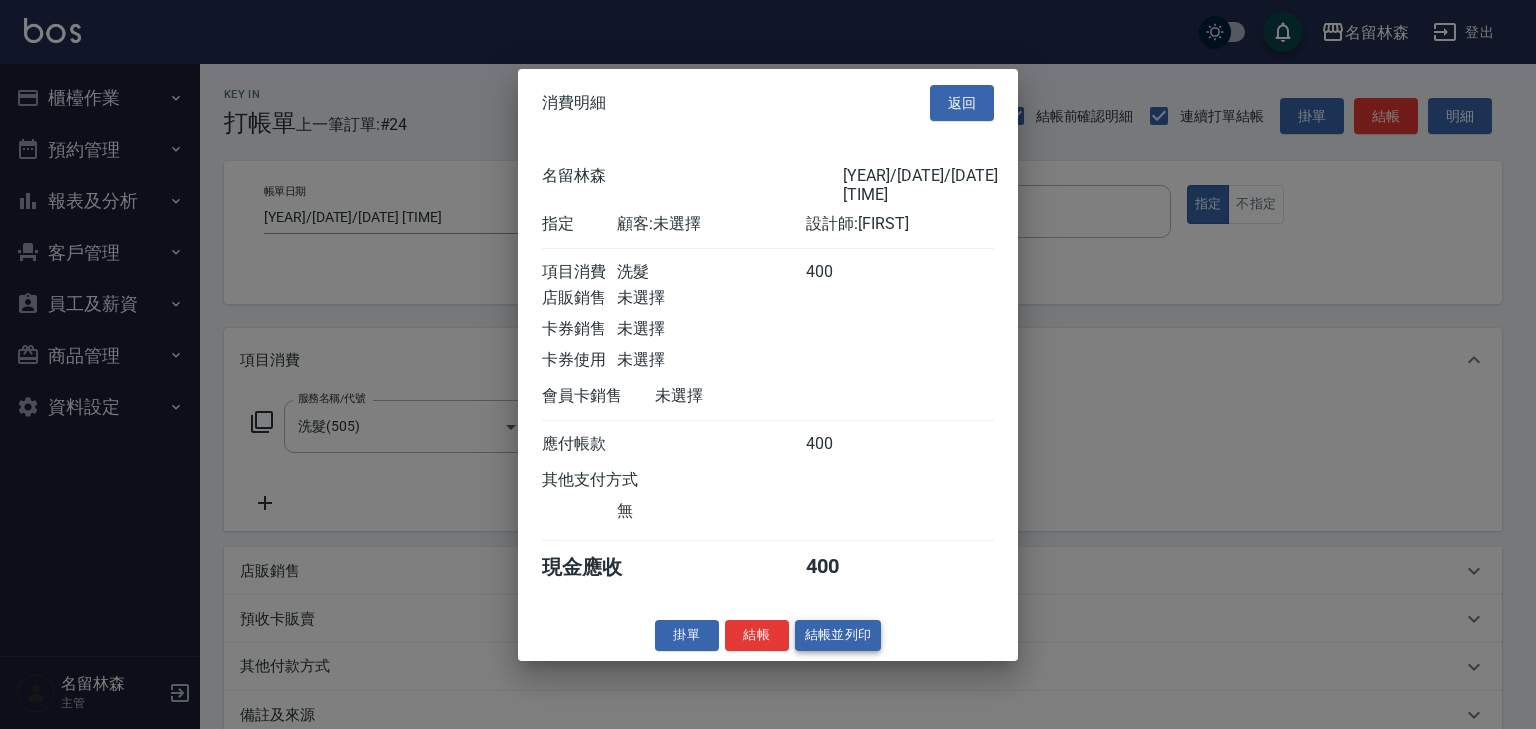 click on "結帳並列印" at bounding box center (838, 635) 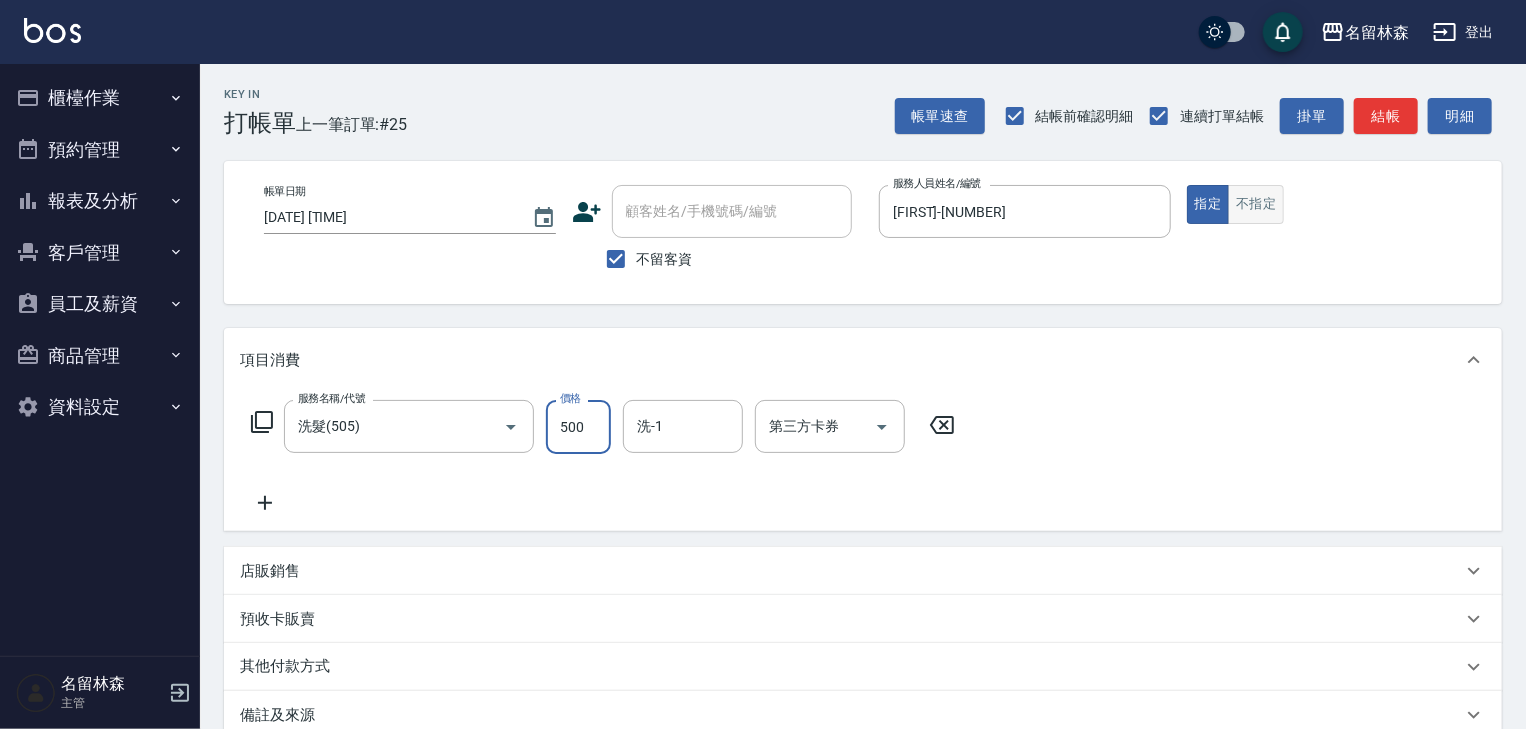 click on "不指定" at bounding box center [1256, 204] 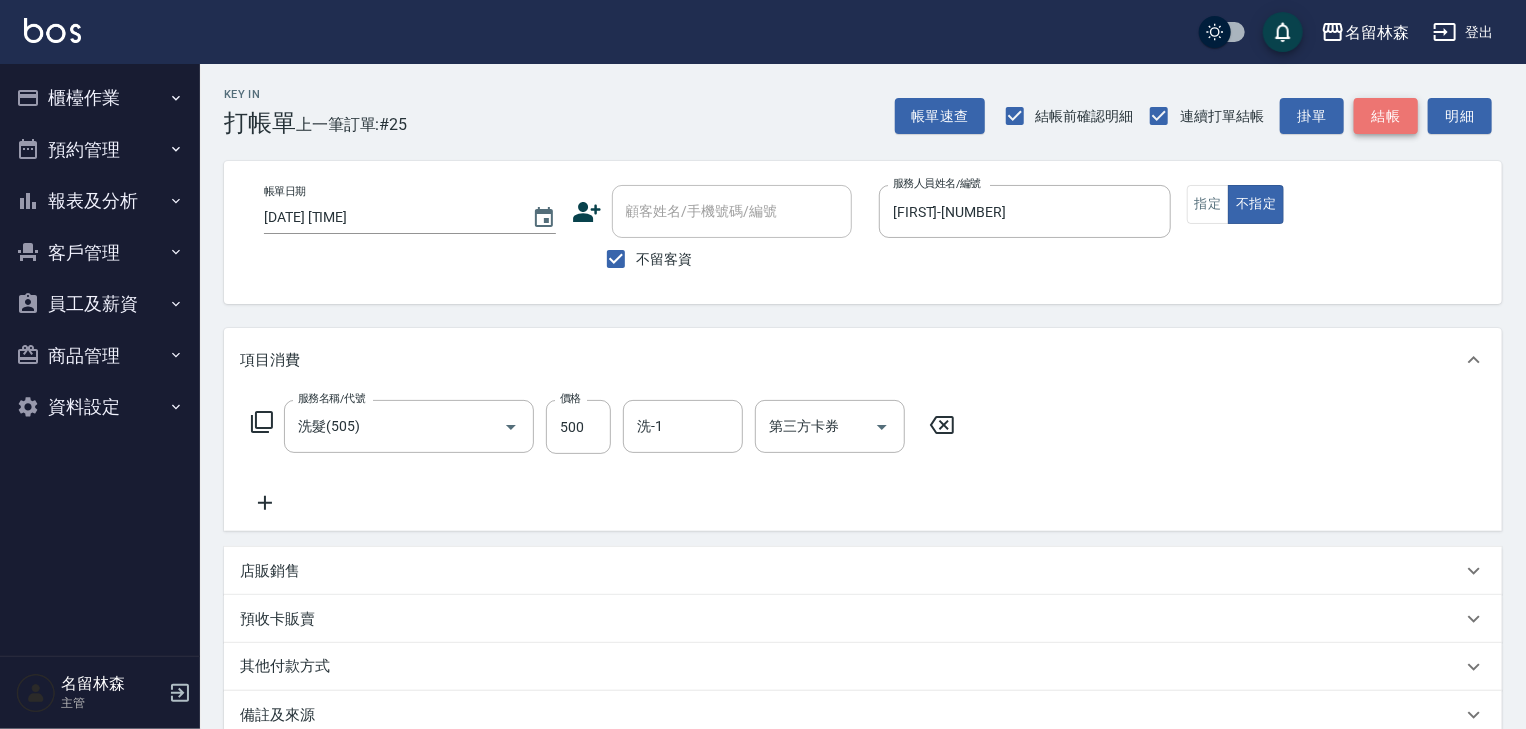 click on "結帳" at bounding box center [1386, 116] 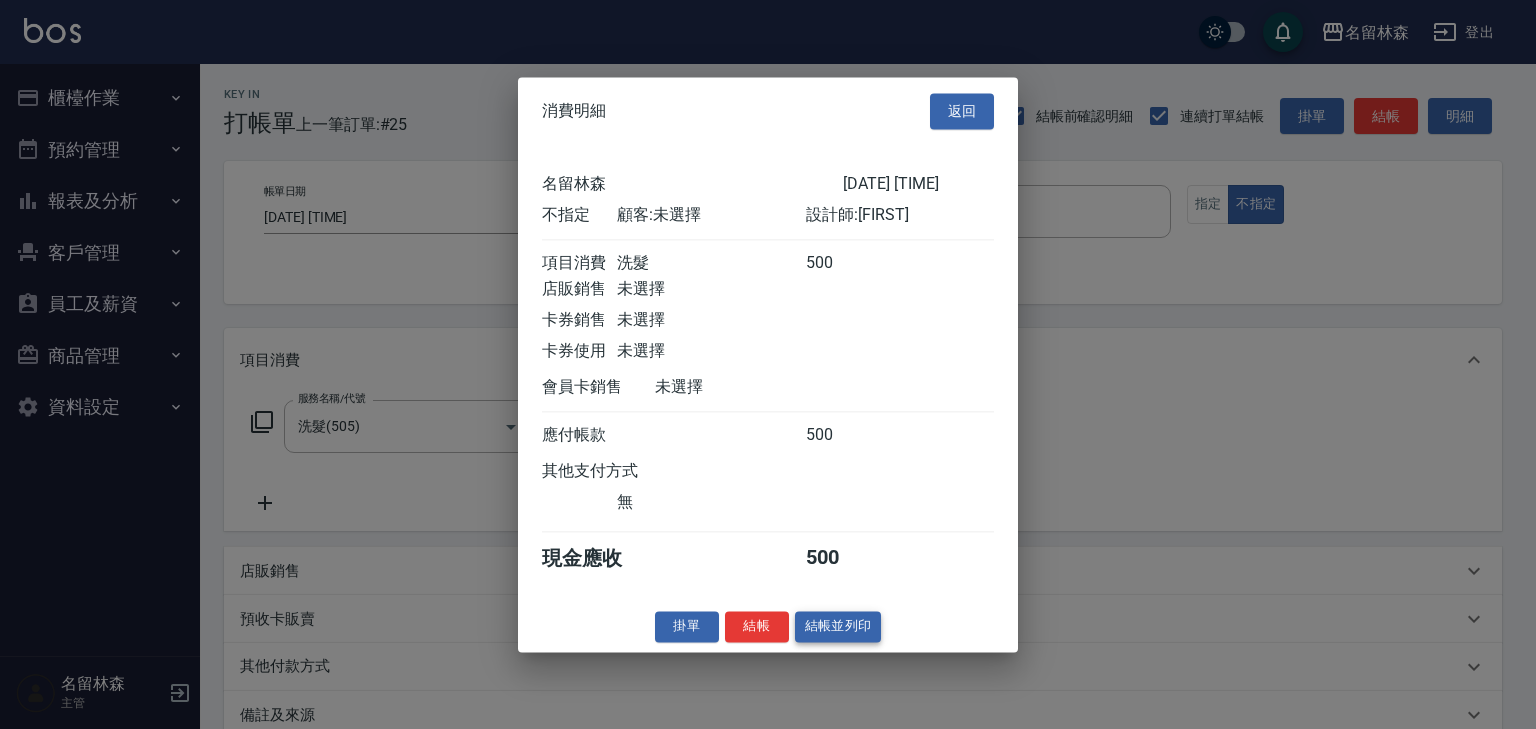 click on "結帳並列印" at bounding box center [838, 626] 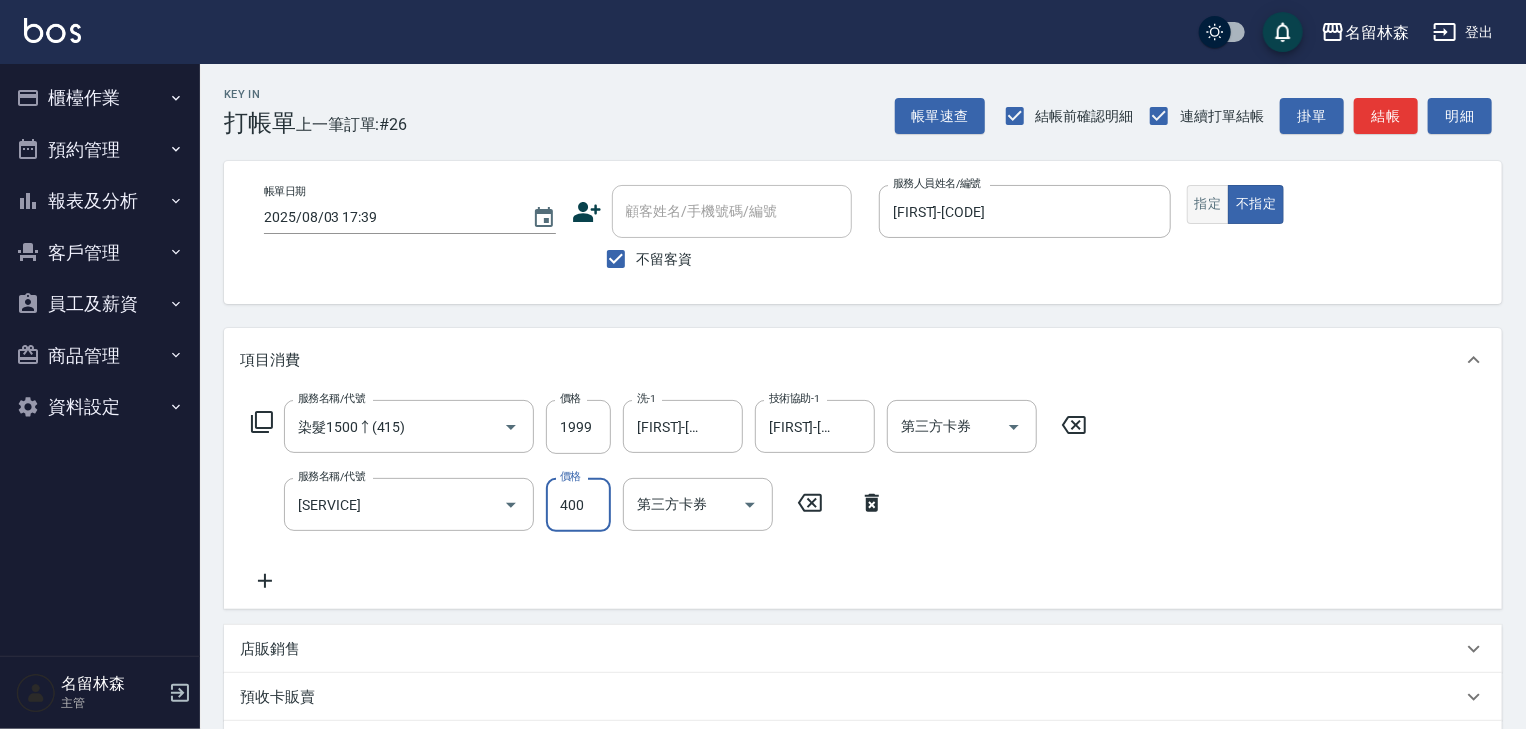 click on "指定" at bounding box center [1208, 204] 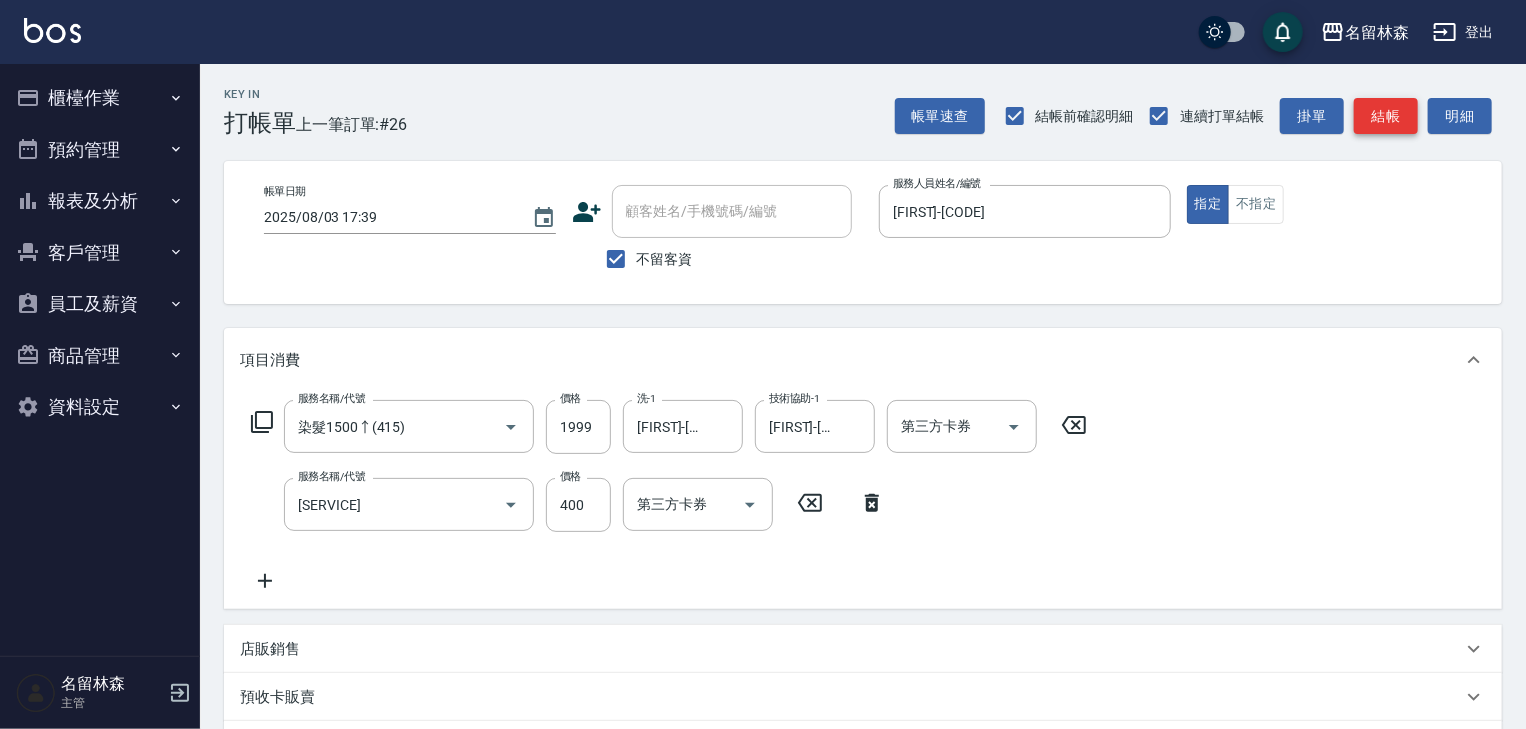 click on "結帳" at bounding box center (1386, 116) 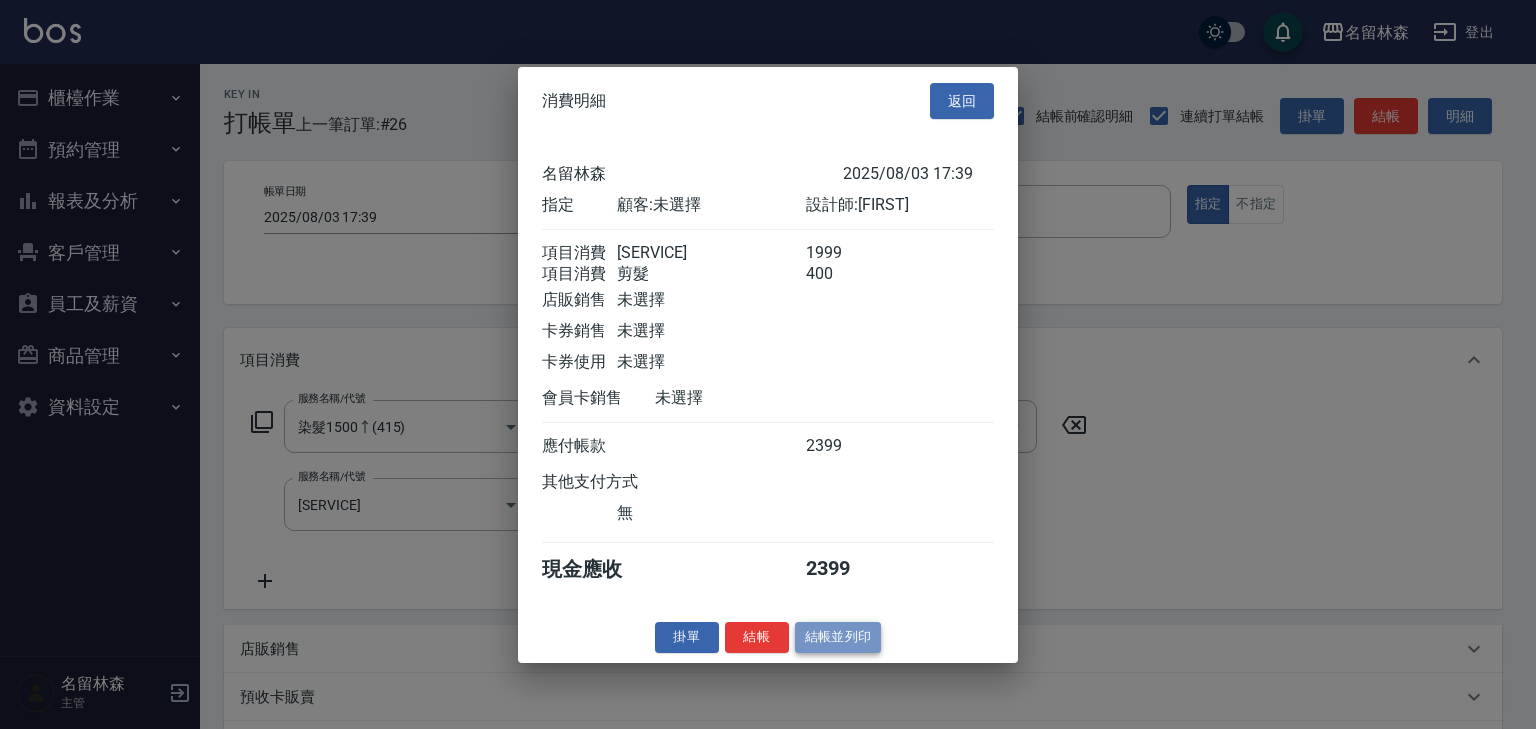 click on "結帳並列印" at bounding box center [838, 637] 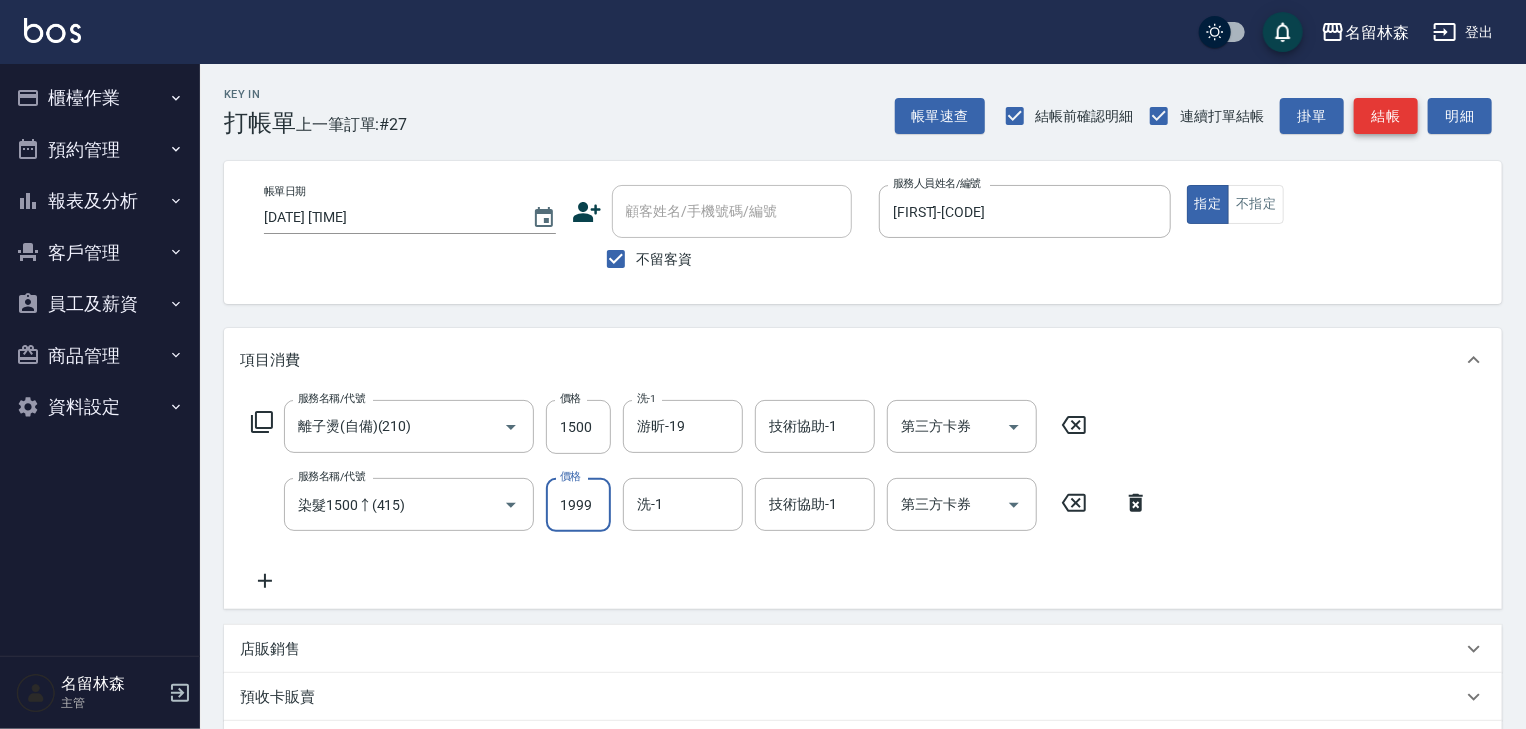click on "結帳" at bounding box center [1386, 116] 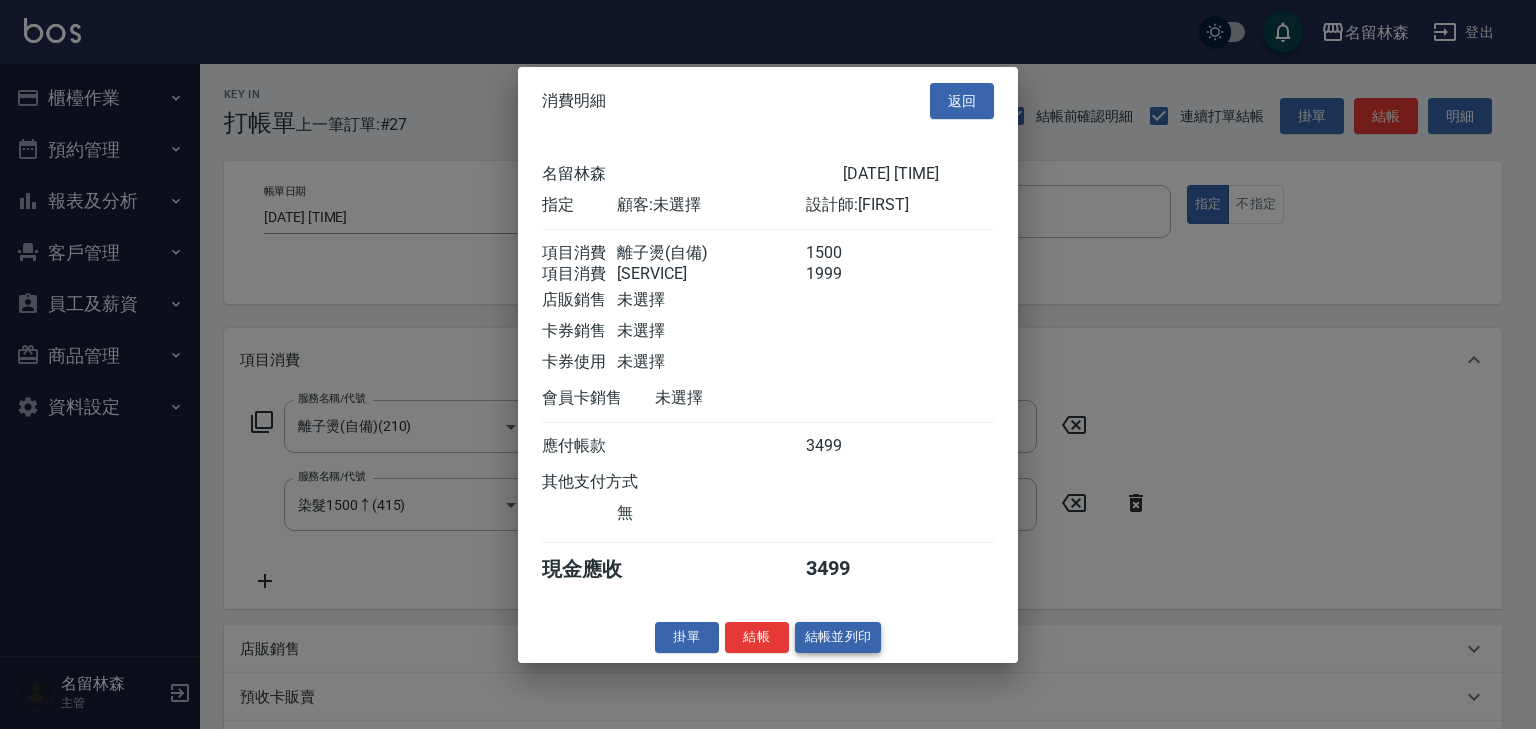 click on "結帳並列印" at bounding box center (838, 637) 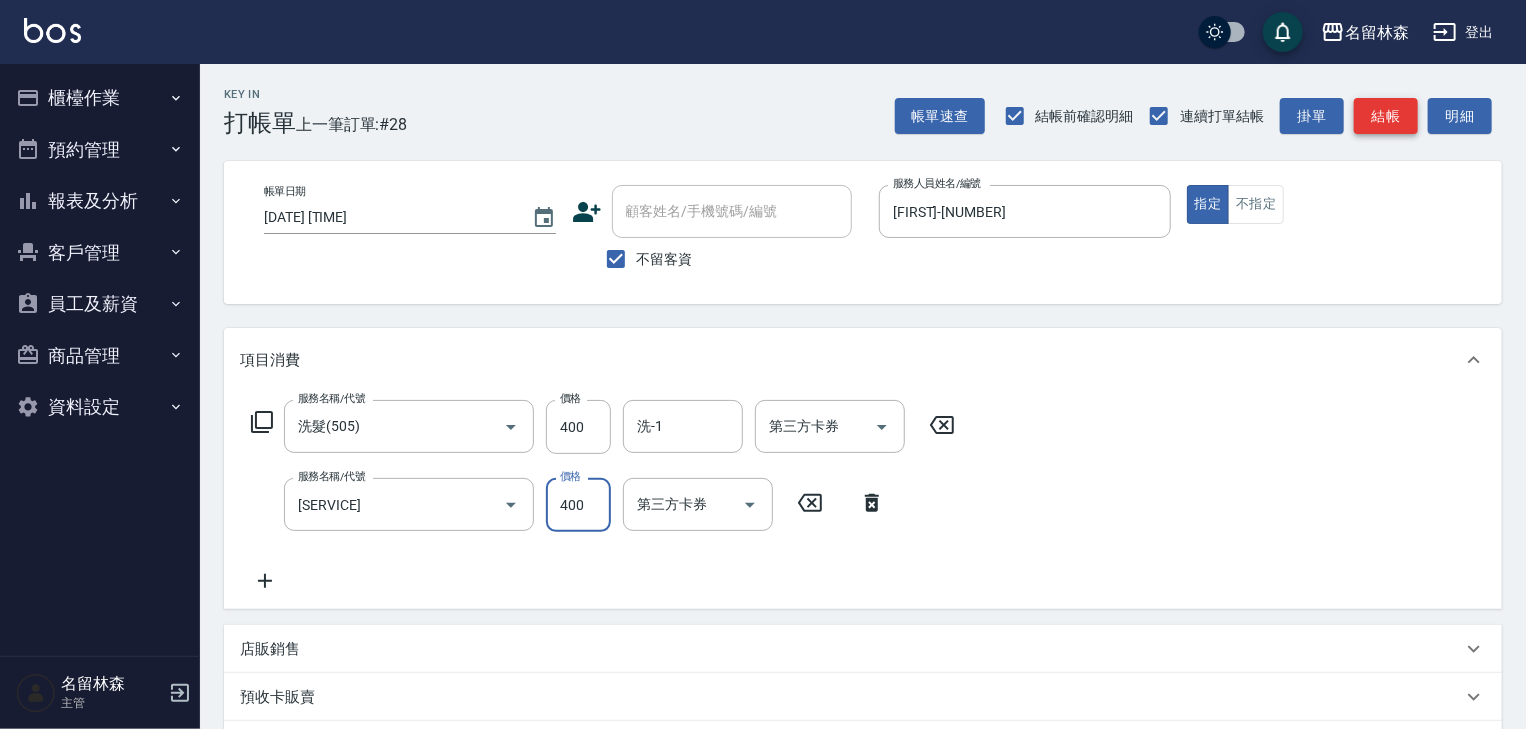 click on "結帳" at bounding box center (1386, 116) 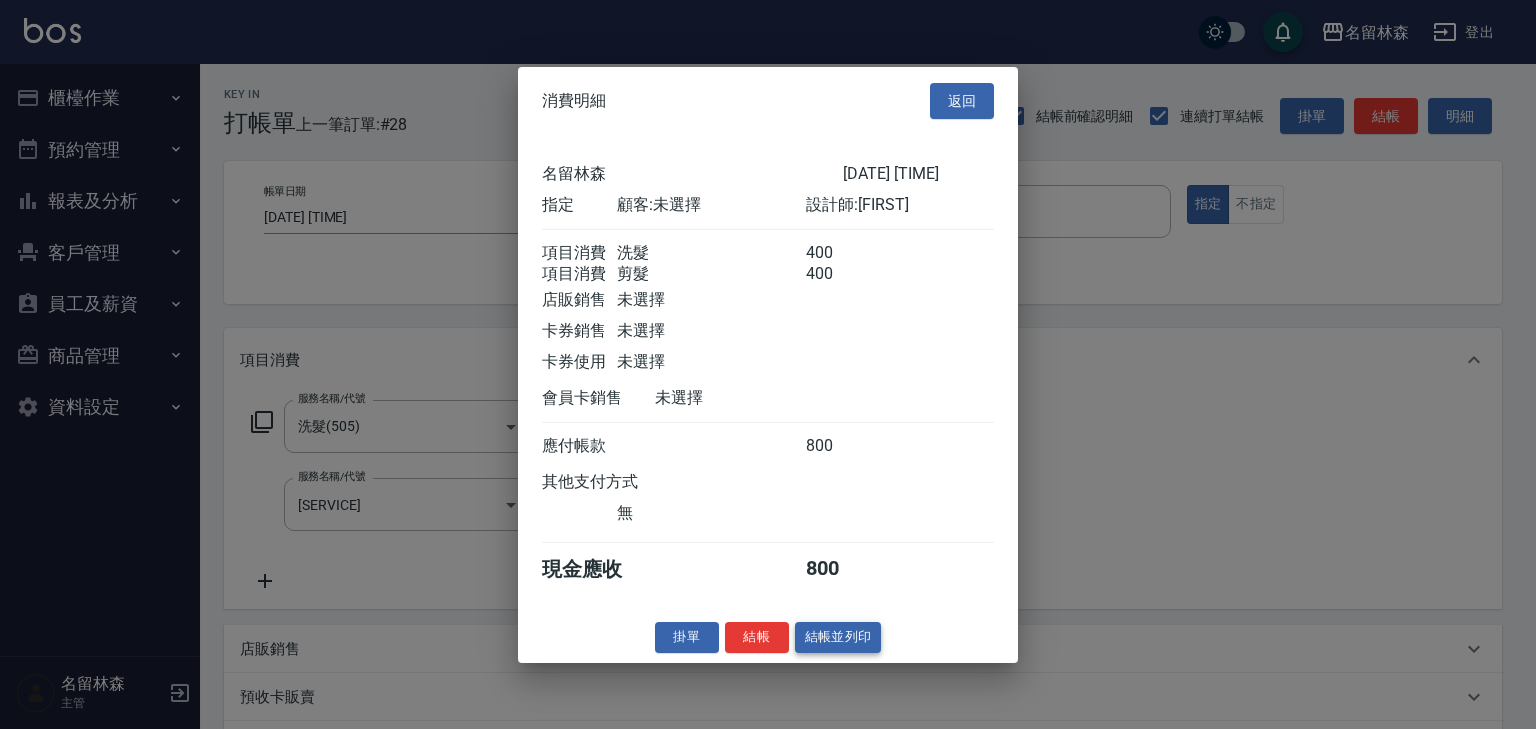 click on "結帳並列印" at bounding box center [838, 637] 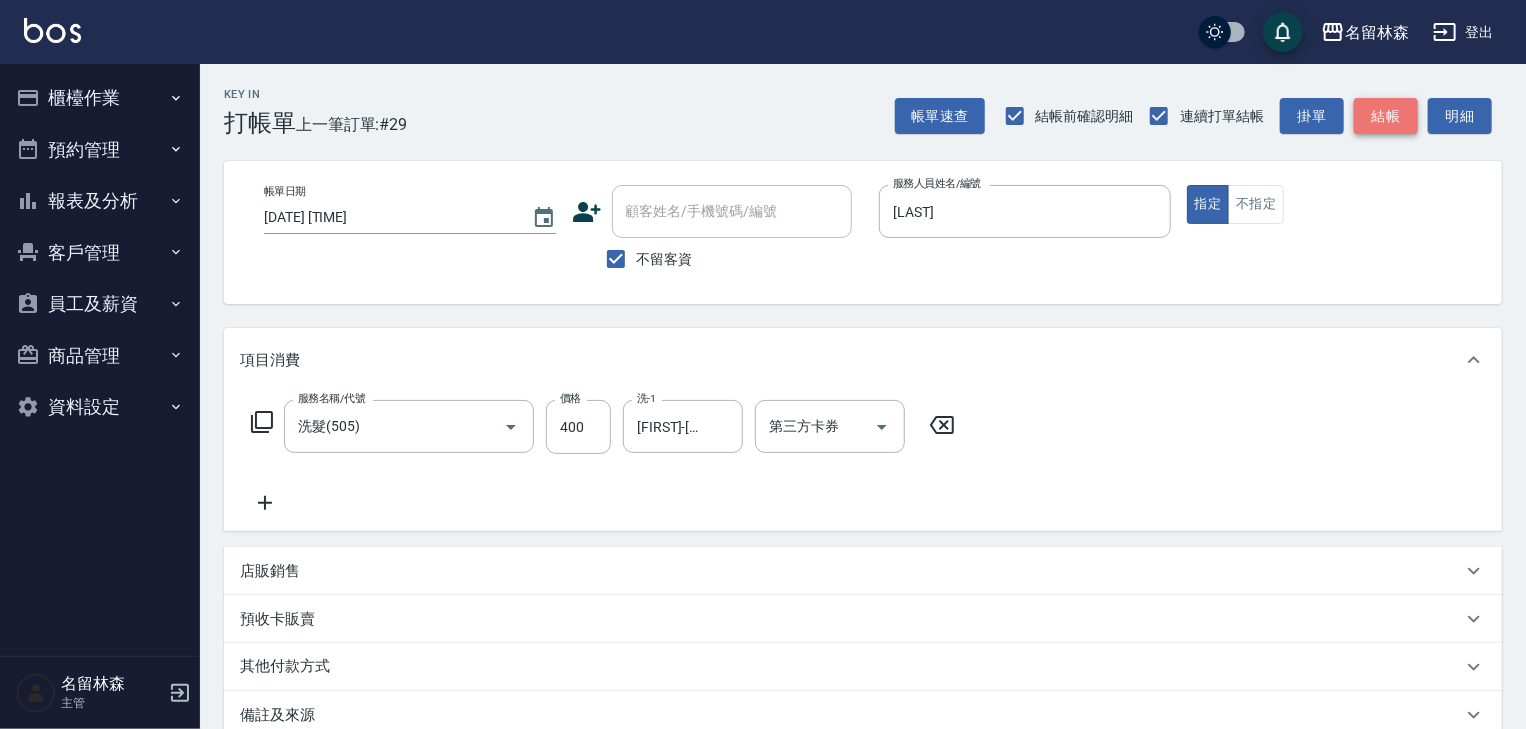 click on "結帳" at bounding box center (1386, 116) 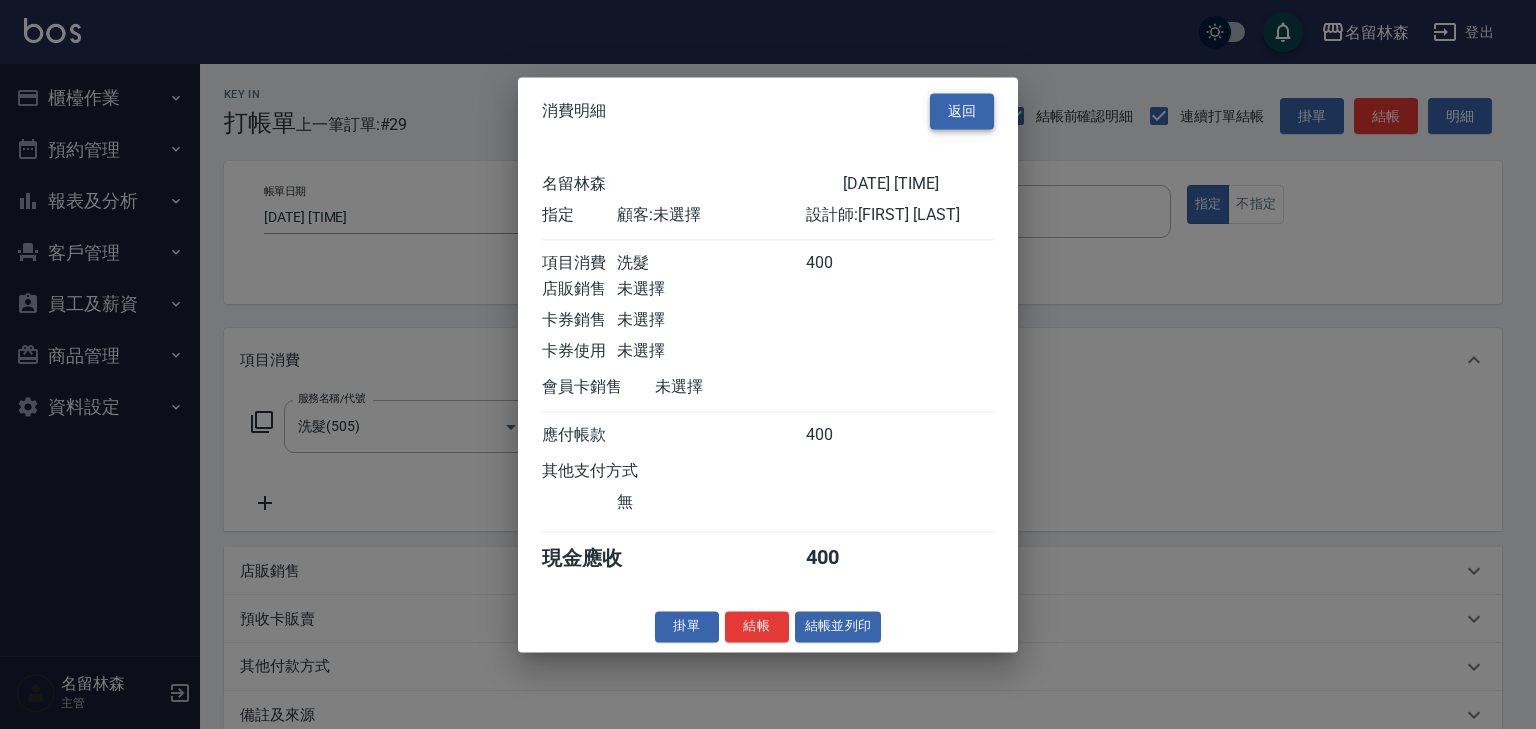 click on "返回" at bounding box center (962, 111) 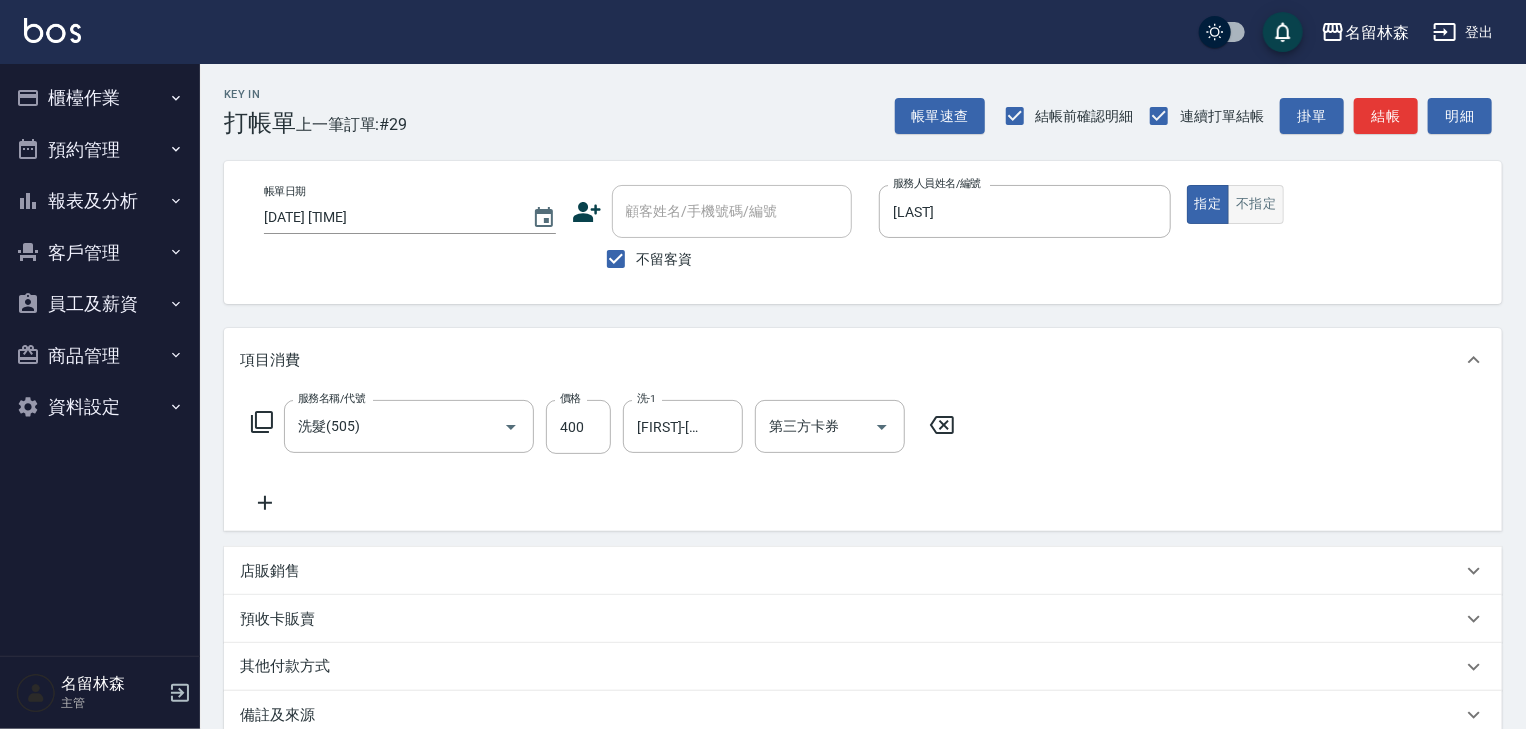 click on "不指定" at bounding box center [1256, 204] 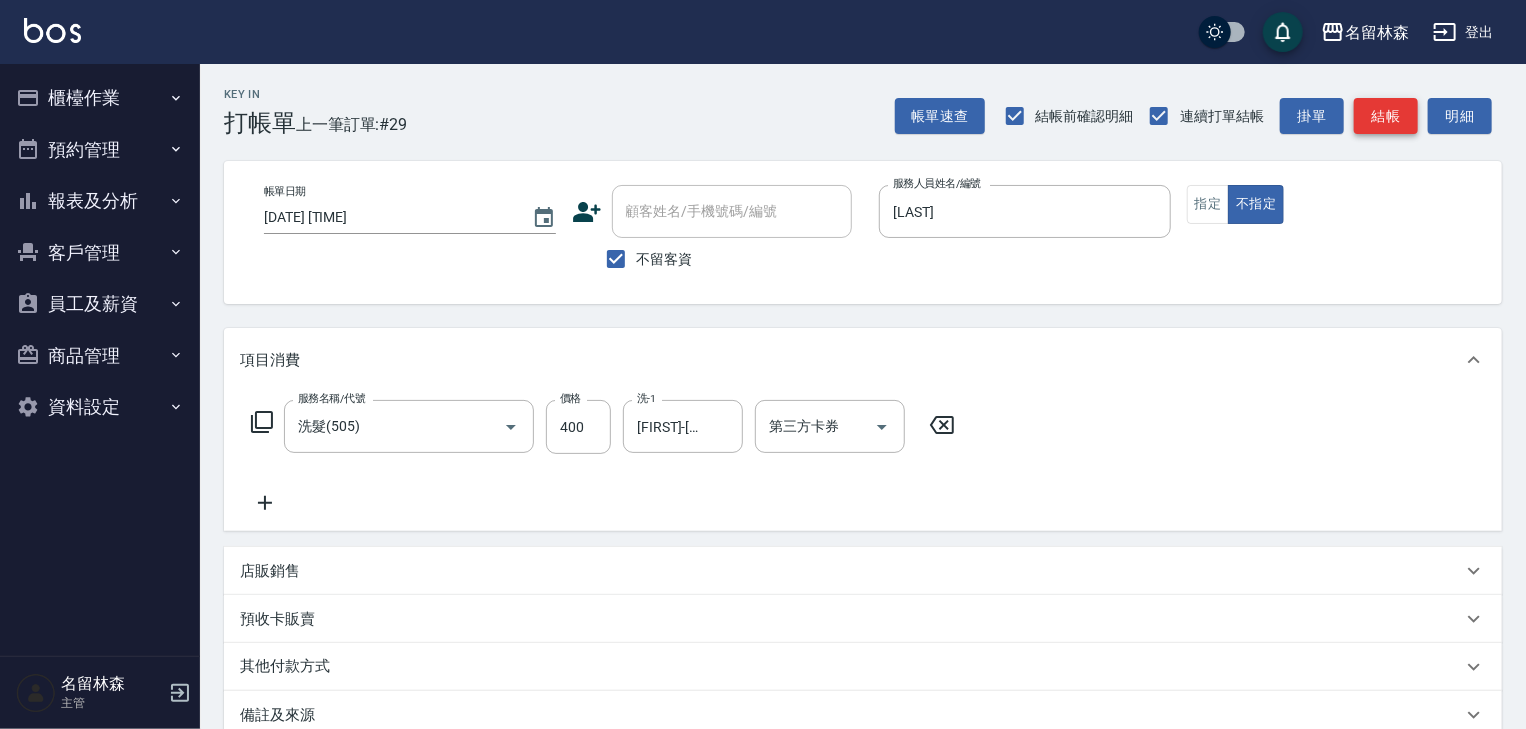 click on "結帳" at bounding box center (1386, 116) 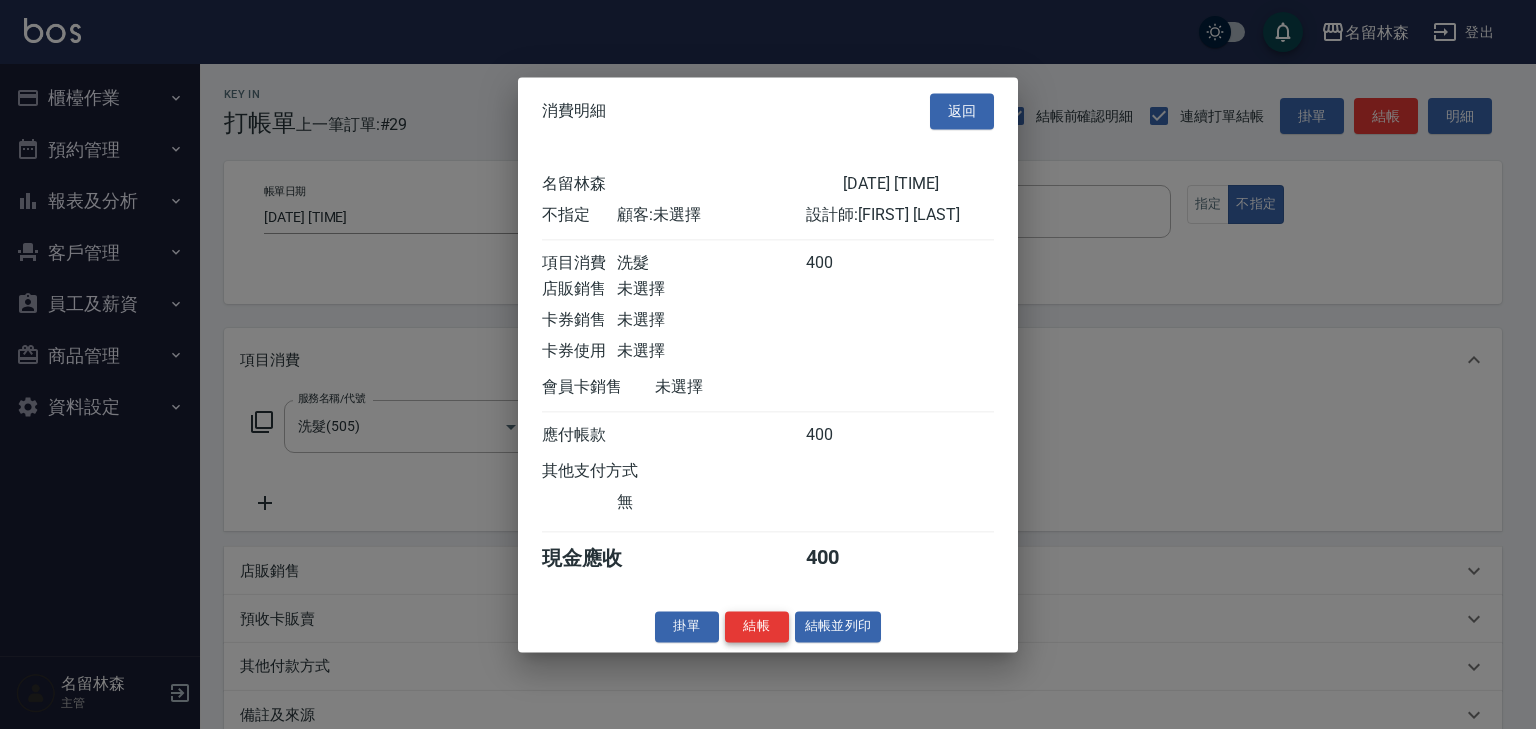 click on "結帳" at bounding box center (757, 626) 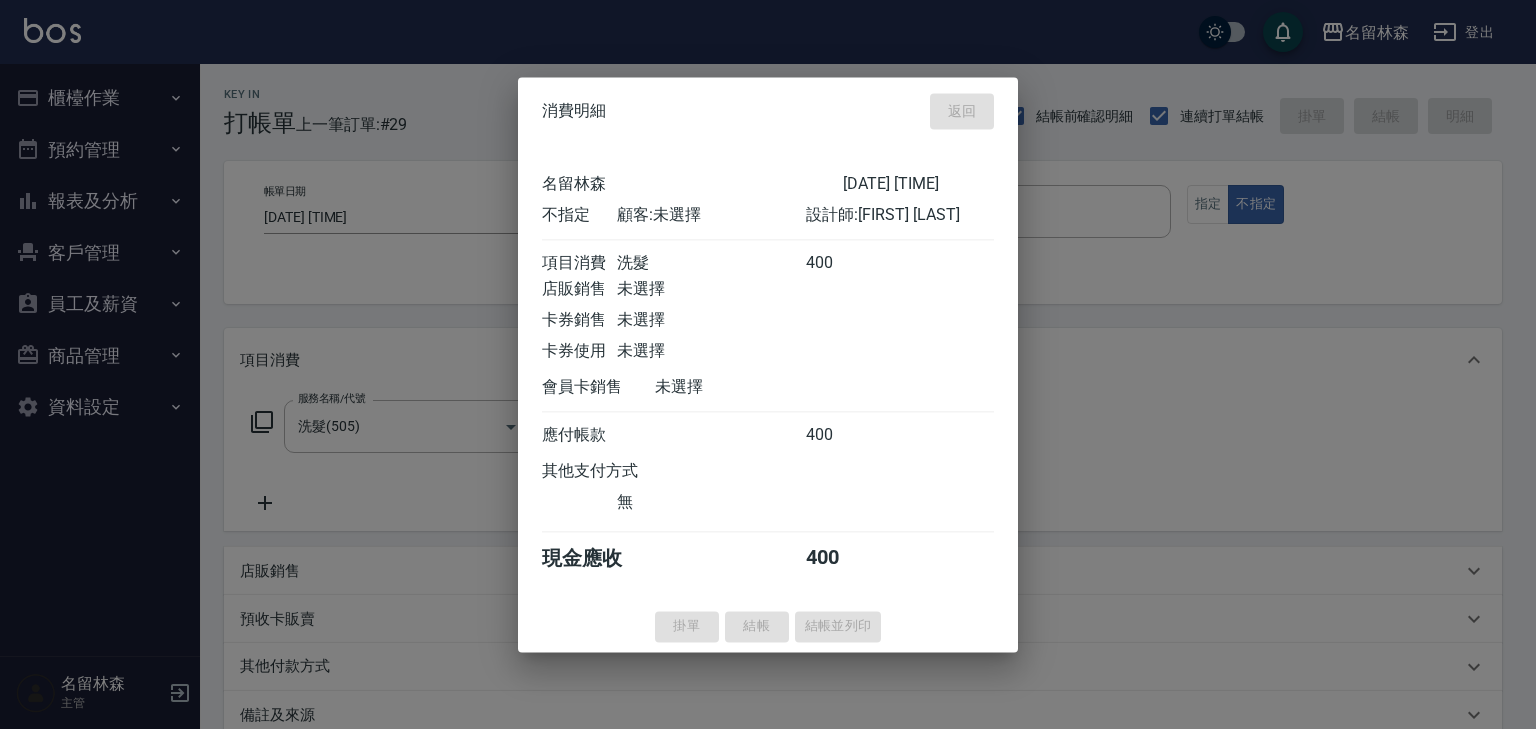 drag, startPoint x: 1535, startPoint y: 268, endPoint x: 1100, endPoint y: 310, distance: 437.0229 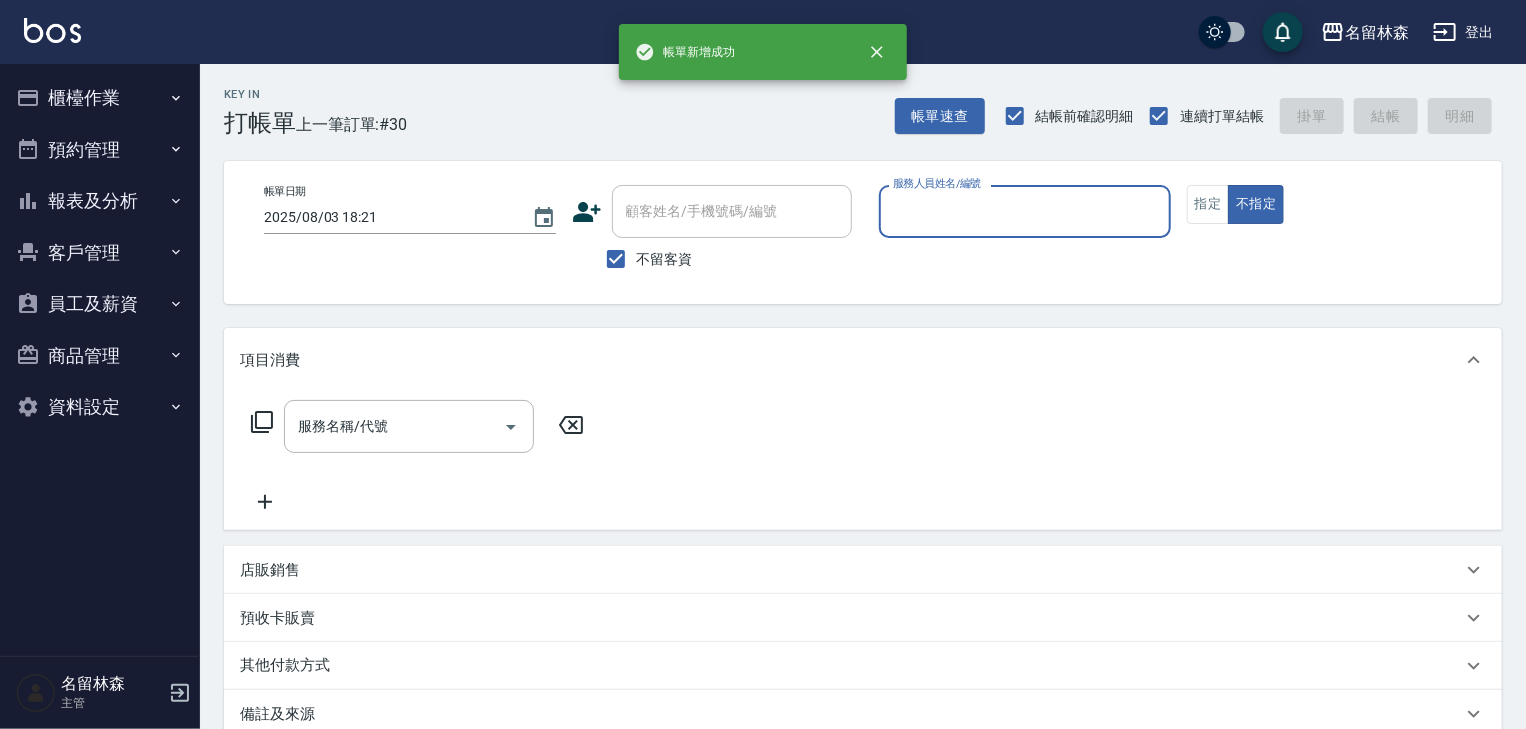 click on "櫃檯作業" at bounding box center (100, 98) 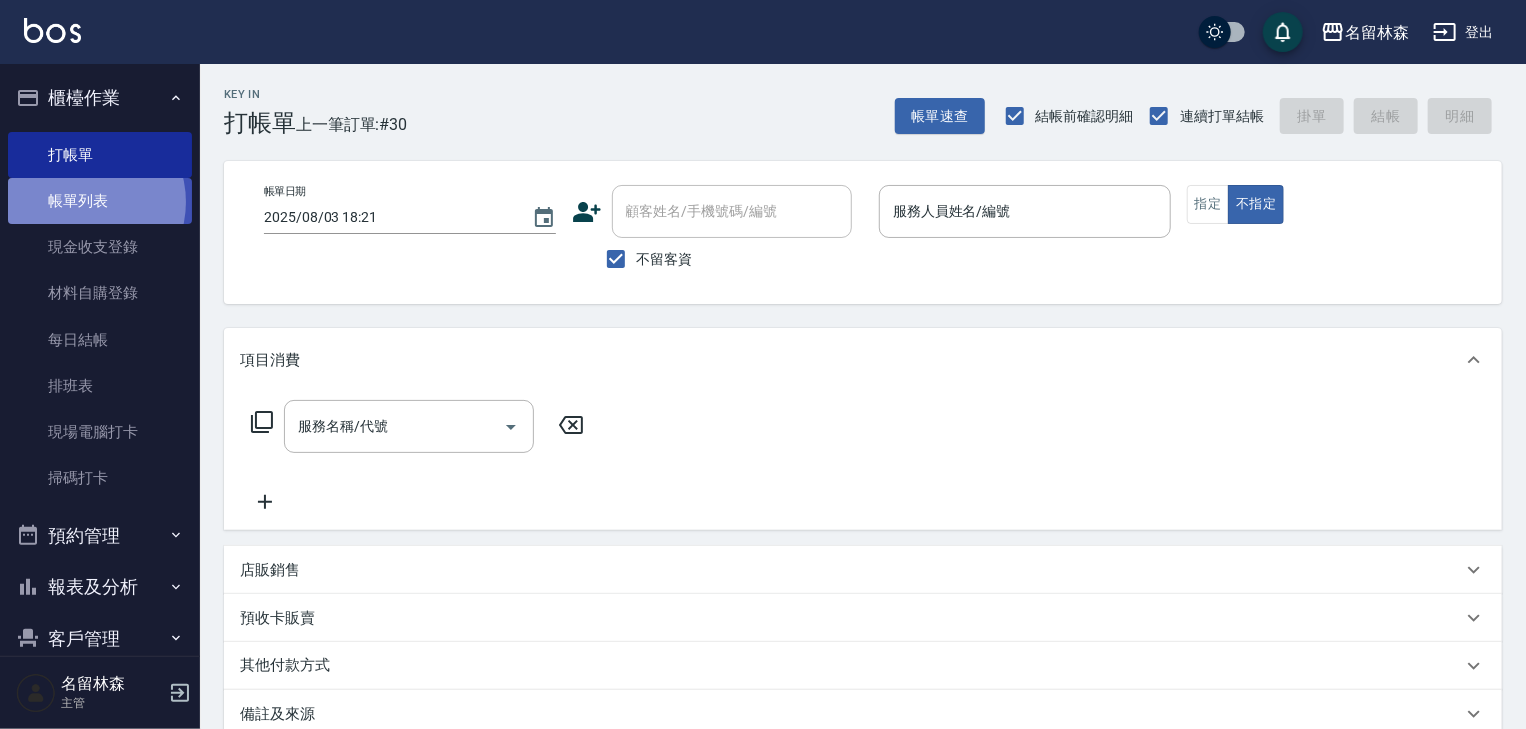 click on "帳單列表" at bounding box center [100, 201] 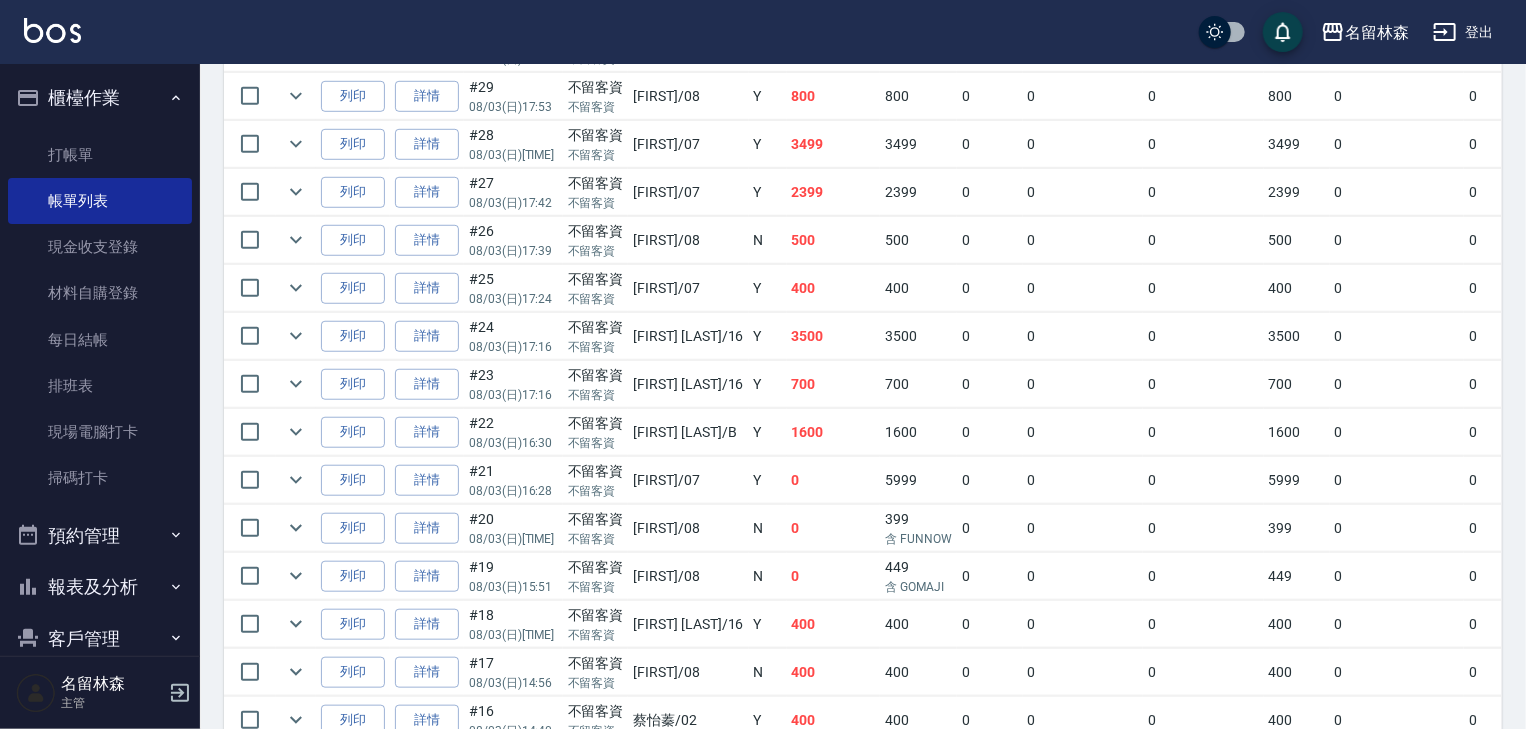 scroll, scrollTop: 533, scrollLeft: 0, axis: vertical 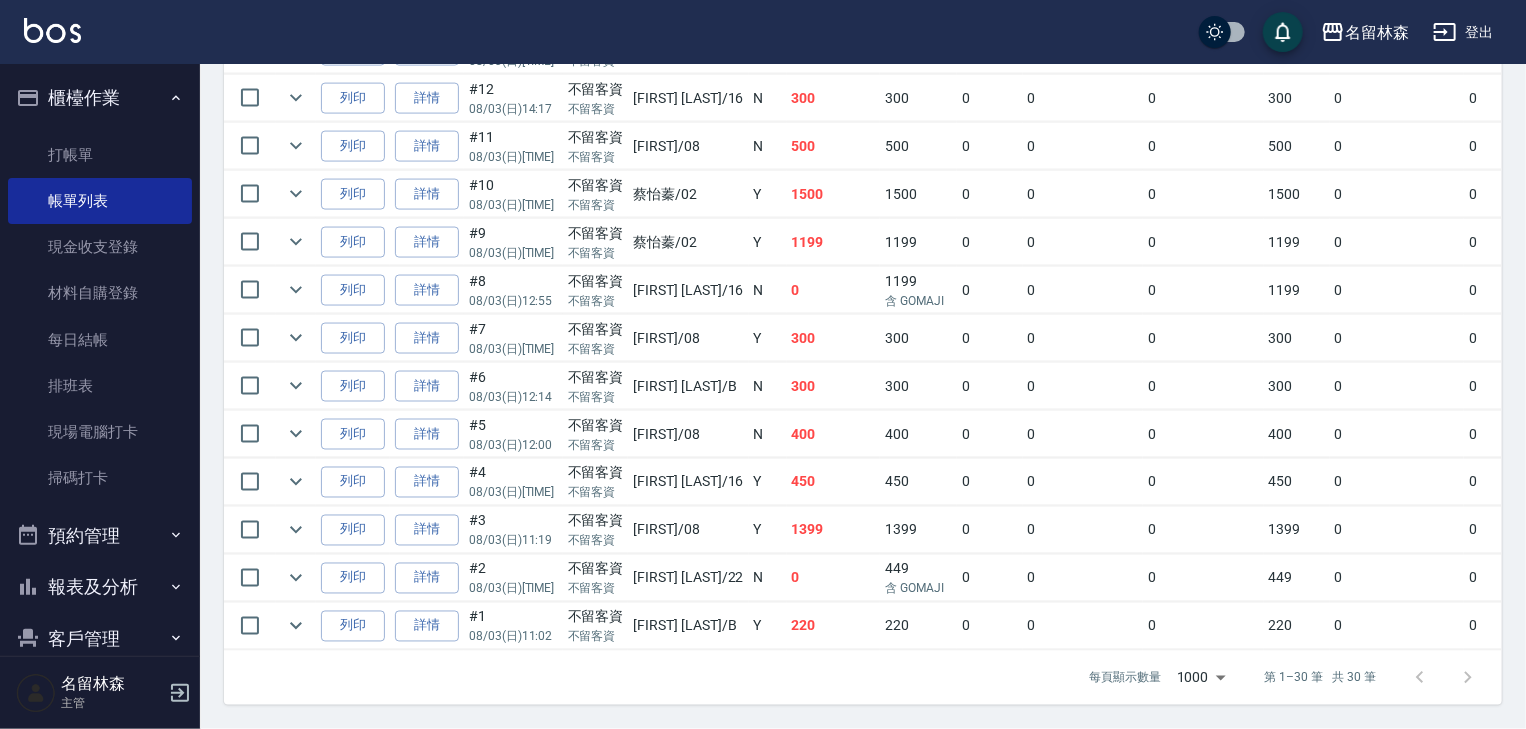 click at bounding box center [52, 30] 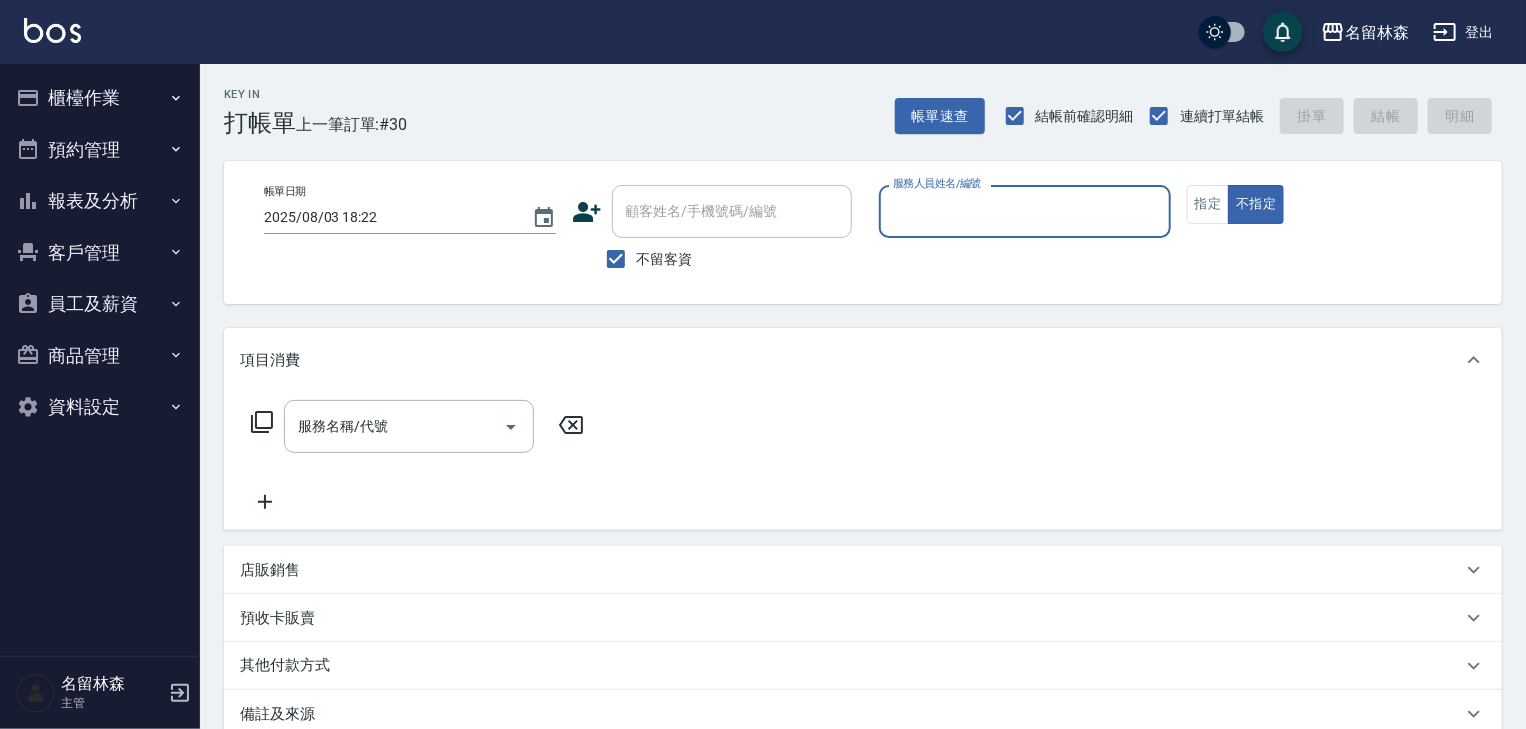 click on "服務人員姓名/編號" at bounding box center (1025, 211) 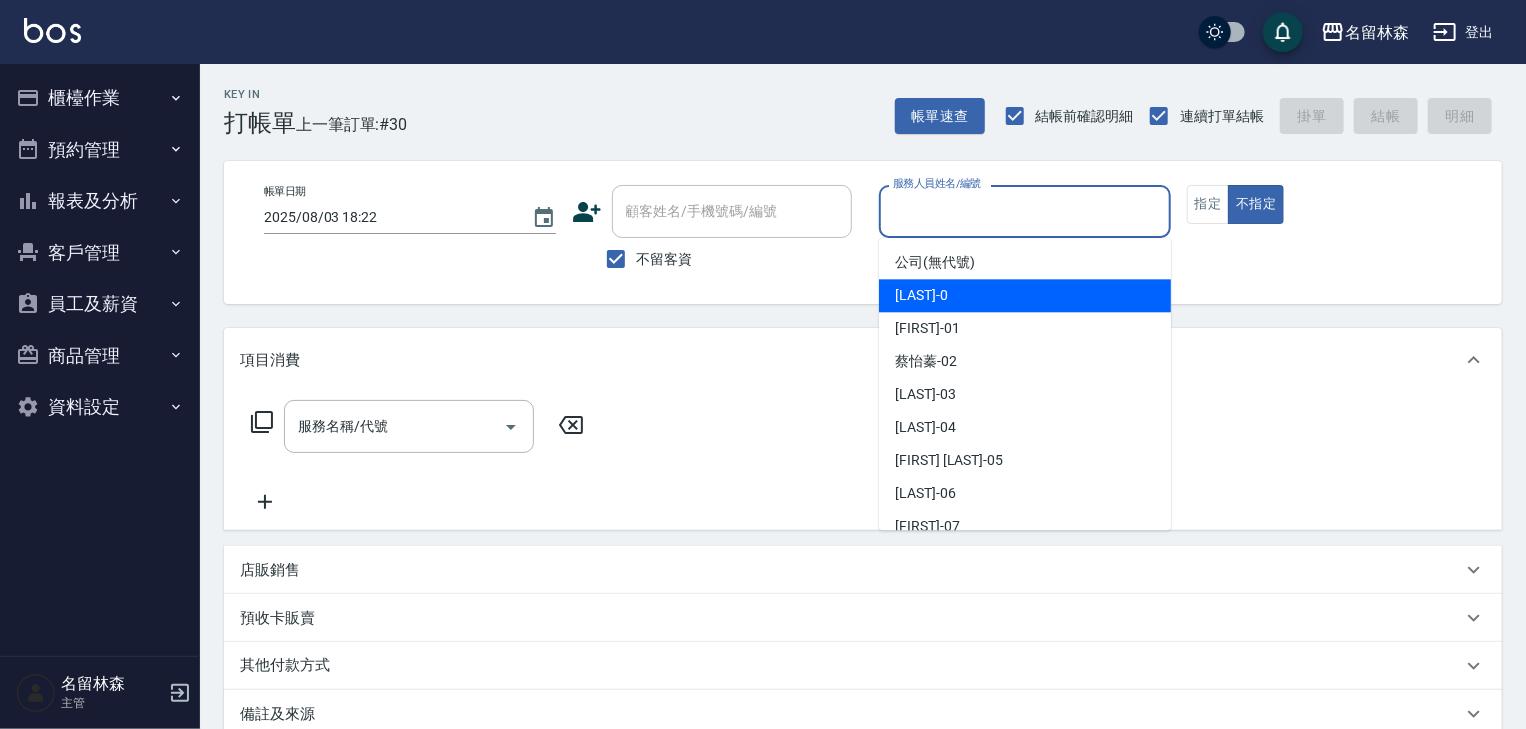 click on "櫃檯作業" at bounding box center [100, 98] 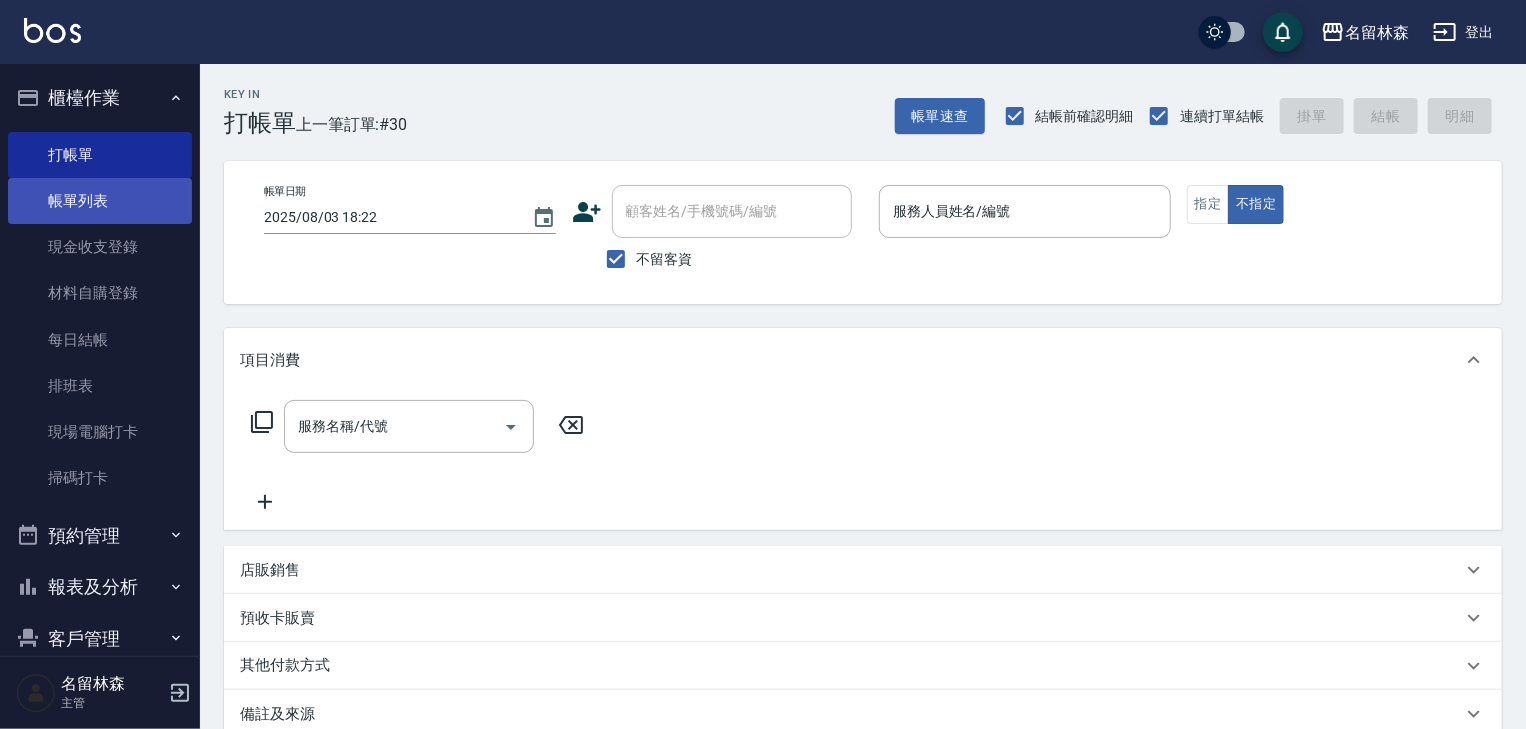 click on "帳單列表" at bounding box center [100, 201] 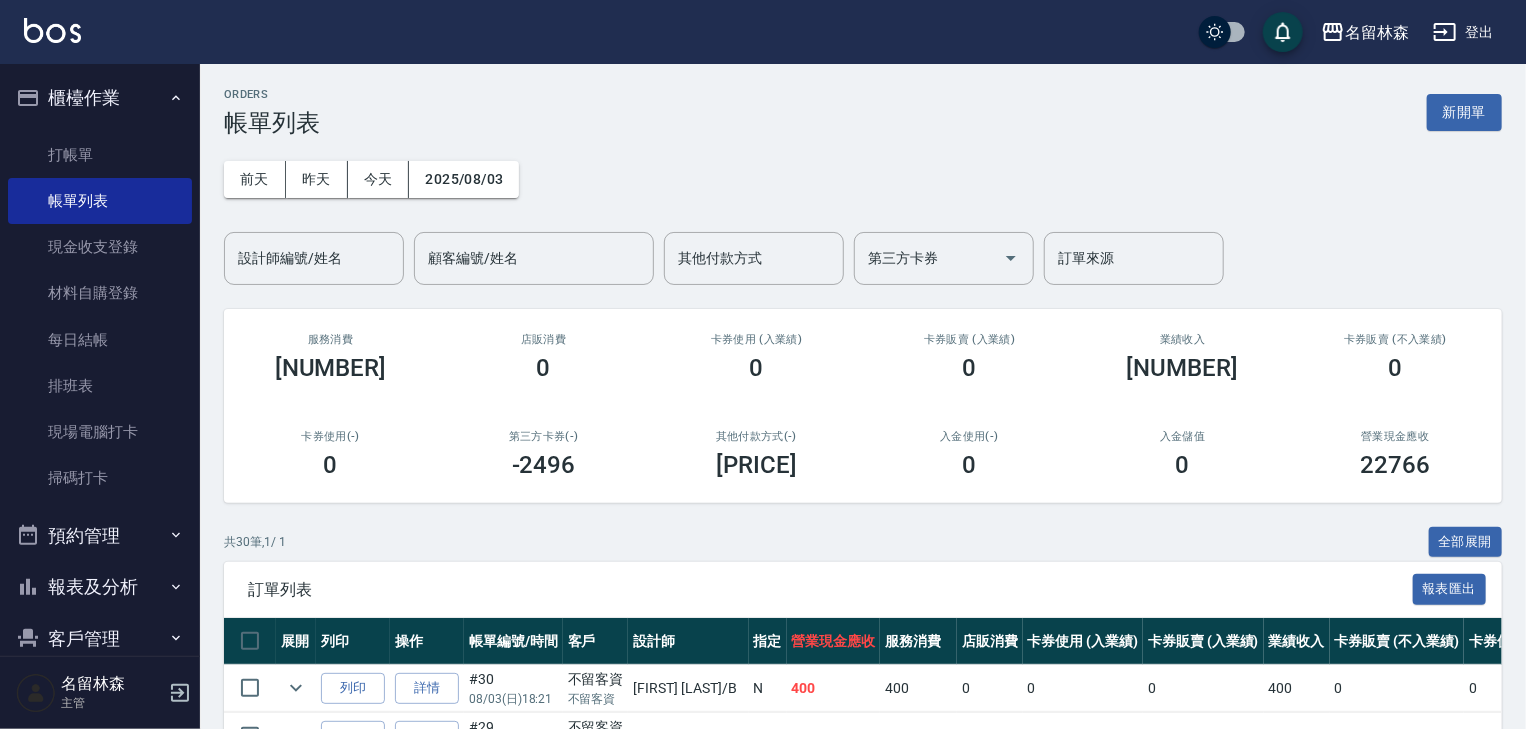 scroll, scrollTop: 213, scrollLeft: 0, axis: vertical 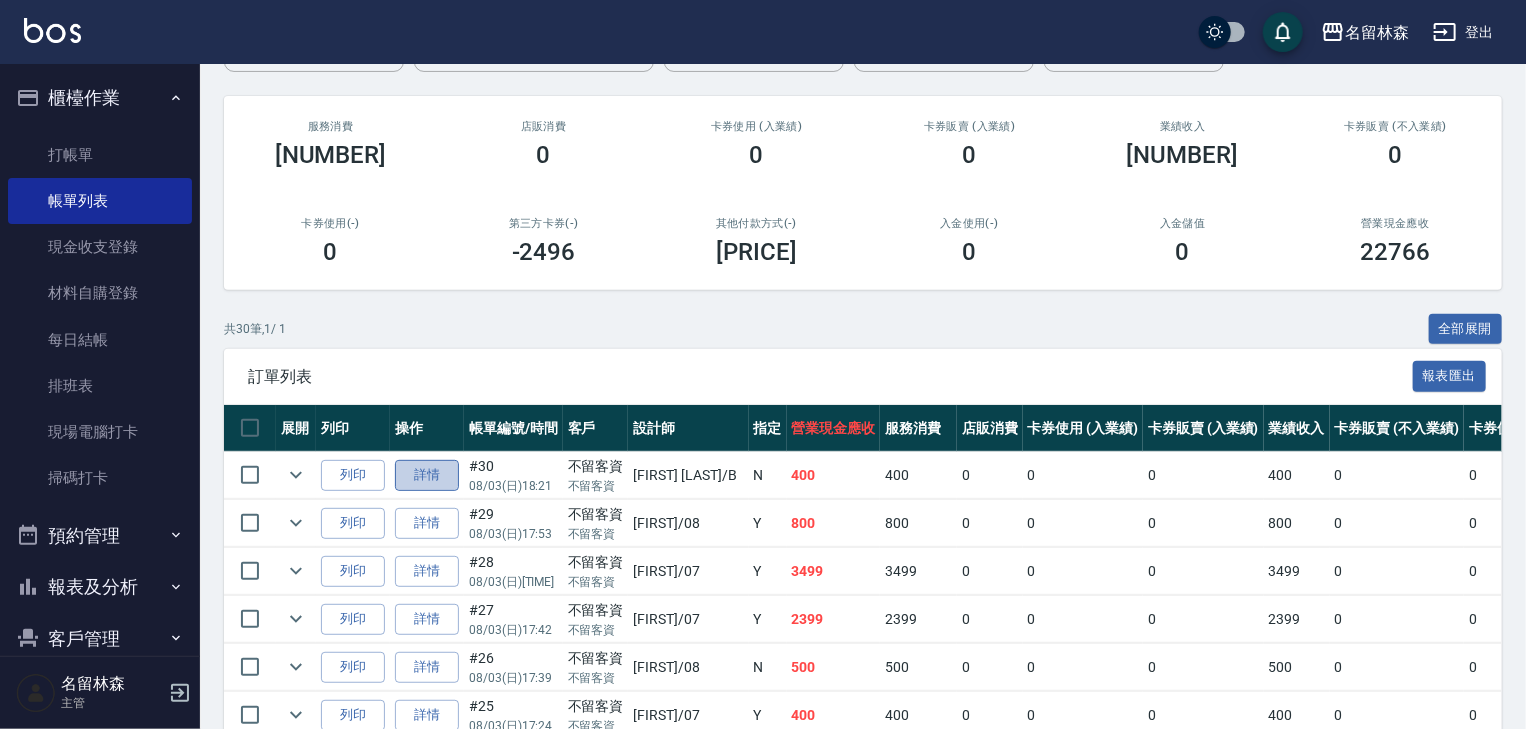 click on "詳情" at bounding box center (427, 475) 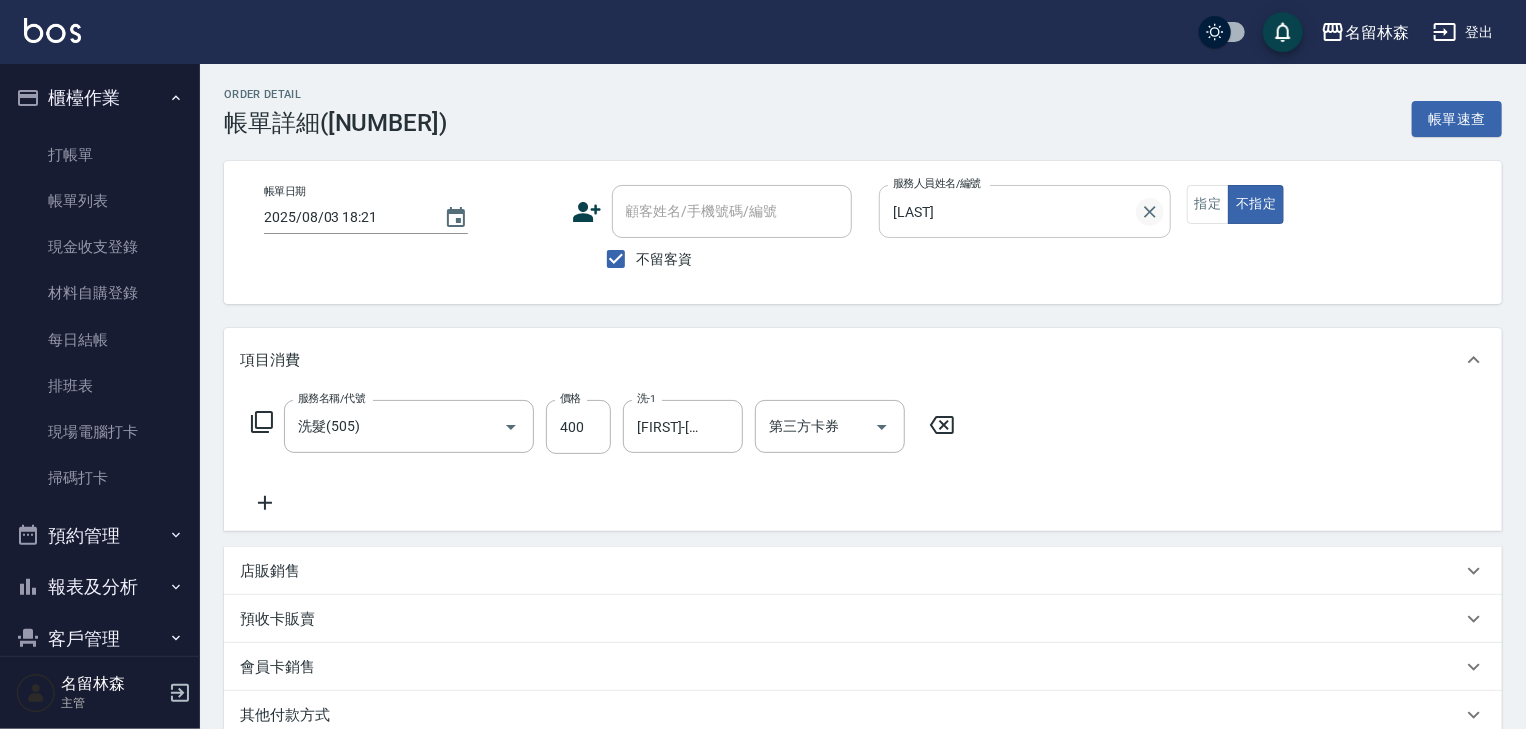 click 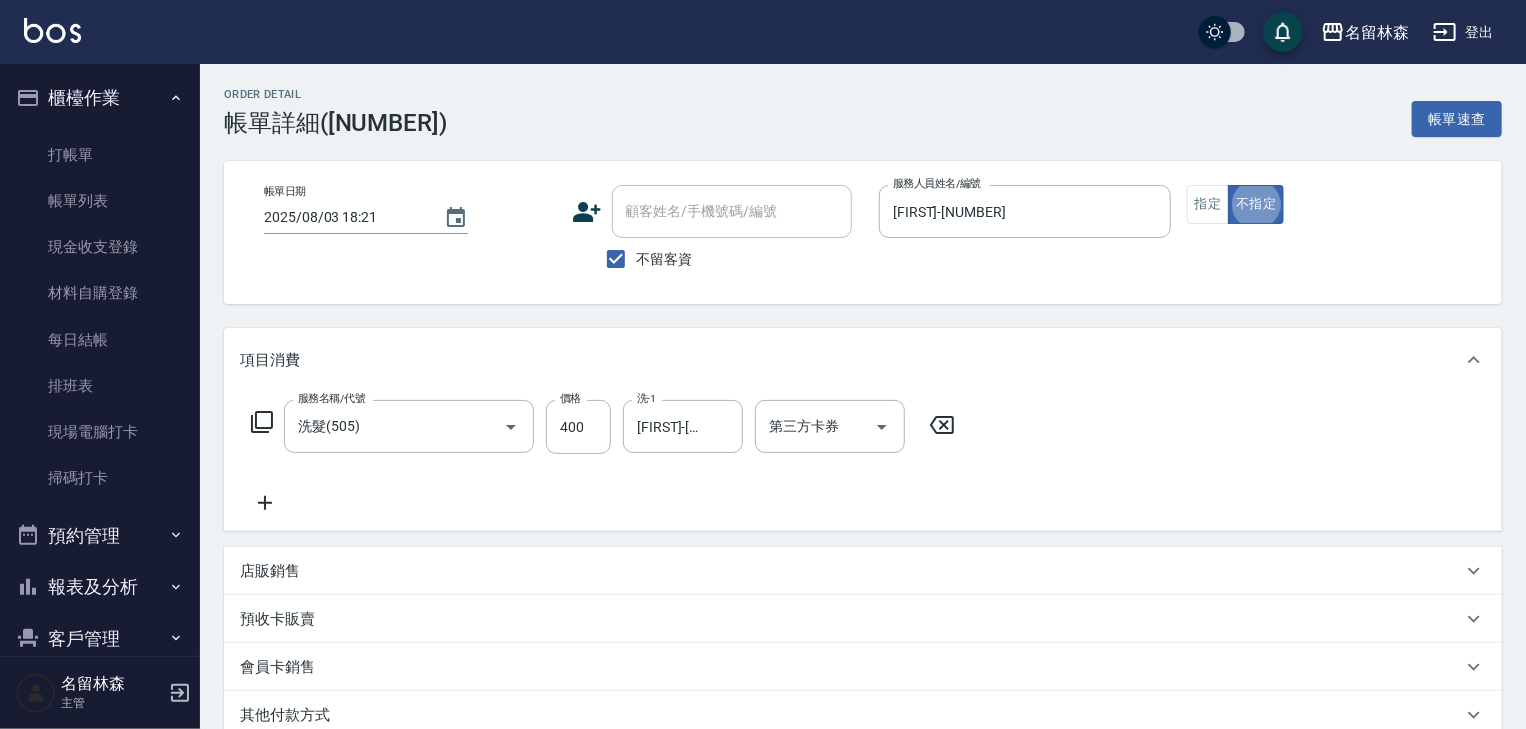 scroll, scrollTop: 272, scrollLeft: 0, axis: vertical 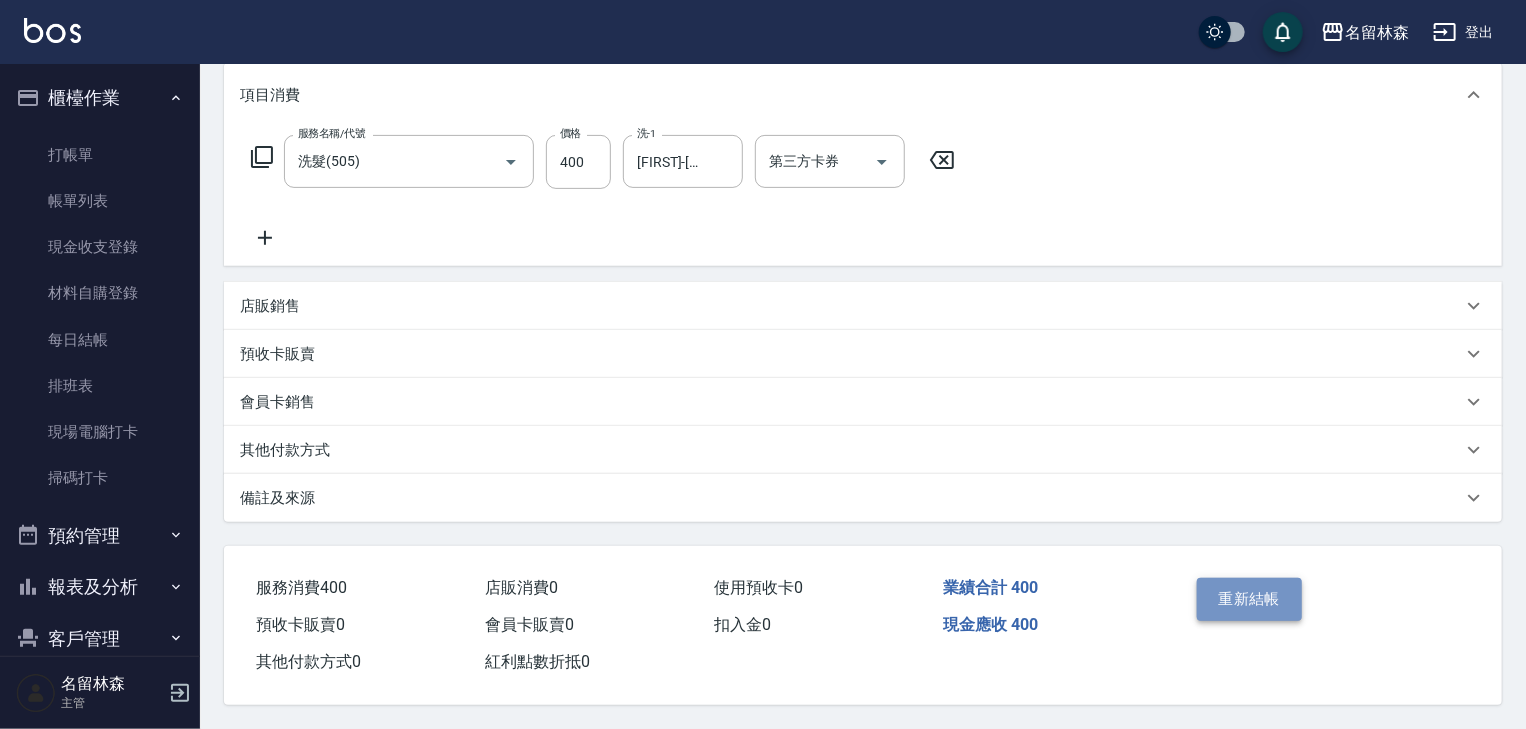 click on "重新結帳" at bounding box center (1250, 599) 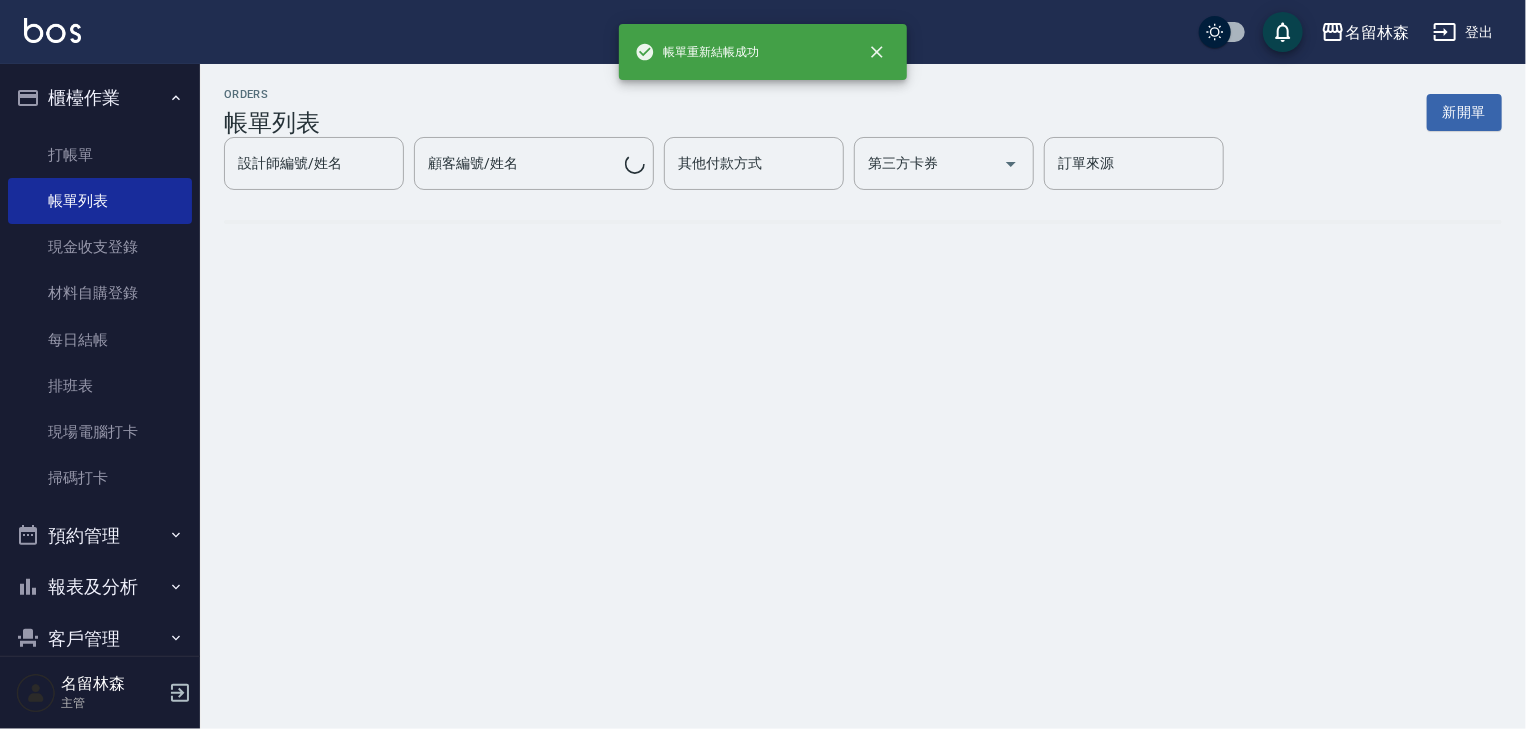 scroll, scrollTop: 0, scrollLeft: 0, axis: both 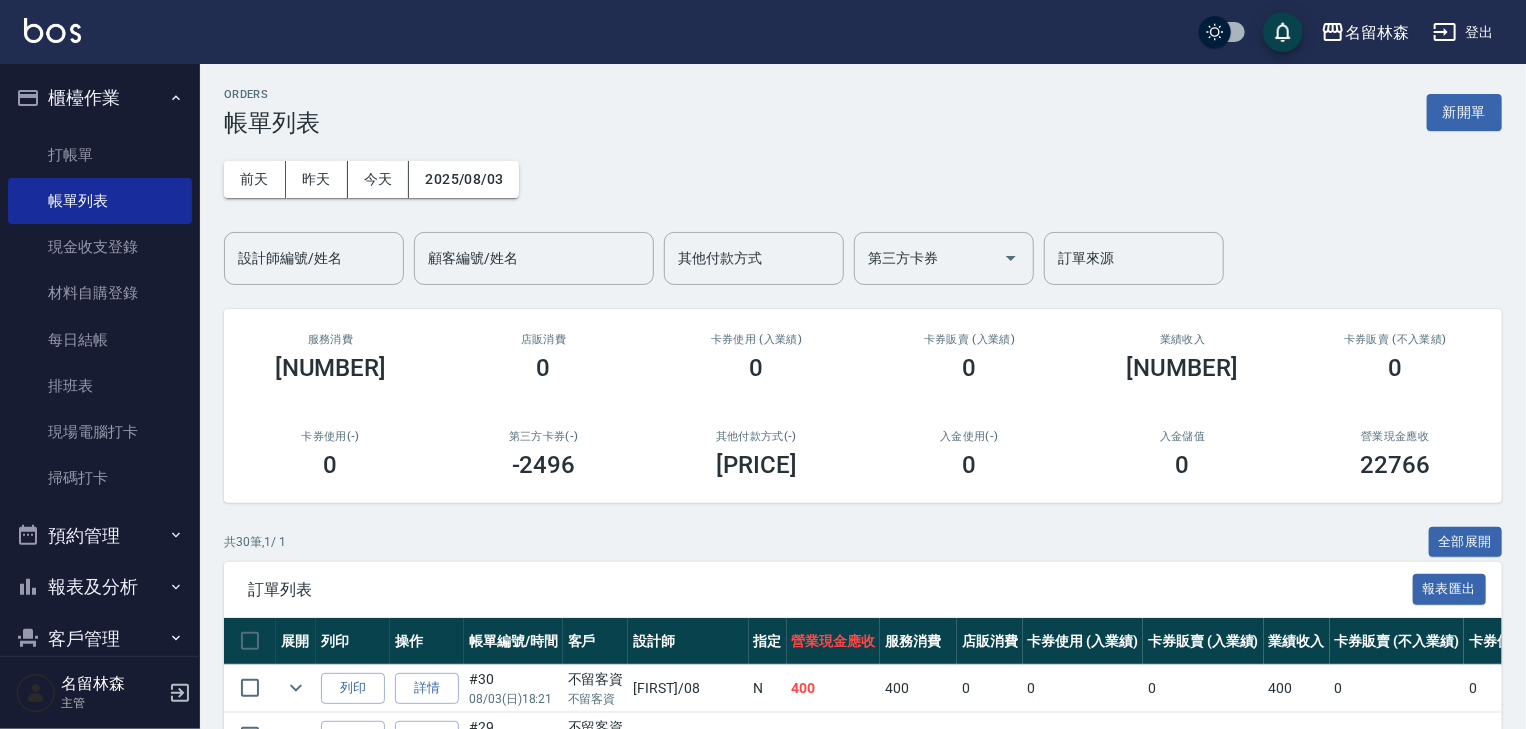 click at bounding box center [52, 30] 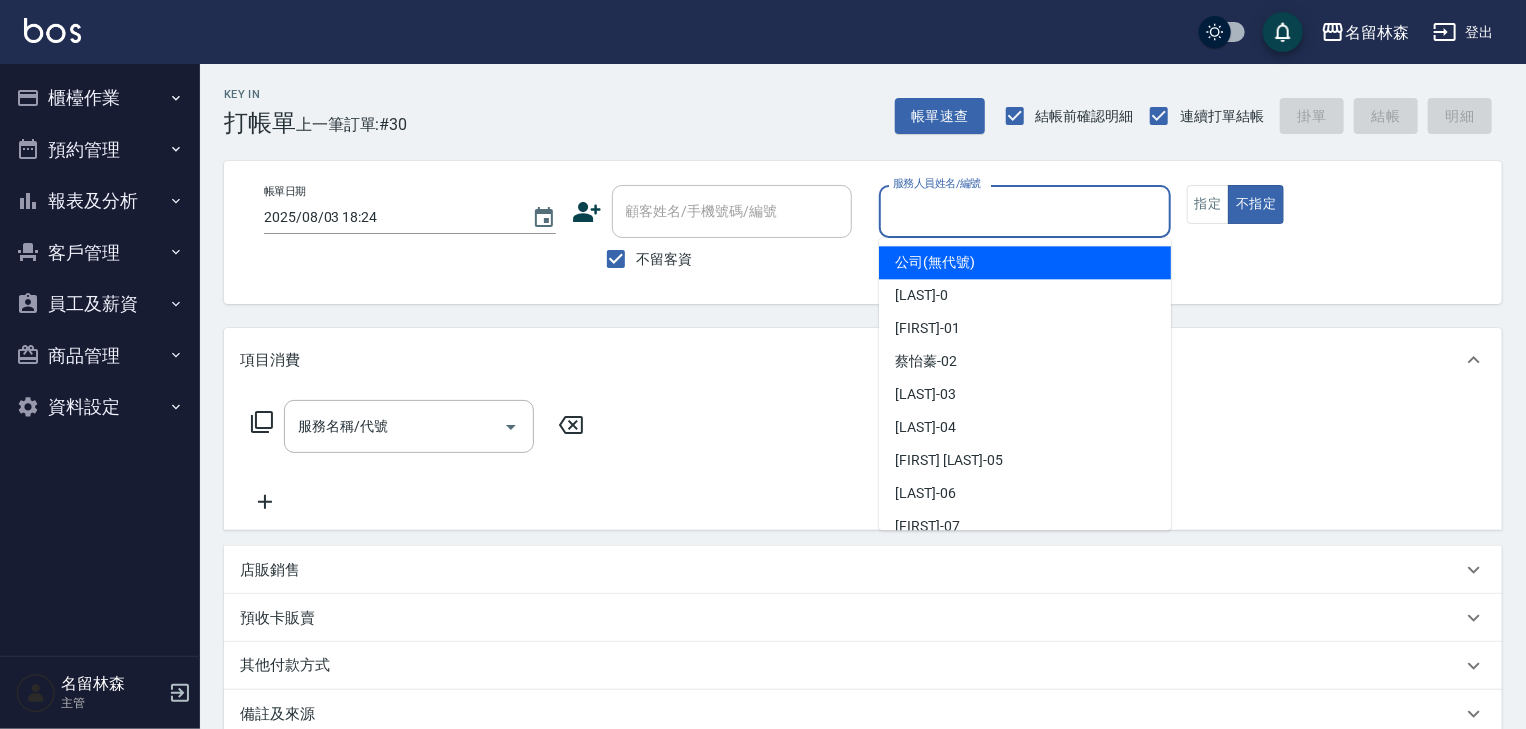 click on "服務人員姓名/編號" at bounding box center [1025, 211] 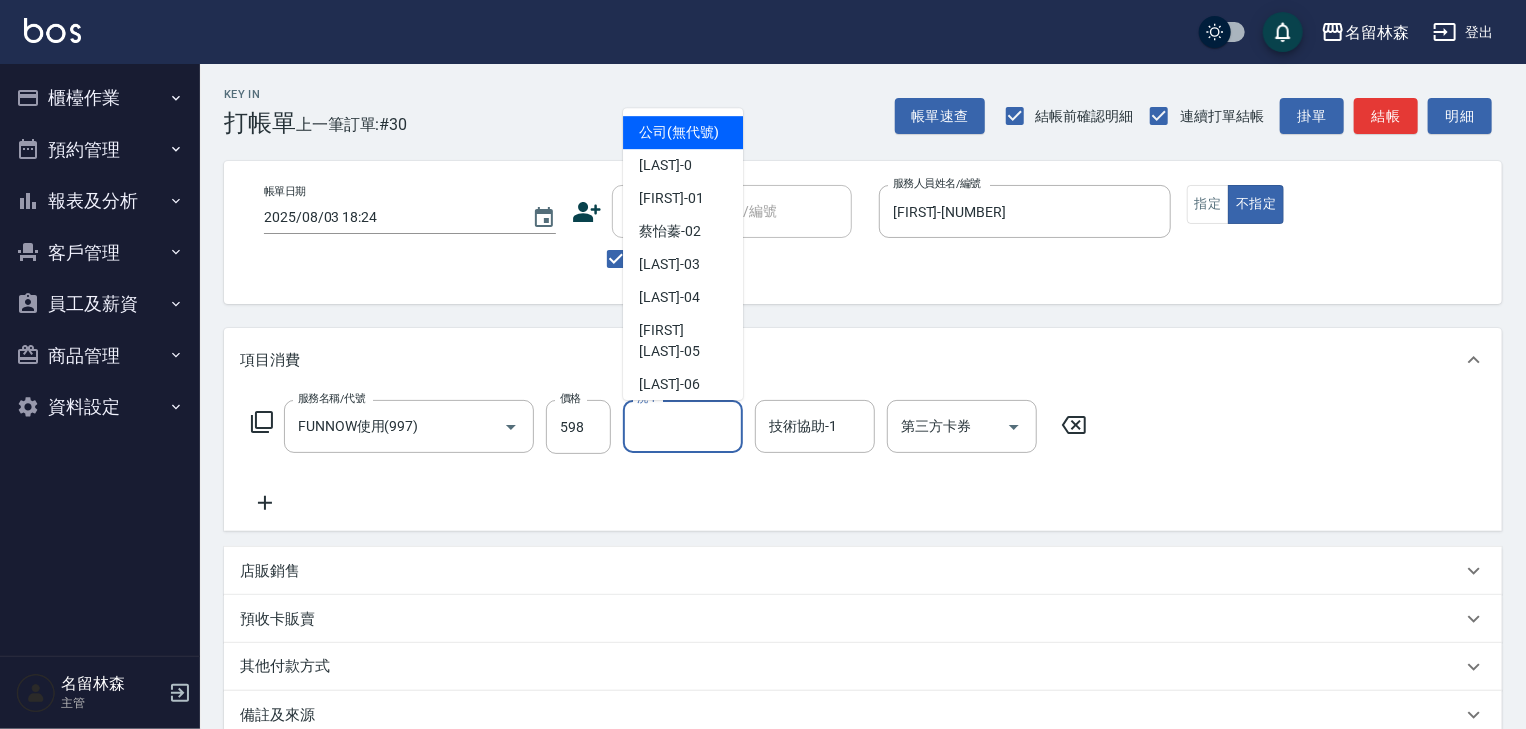 click on "洗-1" at bounding box center [683, 426] 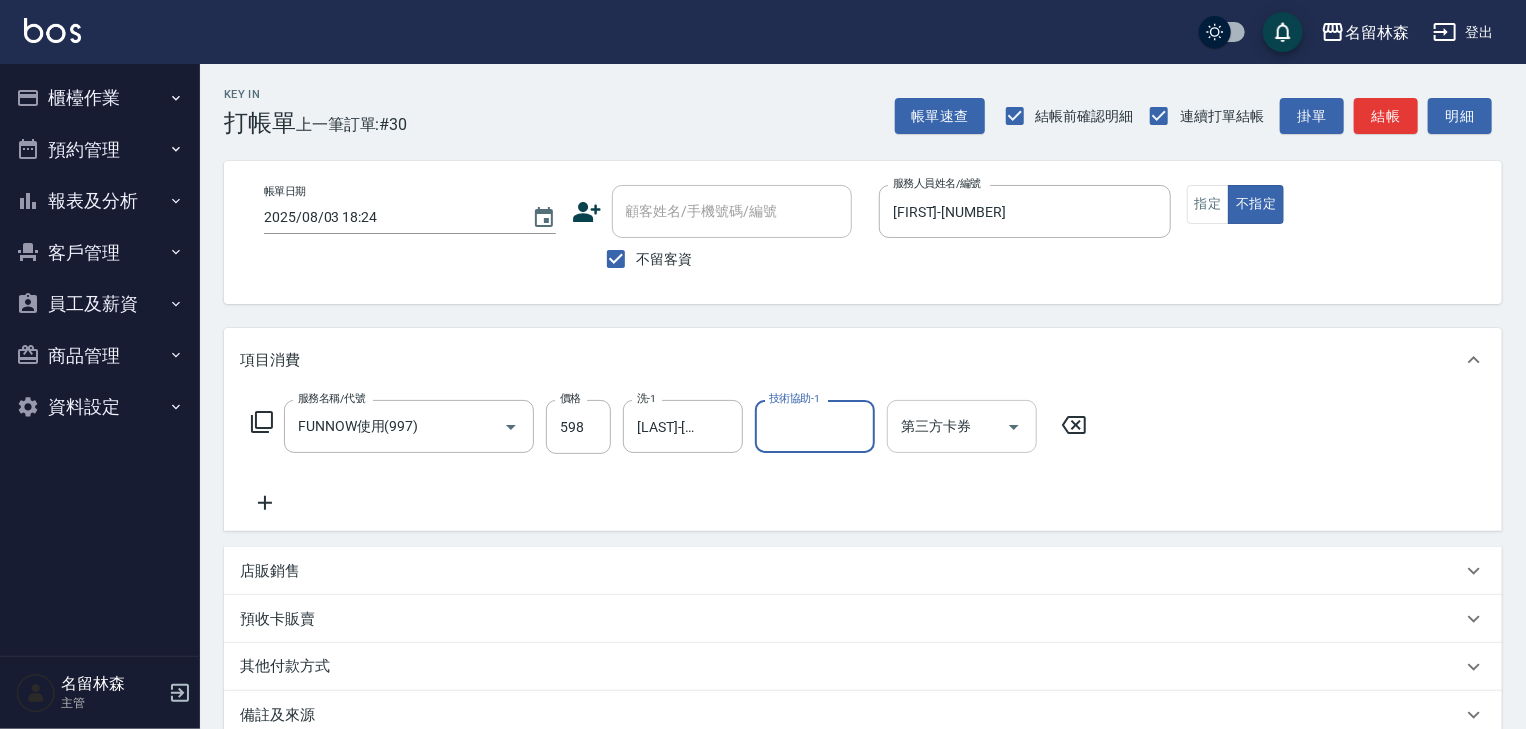 click on "第三方卡券" at bounding box center (962, 426) 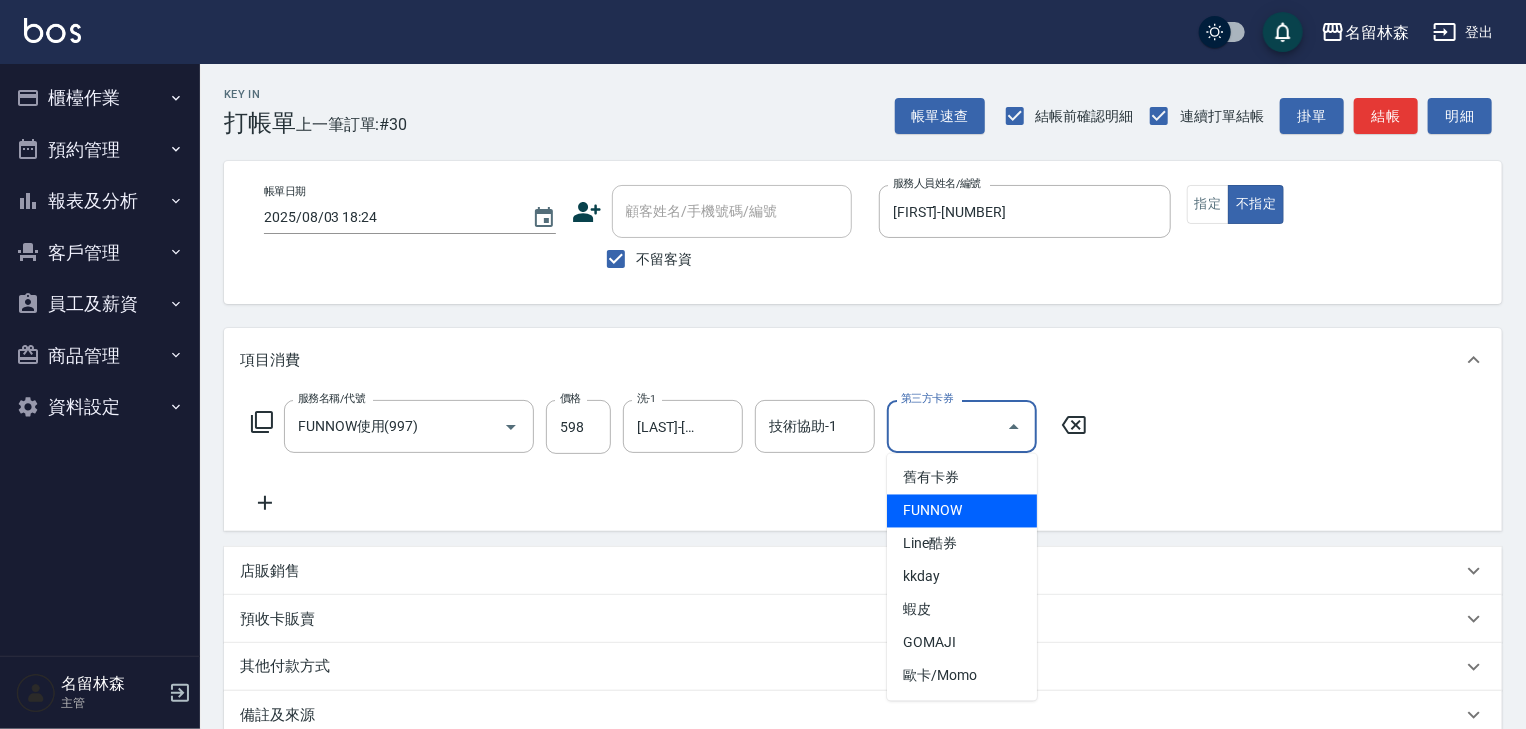 click on "FUNNOW" at bounding box center (962, 511) 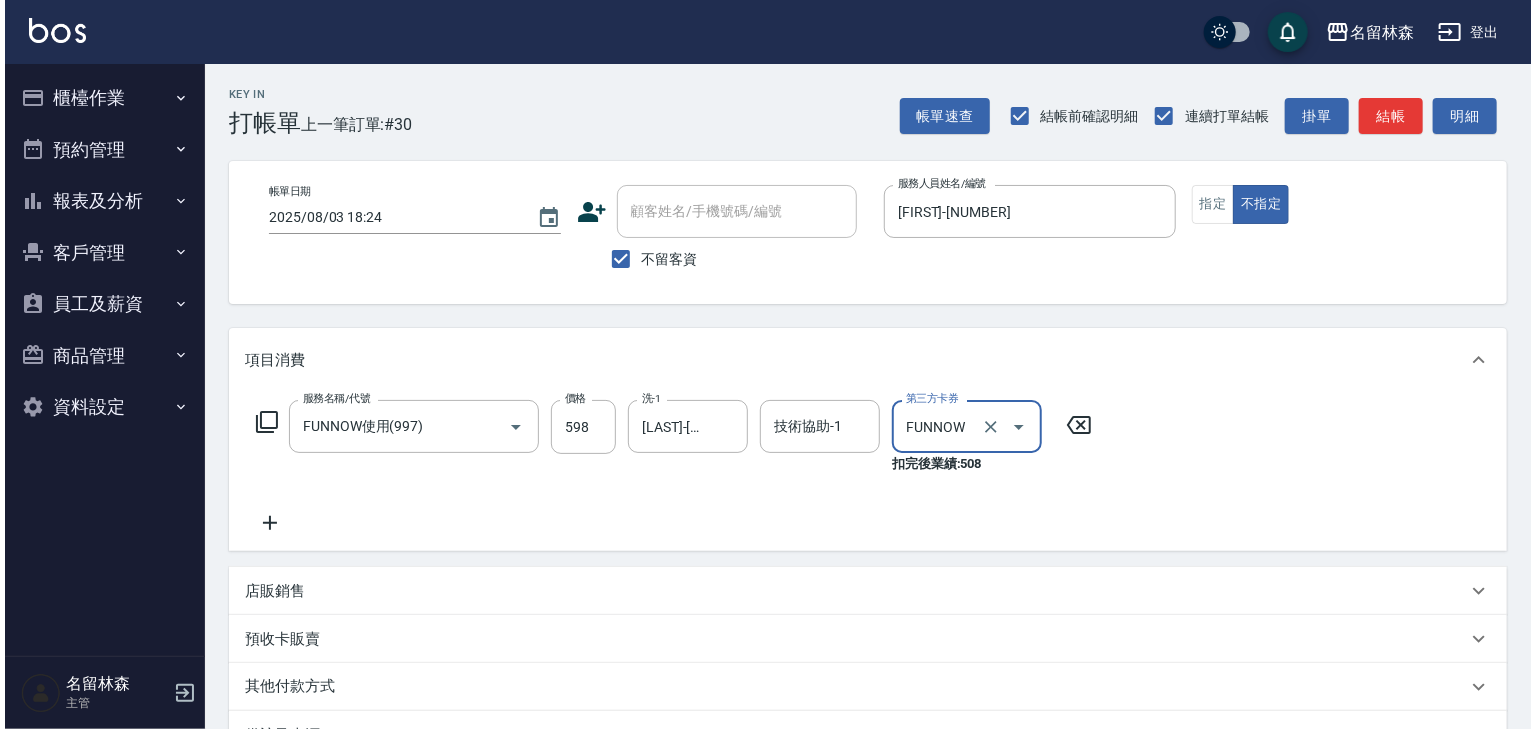 scroll, scrollTop: 254, scrollLeft: 0, axis: vertical 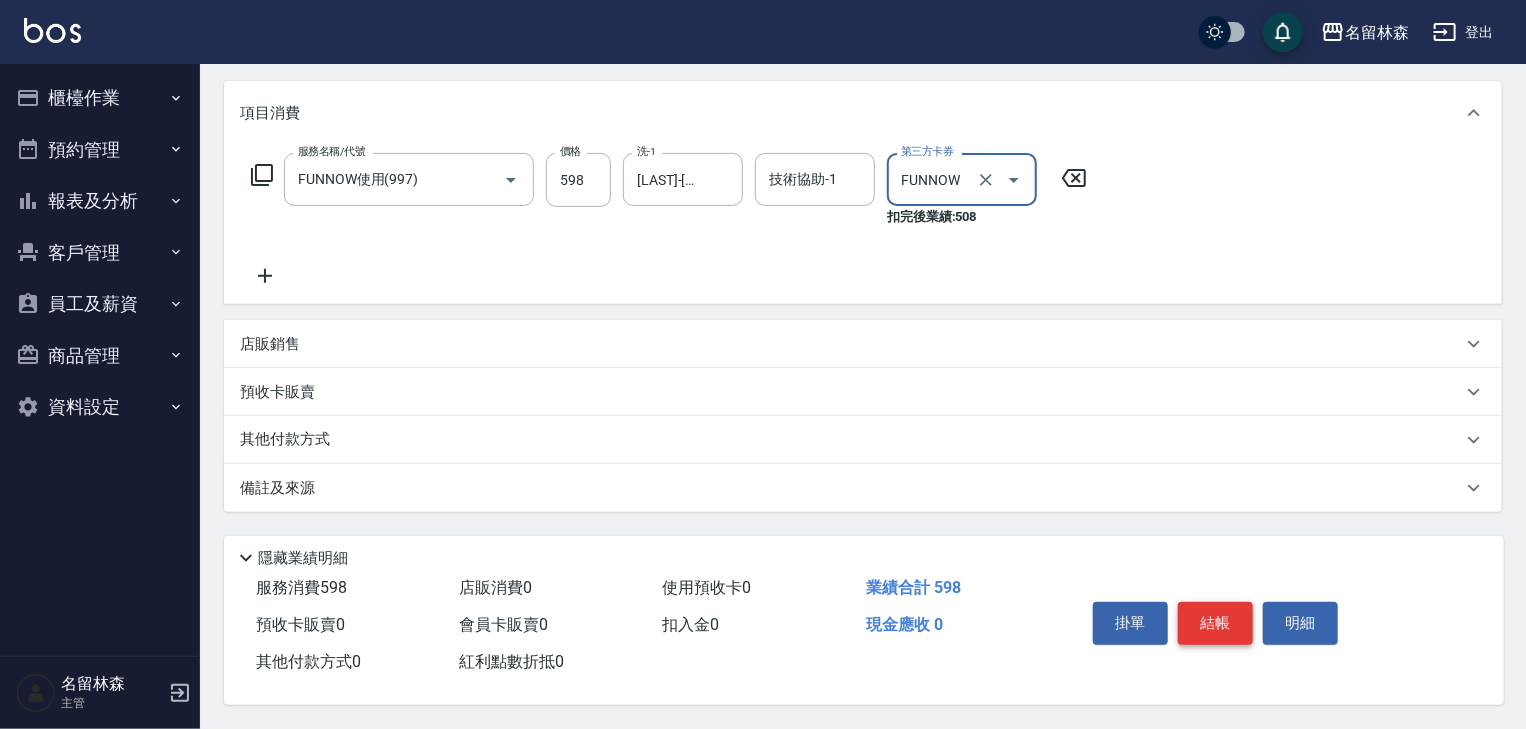 click on "結帳" at bounding box center [1215, 623] 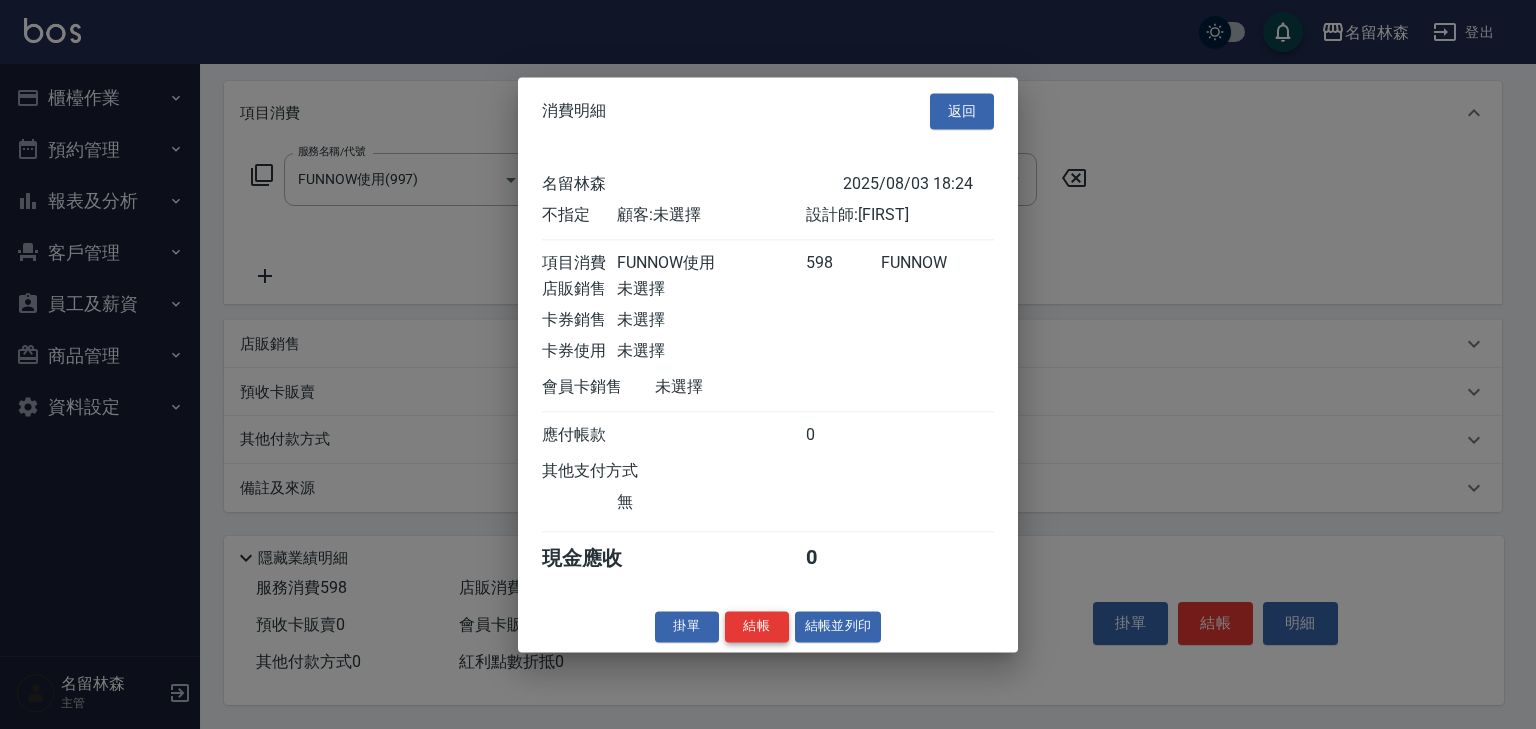 click on "結帳" at bounding box center (757, 626) 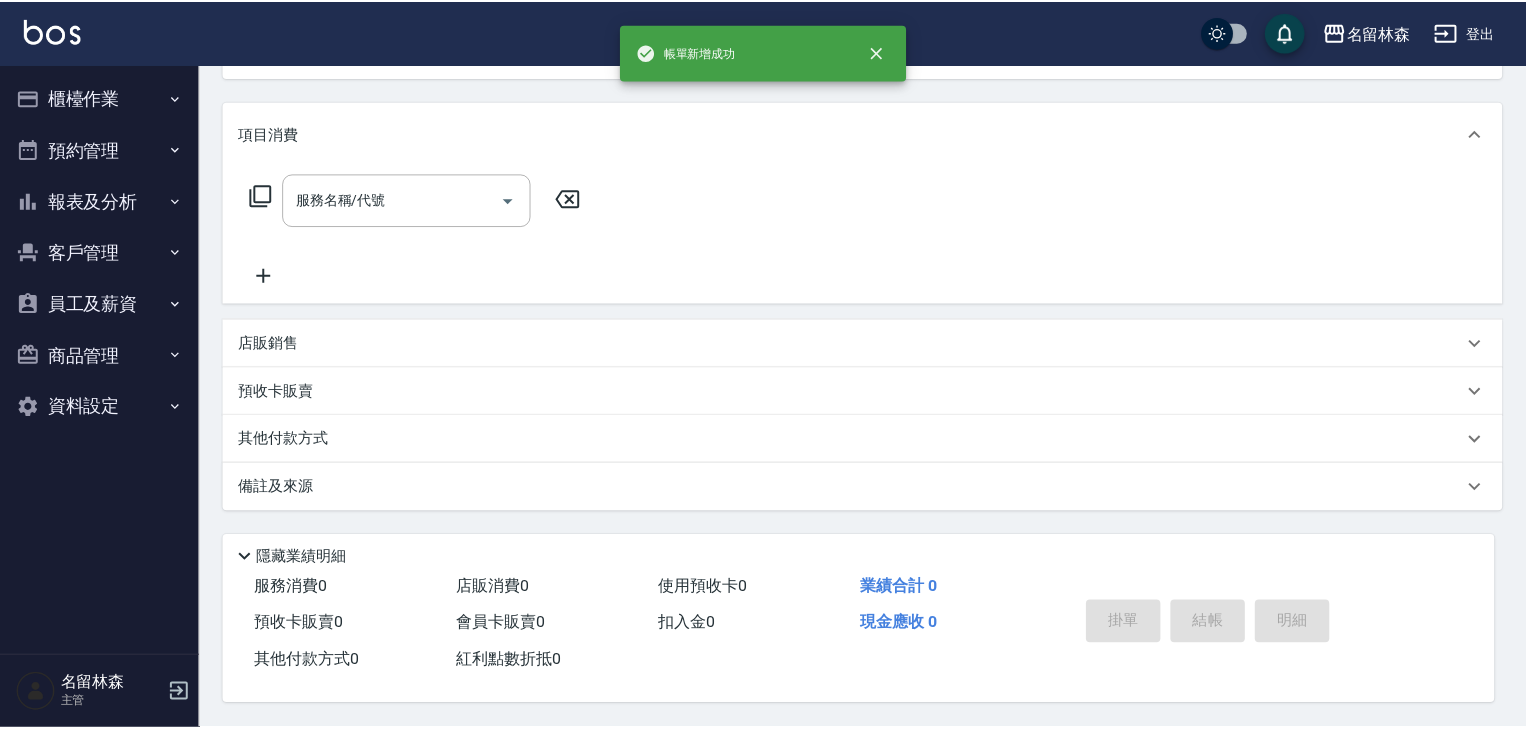 scroll, scrollTop: 0, scrollLeft: 0, axis: both 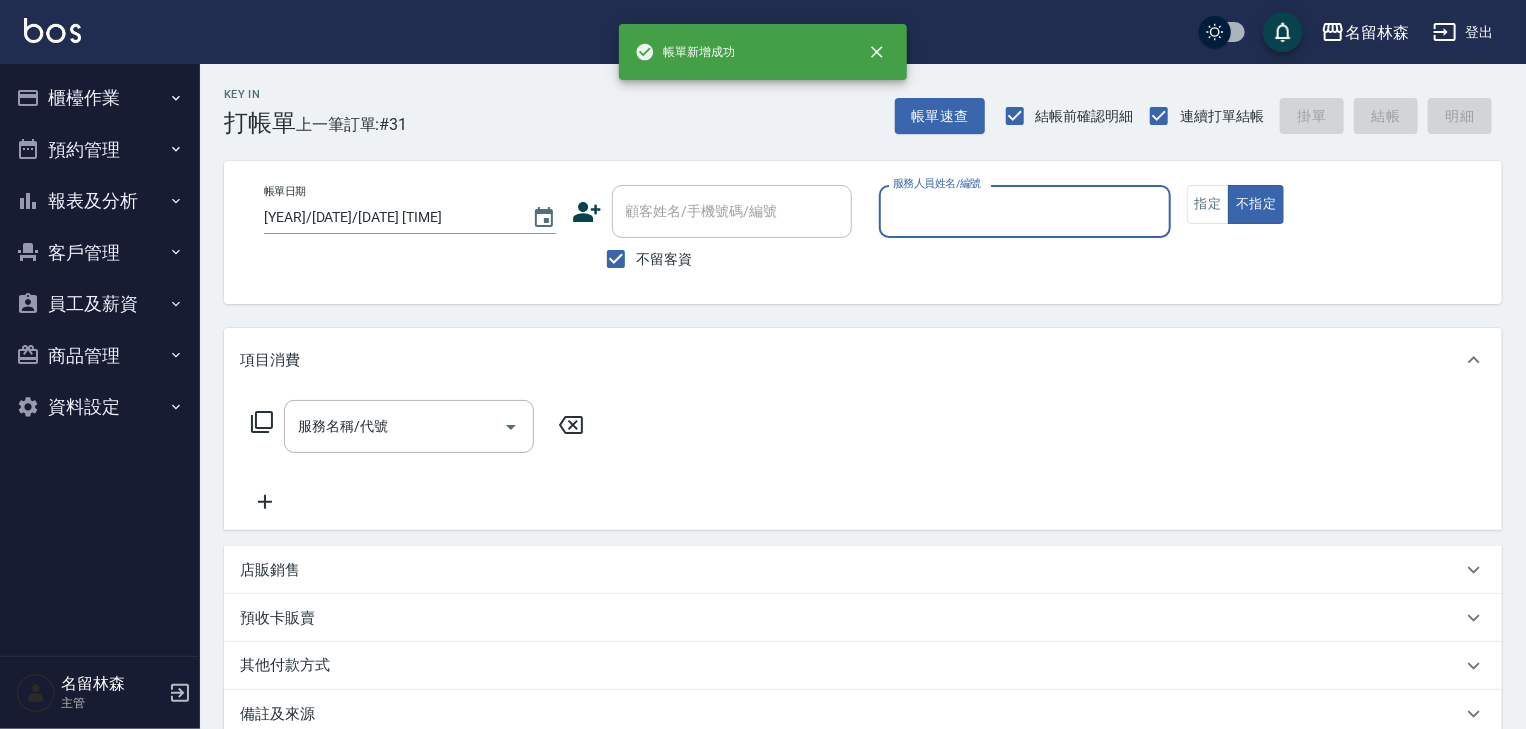 click on "櫃檯作業" at bounding box center [100, 98] 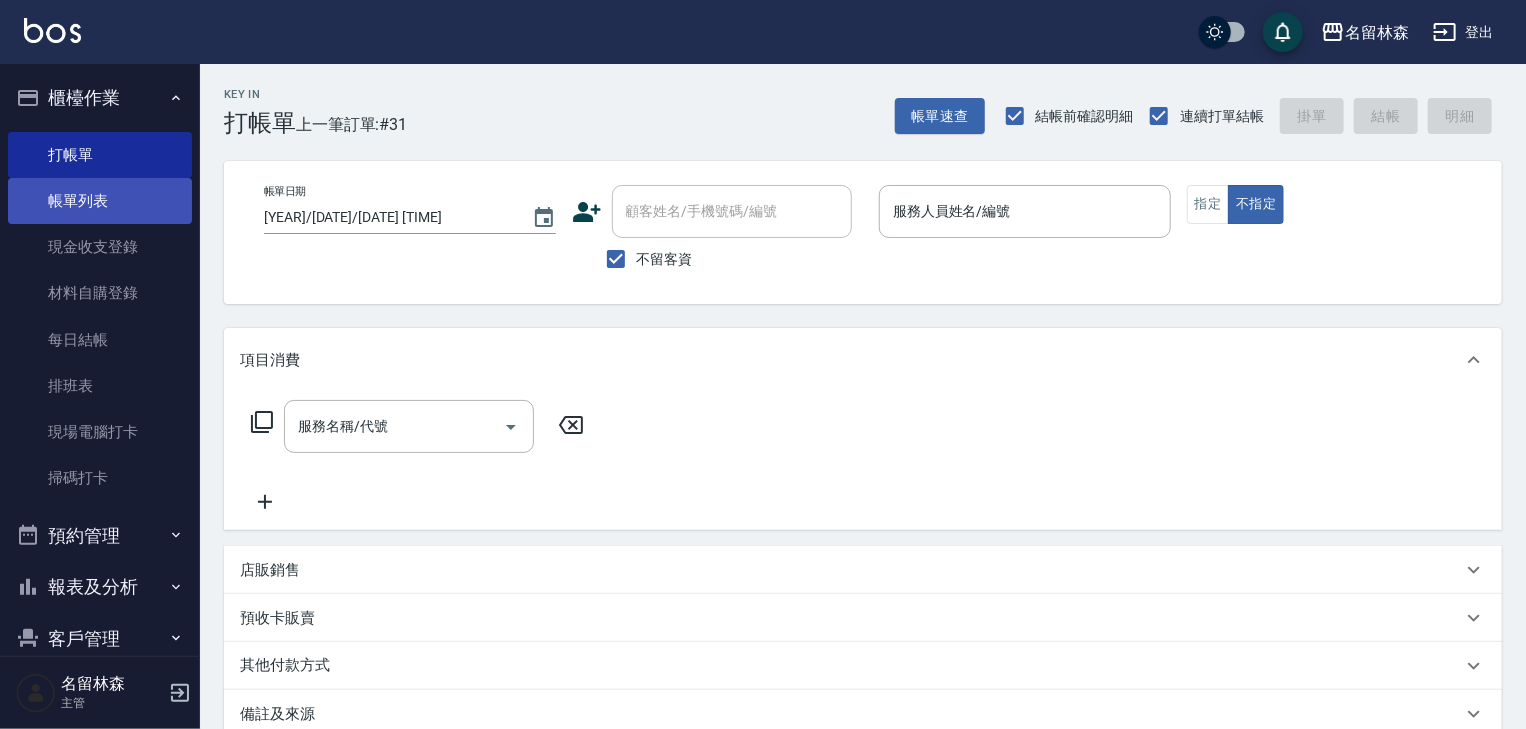 click on "帳單列表" at bounding box center (100, 201) 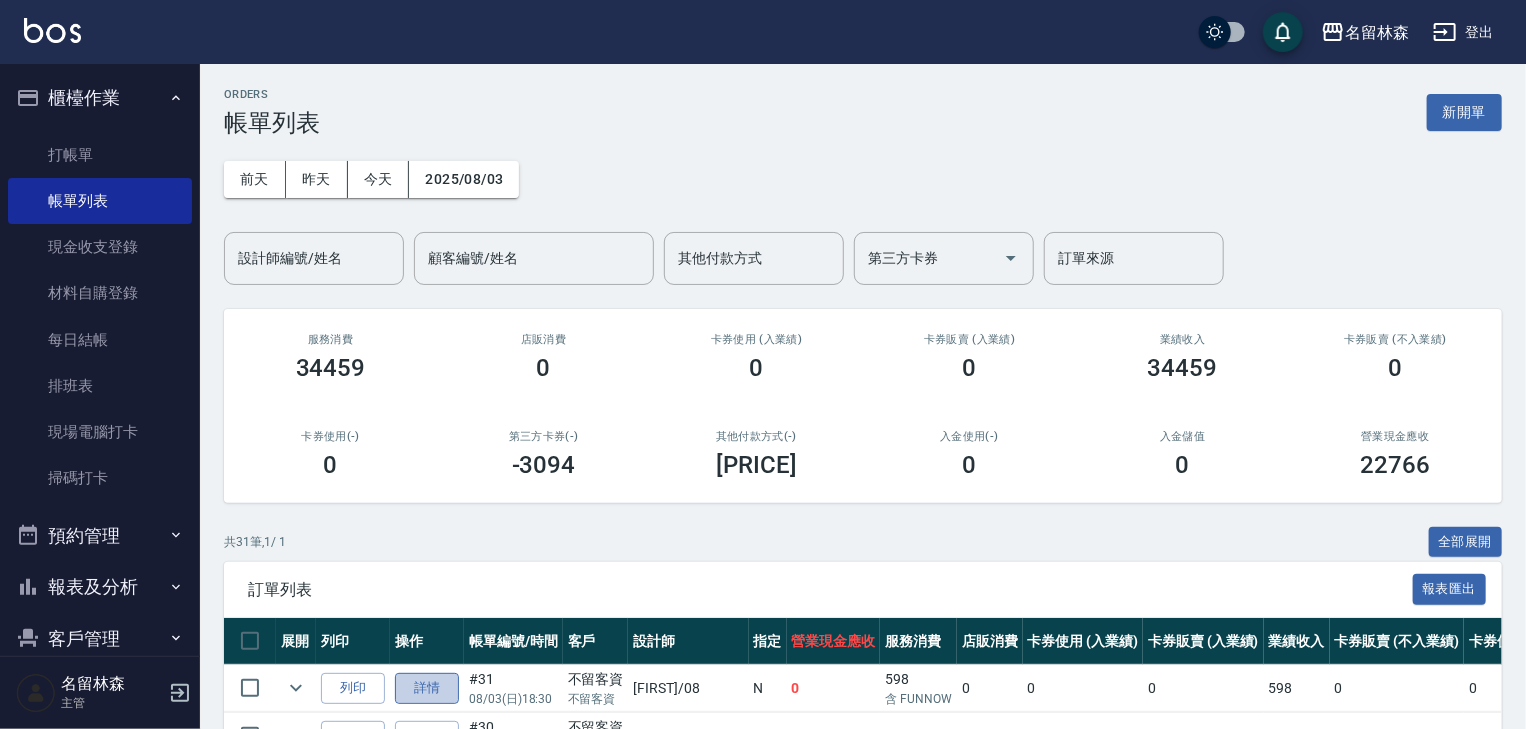 click on "詳情" at bounding box center [427, 688] 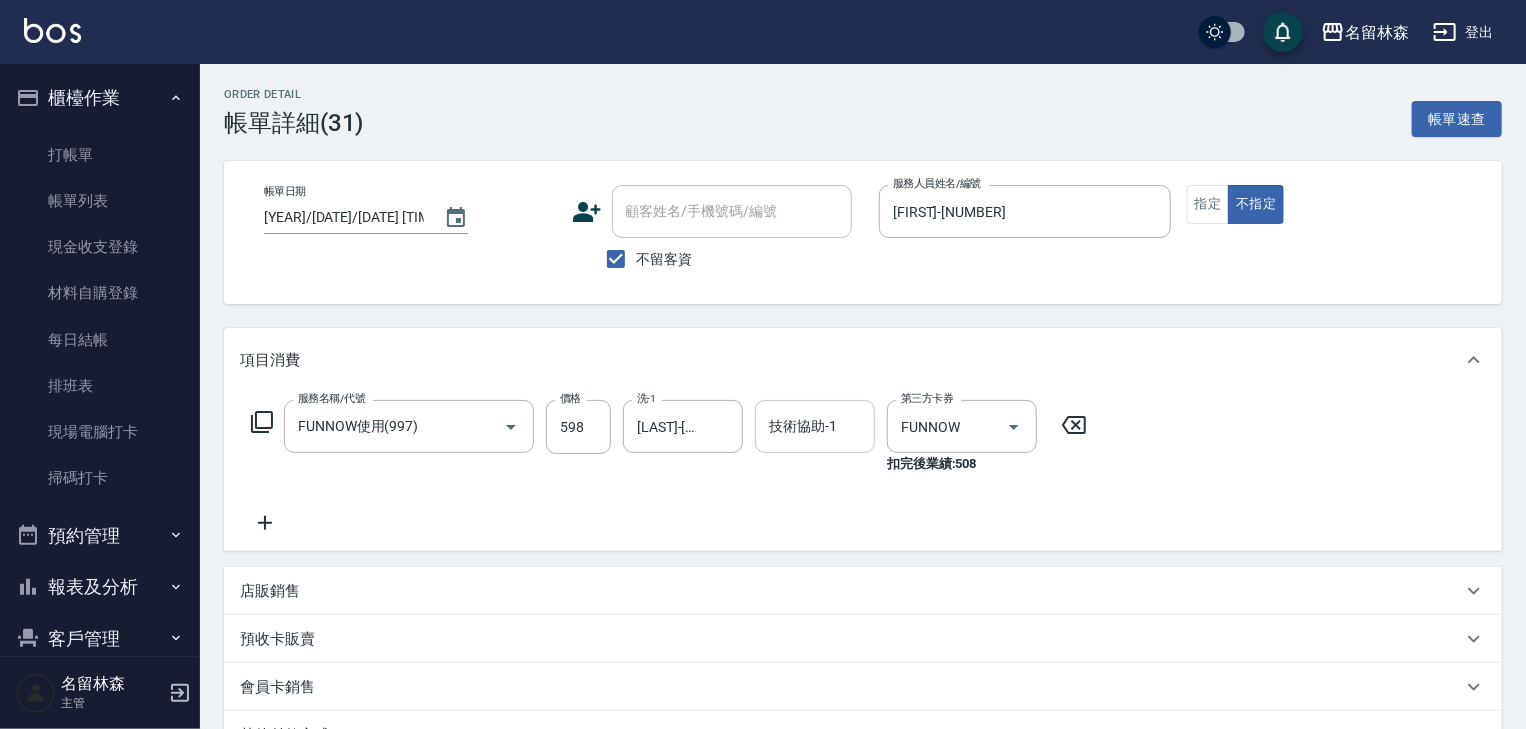 click on "技術協助-1 技術協助-1" at bounding box center (815, 426) 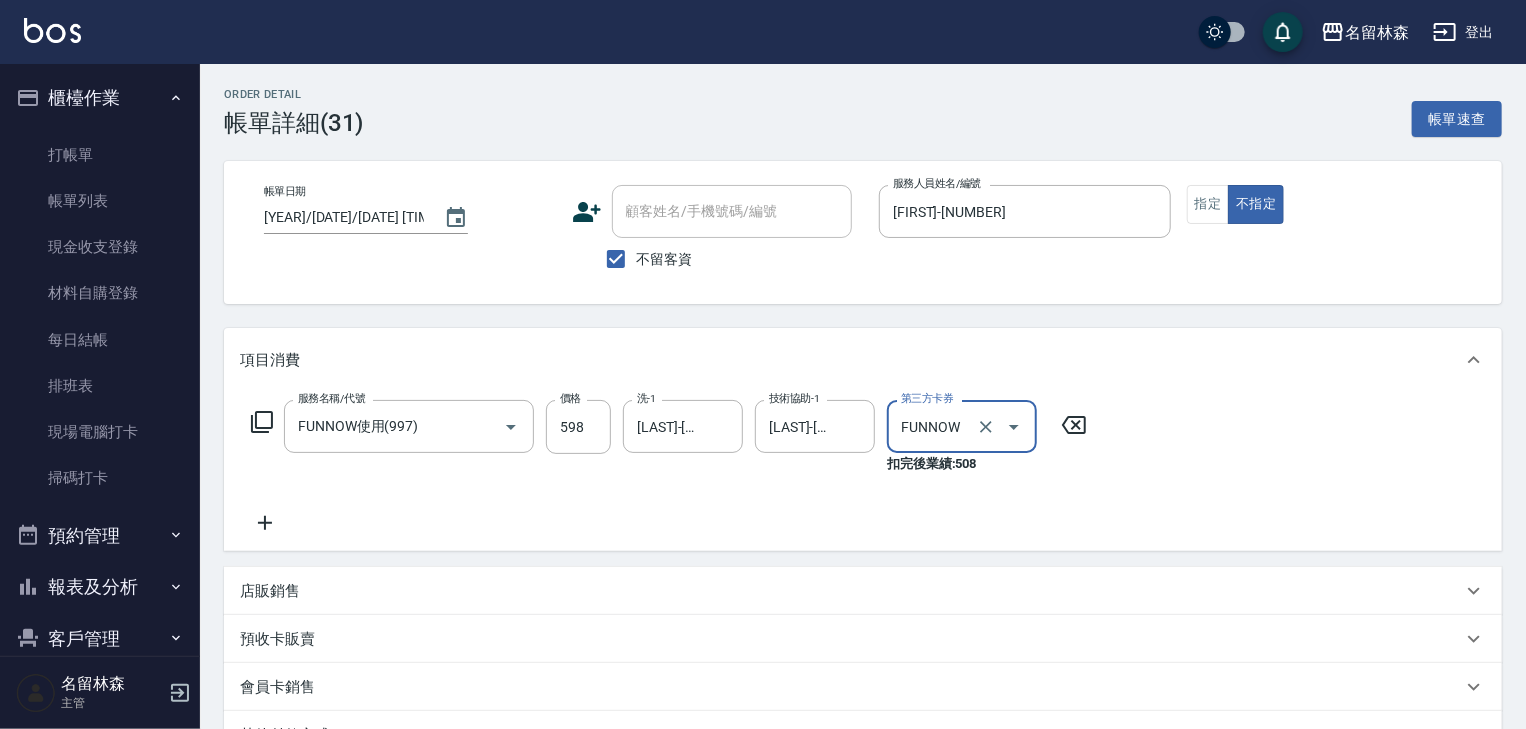 scroll, scrollTop: 292, scrollLeft: 0, axis: vertical 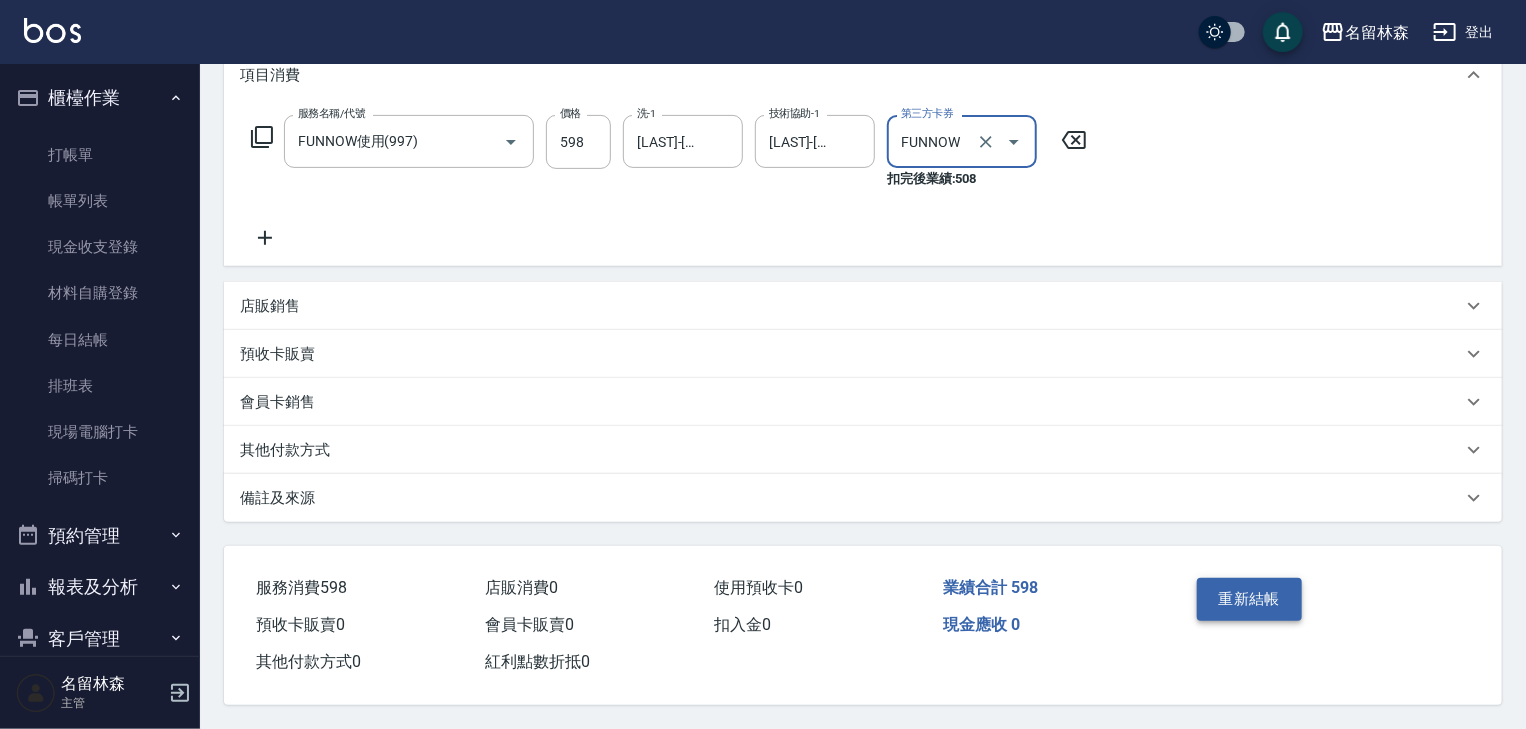 click on "重新結帳" at bounding box center (1250, 599) 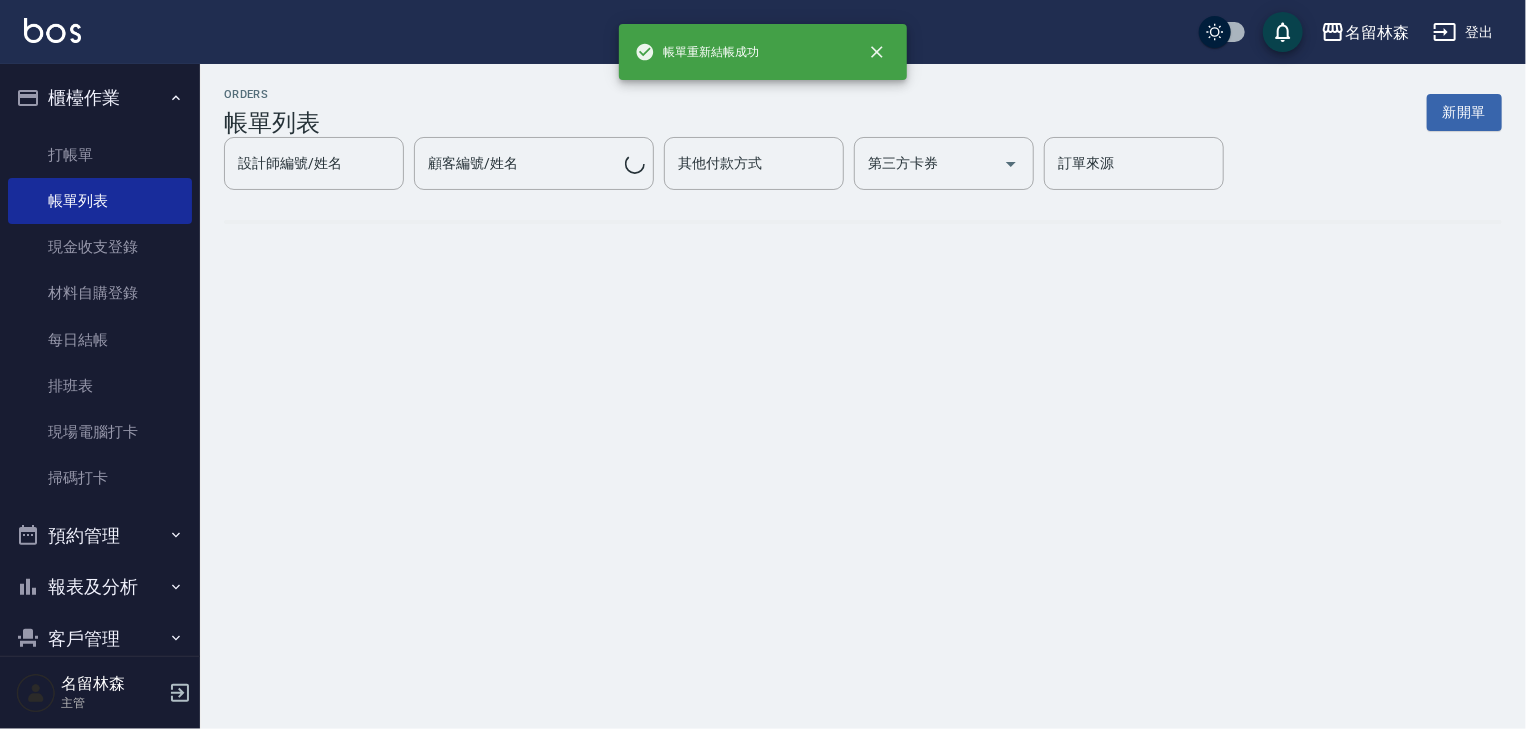 scroll, scrollTop: 0, scrollLeft: 0, axis: both 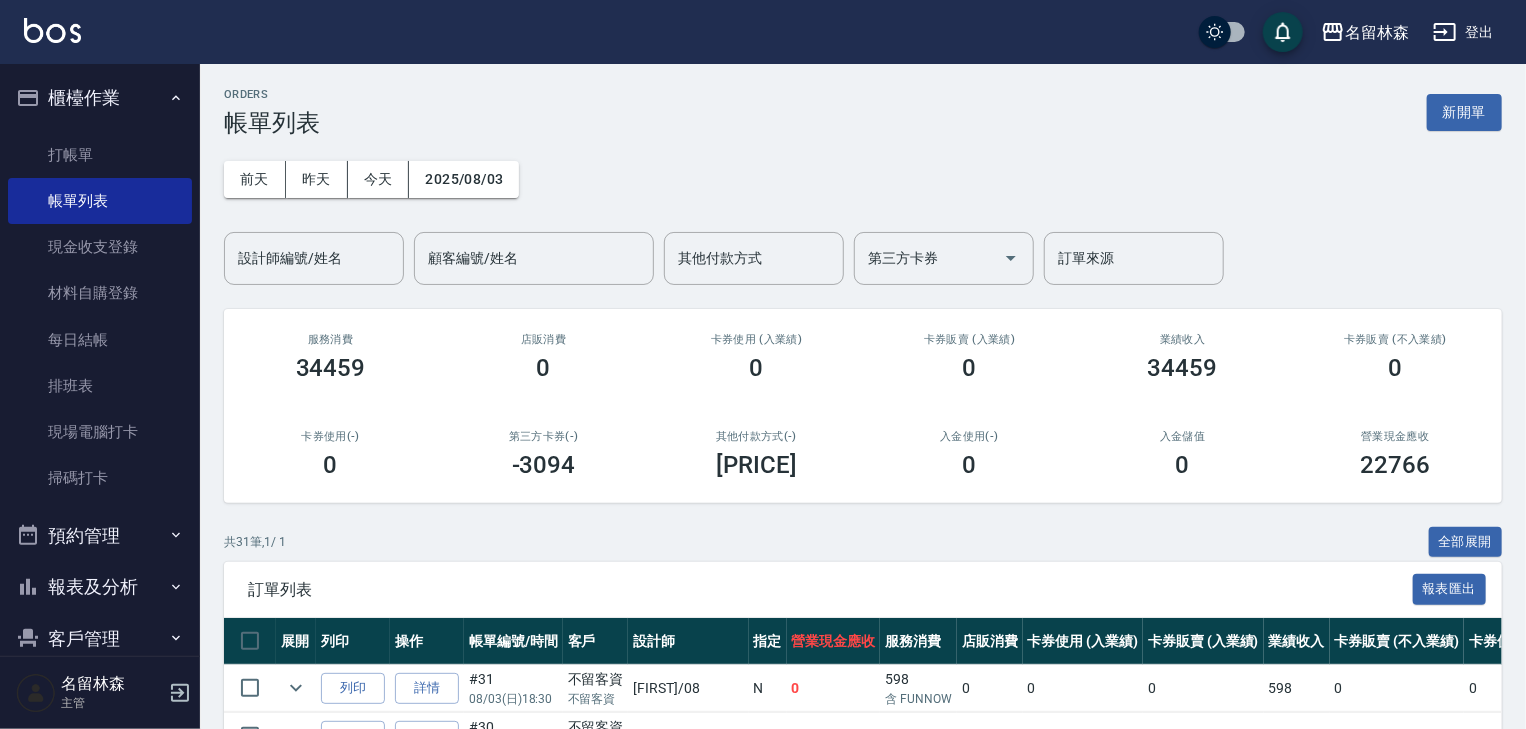 click at bounding box center (52, 30) 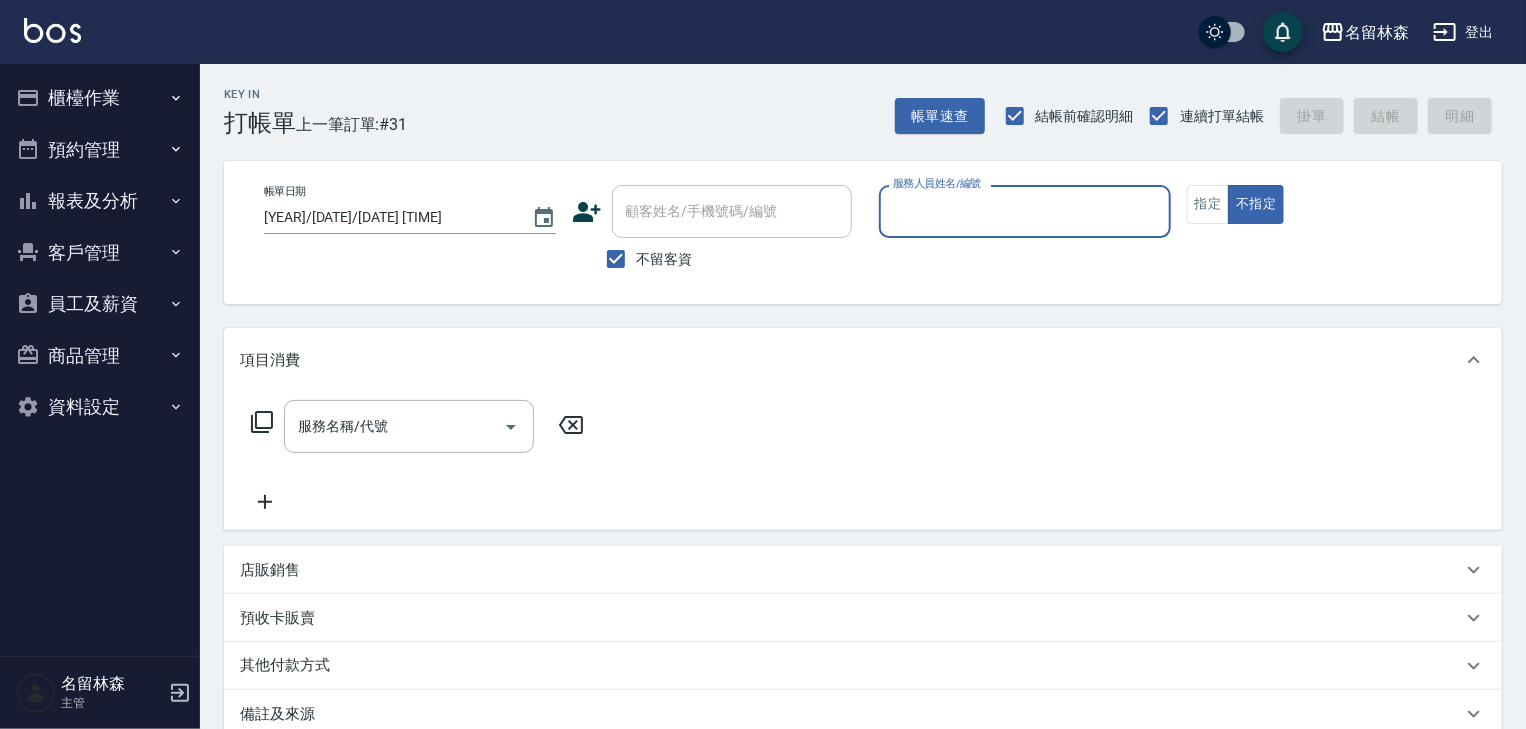 click on "指定" at bounding box center [1208, 204] 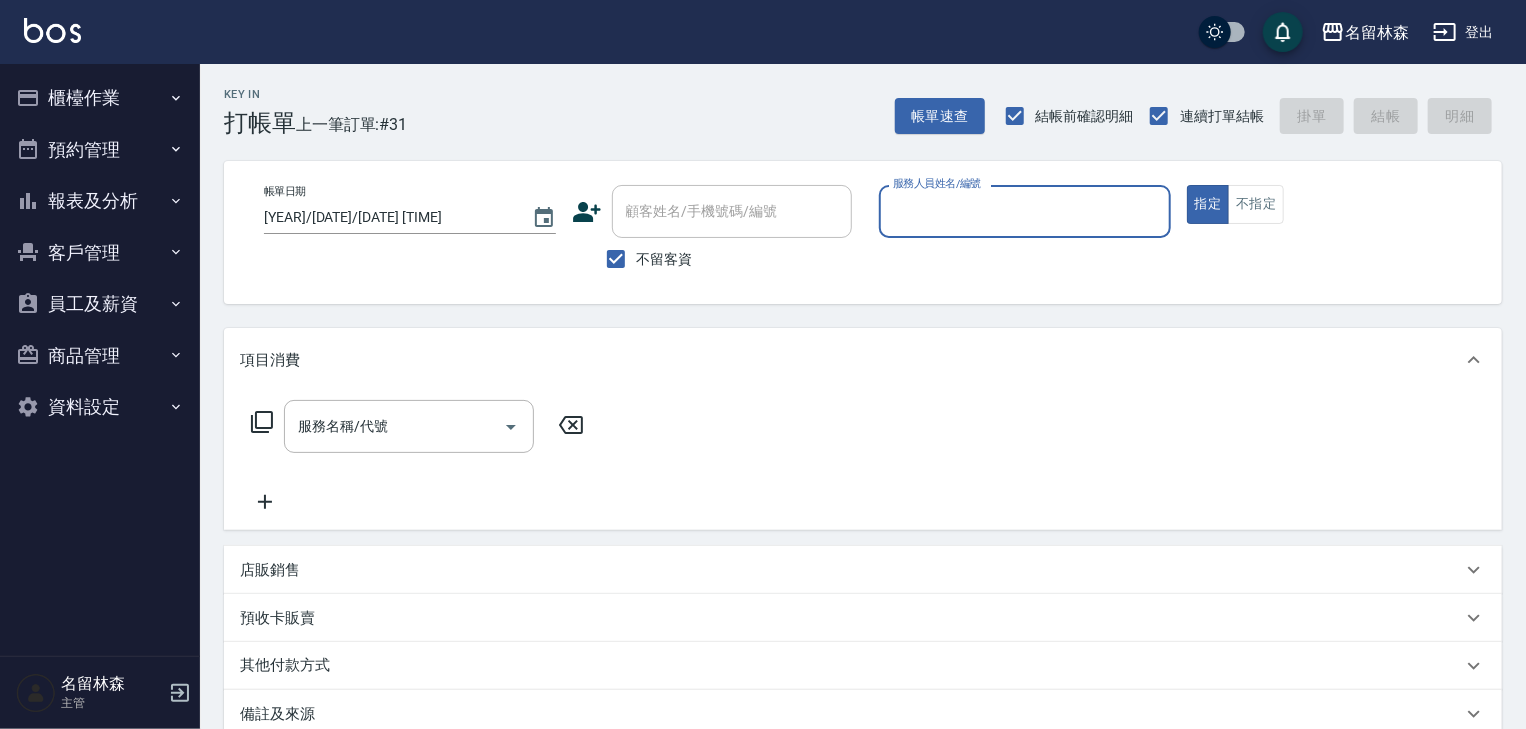 click on "服務人員姓名/編號" at bounding box center (1025, 211) 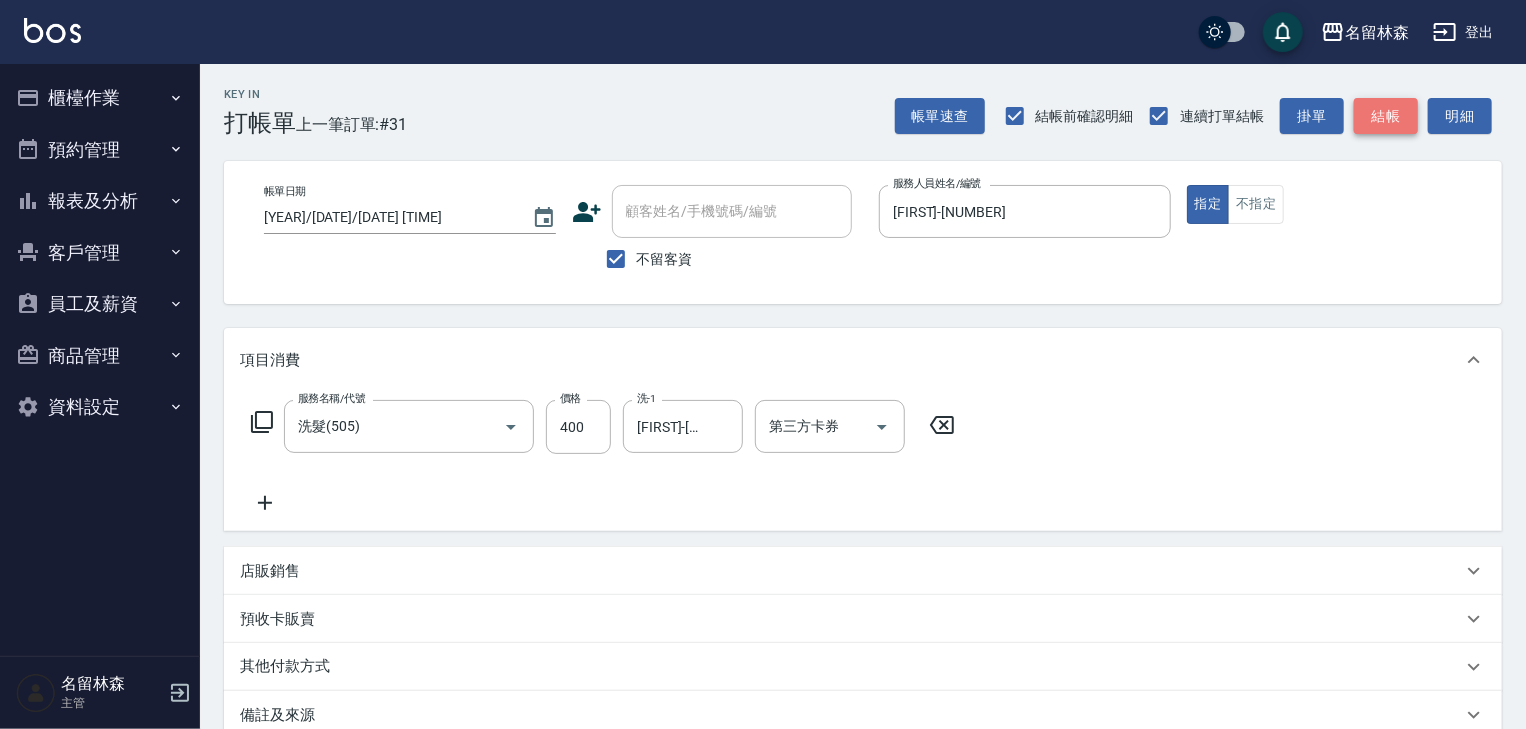 click on "結帳" at bounding box center [1386, 116] 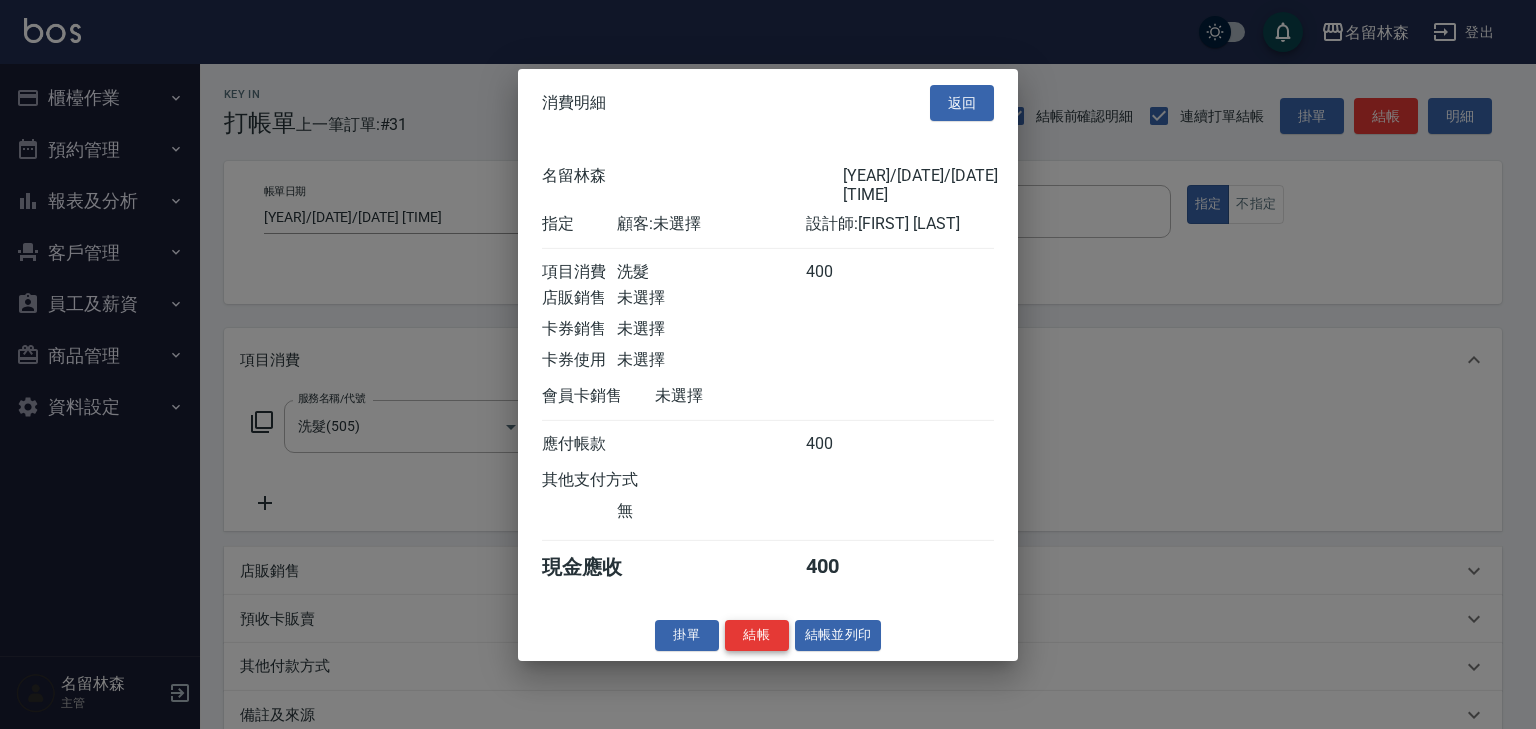 click on "結帳" at bounding box center [757, 635] 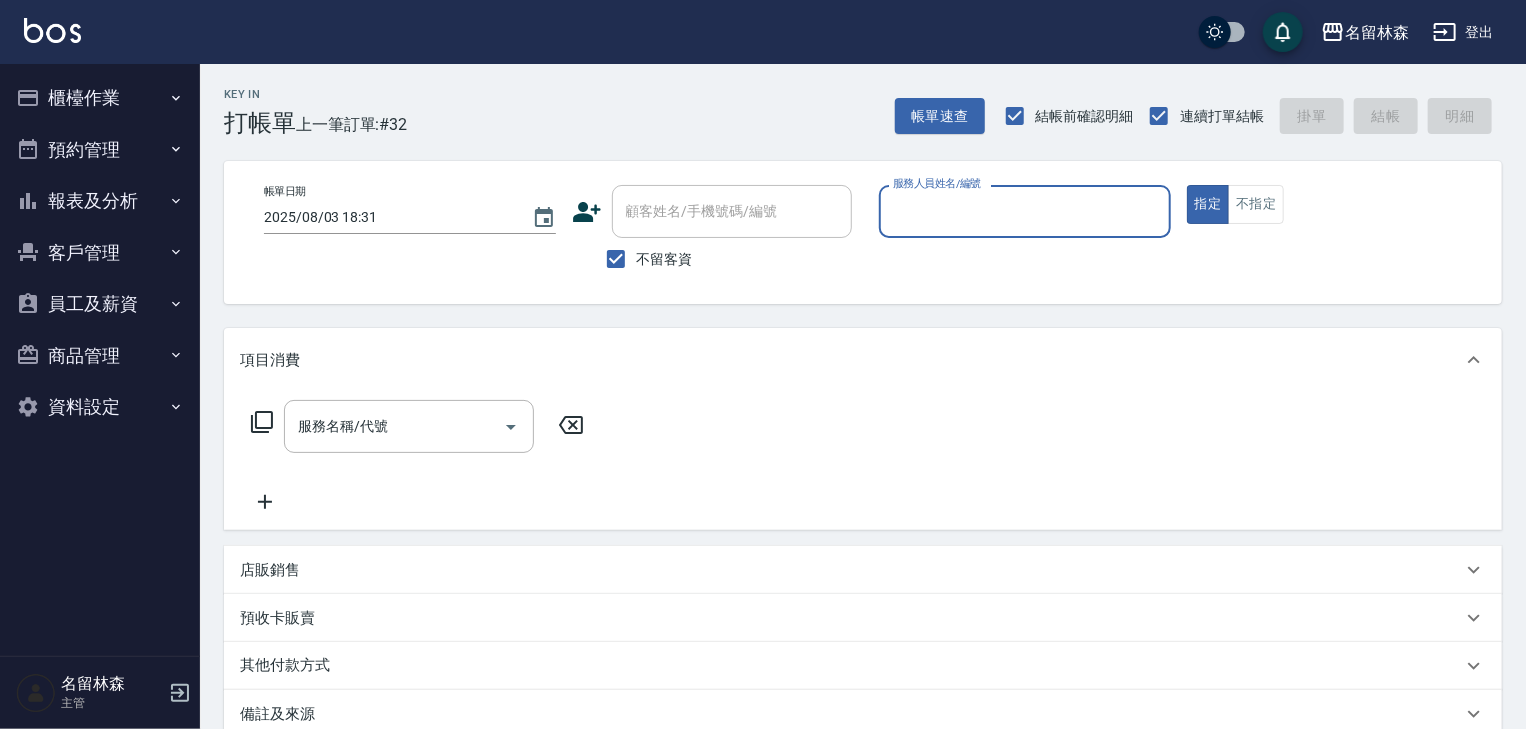 click on "服務人員姓名/編號" at bounding box center (1025, 211) 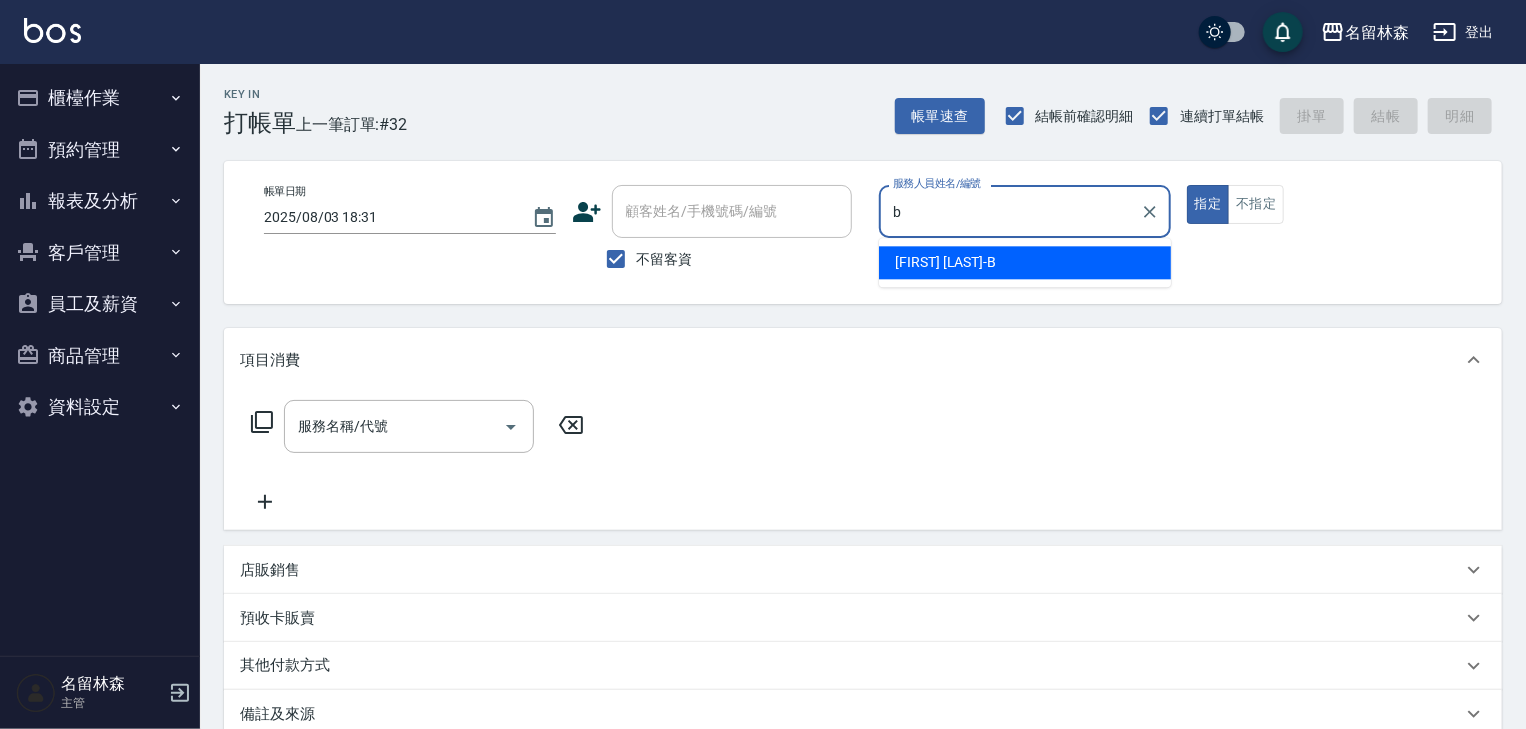 click on "吳姵瑩 -B" at bounding box center (1025, 262) 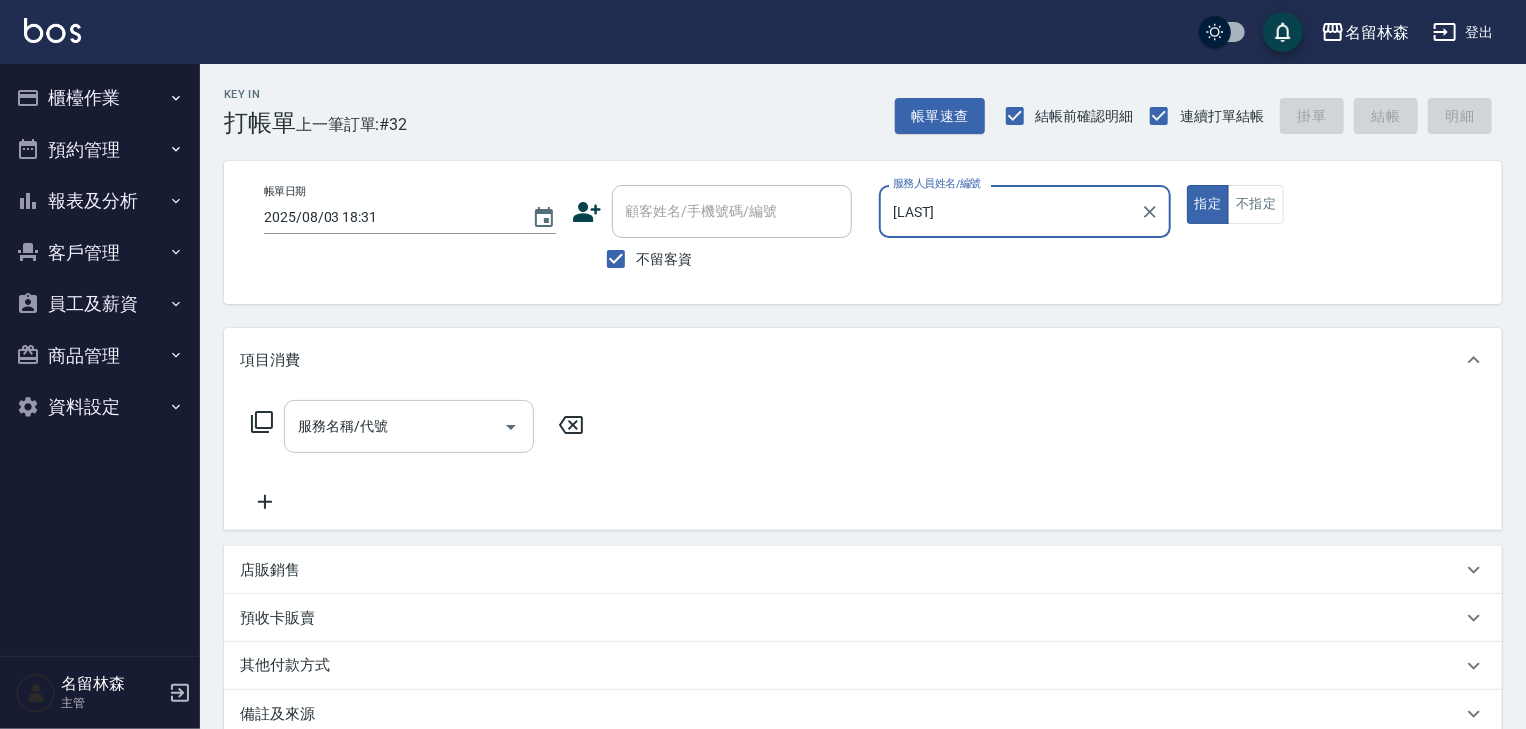 click on "服務名稱/代號" at bounding box center (394, 426) 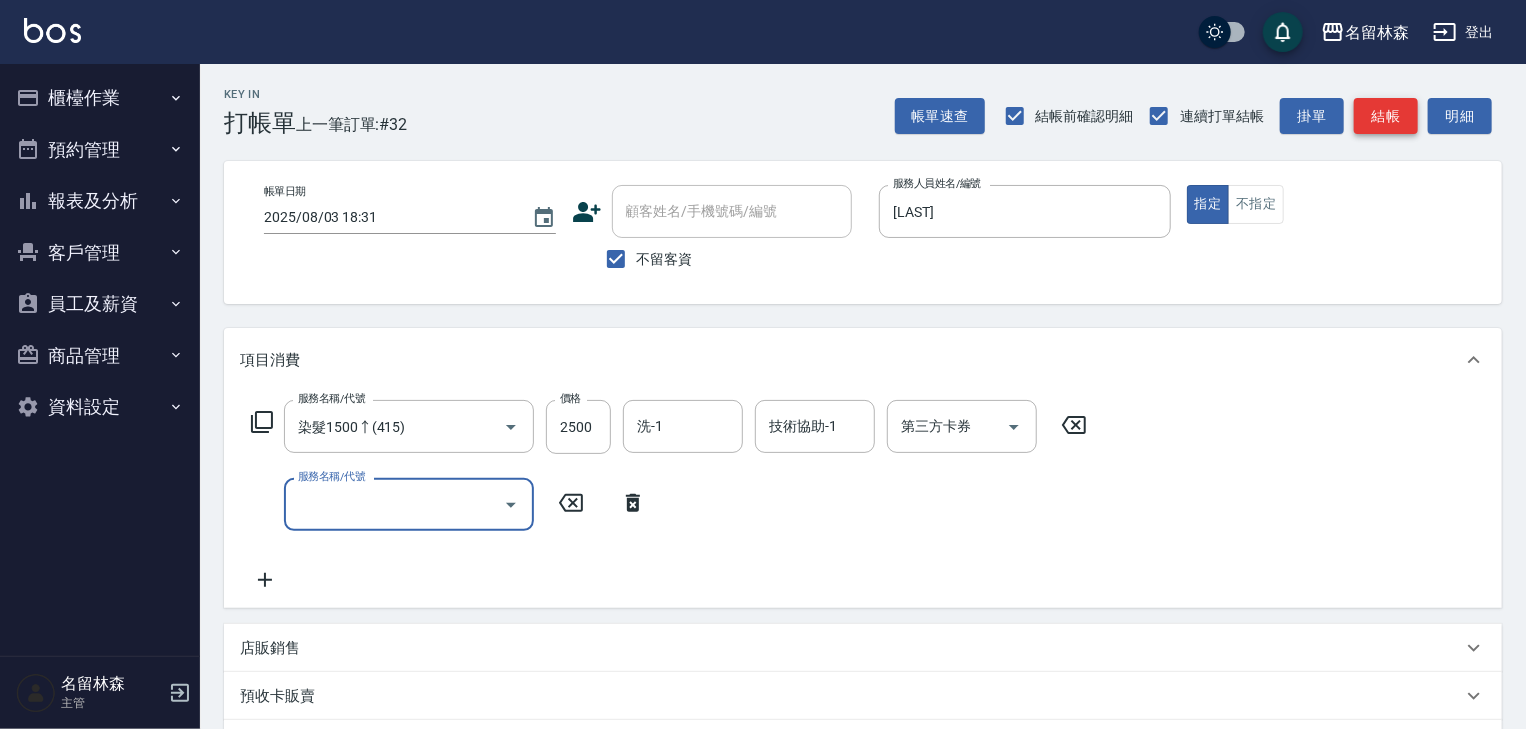 click on "結帳" at bounding box center (1386, 116) 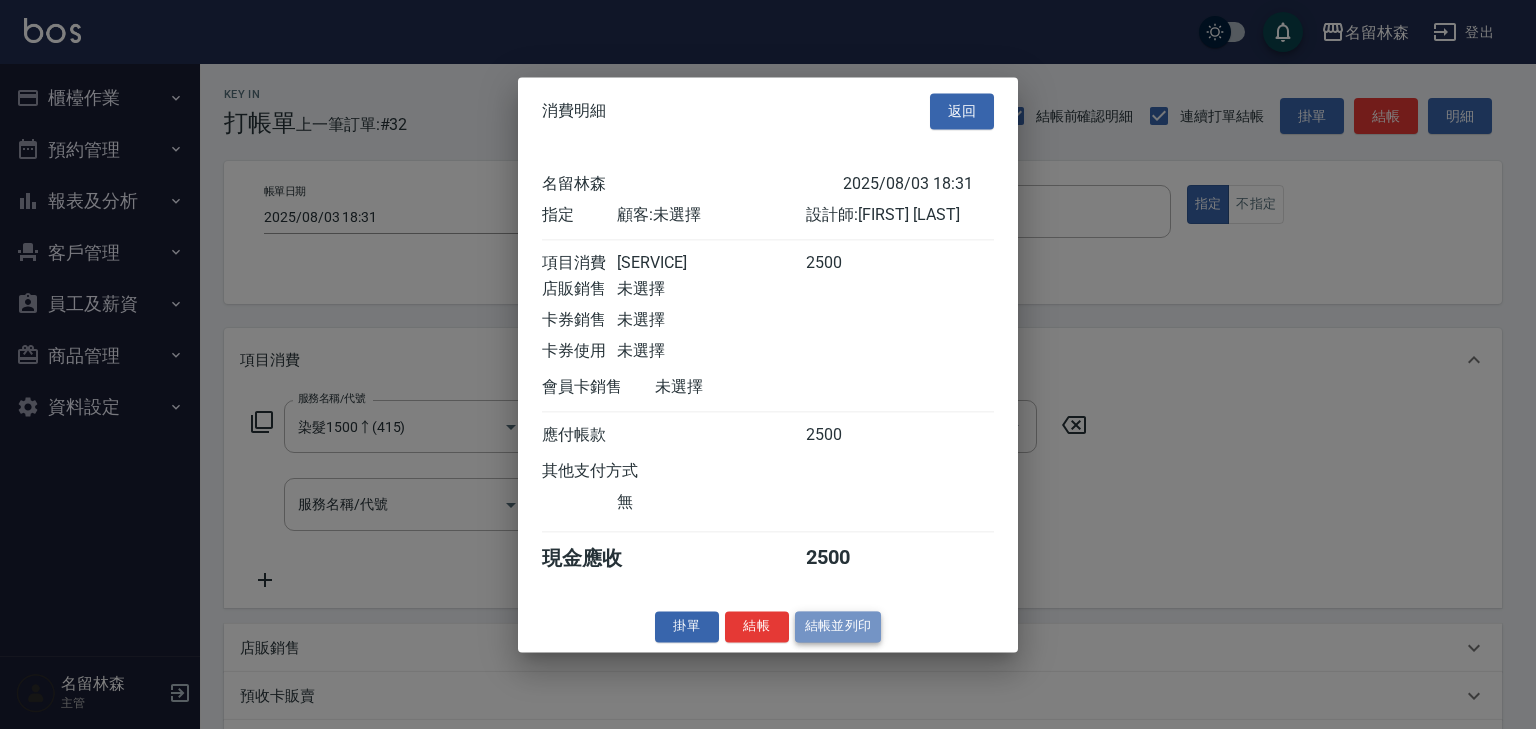 click on "結帳並列印" at bounding box center (838, 626) 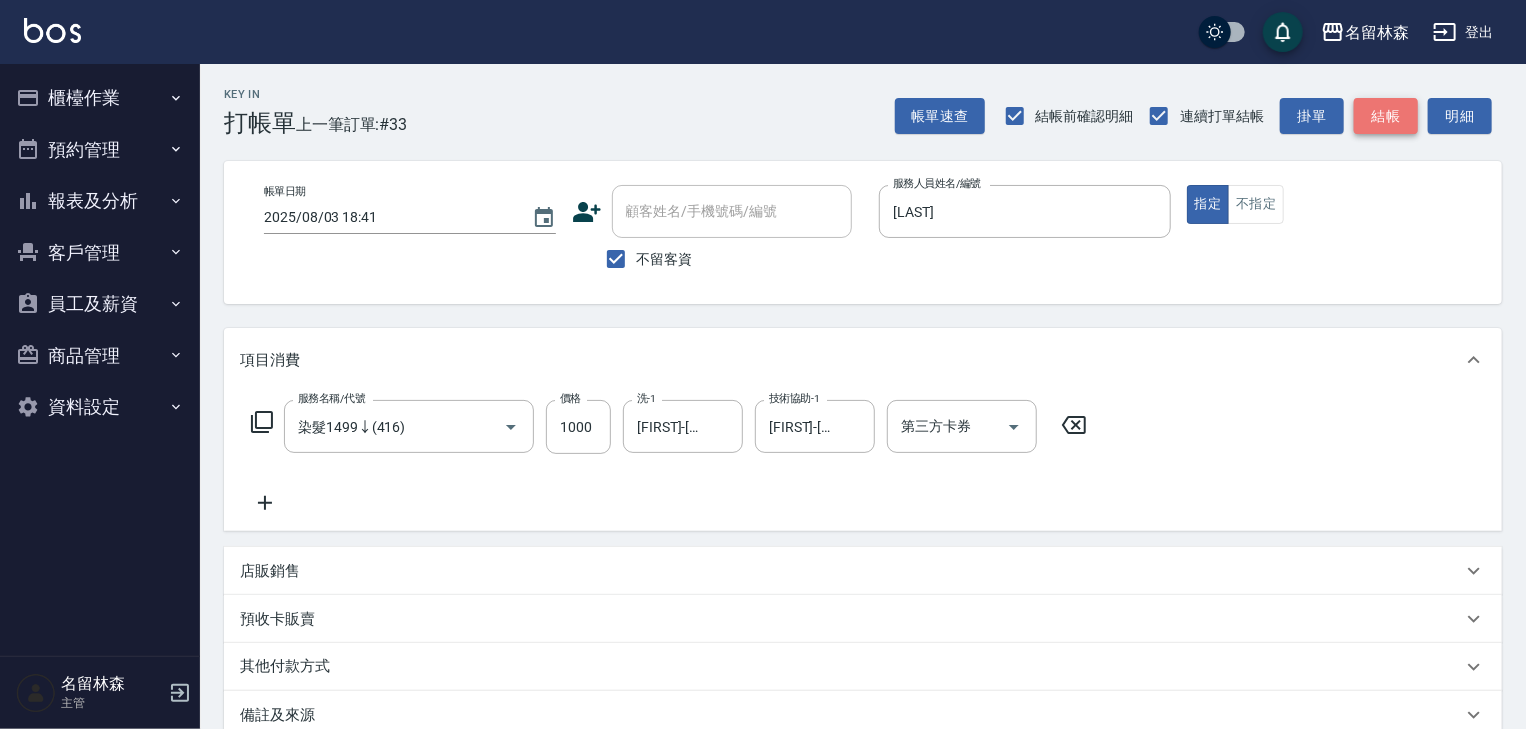 click on "結帳" at bounding box center [1386, 116] 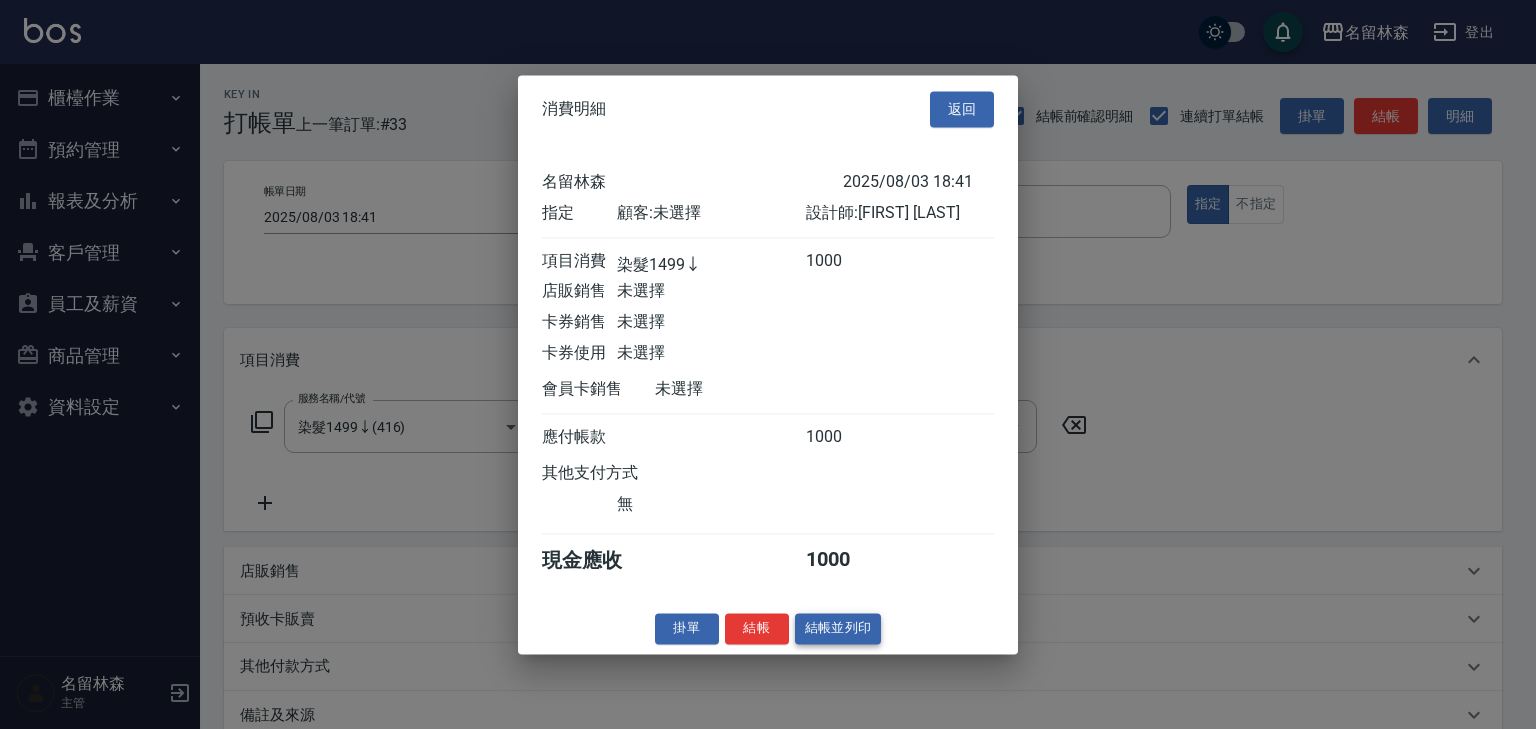 click on "結帳並列印" at bounding box center [838, 628] 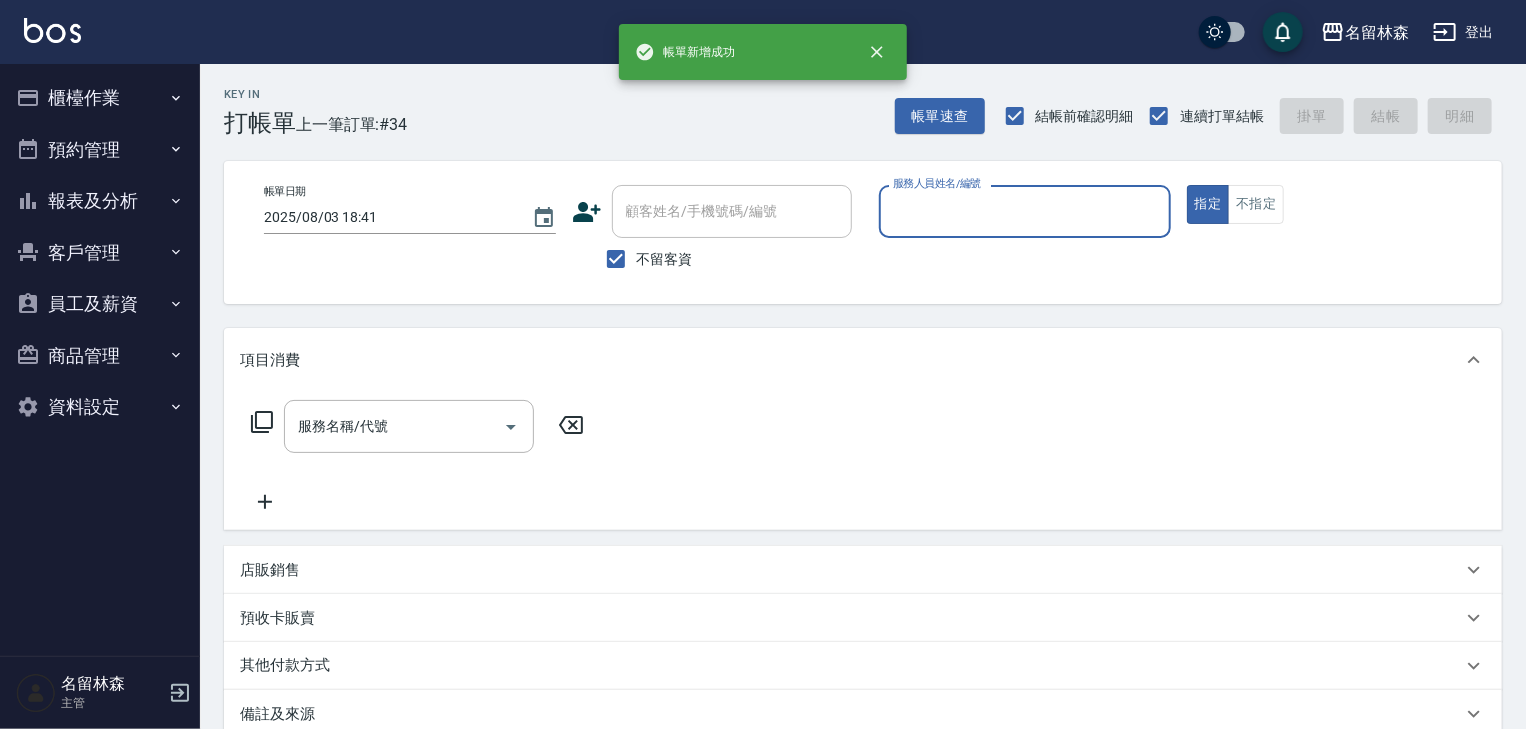 click on "服務人員姓名/編號" at bounding box center [1025, 211] 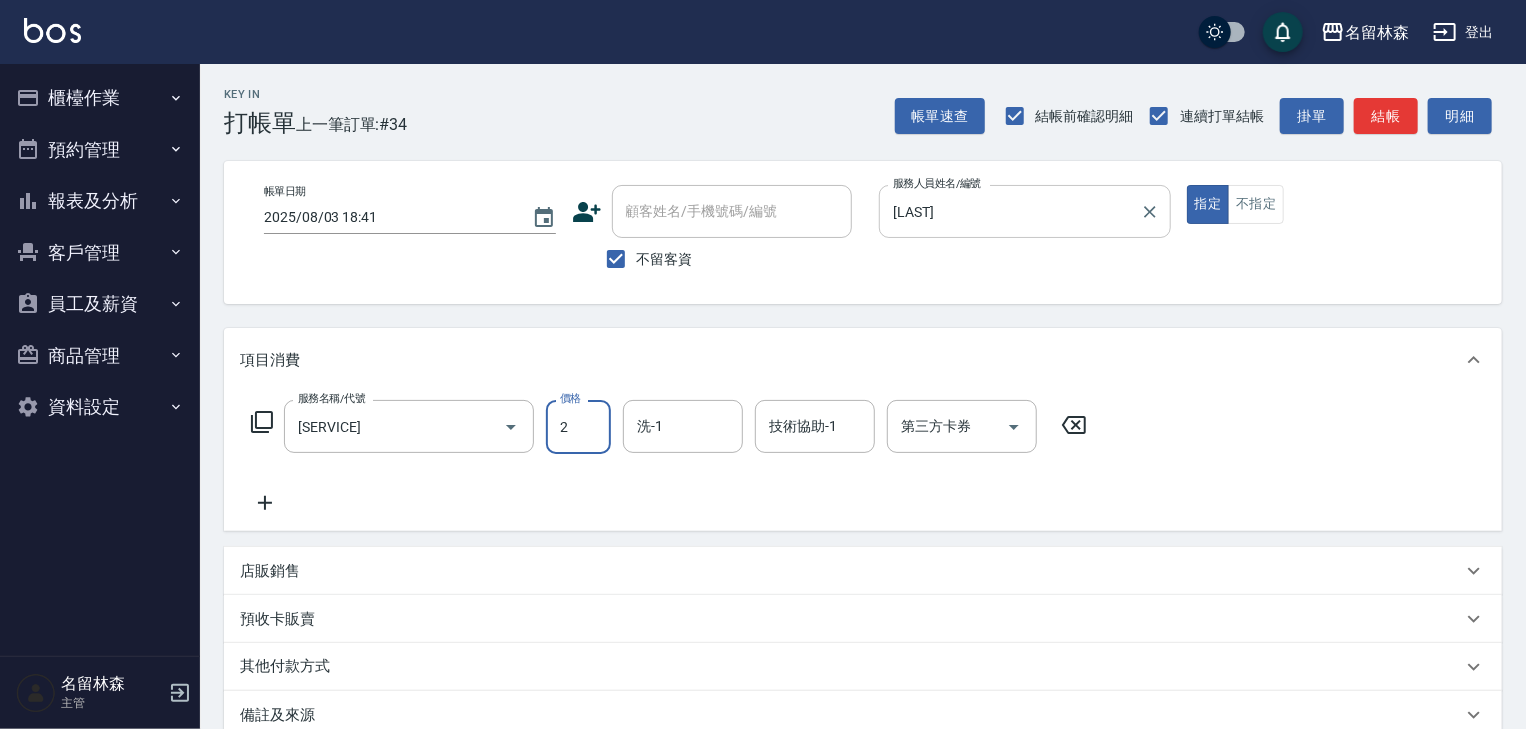 scroll, scrollTop: 0, scrollLeft: 0, axis: both 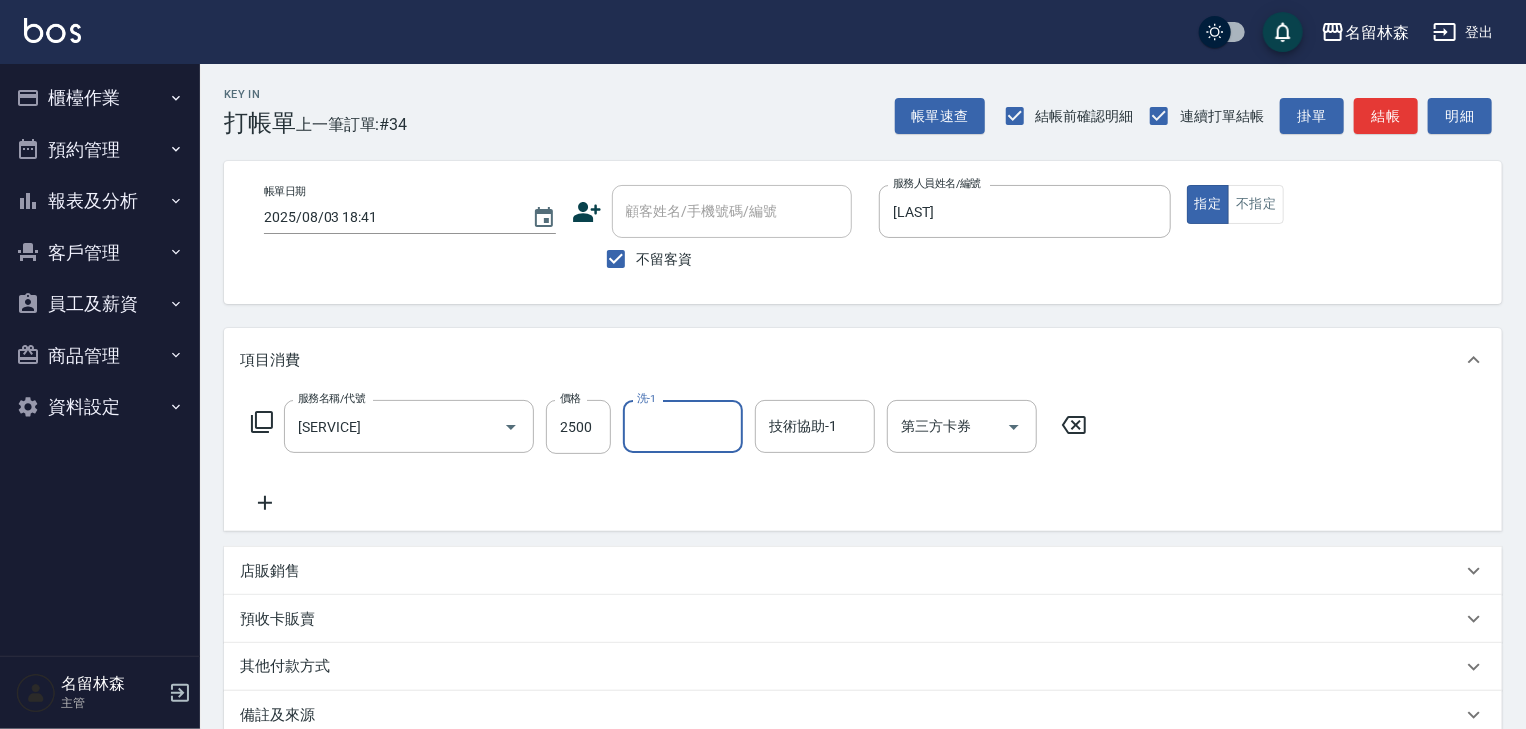 click on "Key In 打帳單 上一筆訂單:#34 帳單速查 結帳前確認明細 連續打單結帳 掛單 結帳 明細 帳單日期 2025/08/03 18:41 顧客姓名/手機號碼/編號 顧客姓名/手機號碼/編號 不留客資 服務人員姓名/編號 吳姵瑩-B 服務人員姓名/編號 指定 不指定 項目消費 服務名稱/代號 接髮(218) 服務名稱/代號 價格 2500 價格 洗-1 洗-1 技術協助-1 技術協助-1 第三方卡券 第三方卡券 店販銷售 服務人員姓名/編號 服務人員姓名/編號 商品代號/名稱 商品代號/名稱 預收卡販賣 卡券名稱/代號 卡券名稱/代號 其他付款方式 其他付款方式 其他付款方式 備註及來源 備註 備註 訂單來源 ​ 訂單來源 隱藏業績明細 服務消費  2500 店販消費  0 使用預收卡  0 業績合計   2500 預收卡販賣  0 會員卡販賣  0 扣入金  0 現金應收   2500 其他付款方式  0 紅利點數折抵  0 掛單 結帳 明細" at bounding box center (863, 510) 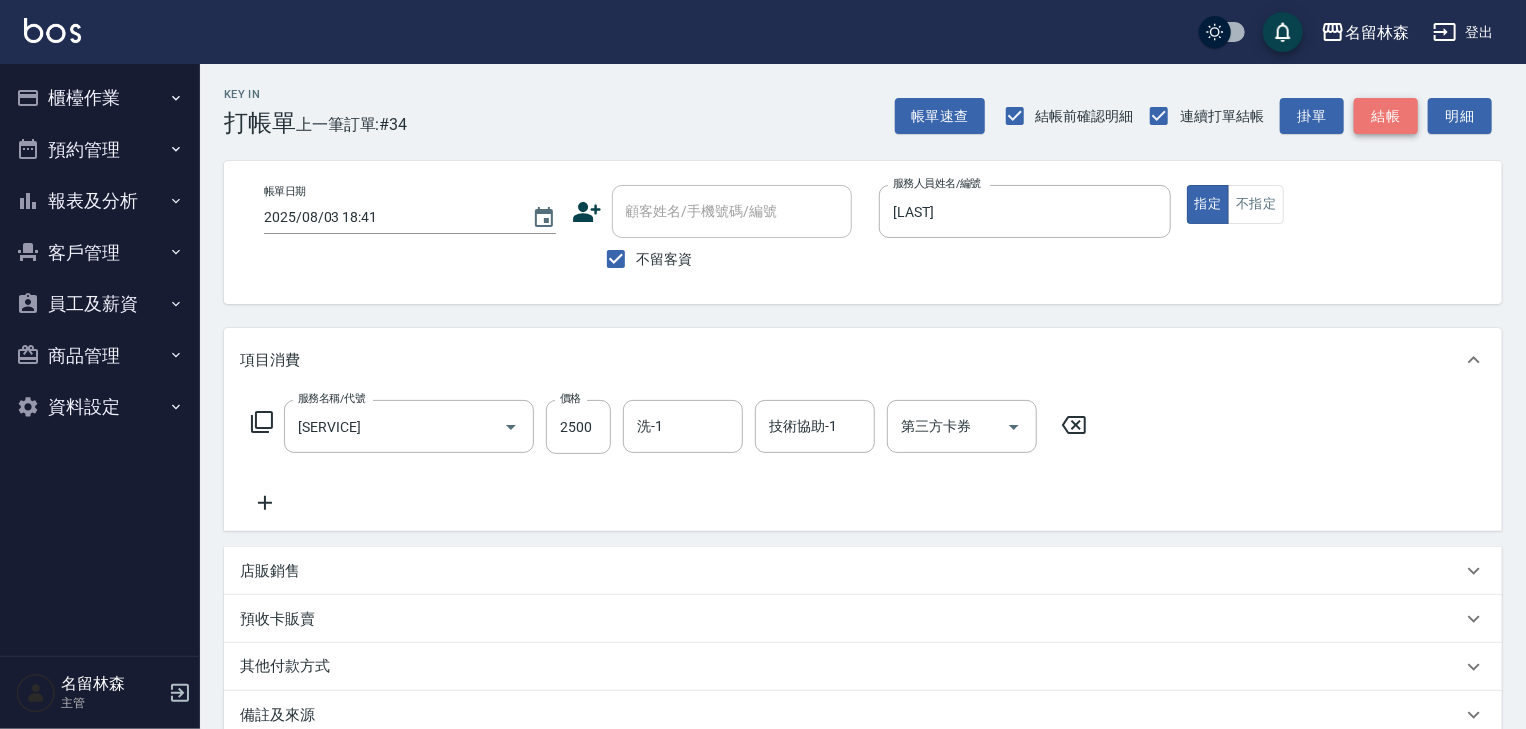 click on "結帳" at bounding box center [1386, 116] 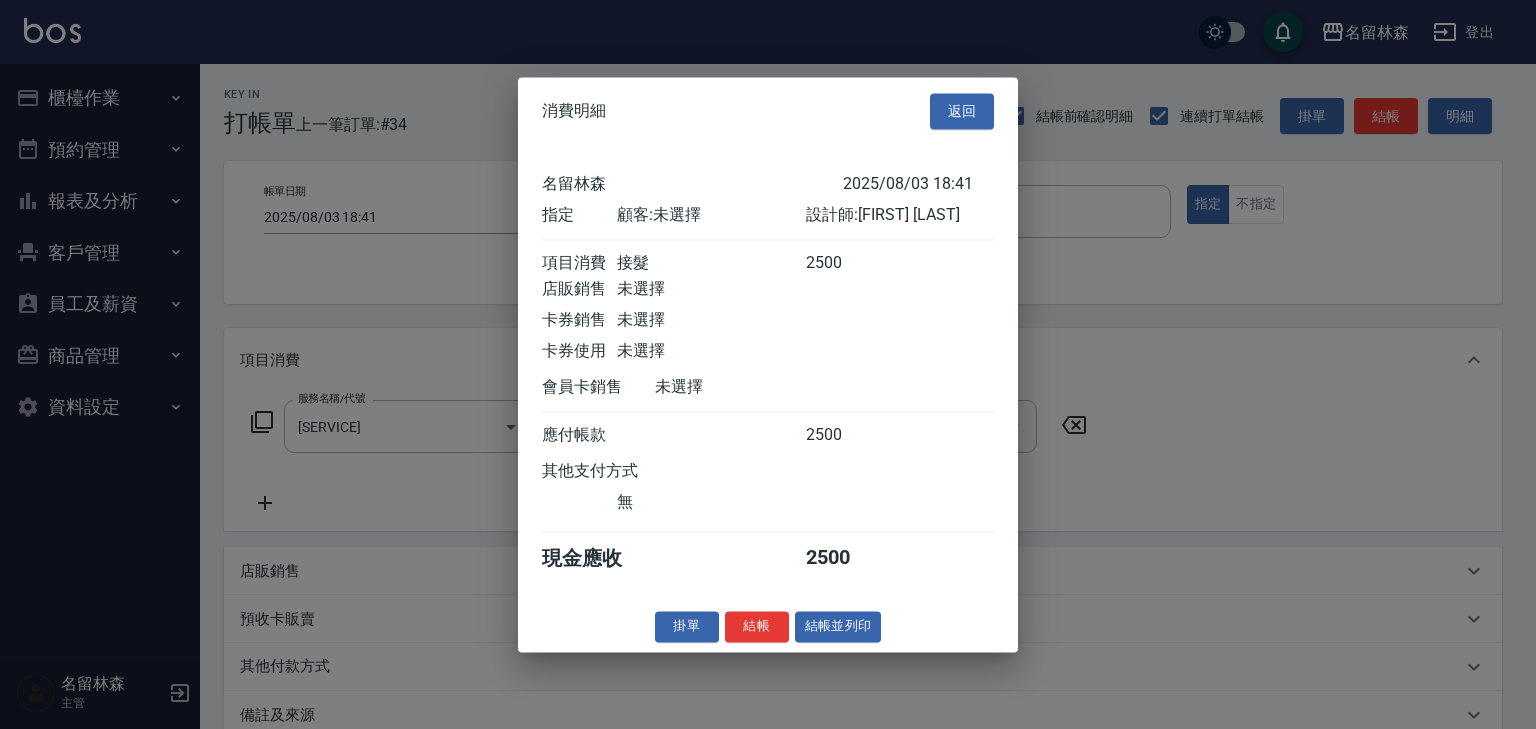click on "結帳並列印" at bounding box center [838, 626] 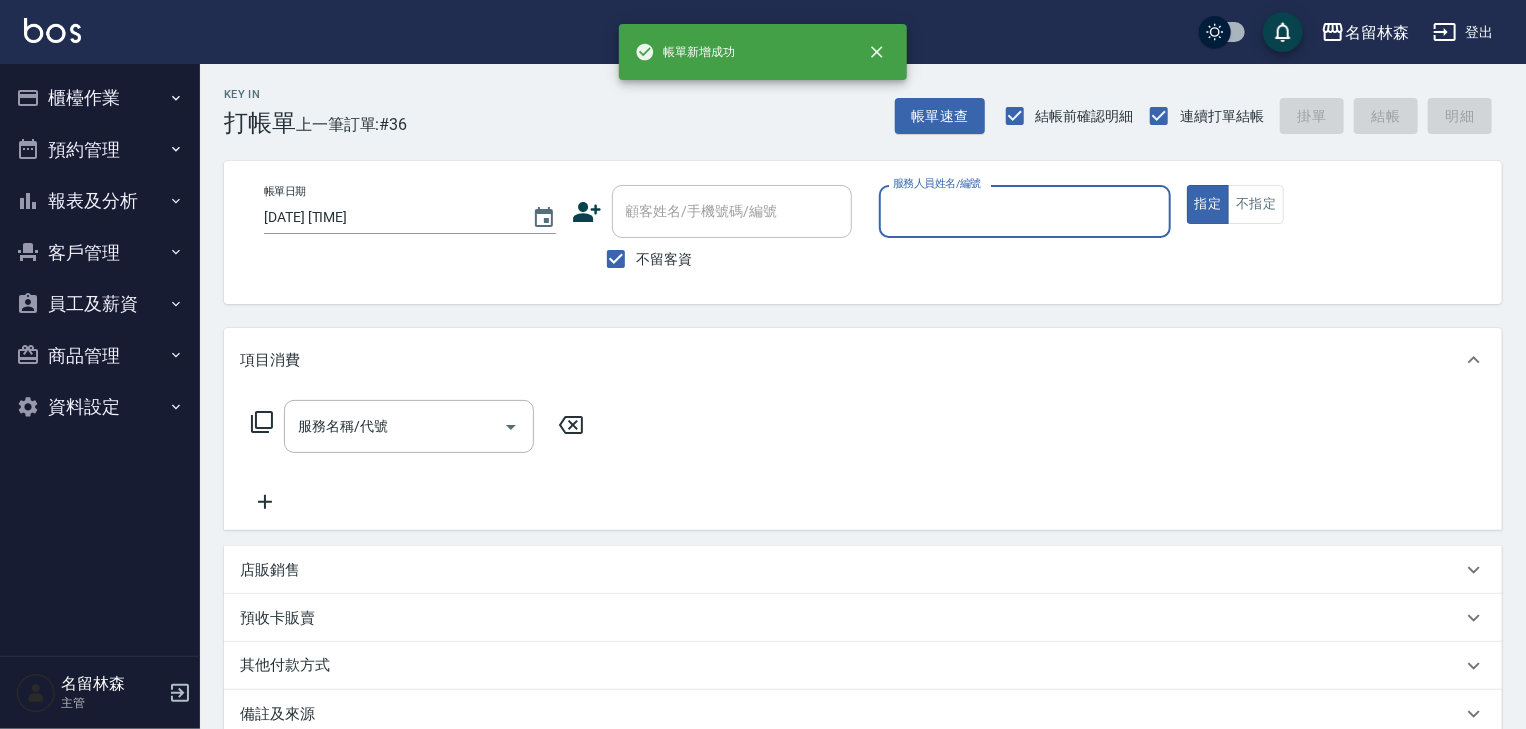 click on "櫃檯作業" at bounding box center (100, 98) 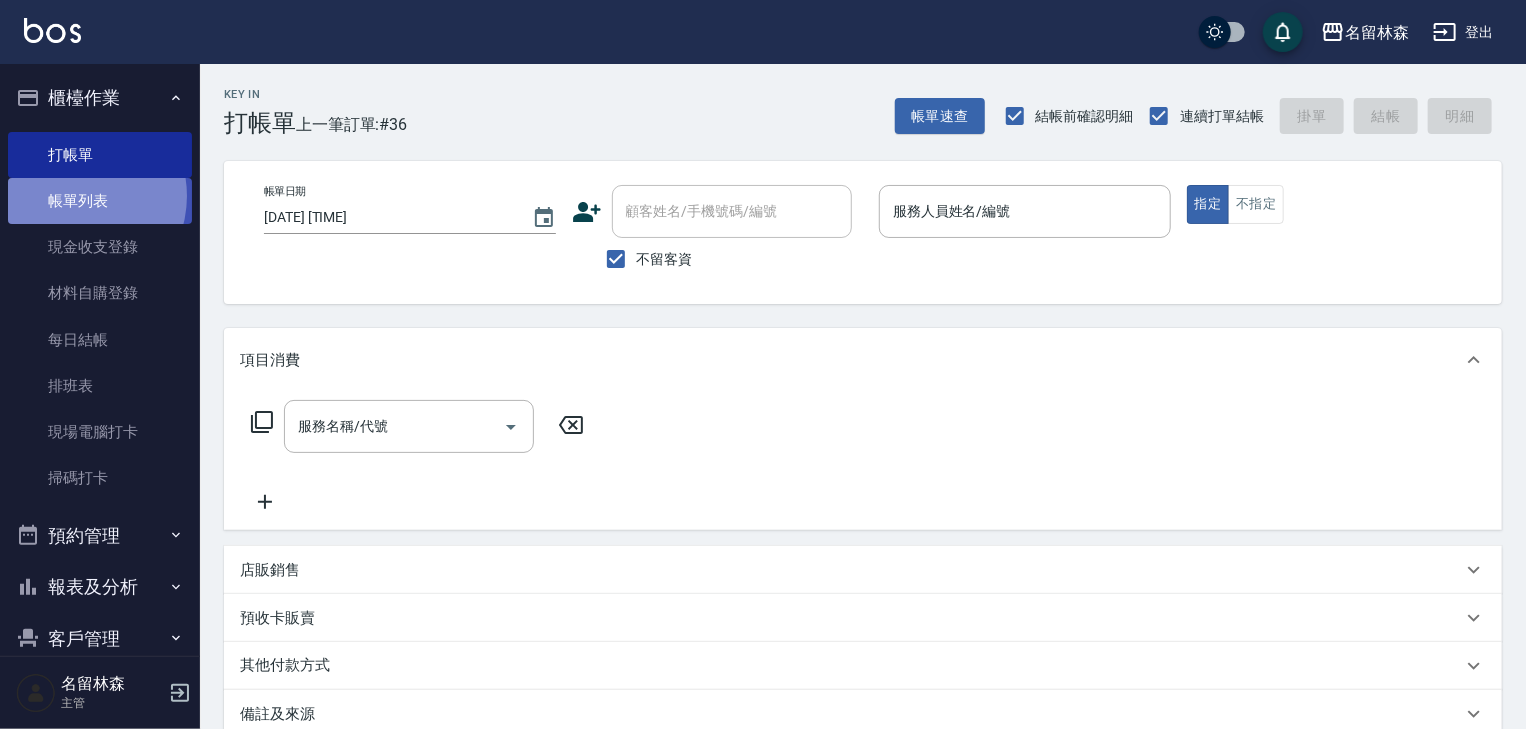 click on "帳單列表" at bounding box center [100, 201] 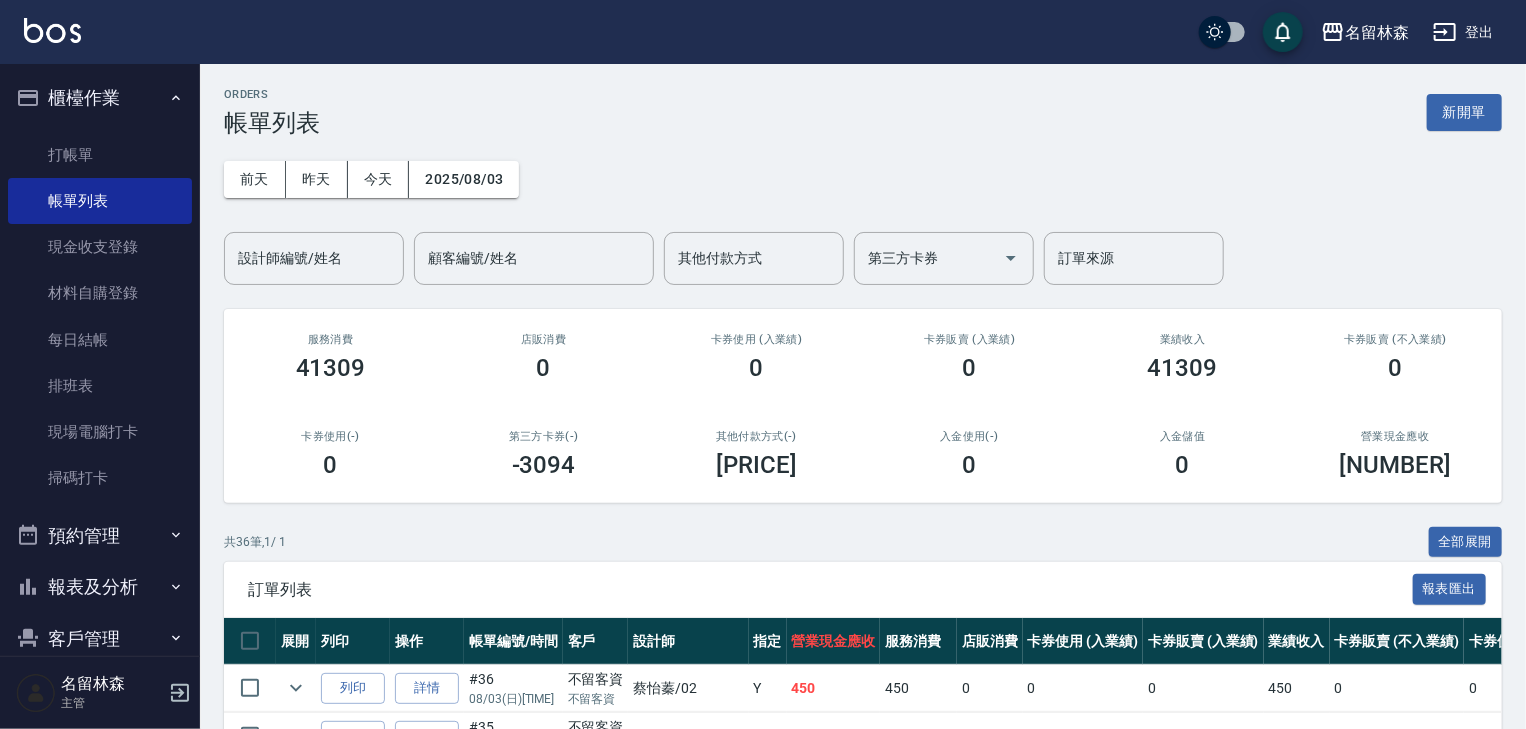 scroll, scrollTop: 320, scrollLeft: 0, axis: vertical 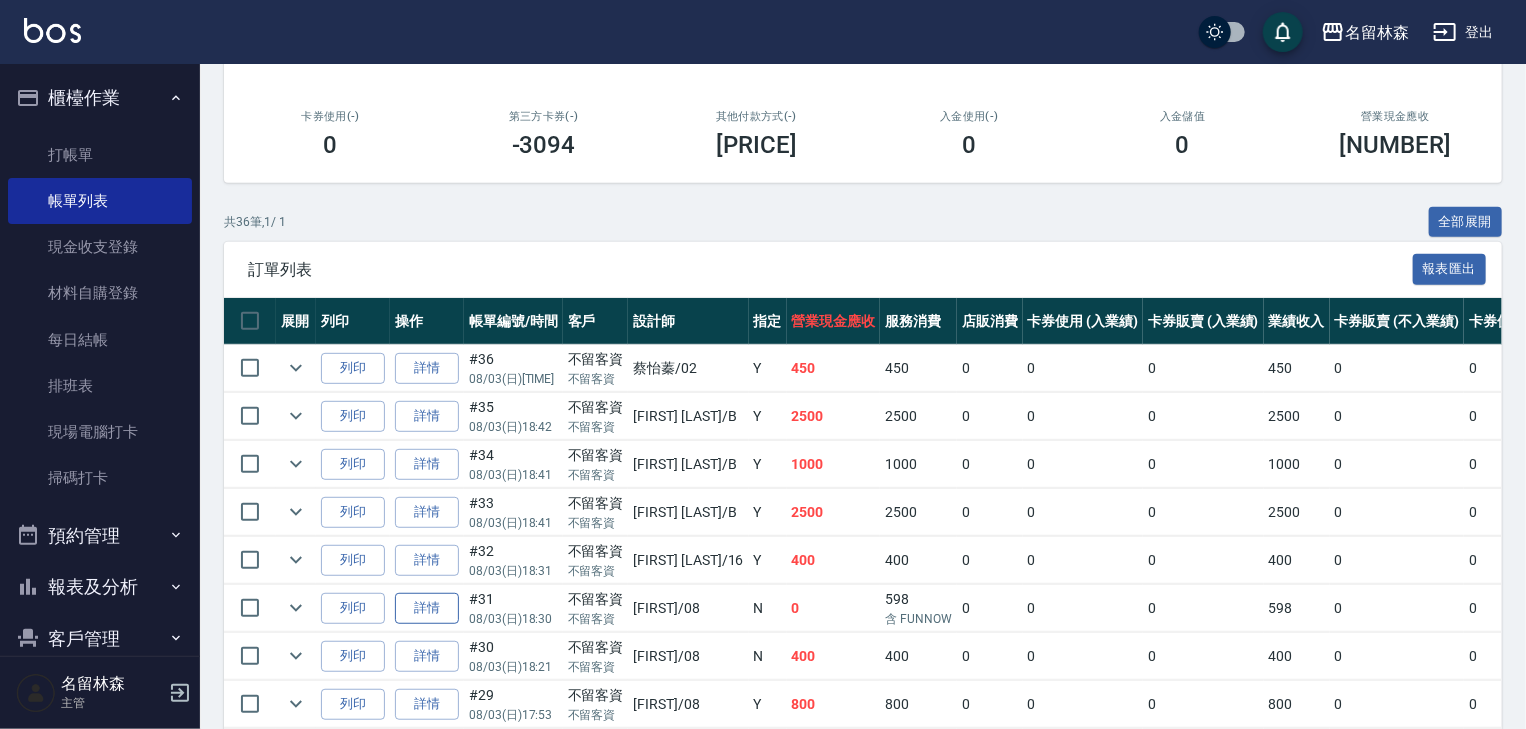 click on "詳情" at bounding box center [427, 608] 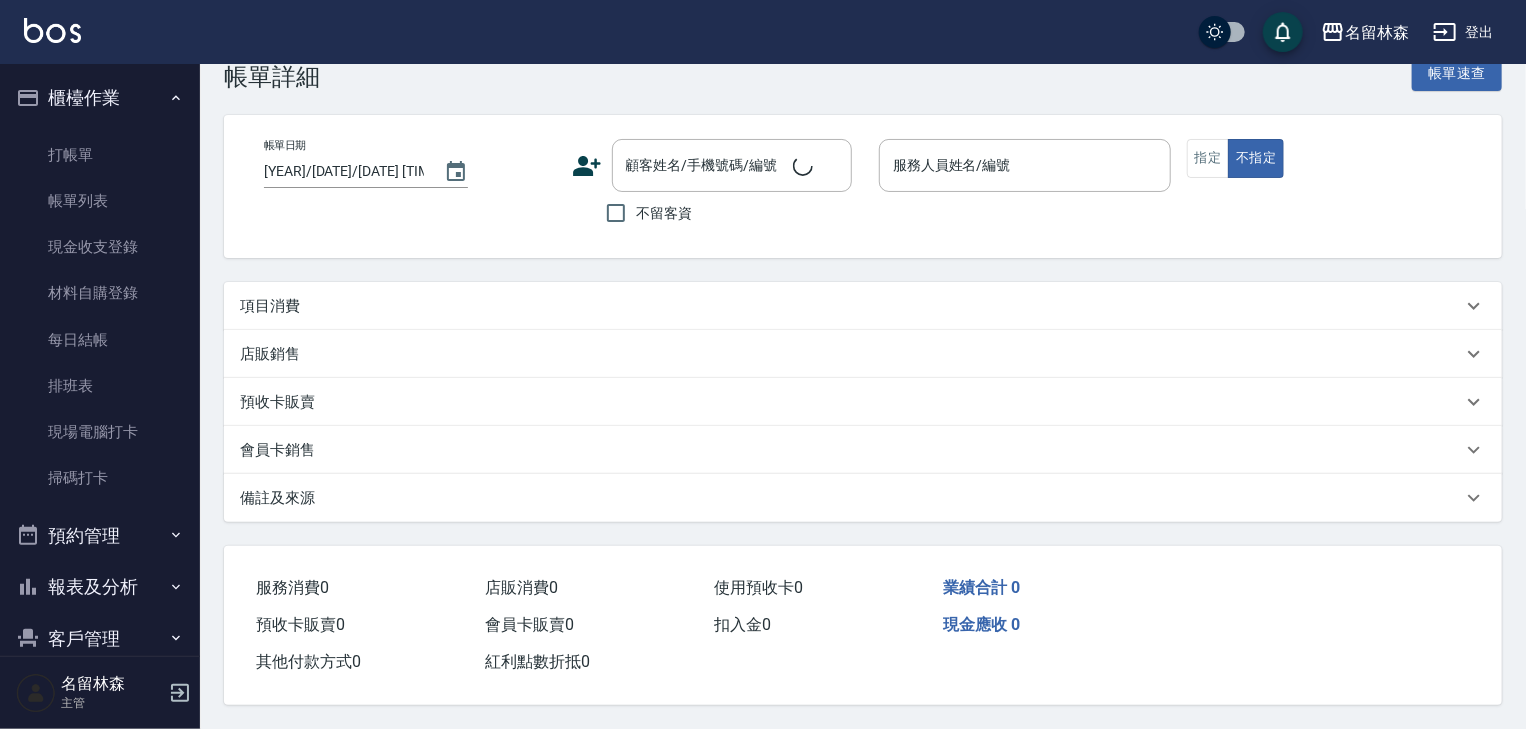scroll, scrollTop: 0, scrollLeft: 0, axis: both 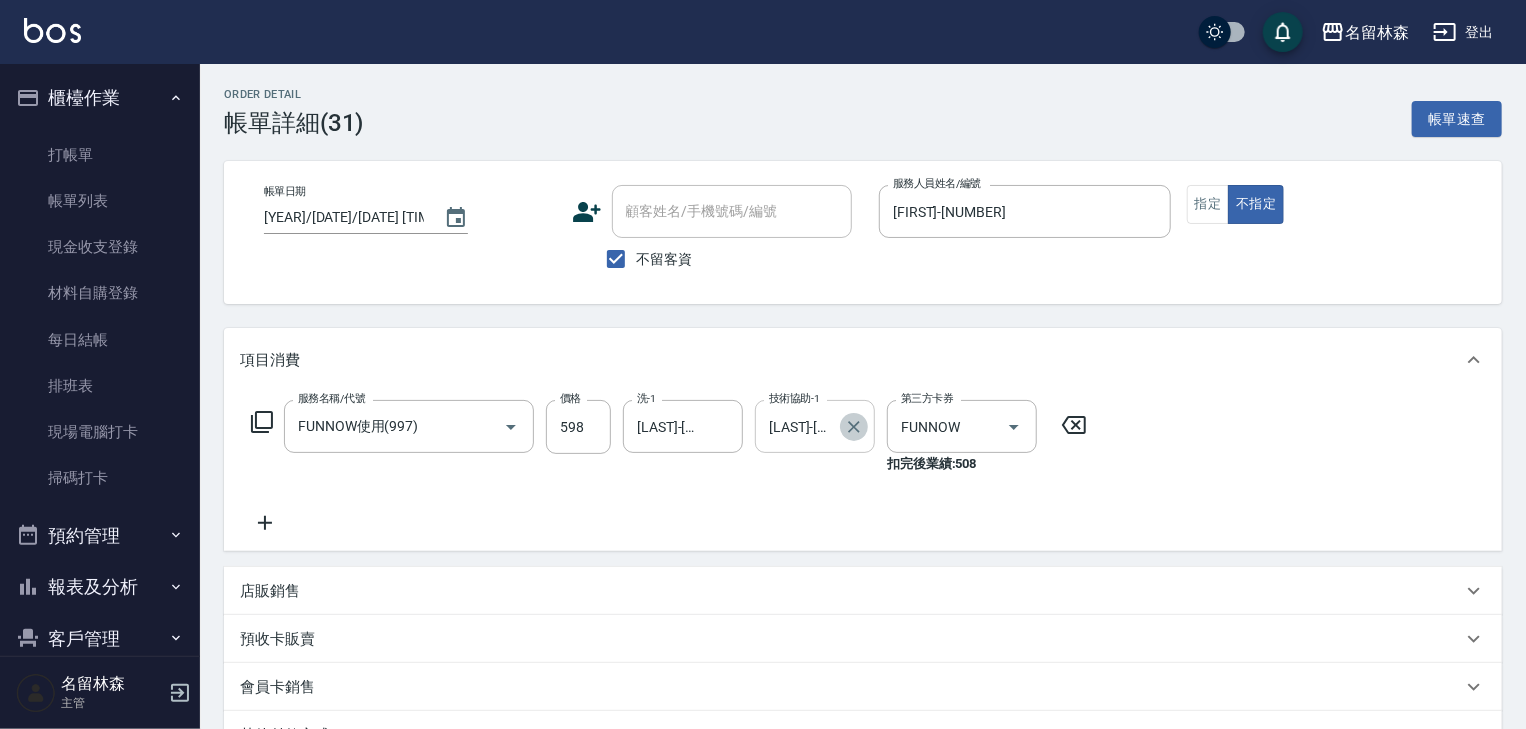 click 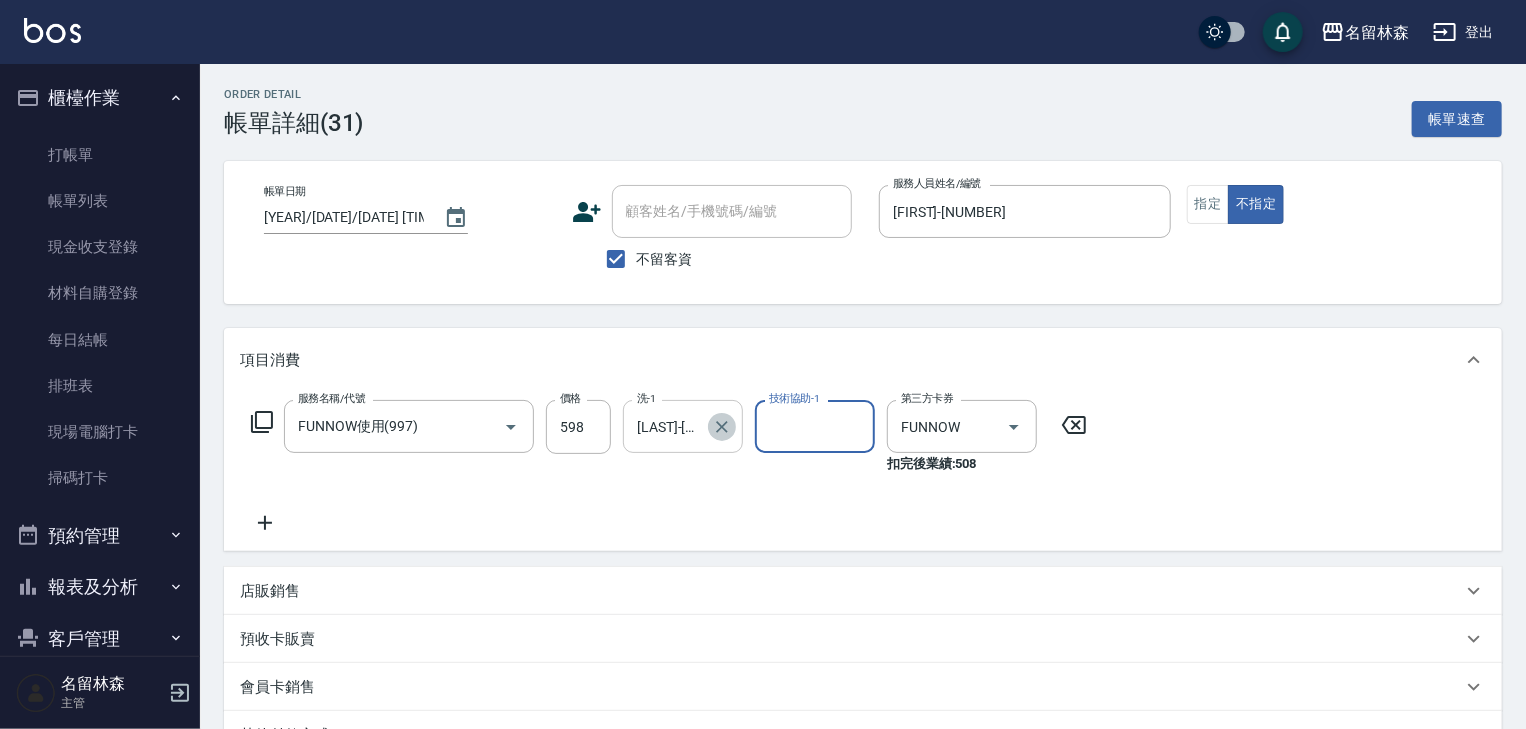 click at bounding box center [722, 427] 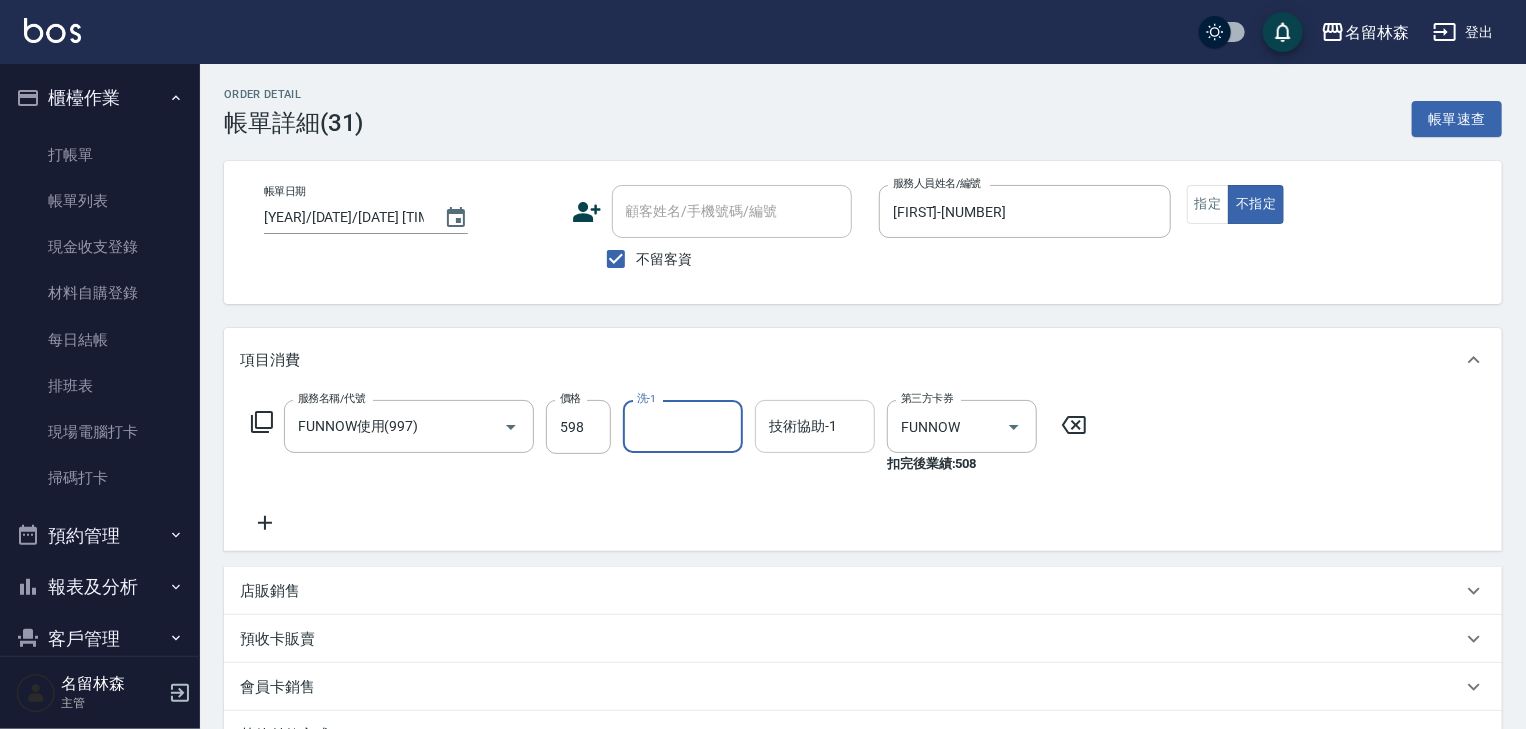 scroll, scrollTop: 292, scrollLeft: 0, axis: vertical 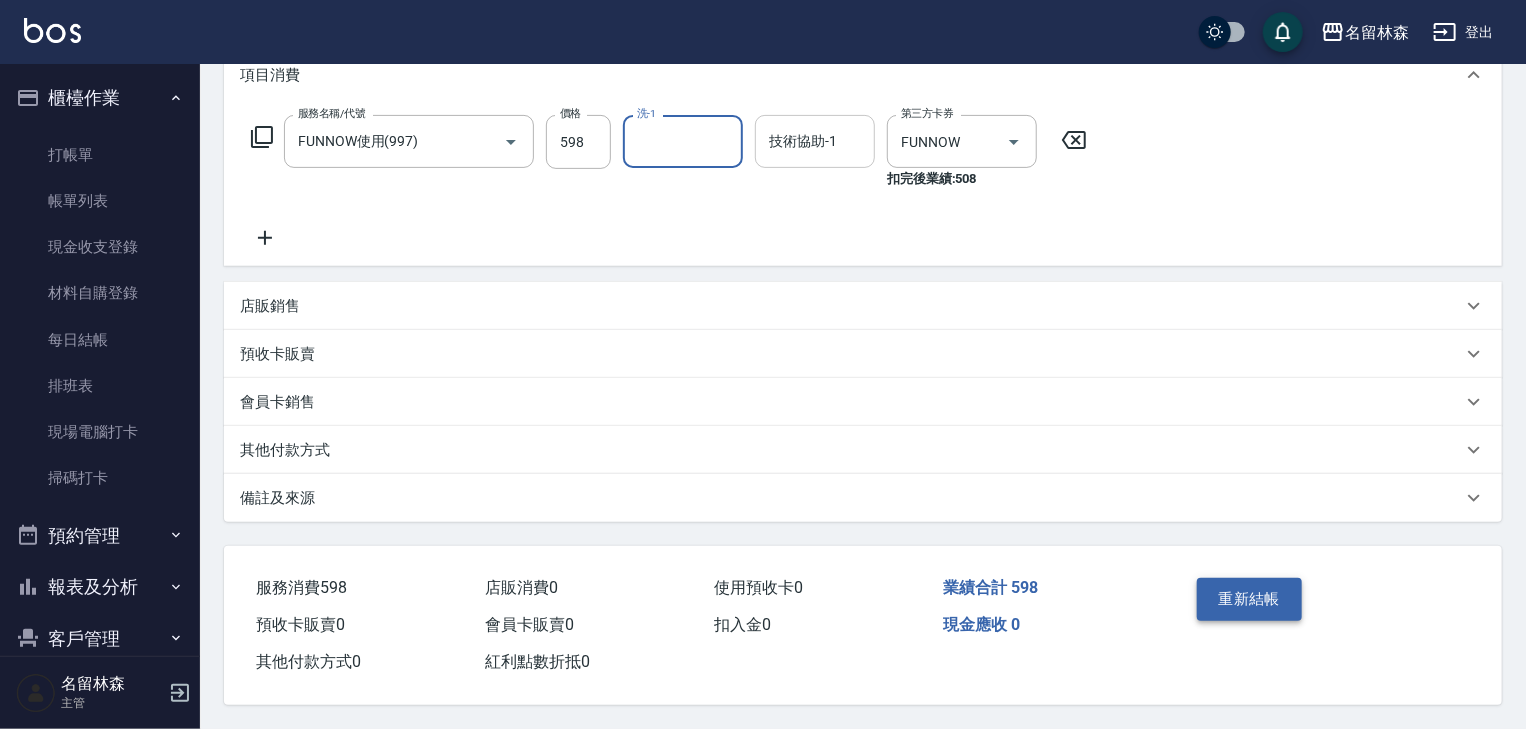 click on "重新結帳" at bounding box center [1250, 599] 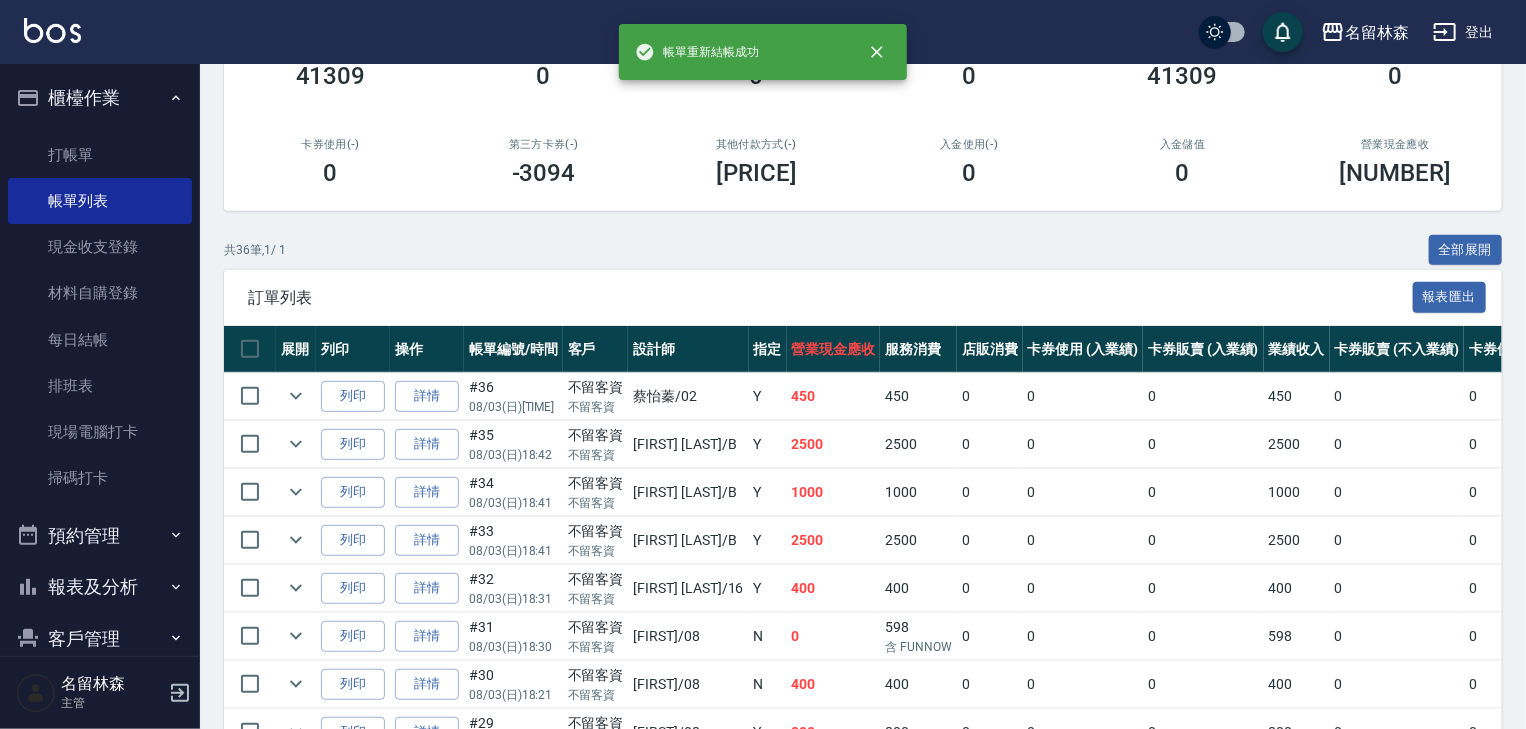 scroll, scrollTop: 0, scrollLeft: 0, axis: both 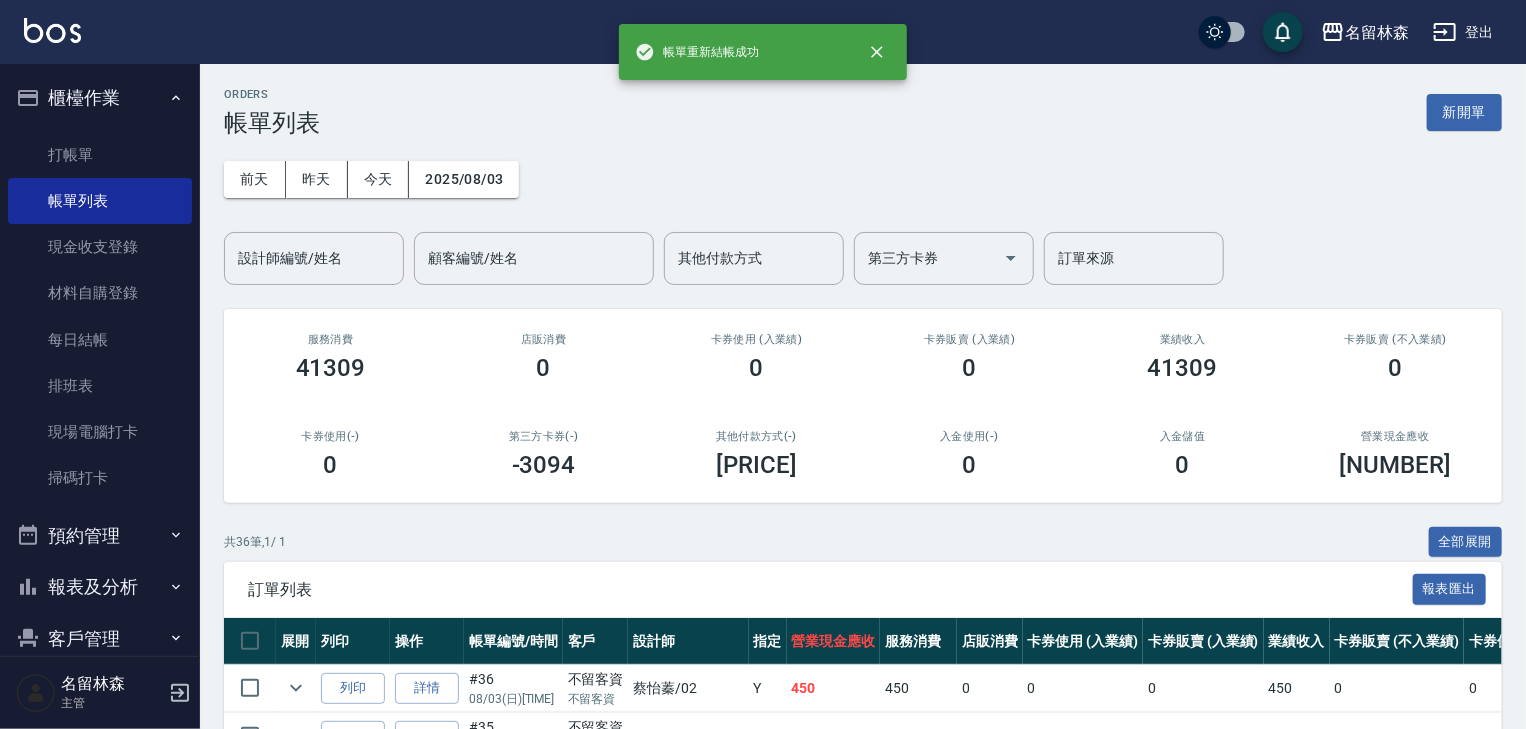 click at bounding box center (52, 30) 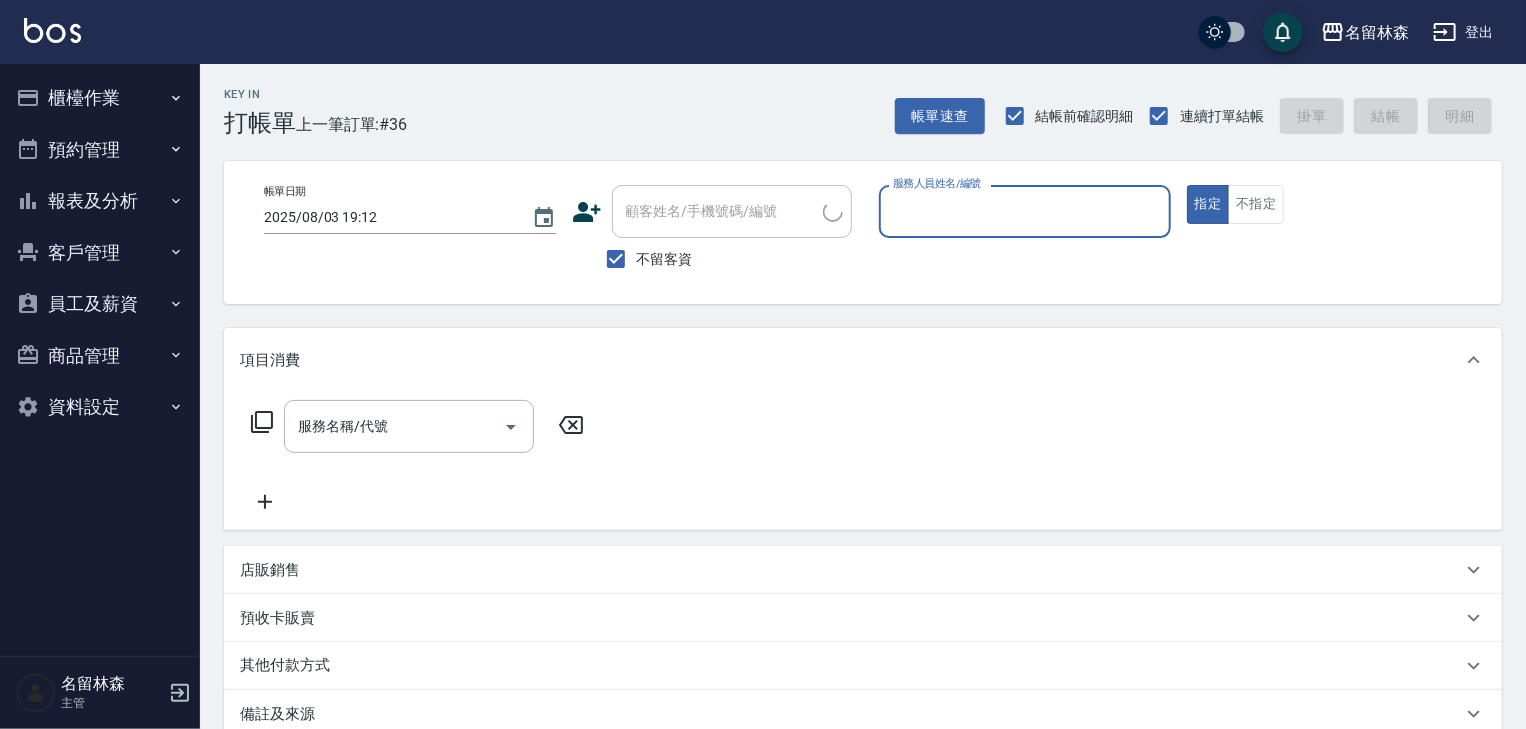 click on "服務人員姓名/編號" at bounding box center [1025, 211] 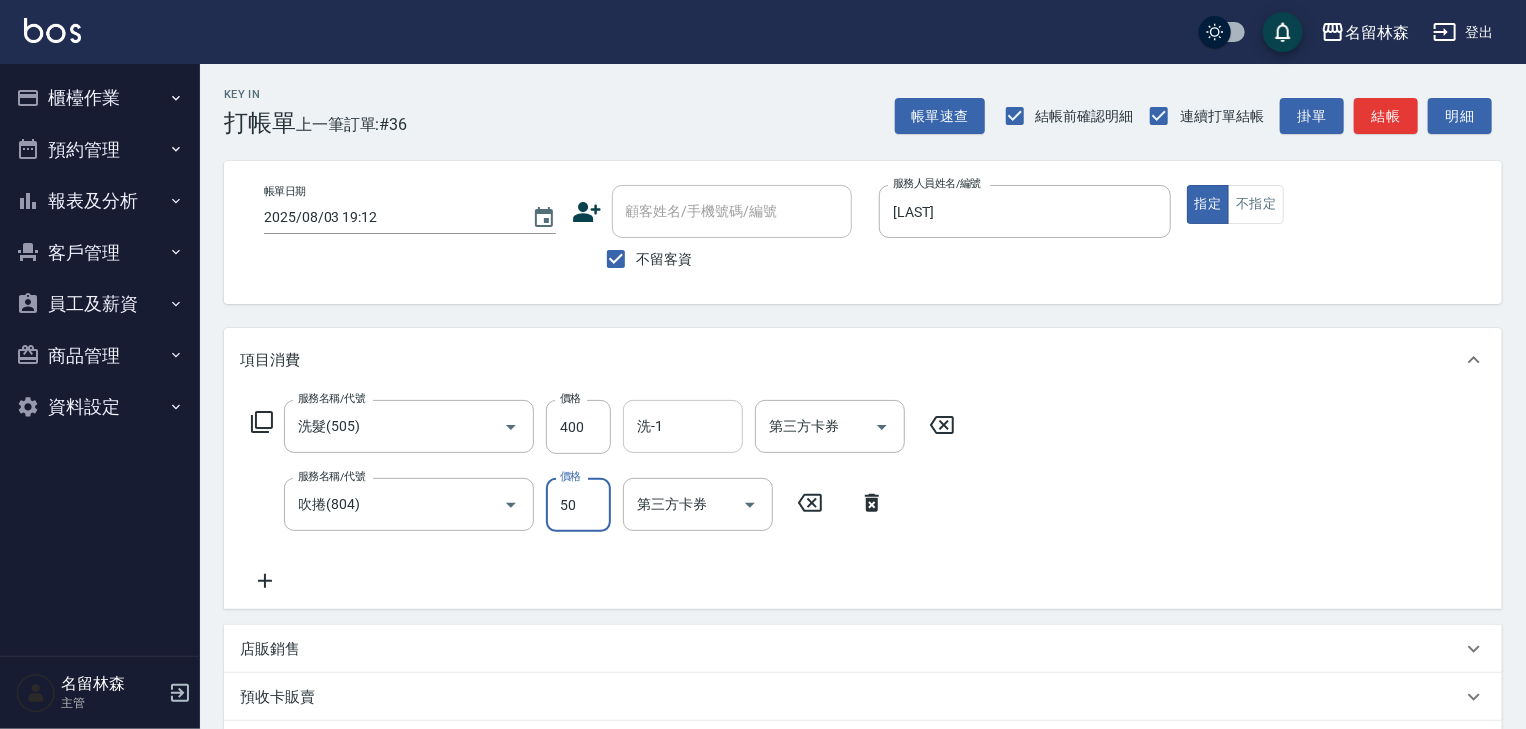 click on "洗-1" at bounding box center (683, 426) 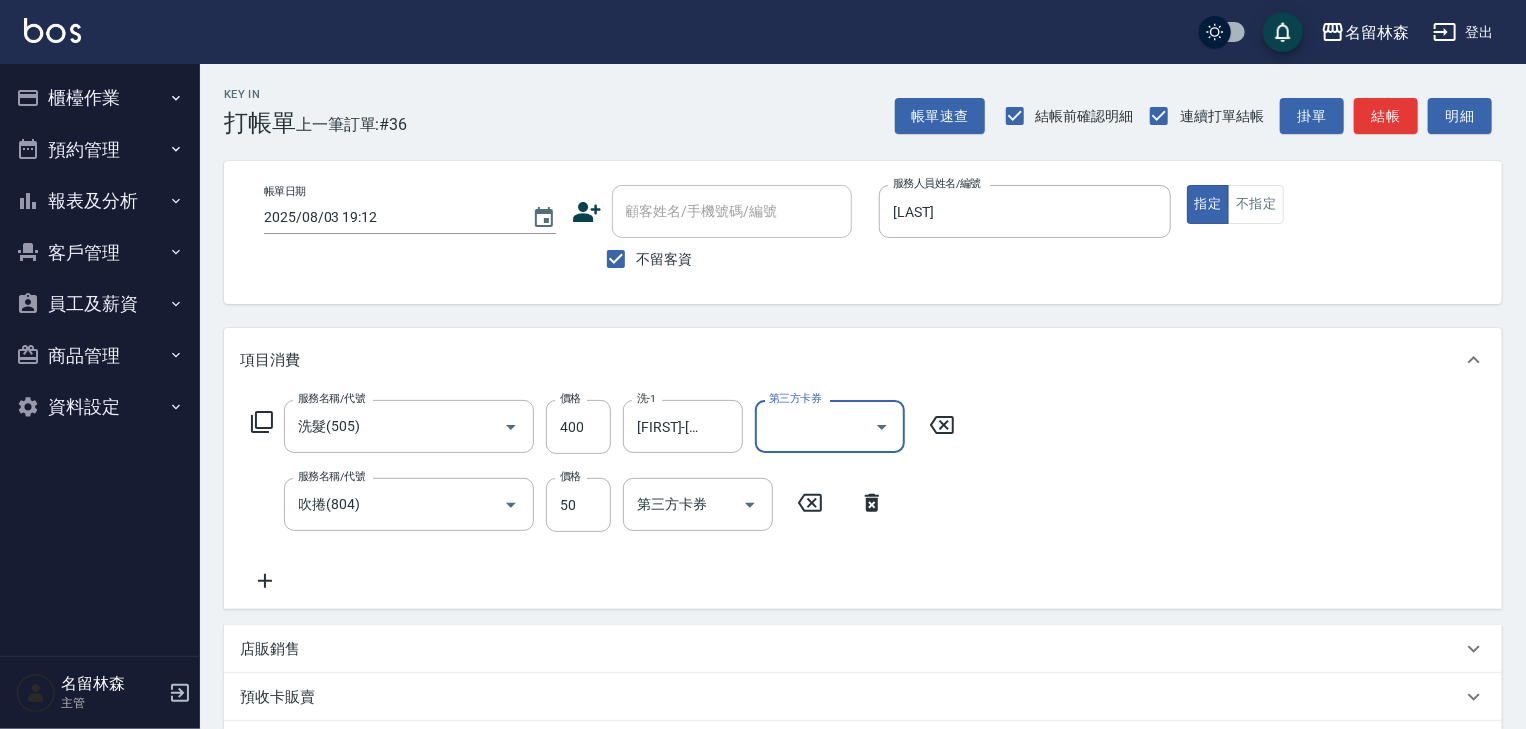 click 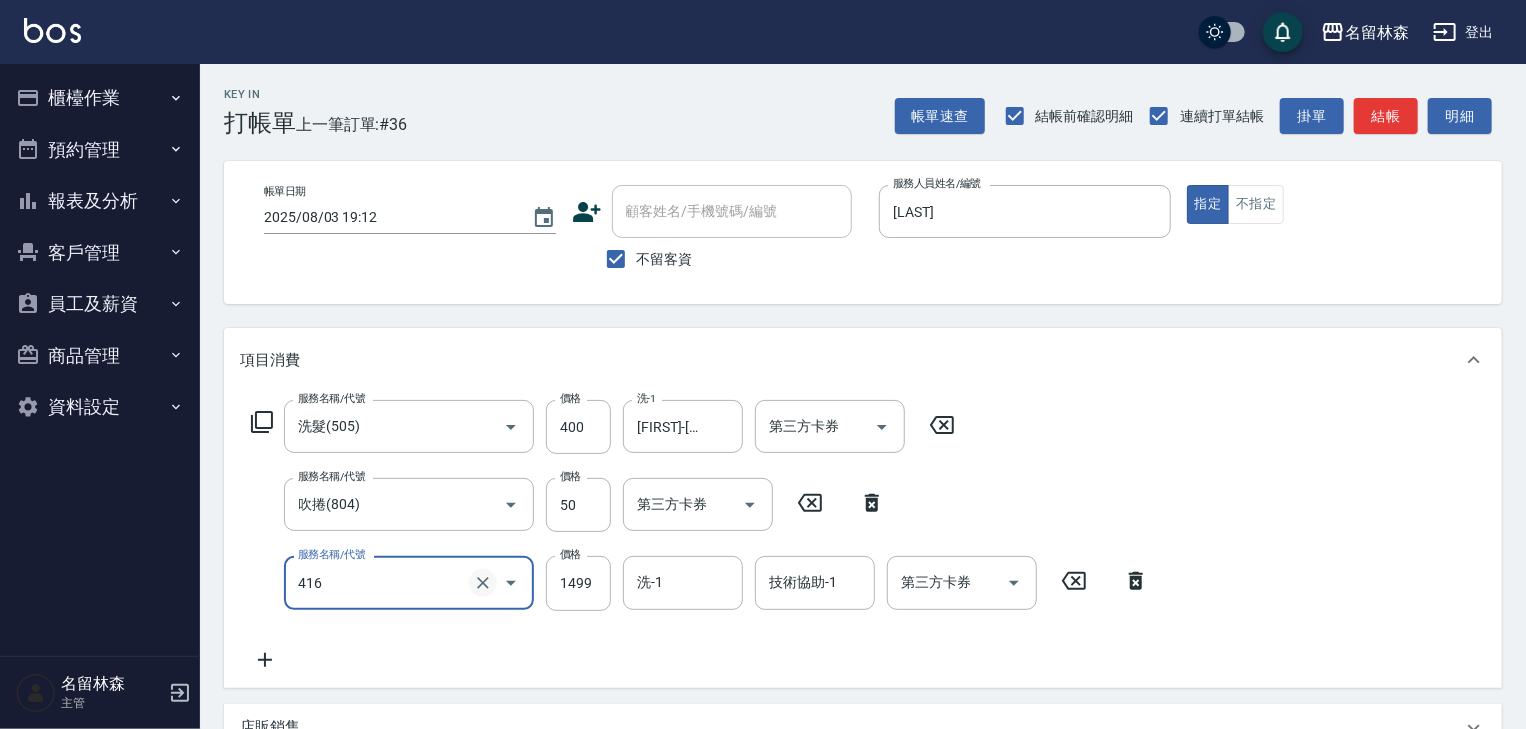 click 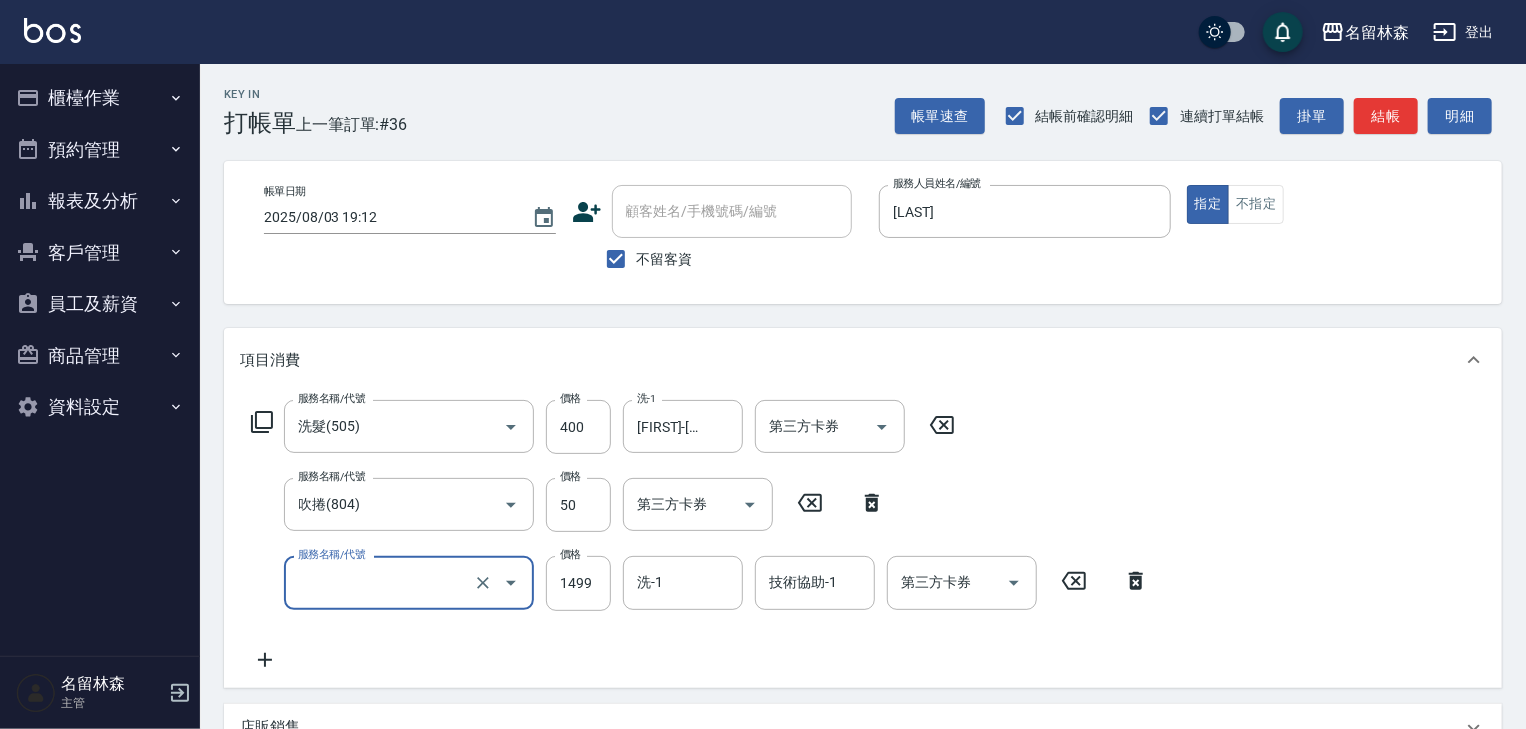 click on "服務名稱/代號" at bounding box center (381, 582) 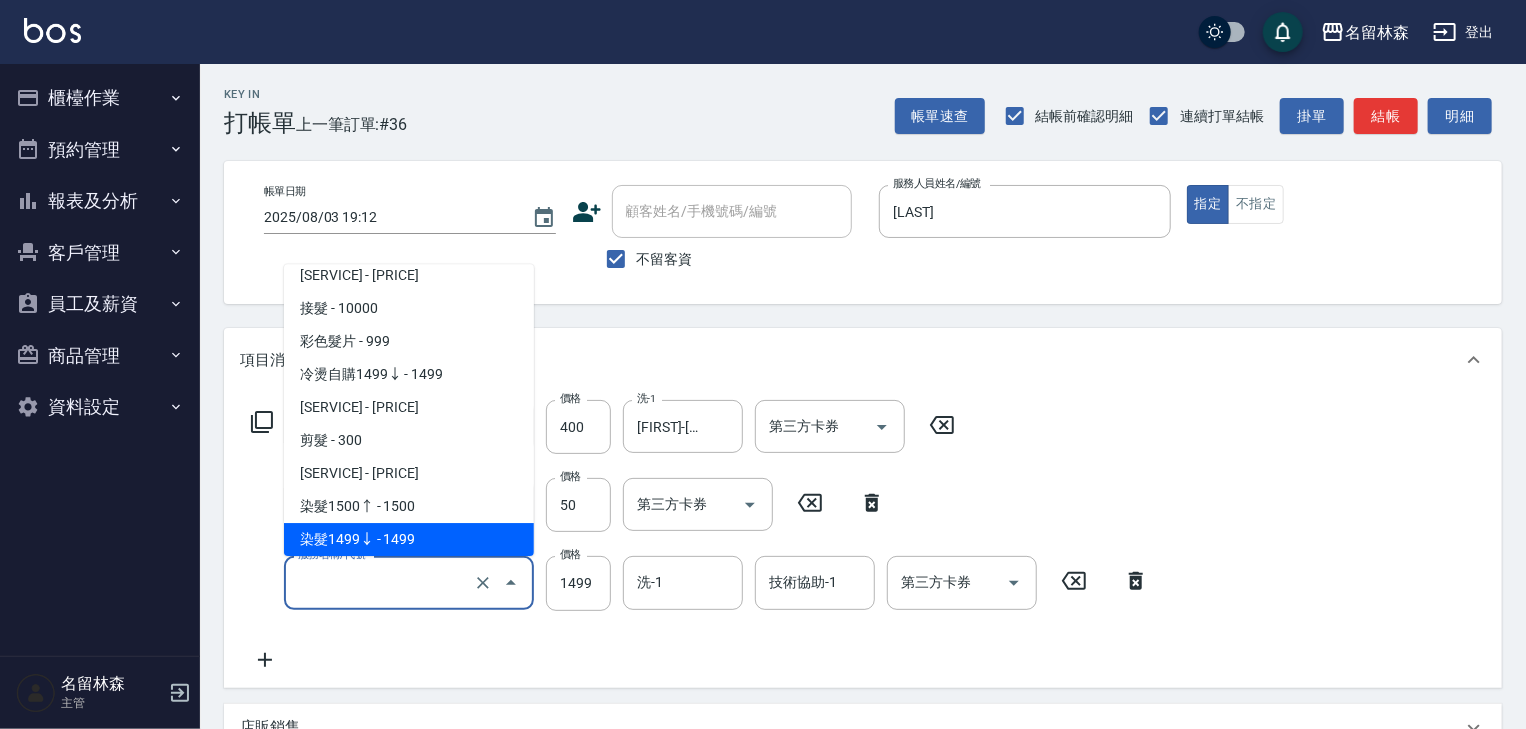scroll, scrollTop: 0, scrollLeft: 0, axis: both 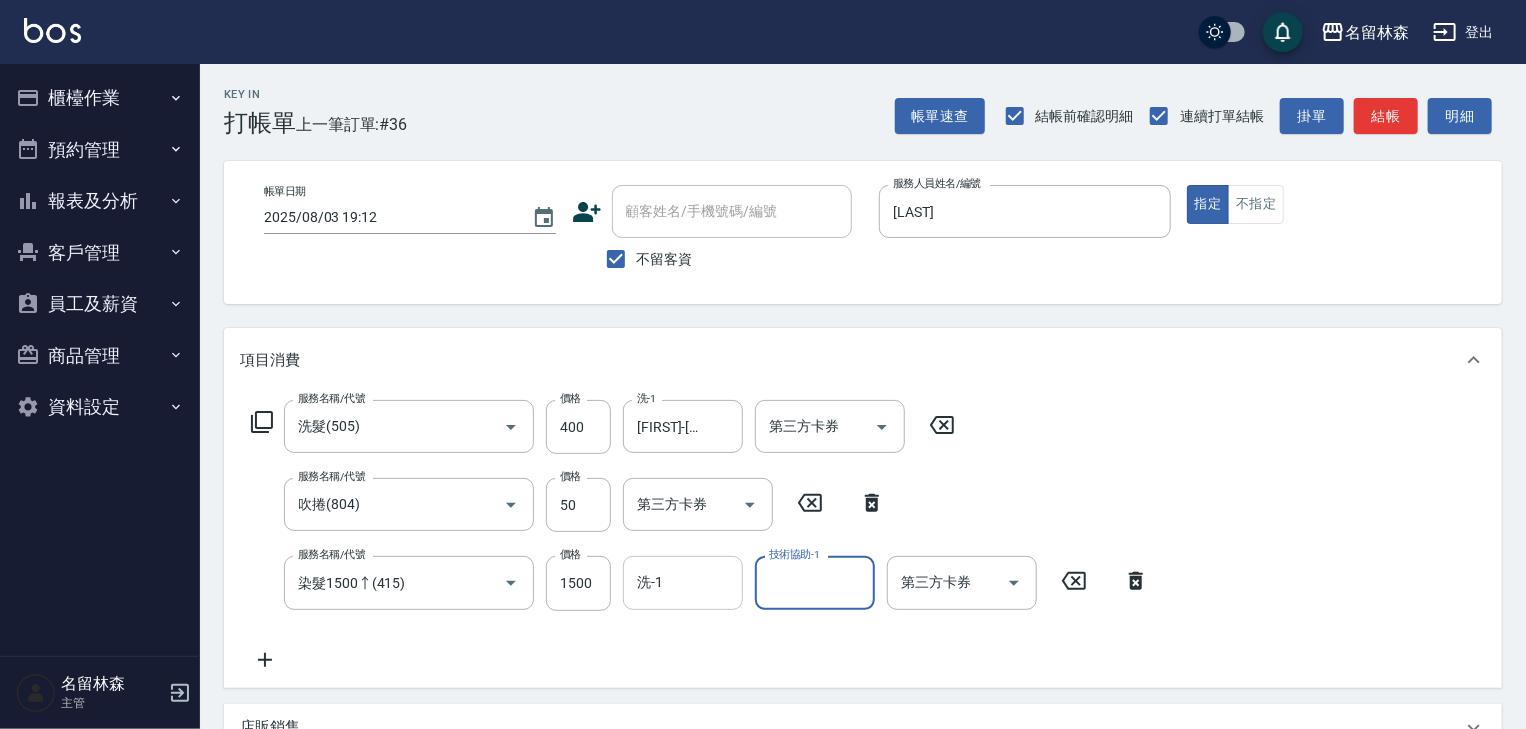 click on "洗-1" at bounding box center [683, 582] 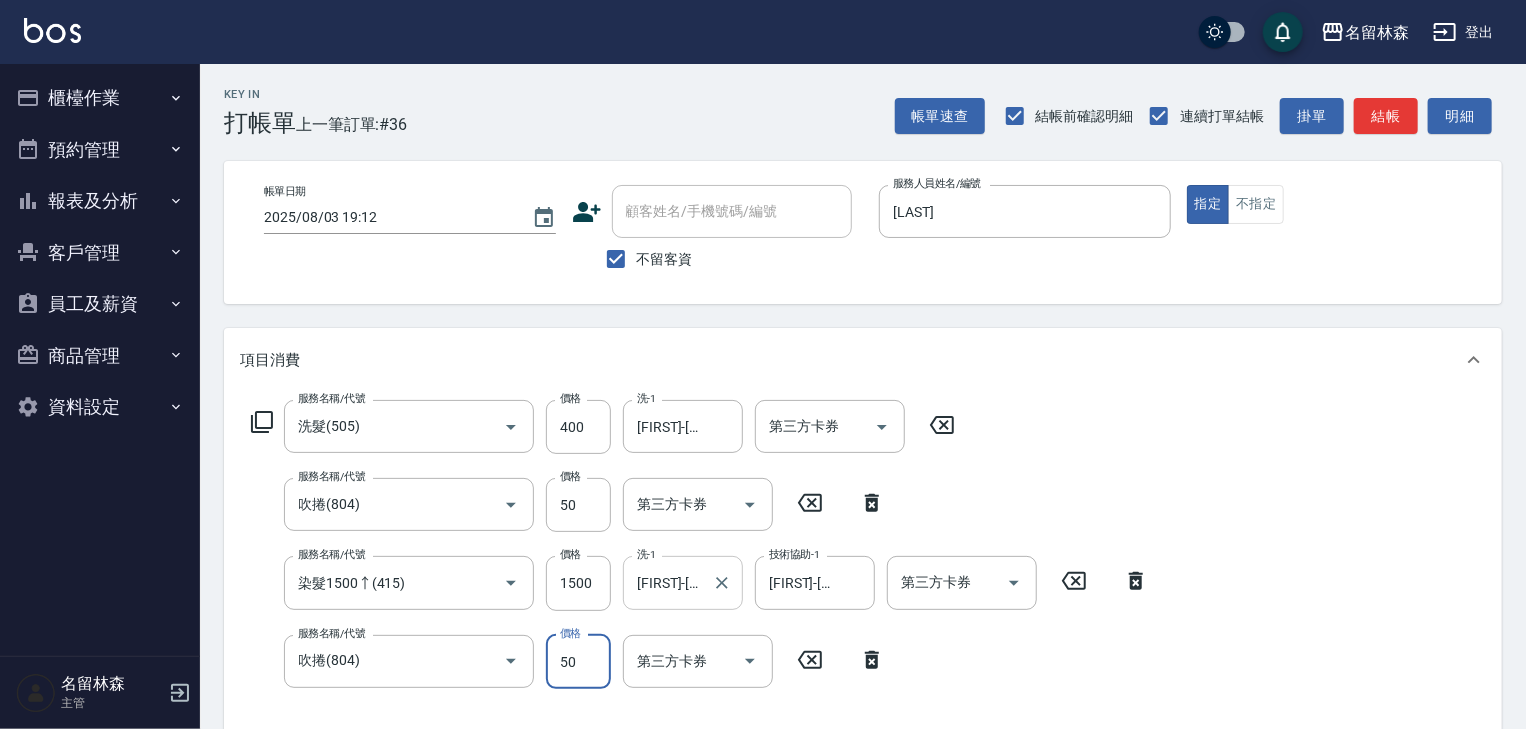 scroll, scrollTop: 426, scrollLeft: 0, axis: vertical 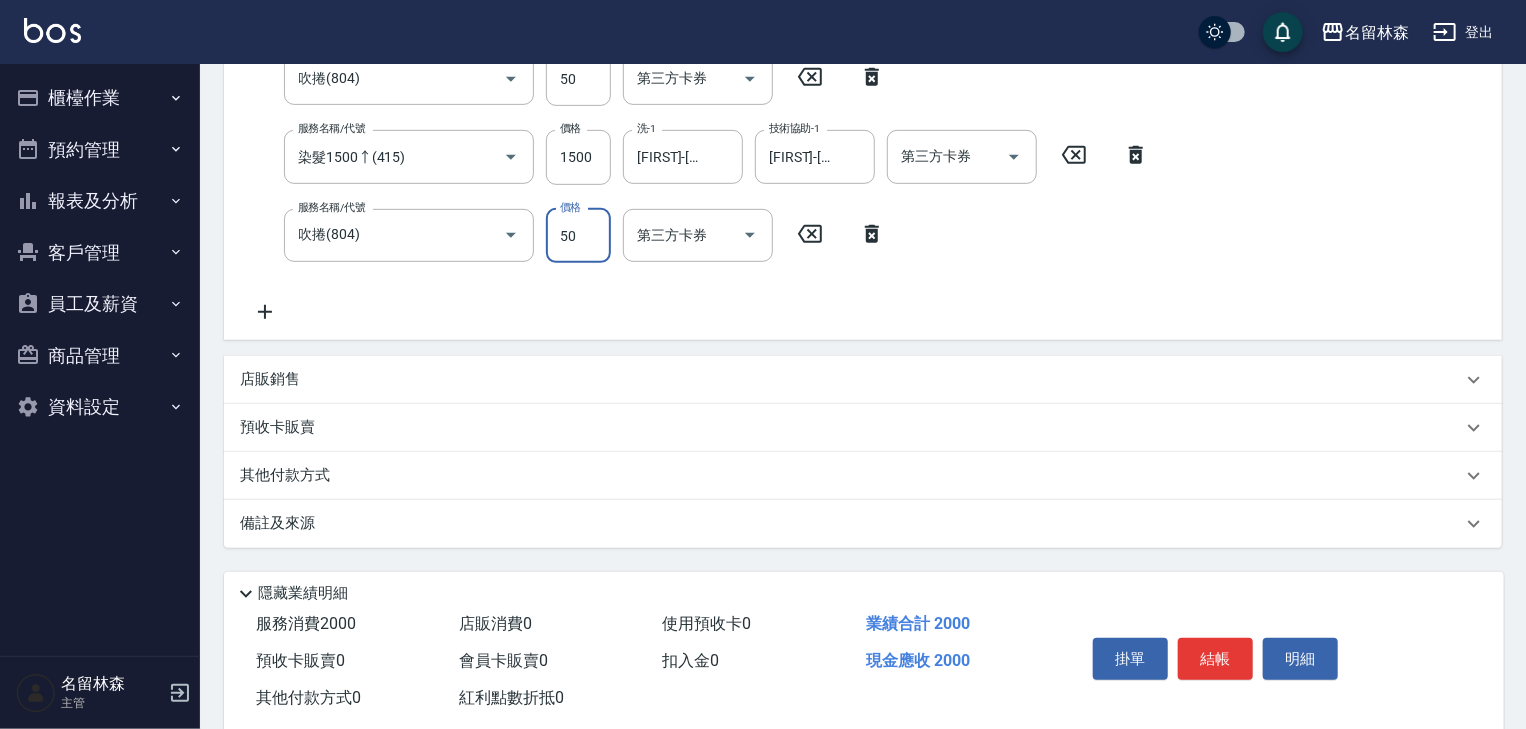 click on "店販銷售" at bounding box center [851, 379] 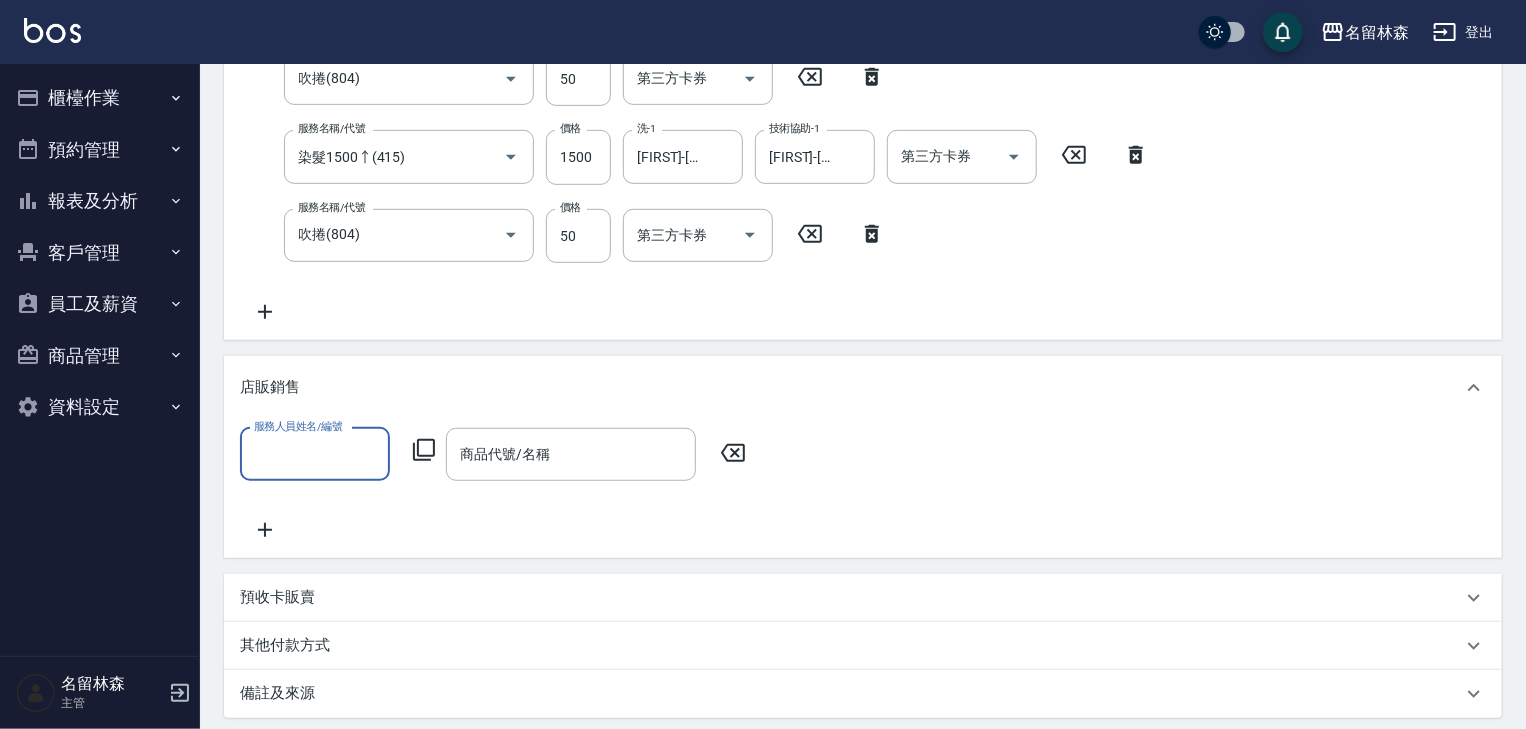 scroll, scrollTop: 0, scrollLeft: 0, axis: both 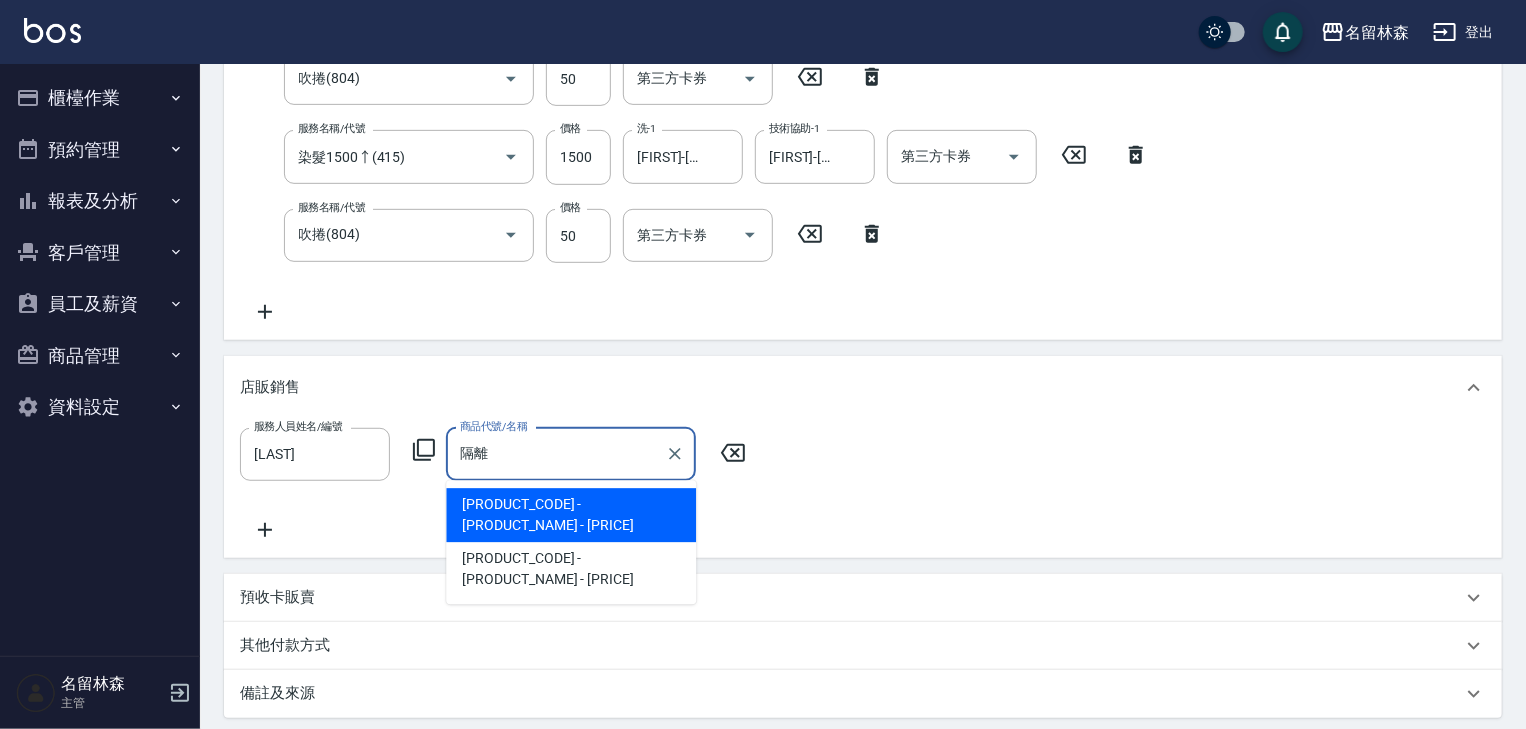 click on "H003 - 染髮頭皮隔離液 - 300" at bounding box center (571, 515) 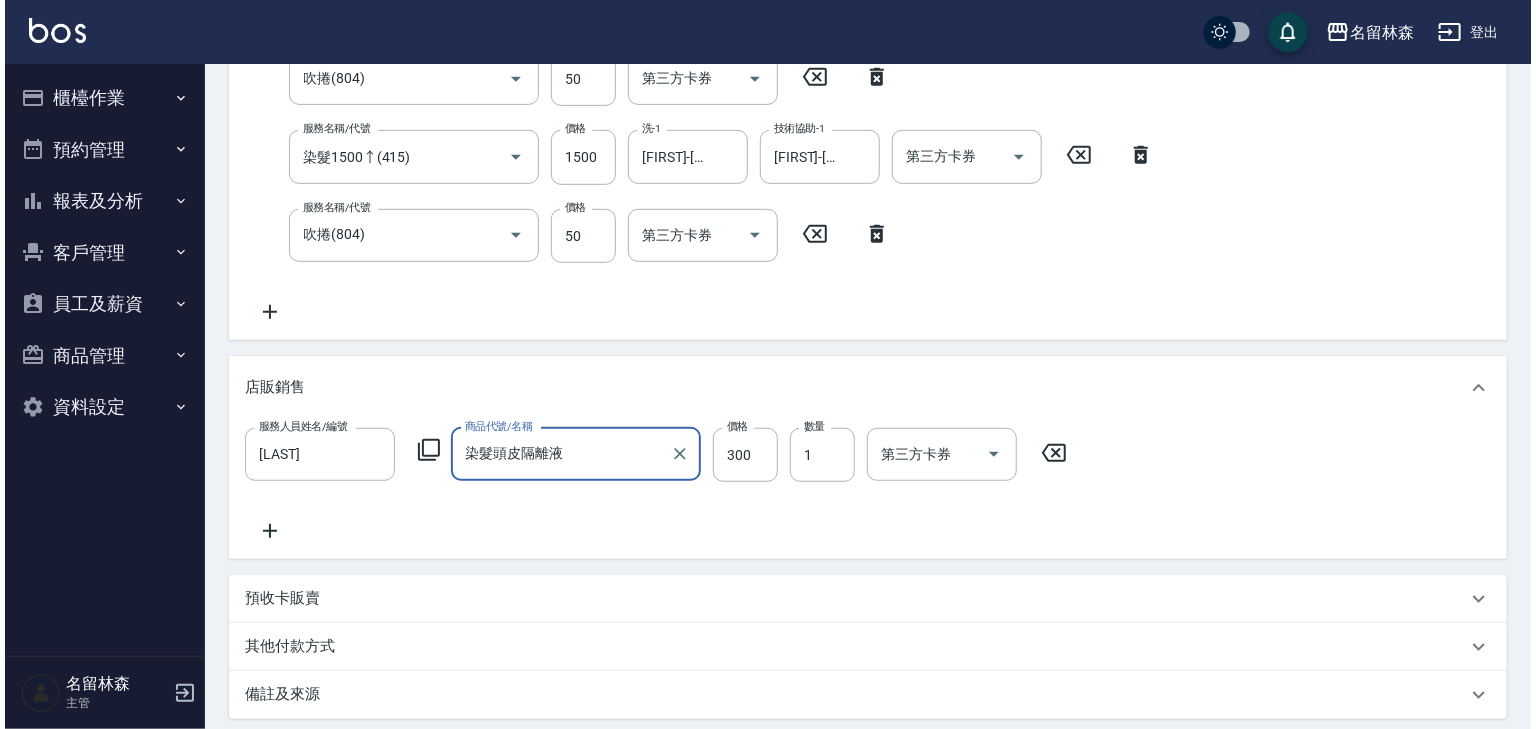 scroll, scrollTop: 639, scrollLeft: 0, axis: vertical 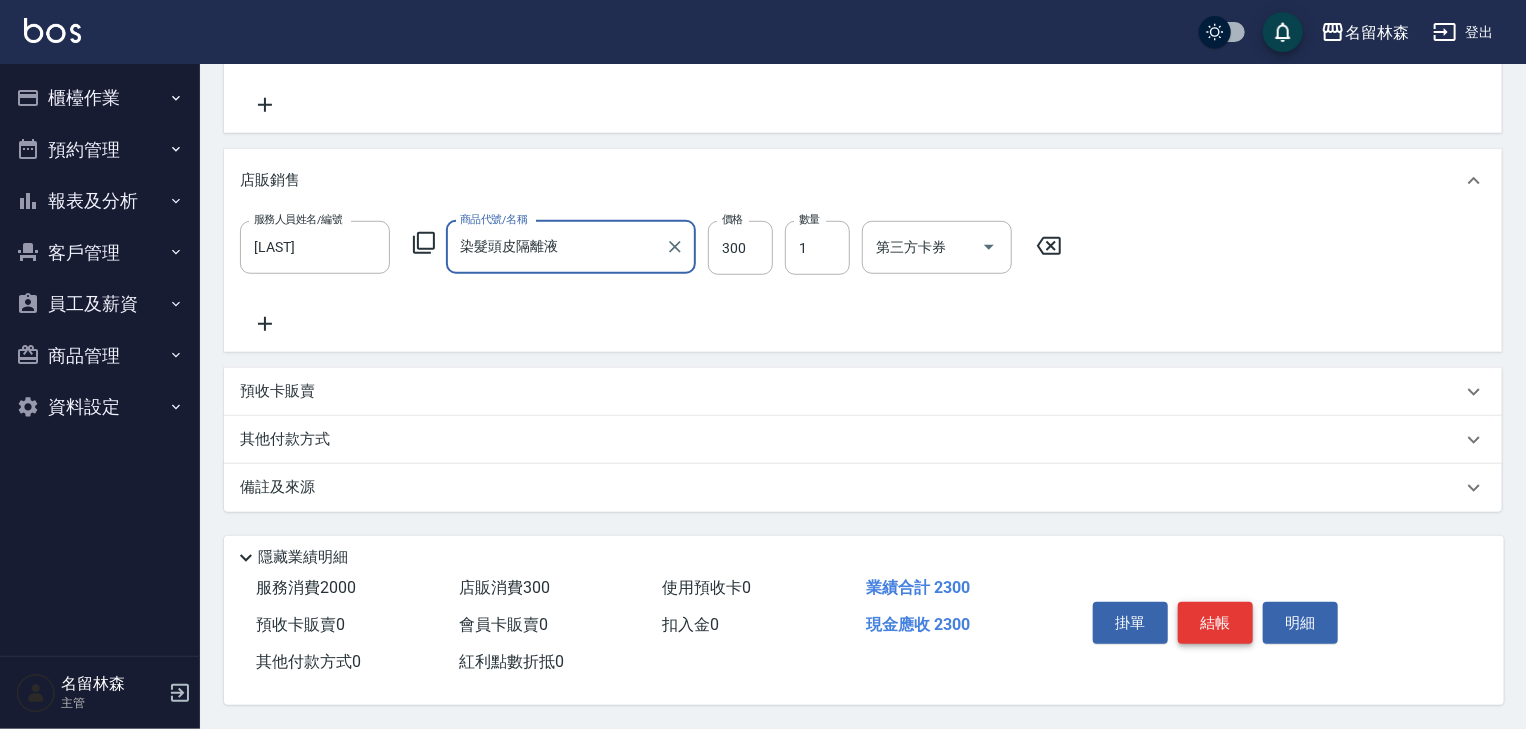 click on "結帳" at bounding box center (1215, 623) 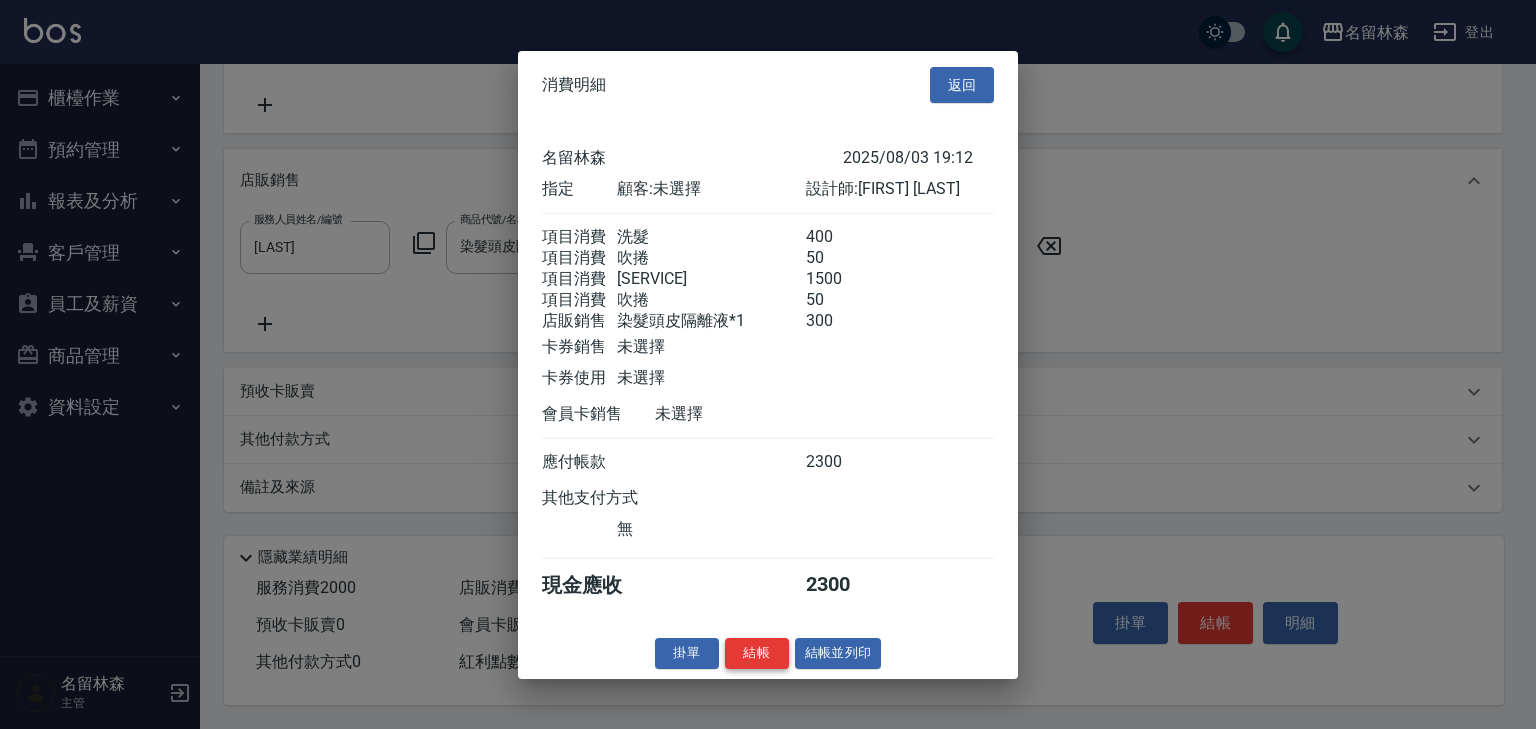 click on "結帳" at bounding box center (757, 653) 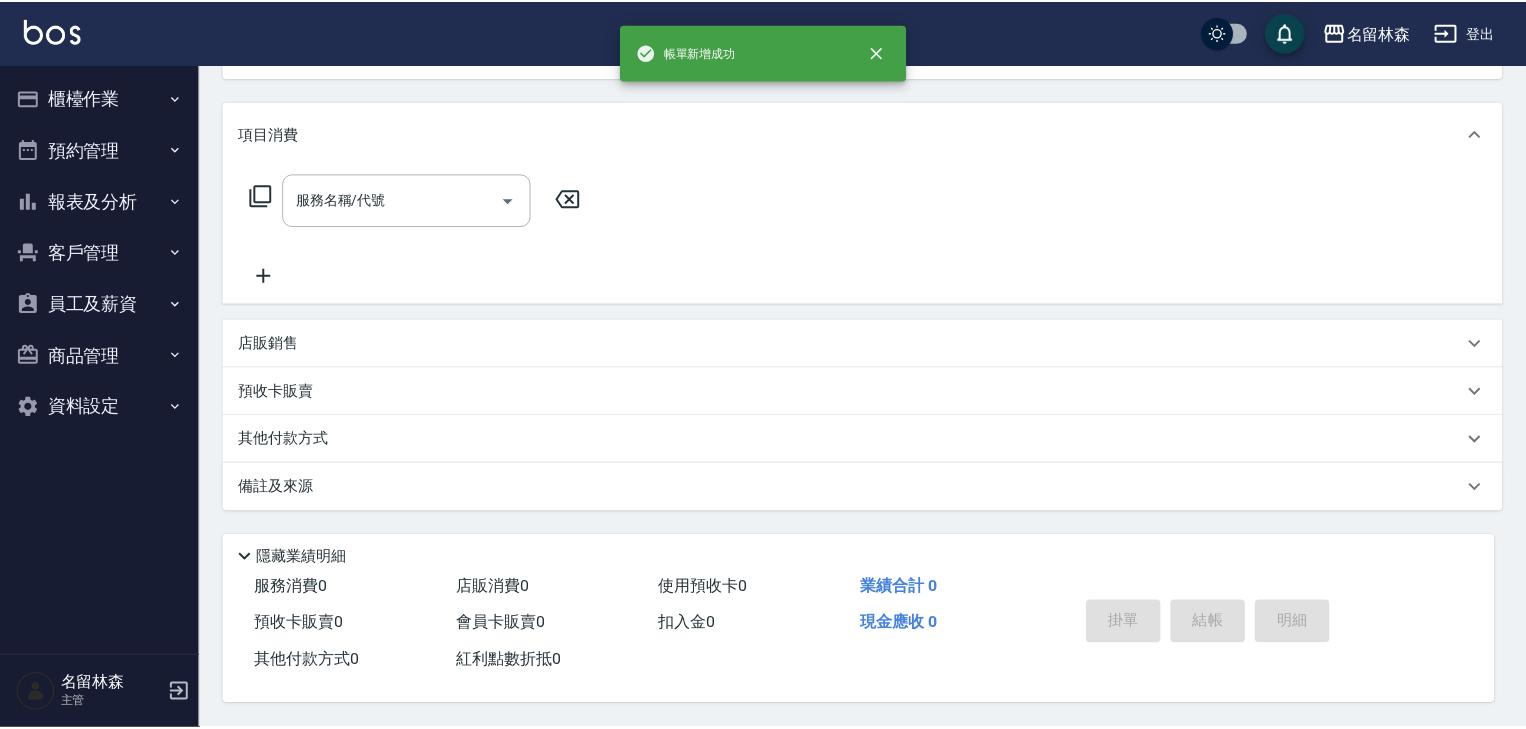 scroll, scrollTop: 0, scrollLeft: 0, axis: both 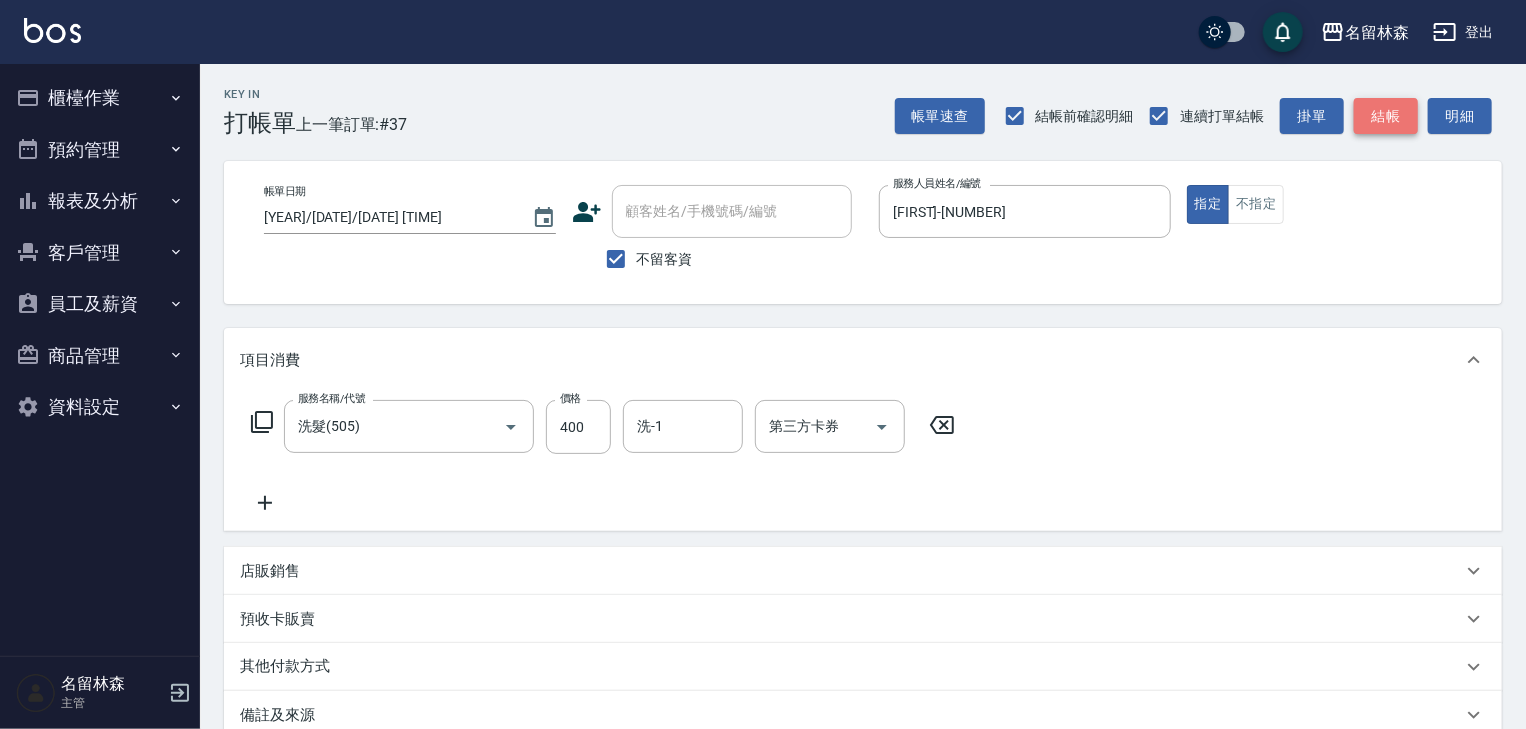 click on "結帳" at bounding box center (1386, 116) 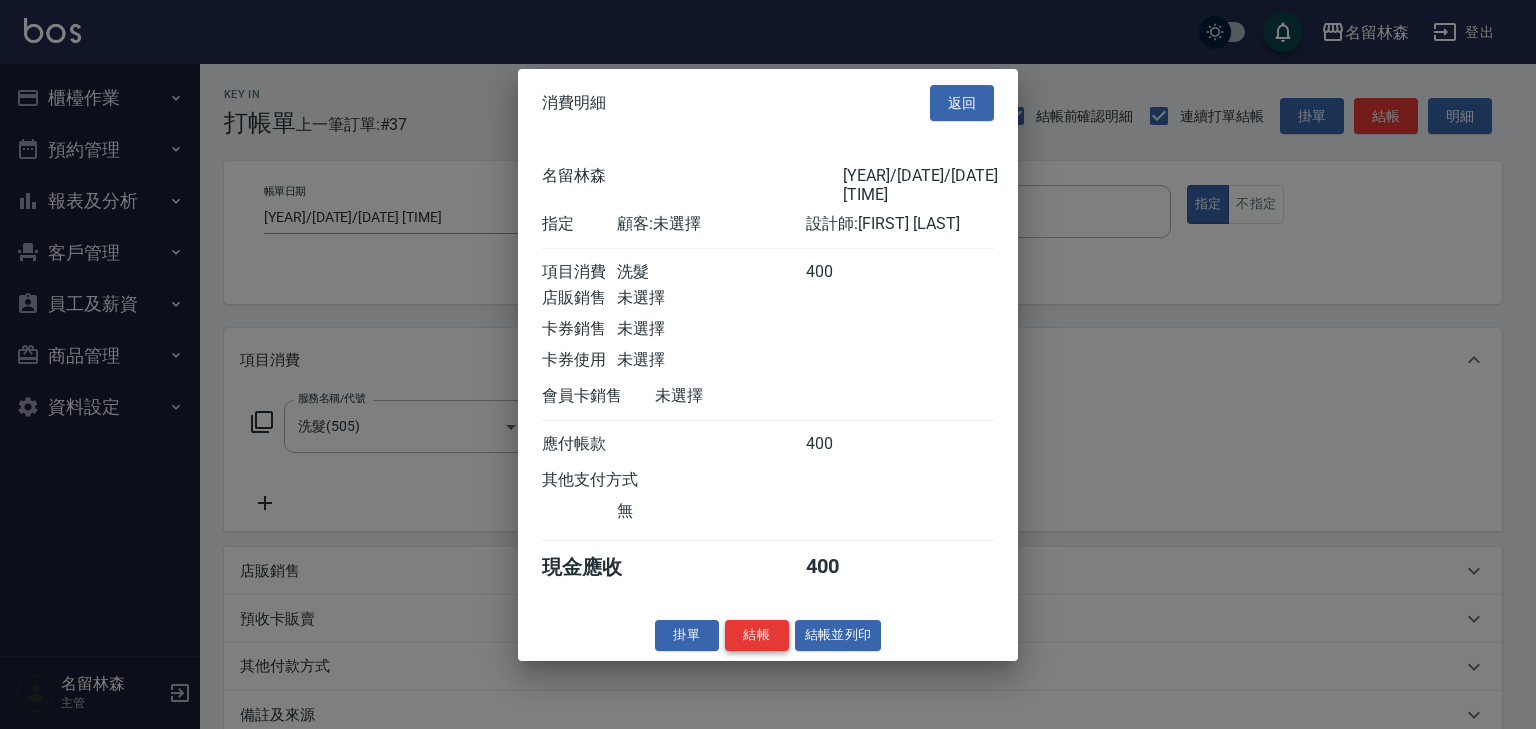 click on "結帳" at bounding box center (757, 635) 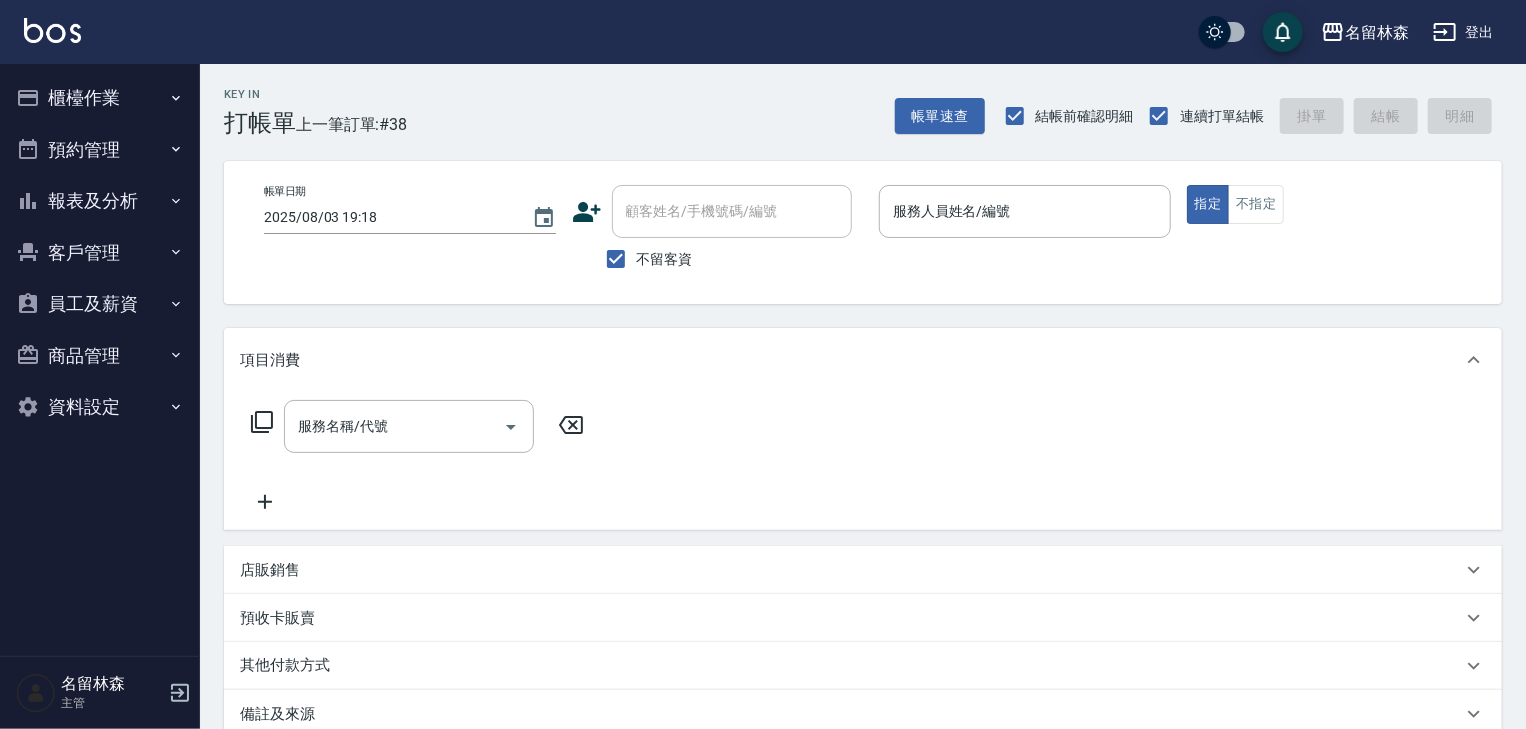drag, startPoint x: 968, startPoint y: 273, endPoint x: 945, endPoint y: 278, distance: 23.537205 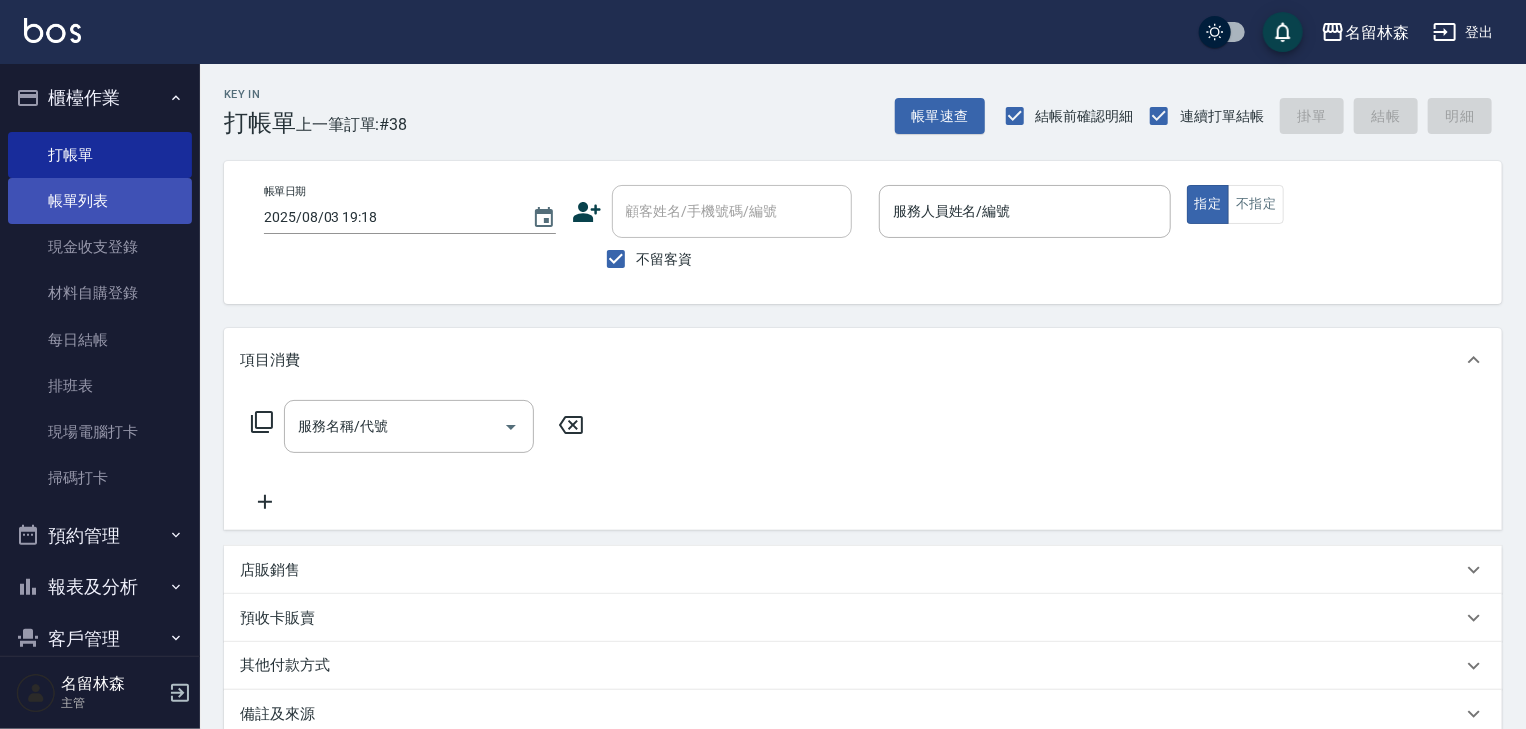 click on "帳單列表" at bounding box center [100, 201] 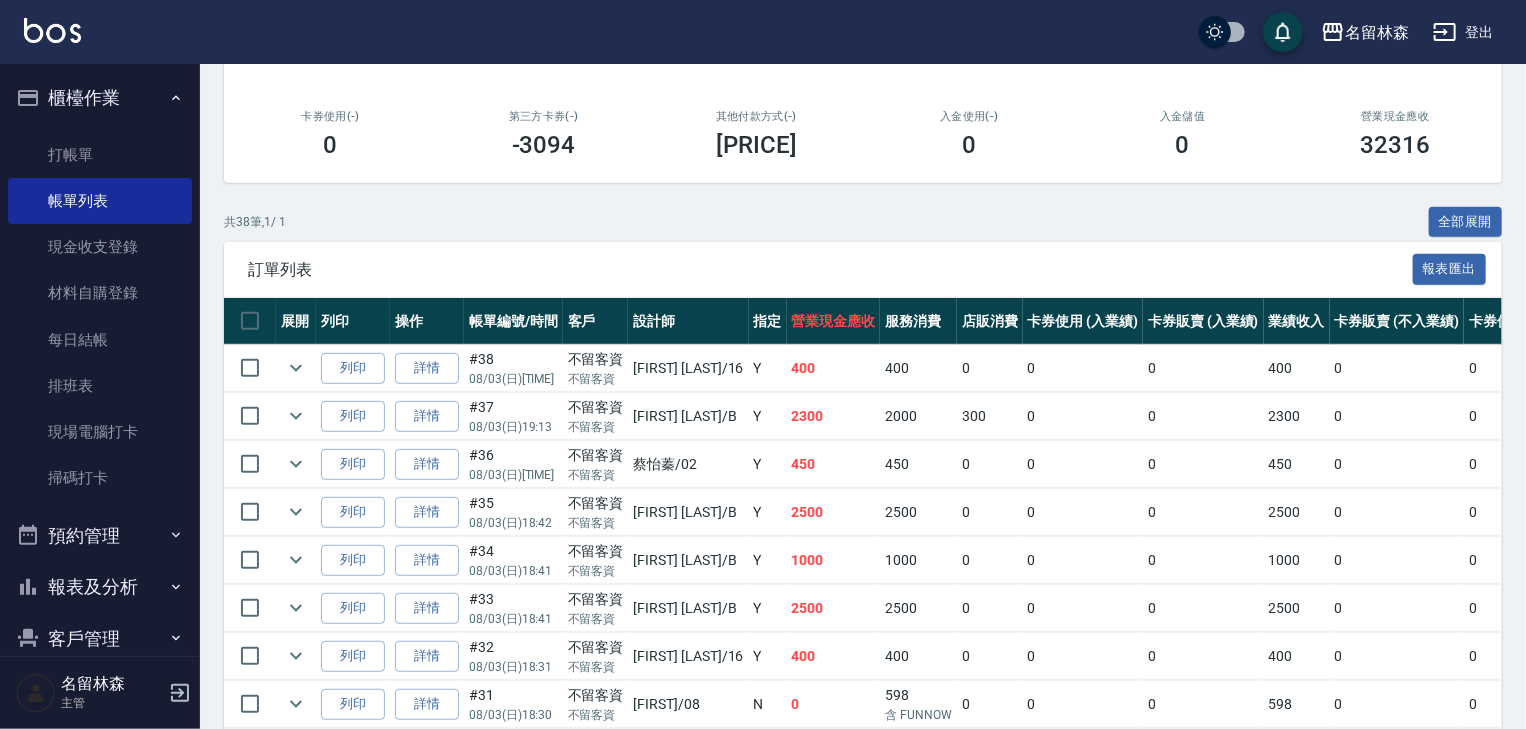 scroll, scrollTop: 533, scrollLeft: 0, axis: vertical 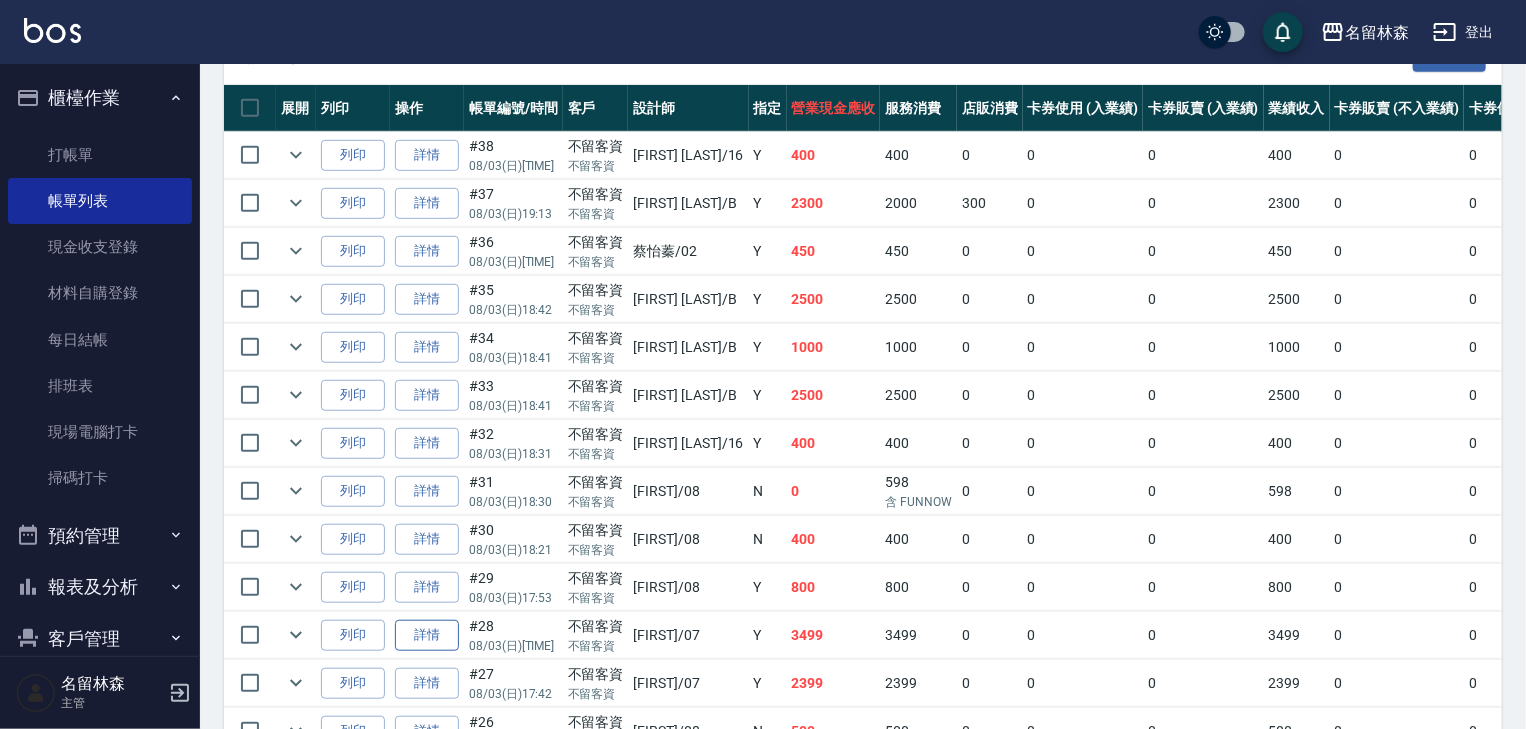 click on "詳情" at bounding box center [427, 635] 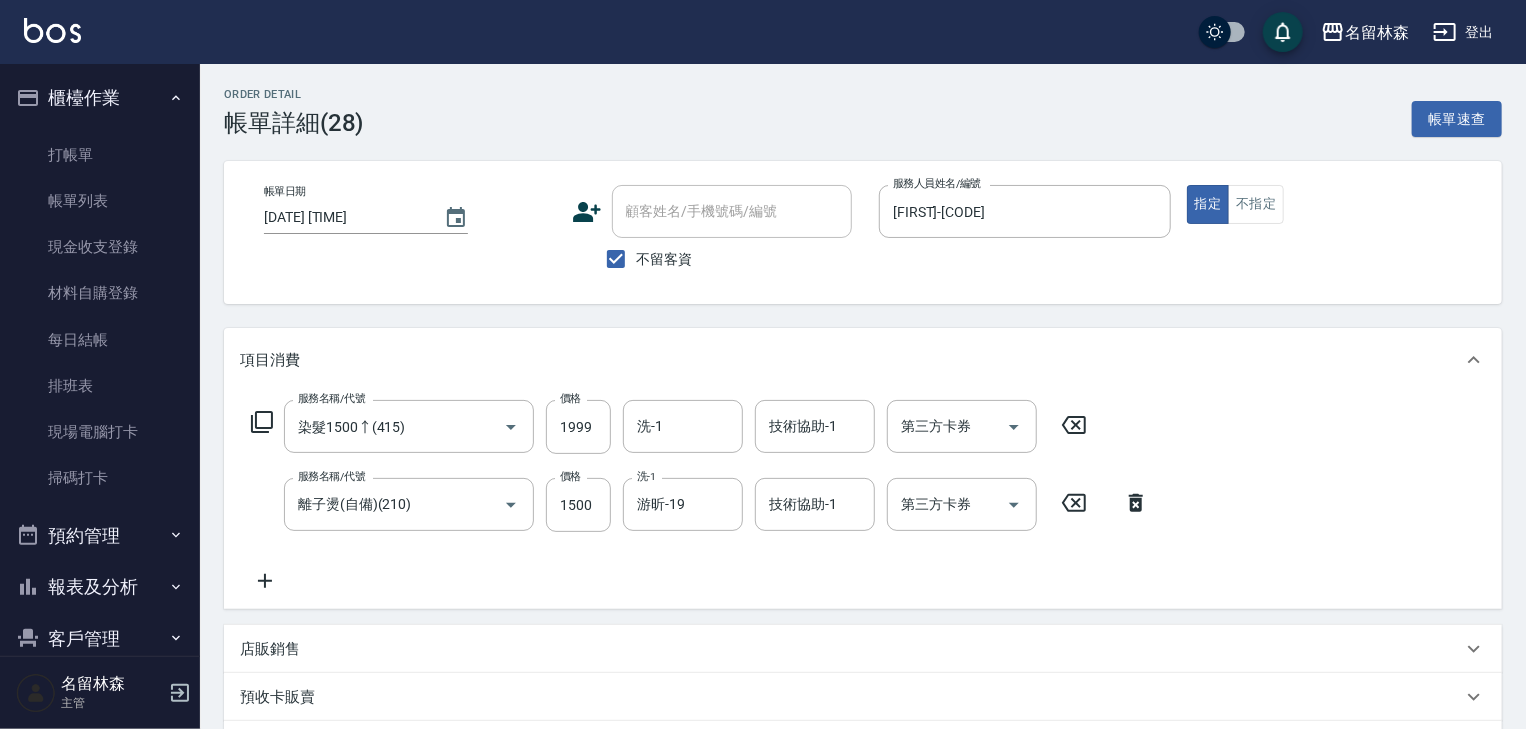 scroll, scrollTop: 350, scrollLeft: 0, axis: vertical 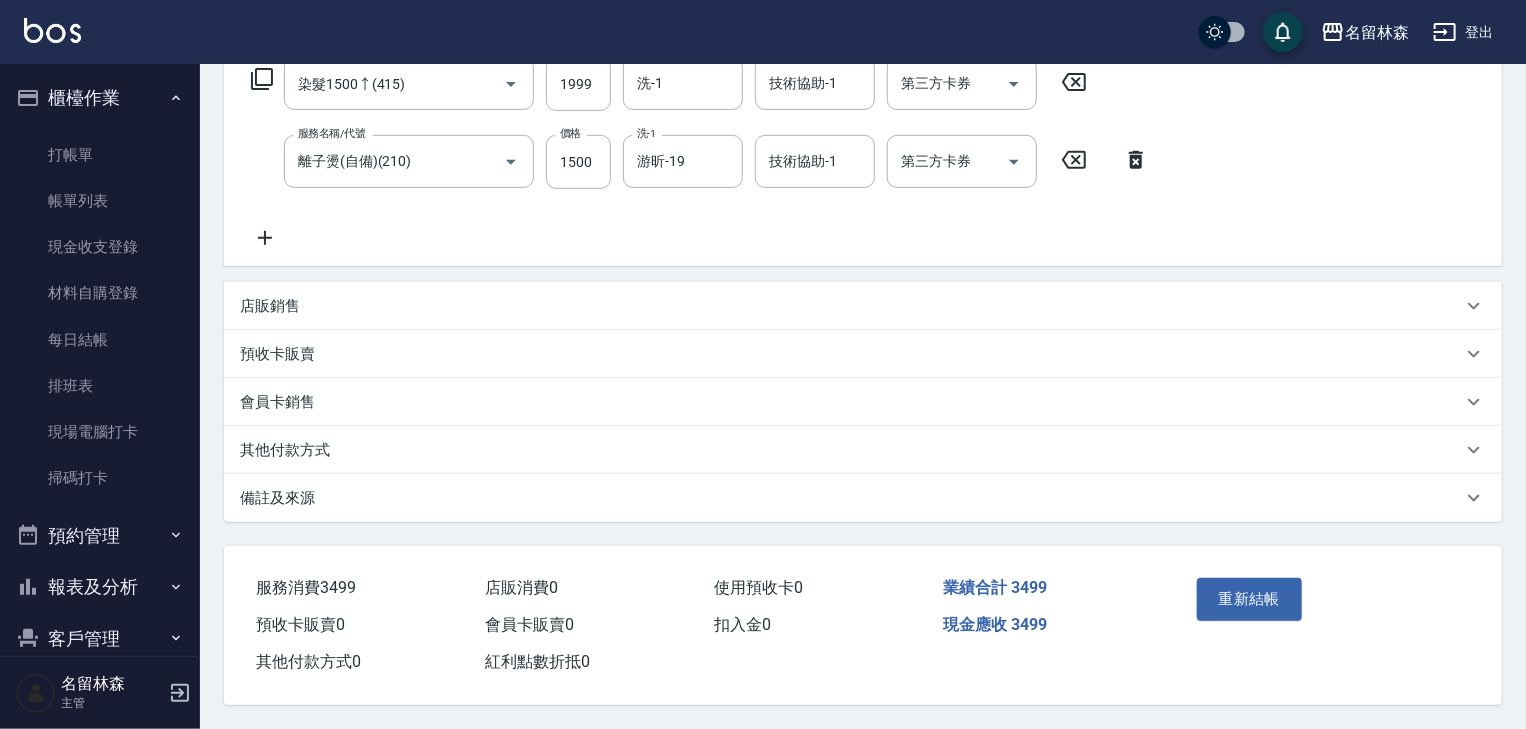 click on "其他付款方式" at bounding box center [863, 450] 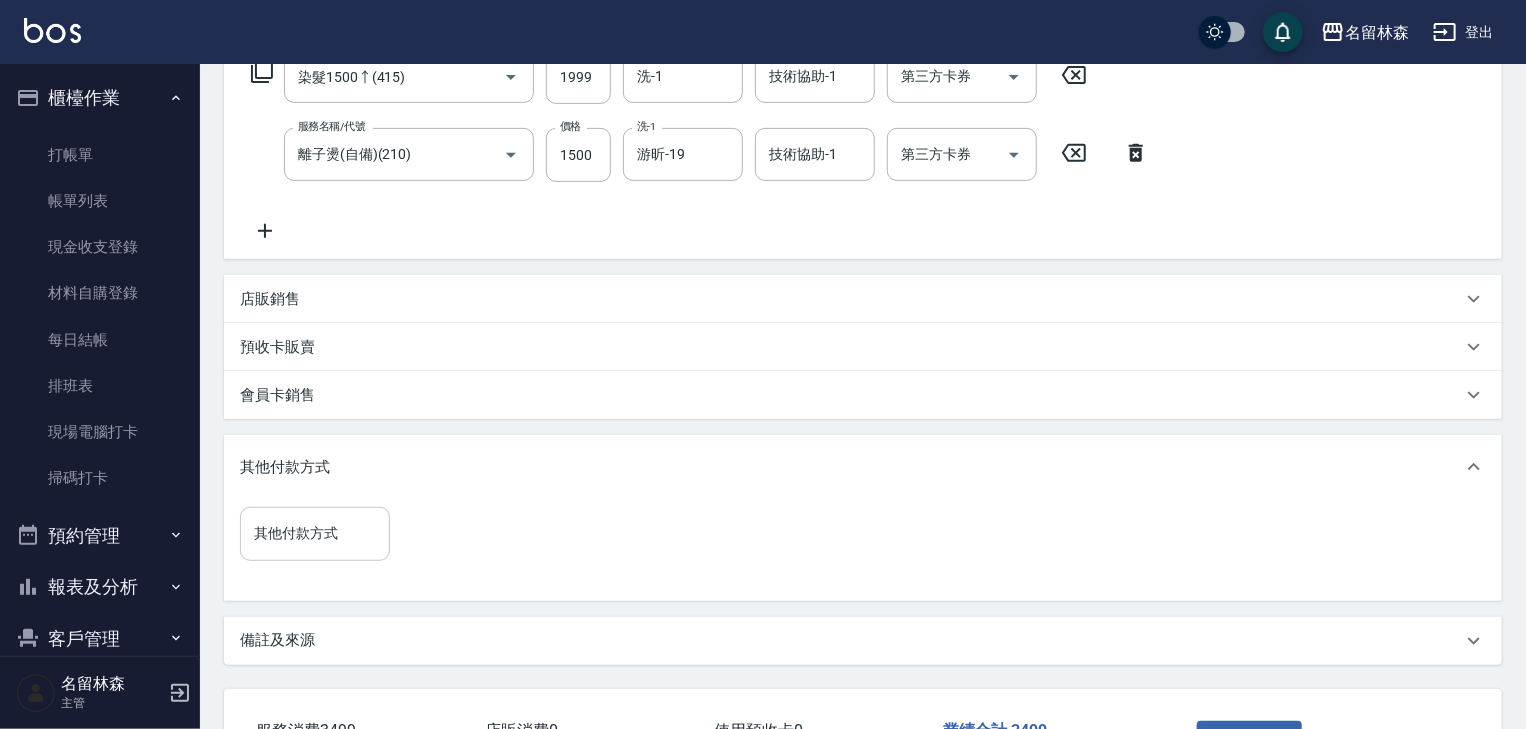 click on "其他付款方式" at bounding box center [315, 533] 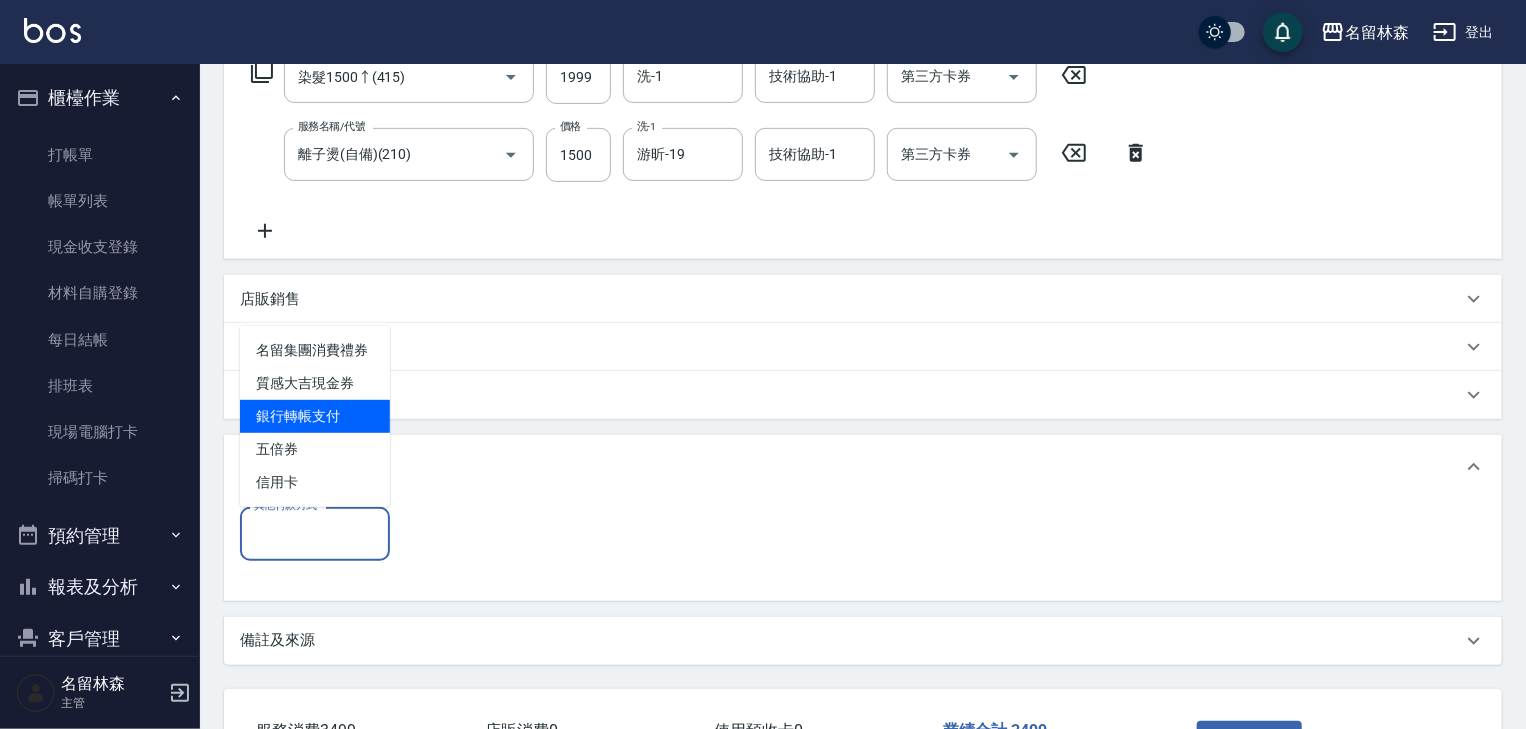 click on "銀行轉帳支付" at bounding box center [315, 416] 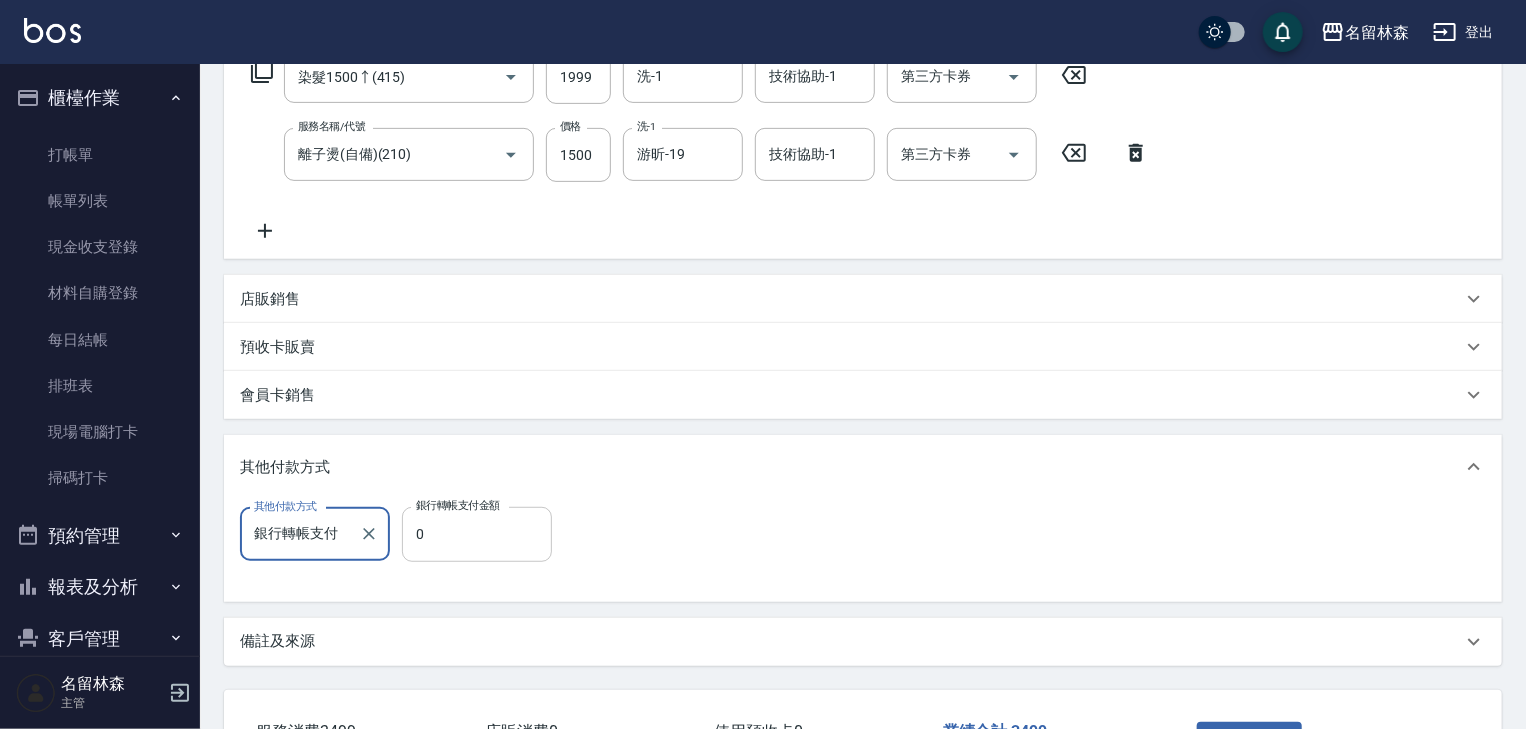 click on "0" at bounding box center (477, 534) 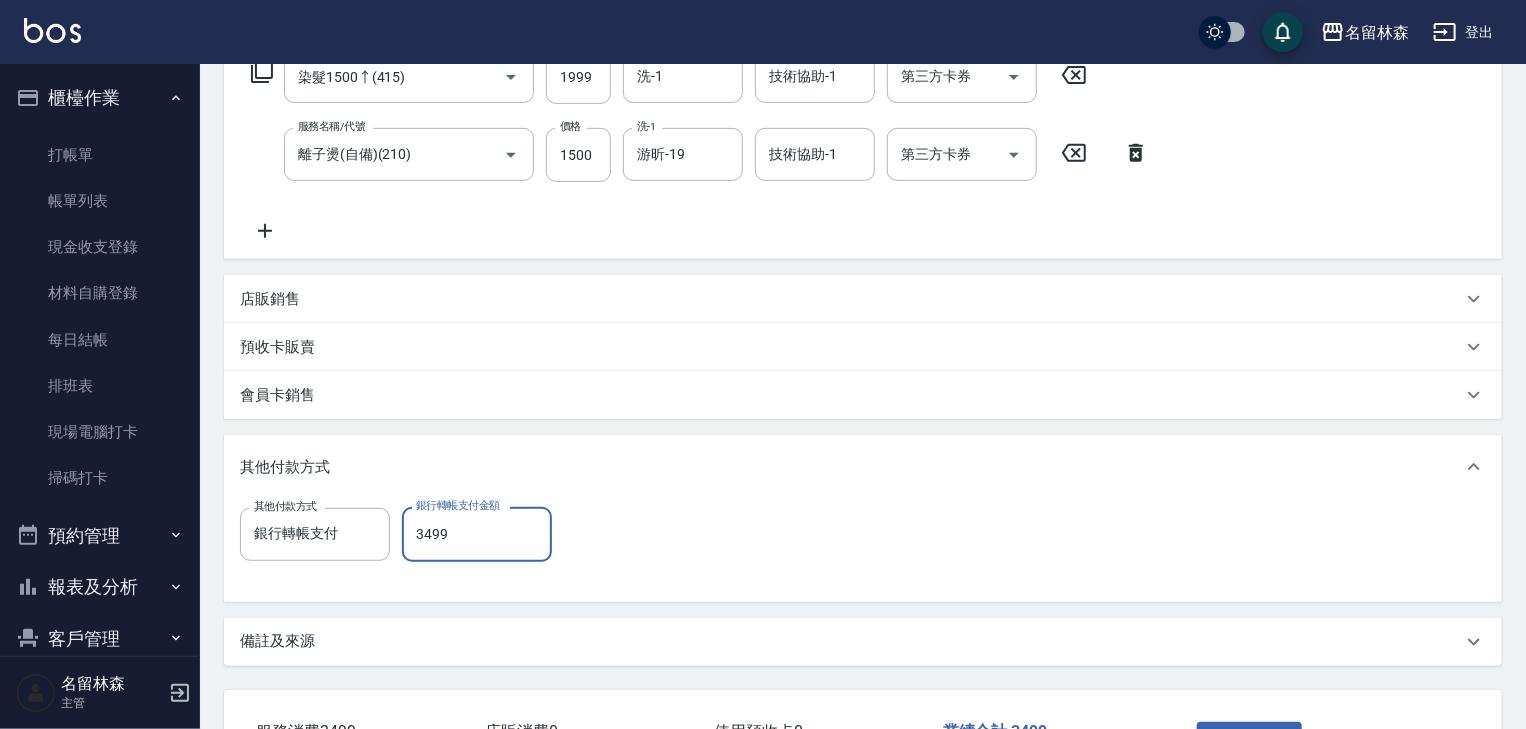 scroll, scrollTop: 500, scrollLeft: 0, axis: vertical 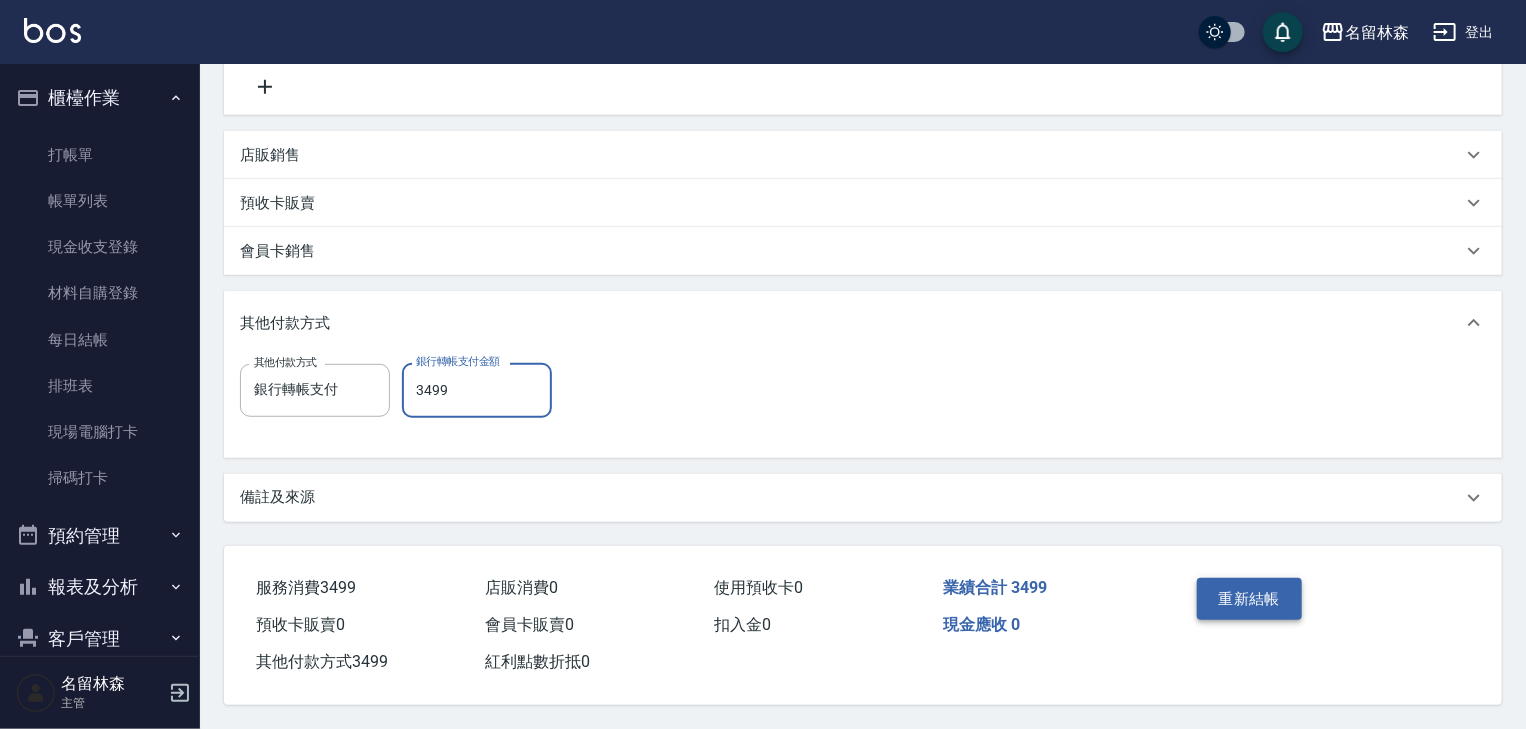 click on "重新結帳" at bounding box center [1250, 599] 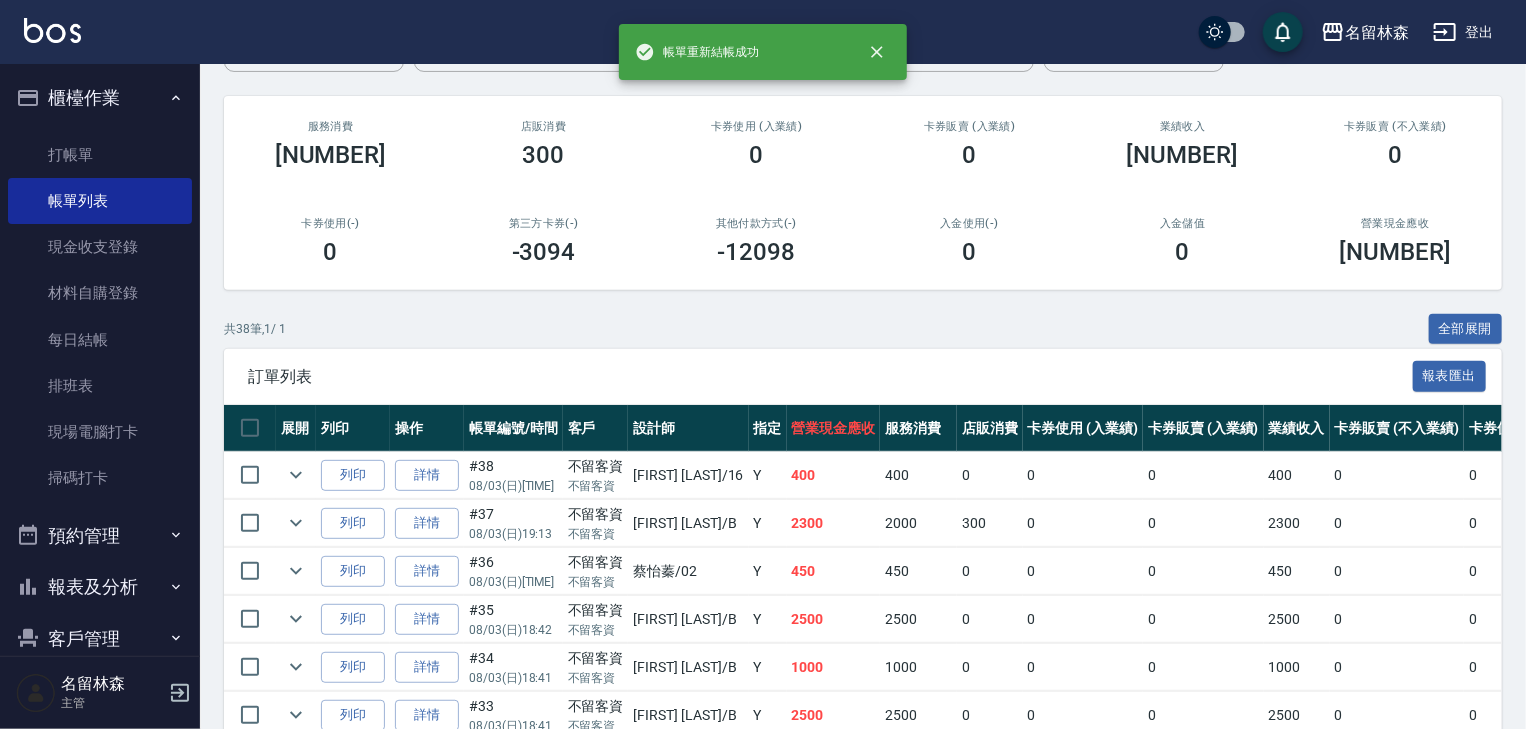 scroll, scrollTop: 426, scrollLeft: 0, axis: vertical 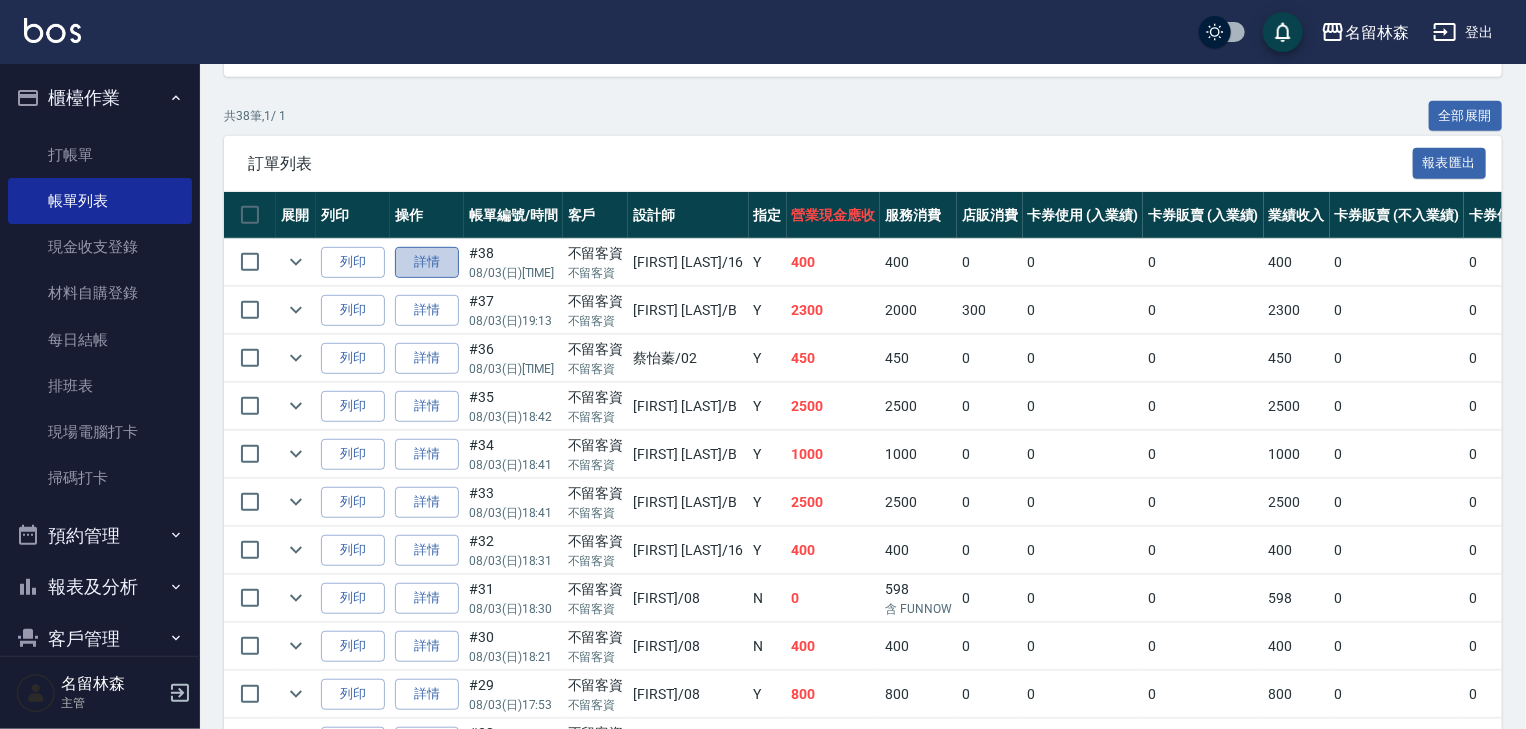 click on "詳情" at bounding box center (427, 262) 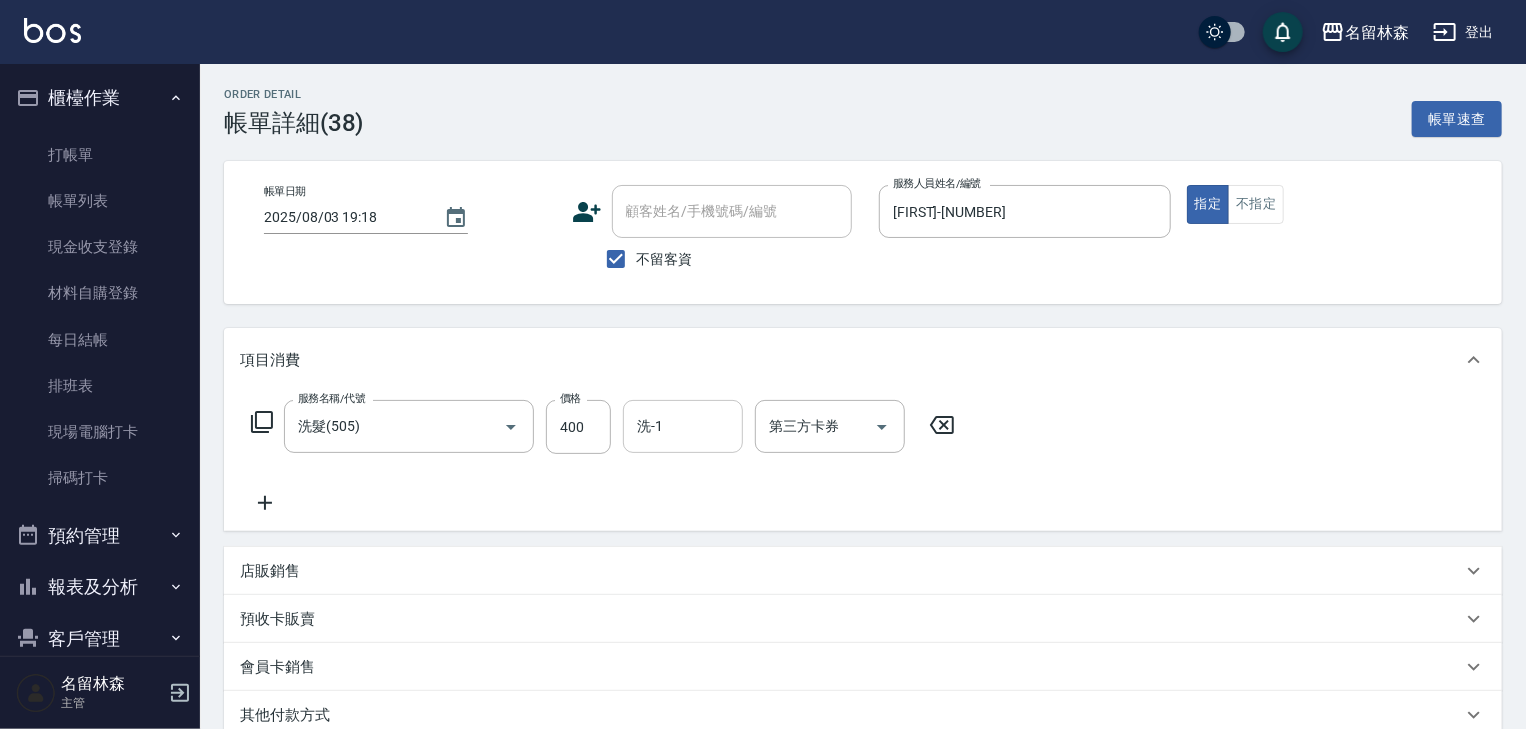click on "洗-1" at bounding box center (683, 426) 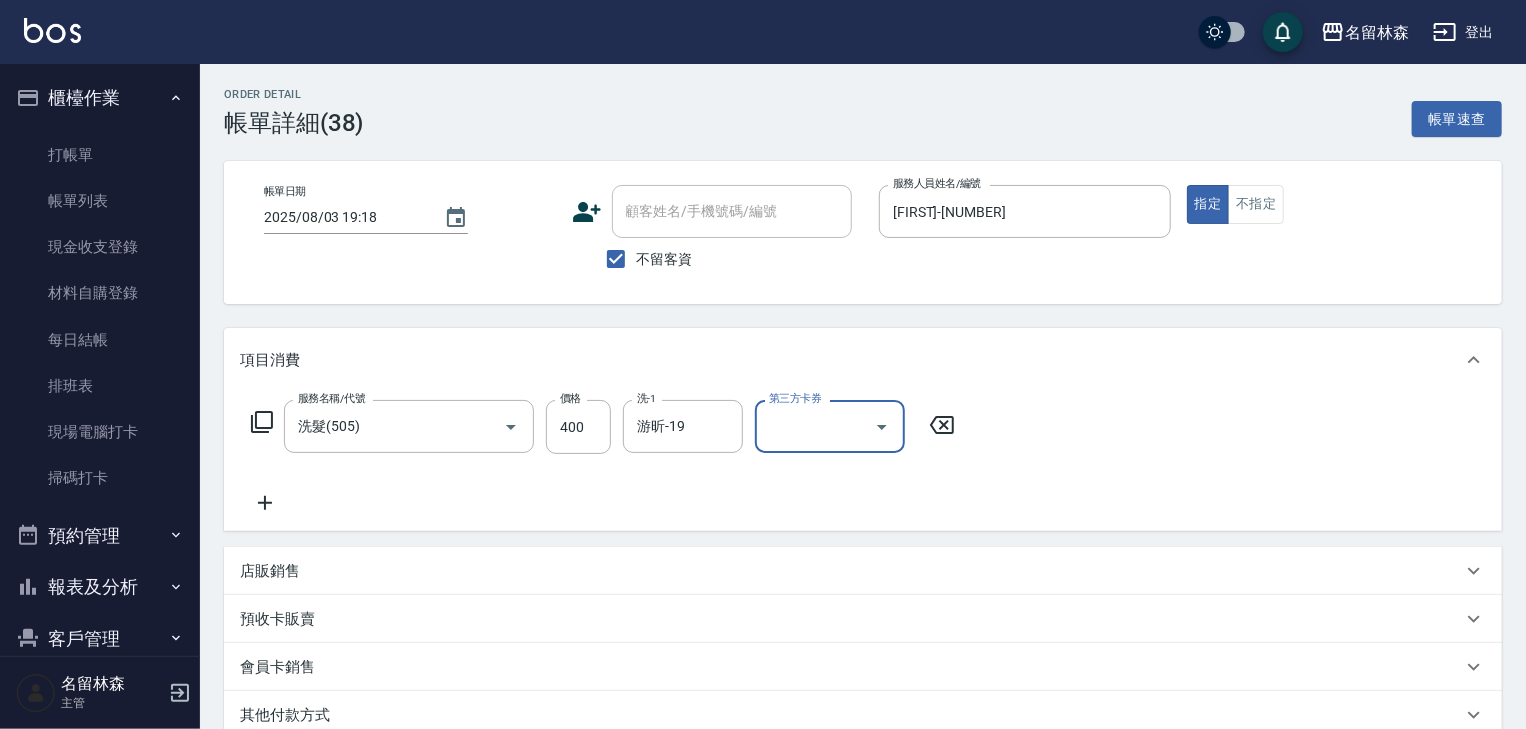 scroll, scrollTop: 272, scrollLeft: 0, axis: vertical 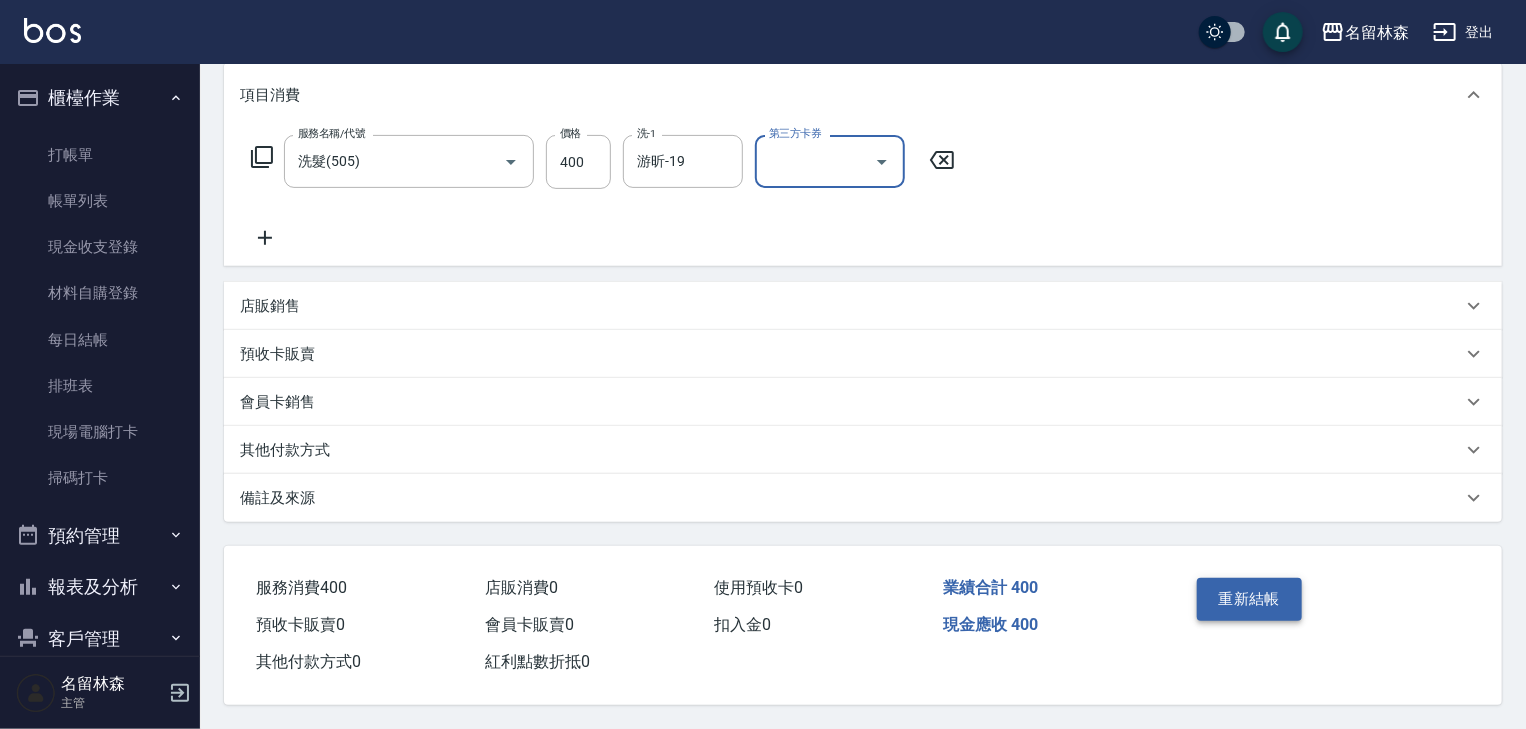 click on "重新結帳" at bounding box center (1250, 599) 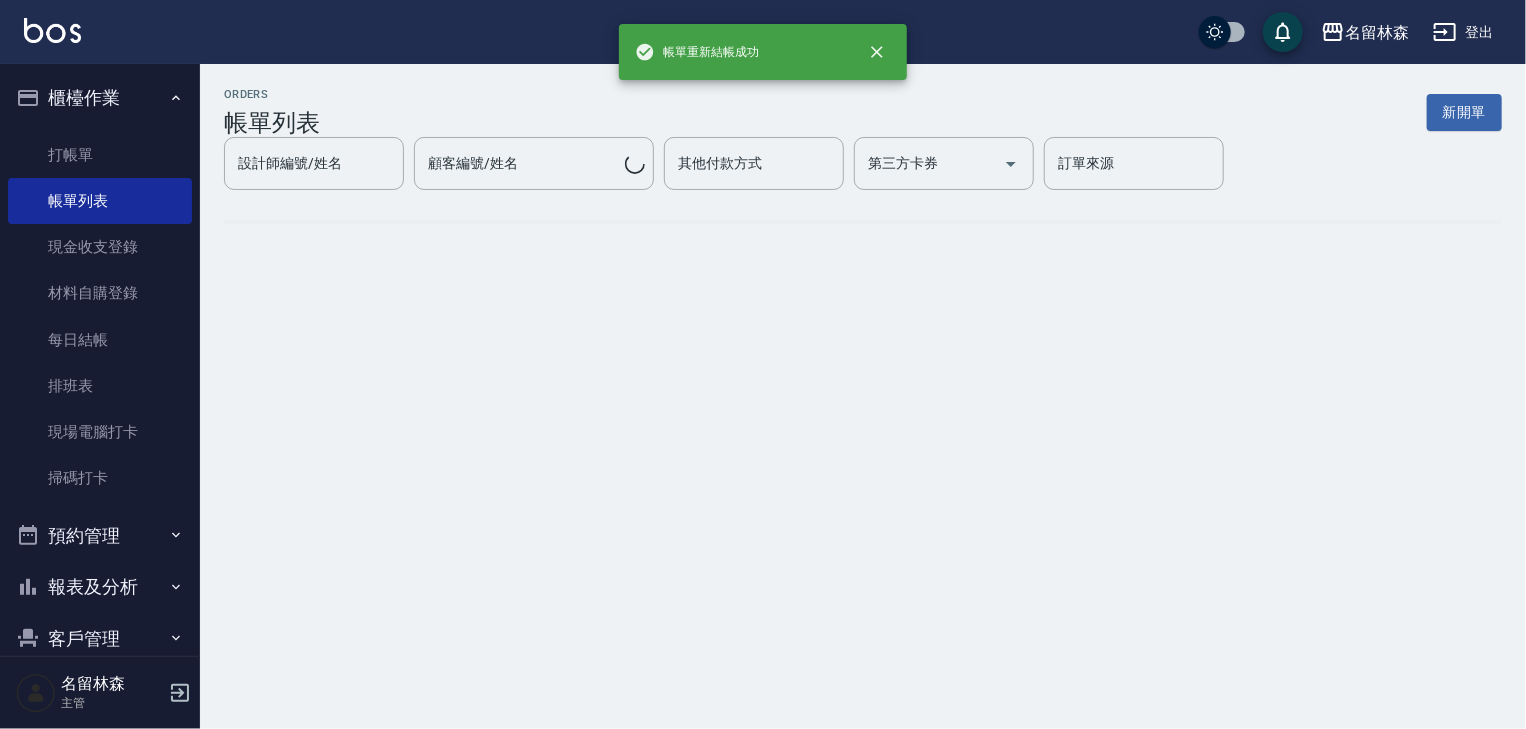 scroll, scrollTop: 0, scrollLeft: 0, axis: both 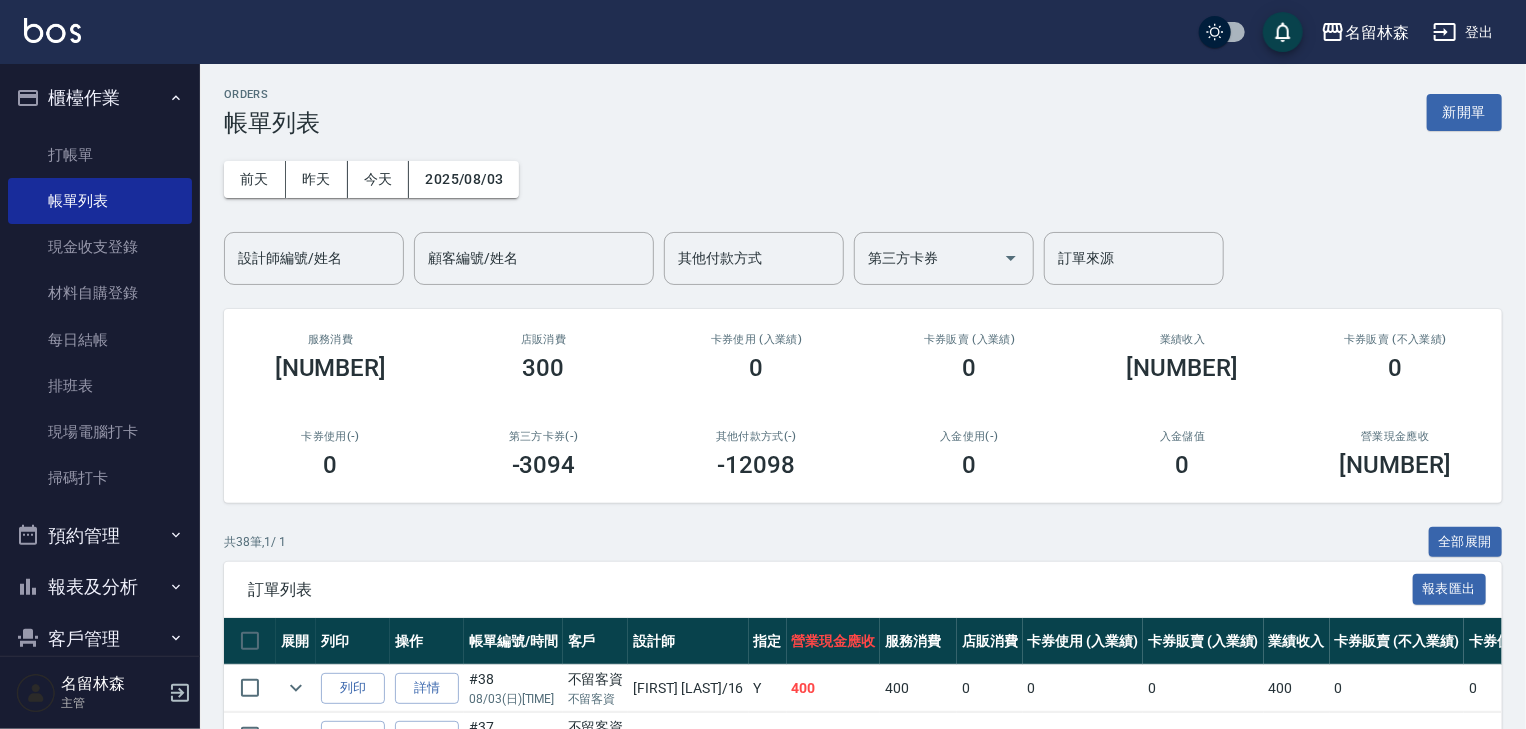 click at bounding box center (52, 30) 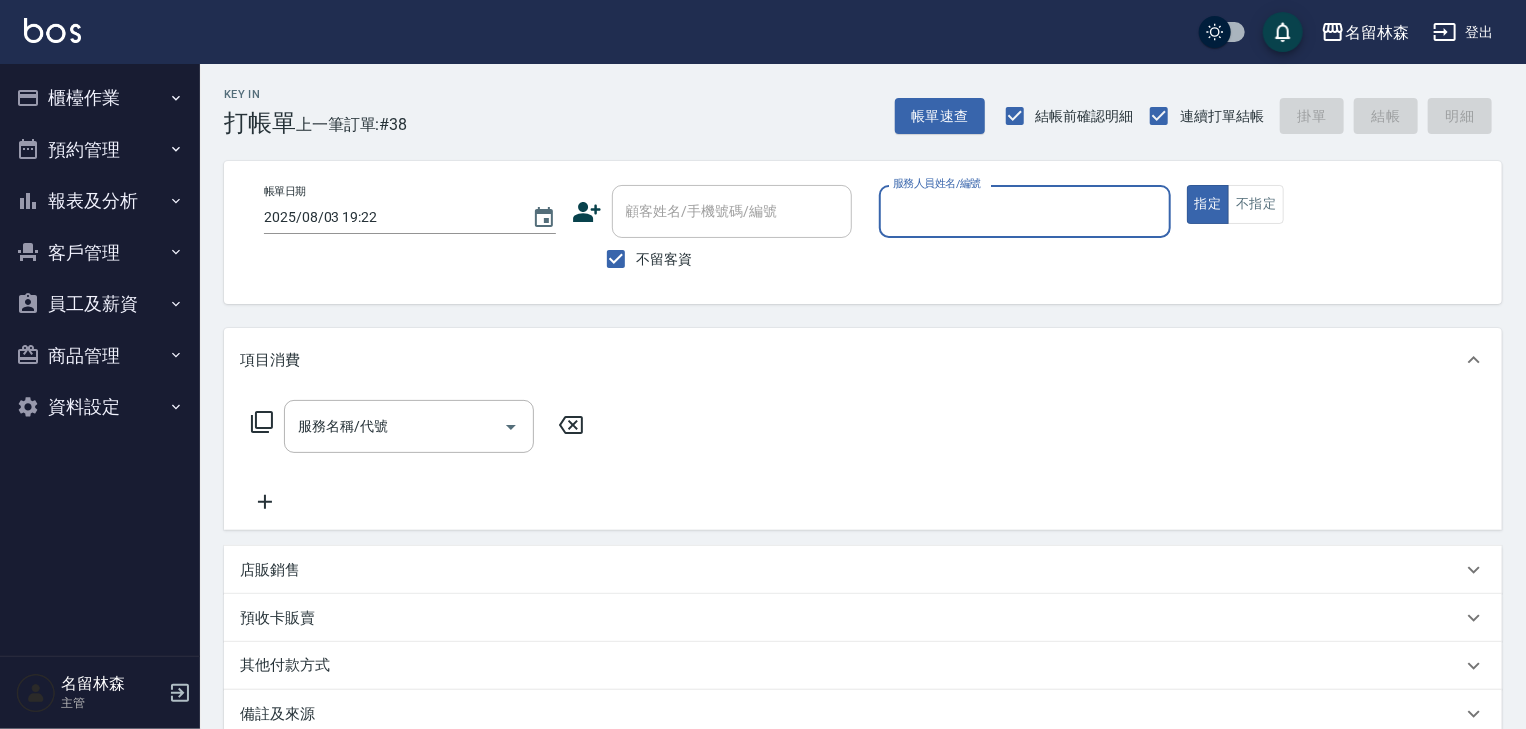 click on "服務人員姓名/編號" at bounding box center [1025, 211] 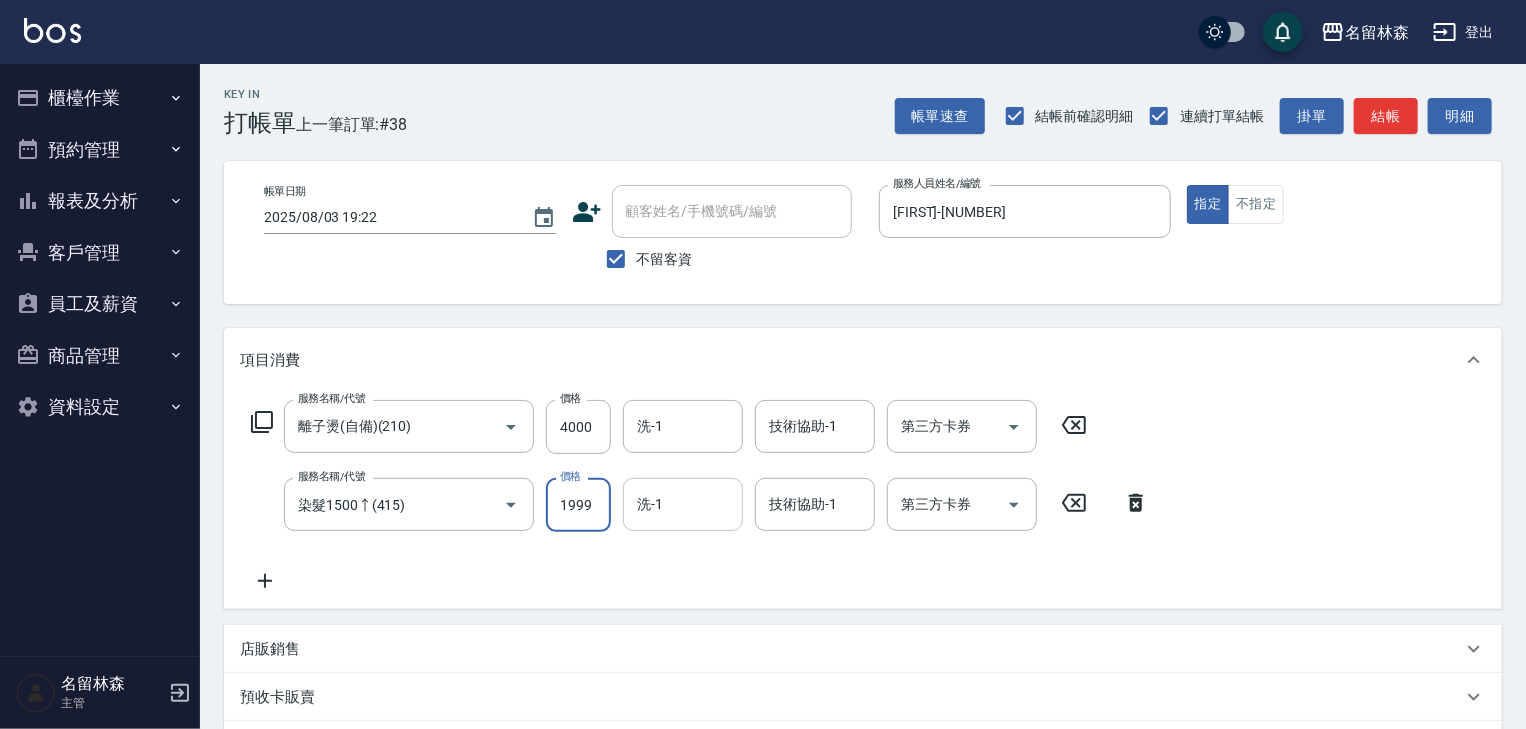 click on "洗-1" at bounding box center [683, 504] 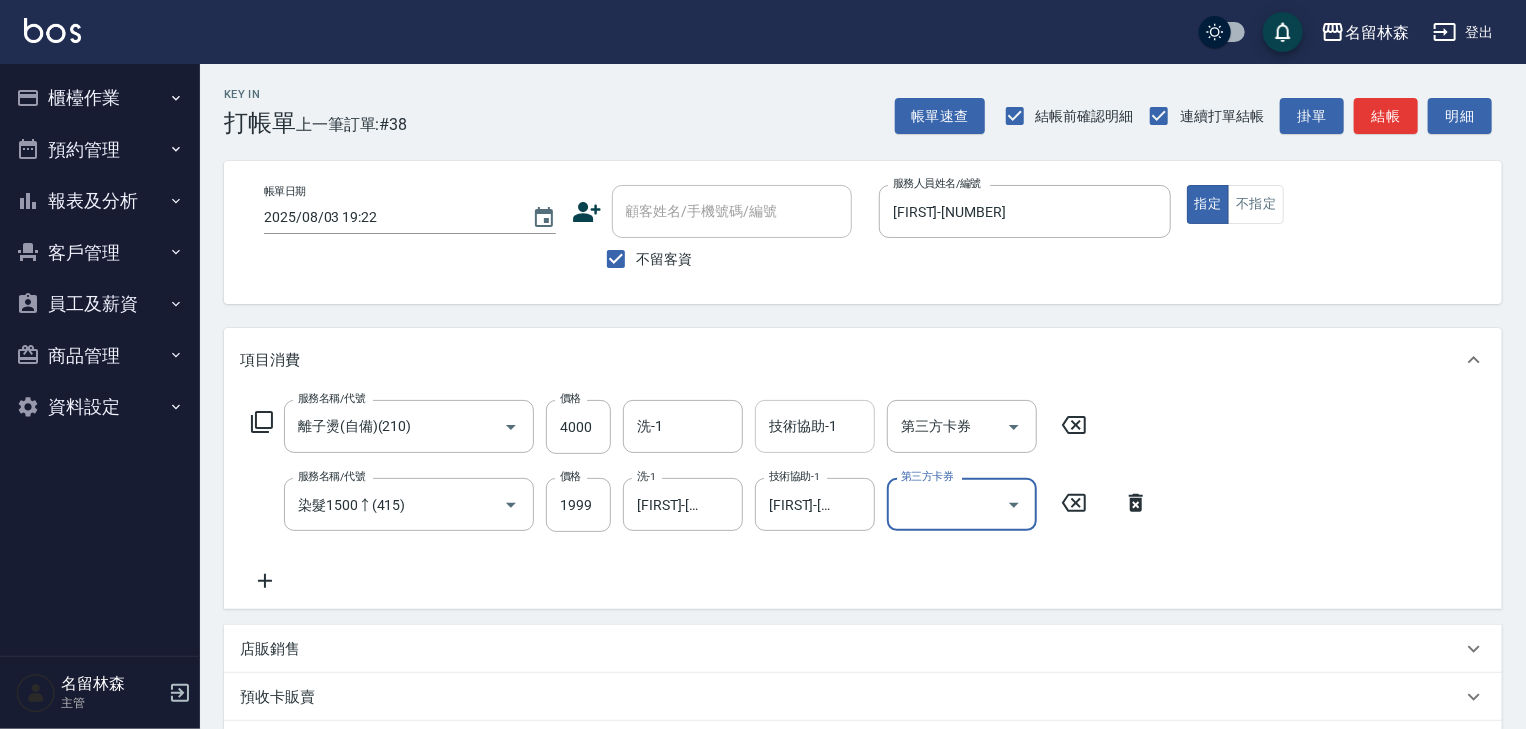 click on "技術協助-1 技術協助-1" at bounding box center [815, 426] 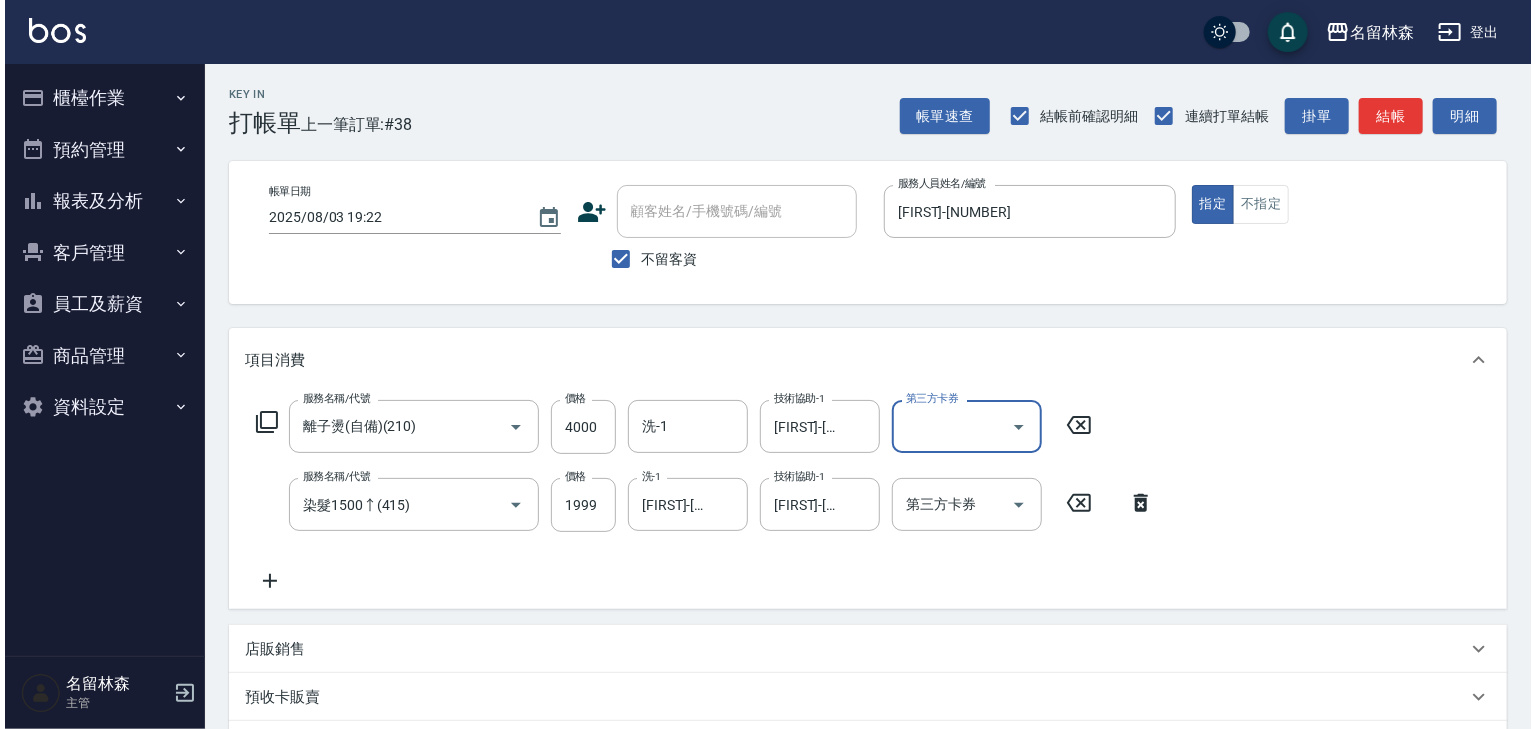 scroll, scrollTop: 312, scrollLeft: 0, axis: vertical 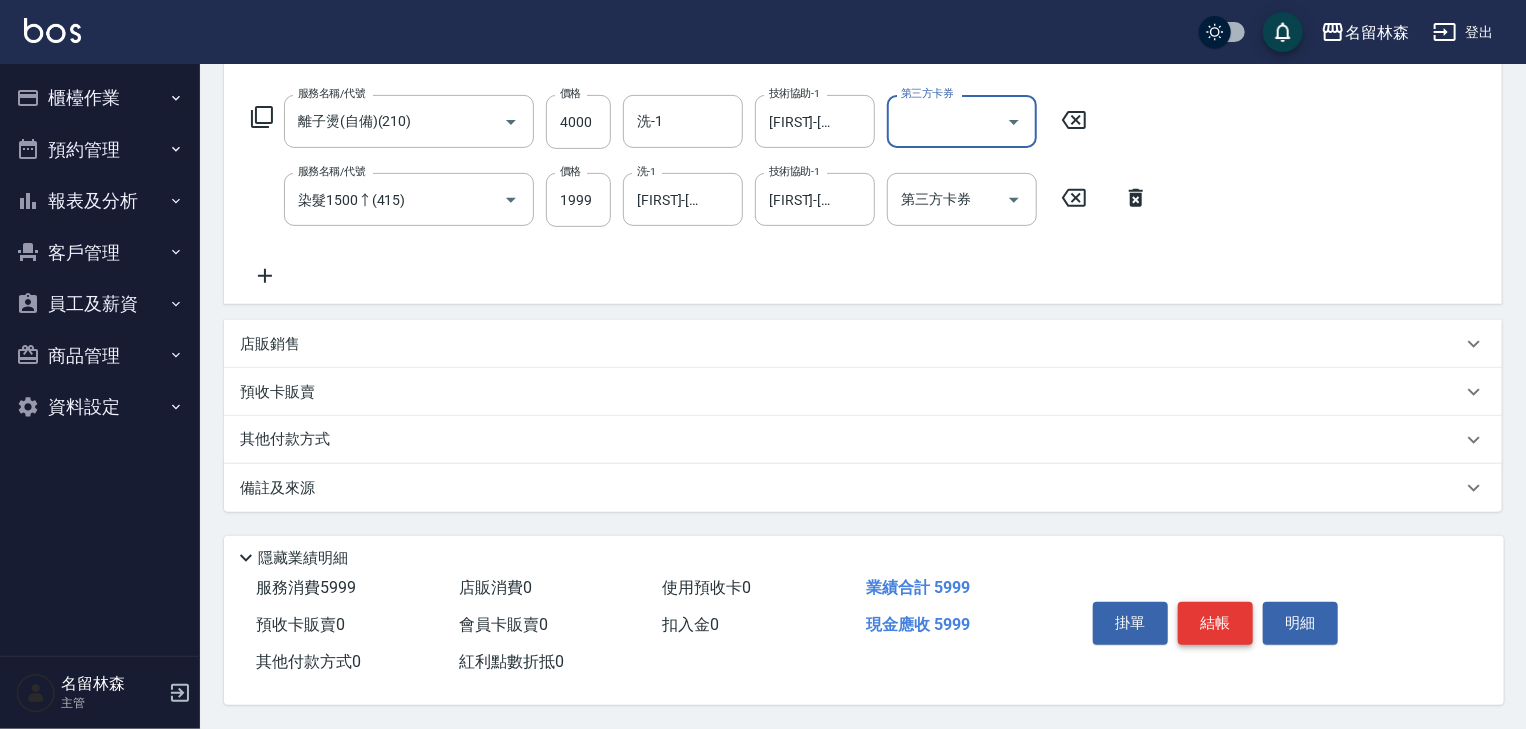 click on "結帳" at bounding box center [1215, 623] 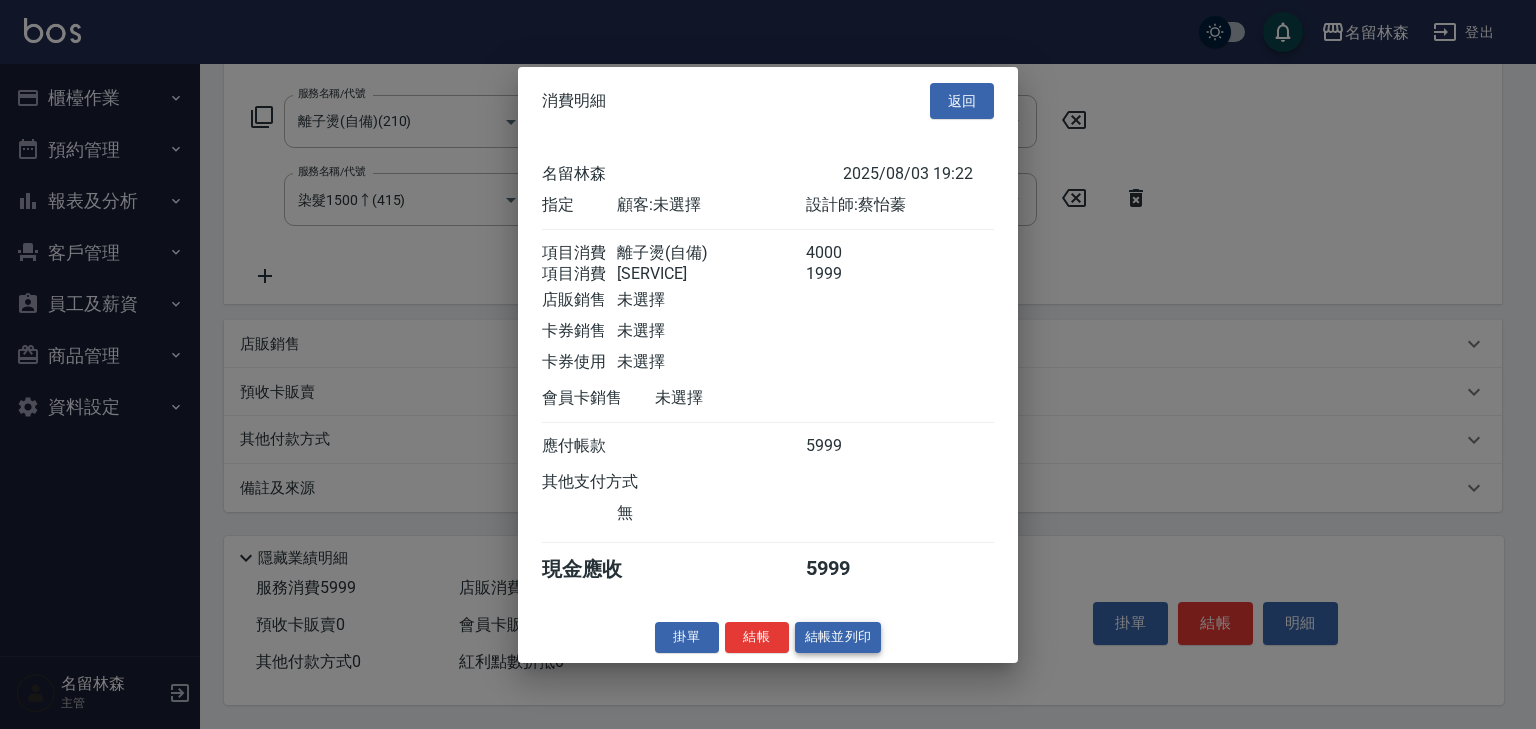click on "結帳並列印" at bounding box center [838, 637] 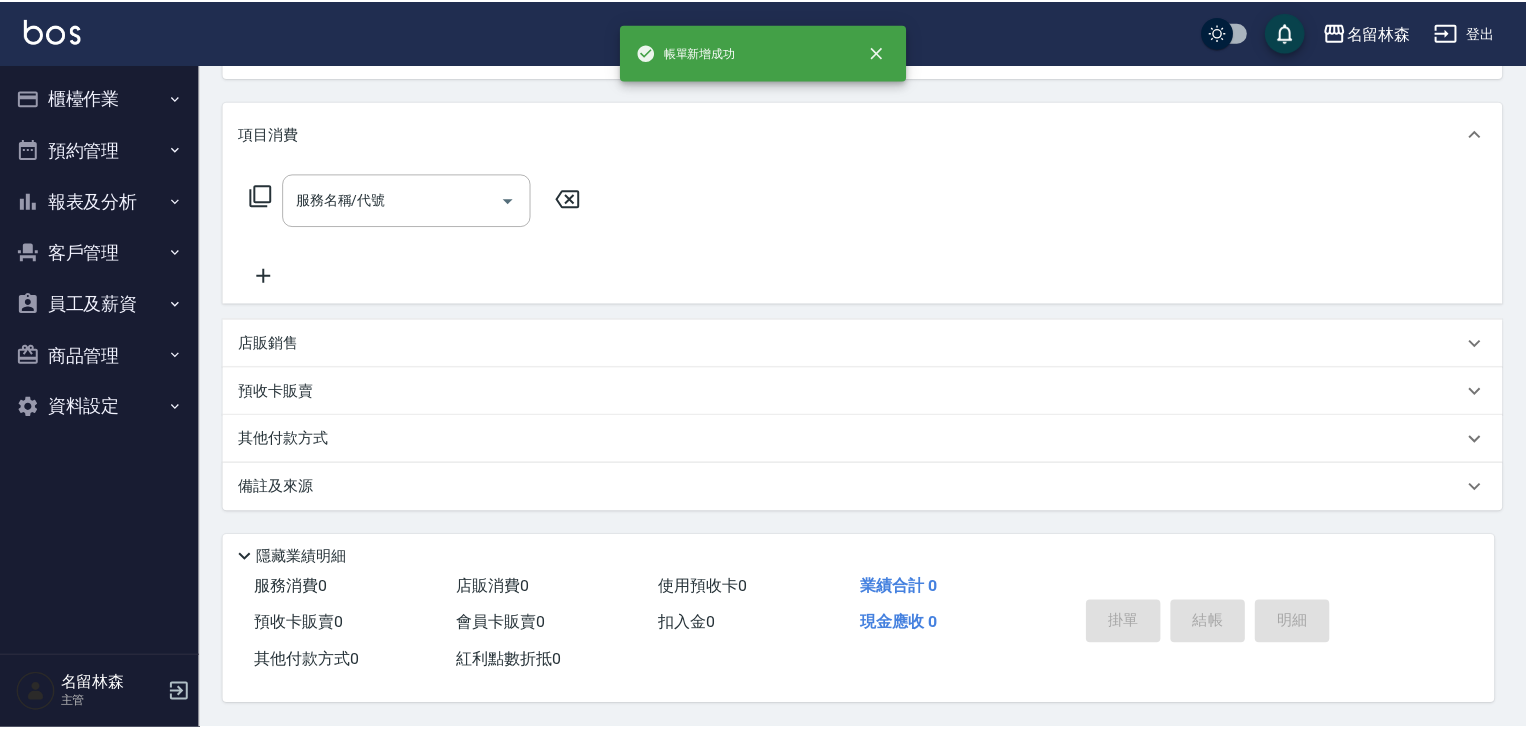 scroll, scrollTop: 0, scrollLeft: 0, axis: both 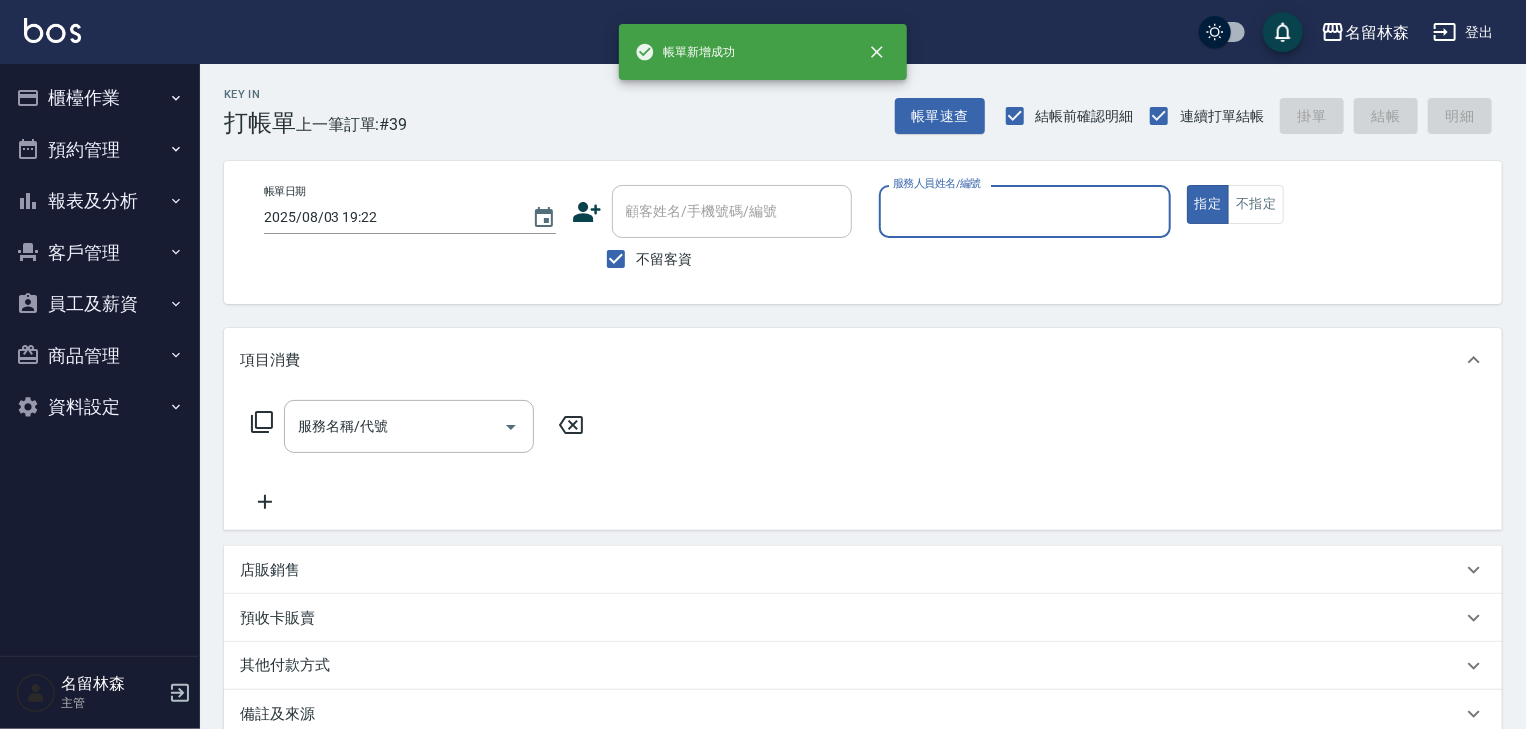 click on "服務人員姓名/編號" at bounding box center [1025, 211] 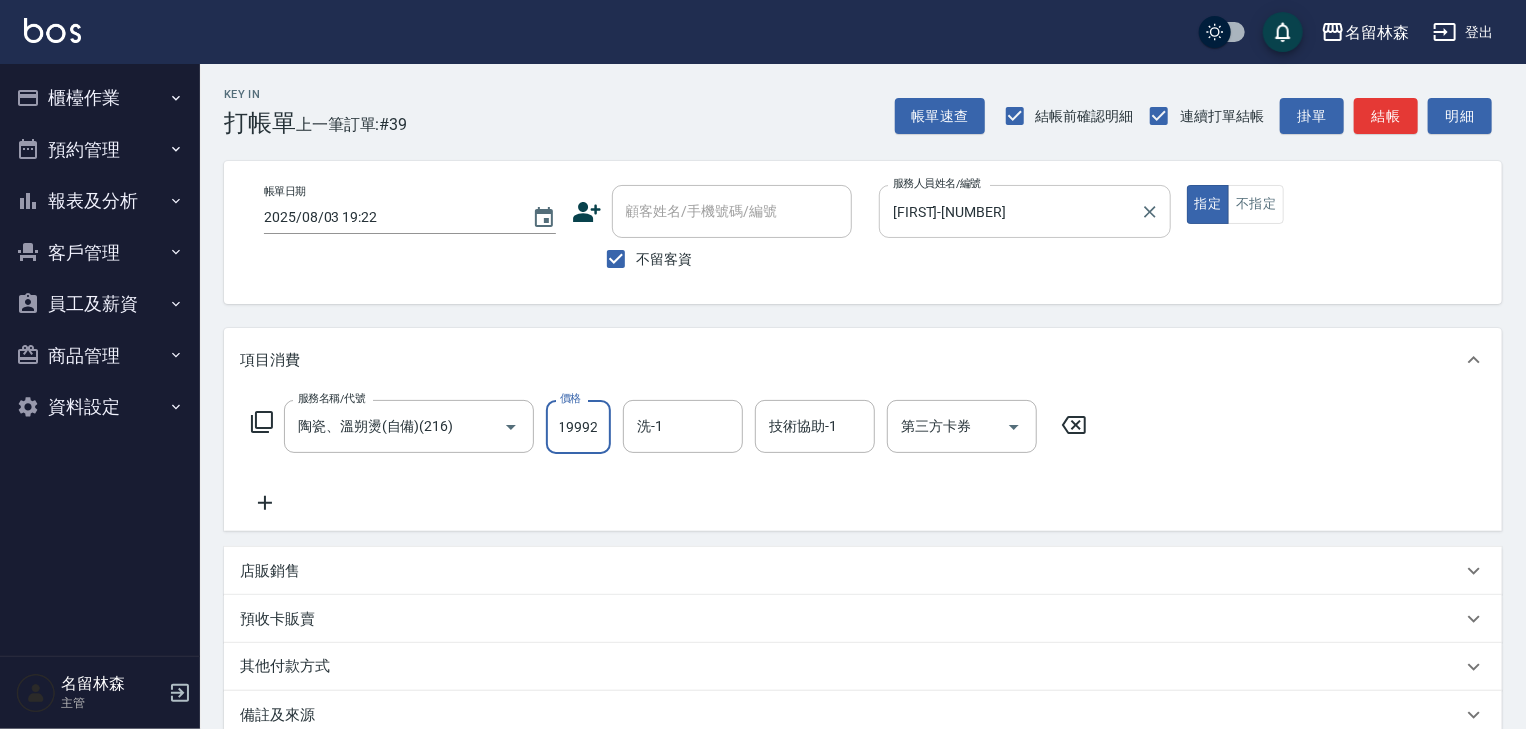 scroll, scrollTop: 0, scrollLeft: 10, axis: horizontal 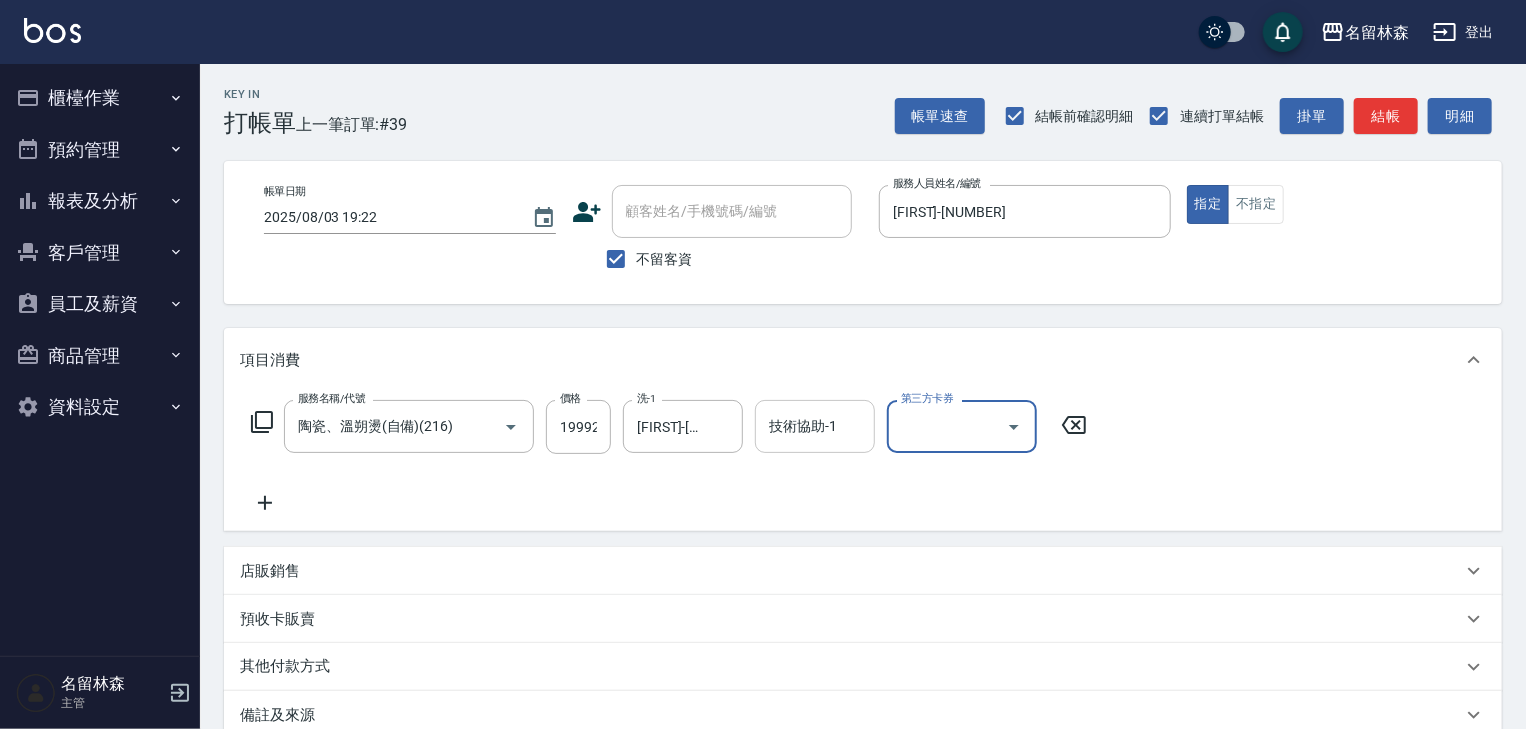 click on "技術協助-1 技術協助-1" at bounding box center (815, 426) 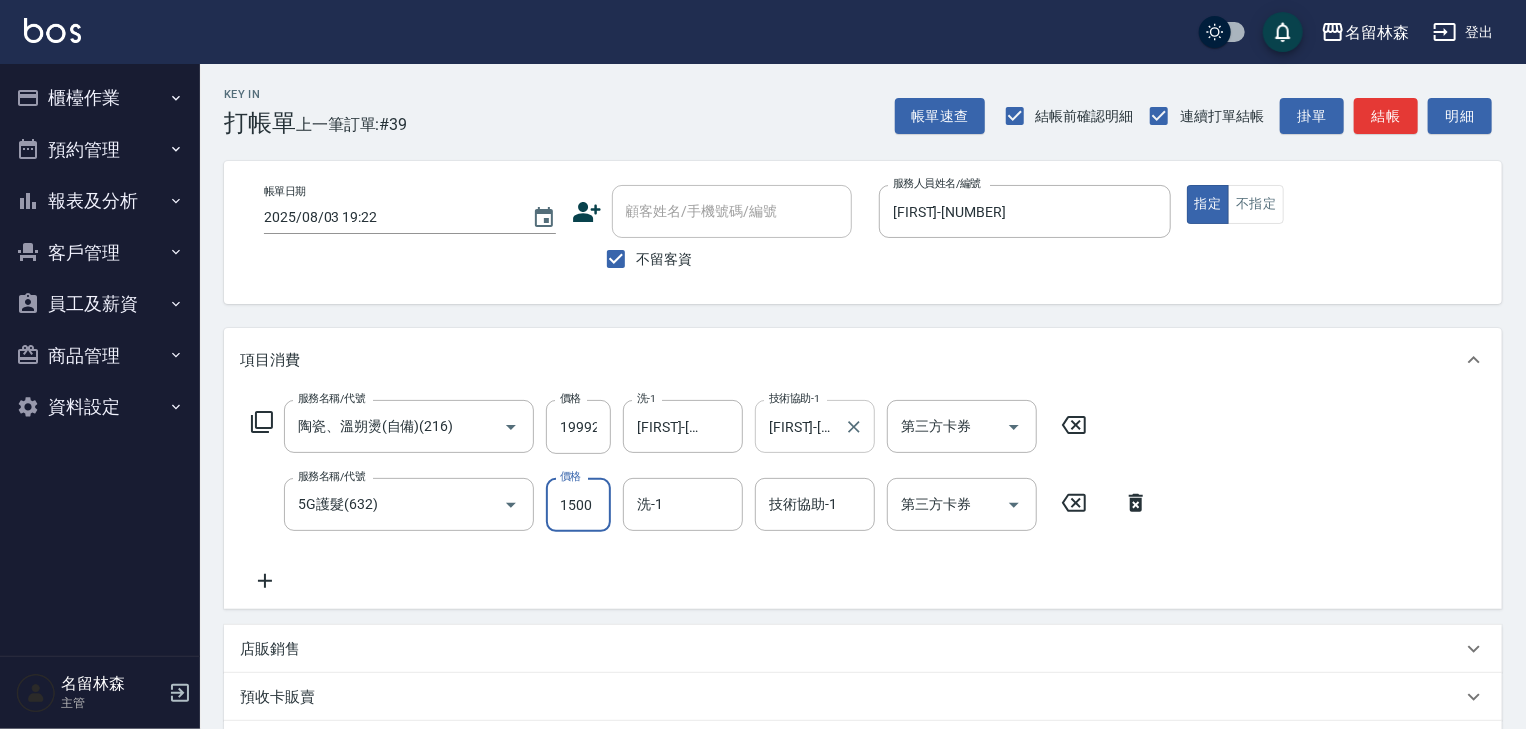 scroll, scrollTop: 0, scrollLeft: 0, axis: both 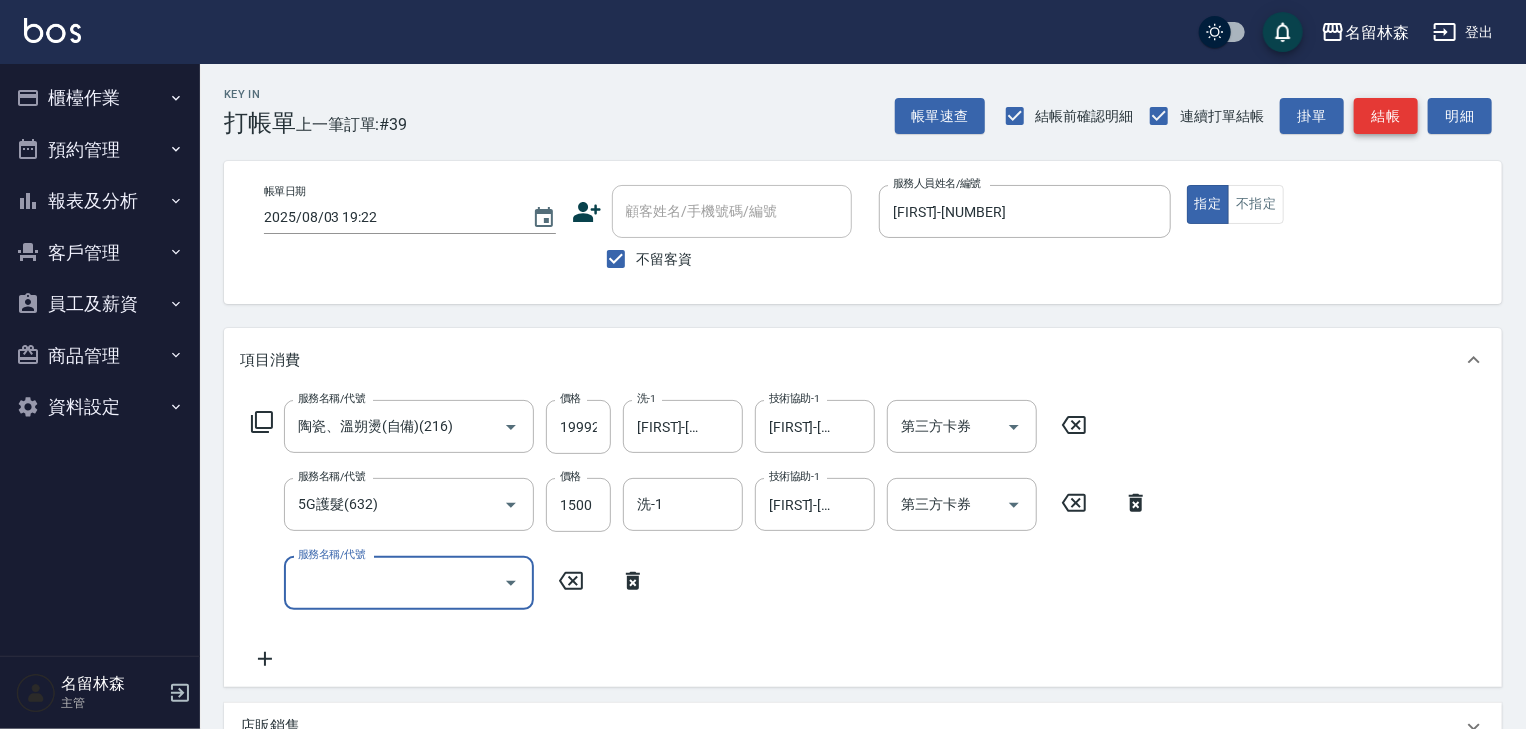 click on "結帳" at bounding box center [1386, 116] 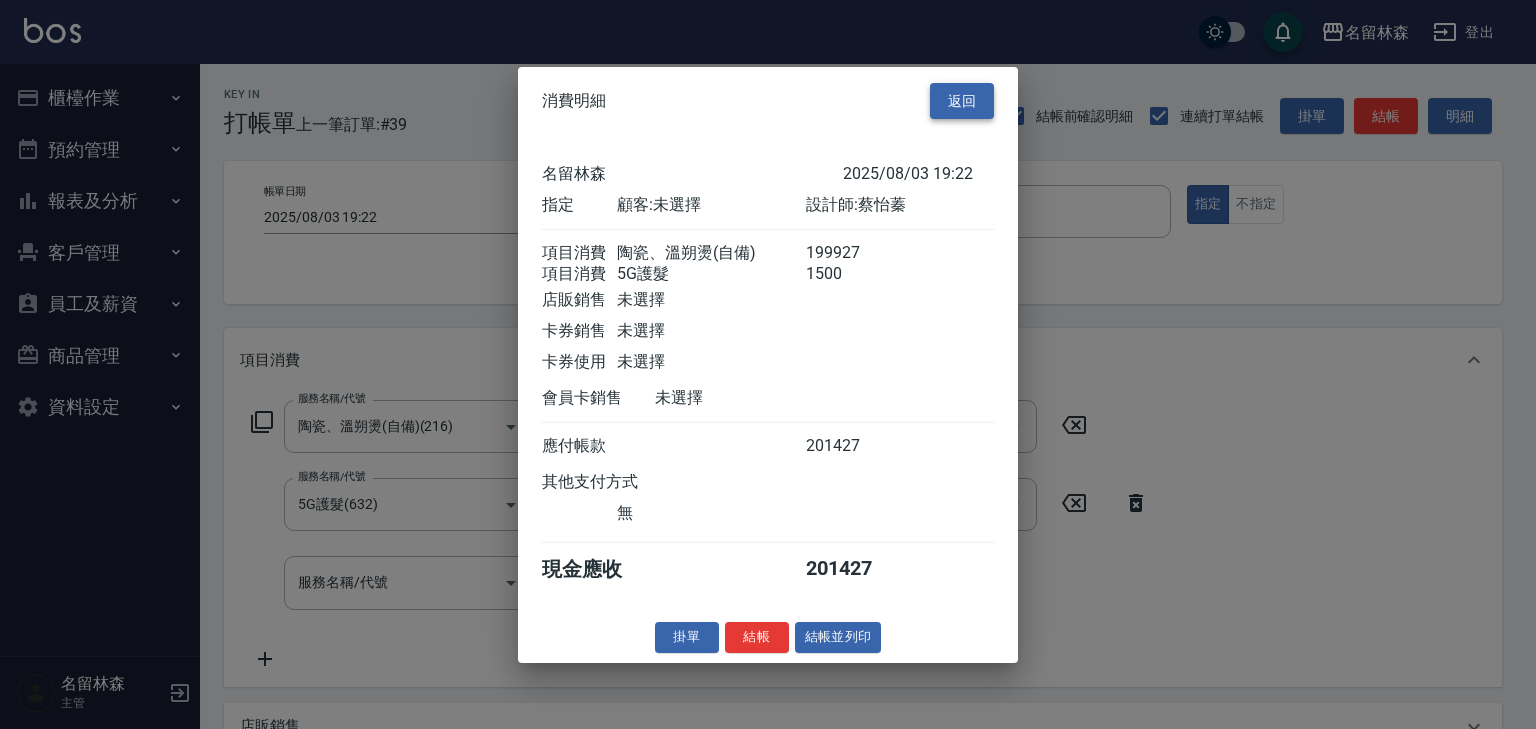 click on "返回" at bounding box center (962, 100) 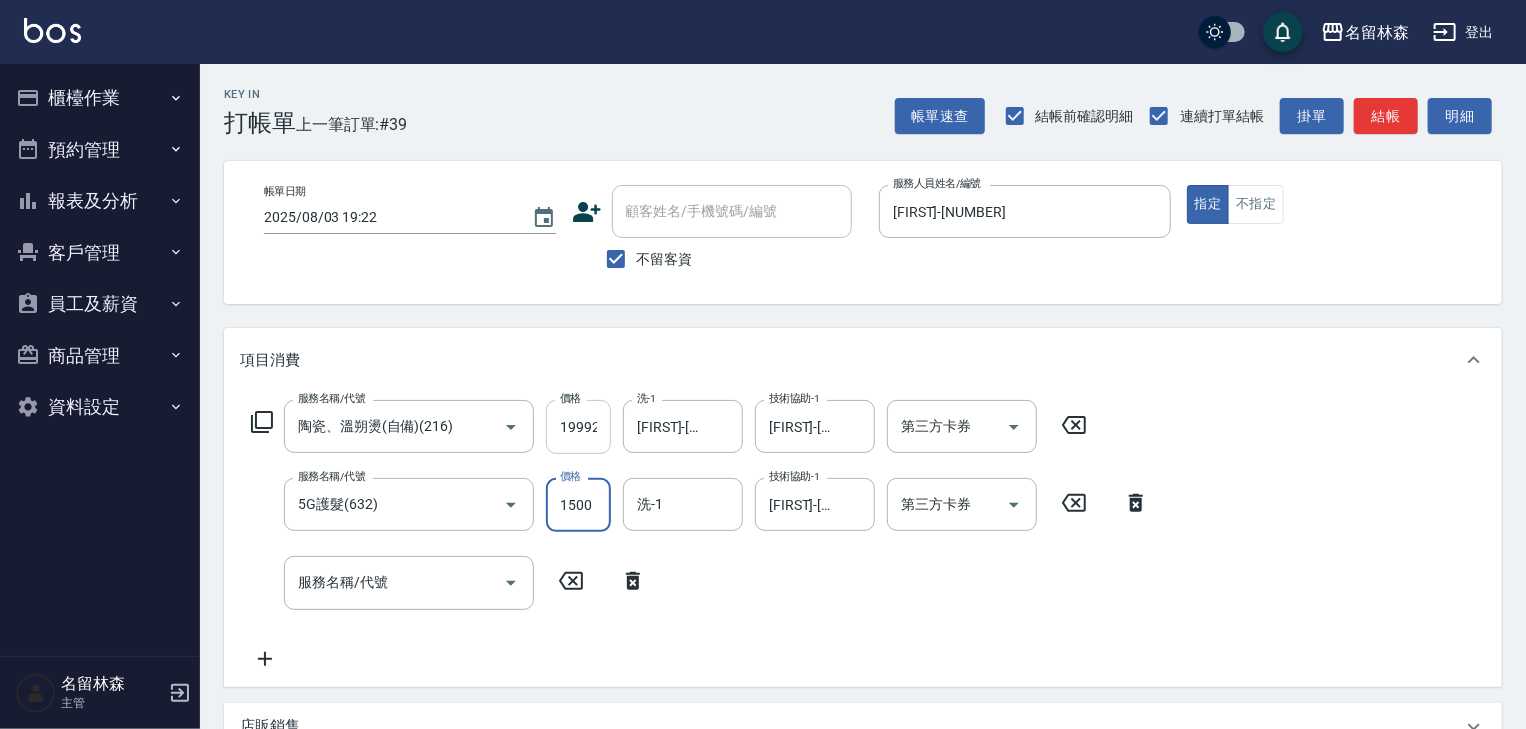 click on "199927" at bounding box center (578, 427) 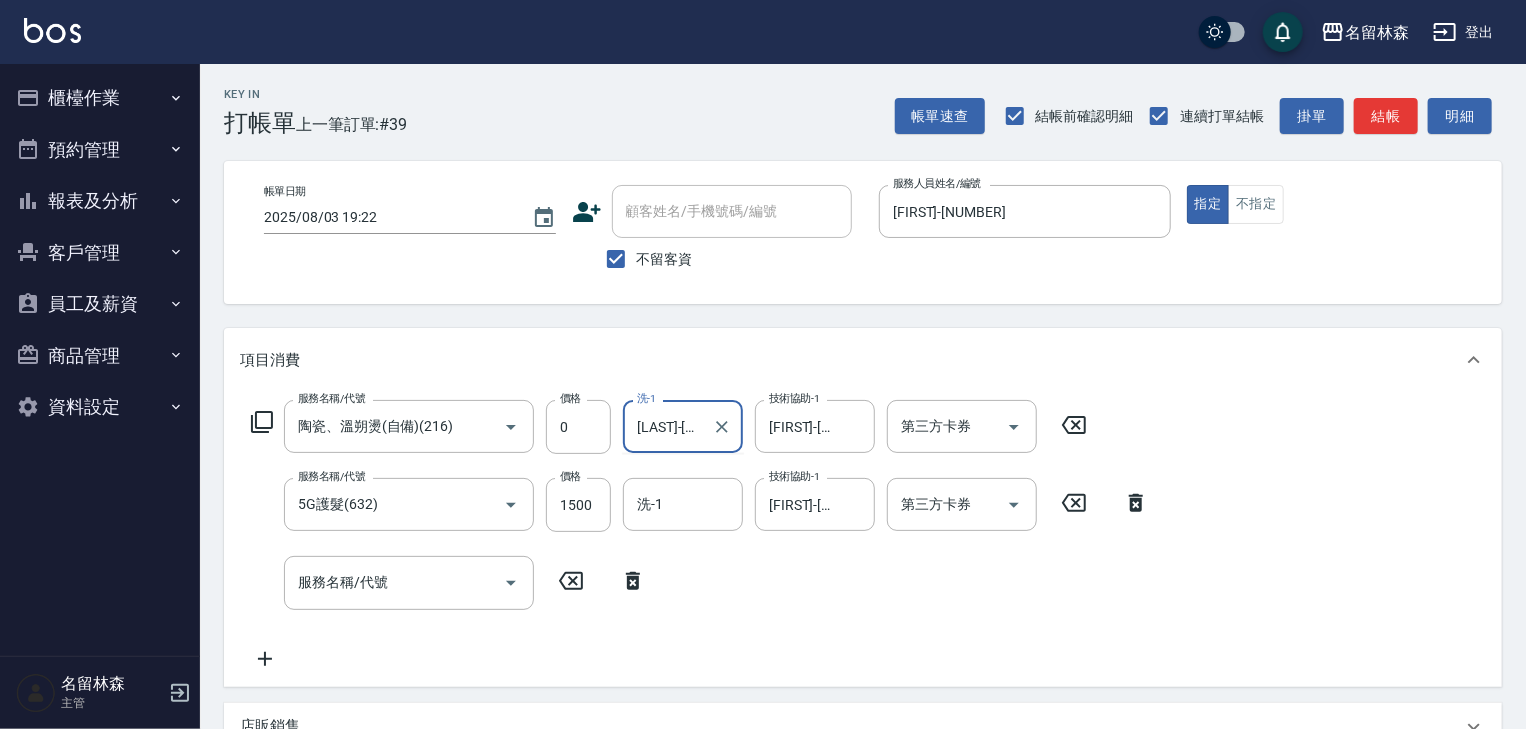 click on "張199紹柏-27" at bounding box center (668, 426) 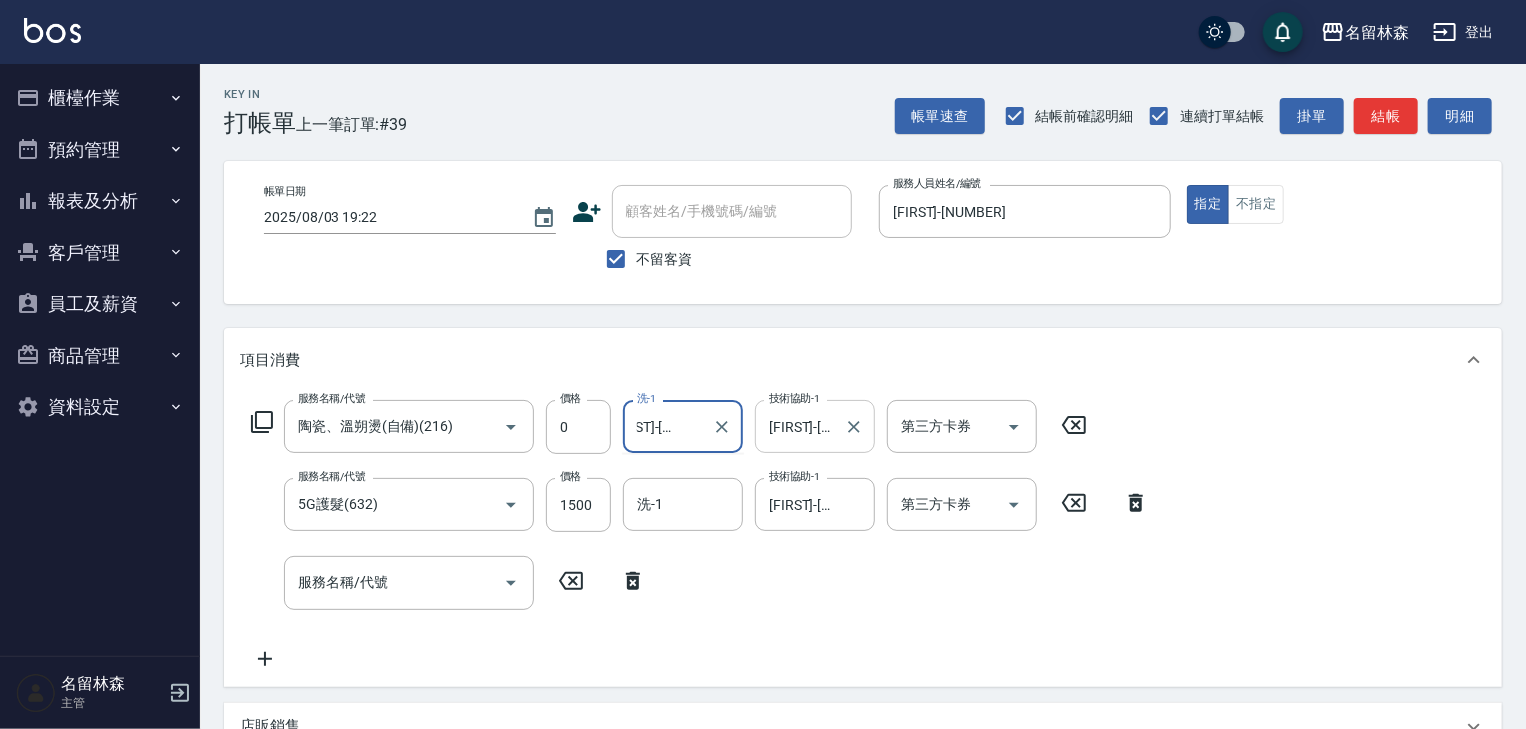 drag, startPoint x: 640, startPoint y: 424, endPoint x: 755, endPoint y: 435, distance: 115.52489 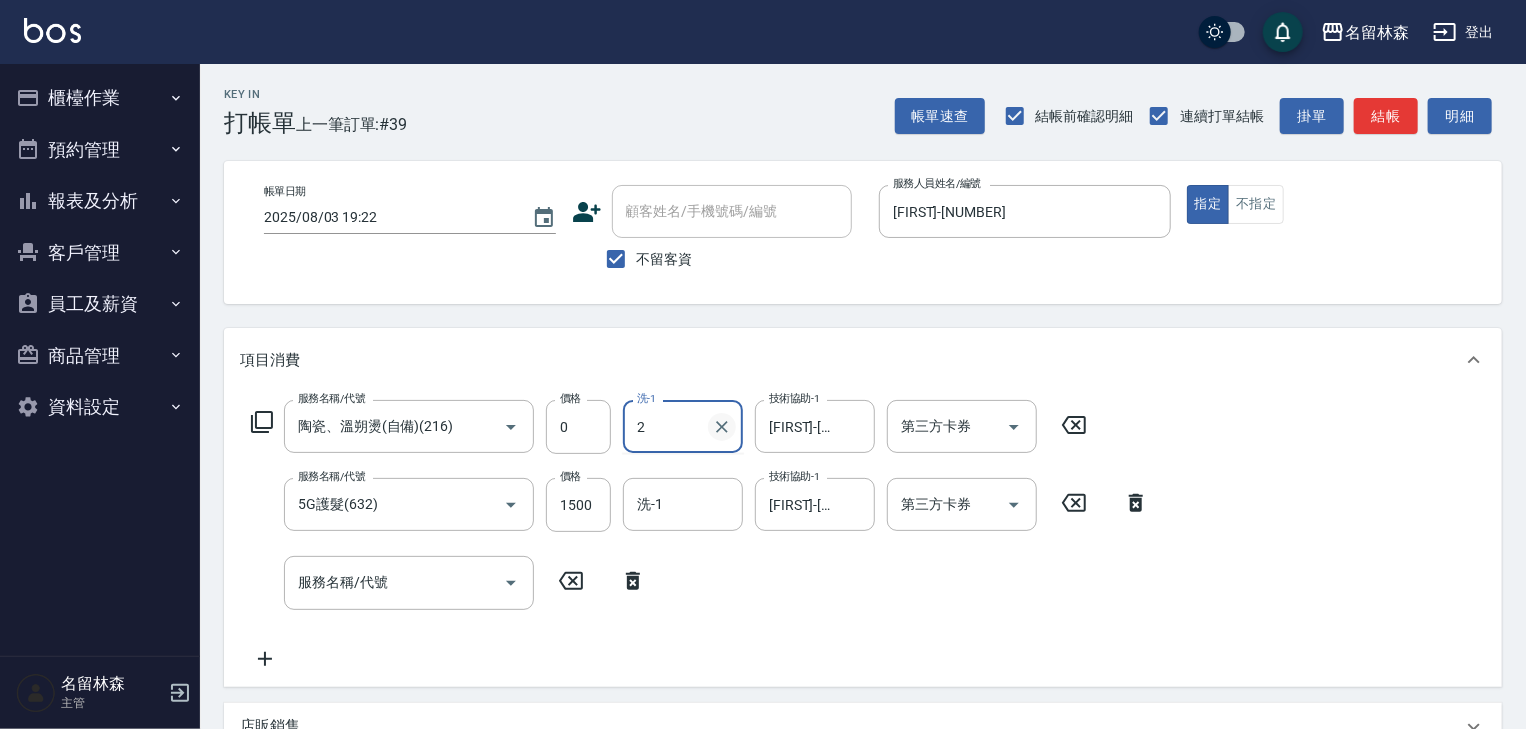 scroll, scrollTop: 0, scrollLeft: 0, axis: both 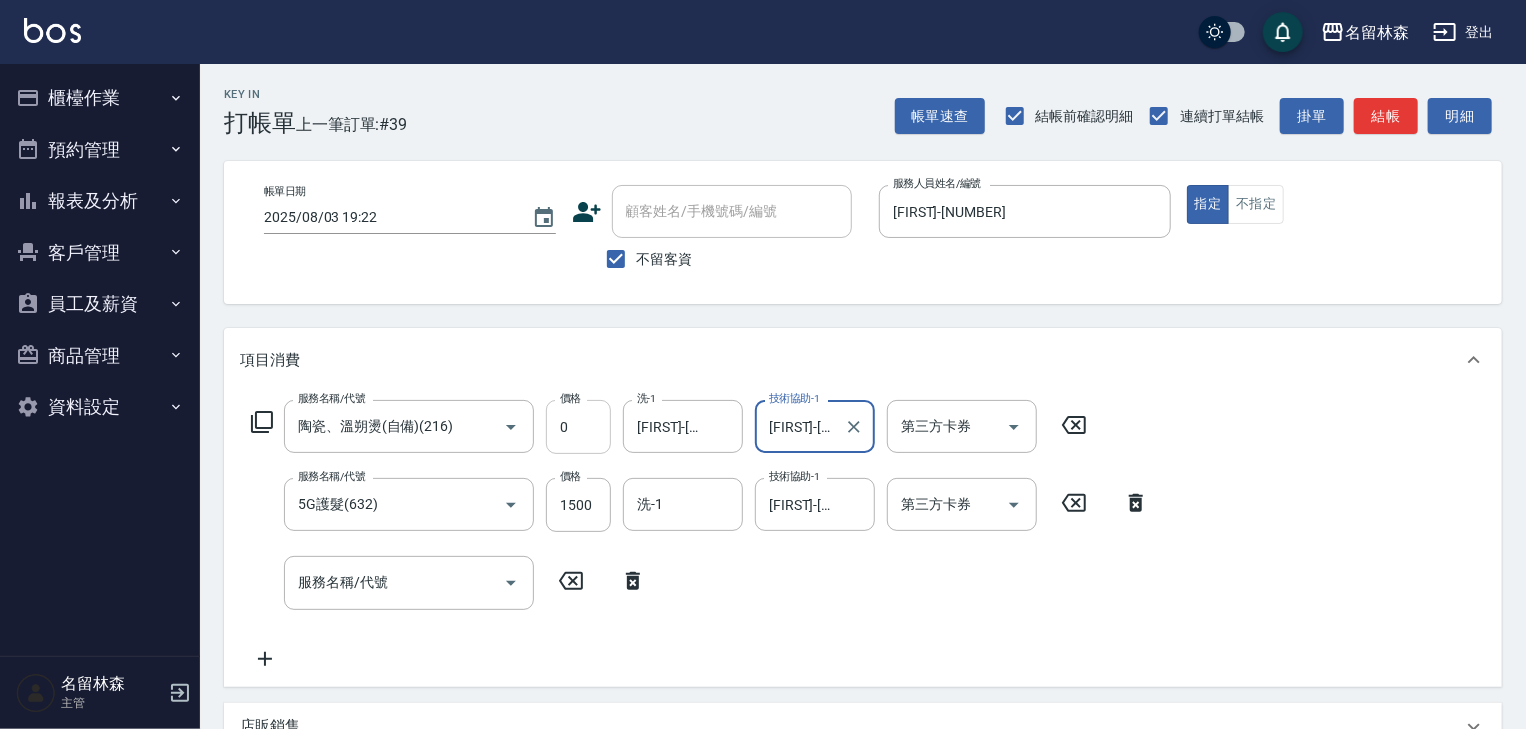 click on "0" at bounding box center [578, 427] 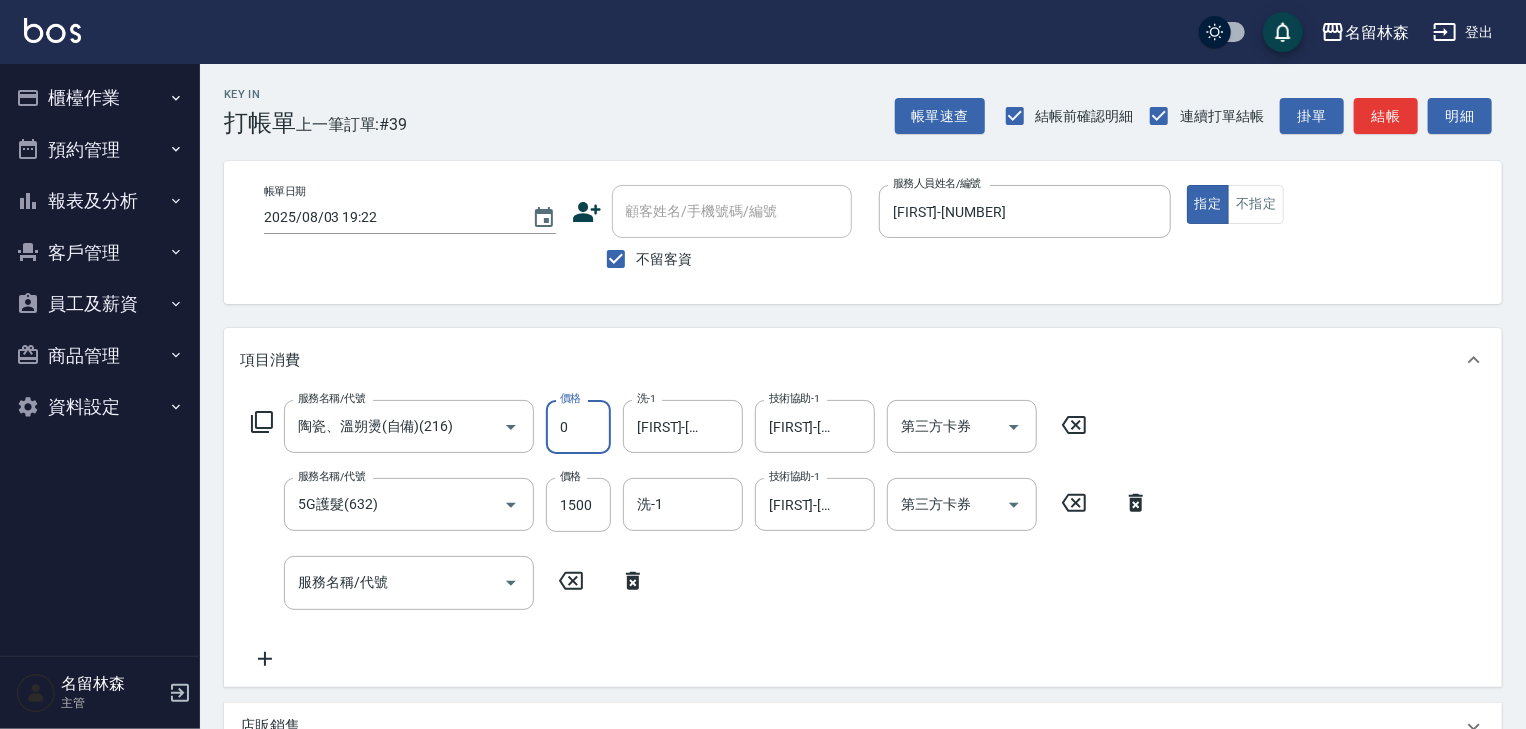 click on "0" at bounding box center (578, 427) 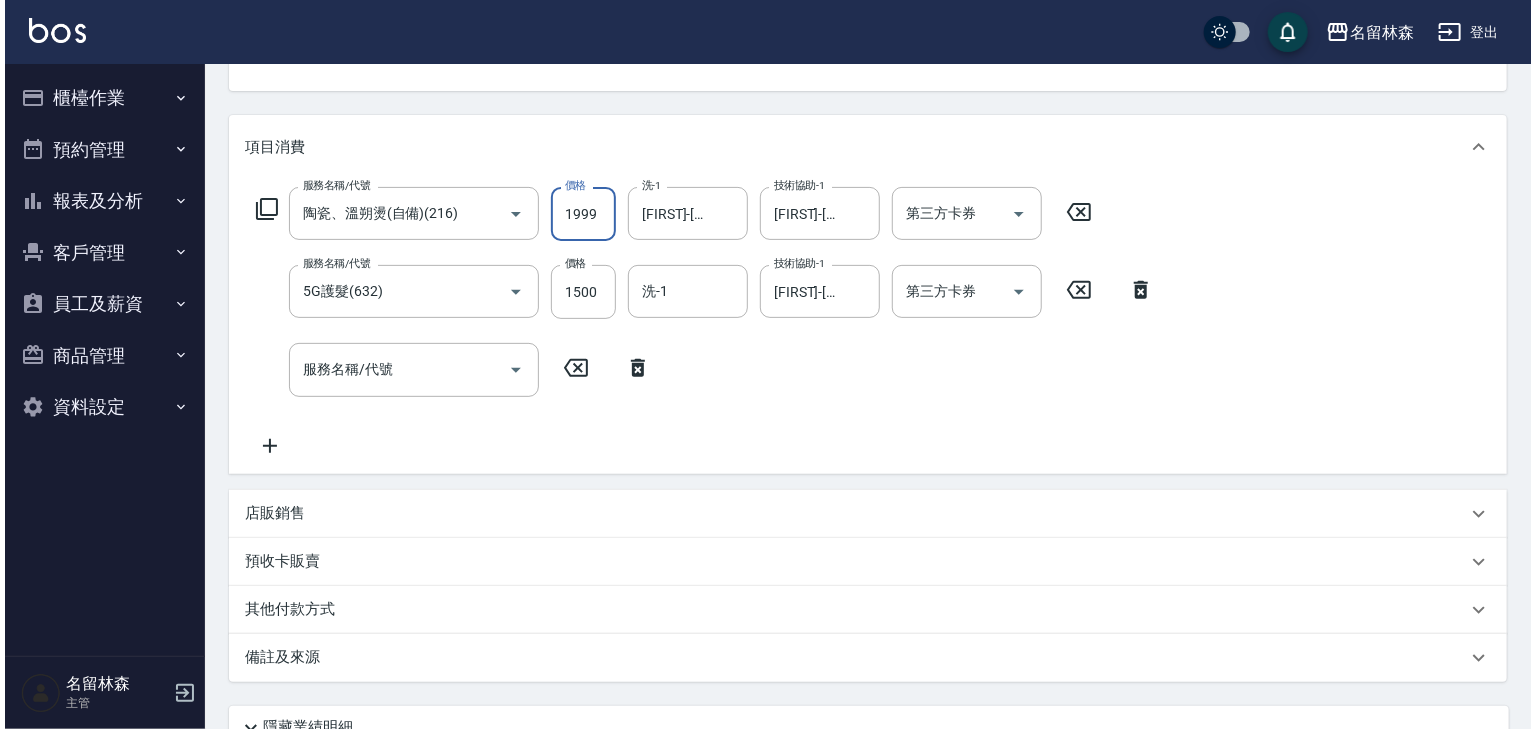 scroll, scrollTop: 320, scrollLeft: 0, axis: vertical 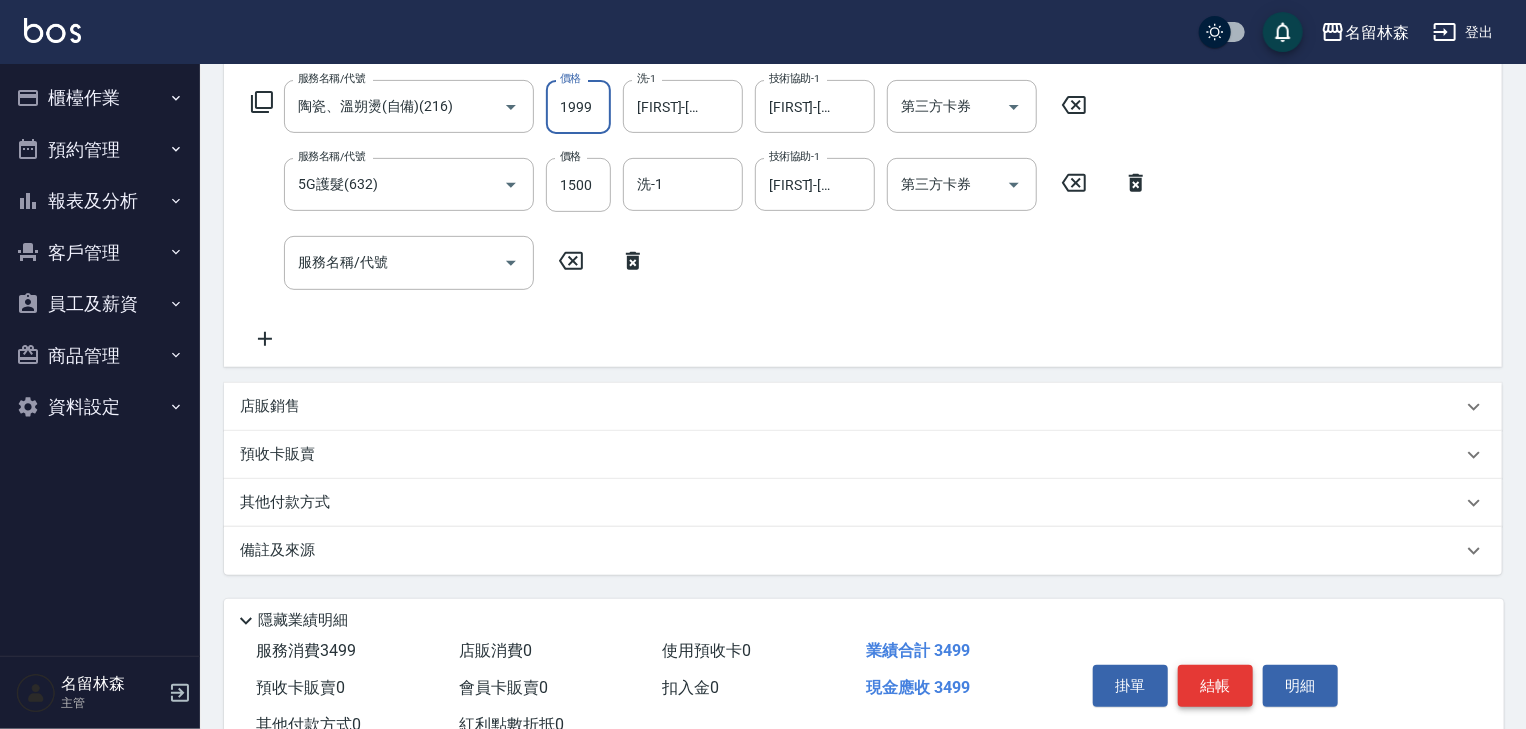 click on "結帳" at bounding box center [1215, 686] 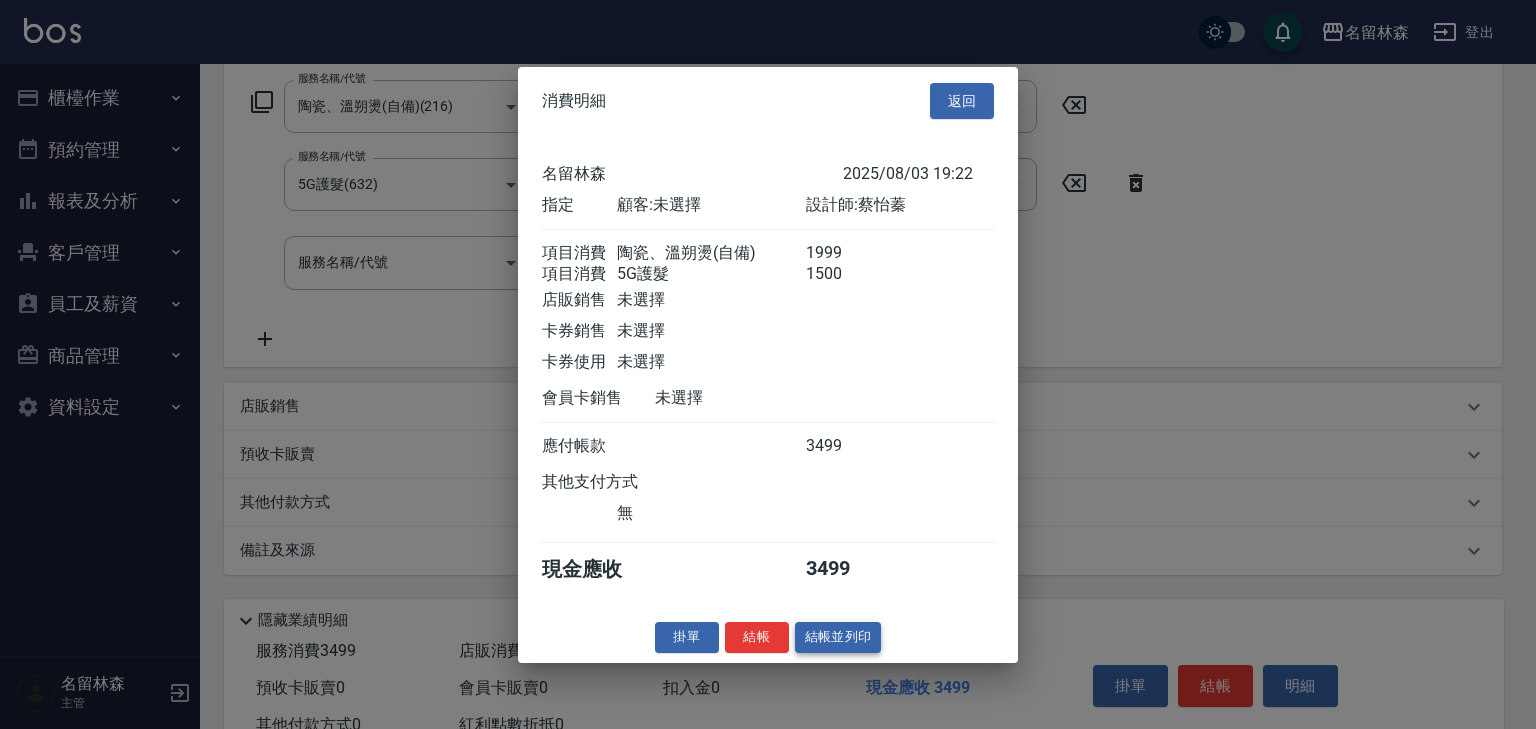 click on "結帳並列印" at bounding box center [838, 637] 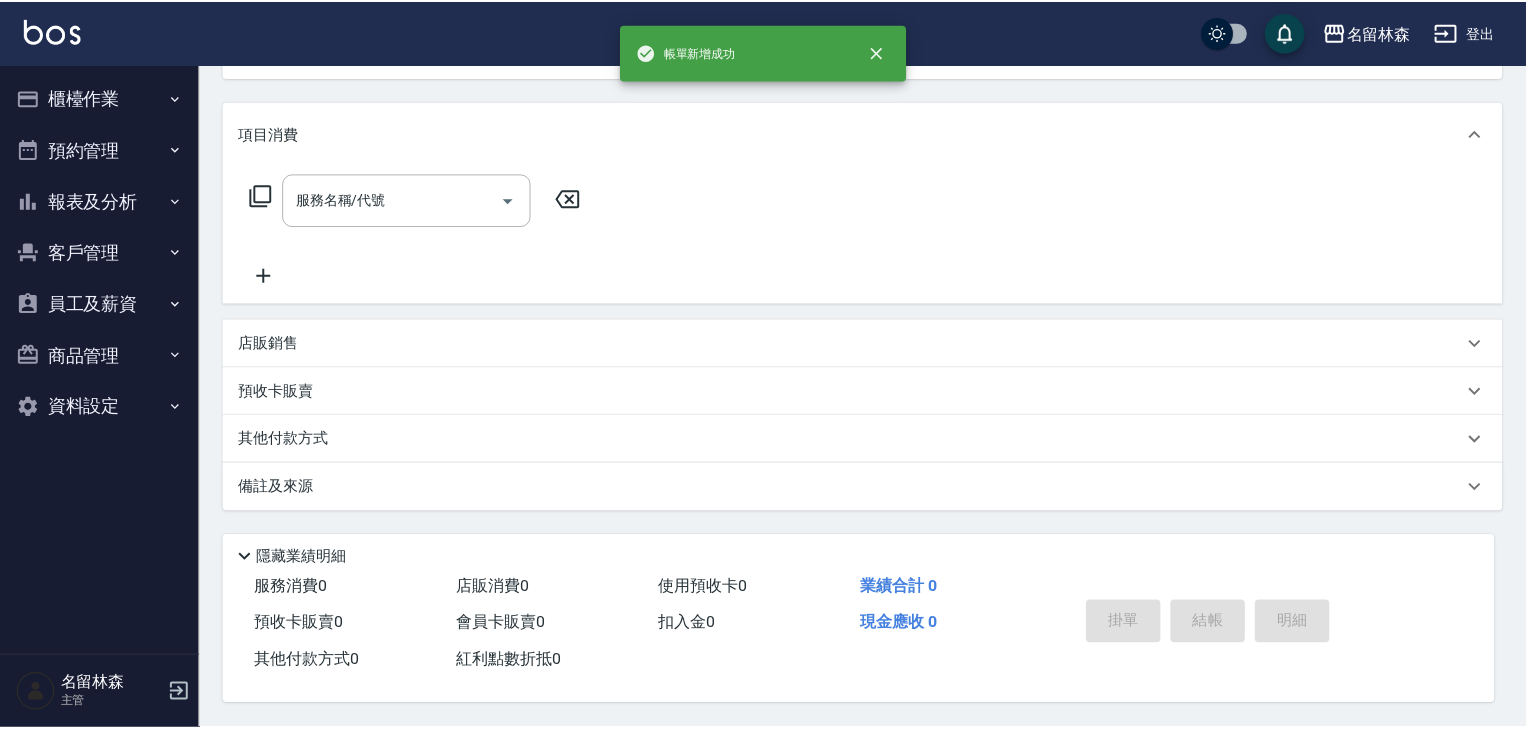 scroll, scrollTop: 0, scrollLeft: 0, axis: both 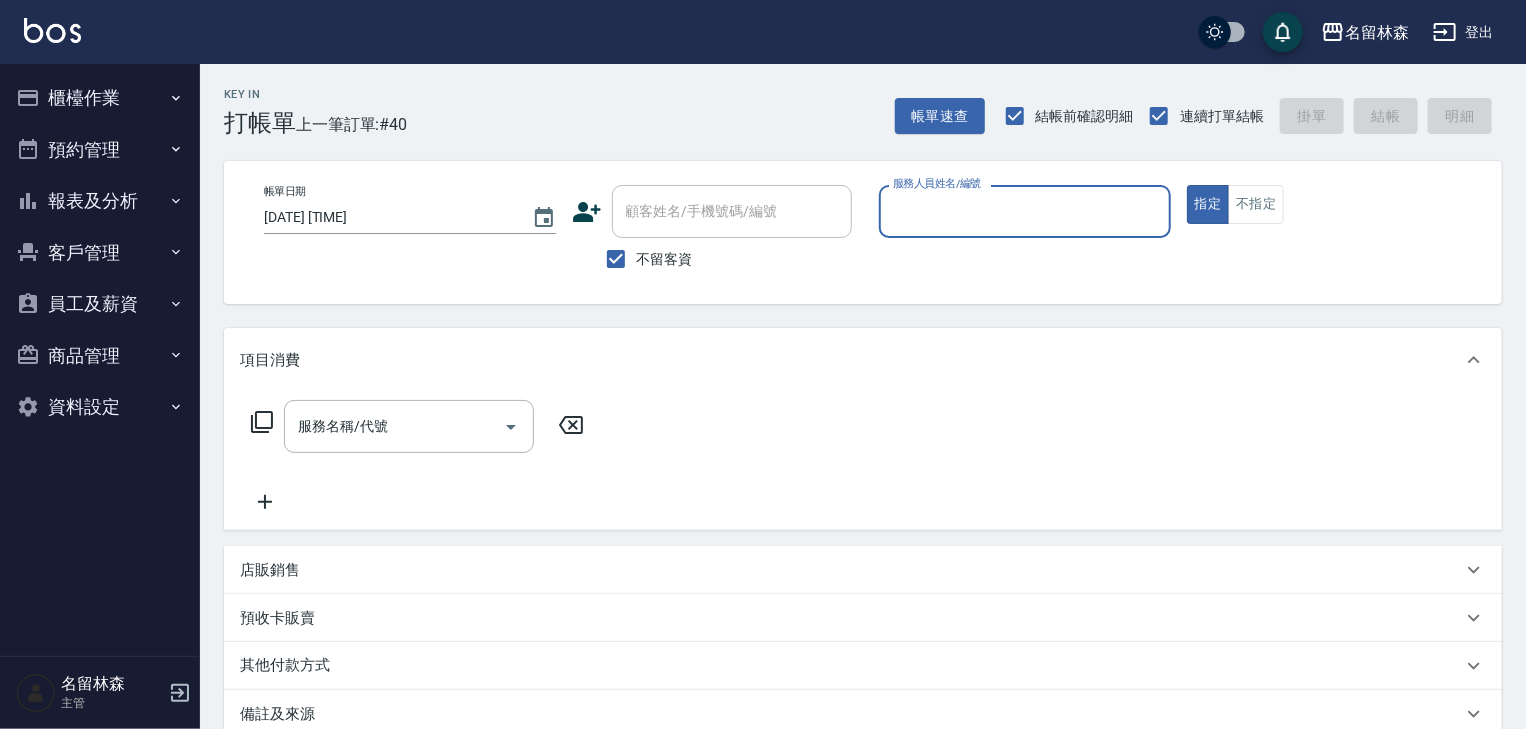 click on "櫃檯作業" at bounding box center [100, 98] 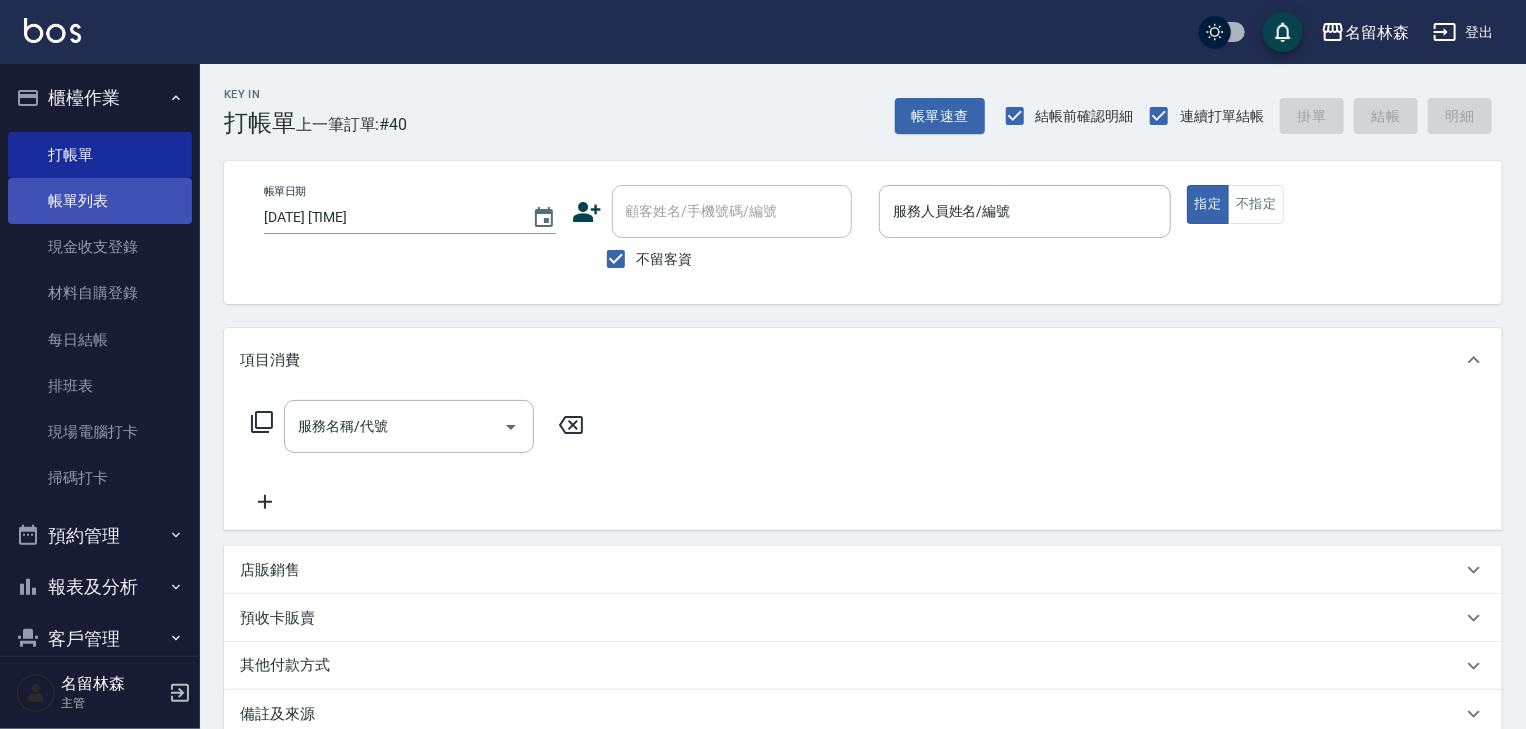 click on "帳單列表" at bounding box center [100, 201] 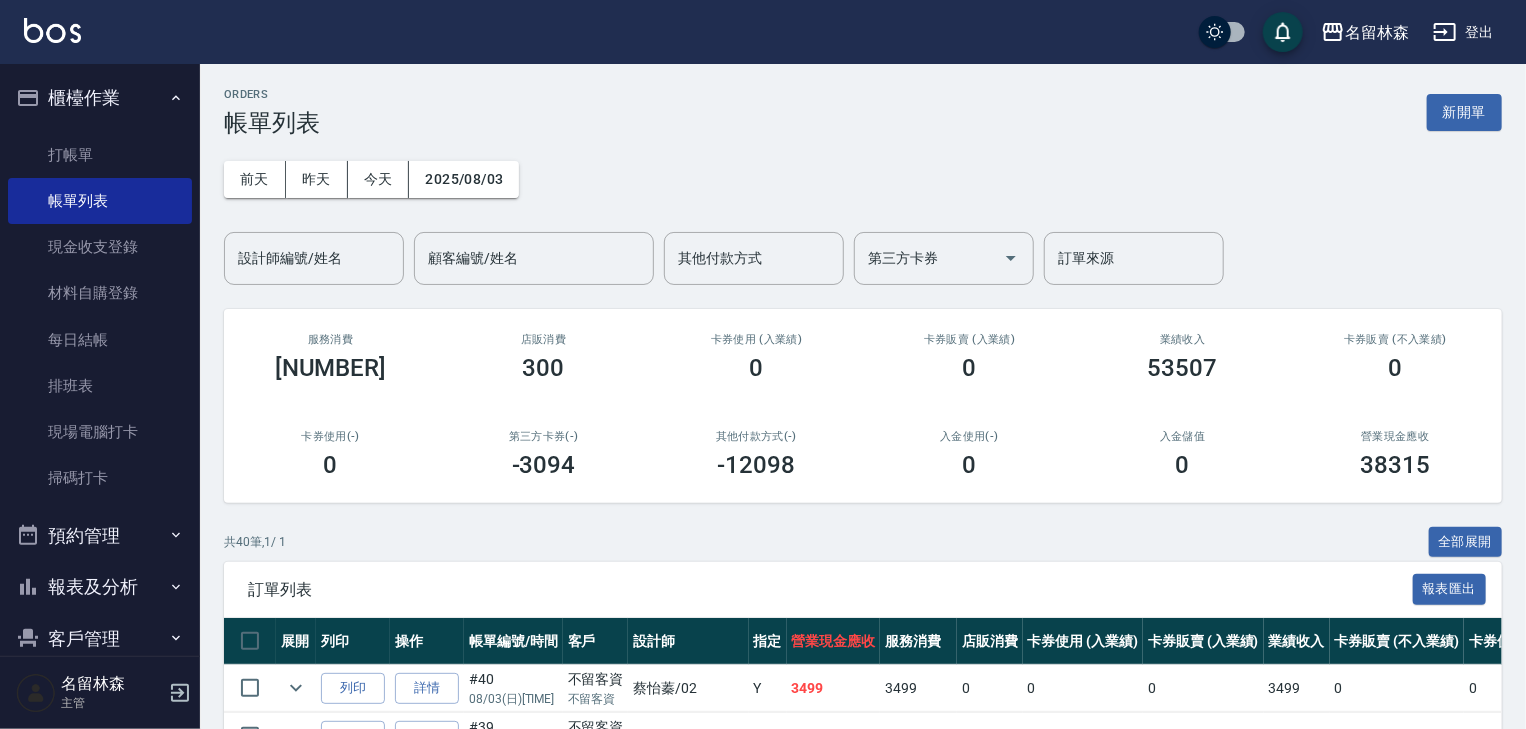 scroll, scrollTop: 213, scrollLeft: 0, axis: vertical 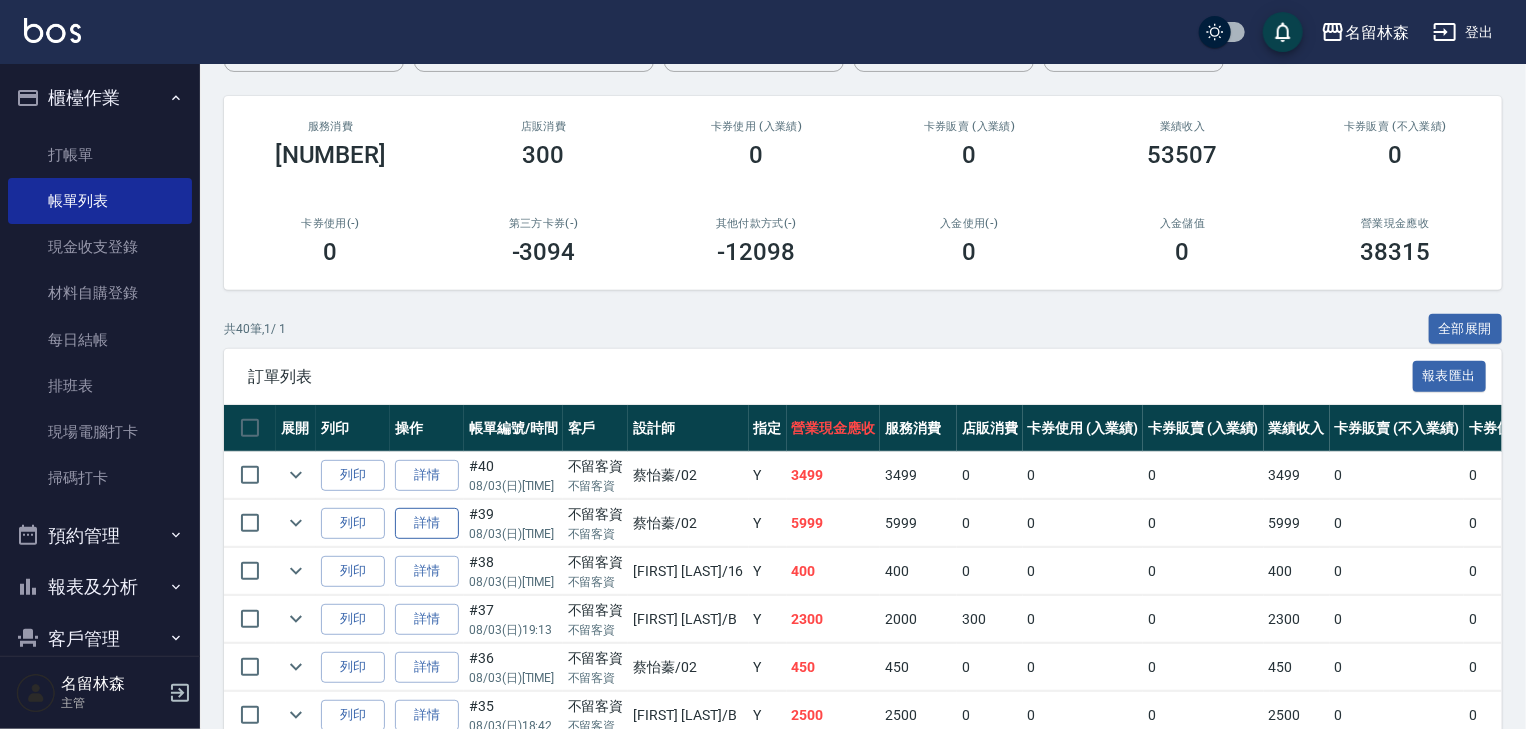 click on "詳情" at bounding box center [427, 523] 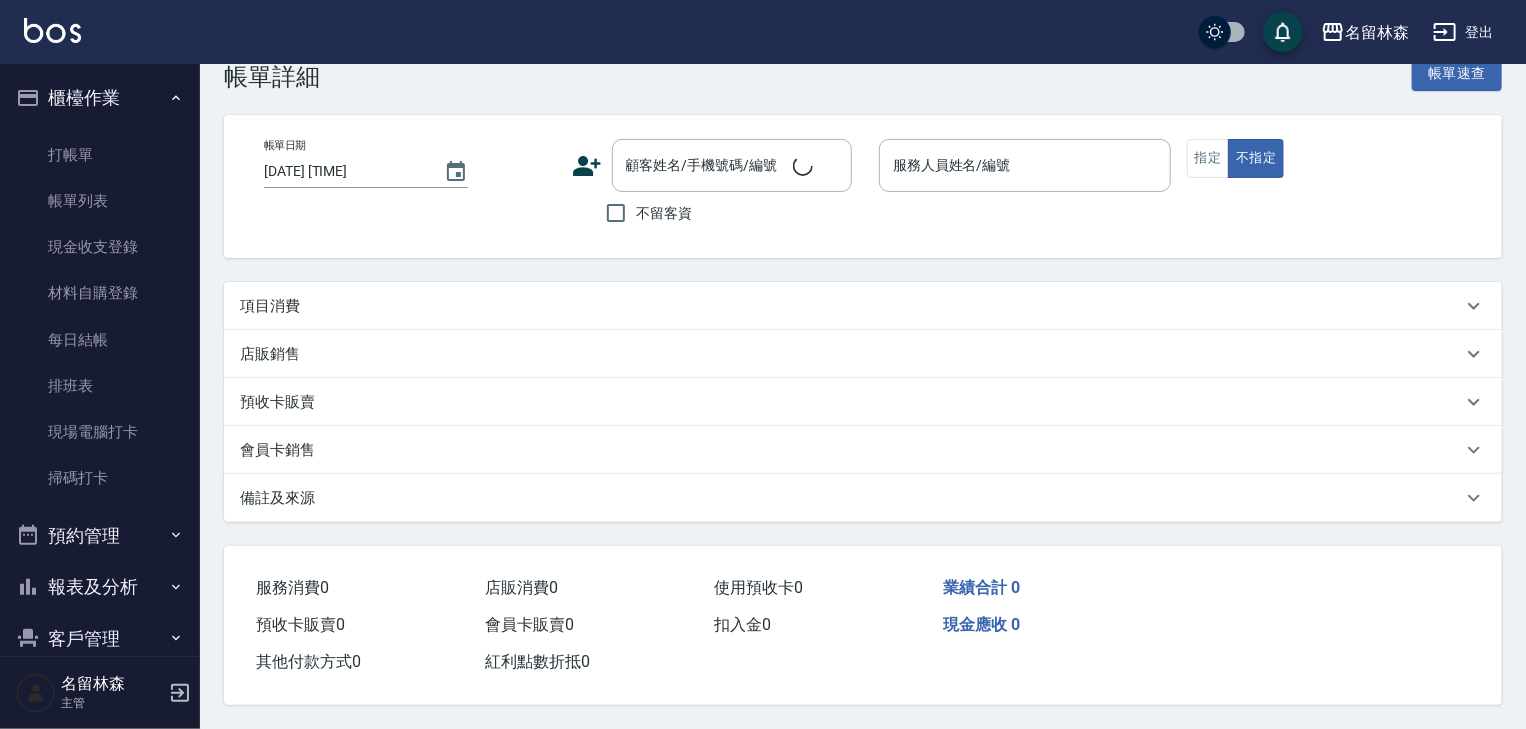scroll, scrollTop: 0, scrollLeft: 0, axis: both 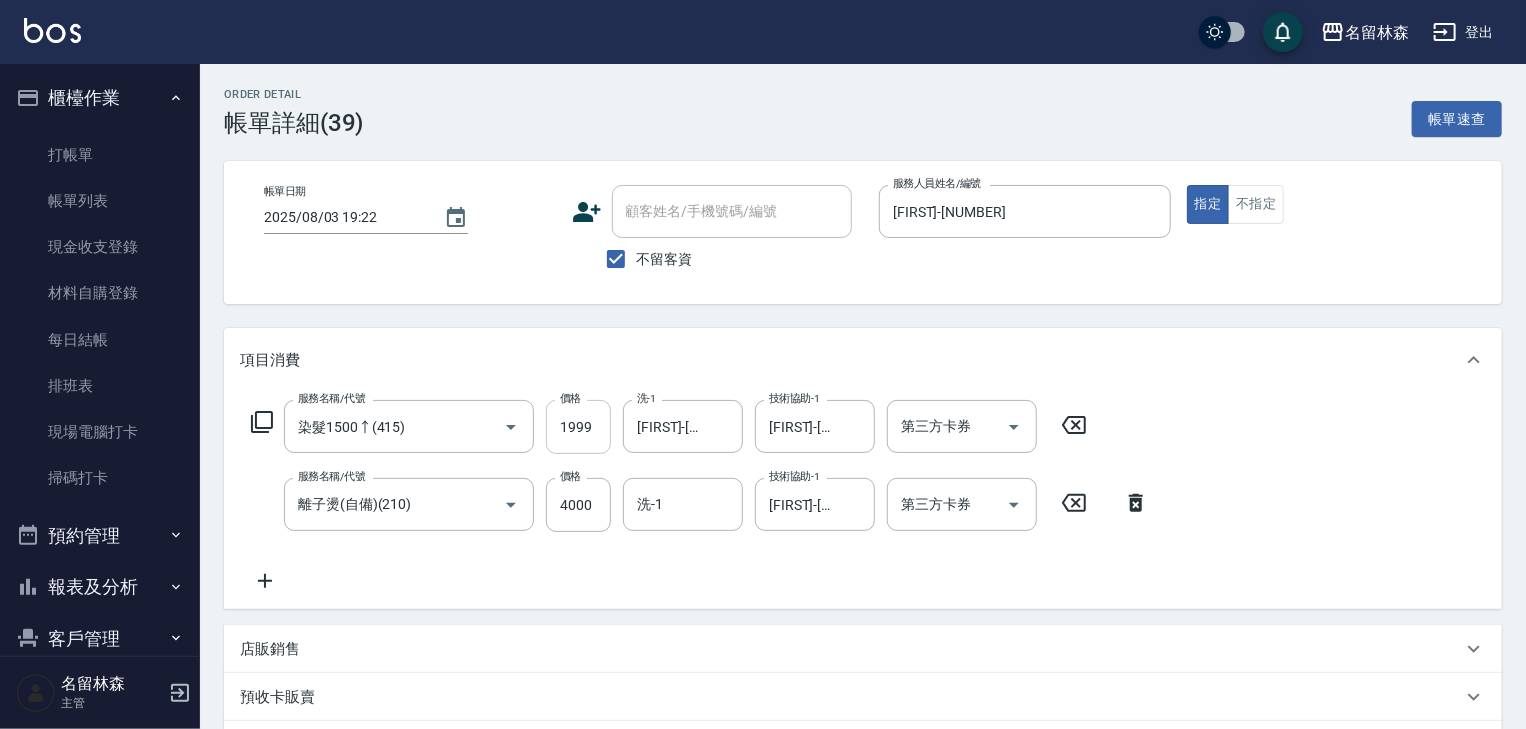click on "1999" at bounding box center [578, 427] 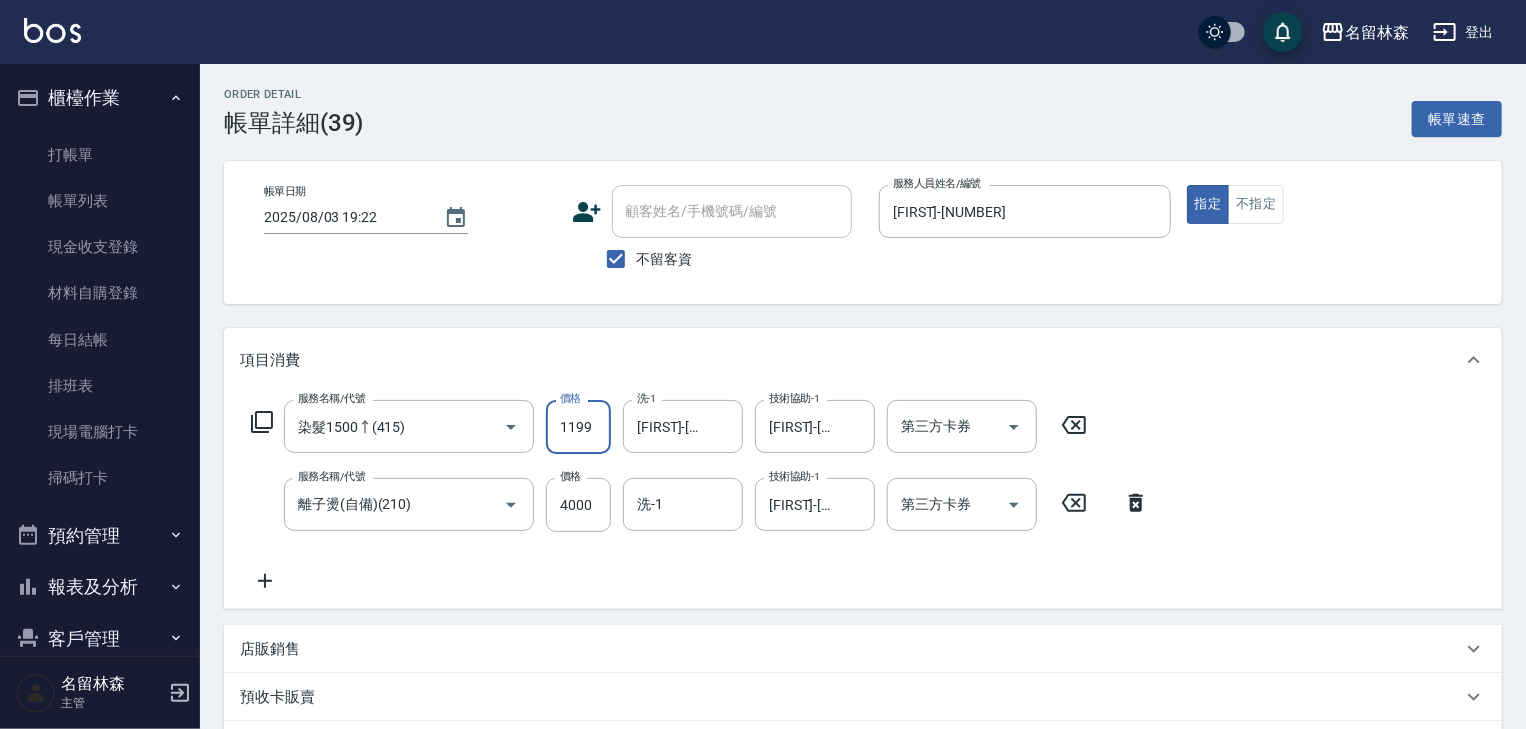 scroll, scrollTop: 350, scrollLeft: 0, axis: vertical 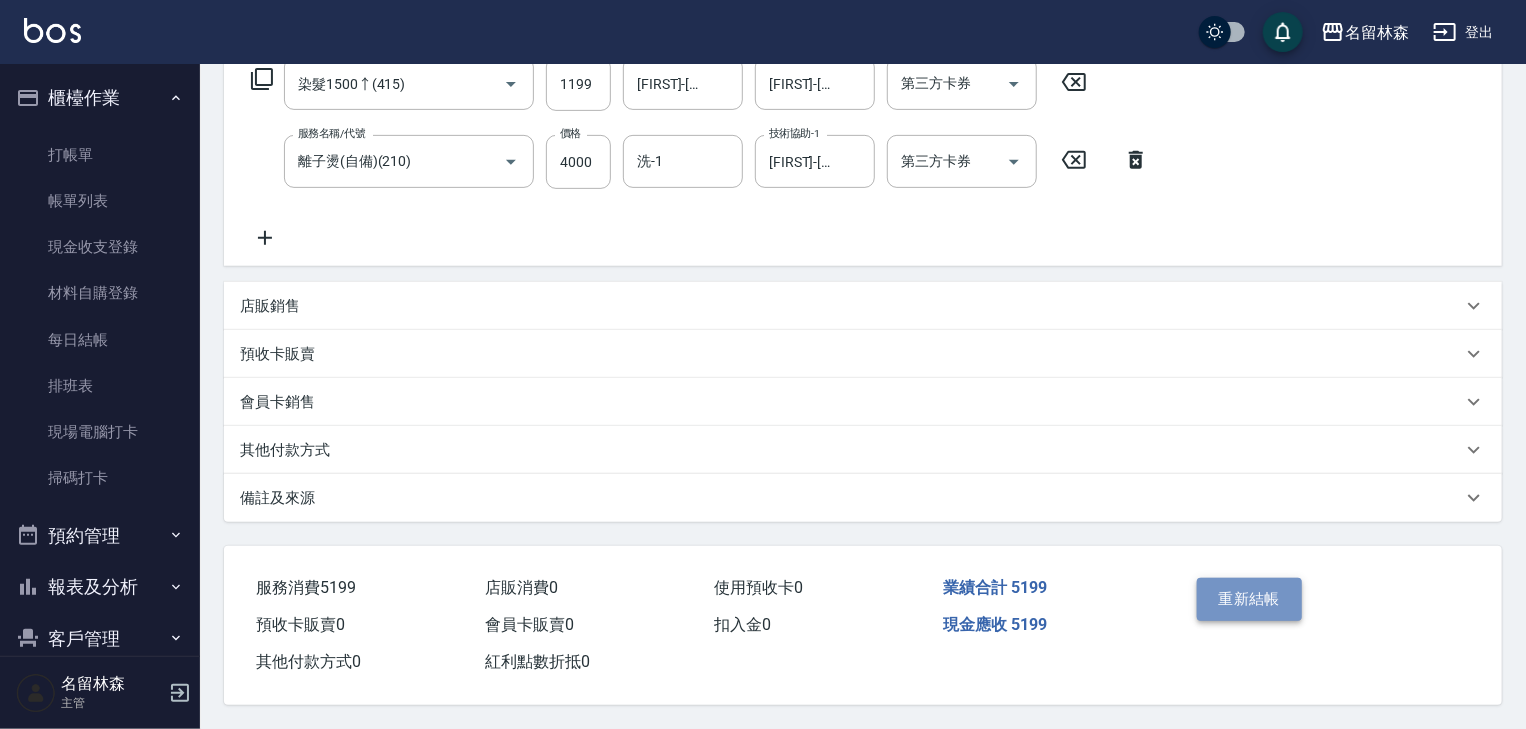 click on "重新結帳" at bounding box center [1250, 599] 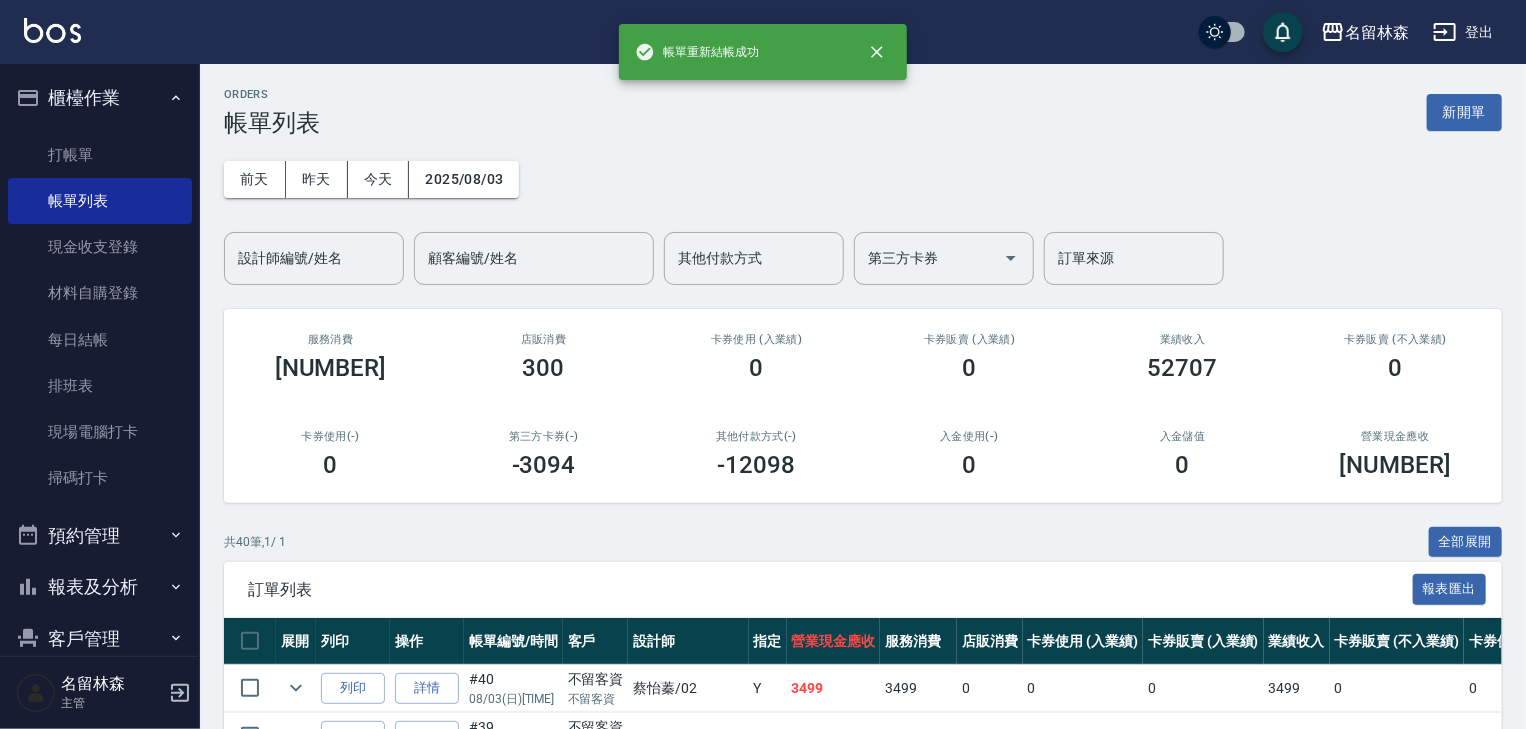 scroll, scrollTop: 213, scrollLeft: 0, axis: vertical 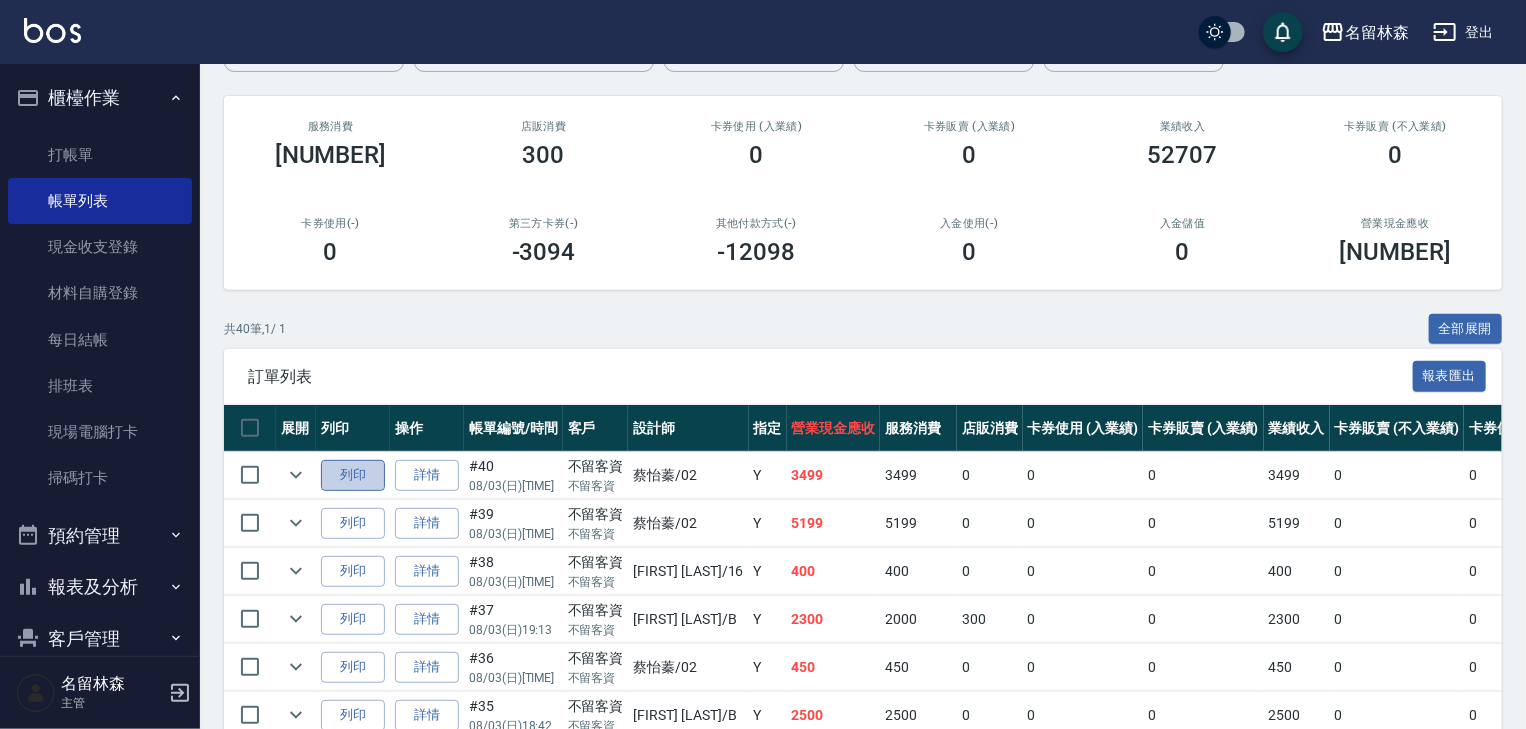 click on "列印" at bounding box center (353, 475) 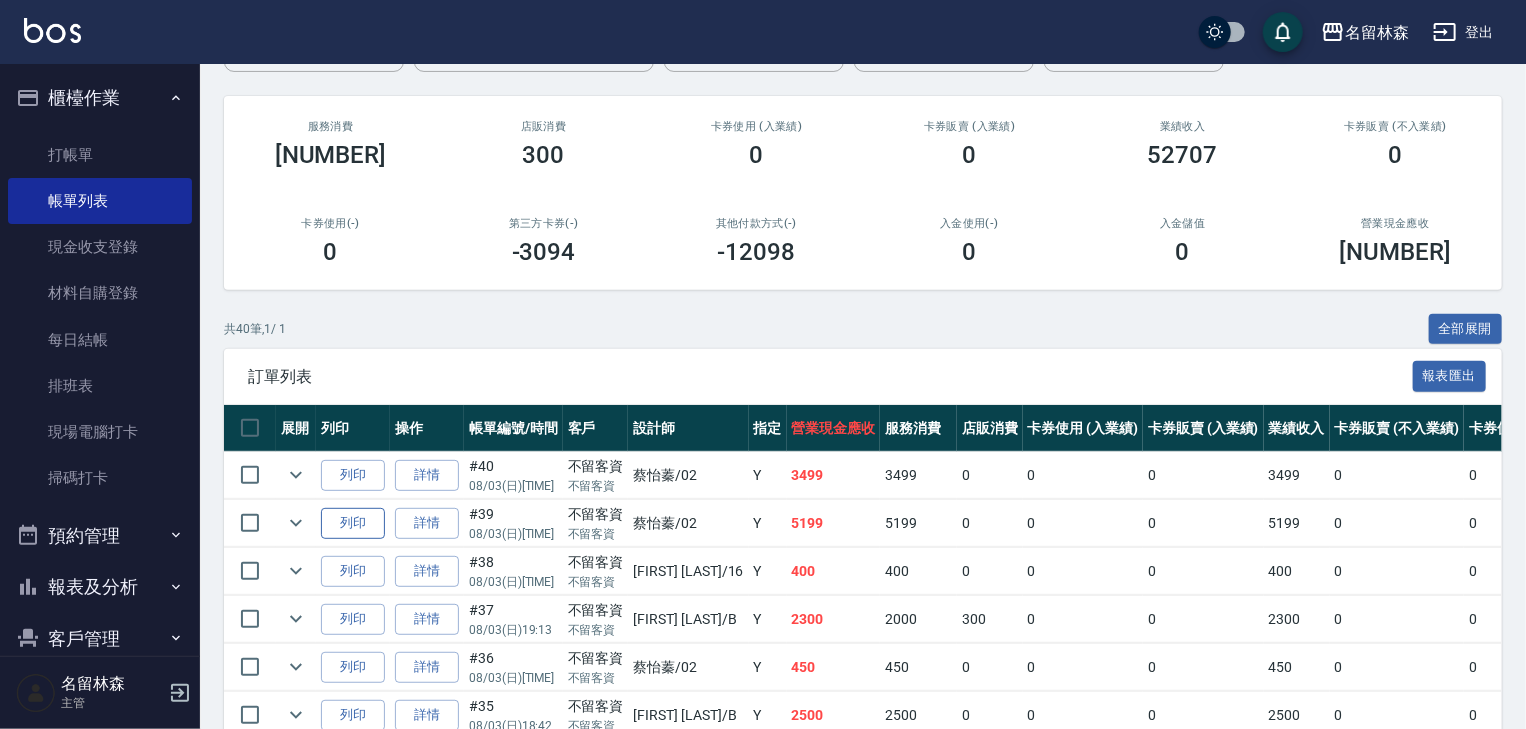 click on "列印" at bounding box center (353, 523) 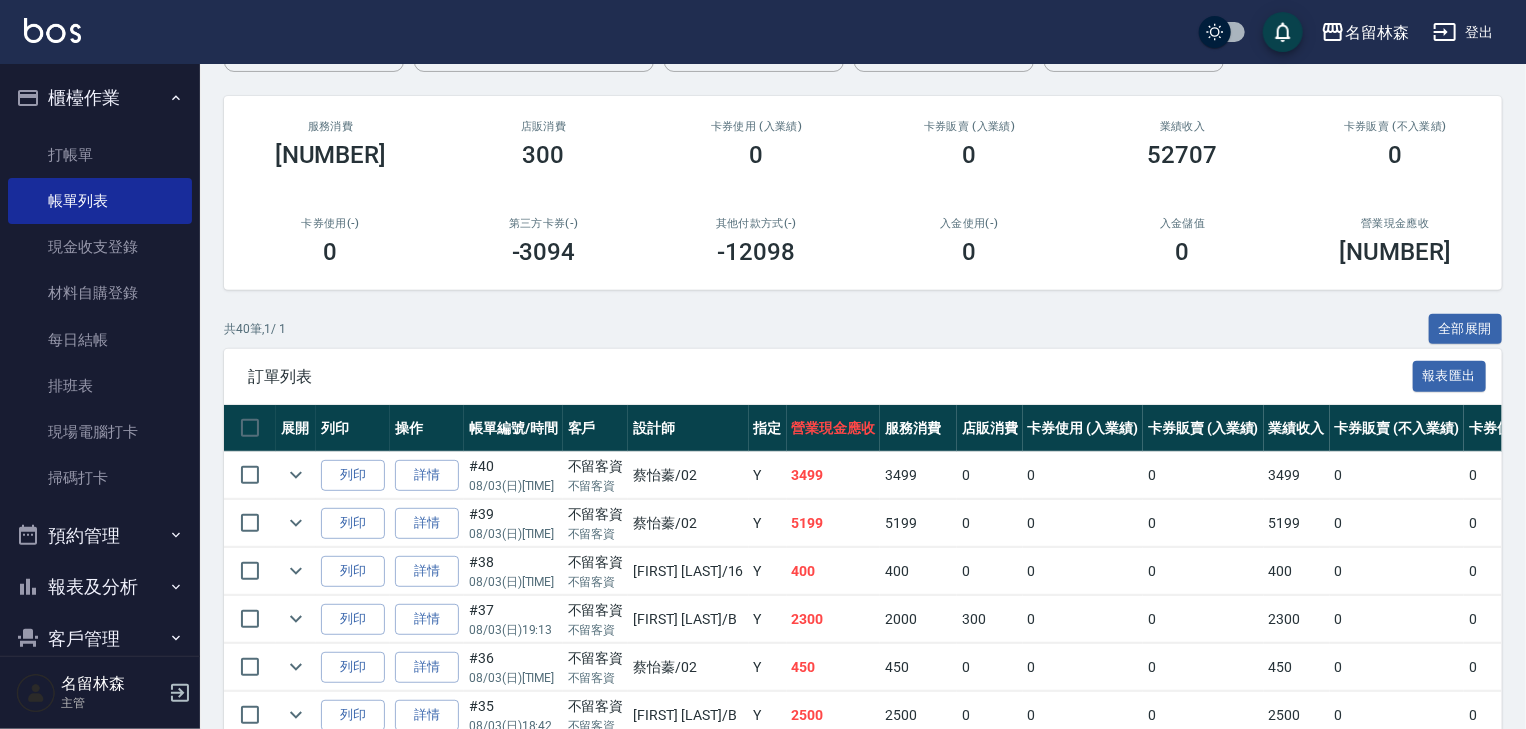 click on "名留林森 登出" at bounding box center [763, 32] 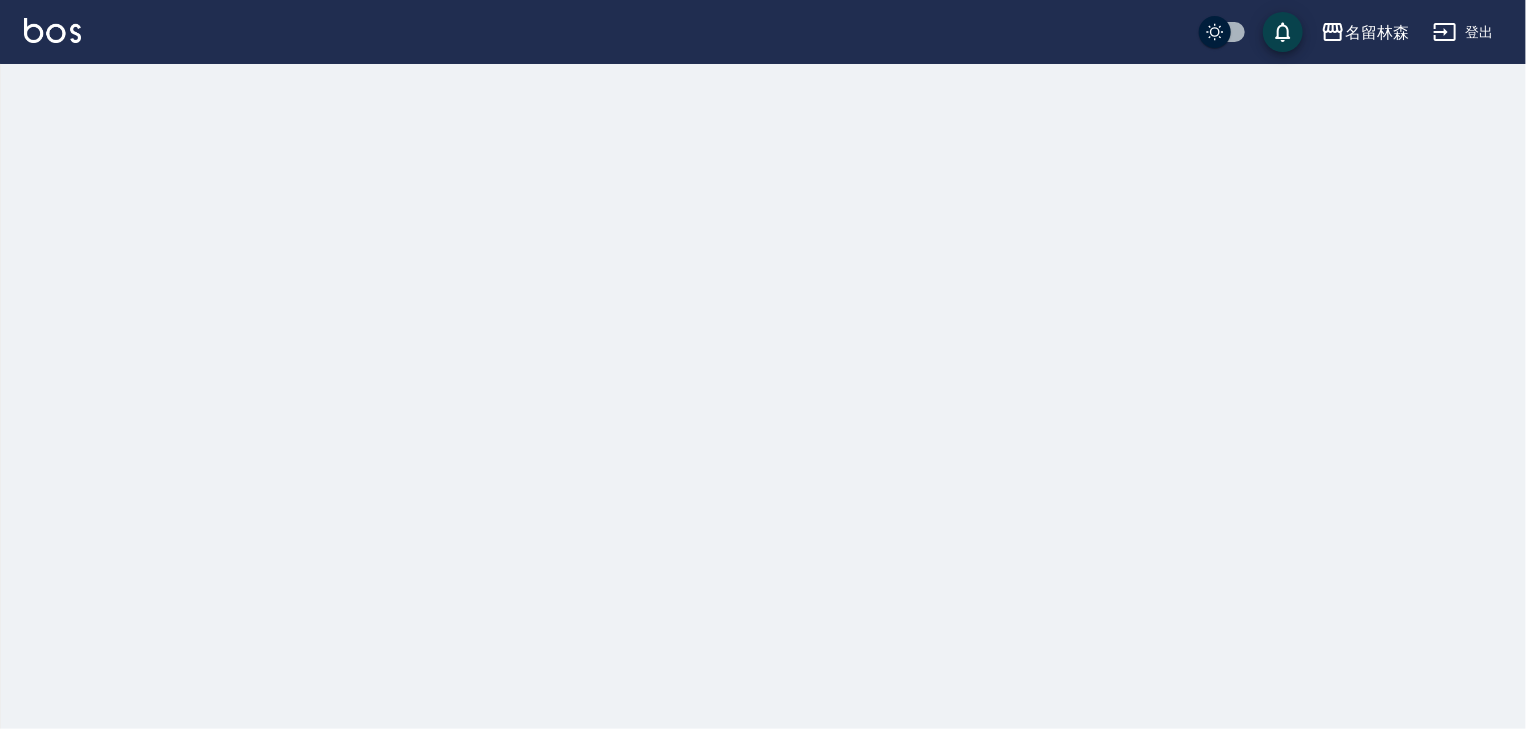 scroll, scrollTop: 0, scrollLeft: 0, axis: both 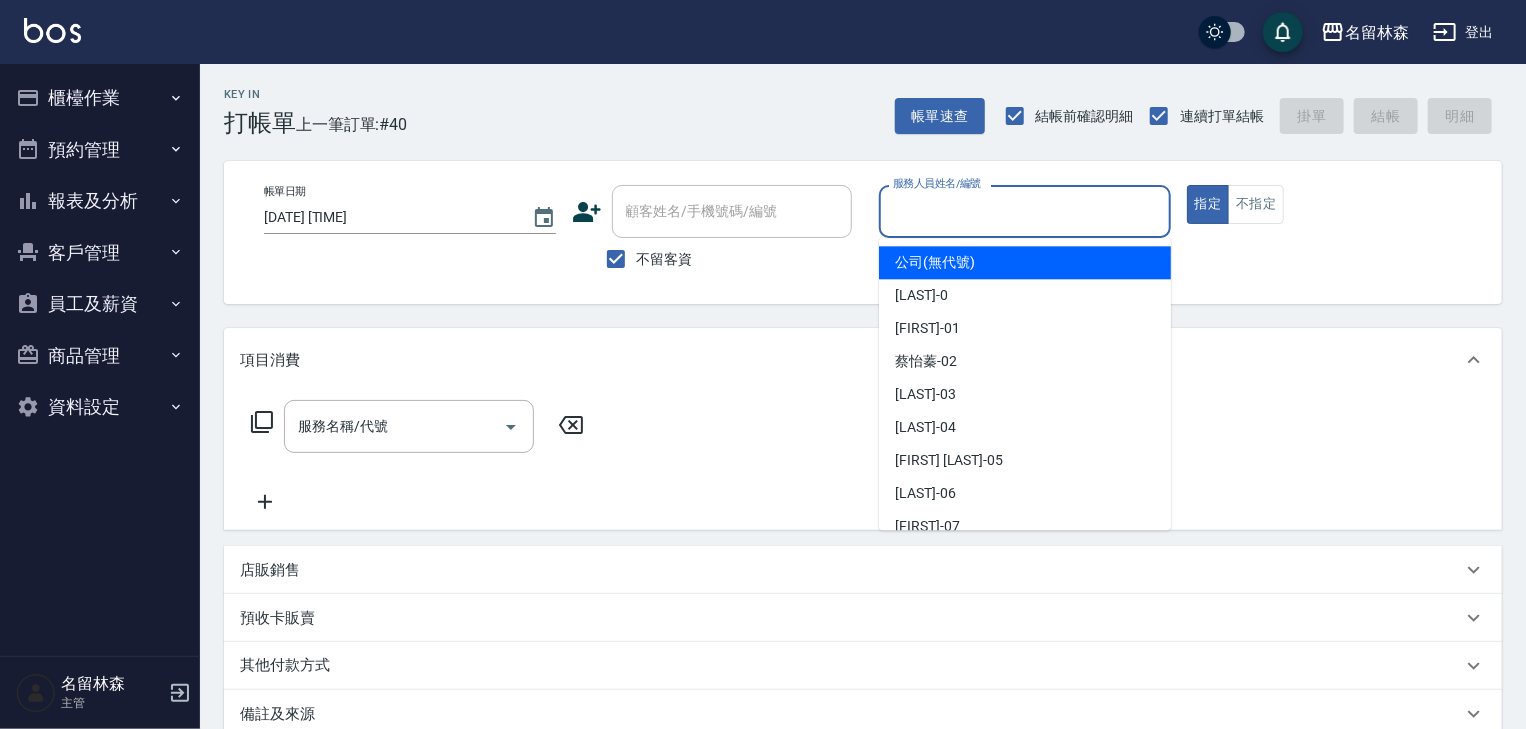 click on "服務人員姓名/編號" at bounding box center (1025, 211) 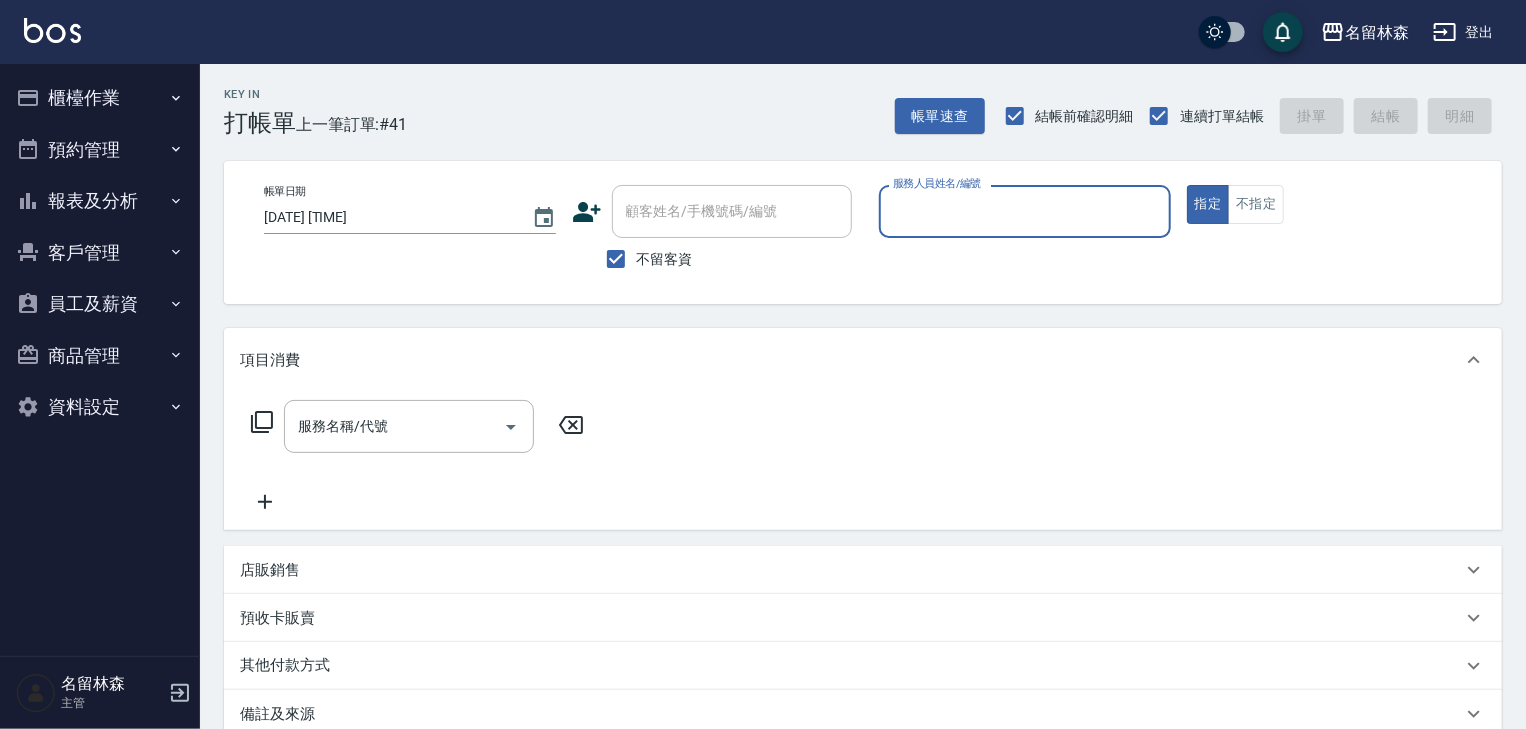 click on "櫃檯作業" at bounding box center [100, 98] 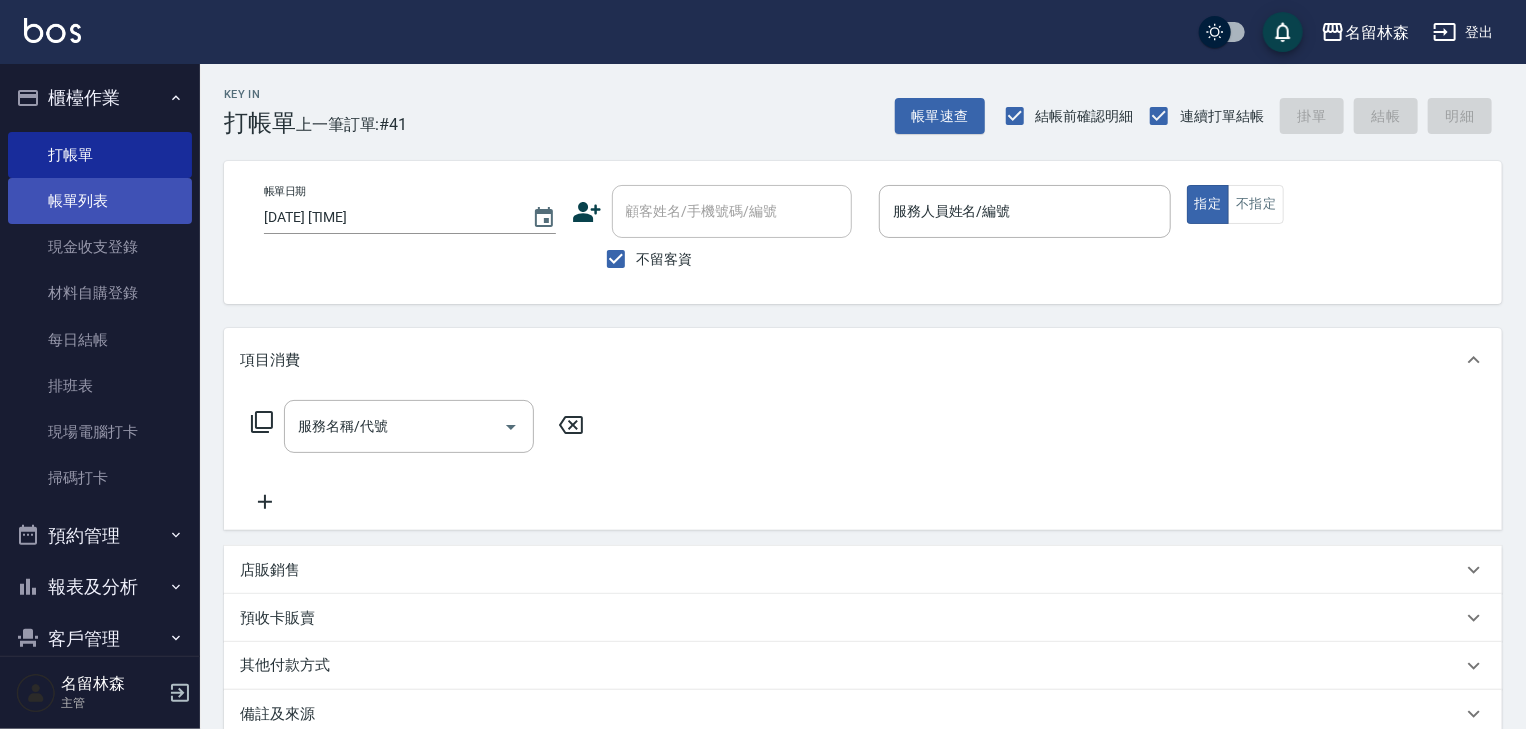 click on "帳單列表" at bounding box center [100, 201] 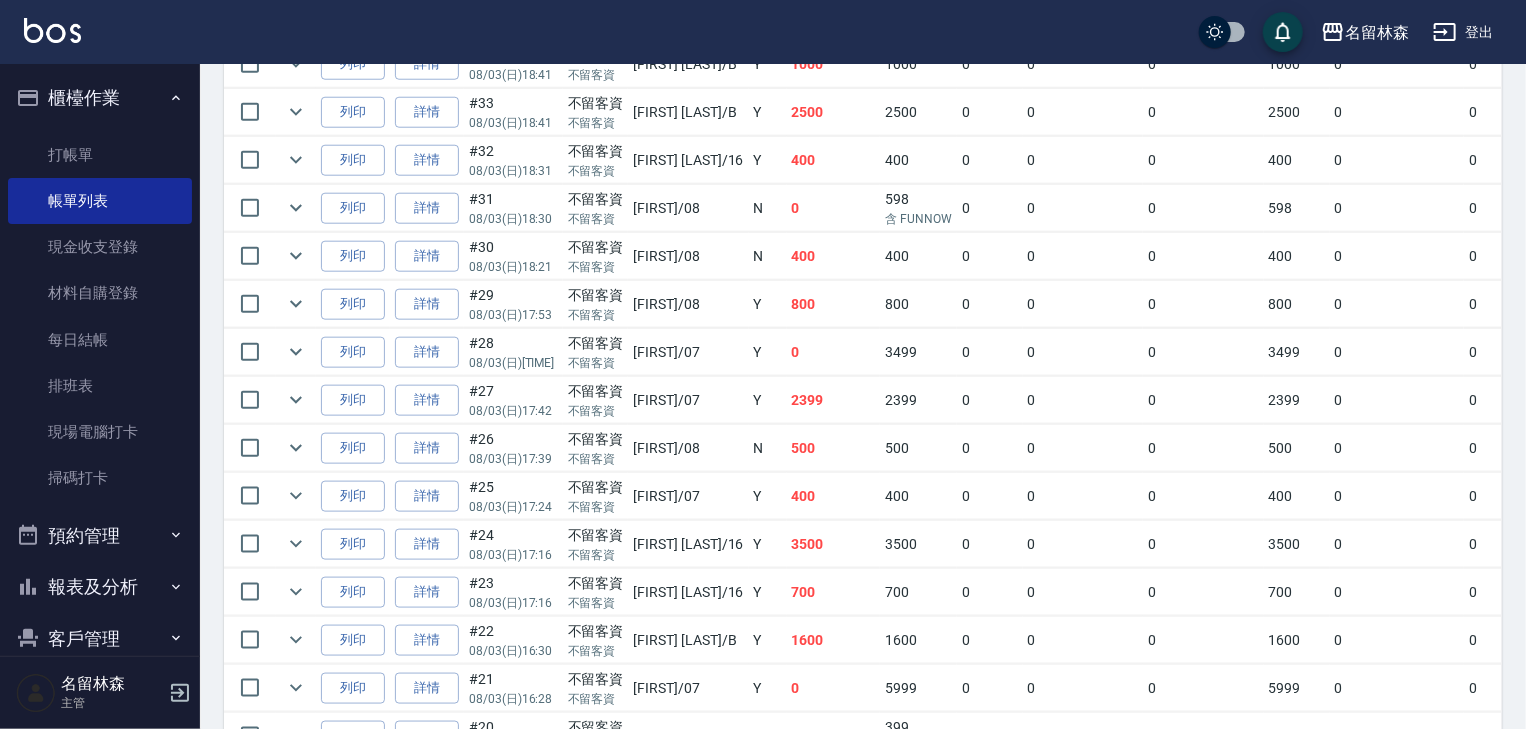 scroll, scrollTop: 1280, scrollLeft: 0, axis: vertical 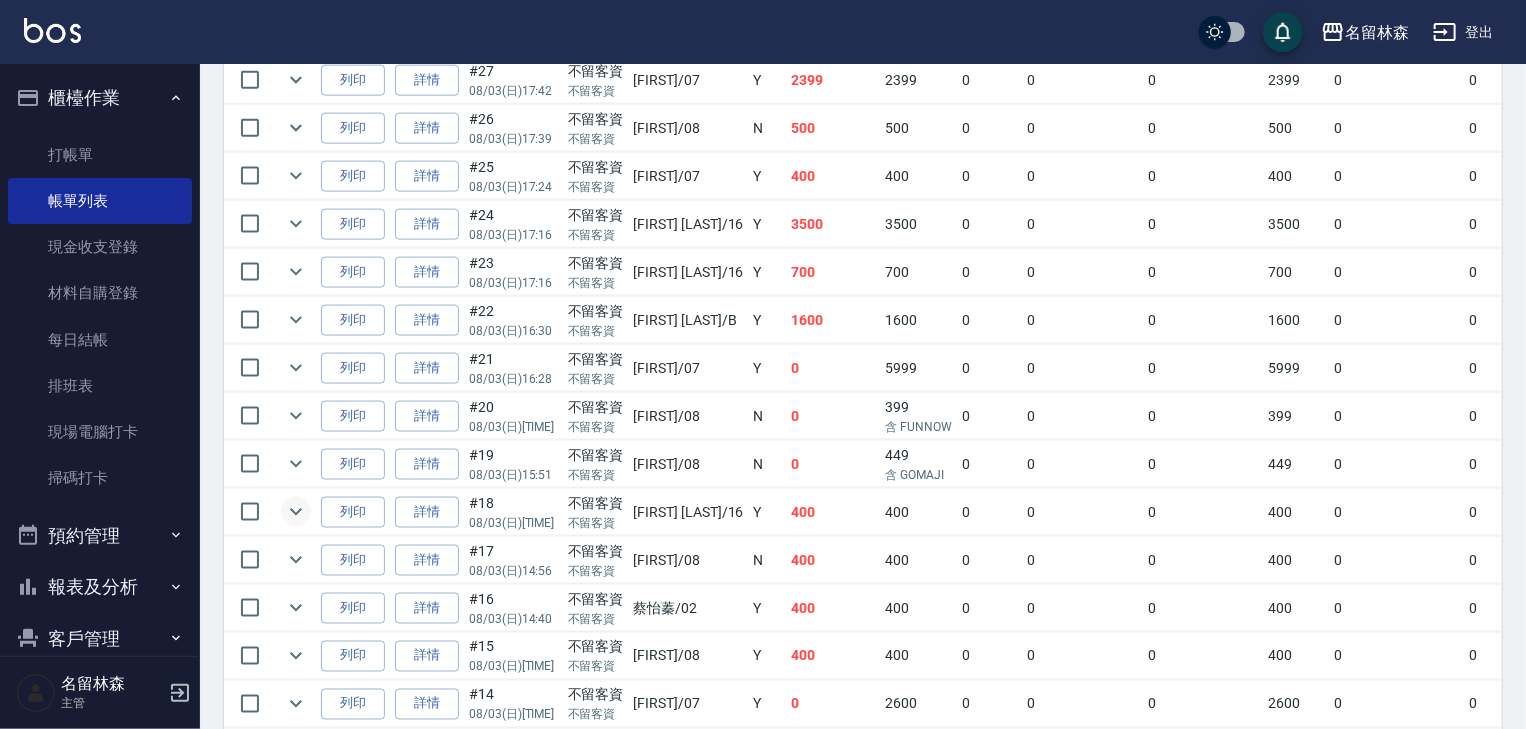 click 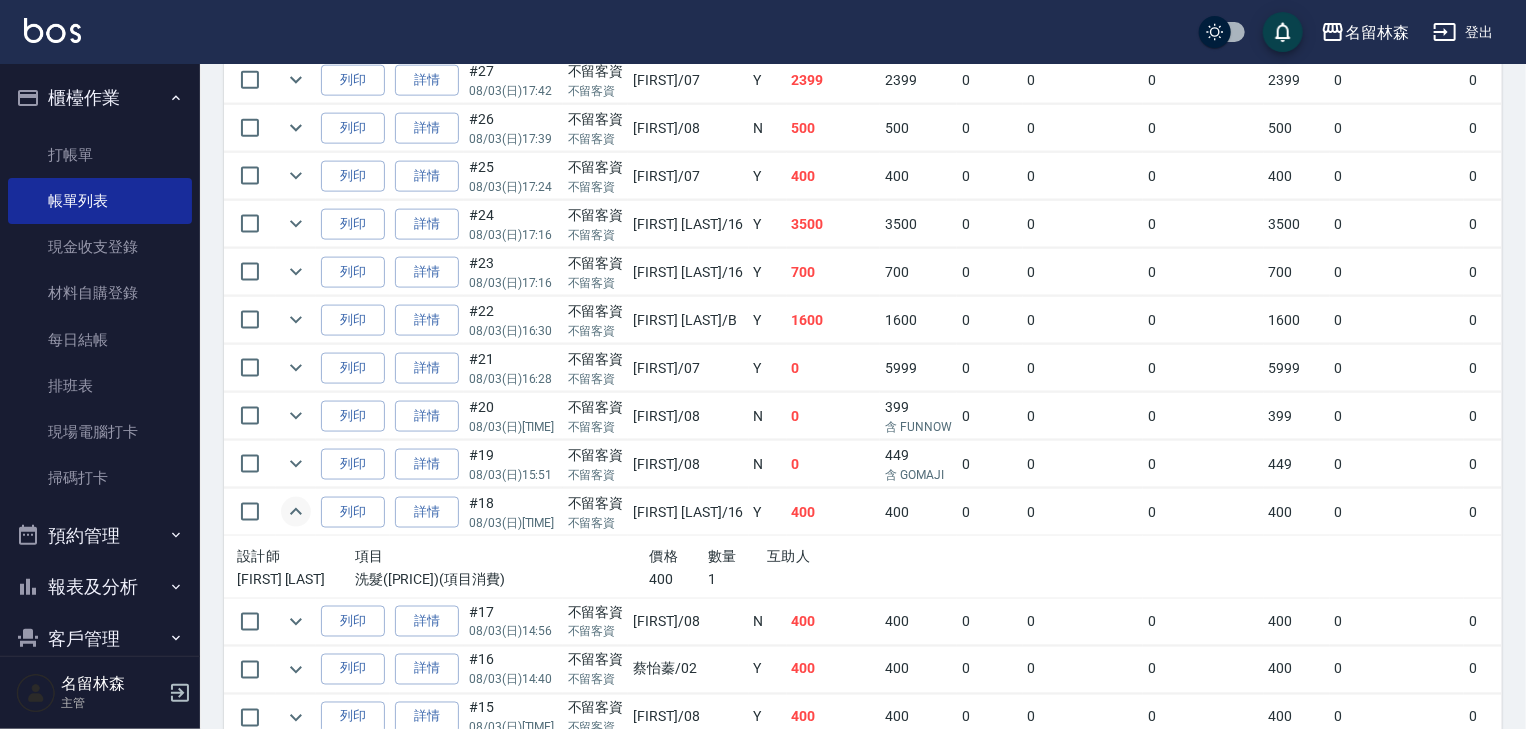 click on "名留林森 登出" at bounding box center [763, 32] 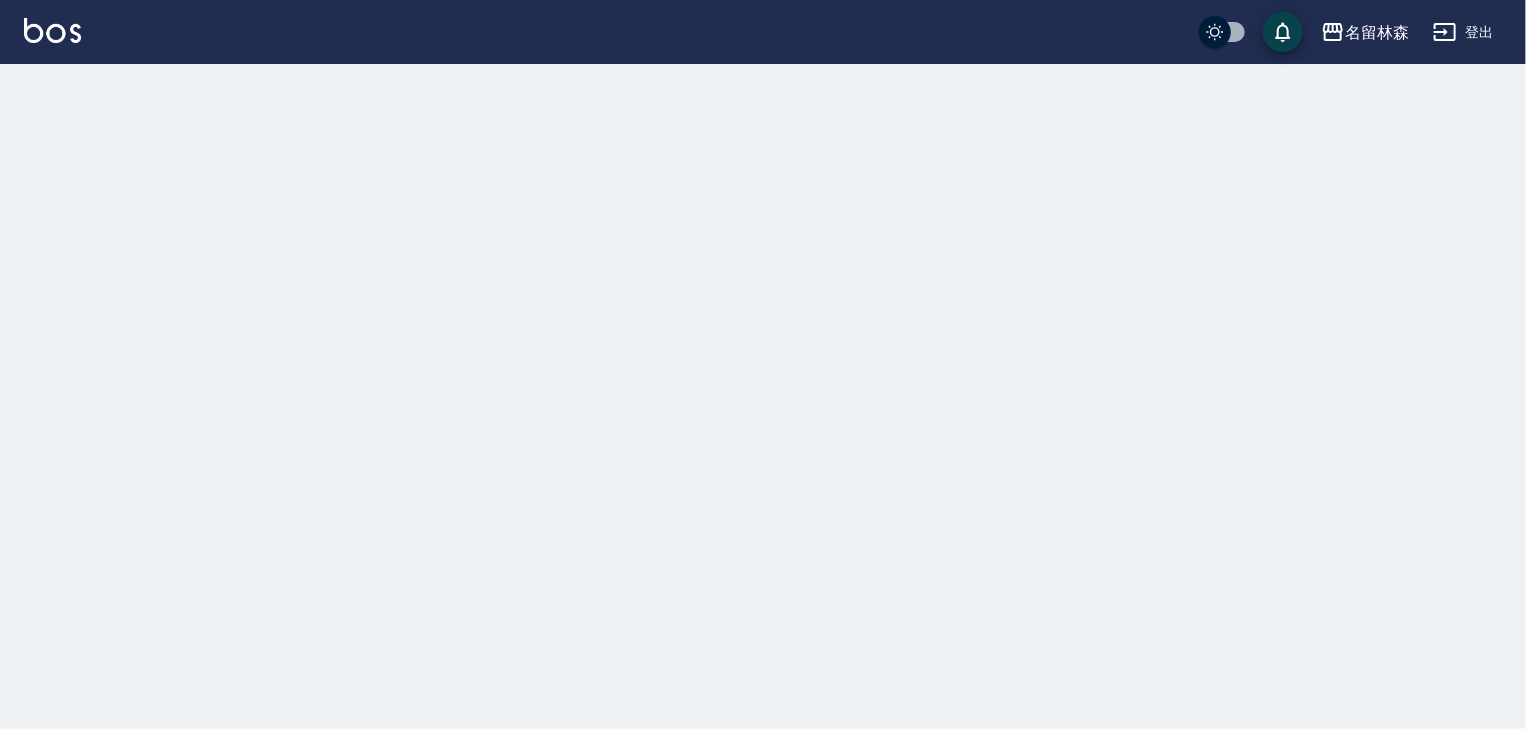 scroll, scrollTop: 0, scrollLeft: 0, axis: both 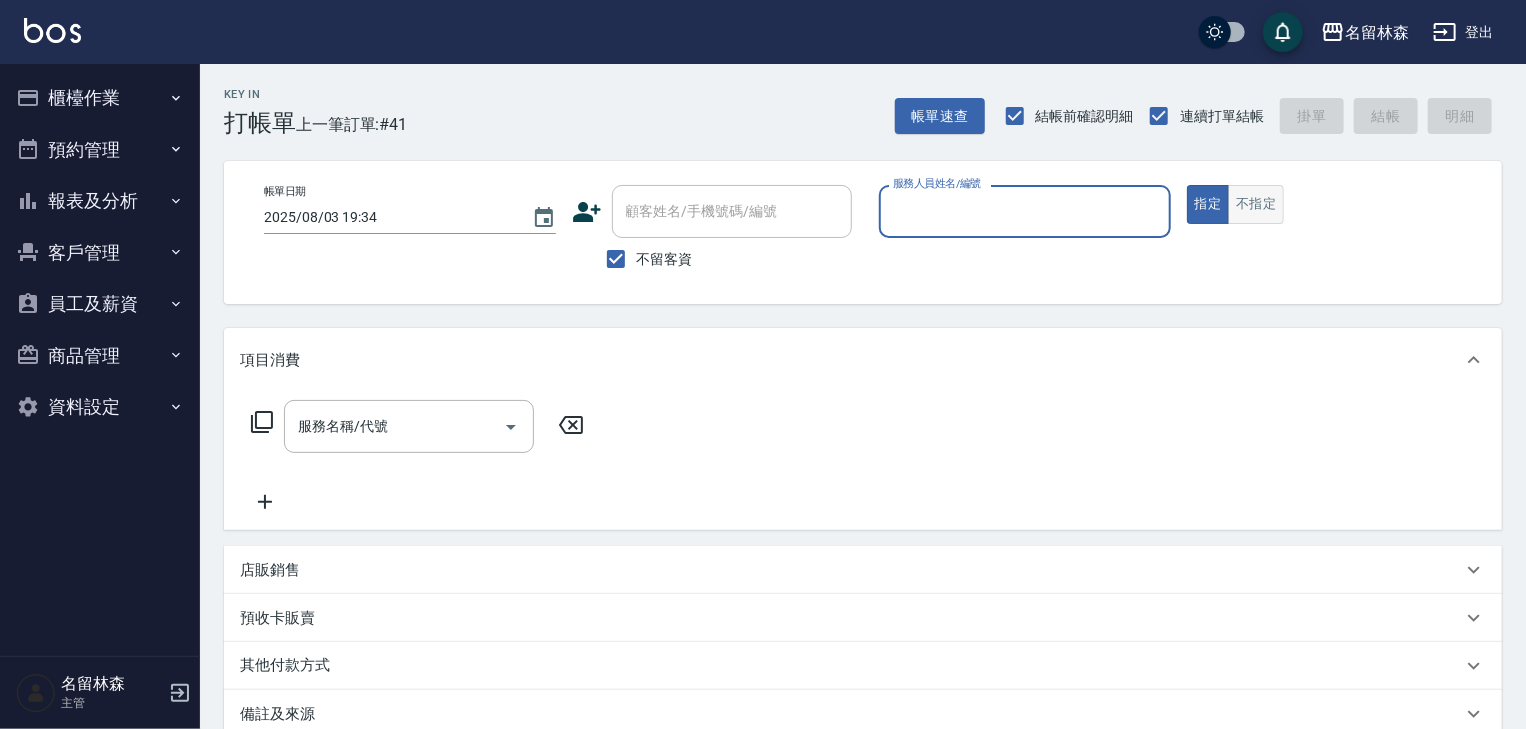 click on "不指定" at bounding box center (1256, 204) 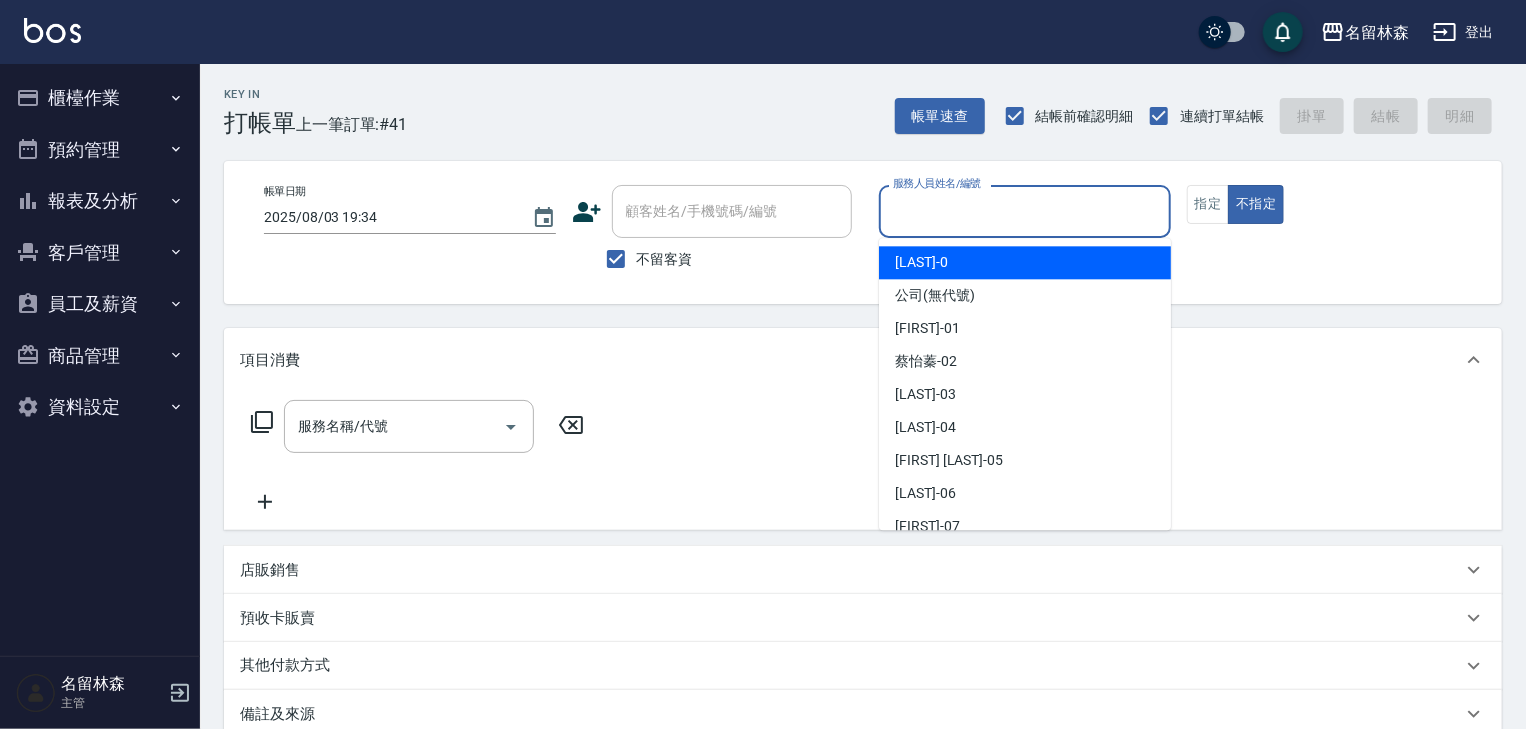 click on "服務人員姓名/編號" at bounding box center [1025, 211] 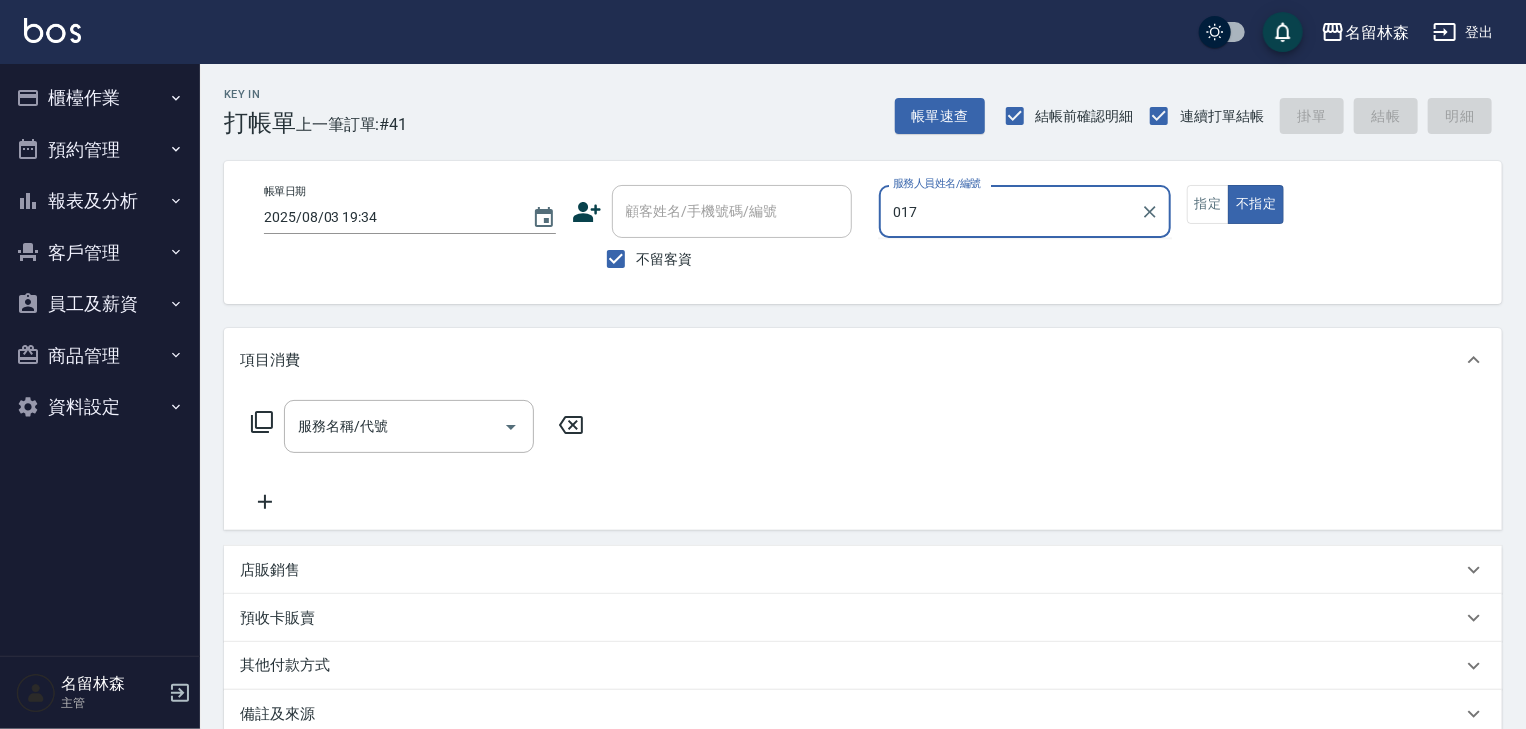 click on "不指定" at bounding box center [1256, 204] 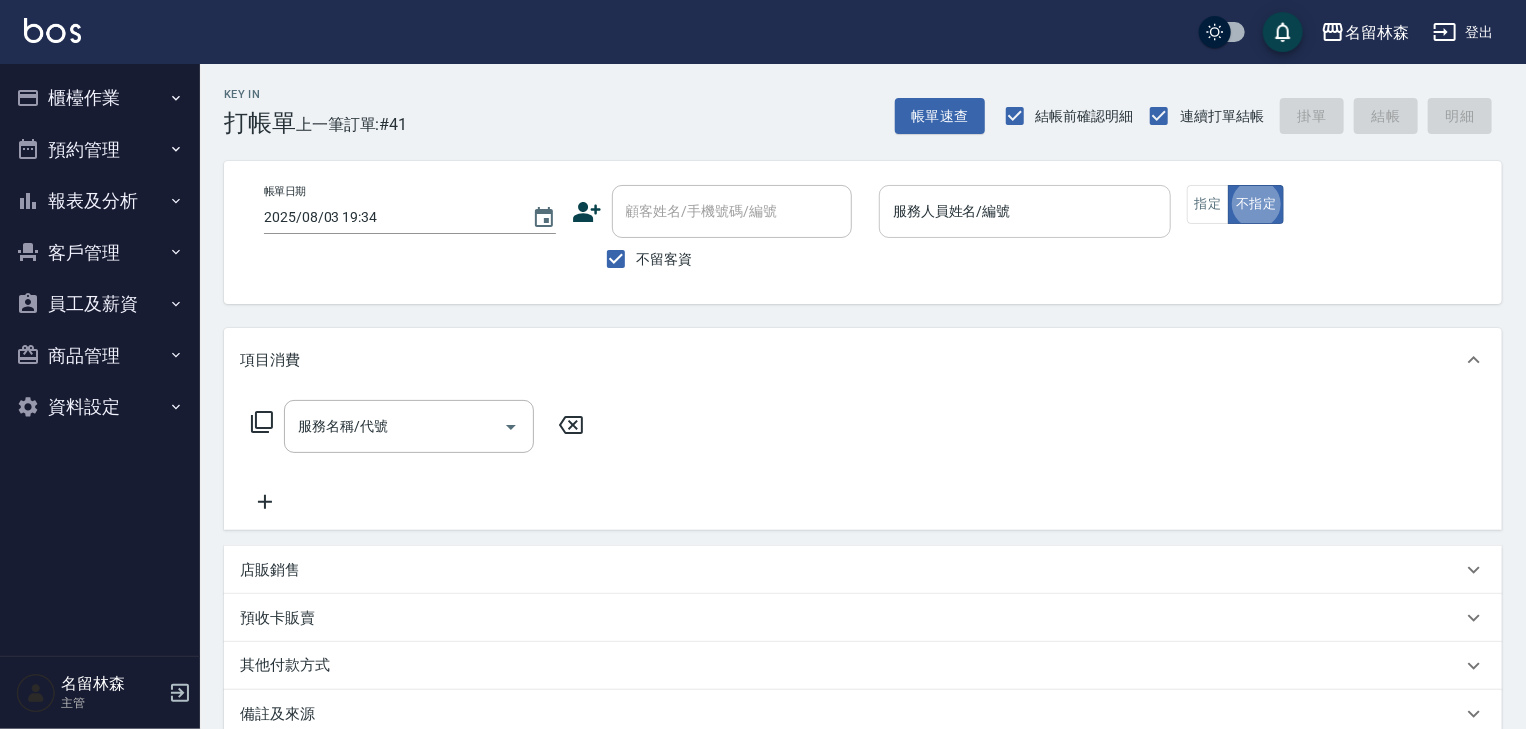 click on "服務人員姓名/編號" at bounding box center [1025, 211] 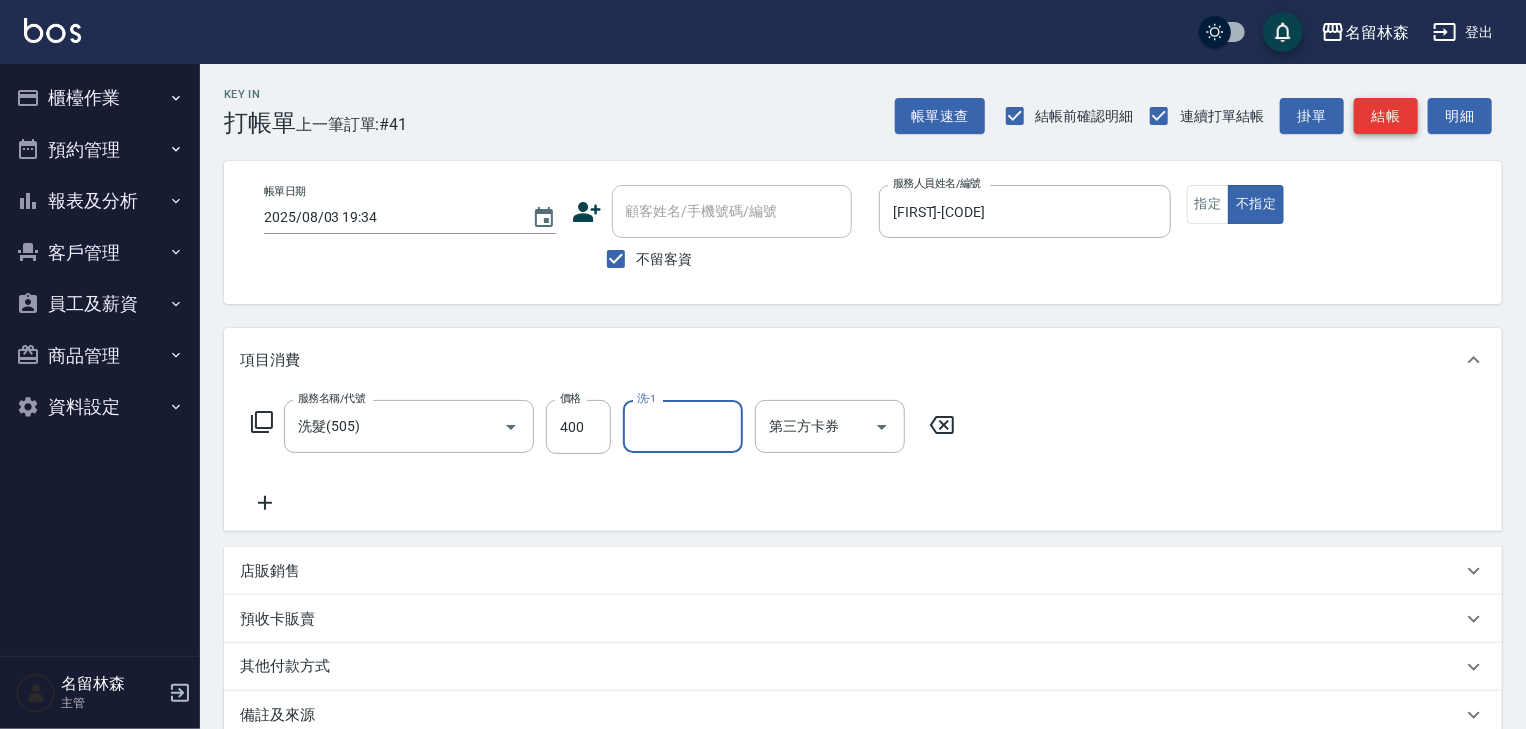 click on "結帳" at bounding box center (1386, 116) 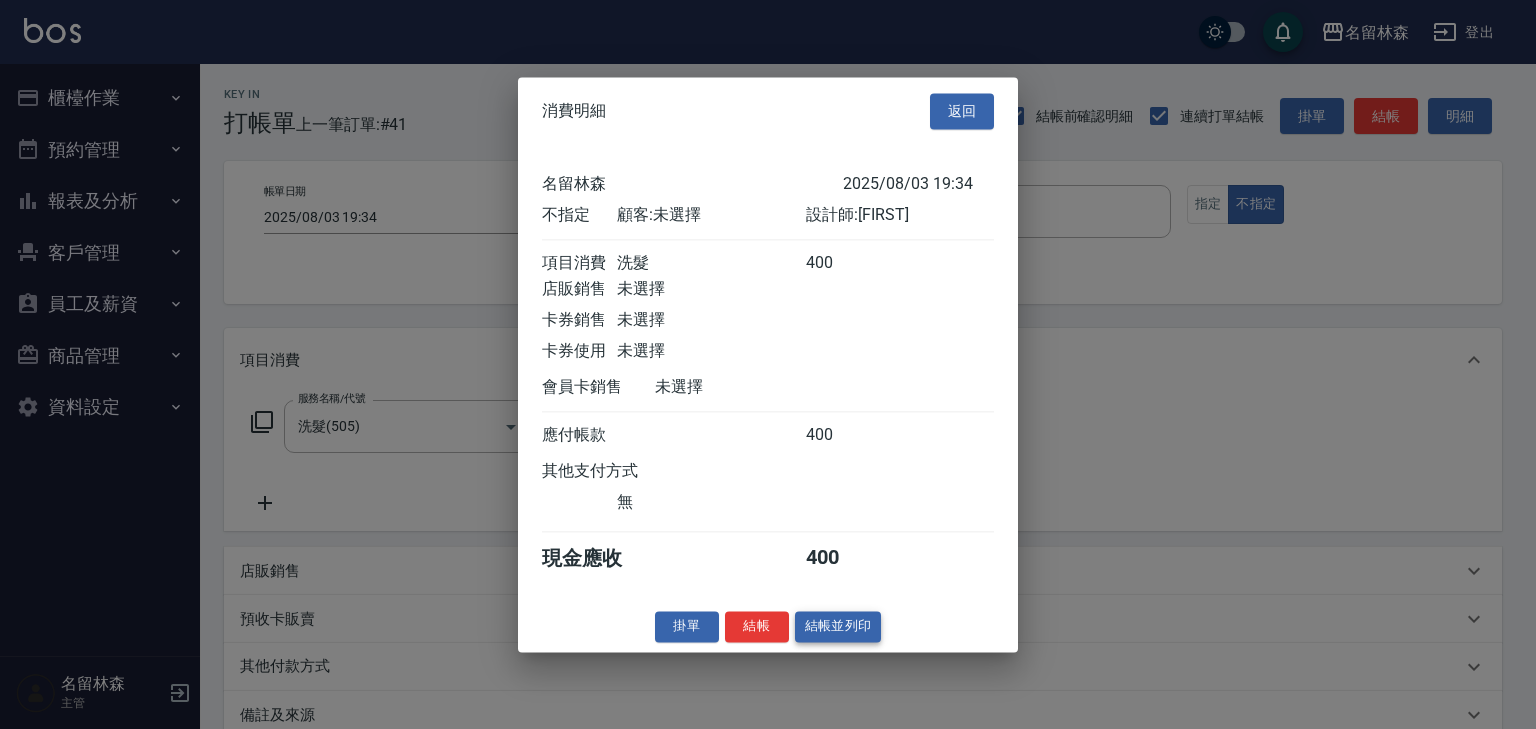 click on "結帳並列印" at bounding box center [838, 626] 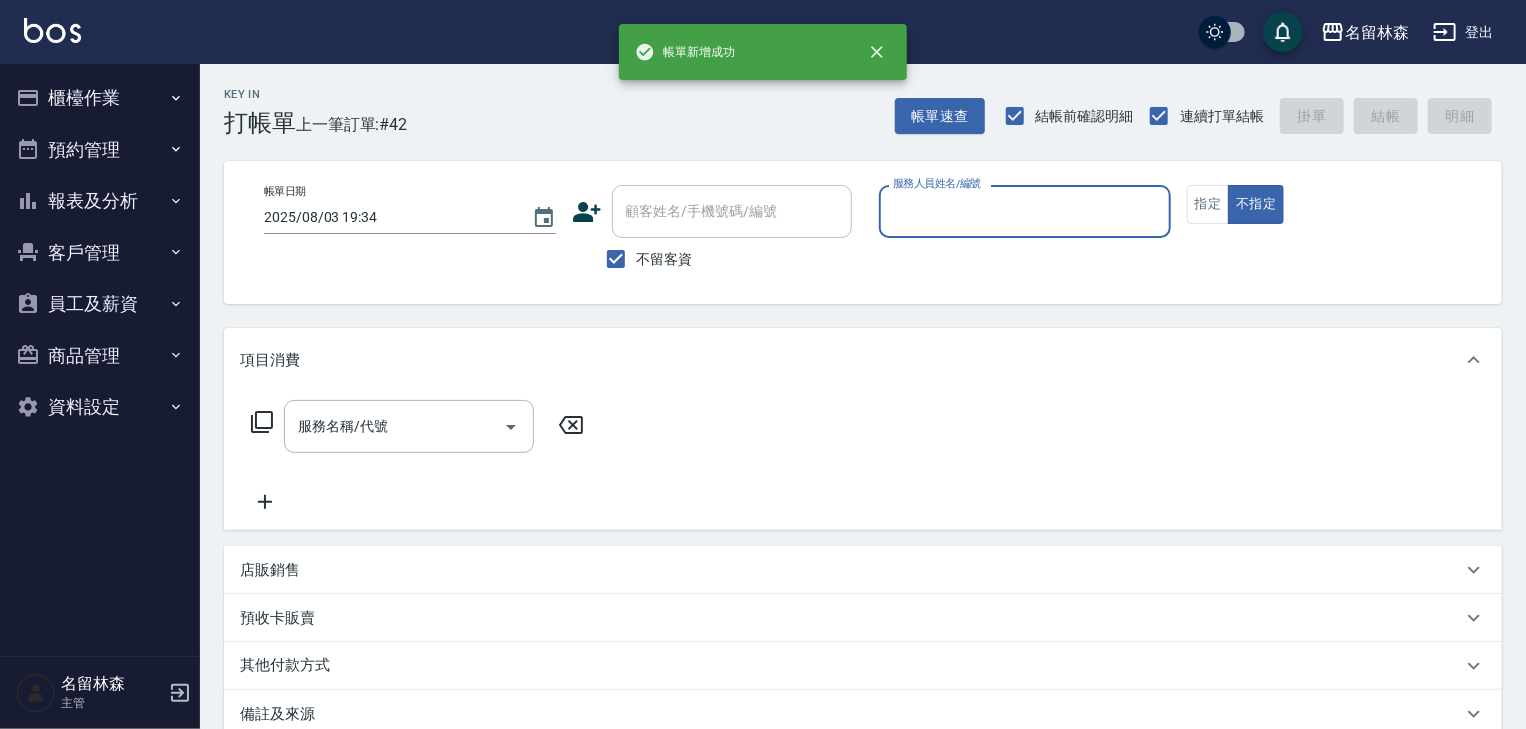 click on "櫃檯作業" at bounding box center [100, 98] 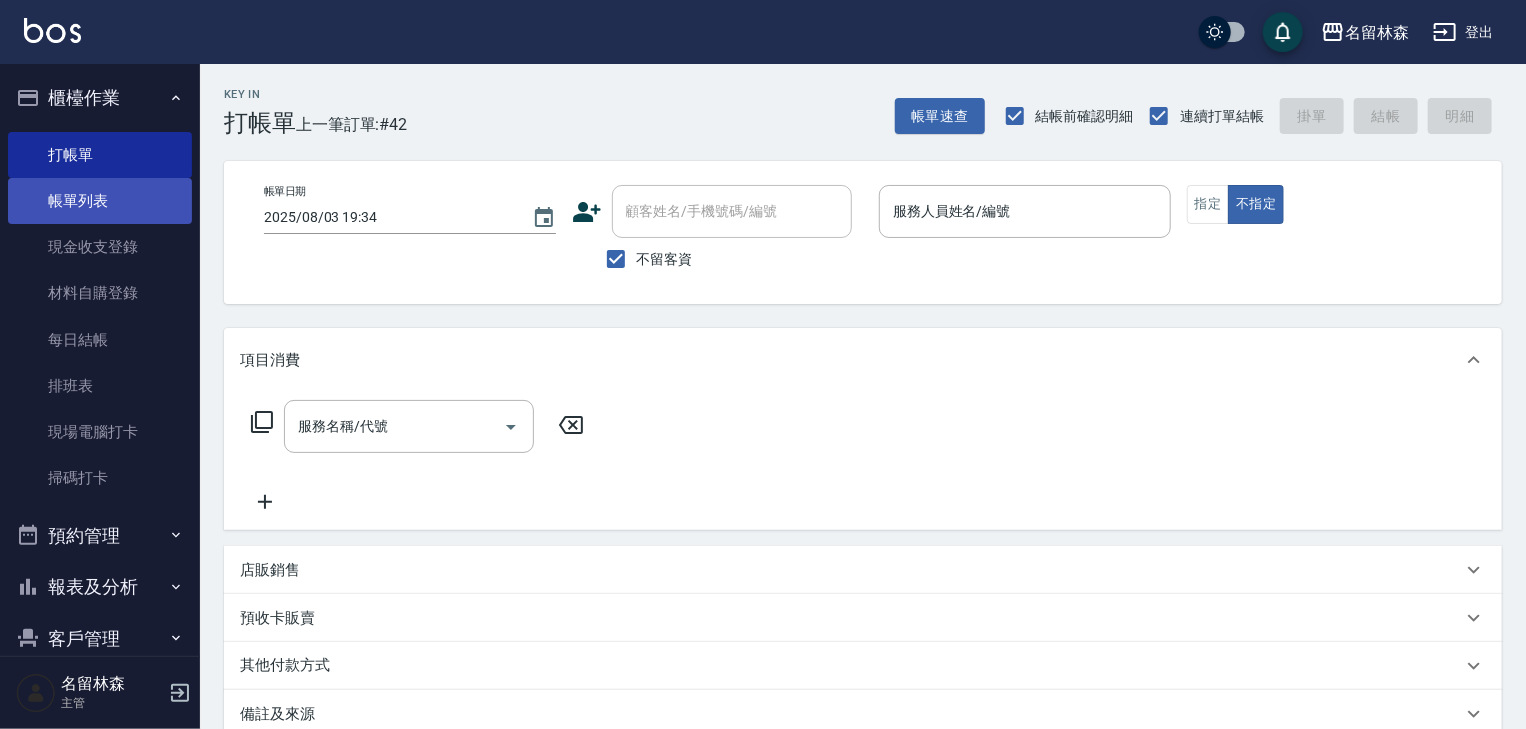 click on "帳單列表" at bounding box center [100, 201] 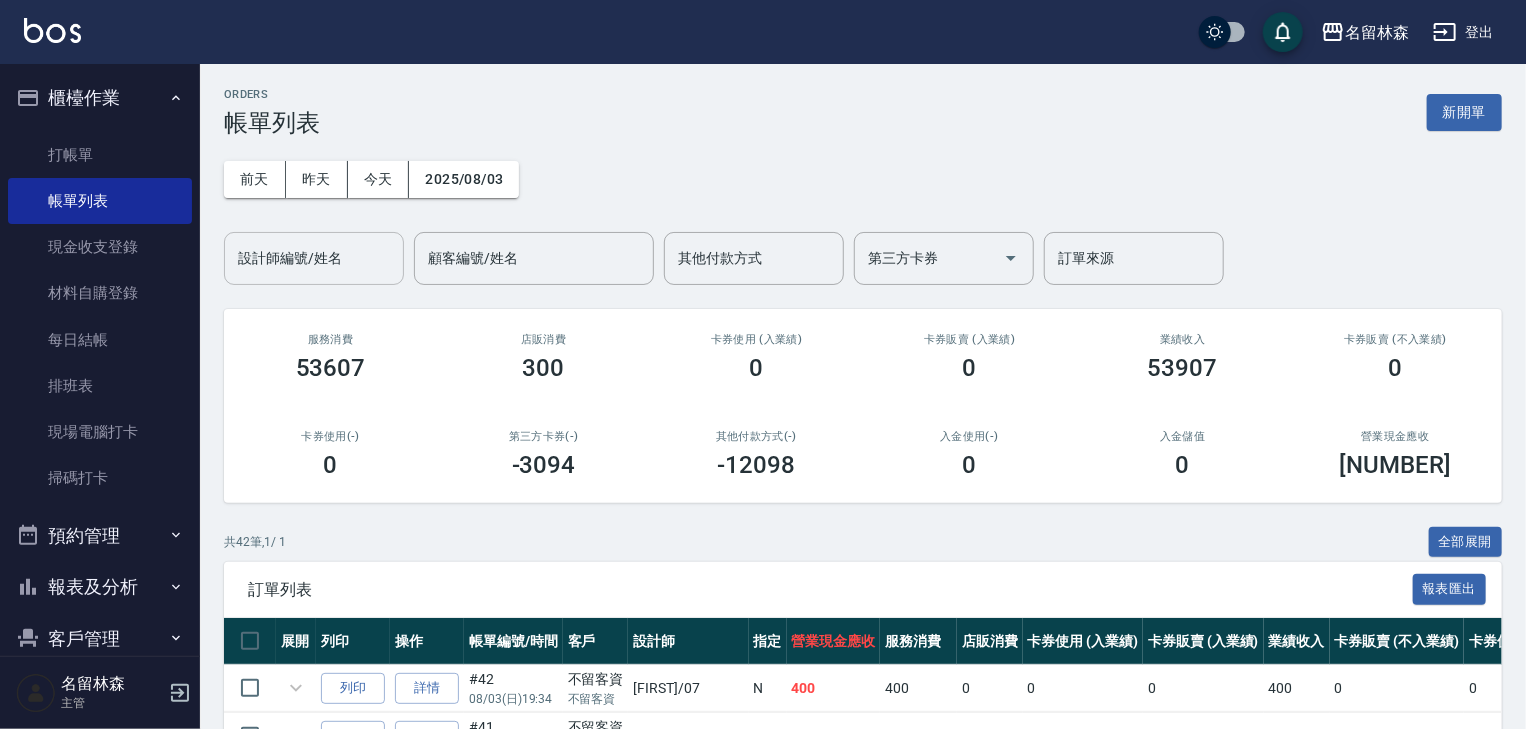click on "設計師編號/姓名 設計師編號/姓名" at bounding box center [314, 258] 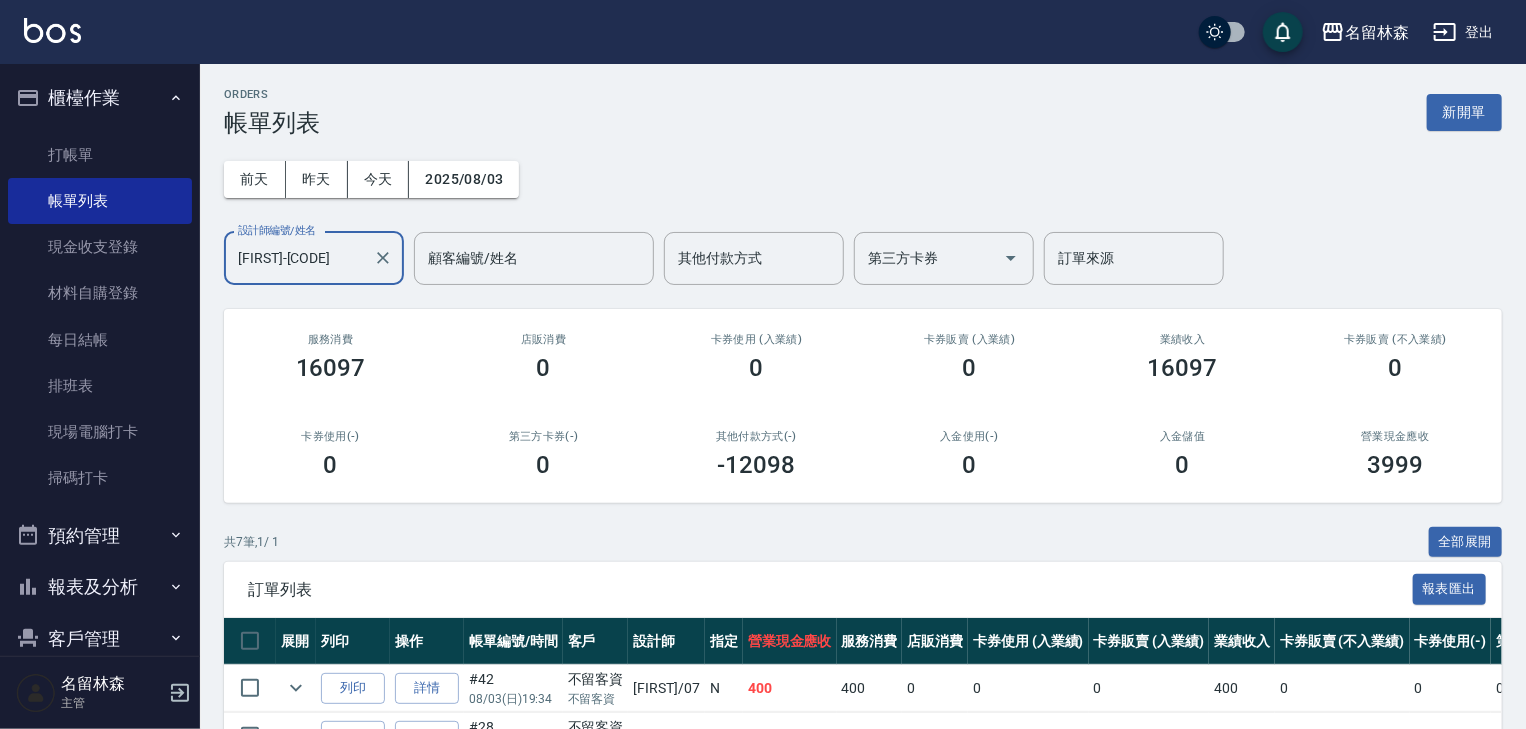 scroll, scrollTop: 320, scrollLeft: 0, axis: vertical 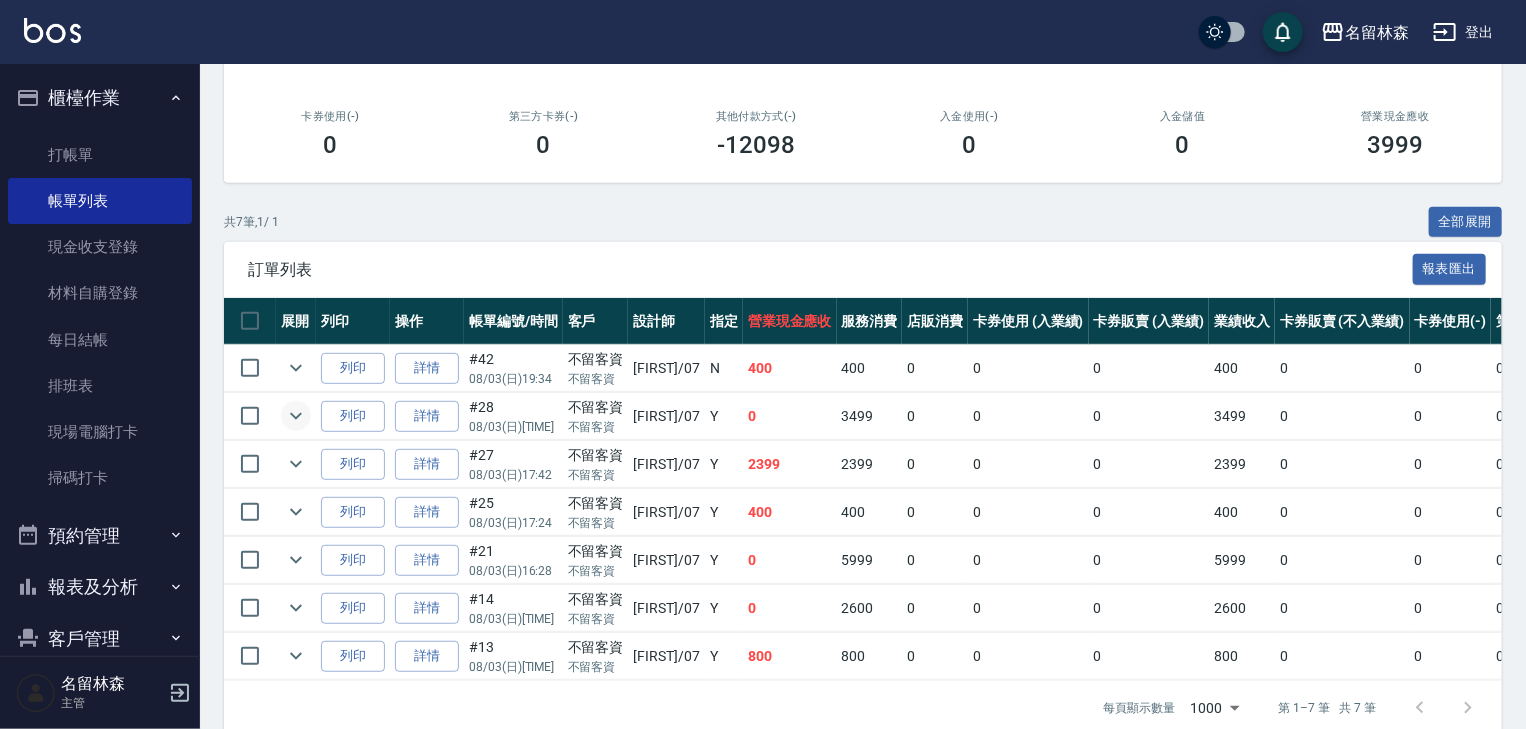 click 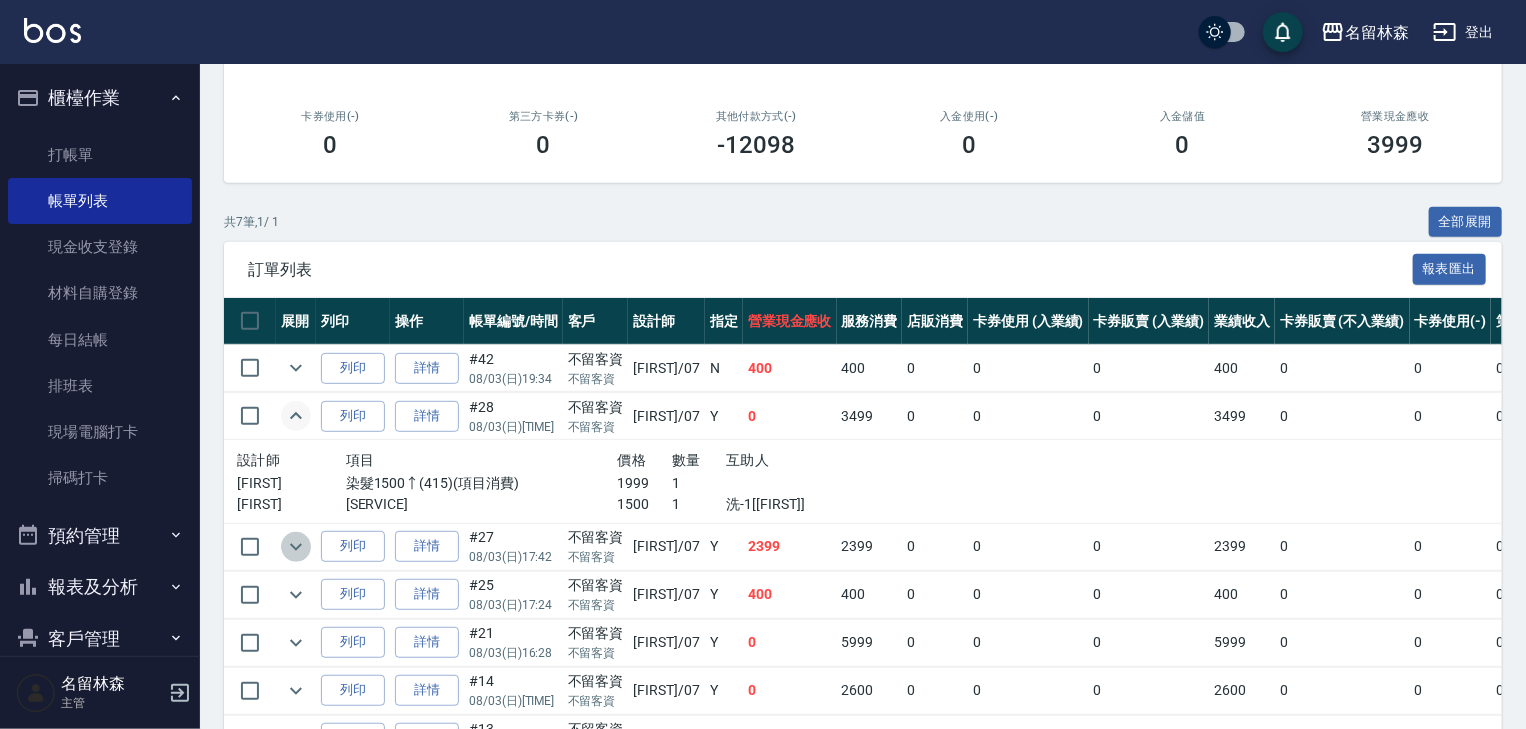 click 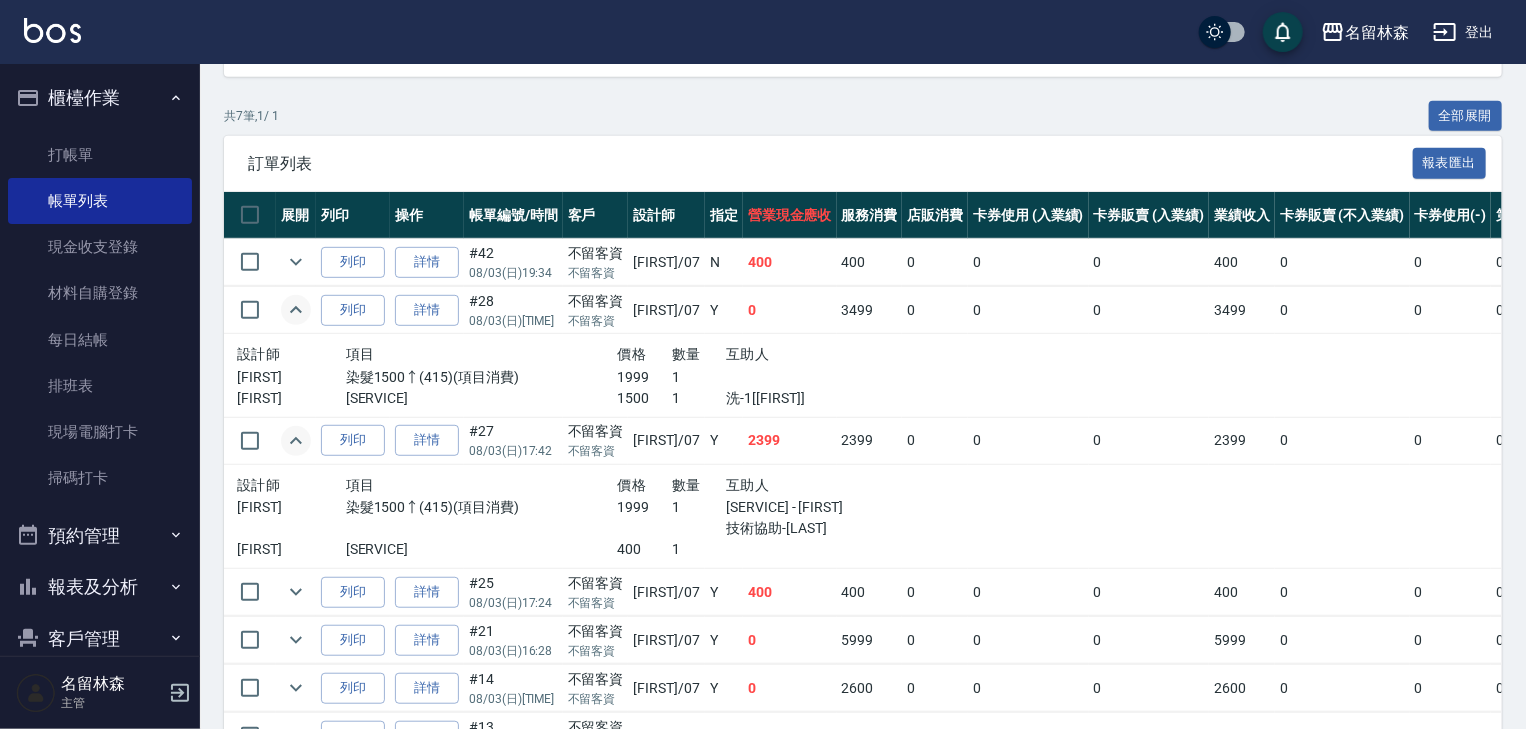 scroll, scrollTop: 533, scrollLeft: 0, axis: vertical 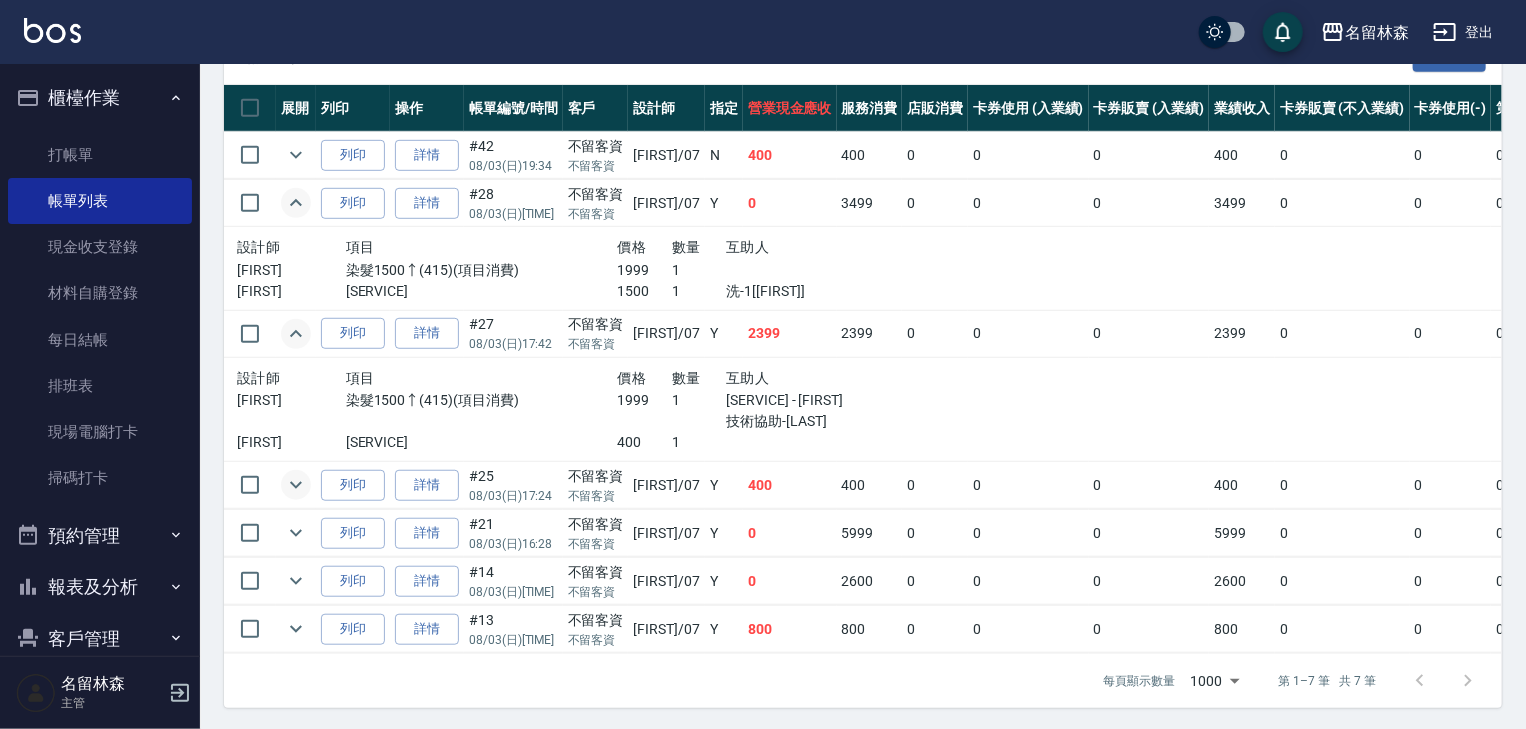 click 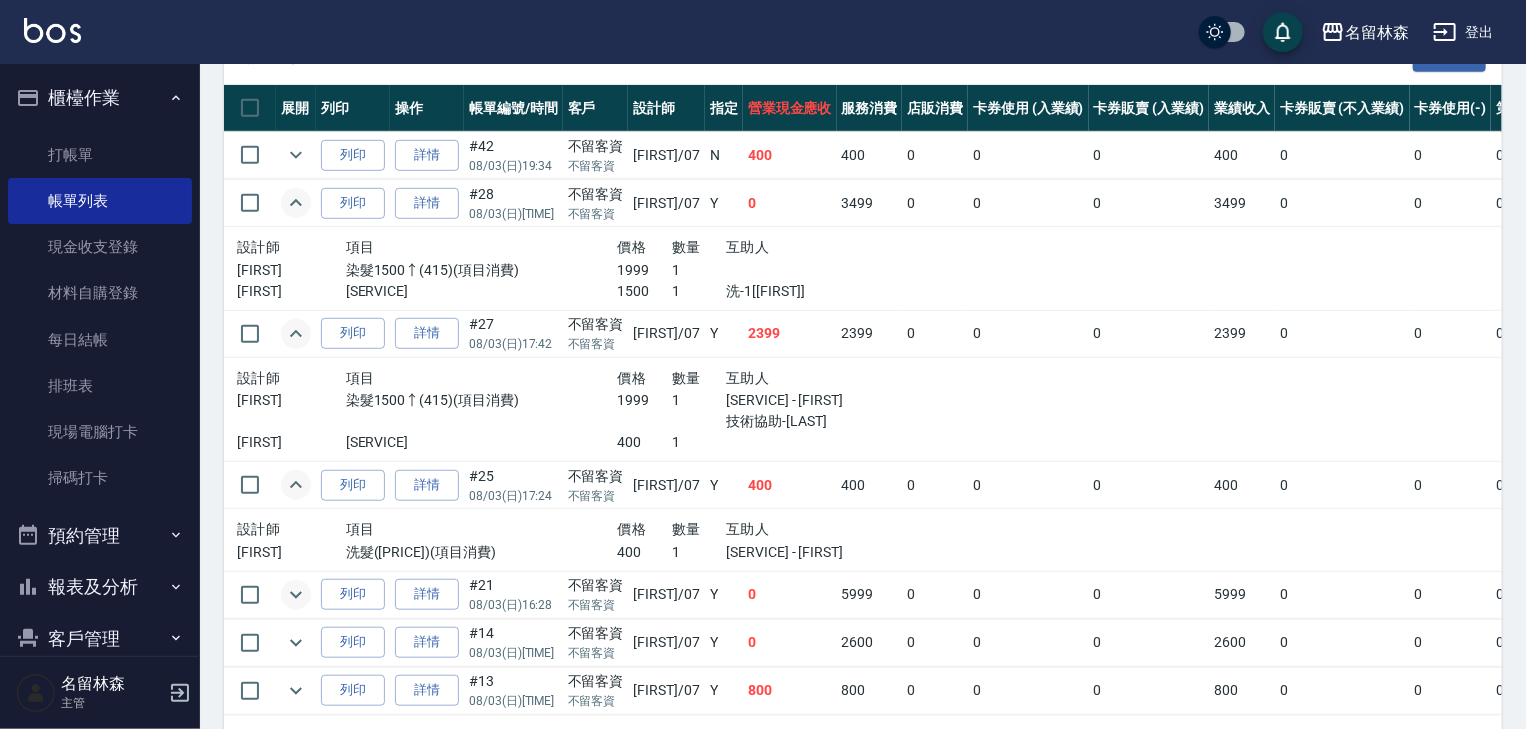 click 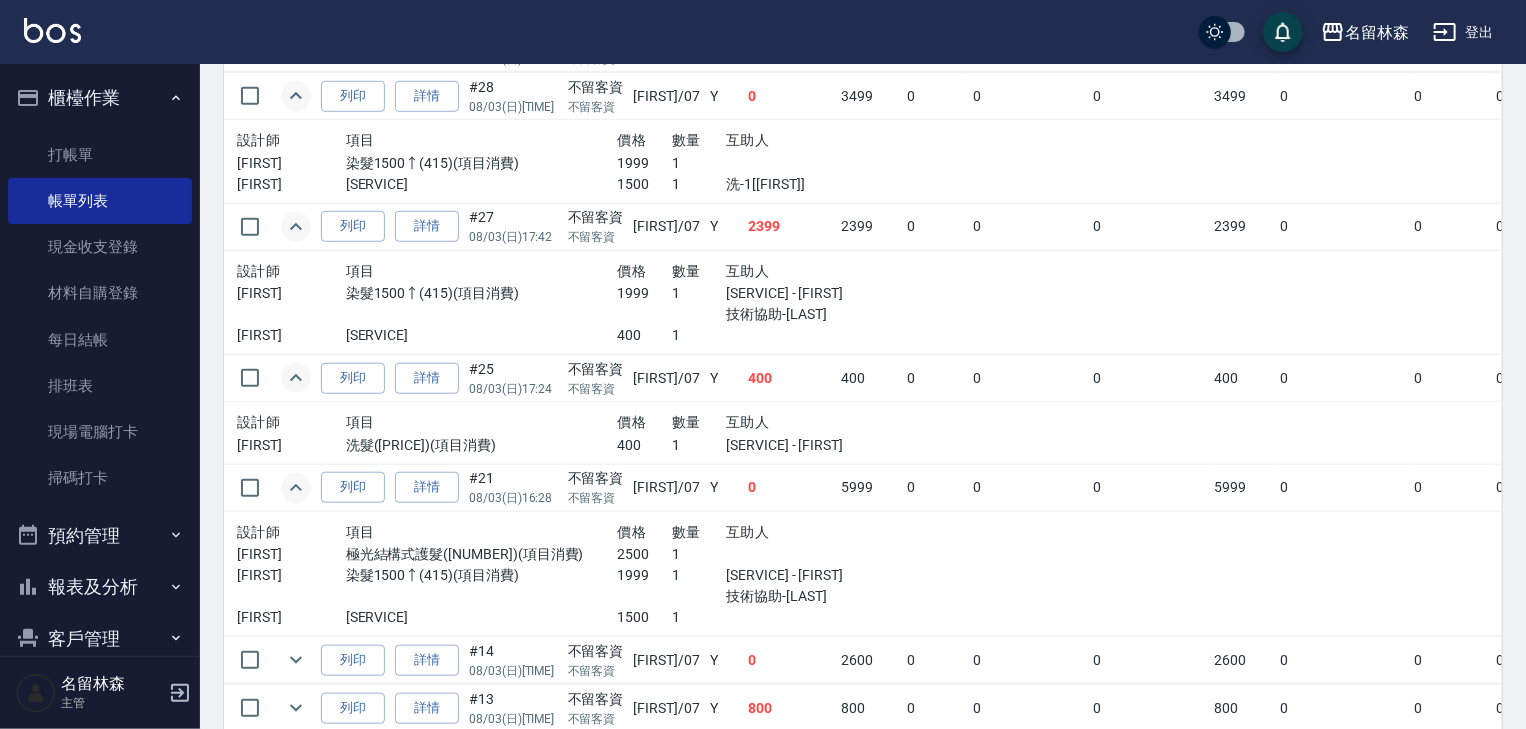 scroll, scrollTop: 731, scrollLeft: 0, axis: vertical 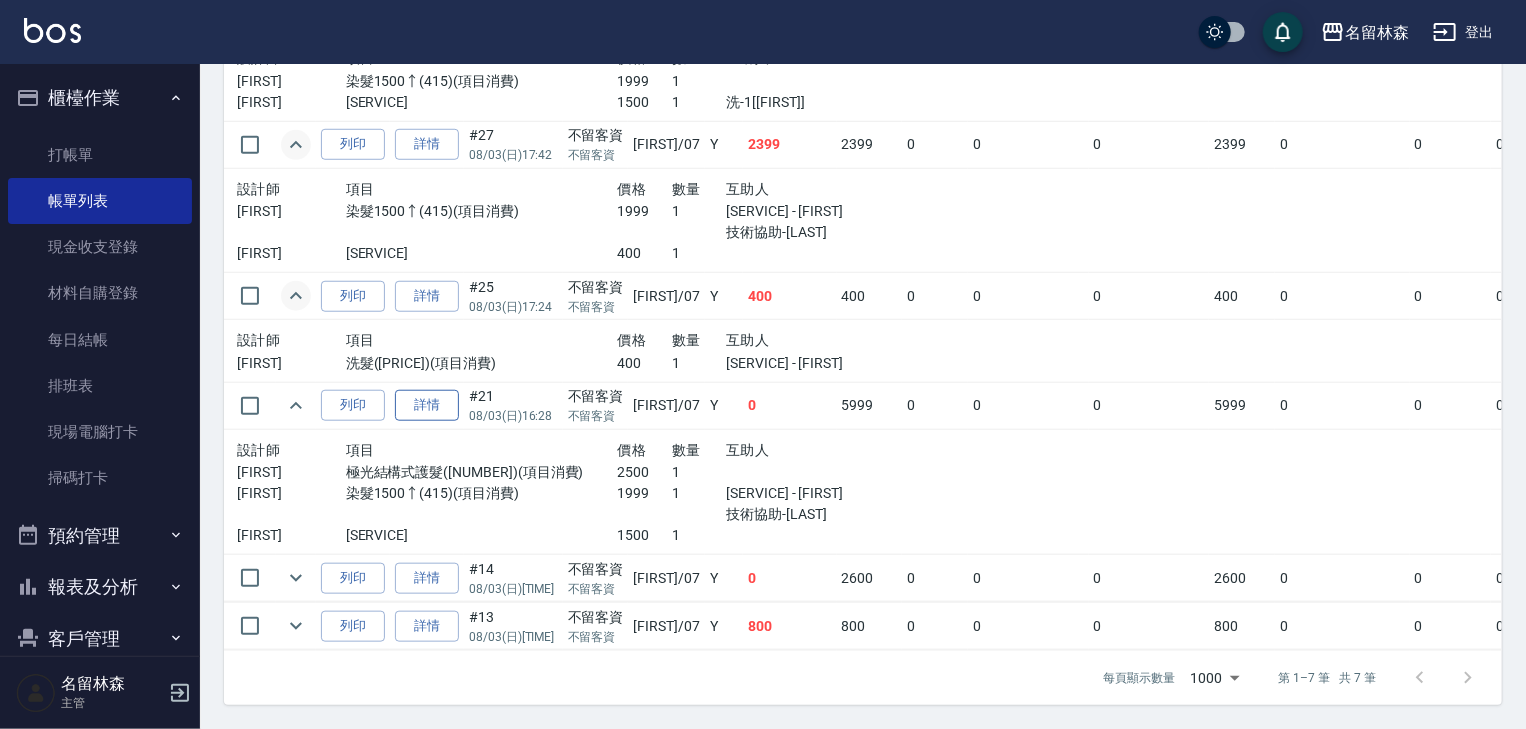 click on "詳情" at bounding box center (427, 405) 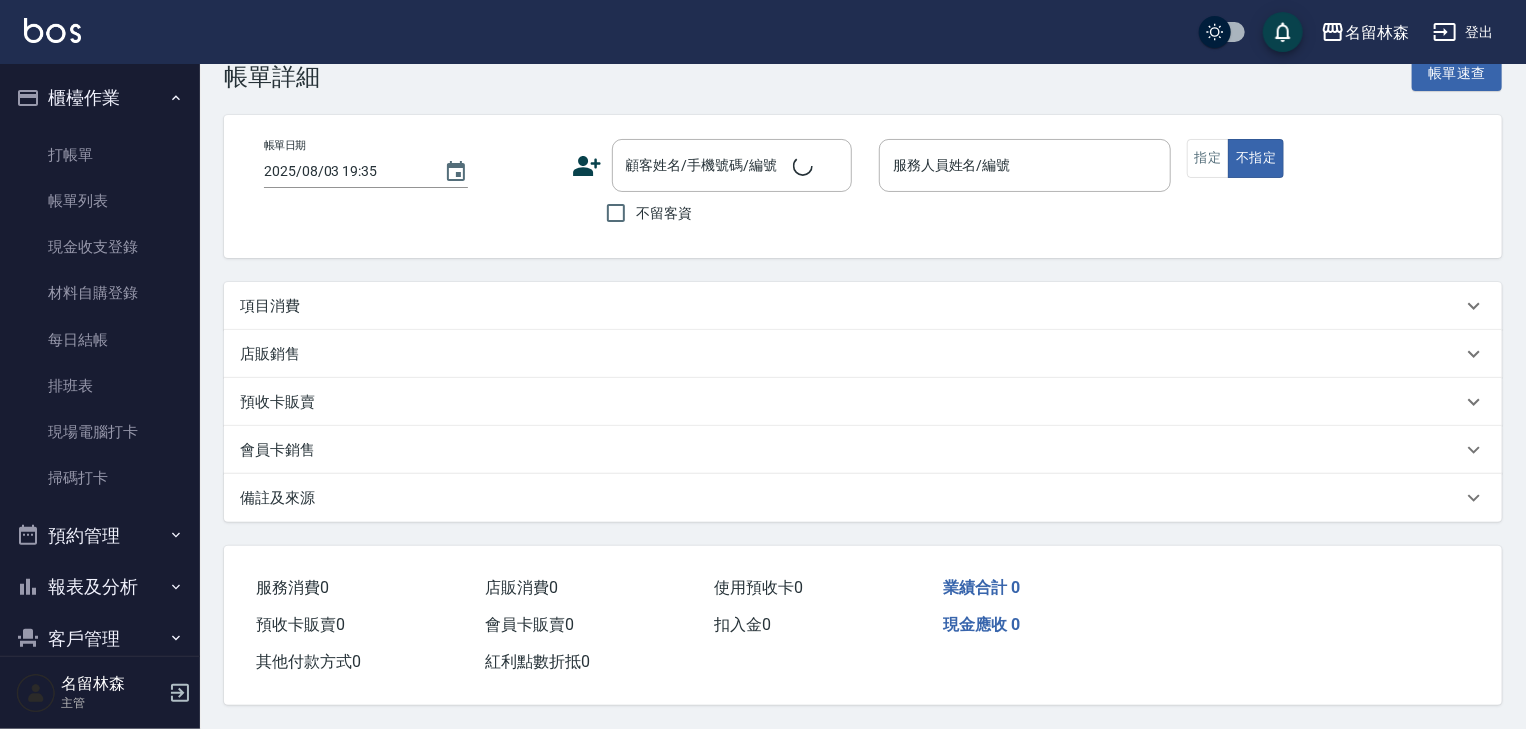 scroll, scrollTop: 0, scrollLeft: 0, axis: both 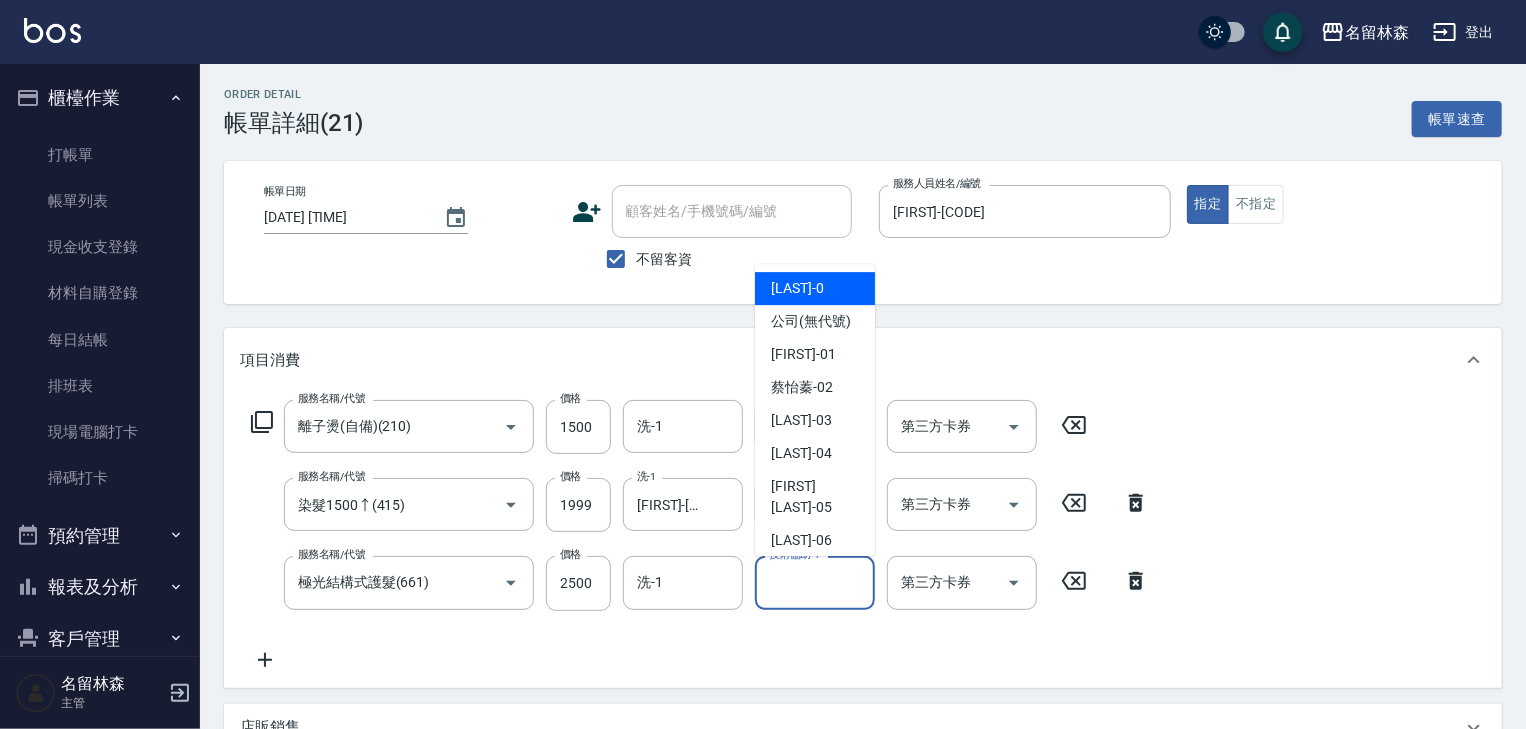 click on "技術協助-1 技術協助-1" at bounding box center (815, 582) 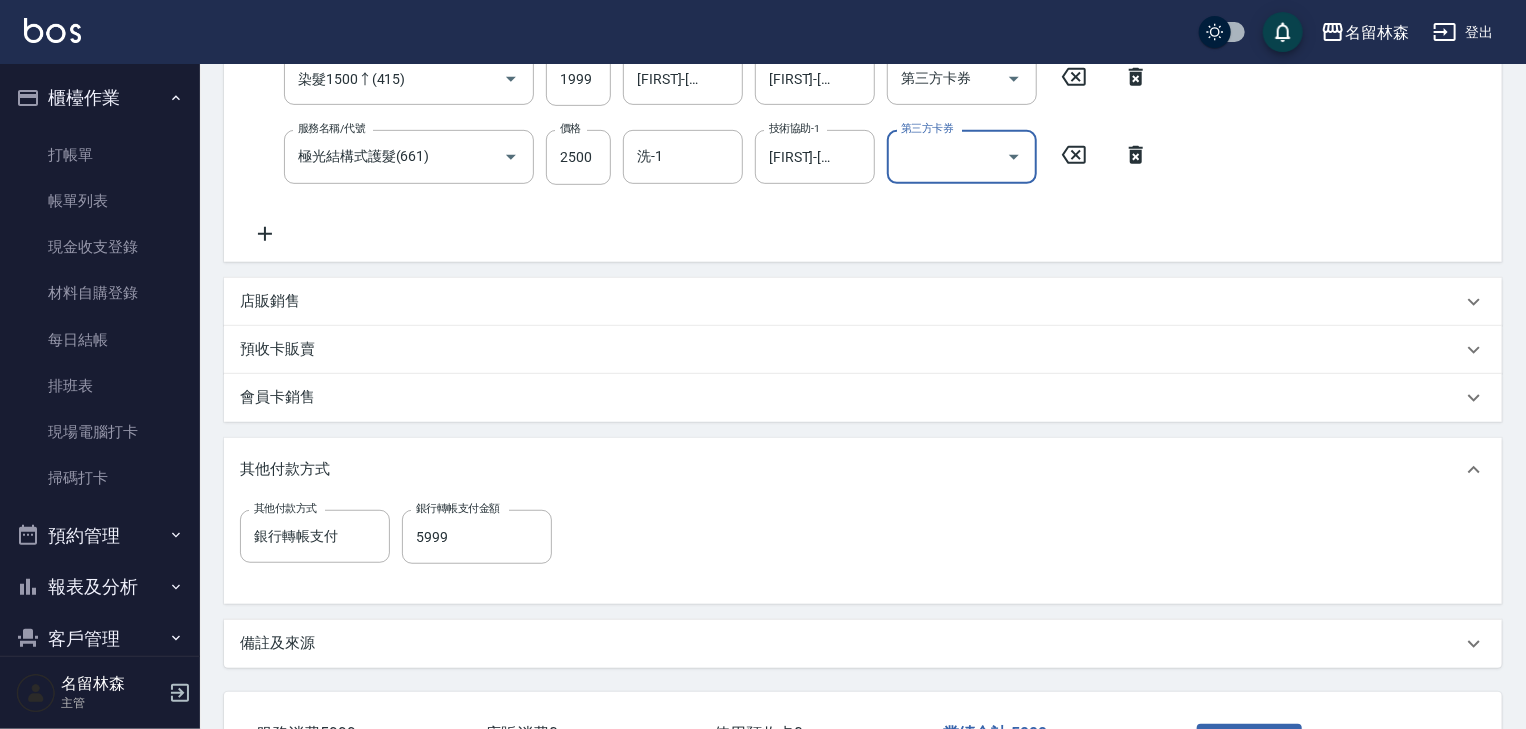 scroll, scrollTop: 578, scrollLeft: 0, axis: vertical 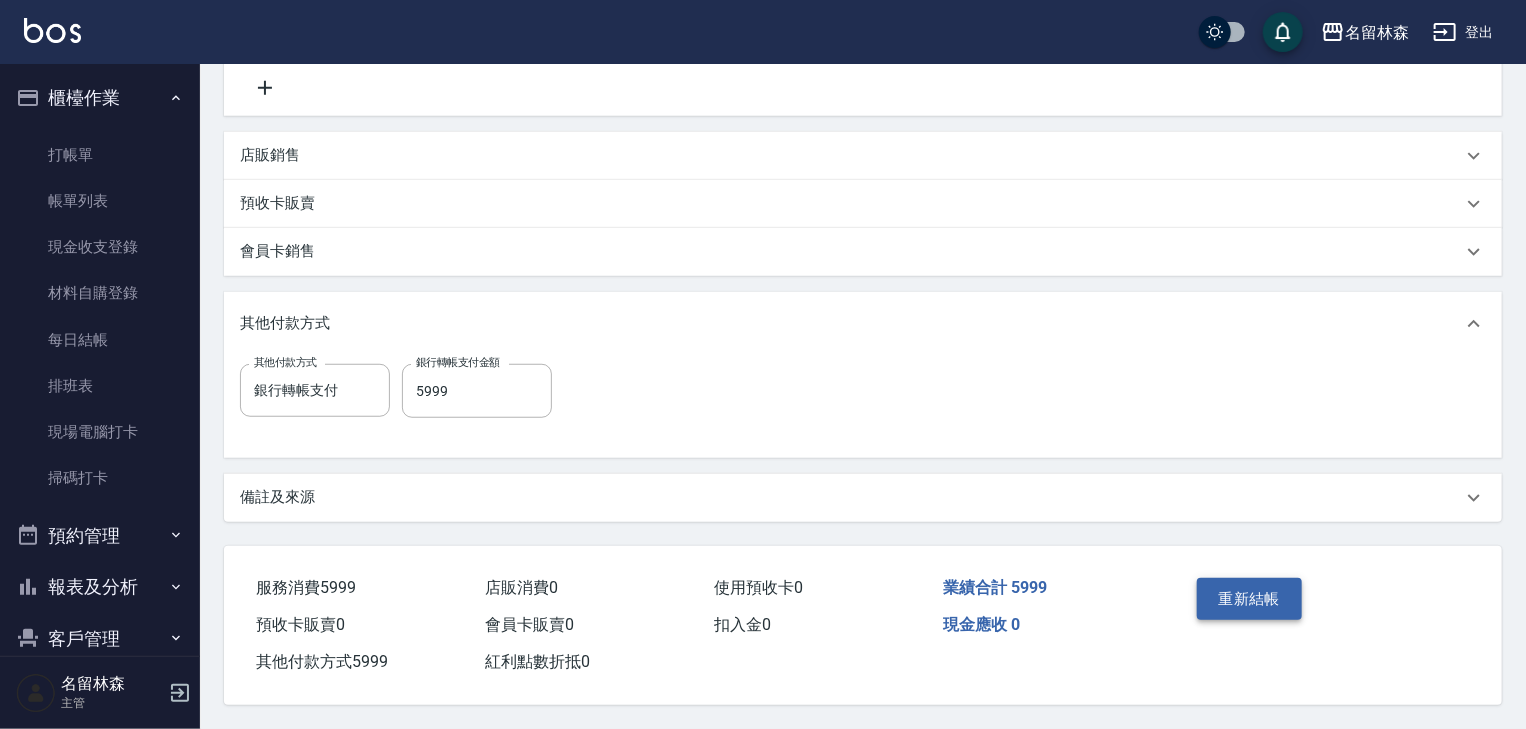 click on "重新結帳" at bounding box center (1250, 599) 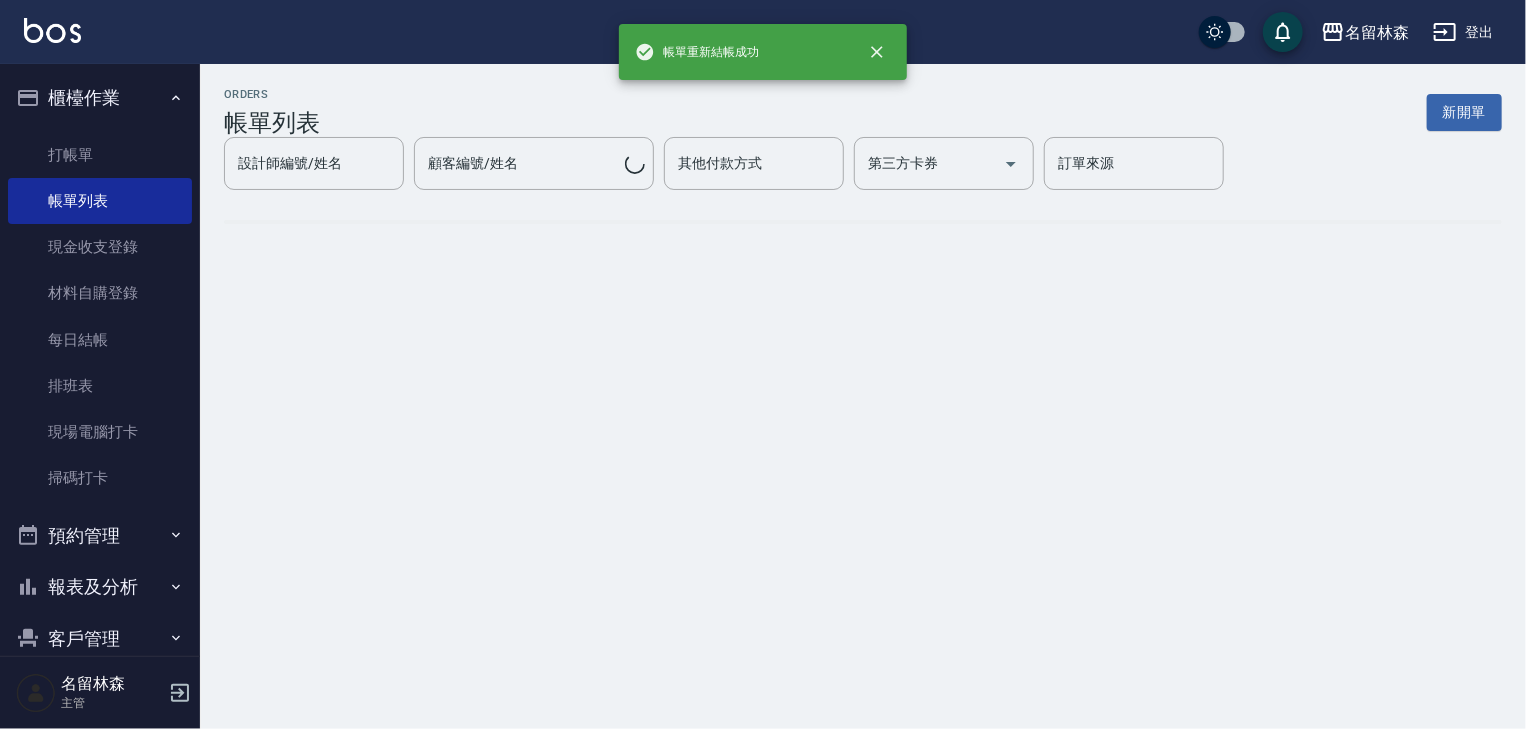 scroll, scrollTop: 0, scrollLeft: 0, axis: both 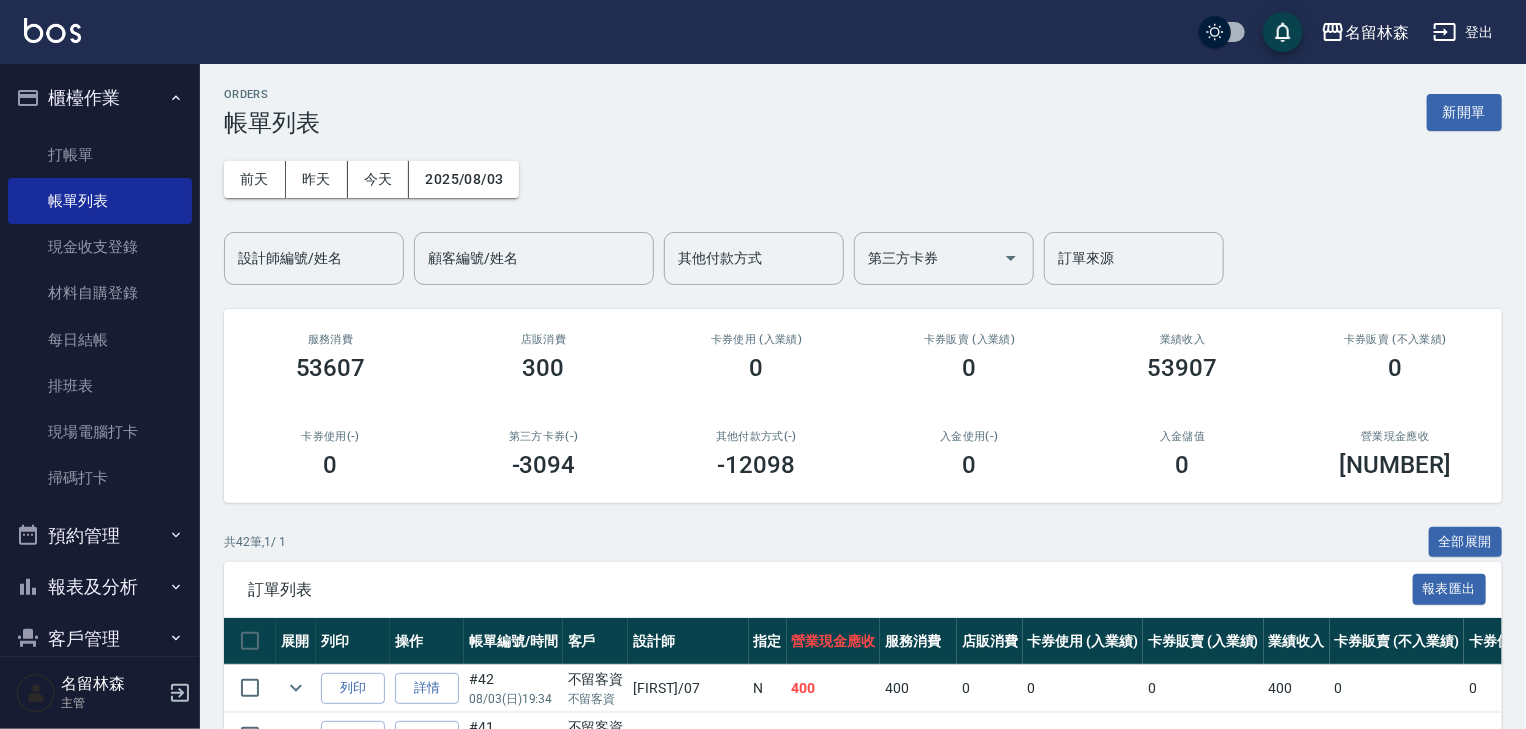 click on "報表及分析" at bounding box center (100, 587) 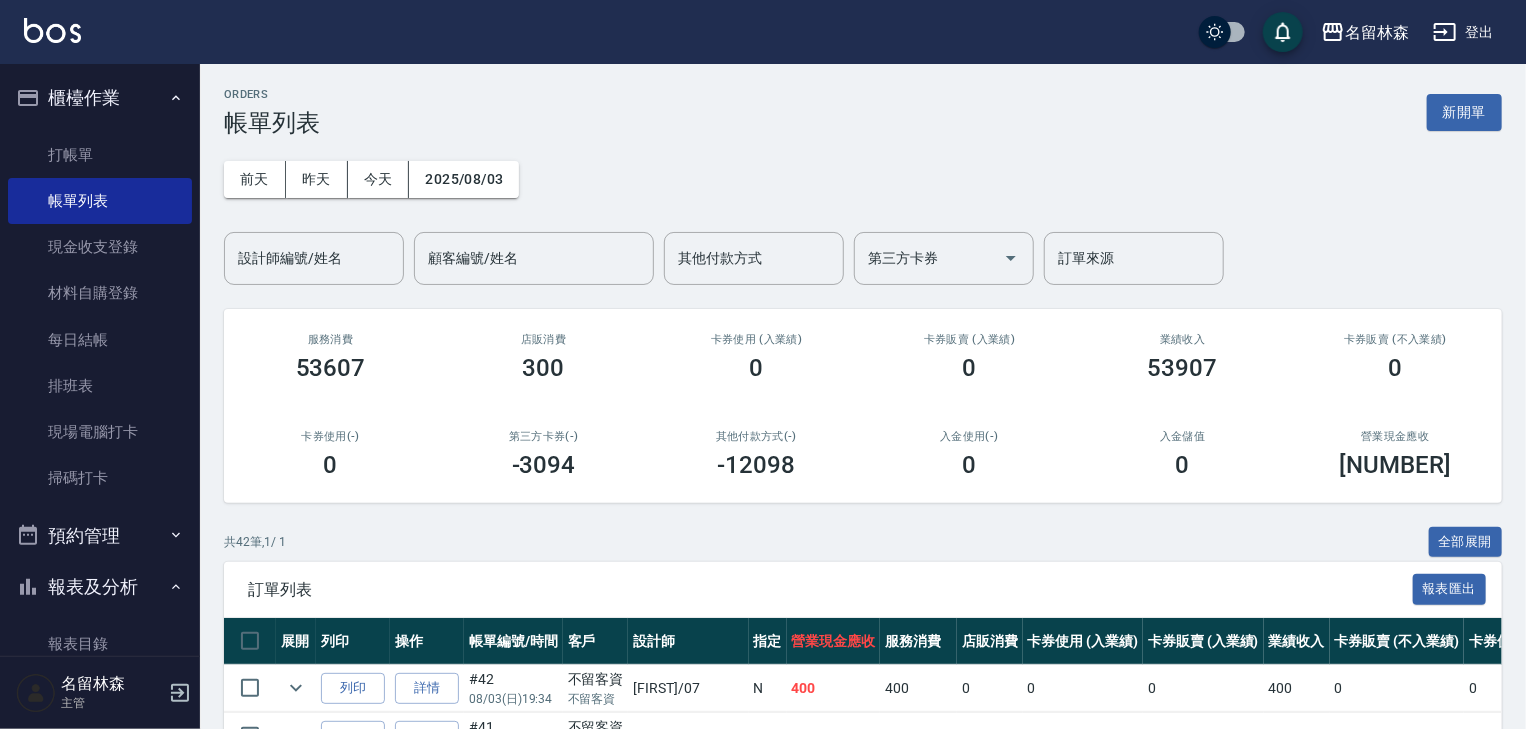 scroll, scrollTop: 426, scrollLeft: 0, axis: vertical 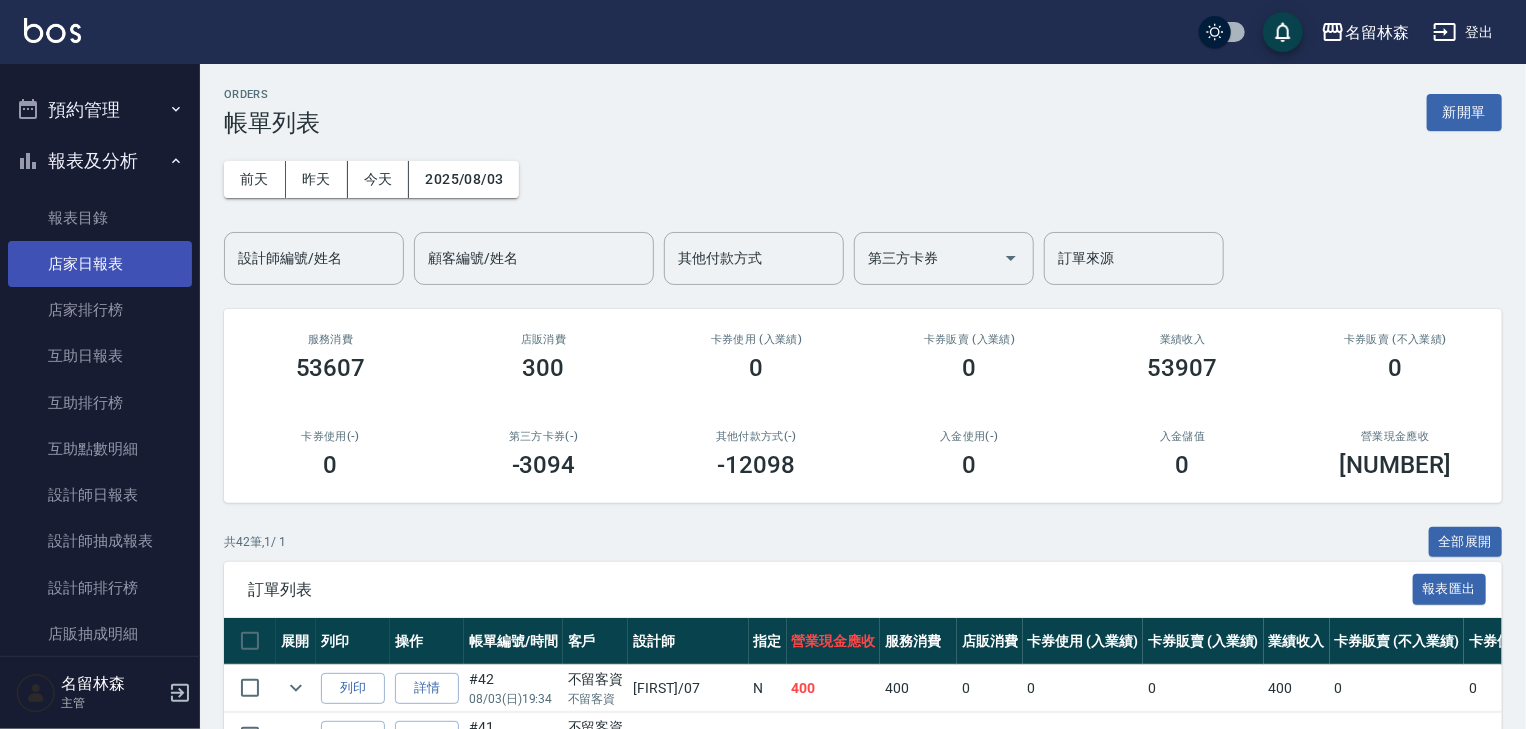 click on "店家日報表" at bounding box center (100, 264) 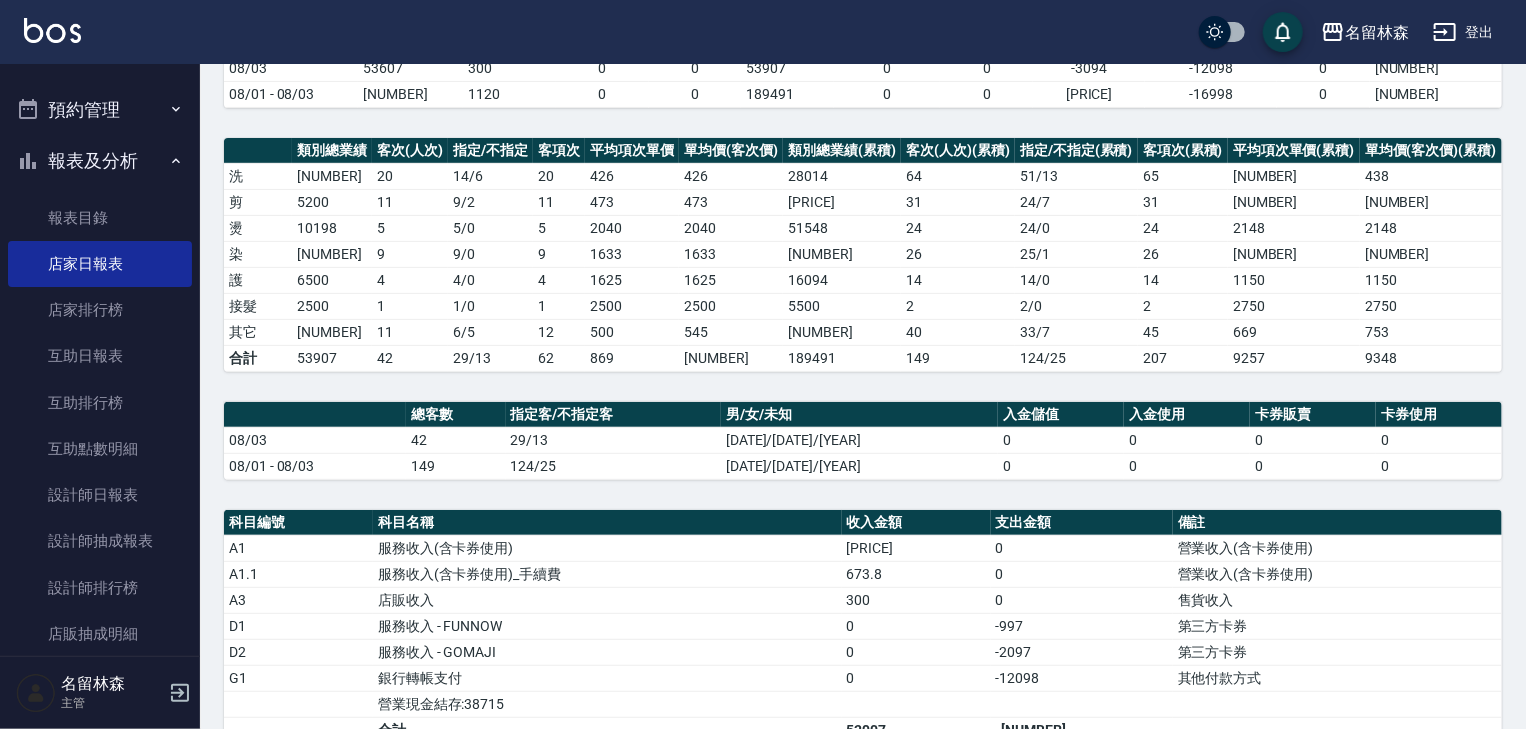 scroll, scrollTop: 320, scrollLeft: 0, axis: vertical 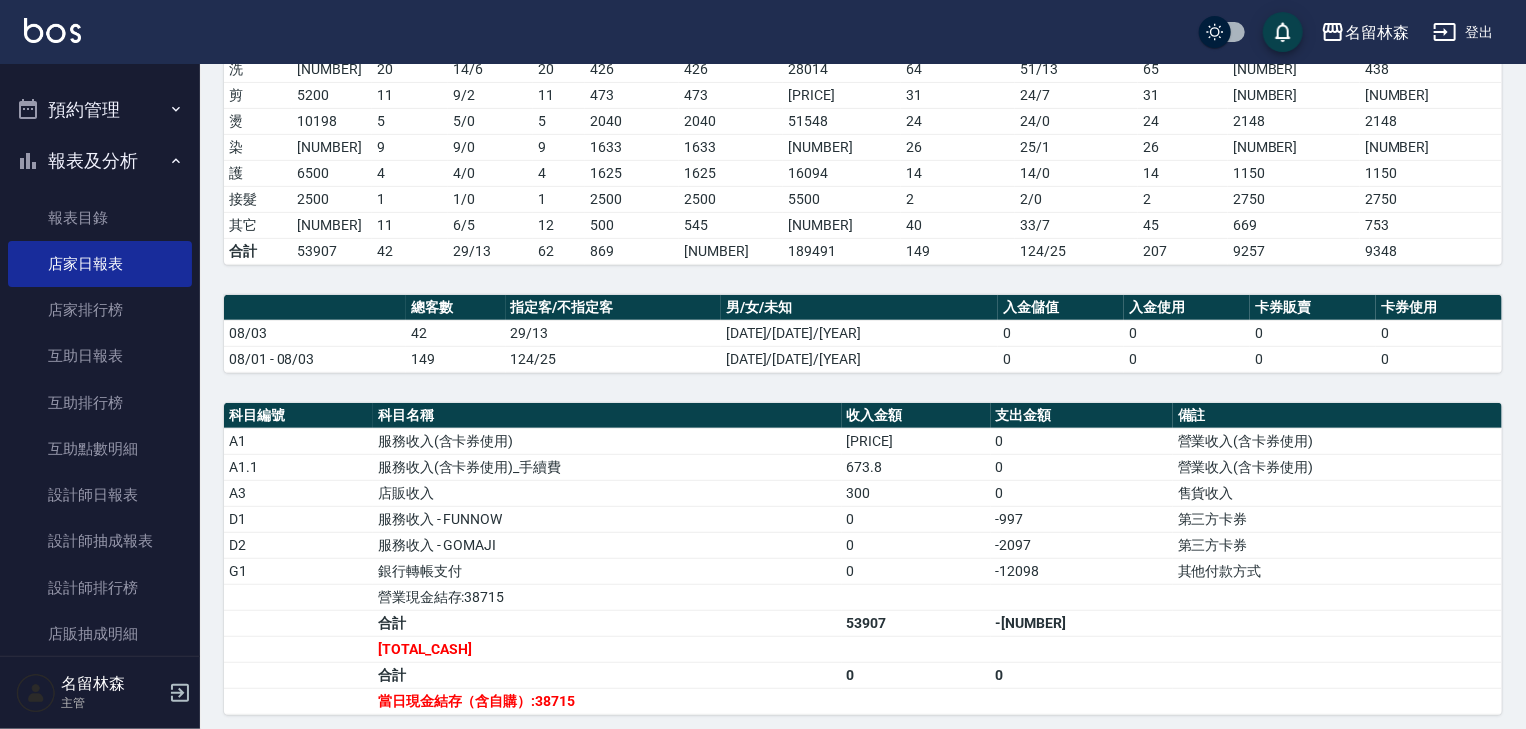 click on "預約管理" at bounding box center (100, 110) 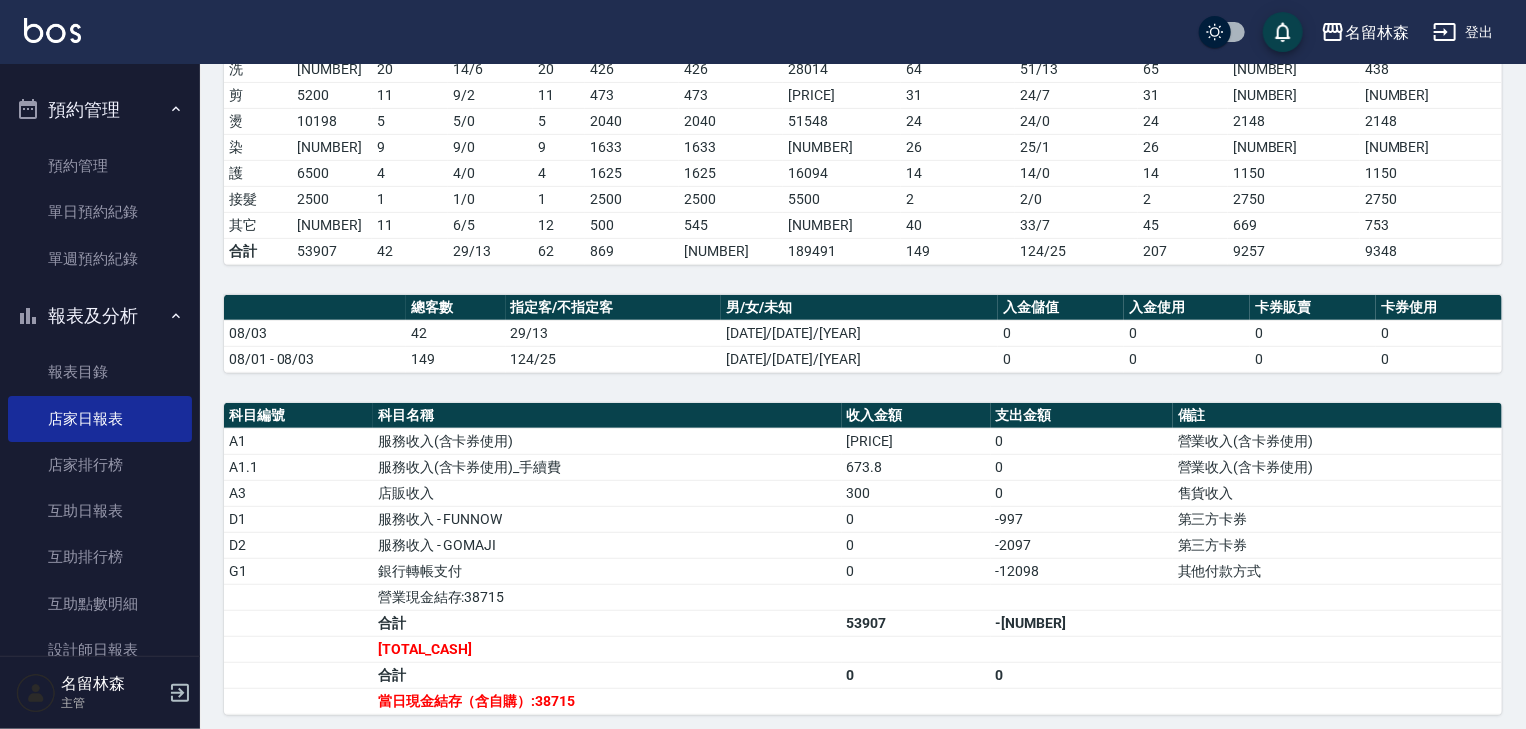 scroll, scrollTop: 0, scrollLeft: 0, axis: both 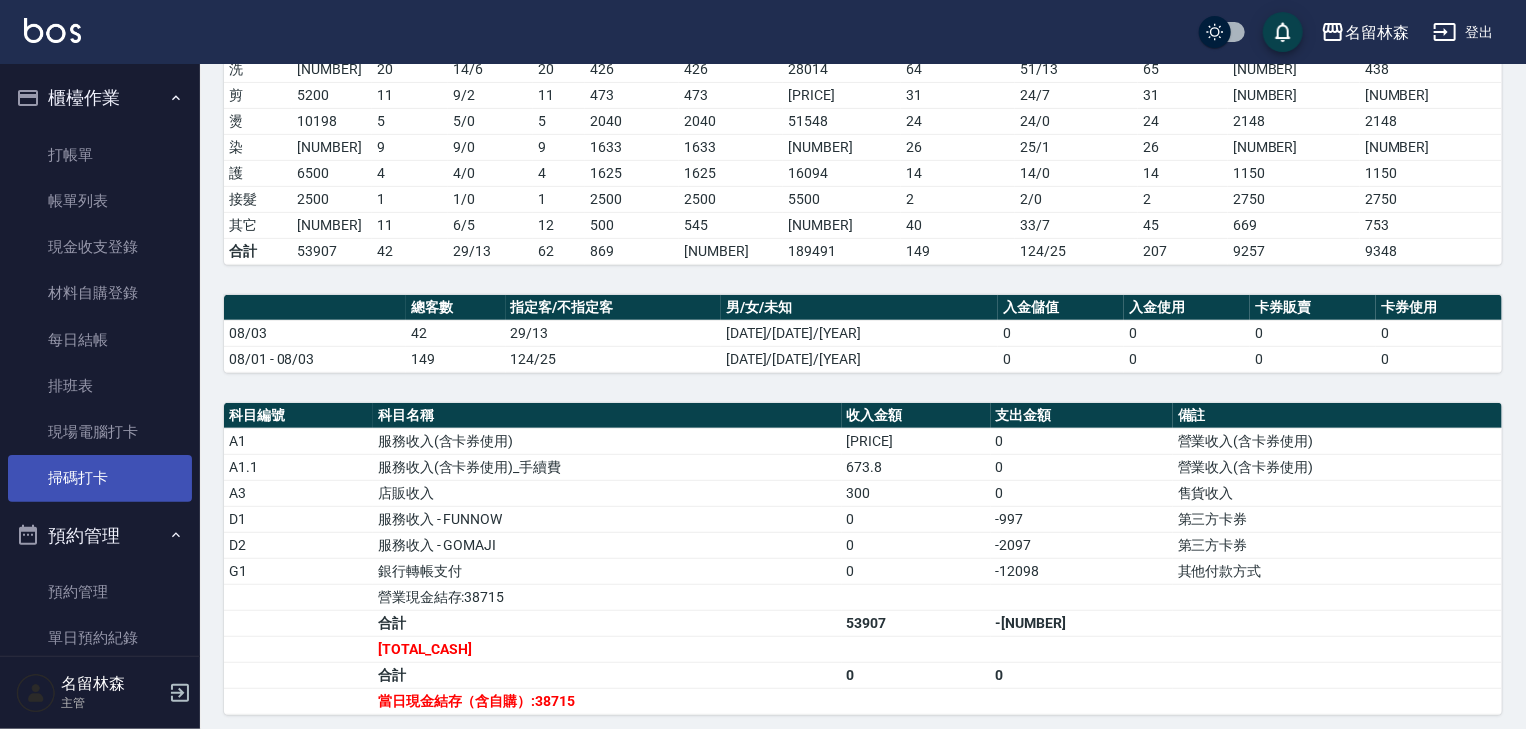 click on "掃碼打卡" at bounding box center (100, 478) 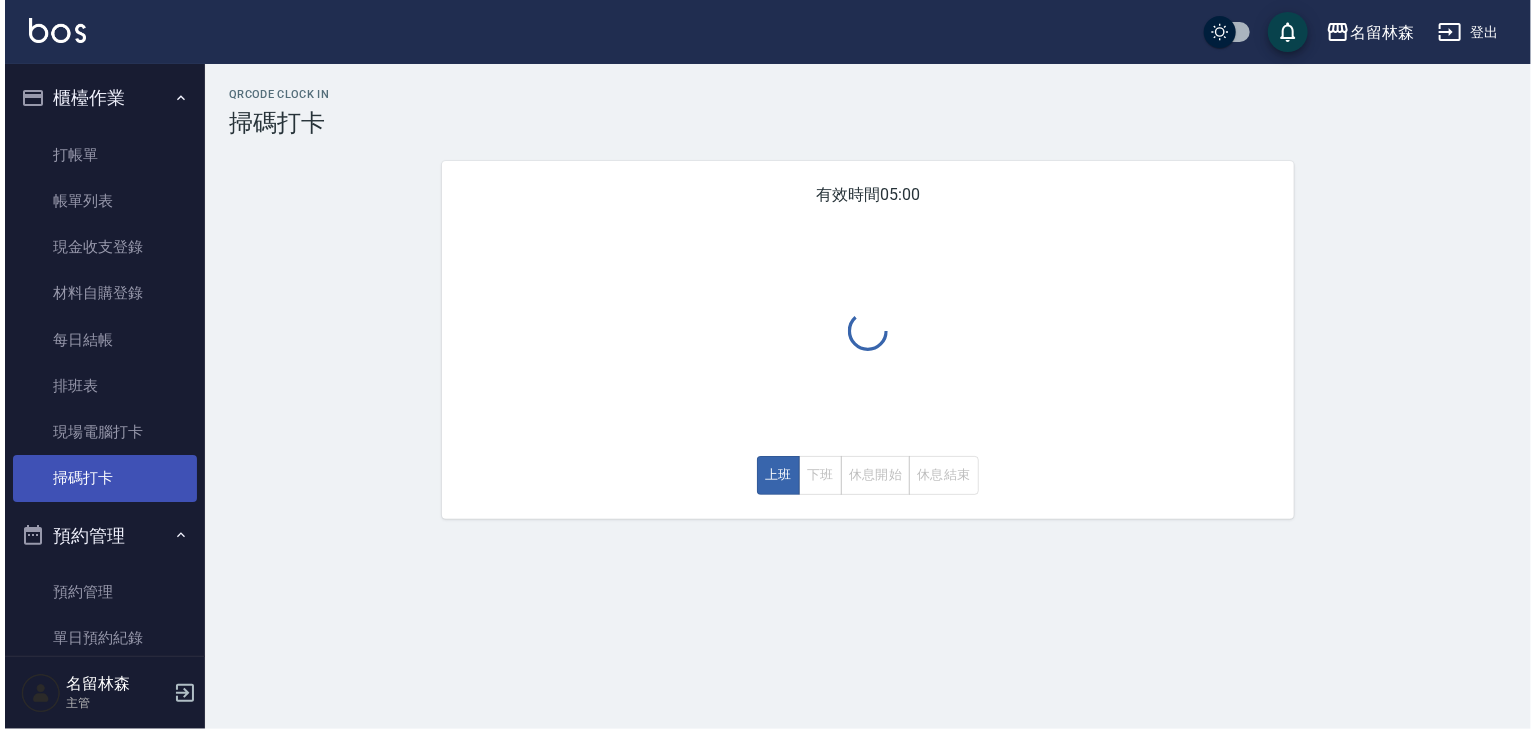 scroll, scrollTop: 0, scrollLeft: 0, axis: both 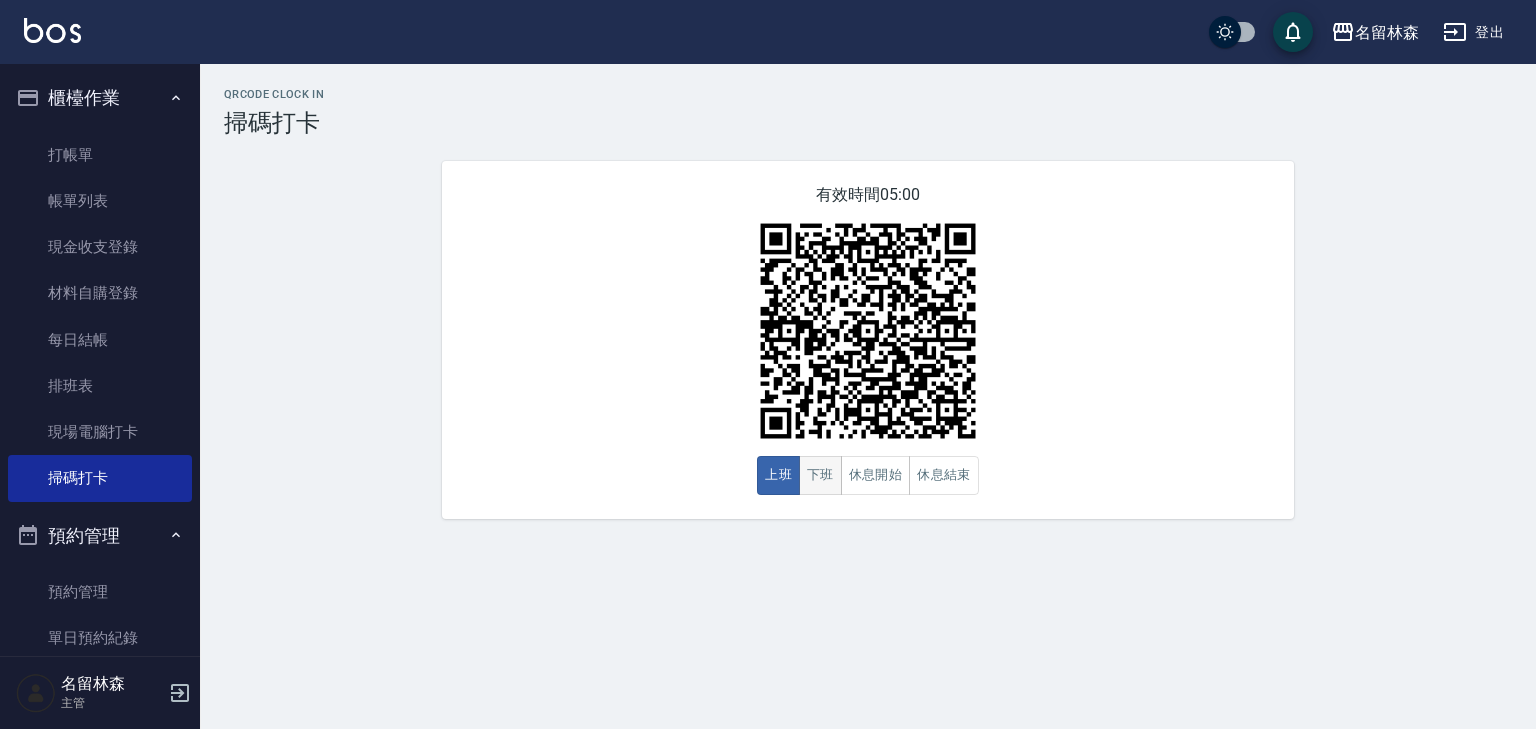 click on "下班" at bounding box center (820, 475) 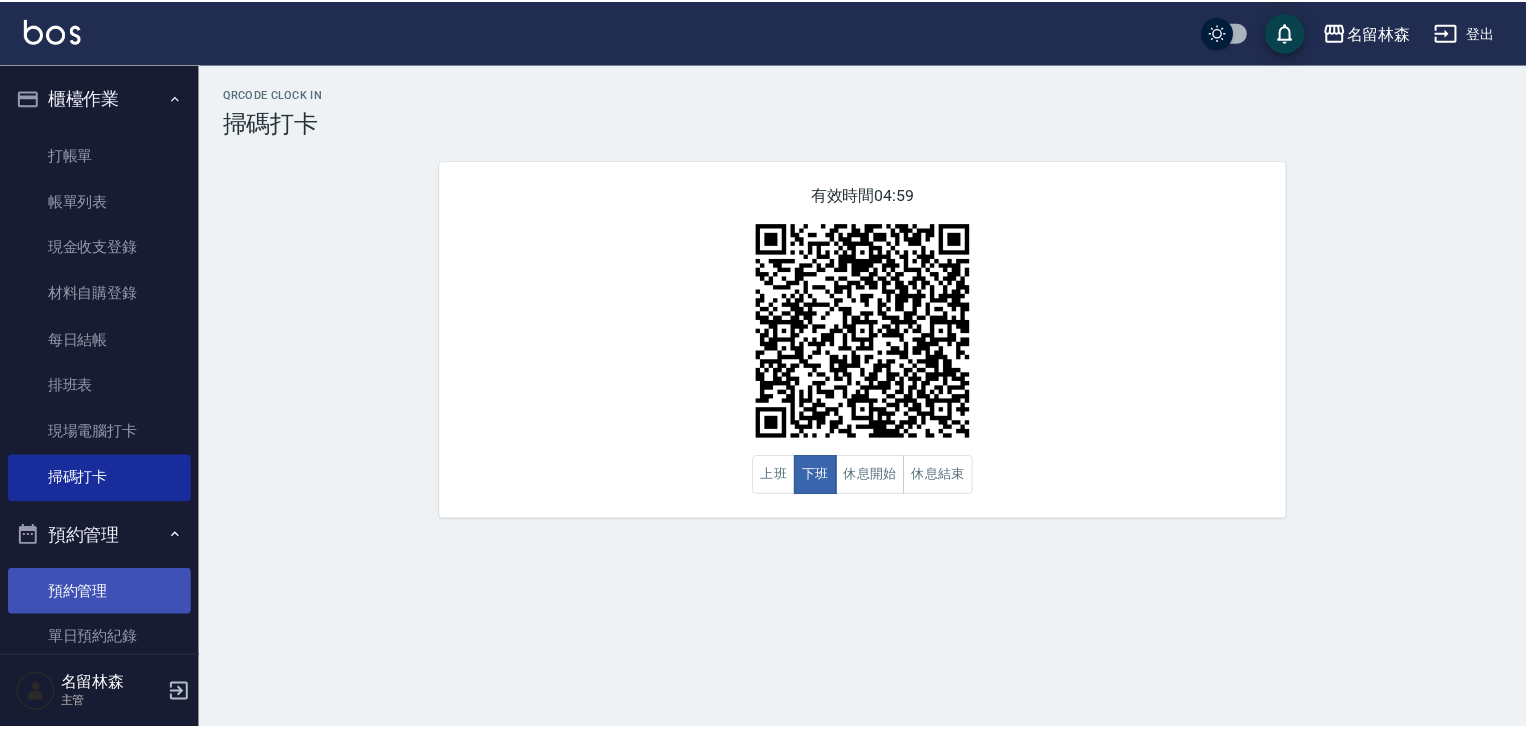 scroll, scrollTop: 320, scrollLeft: 0, axis: vertical 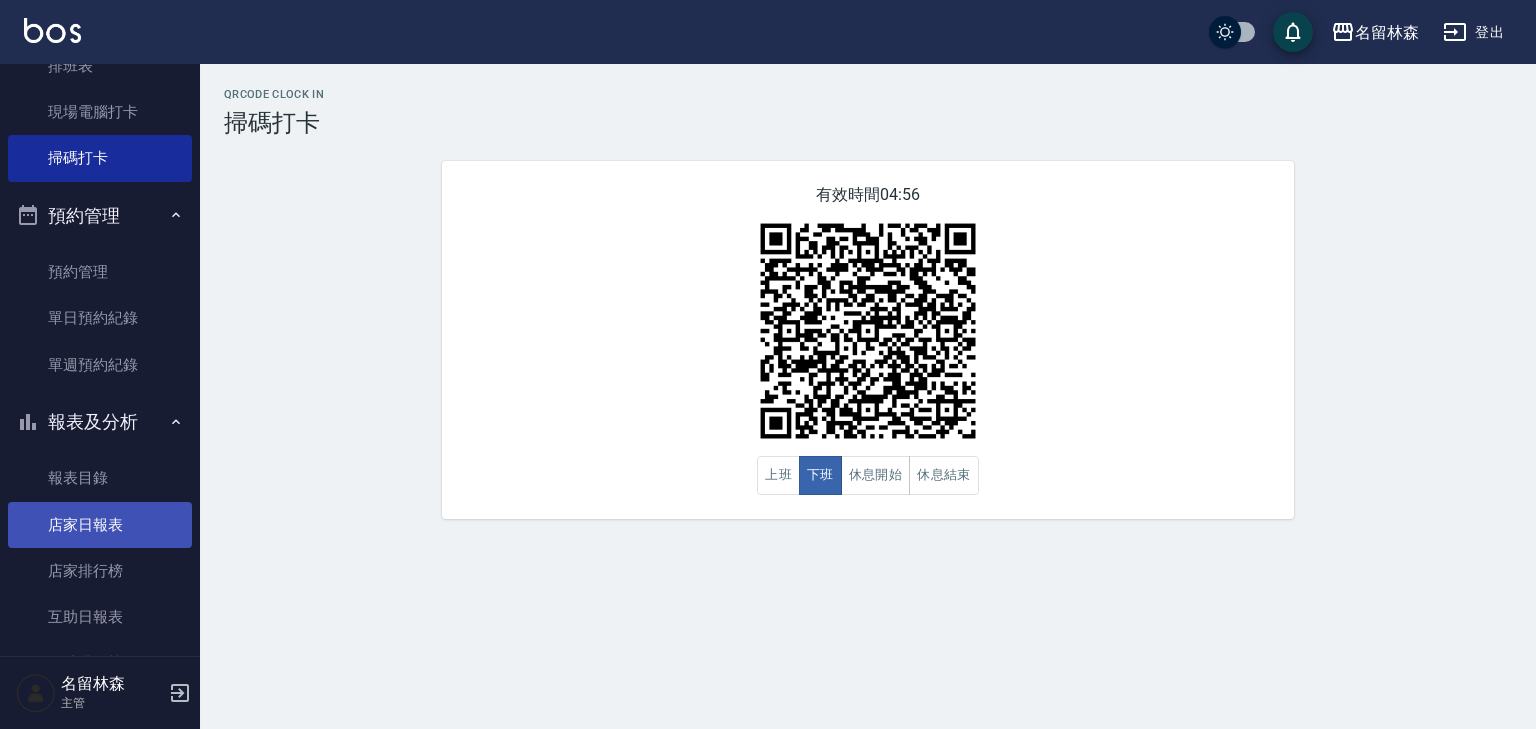 click on "店家日報表" at bounding box center [100, 525] 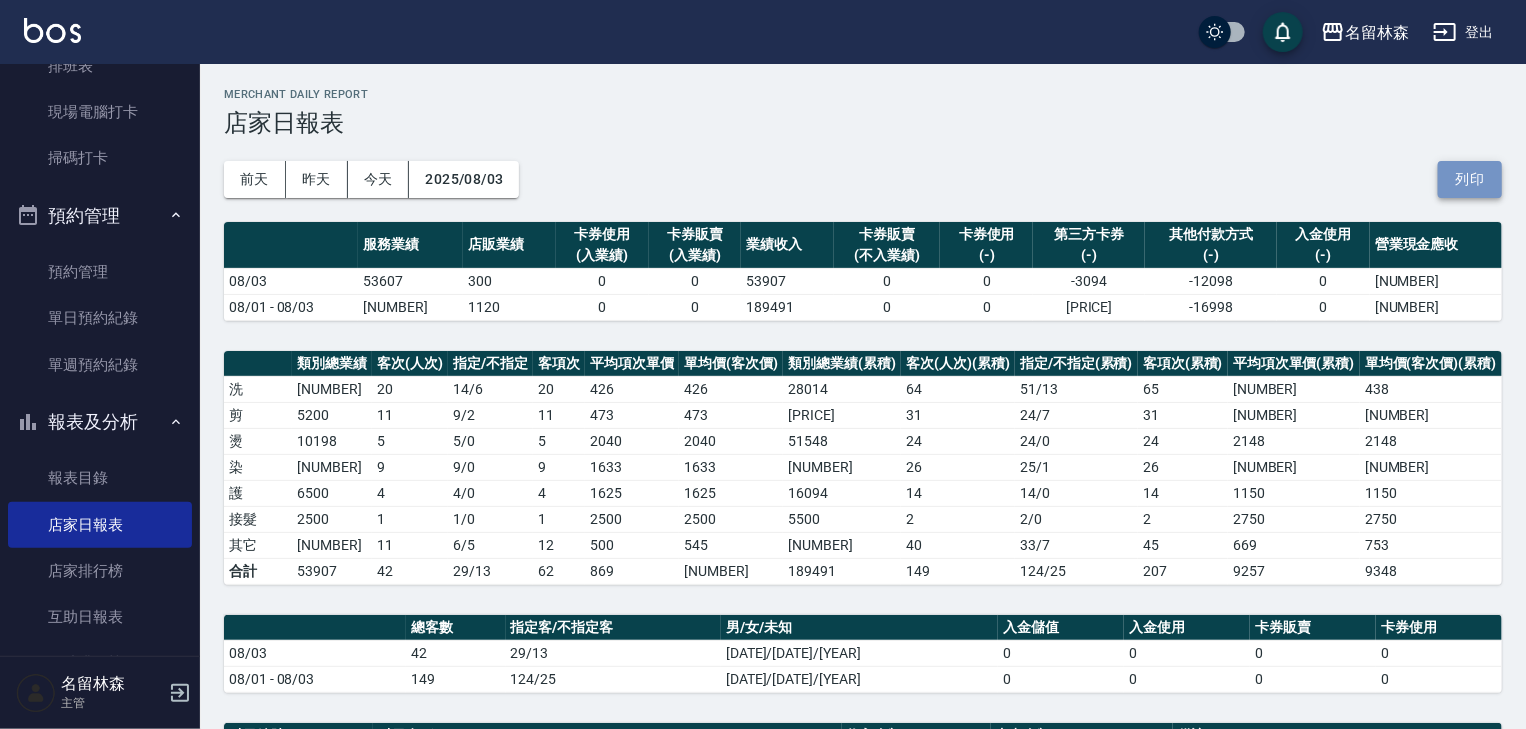 click on "列印" at bounding box center [1470, 179] 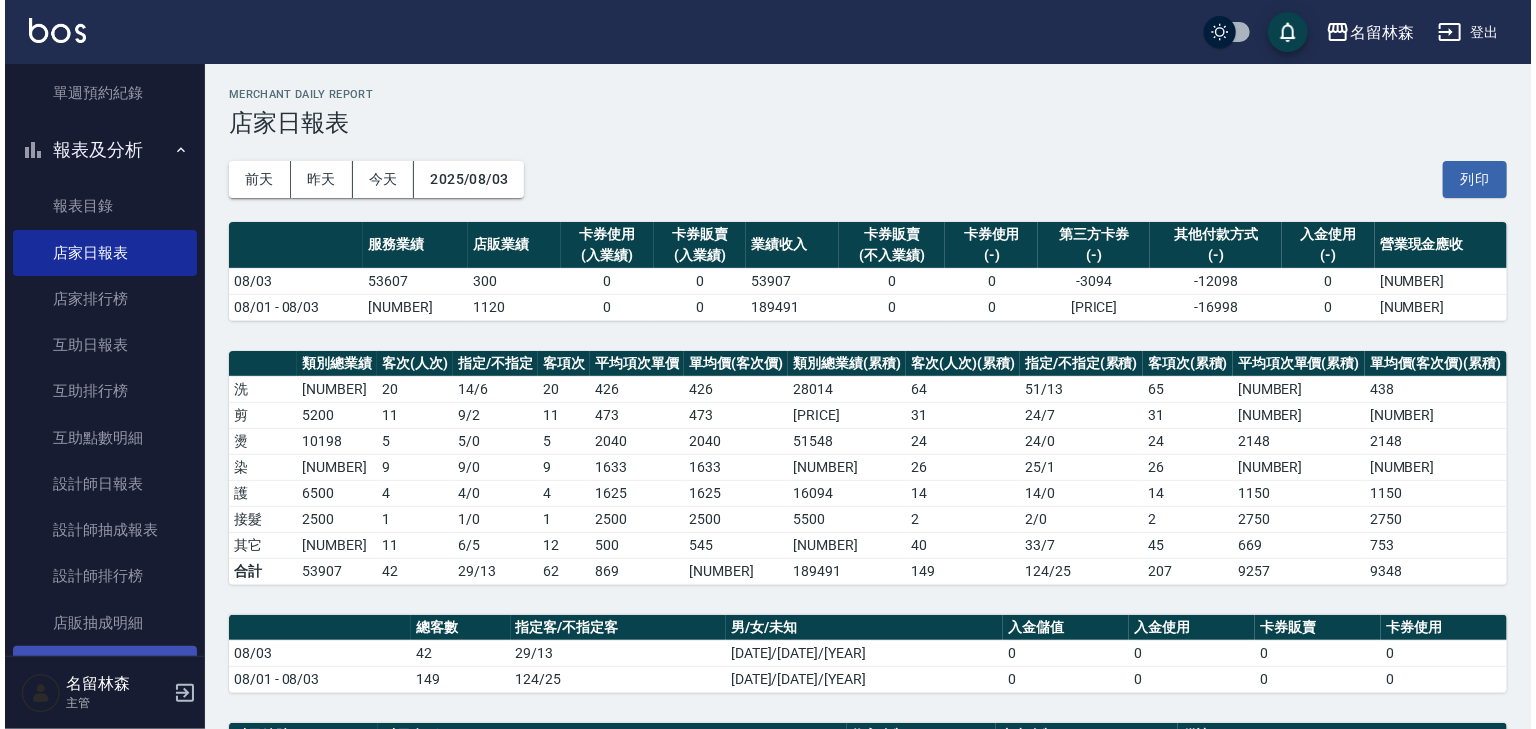 scroll, scrollTop: 165, scrollLeft: 0, axis: vertical 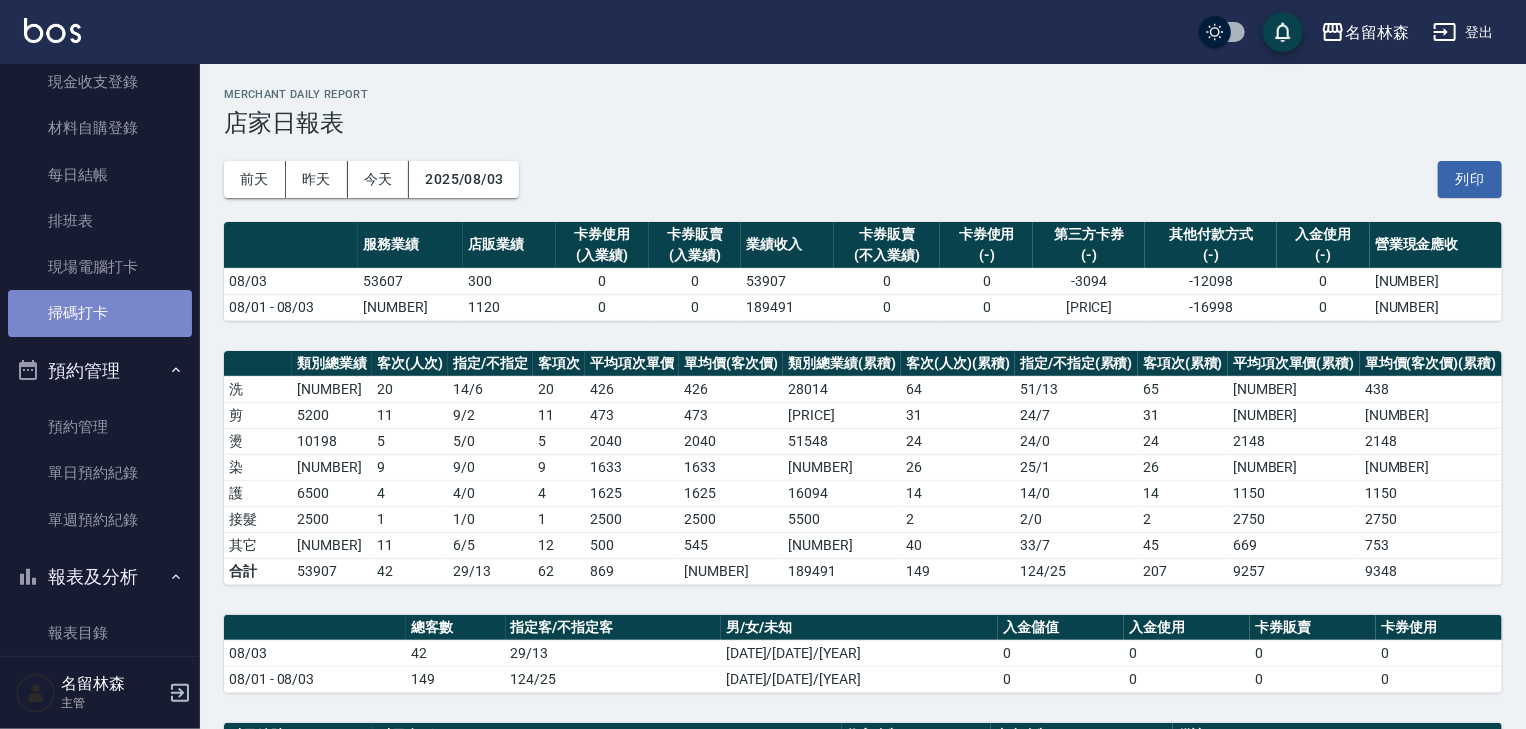 click on "掃碼打卡" at bounding box center (100, 313) 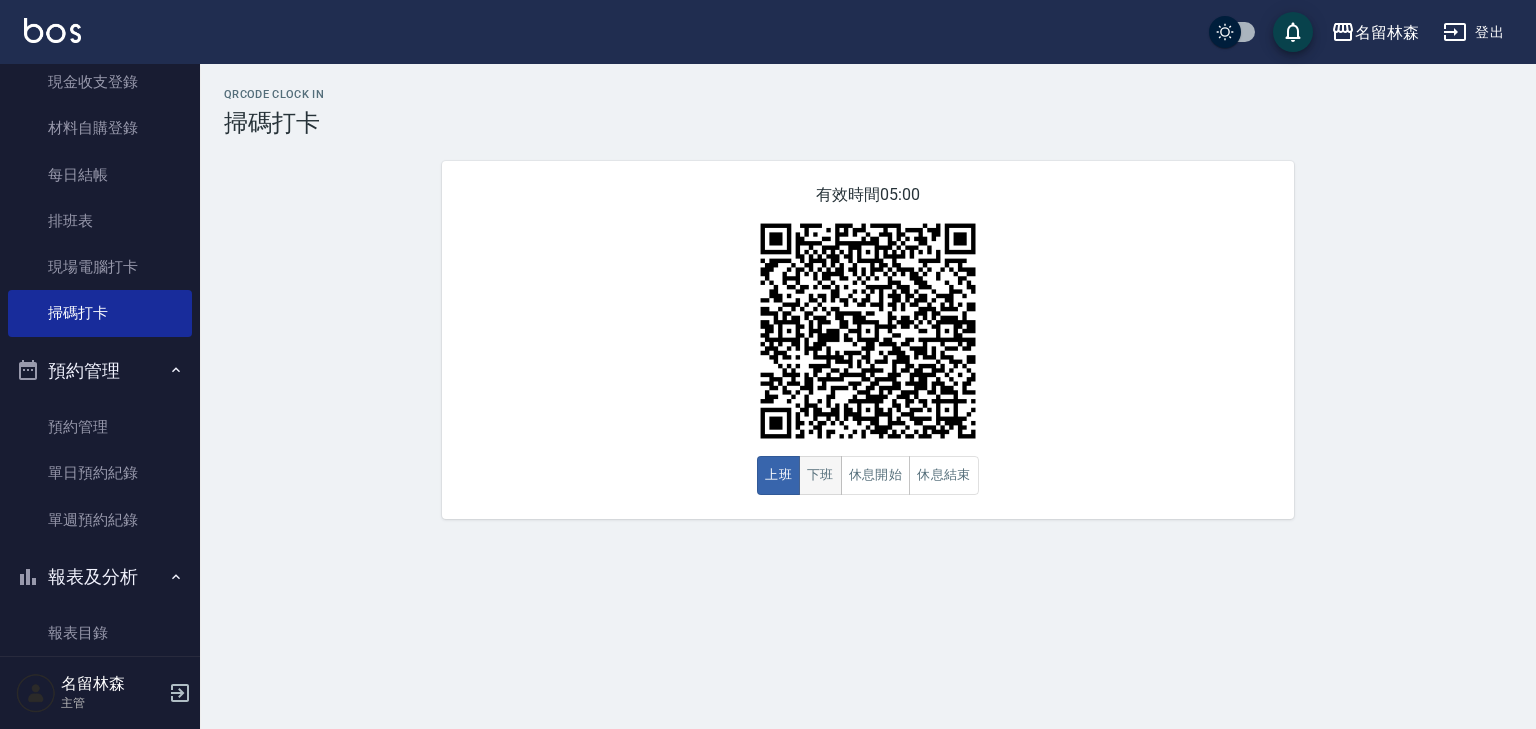 click on "下班" at bounding box center [820, 475] 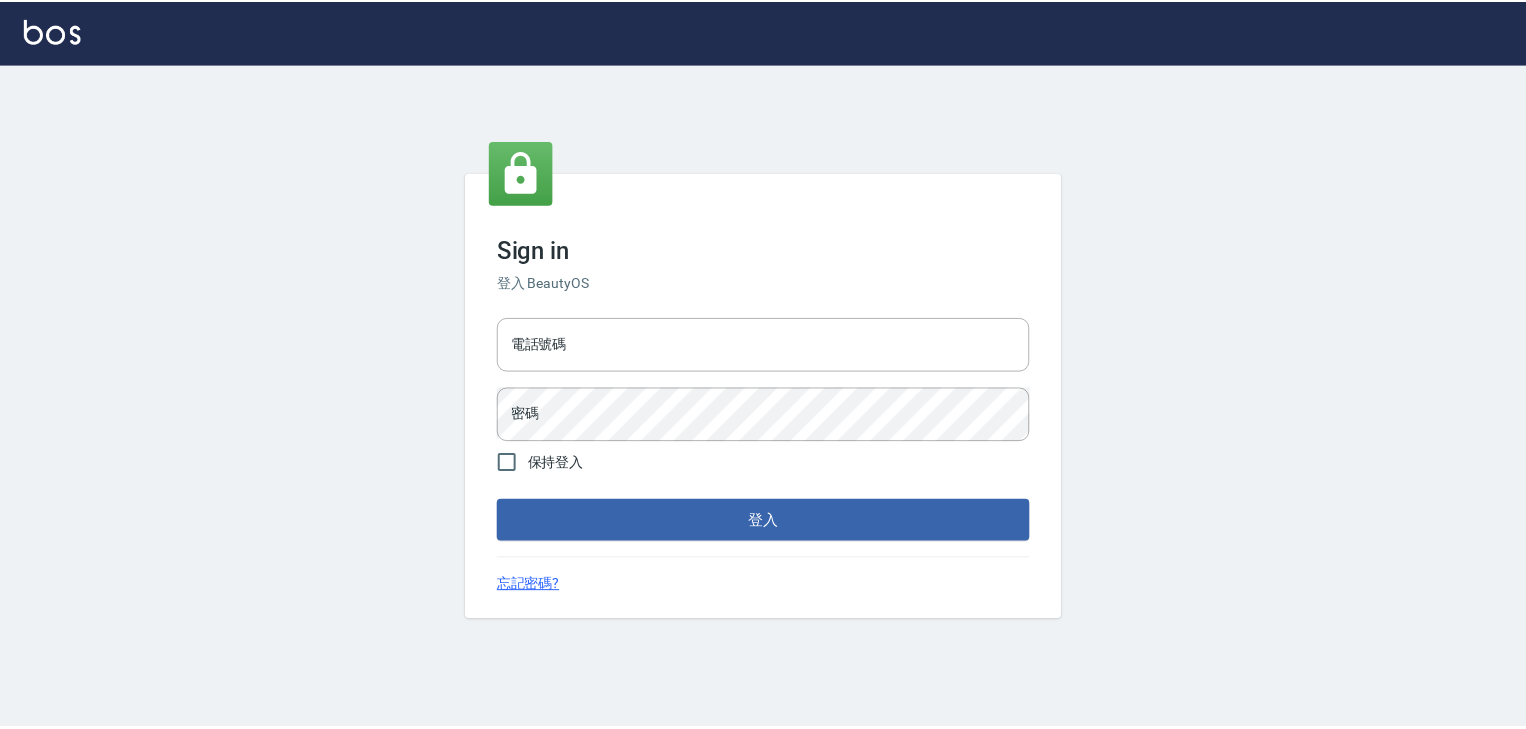 scroll, scrollTop: 0, scrollLeft: 0, axis: both 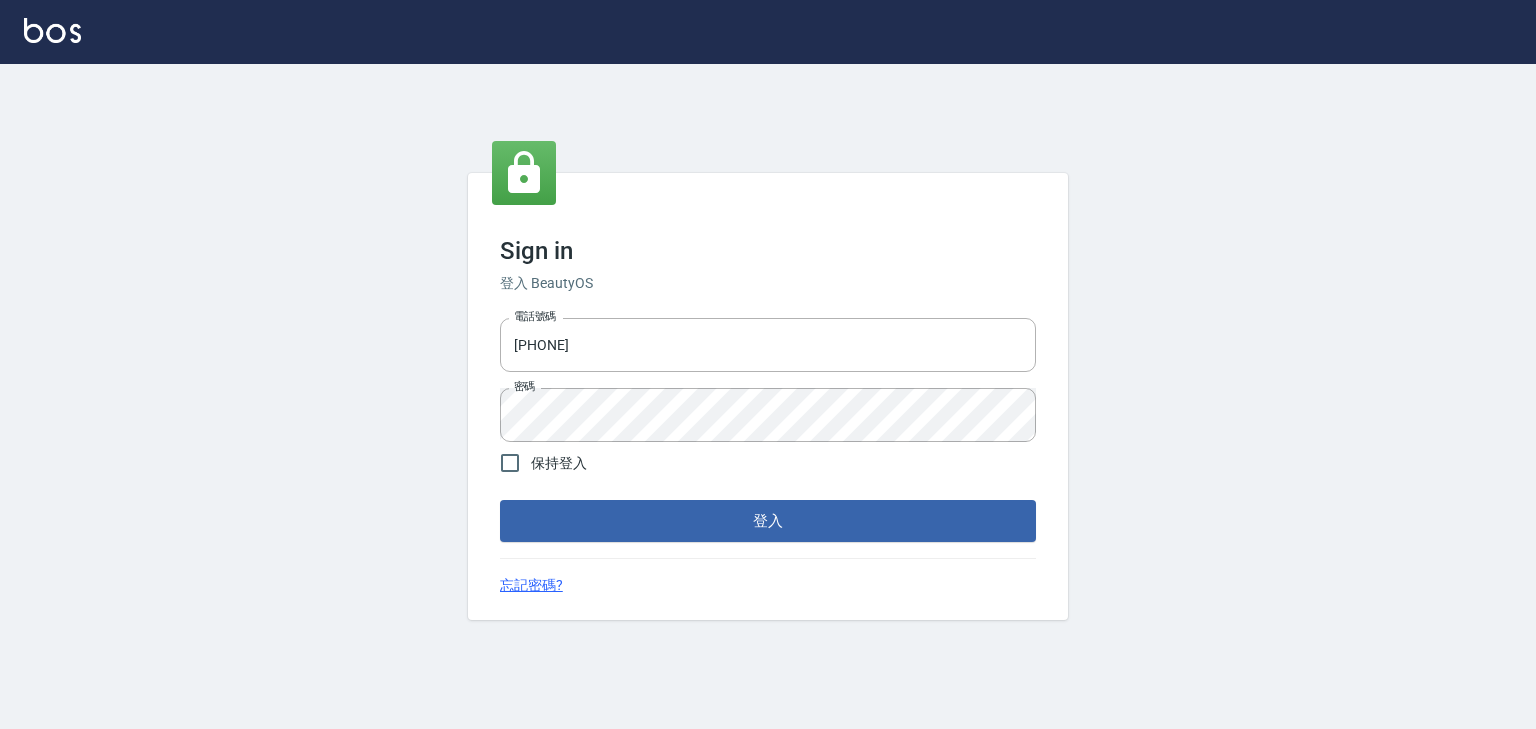 drag, startPoint x: 631, startPoint y: 330, endPoint x: 184, endPoint y: 268, distance: 451.2793 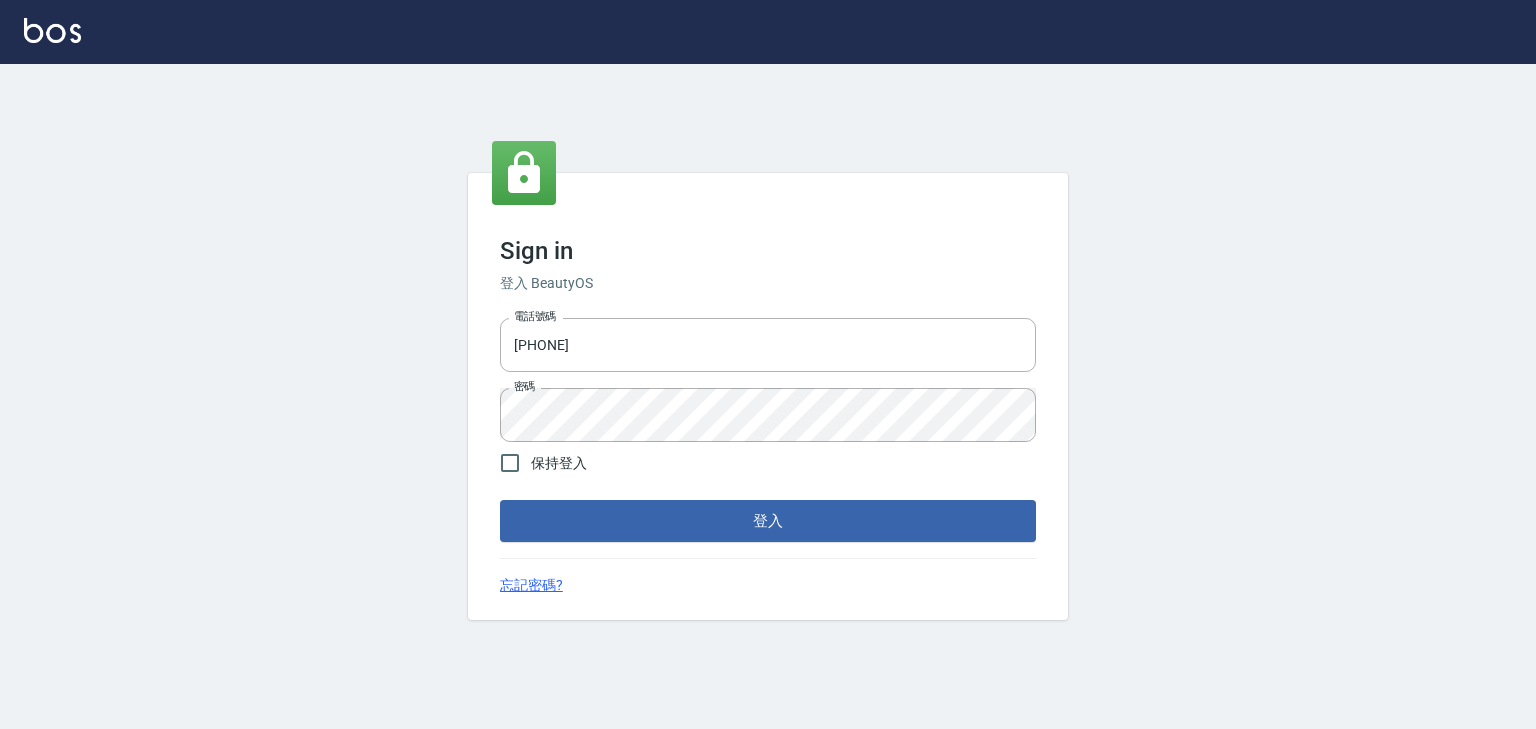 click on "Sign in 登入 BeautyOS 電話號碼 [PHONE] 電話號碼 密碼 密碼 保持登入 登入 忘記密碼?" at bounding box center (768, 396) 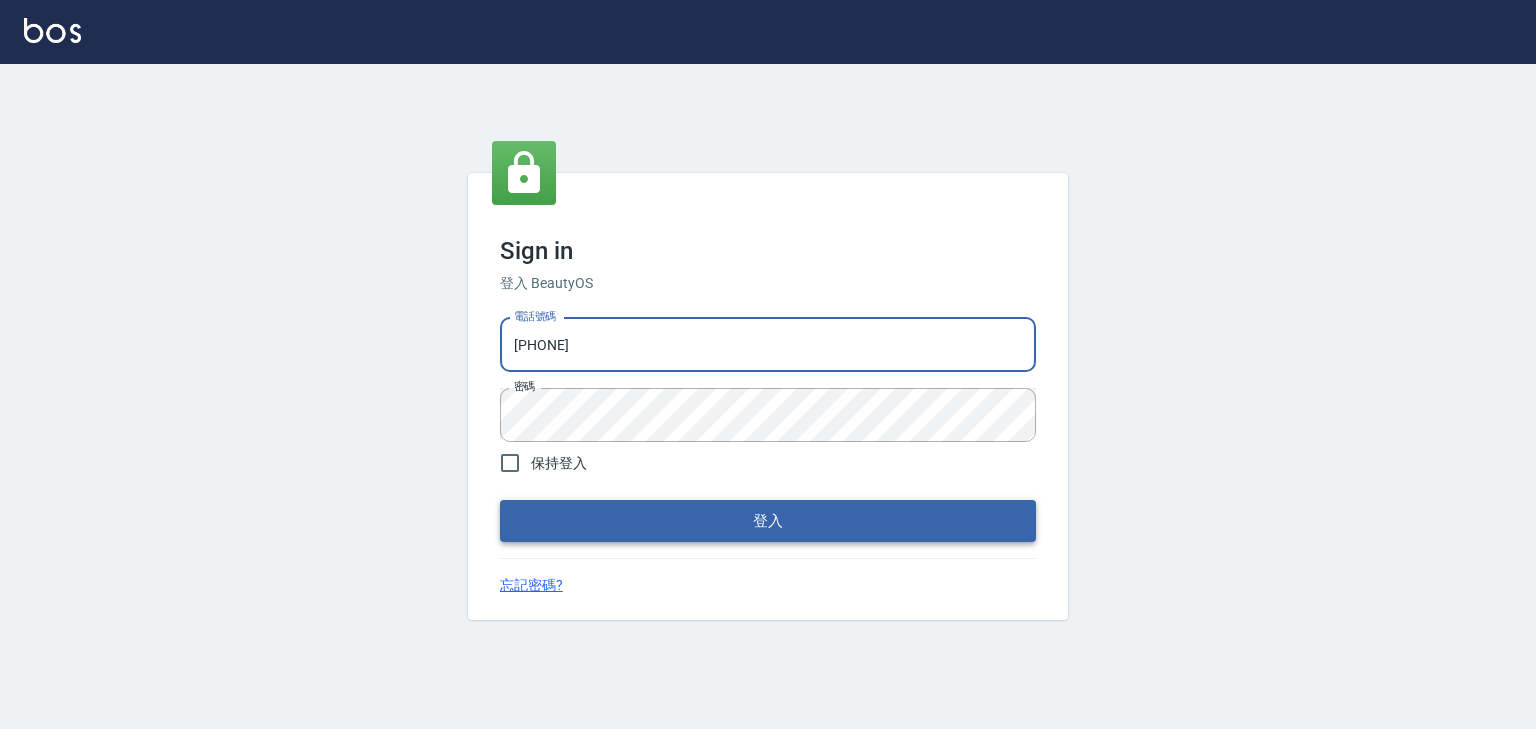 type on "[PHONE]" 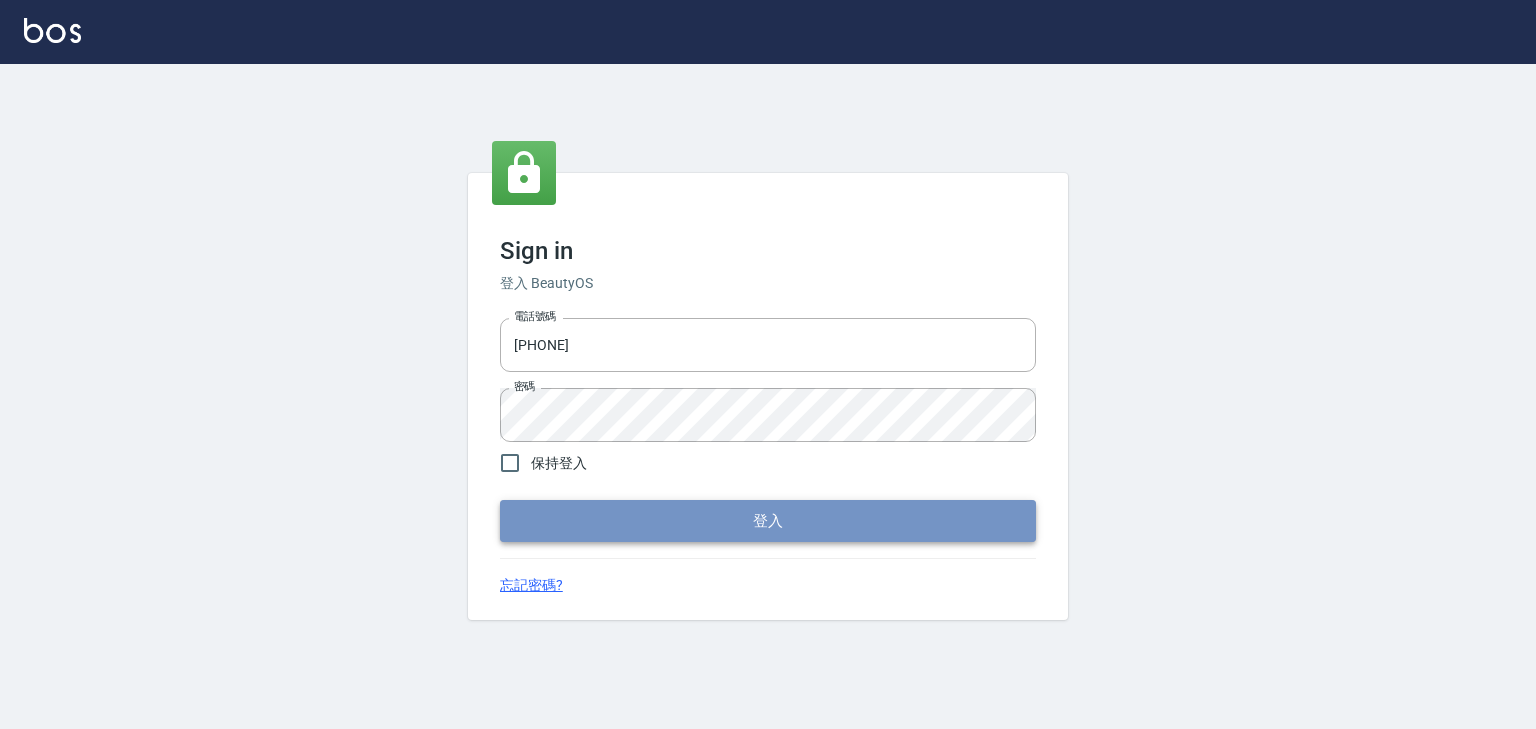 click on "登入" at bounding box center (768, 521) 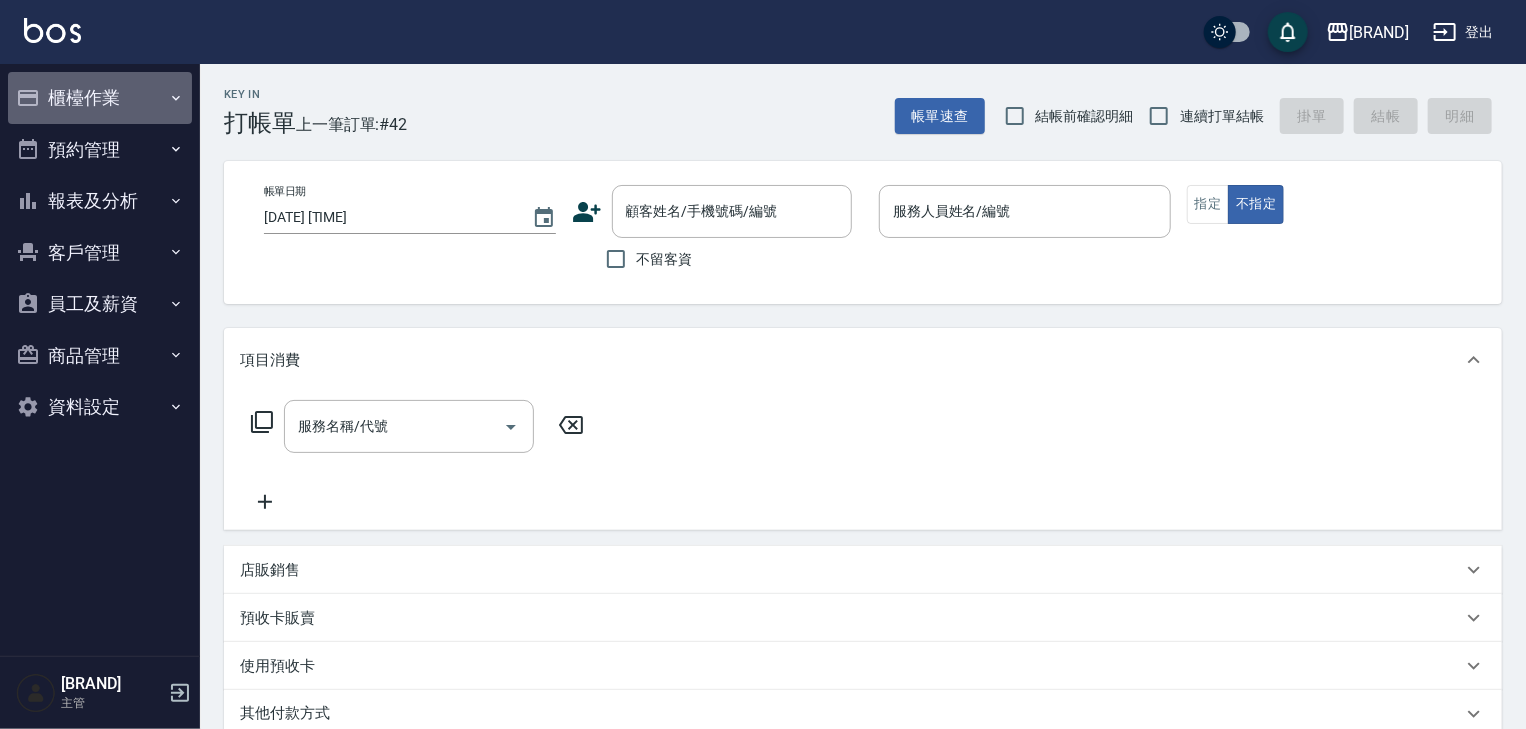 click on "櫃檯作業" at bounding box center (100, 98) 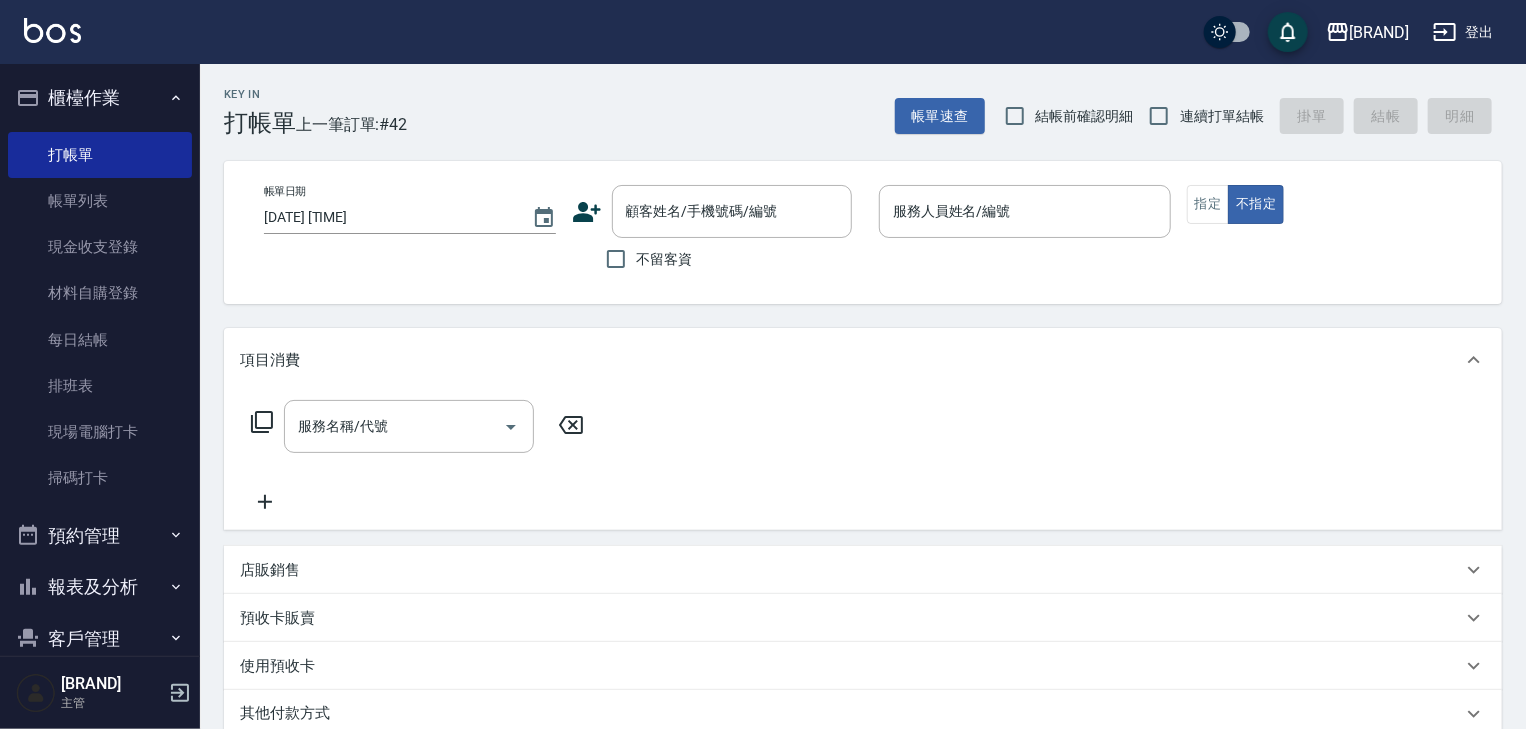 scroll, scrollTop: 186, scrollLeft: 0, axis: vertical 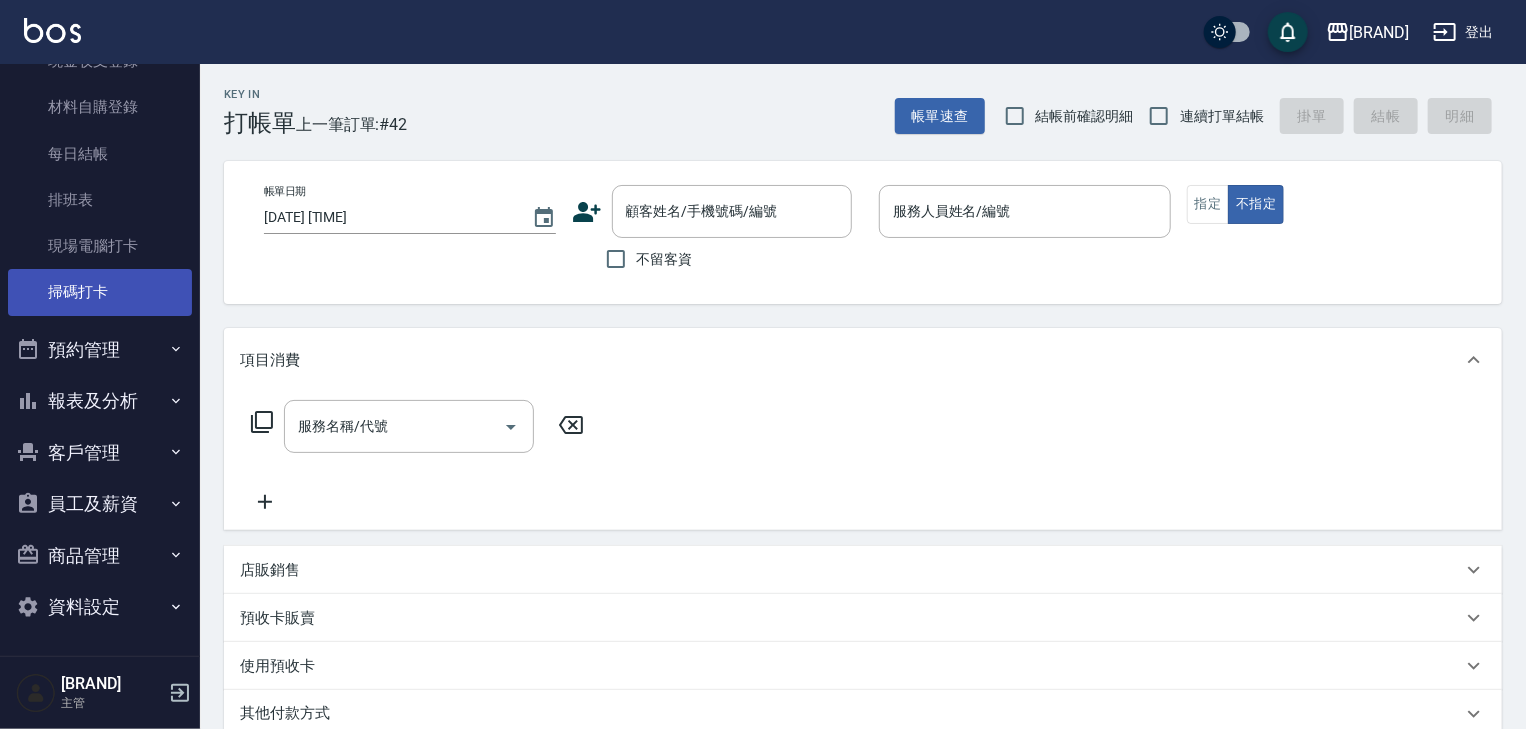 click on "掃碼打卡" at bounding box center (100, 292) 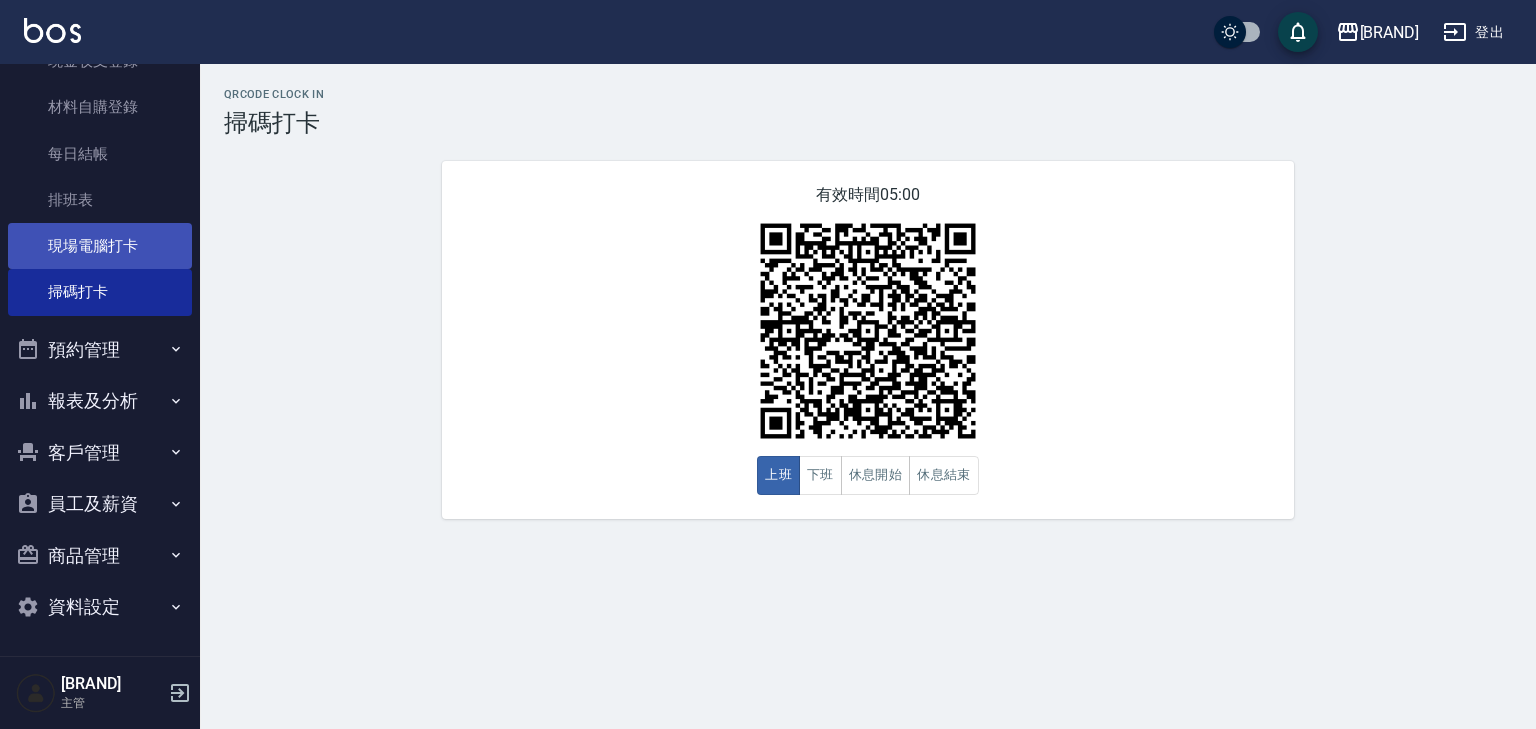 click on "現場電腦打卡" at bounding box center (100, 246) 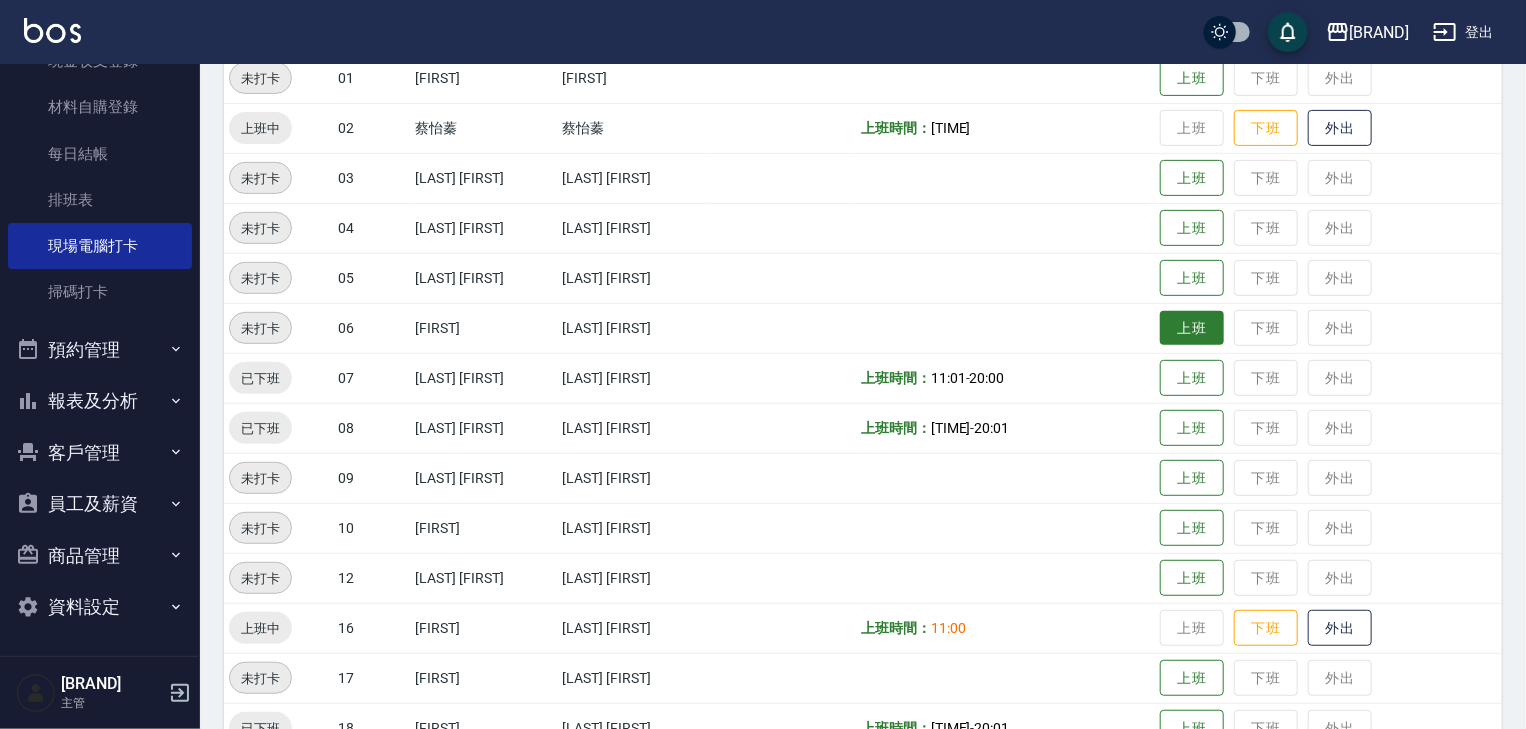 scroll, scrollTop: 213, scrollLeft: 0, axis: vertical 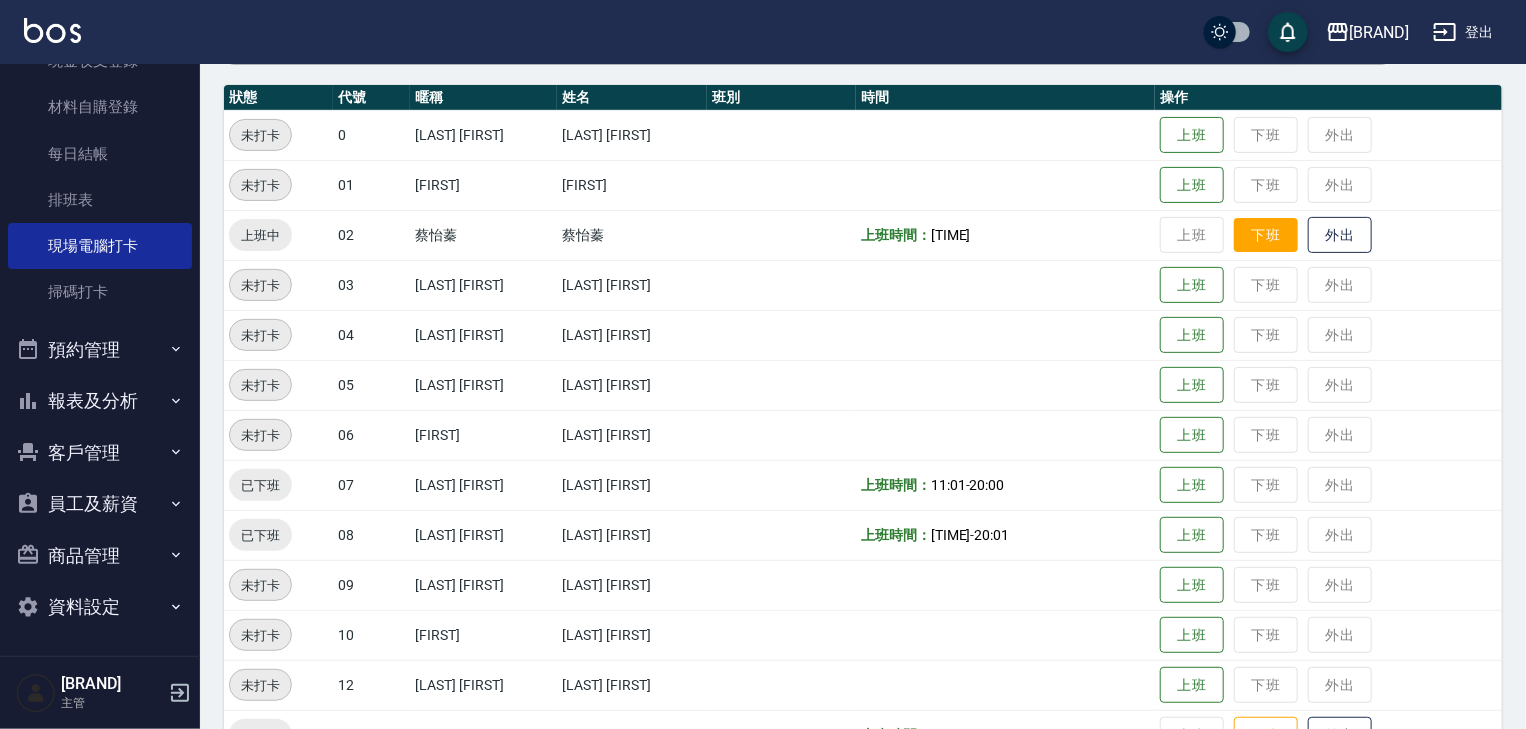 click on "下班" at bounding box center [1266, 235] 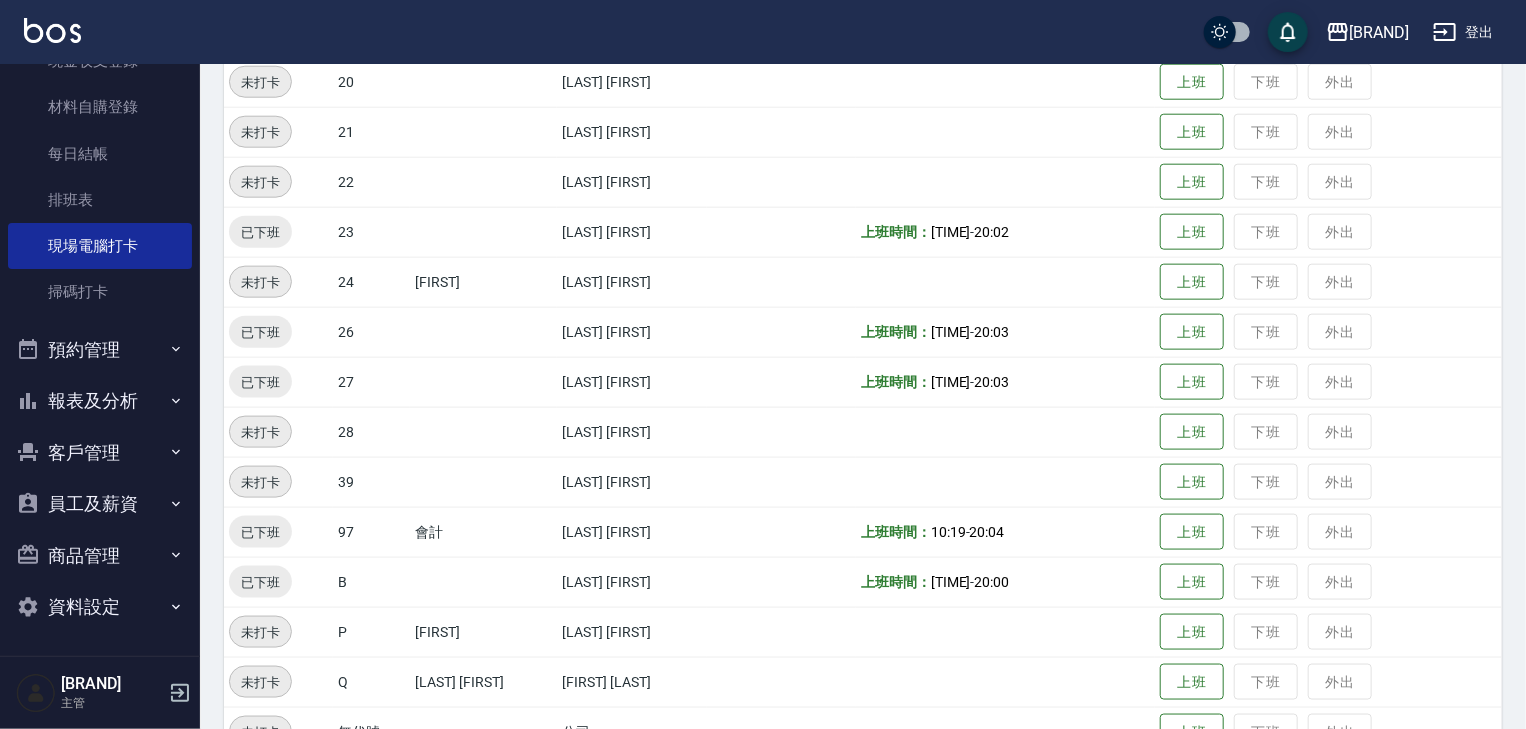 scroll, scrollTop: 1268, scrollLeft: 0, axis: vertical 